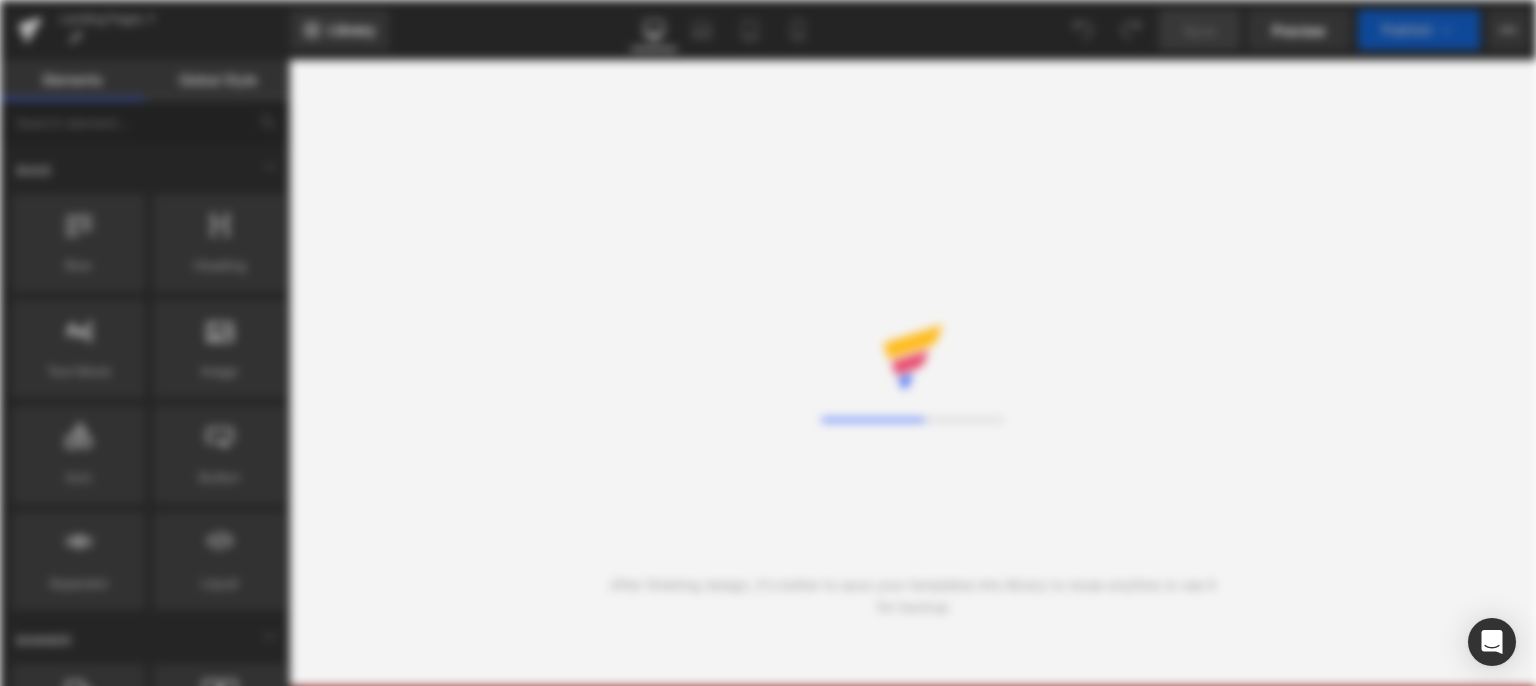 scroll, scrollTop: 0, scrollLeft: 0, axis: both 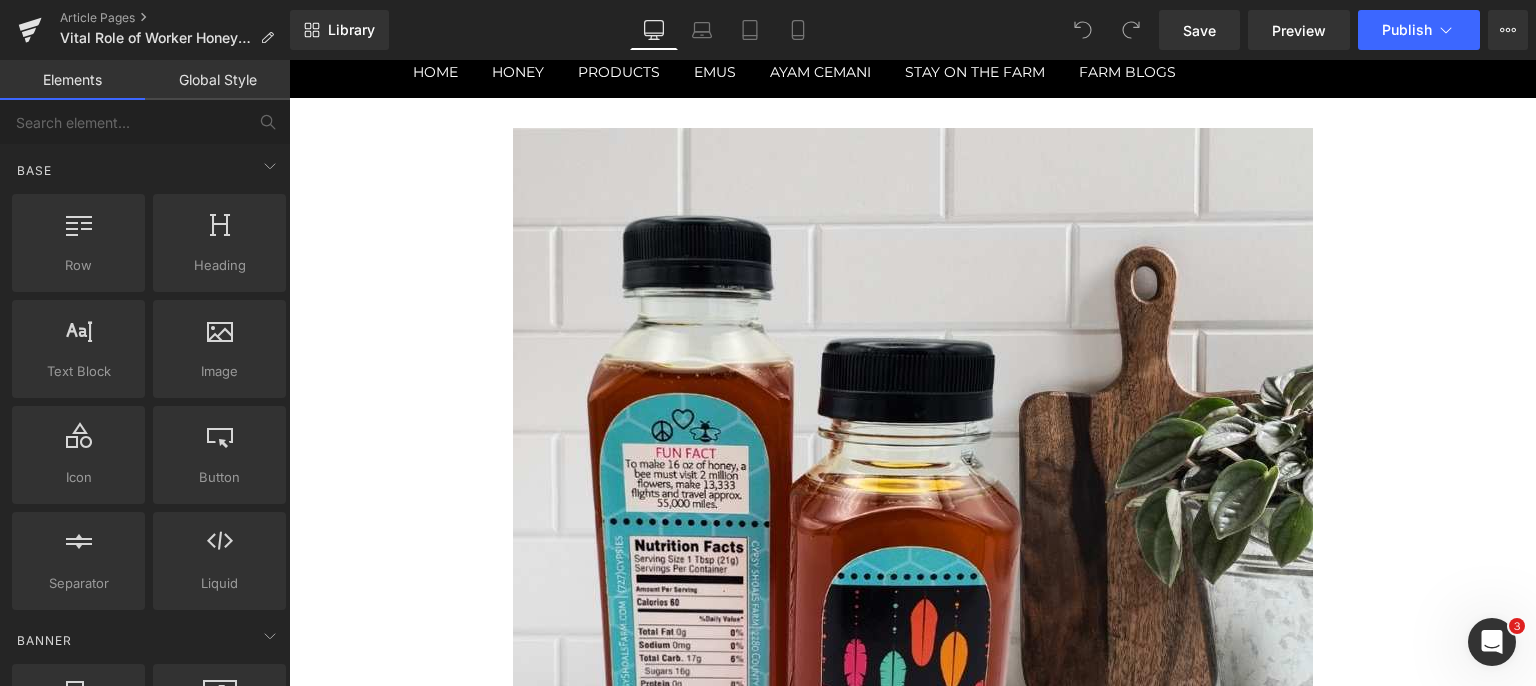 click at bounding box center (913, 528) 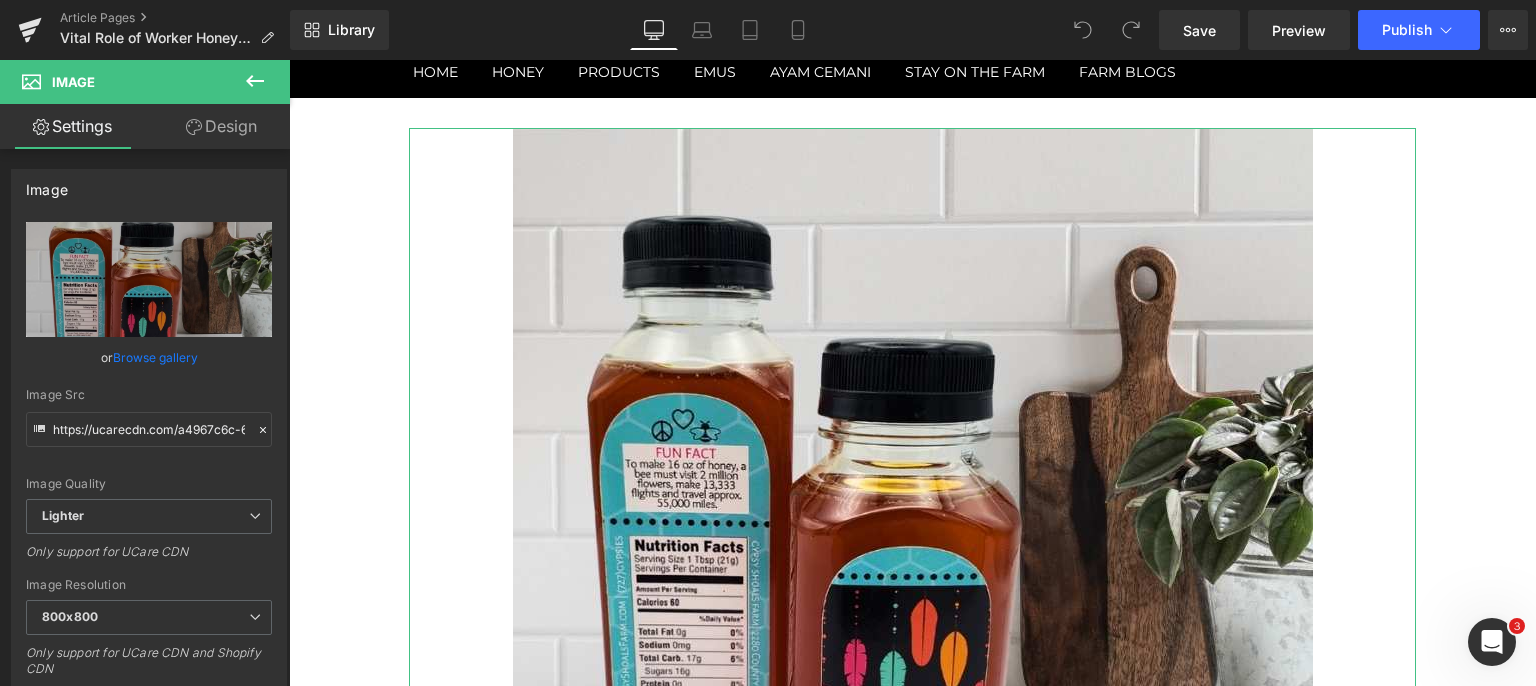 click on "Replace Image" at bounding box center [0, 0] 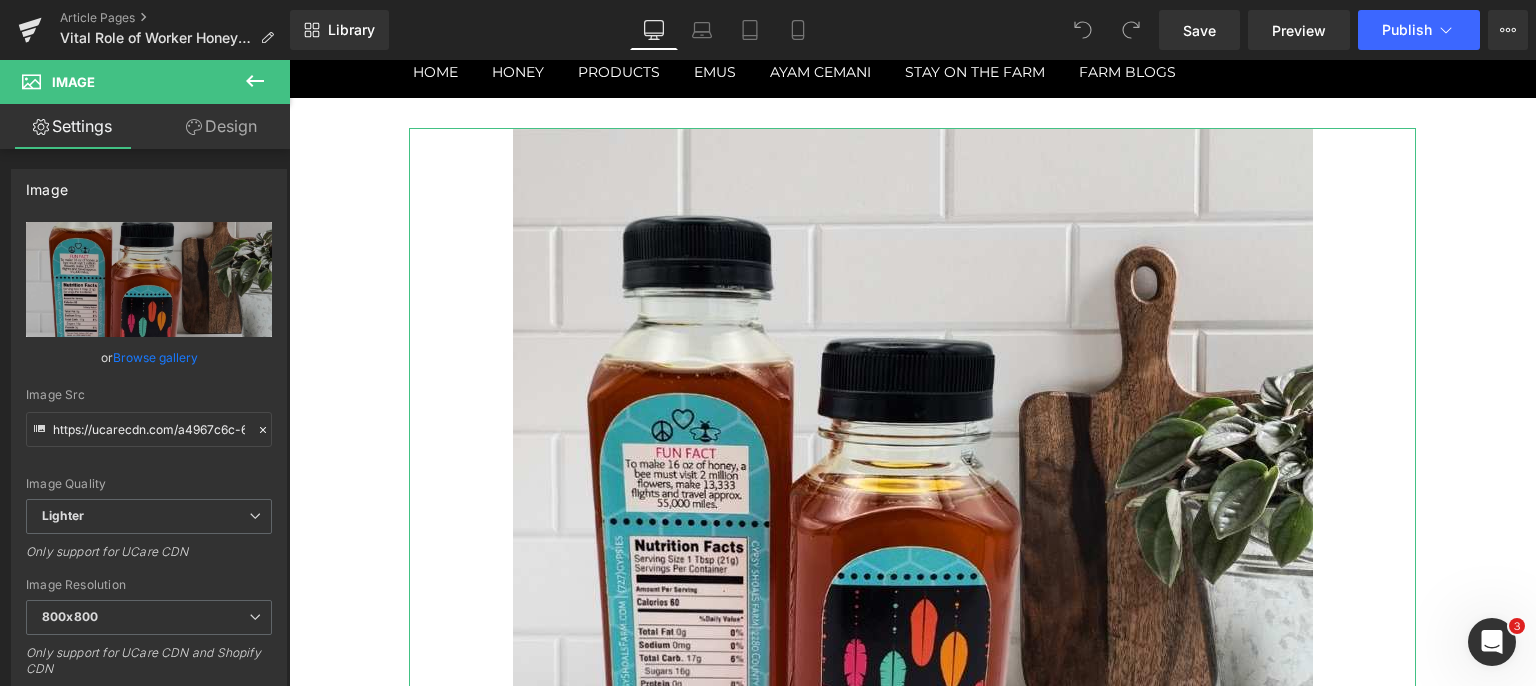 type on "C:\fakepath\detailed-honey-bee-worker-anatomy.jpg" 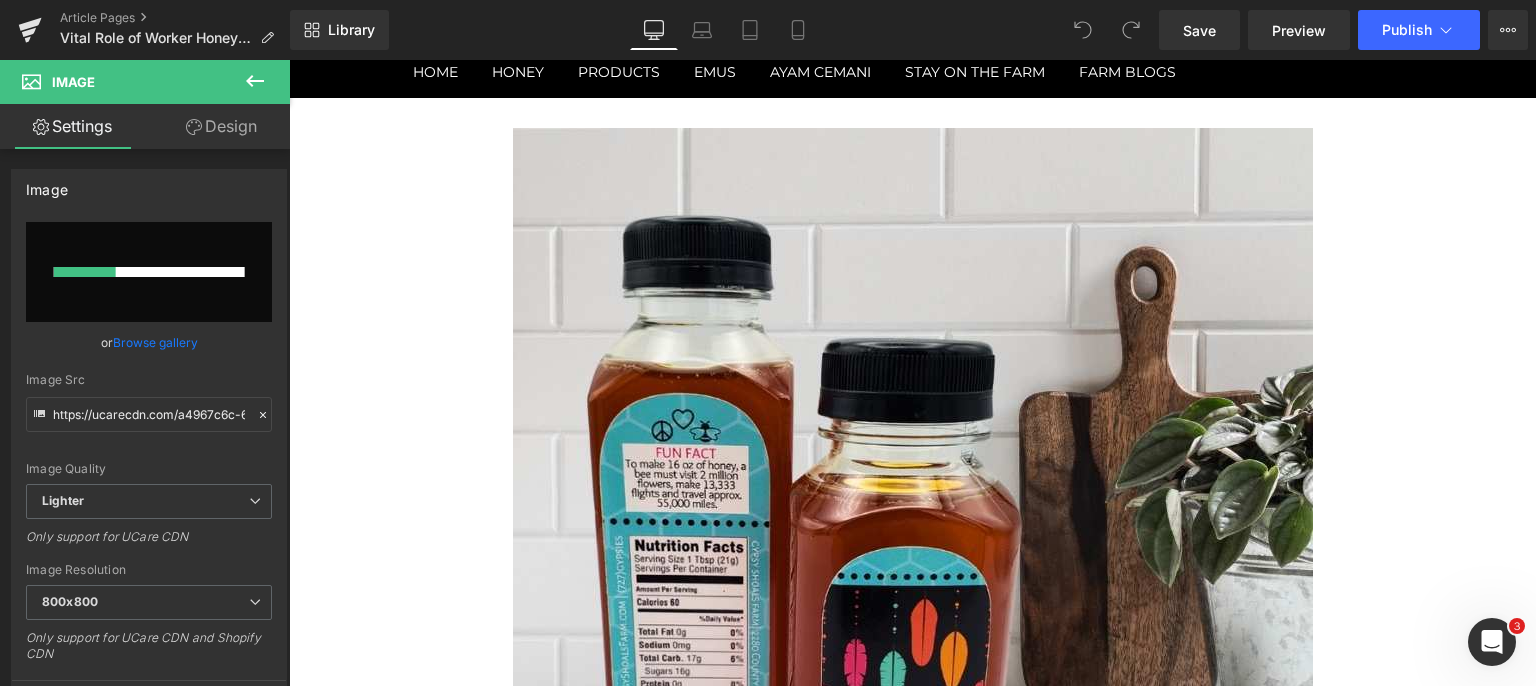 type 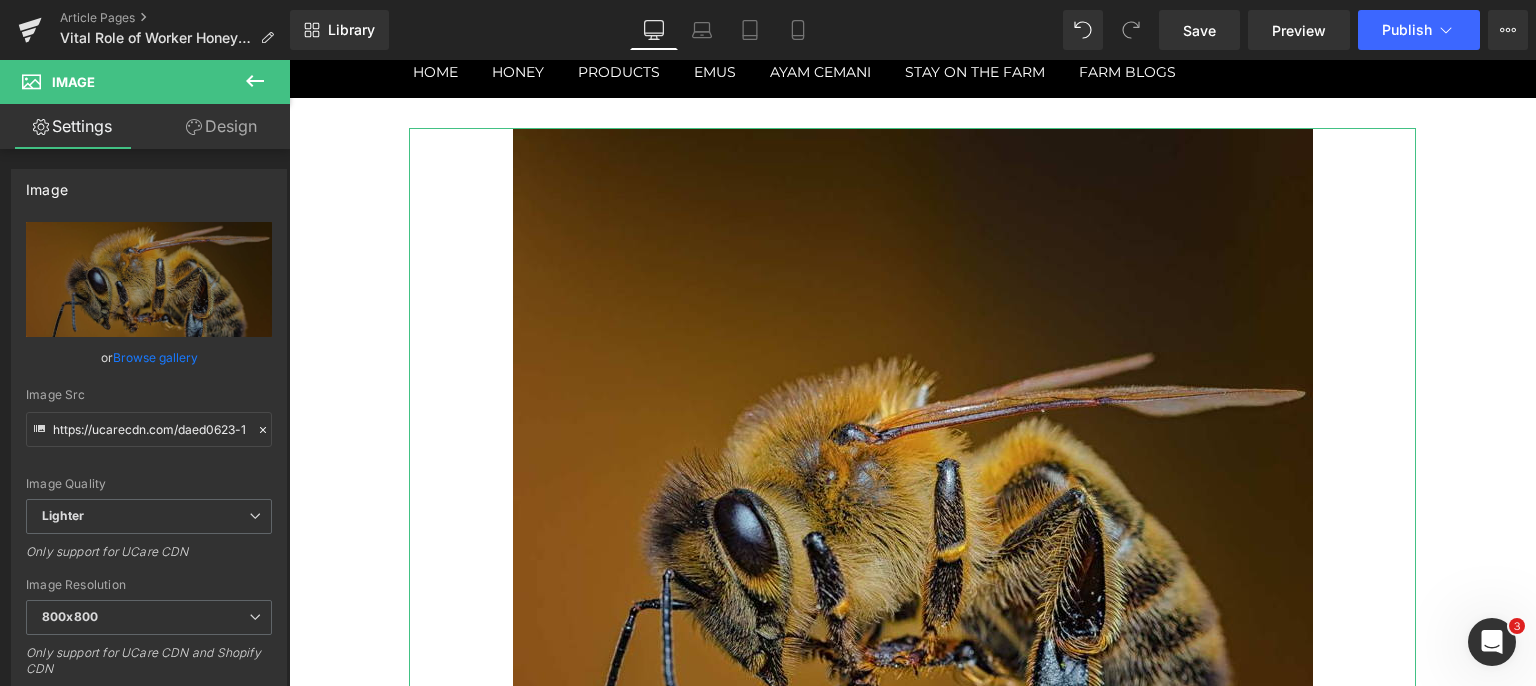 click on "Replace Image" at bounding box center [0, 0] 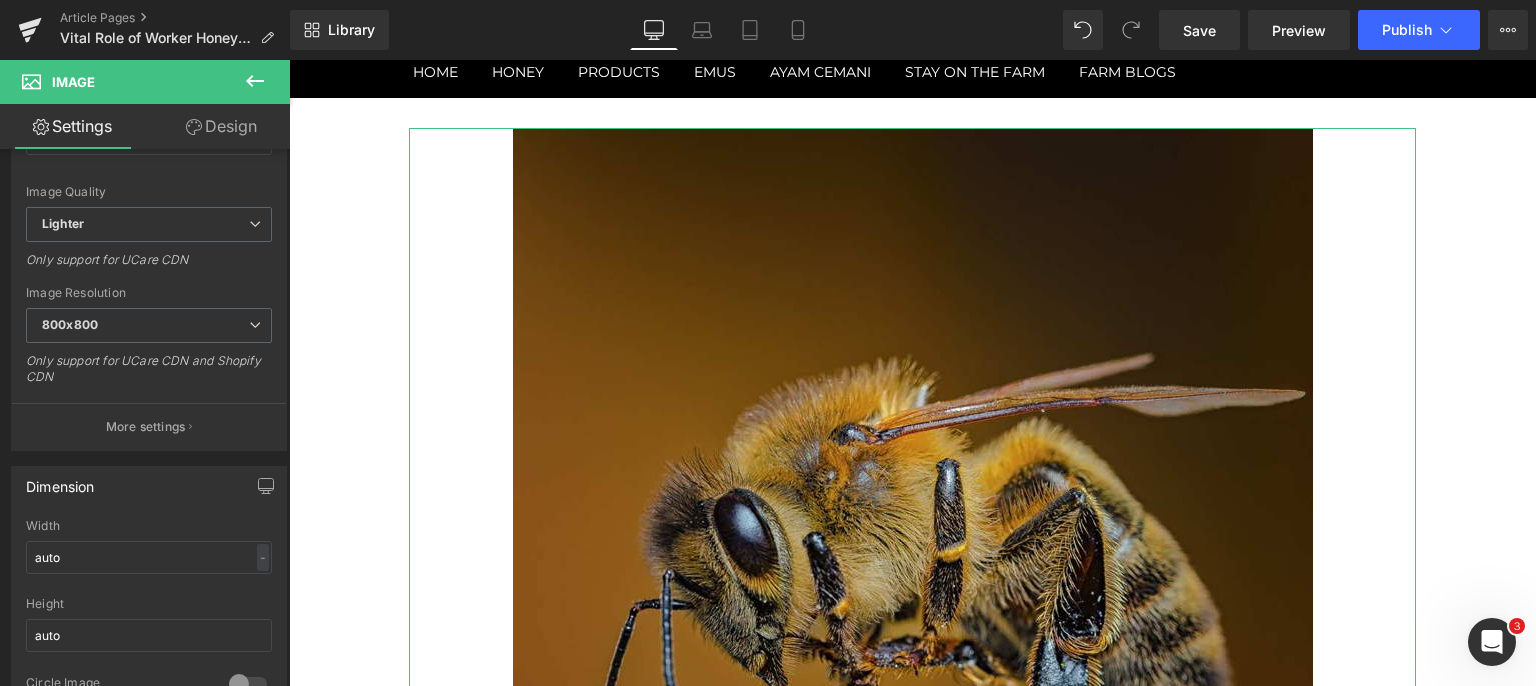 scroll, scrollTop: 300, scrollLeft: 0, axis: vertical 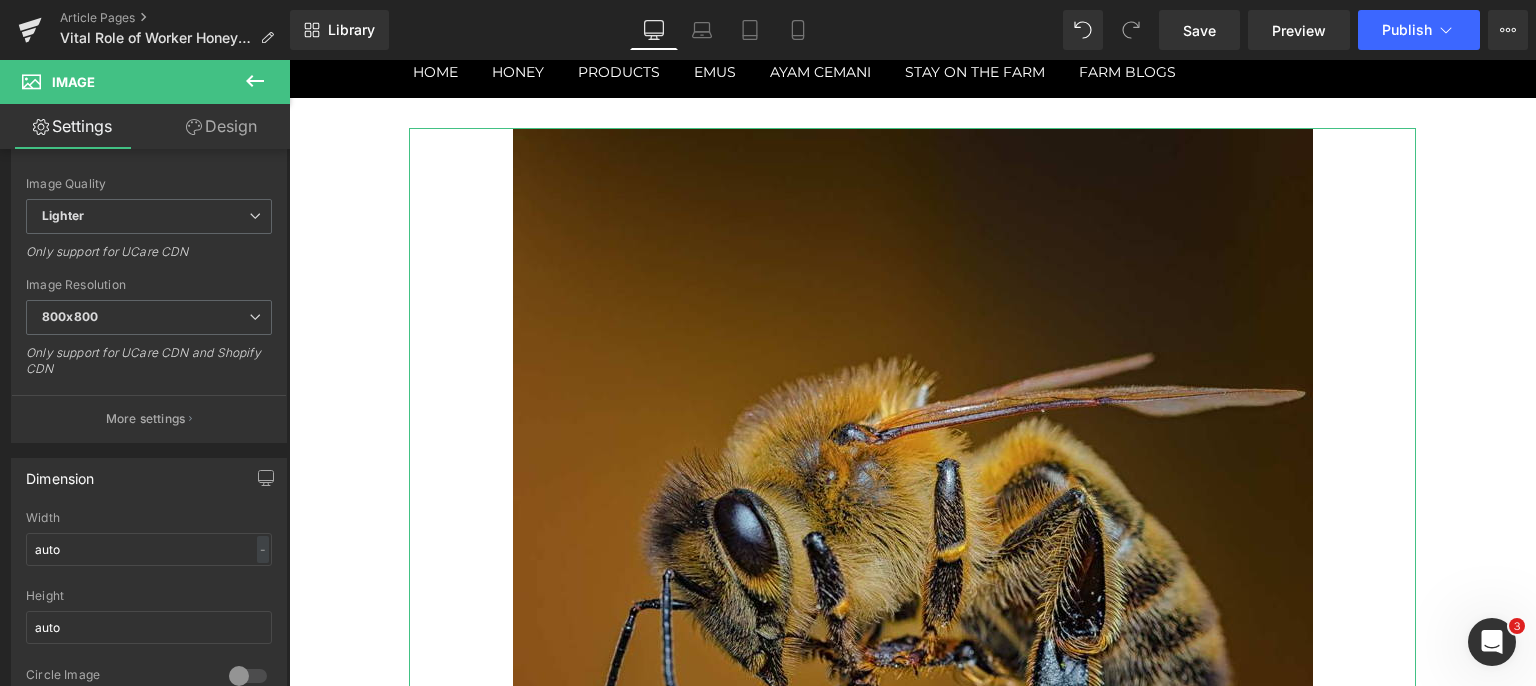 click on "More settings" at bounding box center (146, 419) 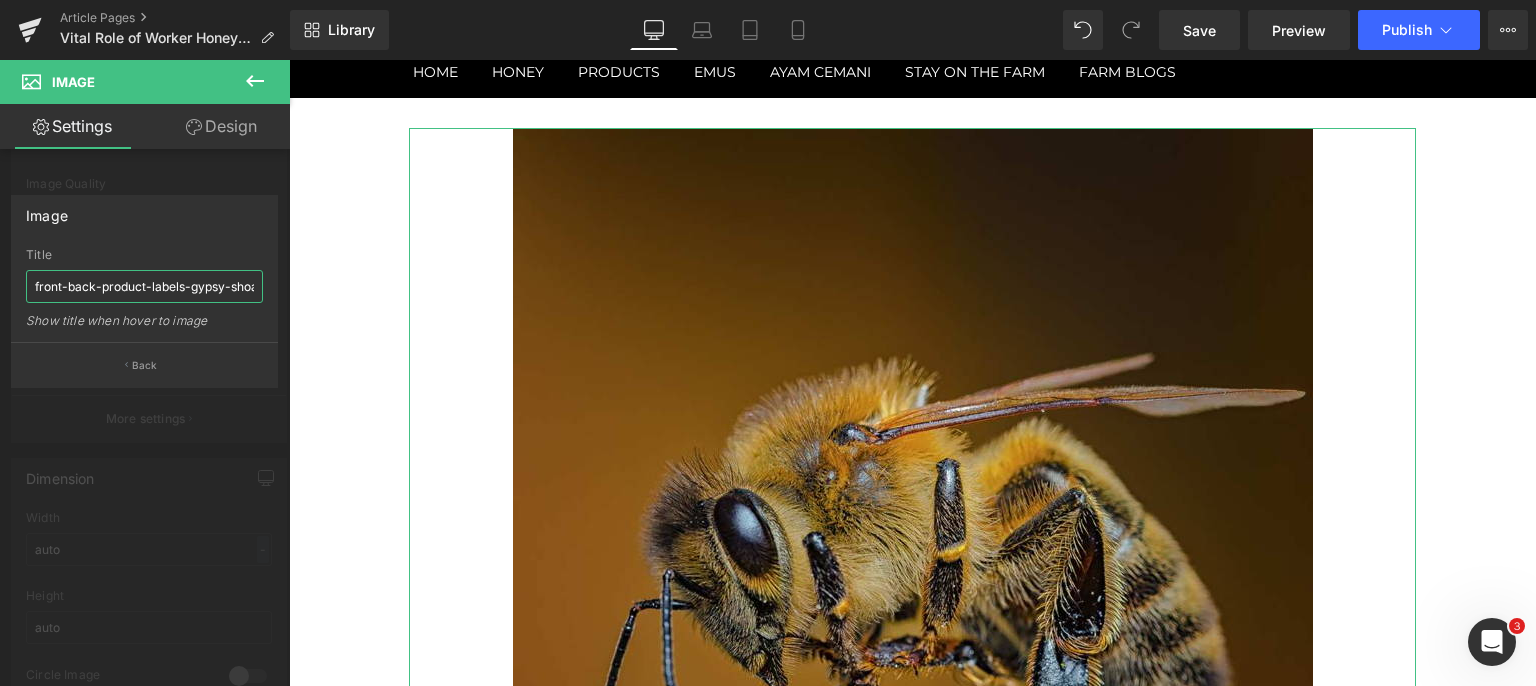 scroll, scrollTop: 0, scrollLeft: 83, axis: horizontal 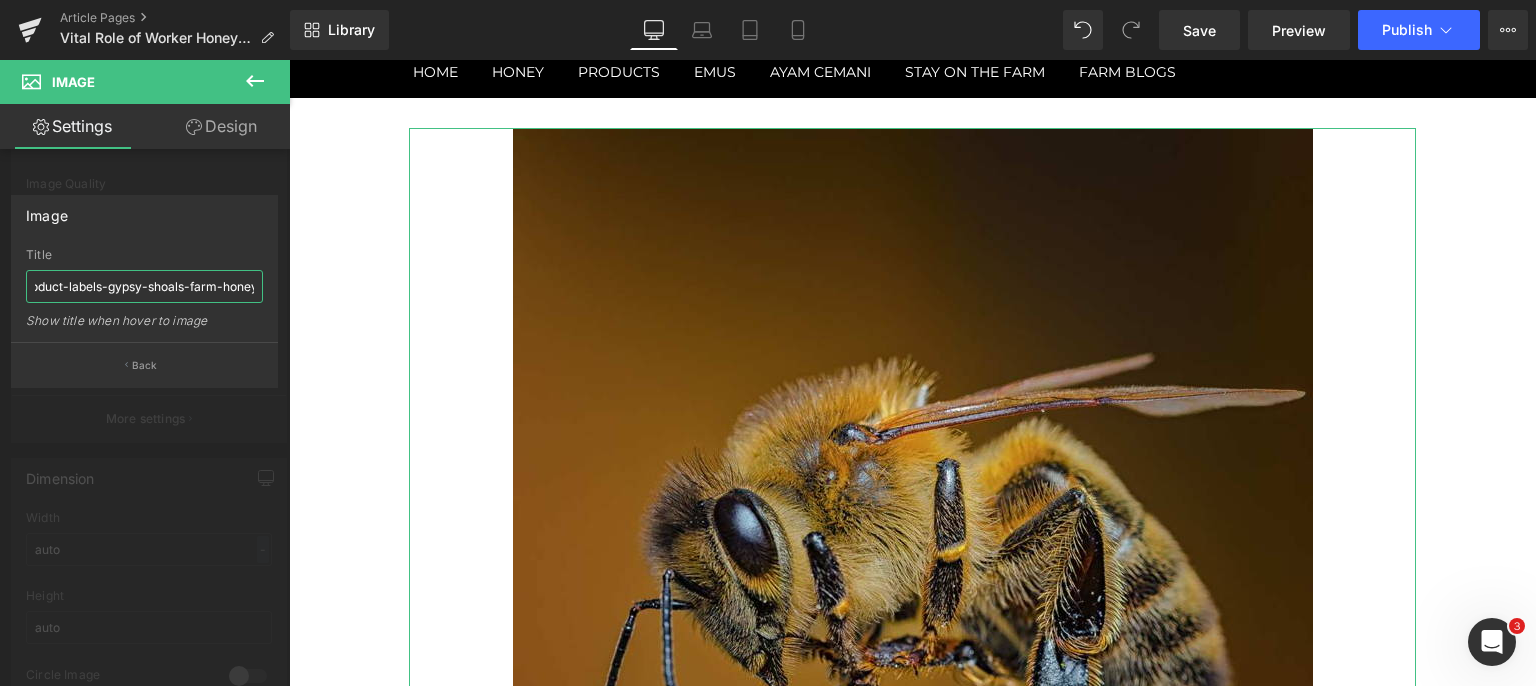 drag, startPoint x: 33, startPoint y: 288, endPoint x: 260, endPoint y: 289, distance: 227.0022 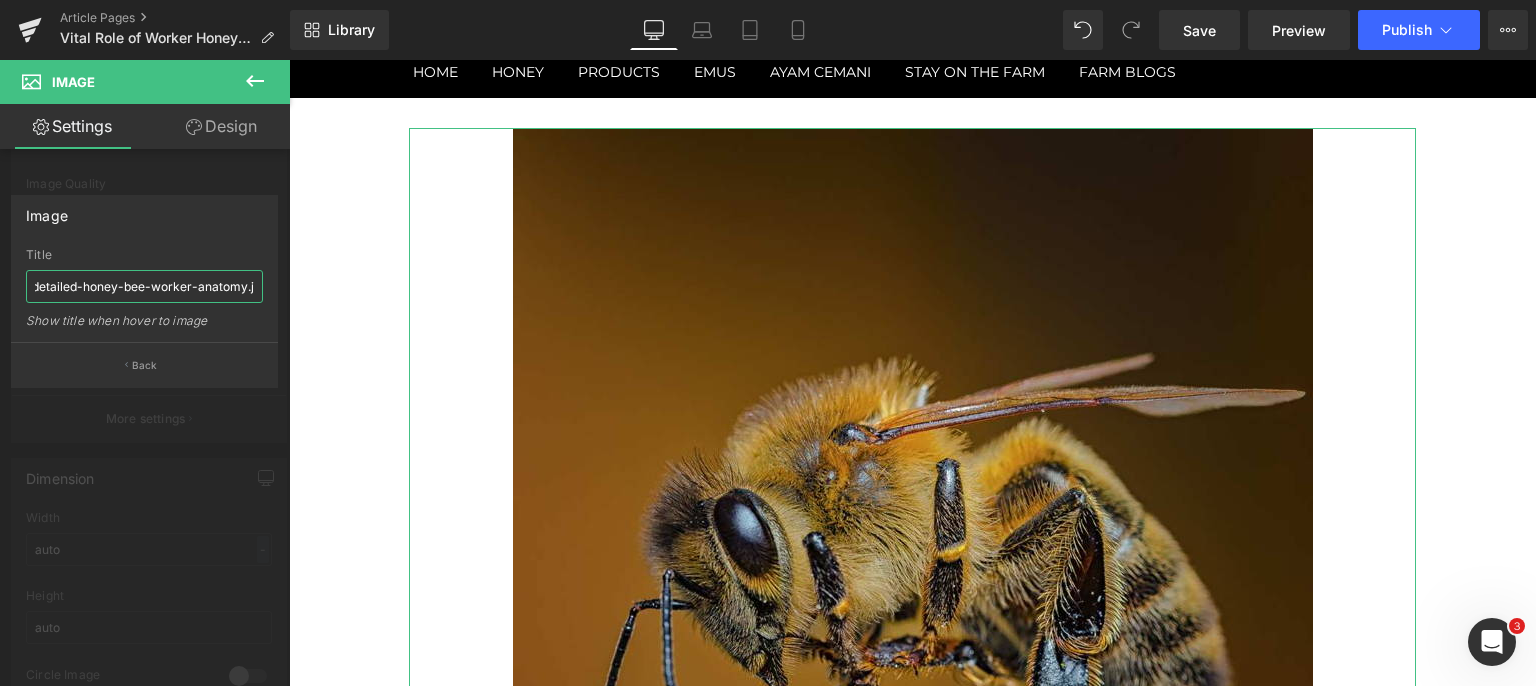 scroll, scrollTop: 0, scrollLeft: 0, axis: both 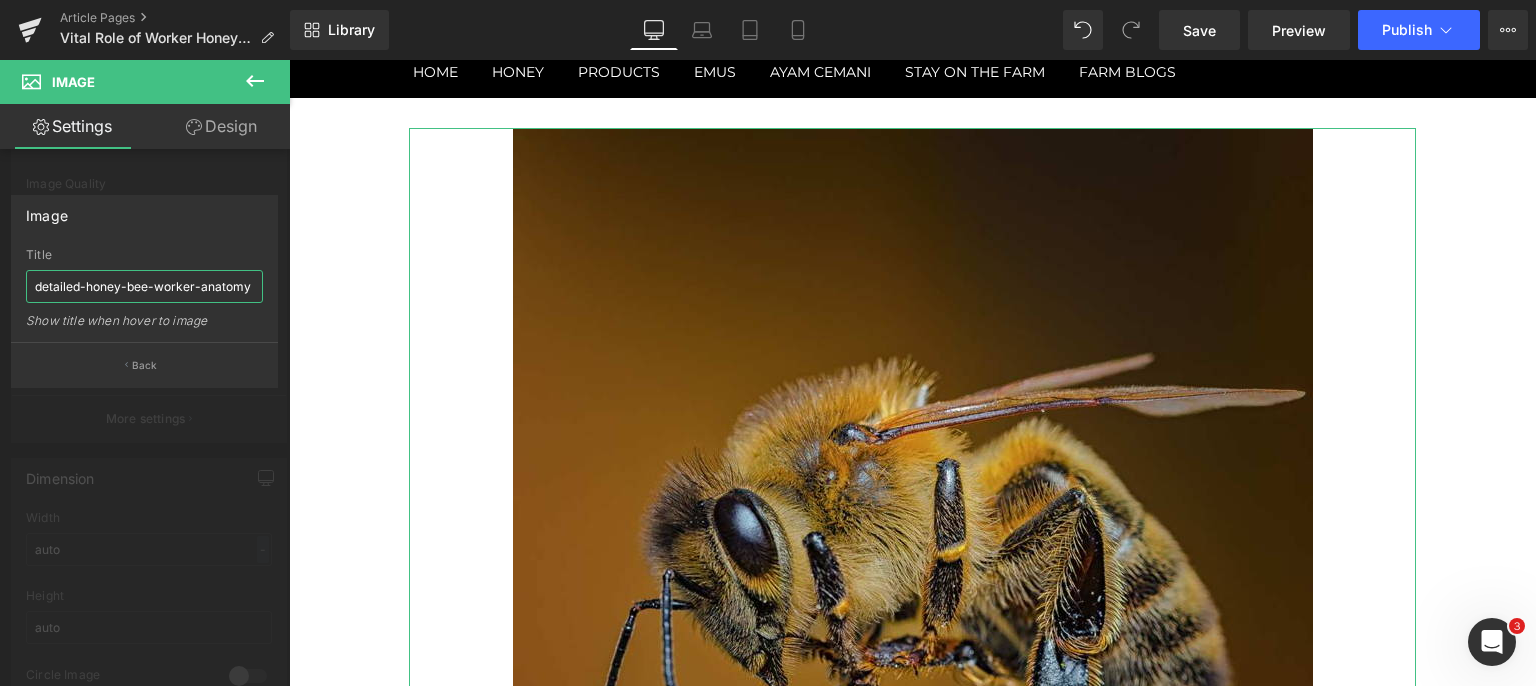type on "detailed-honey-bee-worker-anatomy" 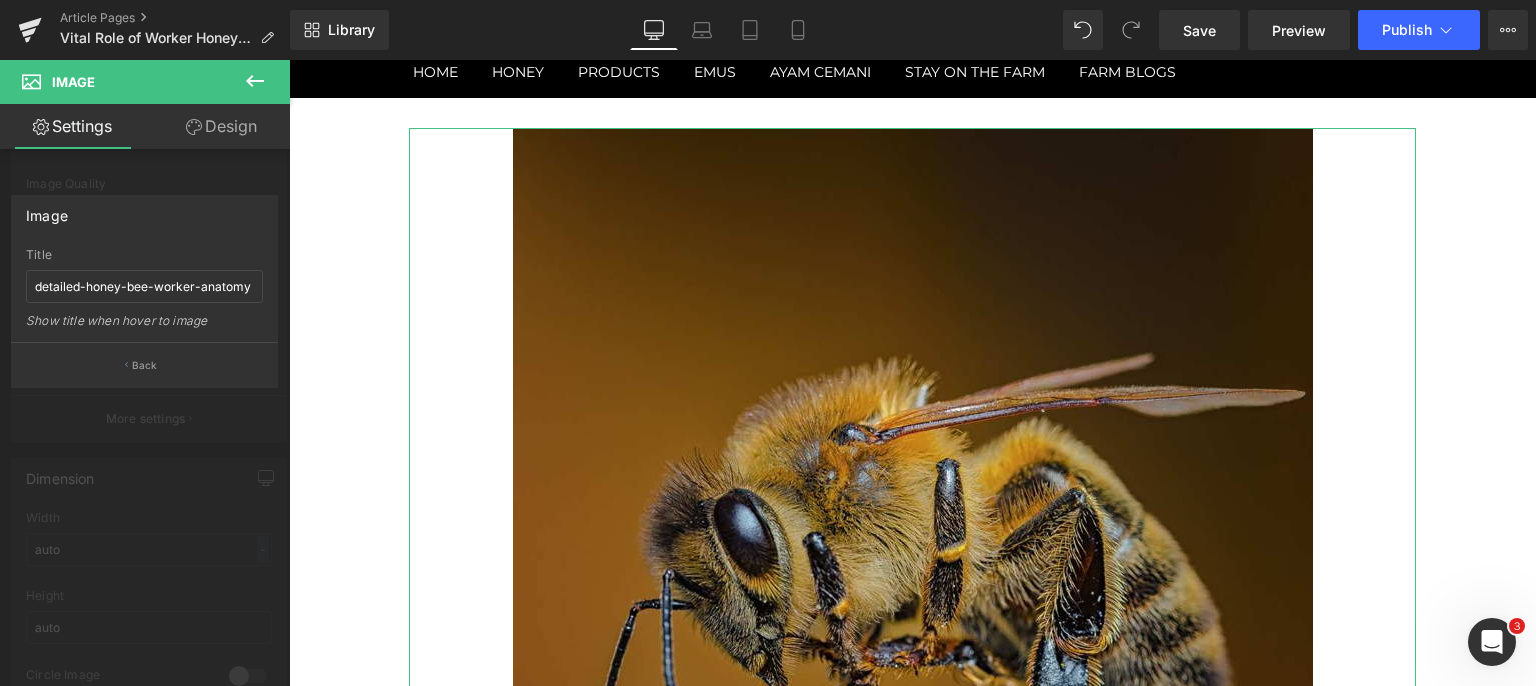 click on "Image" at bounding box center [144, 215] 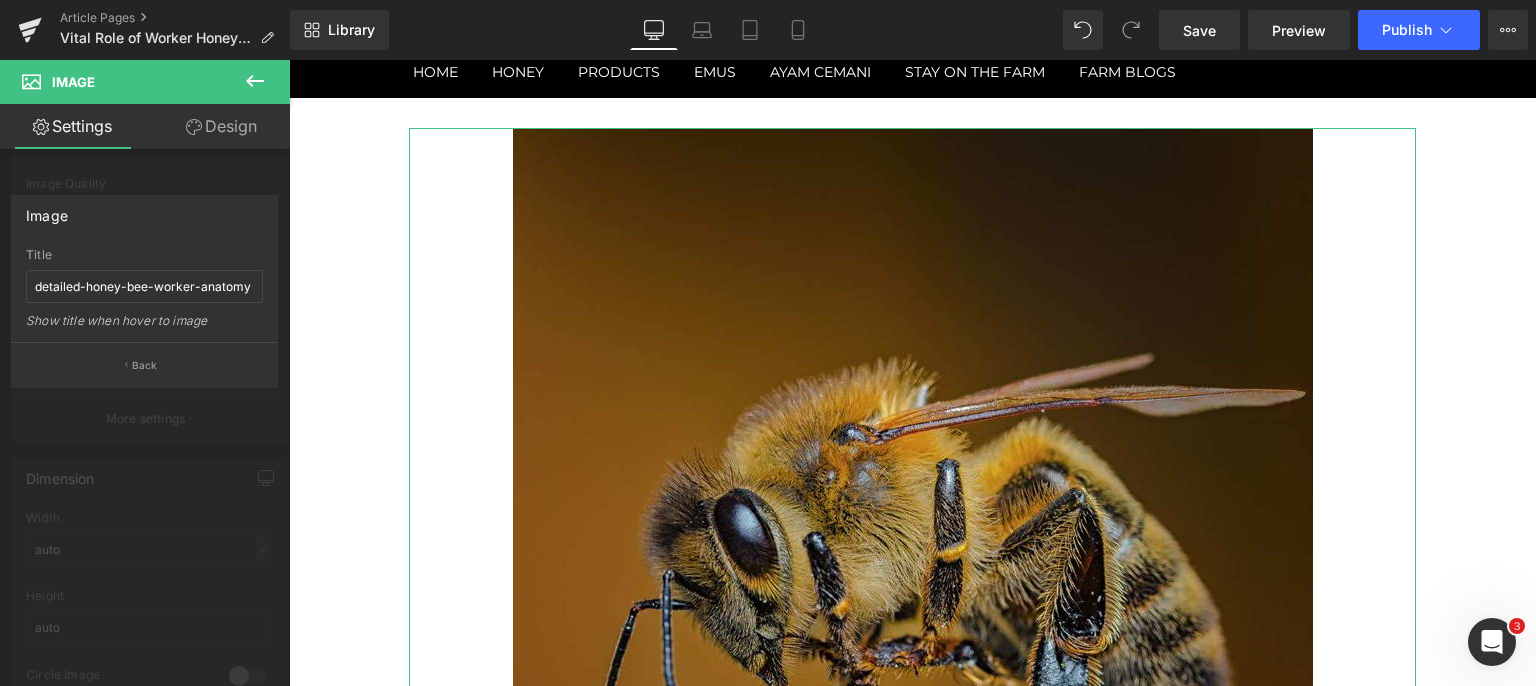 click on "Back" at bounding box center [145, 365] 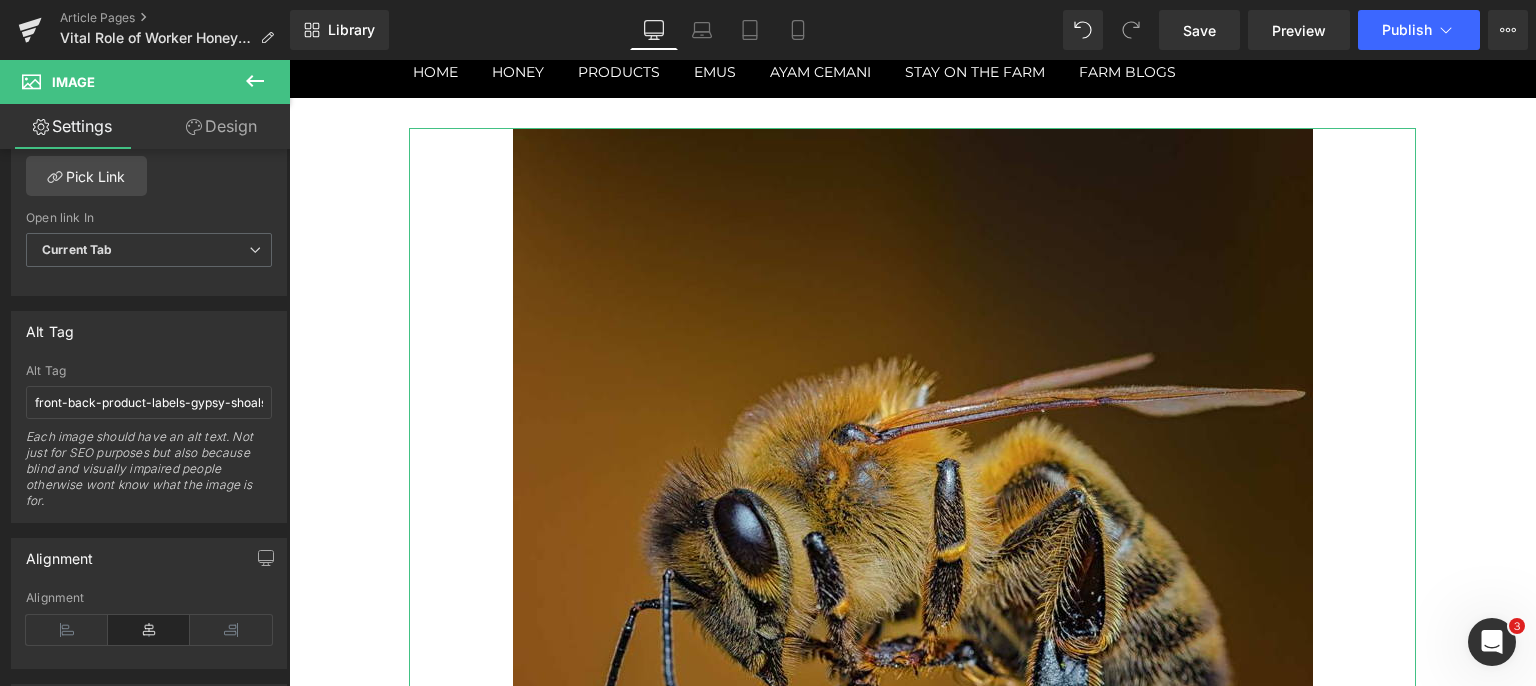 scroll, scrollTop: 1000, scrollLeft: 0, axis: vertical 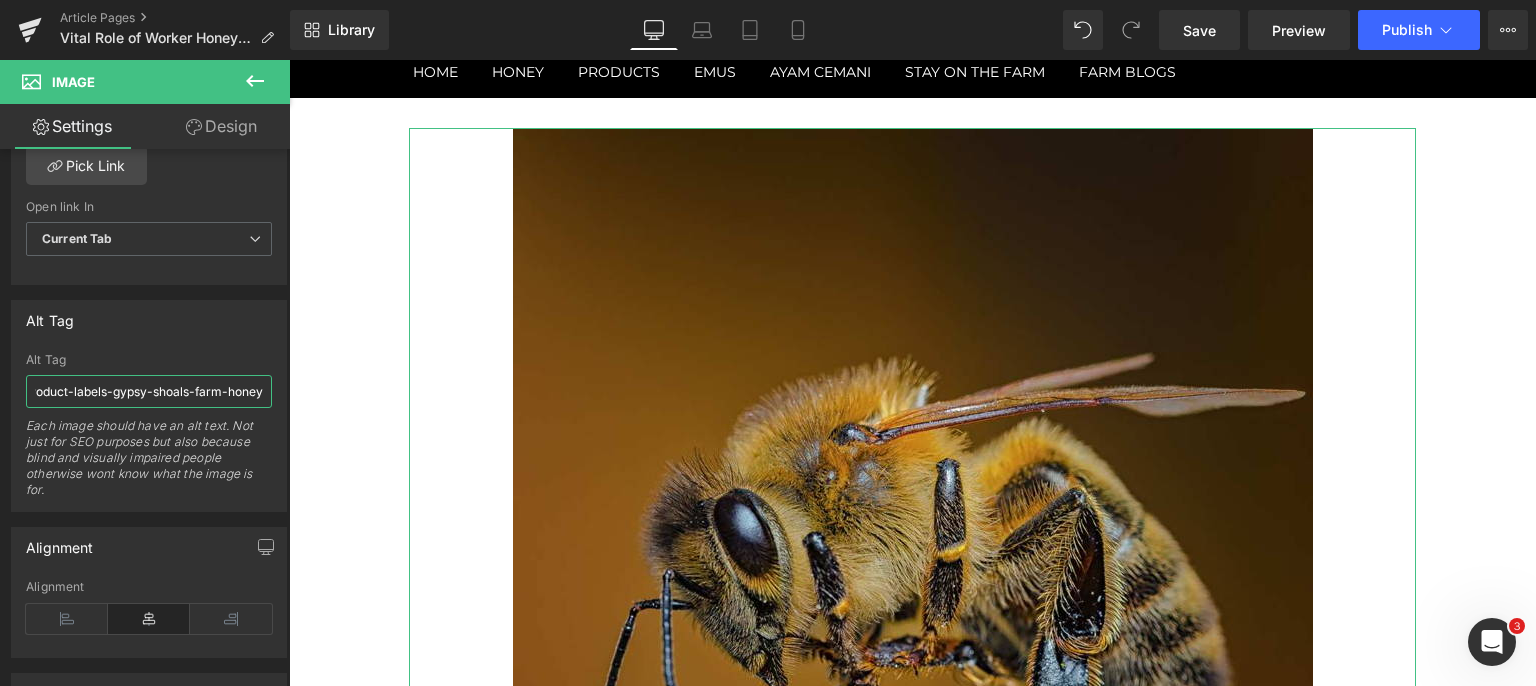 drag, startPoint x: 30, startPoint y: 384, endPoint x: 287, endPoint y: 390, distance: 257.07004 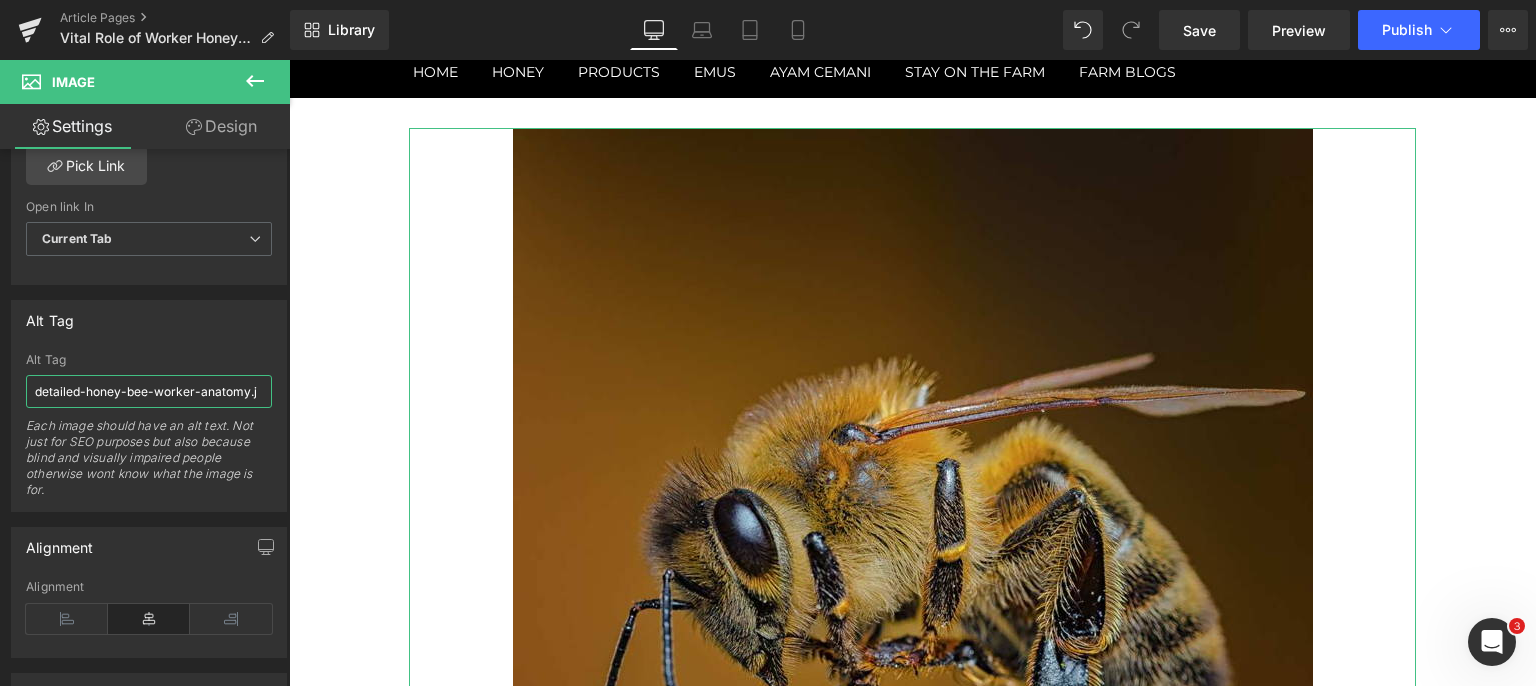 scroll, scrollTop: 0, scrollLeft: 0, axis: both 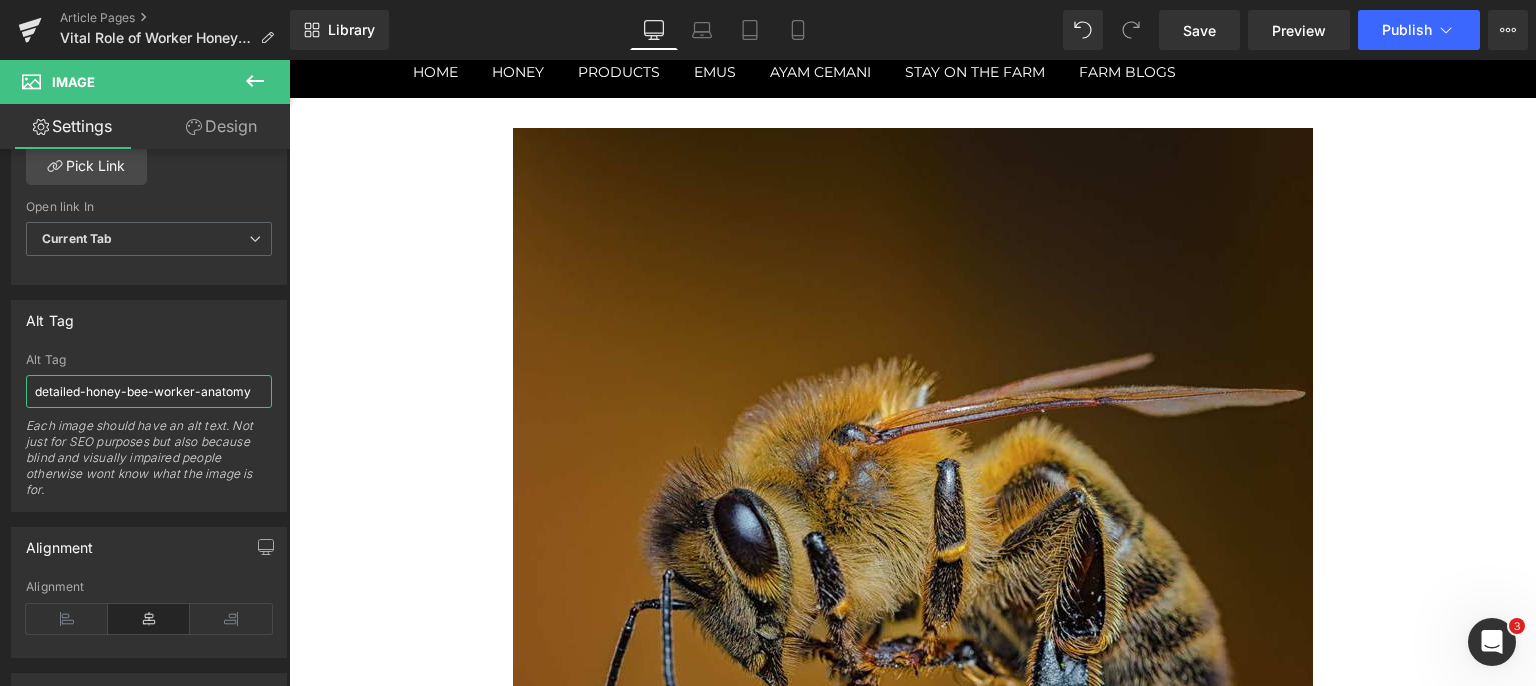 type on "detailed-honey-bee-worker-anatomy" 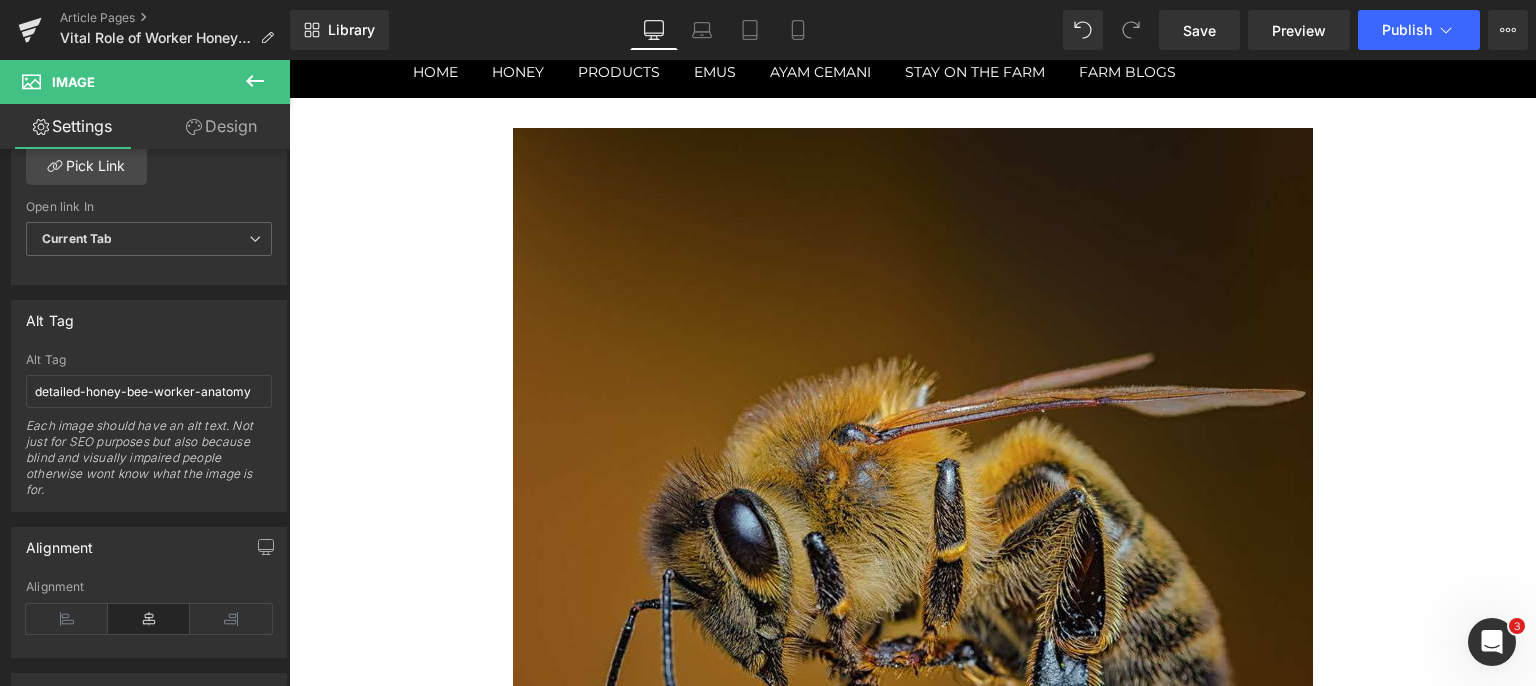 click on "Save" at bounding box center (1199, 30) 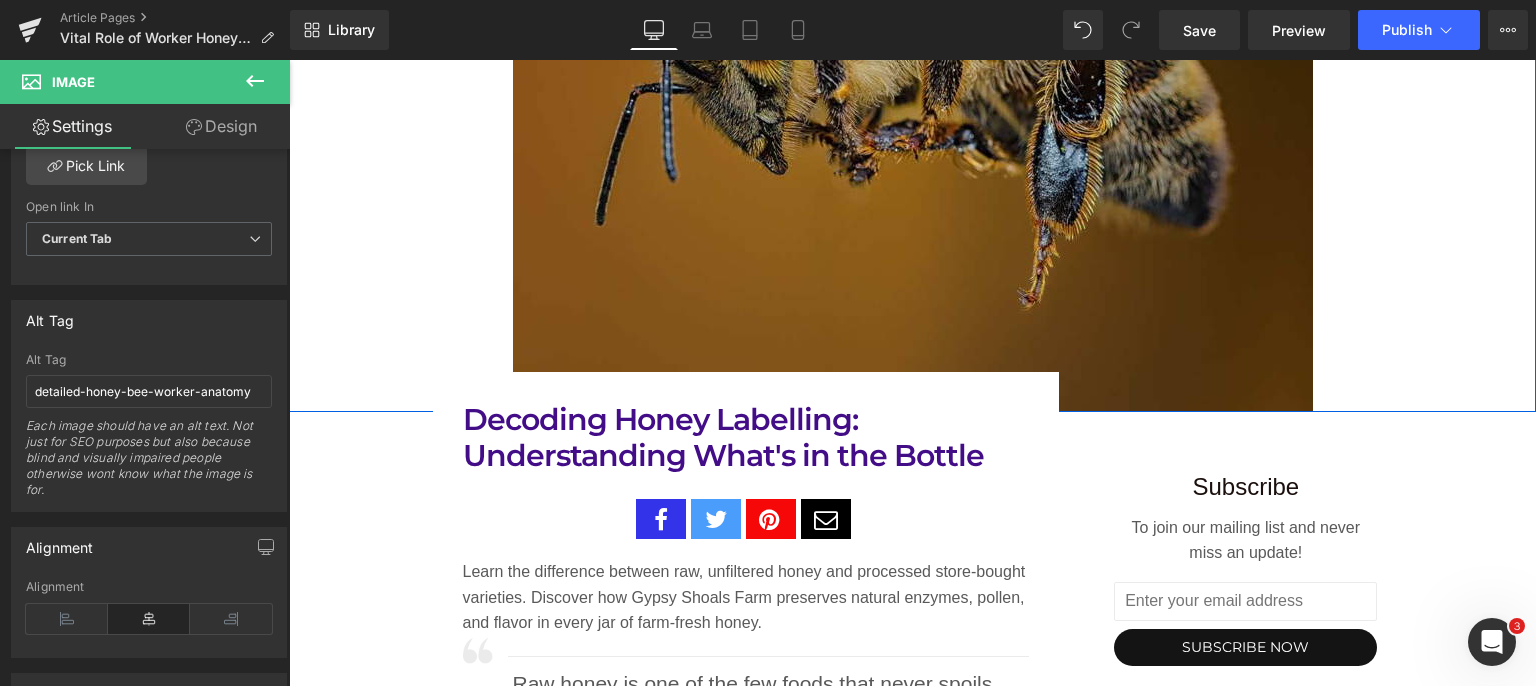 scroll, scrollTop: 900, scrollLeft: 0, axis: vertical 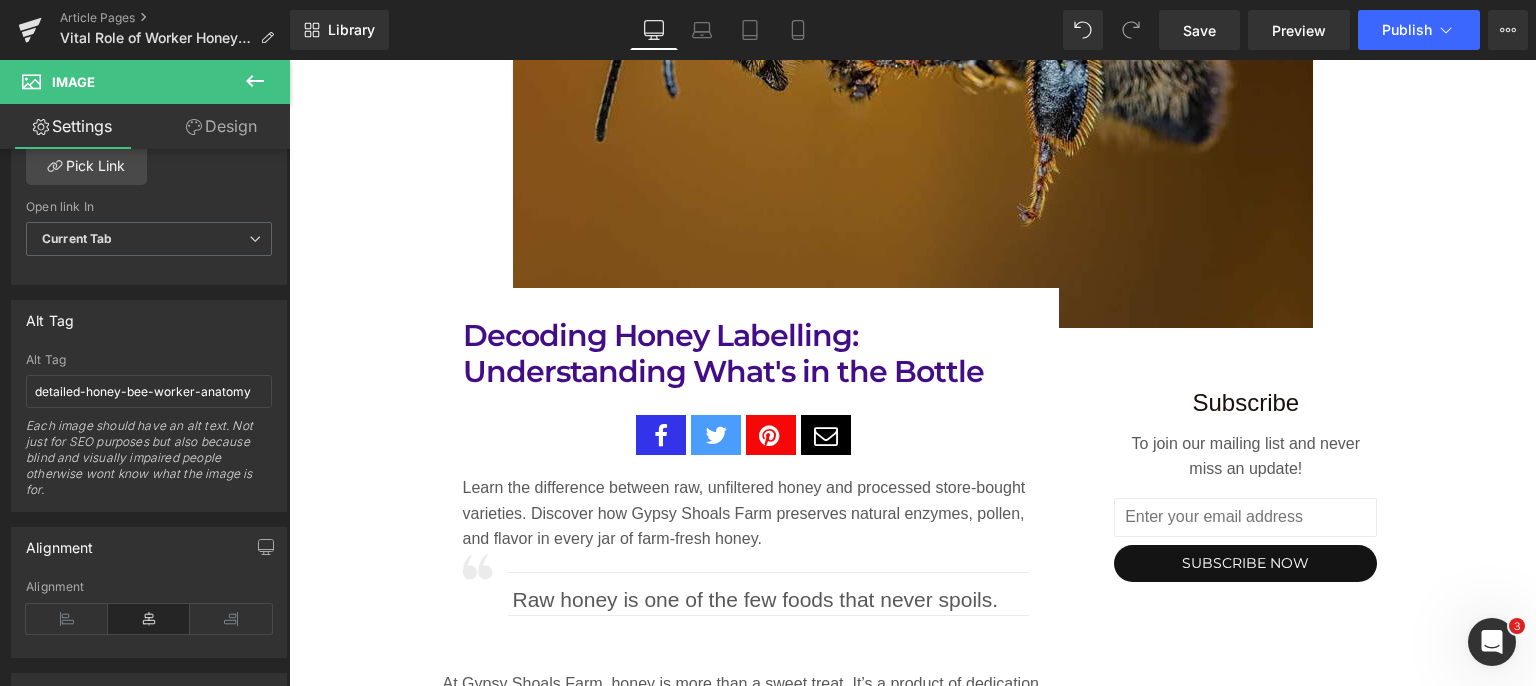 click on "Decoding Honey Labelling: Understanding What's in the Bottle" at bounding box center (746, 354) 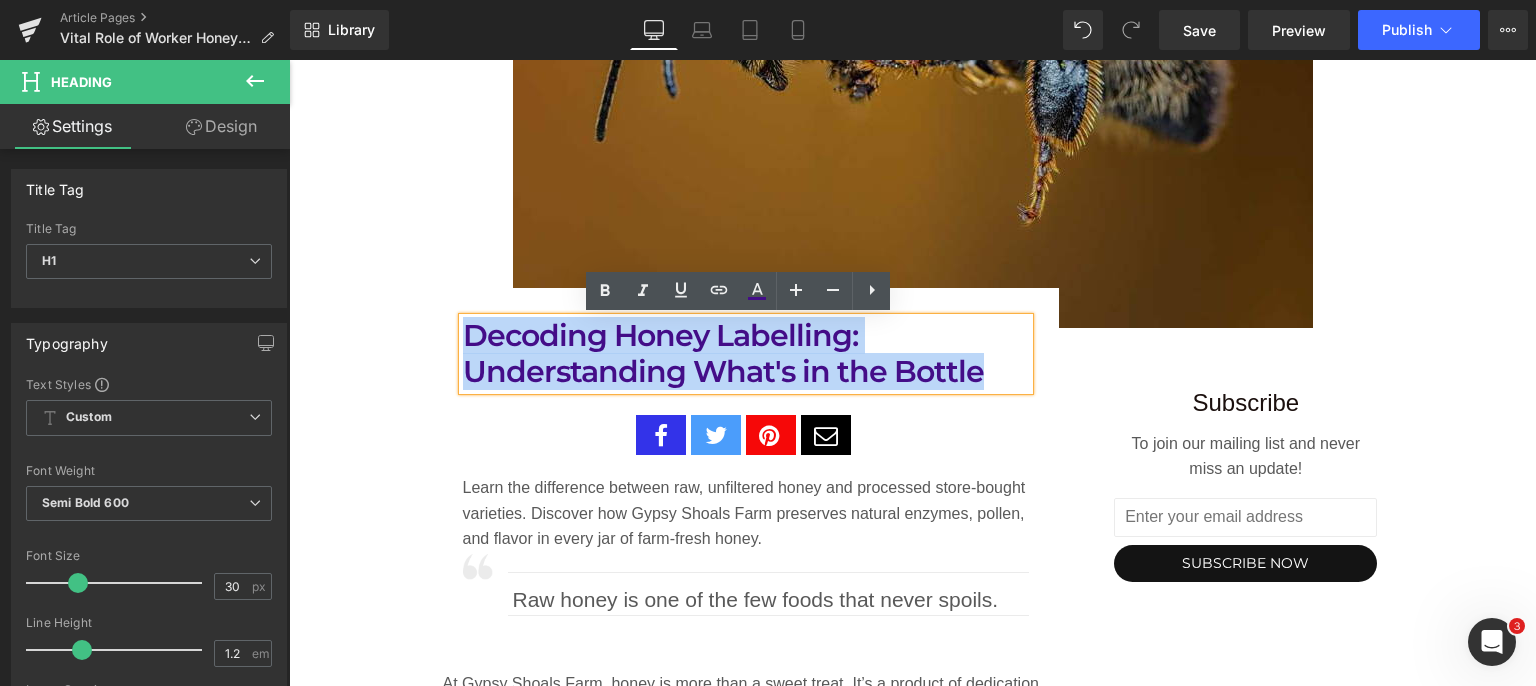 drag, startPoint x: 985, startPoint y: 374, endPoint x: 460, endPoint y: 341, distance: 526.03613 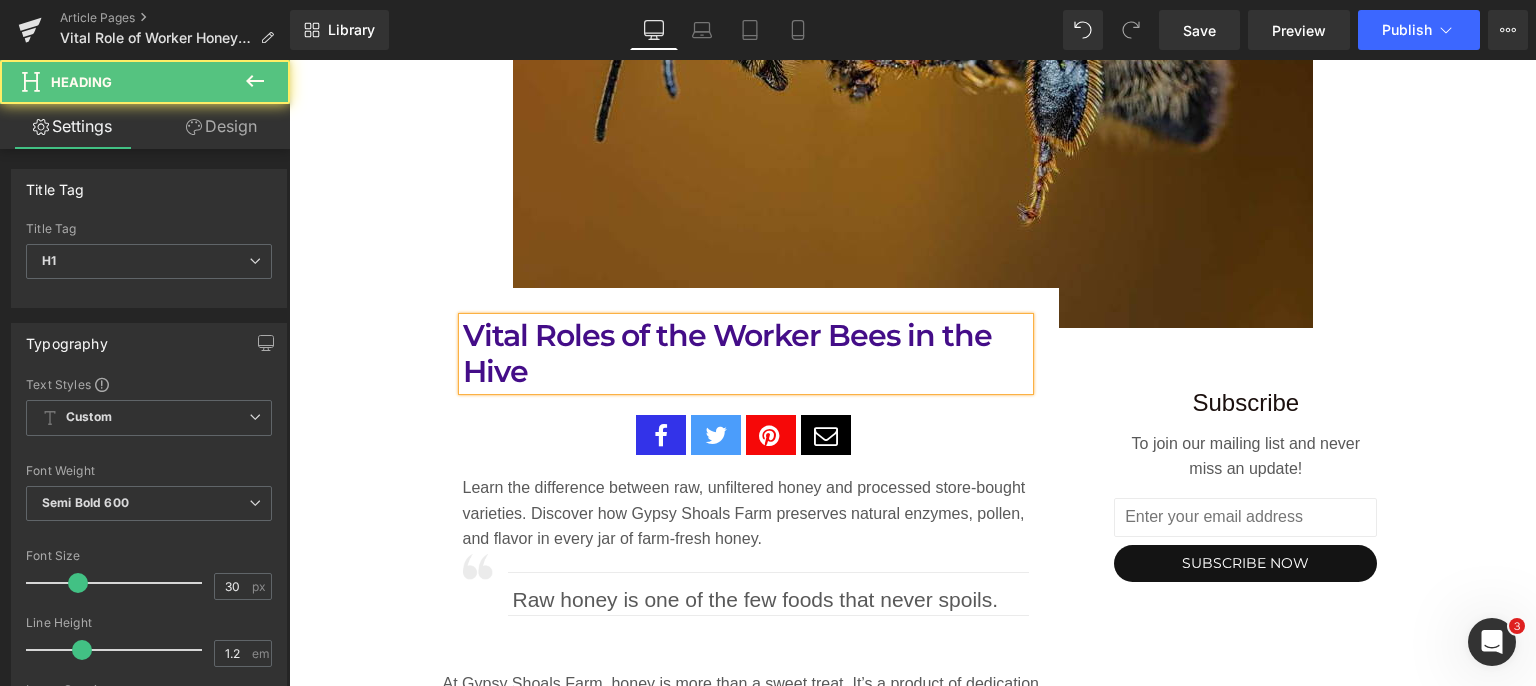click on "Vital Roles of the Worker Bees in the Hive" at bounding box center [746, 354] 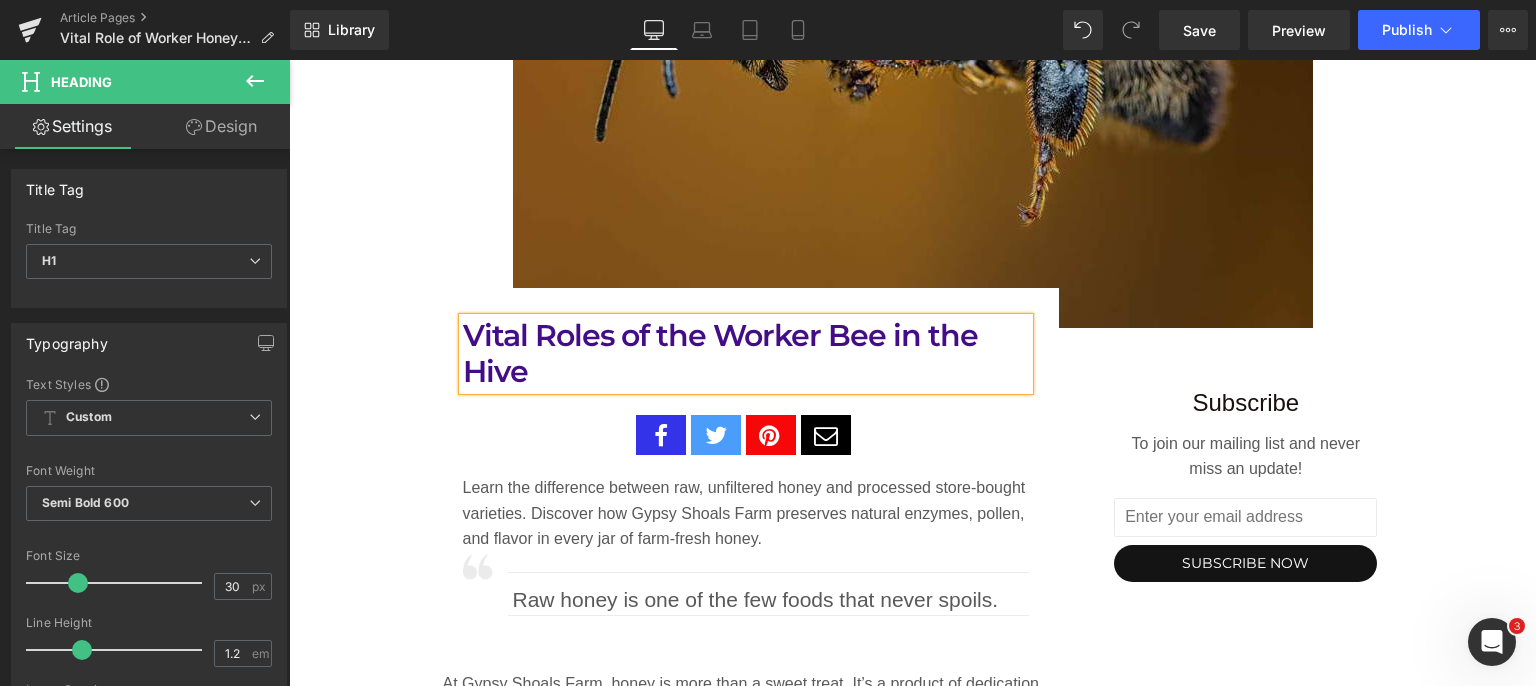 click on "Vital Roles of the Worker Bee in the Hive" at bounding box center [746, 354] 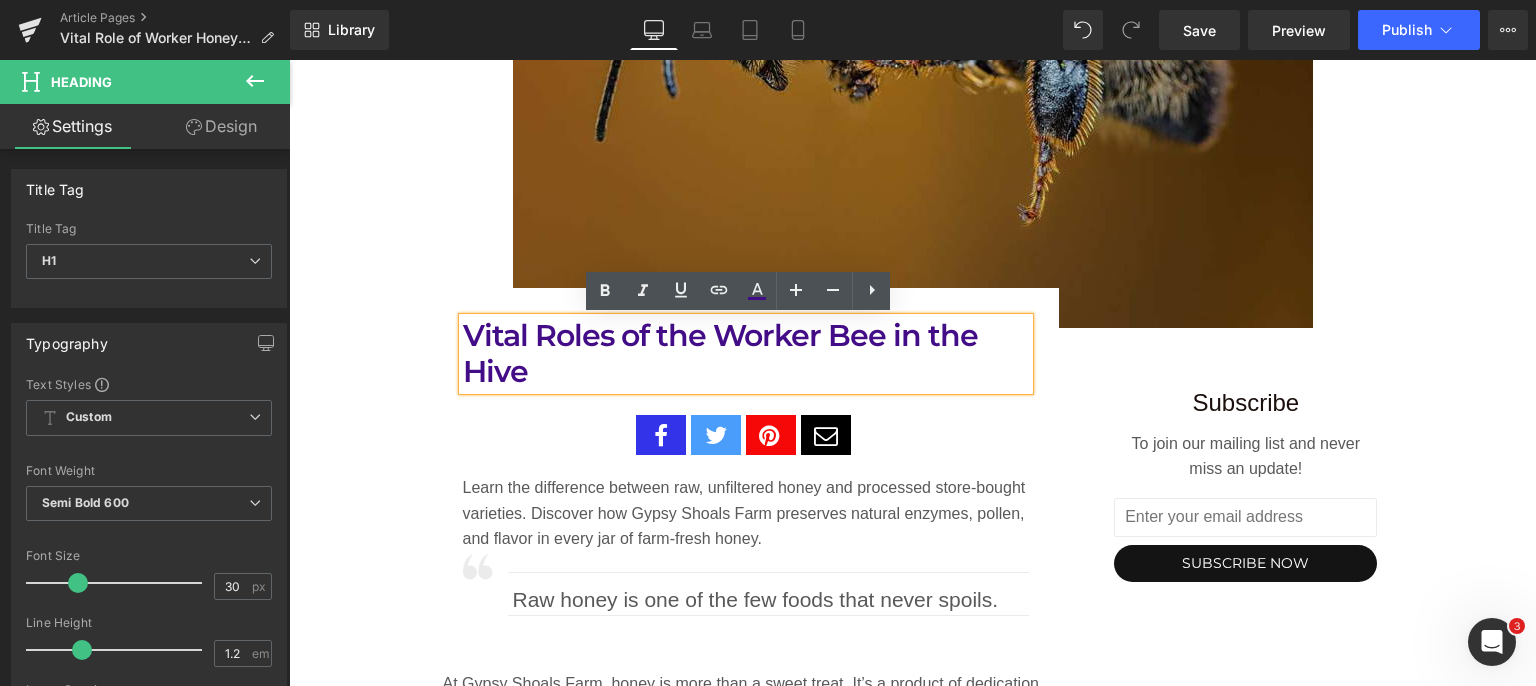 click on "Vital Roles of the Worker Bee in the Hive" at bounding box center (746, 354) 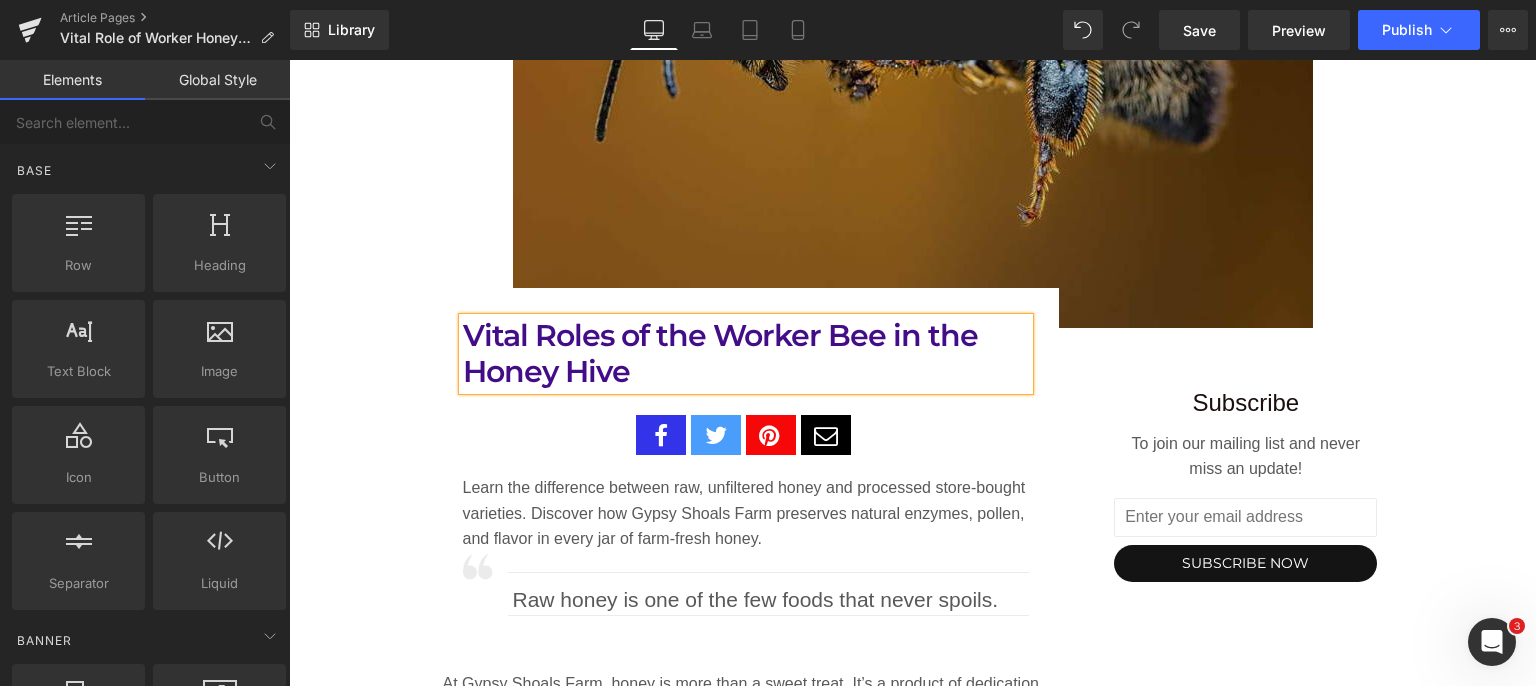 click on "[NUMBER] [STREET] [CITY] [STATE] | ([PHONE]) | [EMAIL]
Sign in
or
Create an Account
Search
Cart  0
Menu
Cart  0
Search
Home
Honey" at bounding box center [912, 4310] 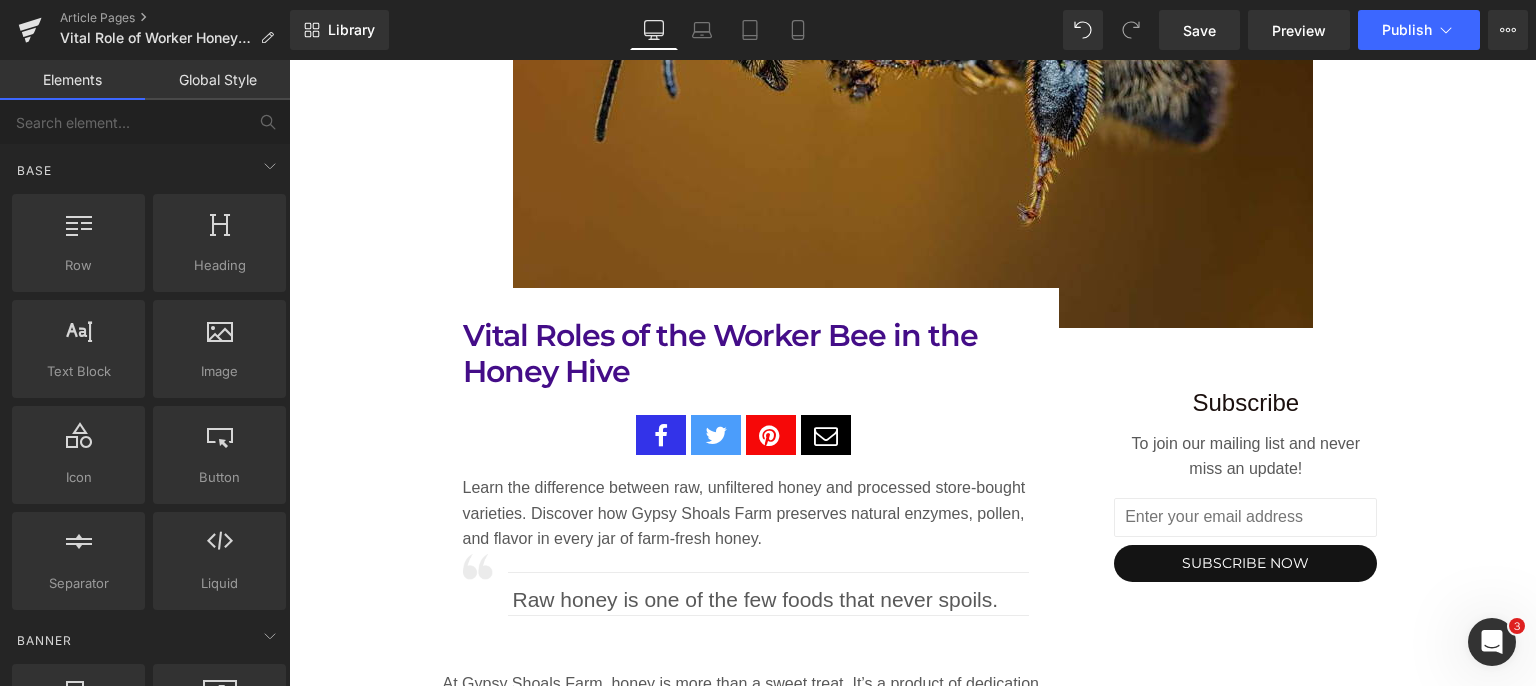 click on "Learn the difference between raw, unfiltered honey and processed store-bought varieties. Discover how Gypsy Shoals Farm preserves natural enzymes, pollen, and flavor in every jar of farm-fresh honey." at bounding box center [746, 513] 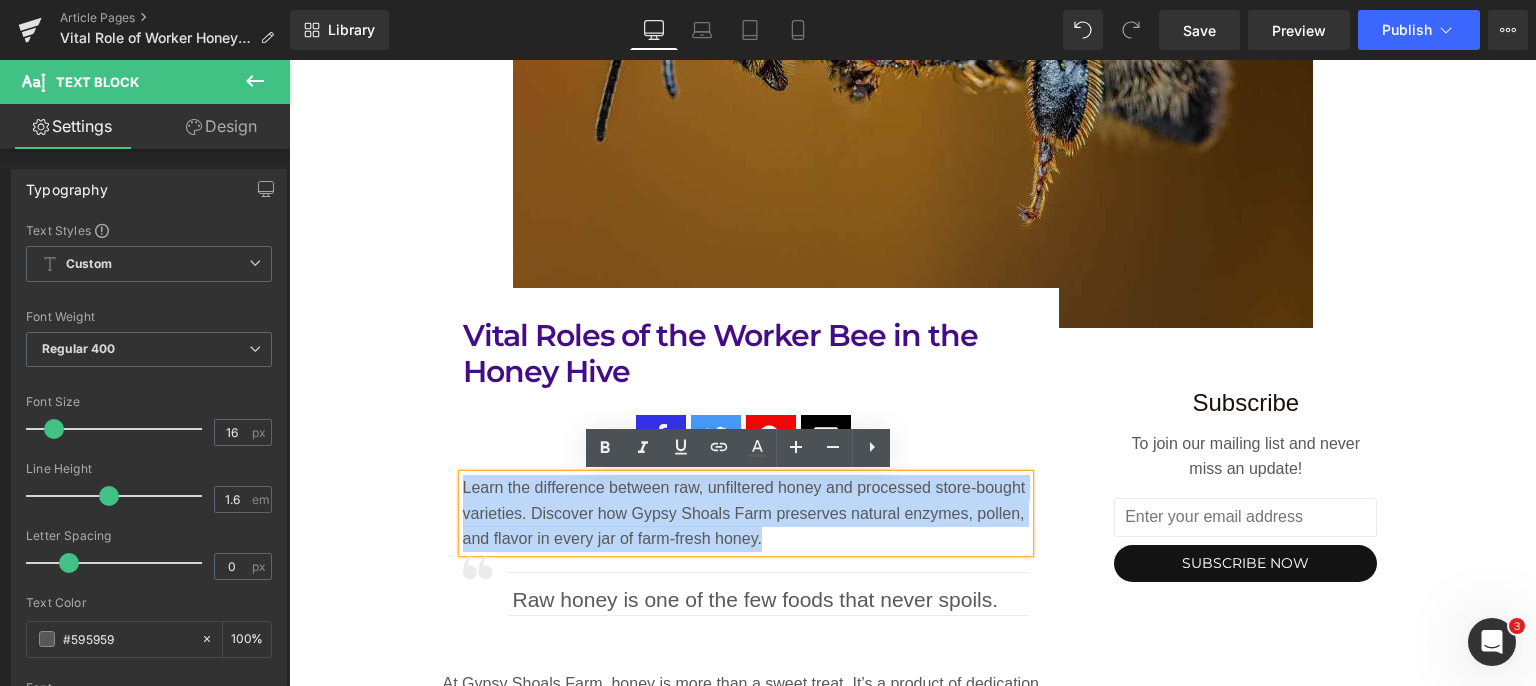 drag, startPoint x: 761, startPoint y: 542, endPoint x: 455, endPoint y: 488, distance: 310.72818 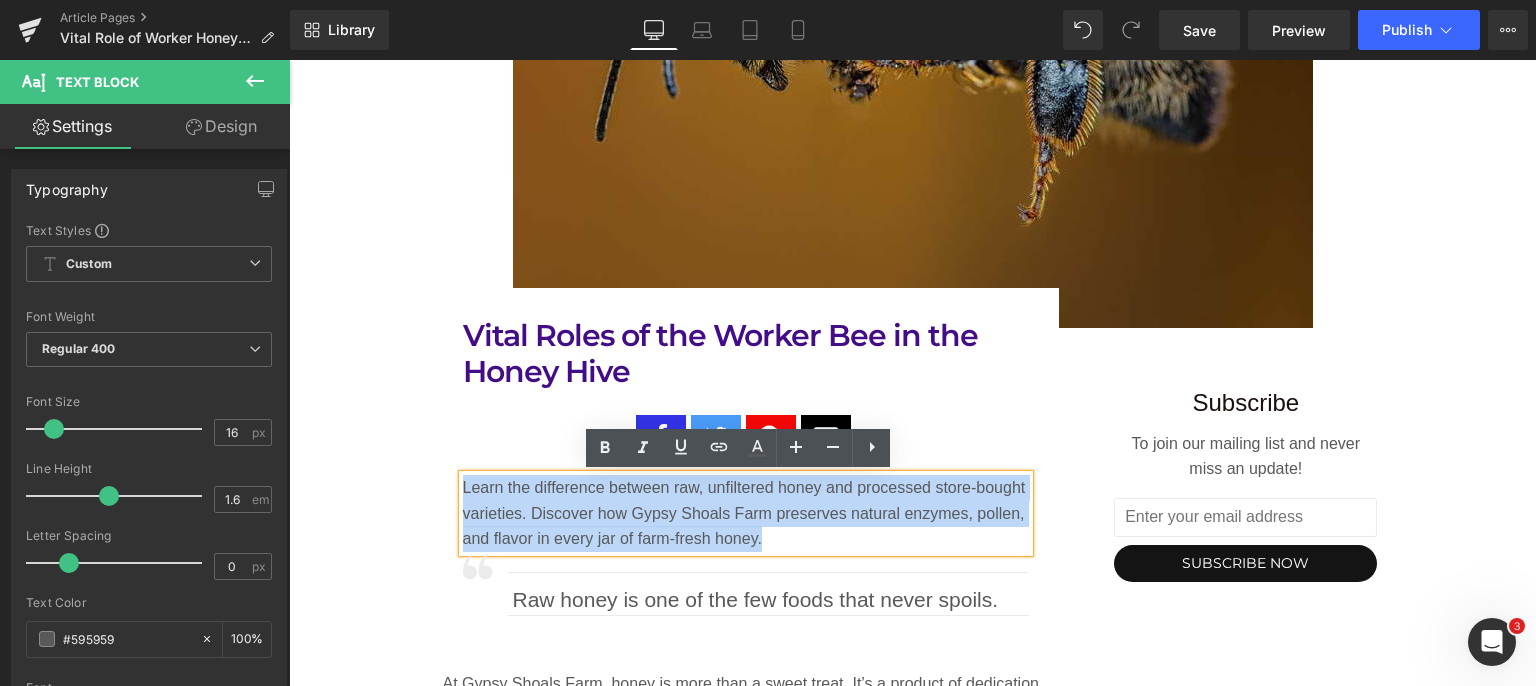 click on "Learn the difference between raw, unfiltered honey and processed store-bought varieties. Discover how Gypsy Shoals Farm preserves natural enzymes, pollen, and flavor in every jar of farm-fresh honey." at bounding box center [746, 513] 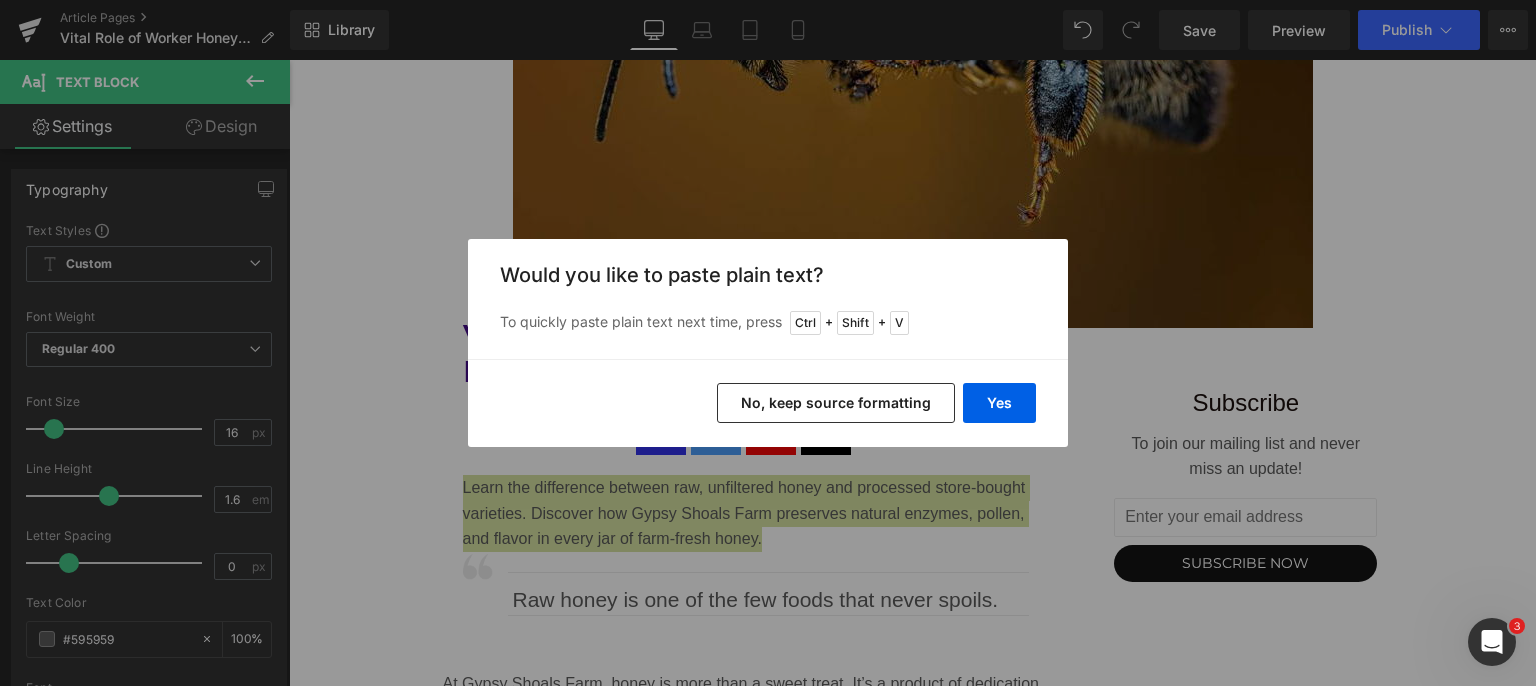 click on "Yes" at bounding box center (999, 403) 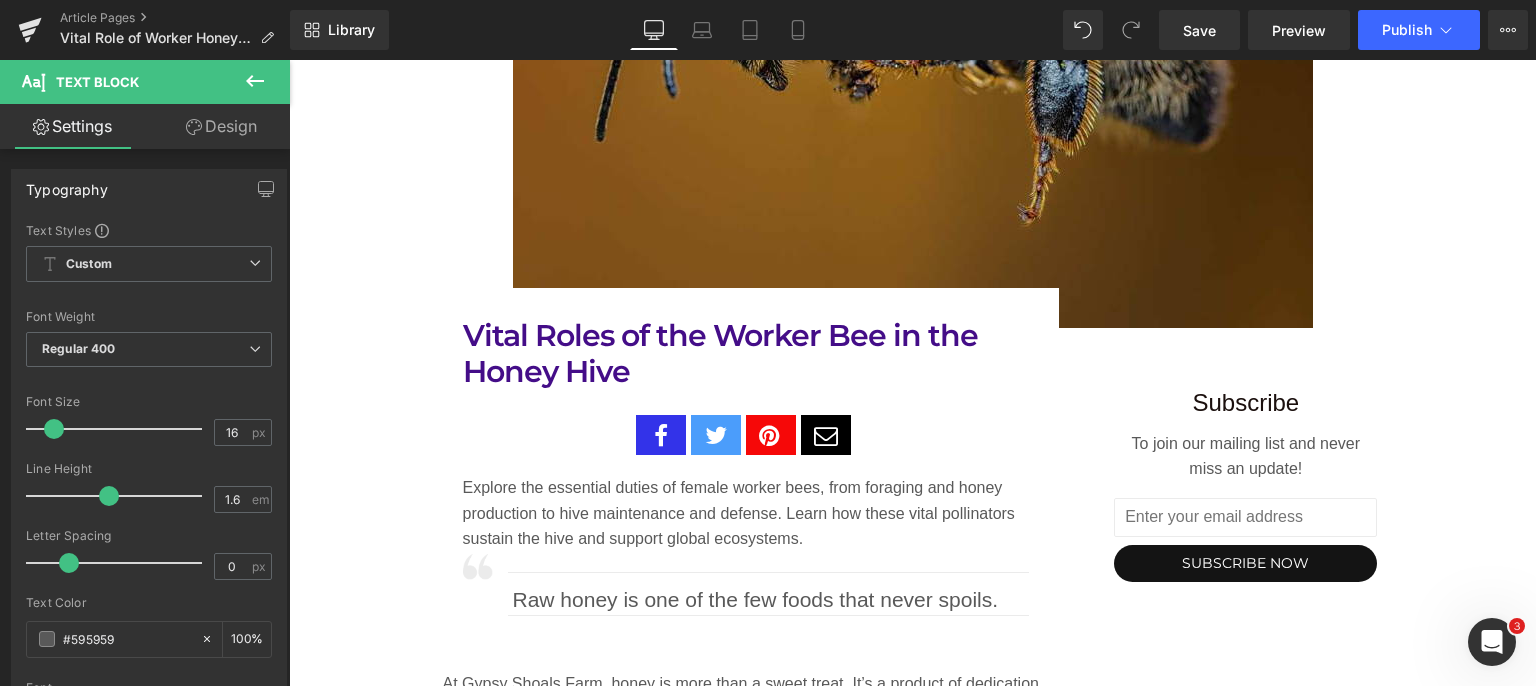 click on "View Live Page View with current Template Save Template to Library Schedule Publish  Optimize  Publish Settings Shortcuts" at bounding box center (1508, 30) 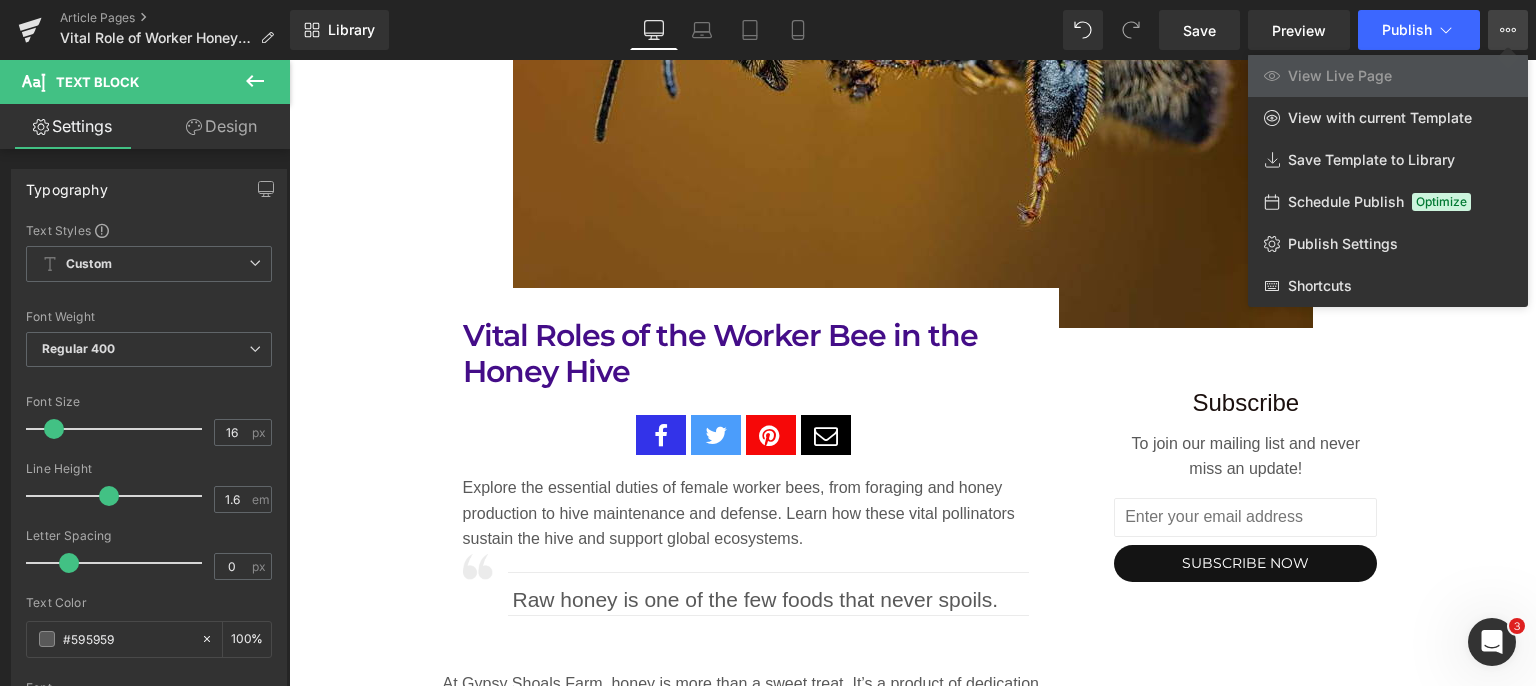 click on "Publish Settings" at bounding box center (1343, 244) 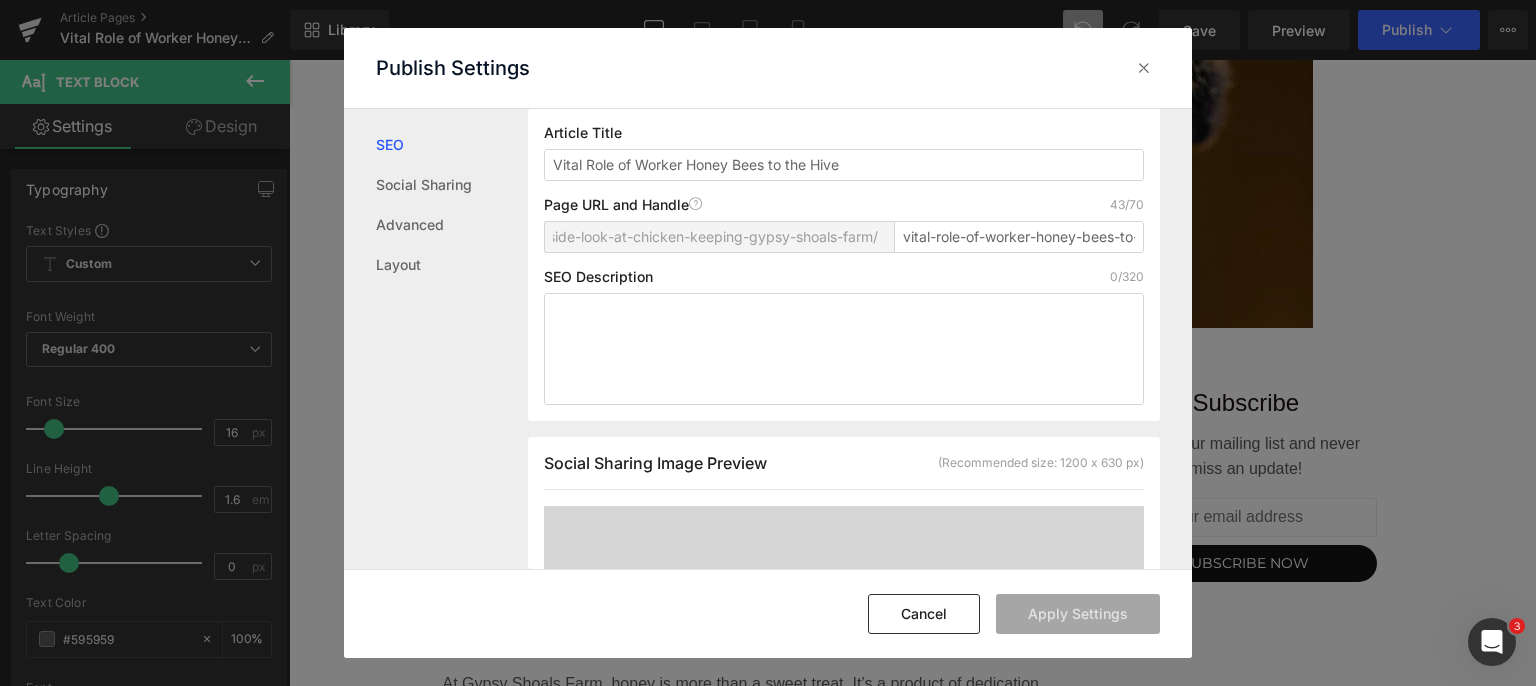 scroll, scrollTop: 100, scrollLeft: 0, axis: vertical 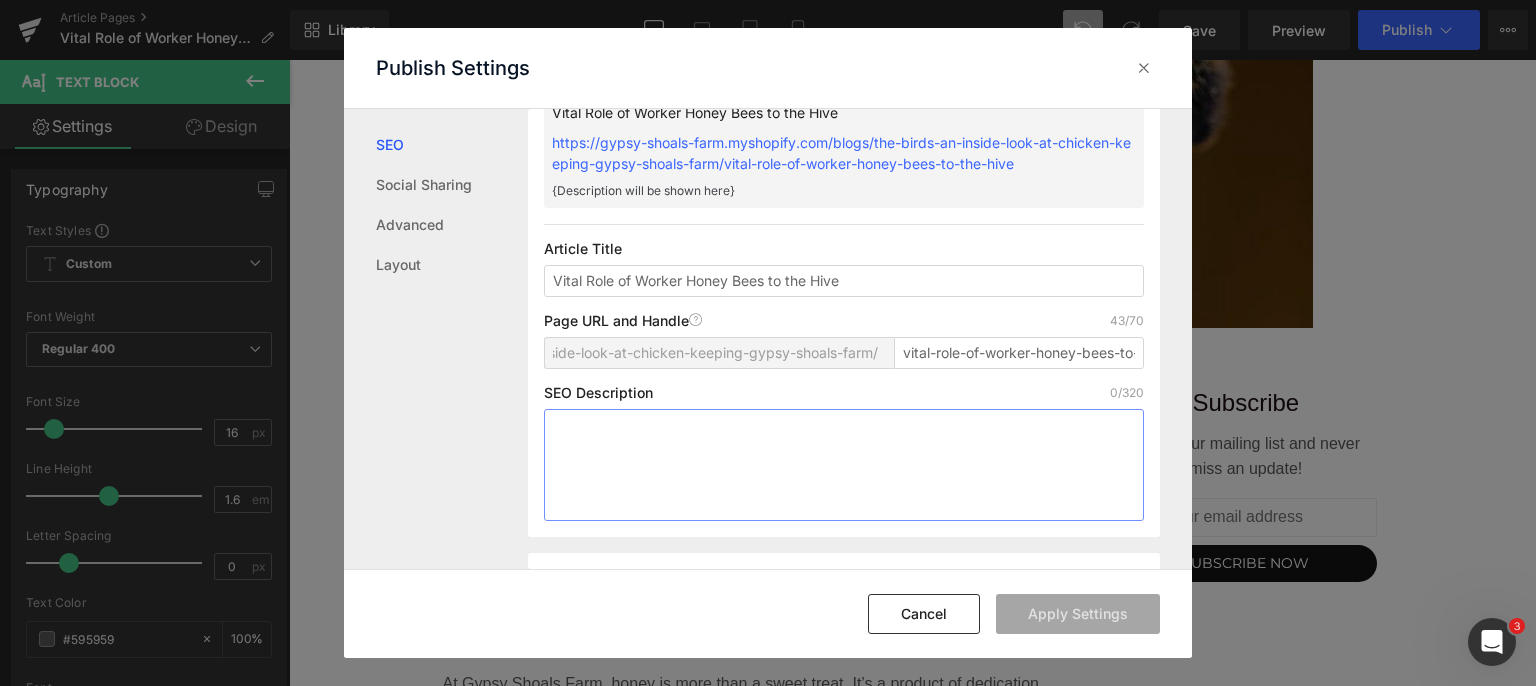 click at bounding box center (844, 465) 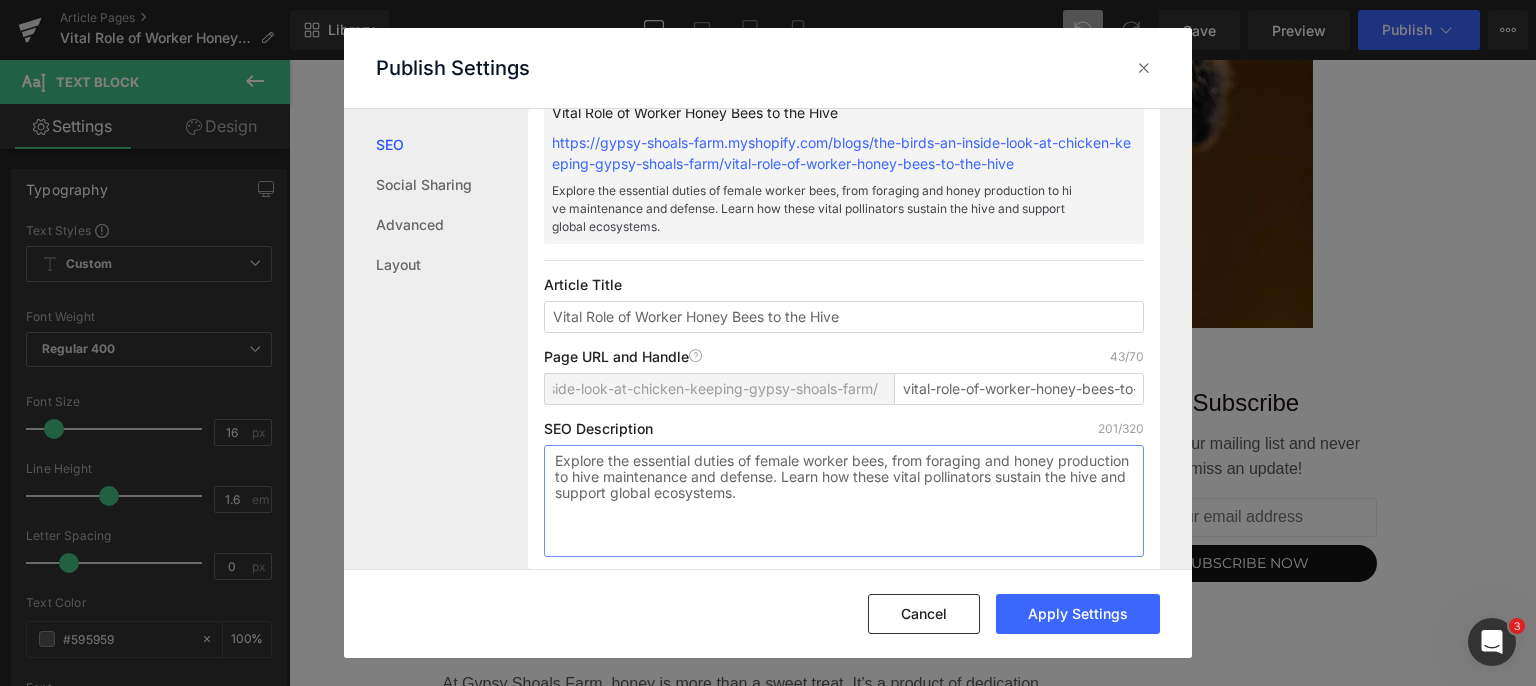 scroll, scrollTop: 400, scrollLeft: 0, axis: vertical 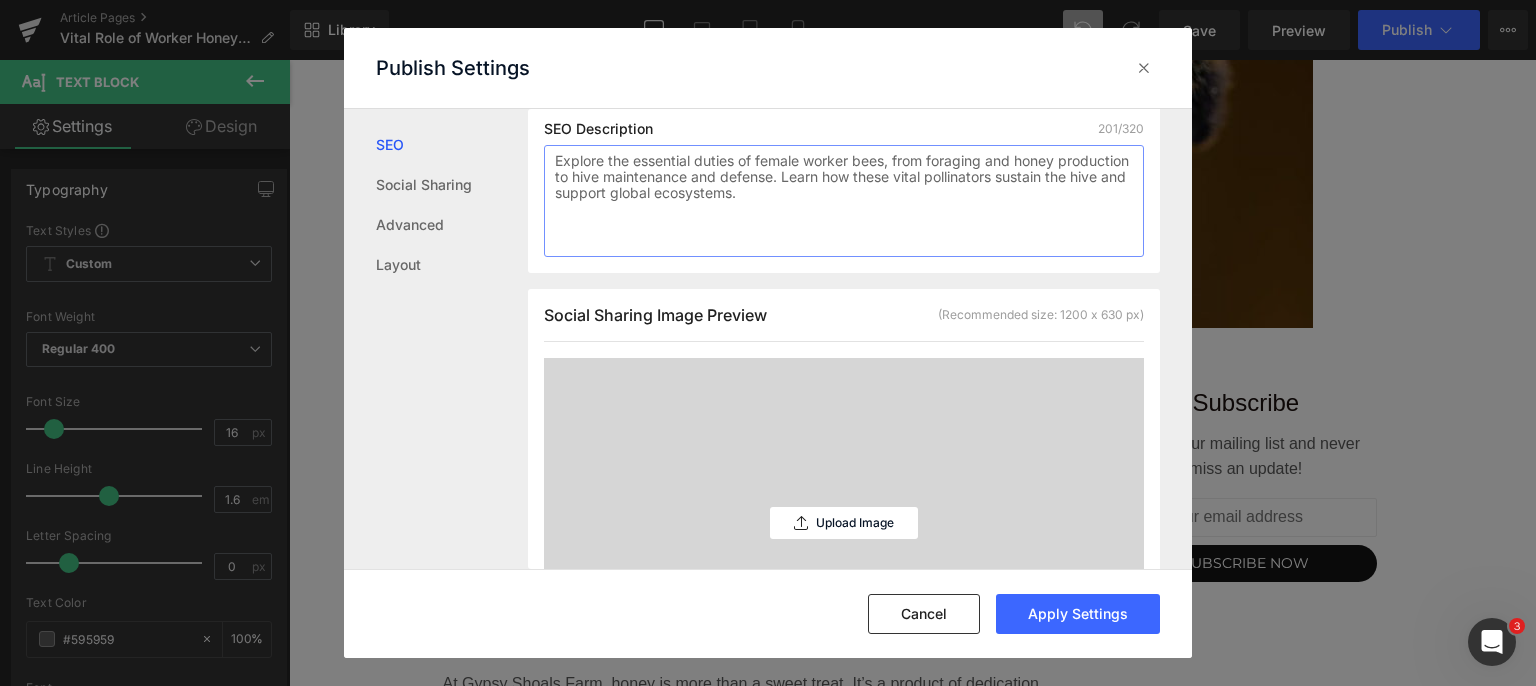 type on "Explore the essential duties of female worker bees, from foraging and honey production to hive maintenance and defense. Learn how these vital pollinators sustain the hive and support global ecosystems." 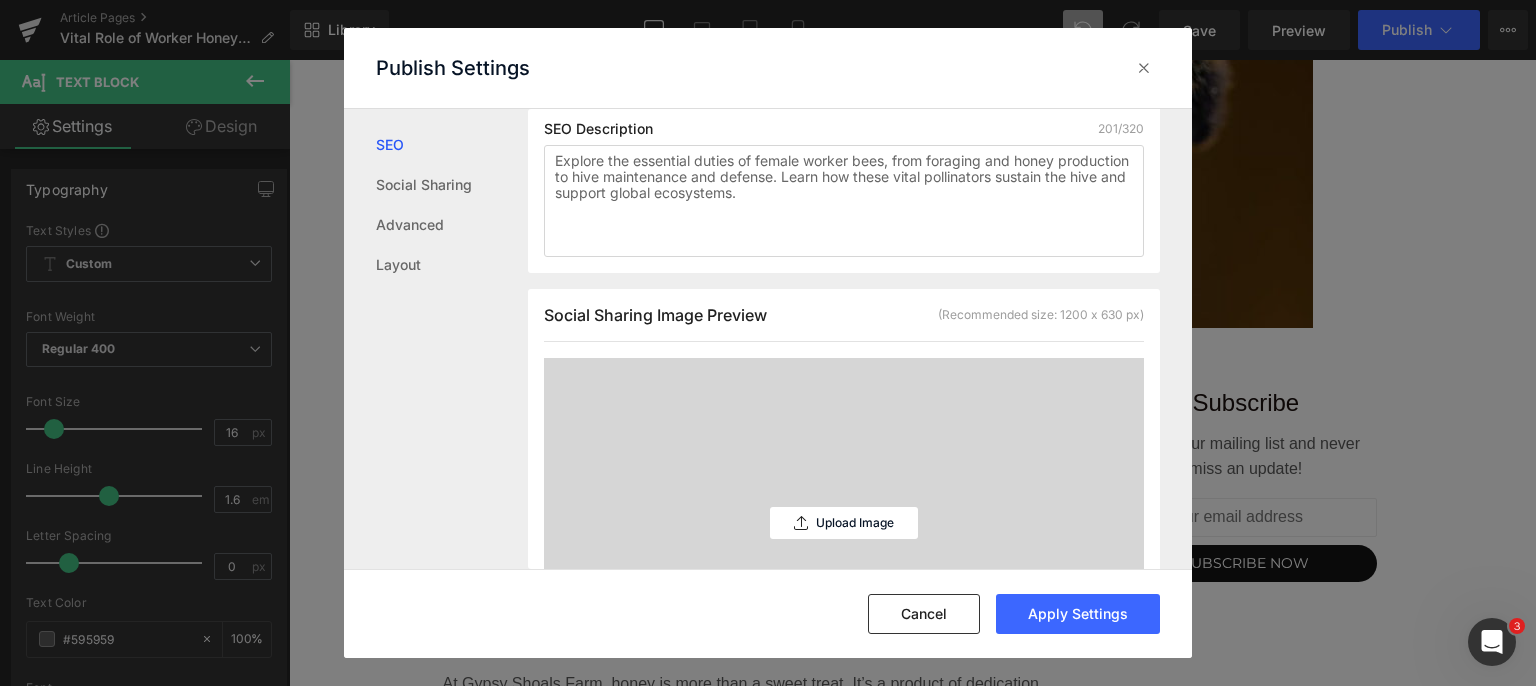 click on "Upload Image" at bounding box center (855, 523) 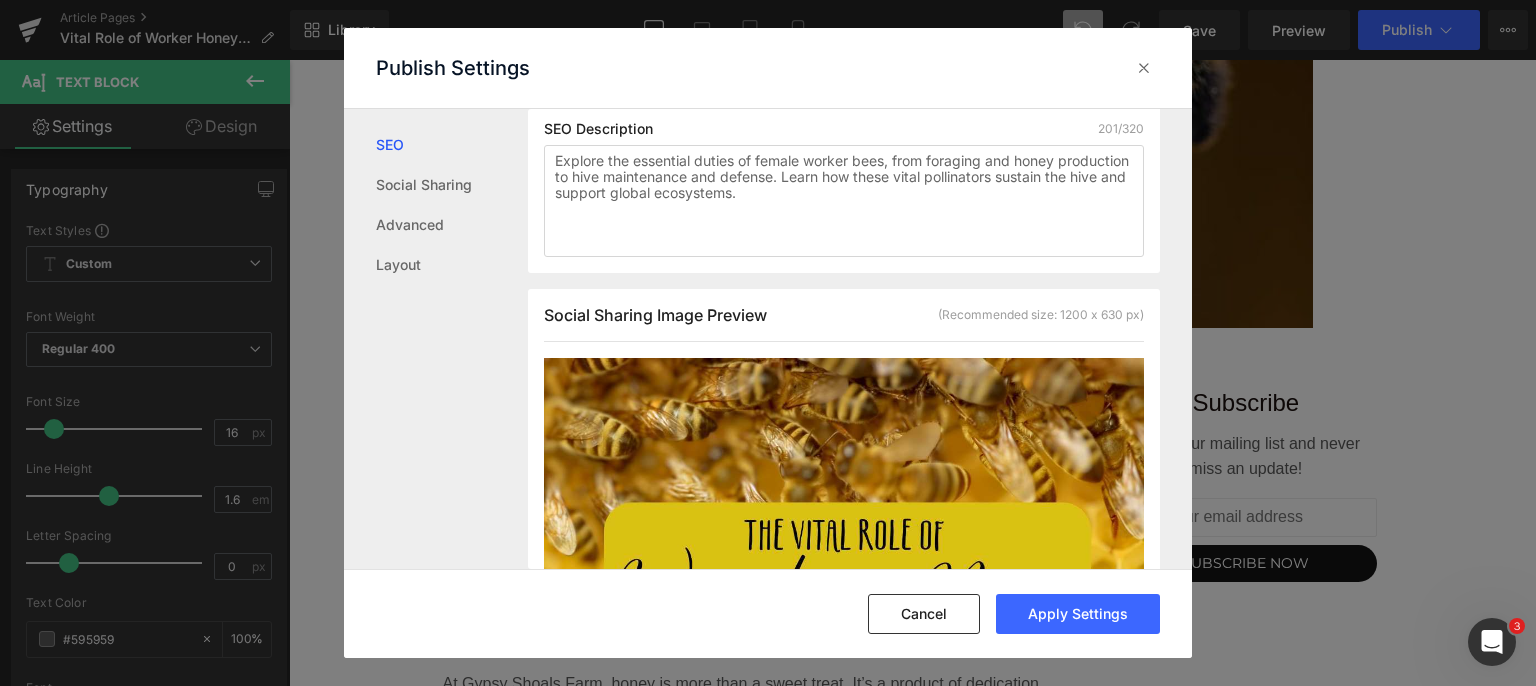 click on "Advanced" at bounding box center (452, 225) 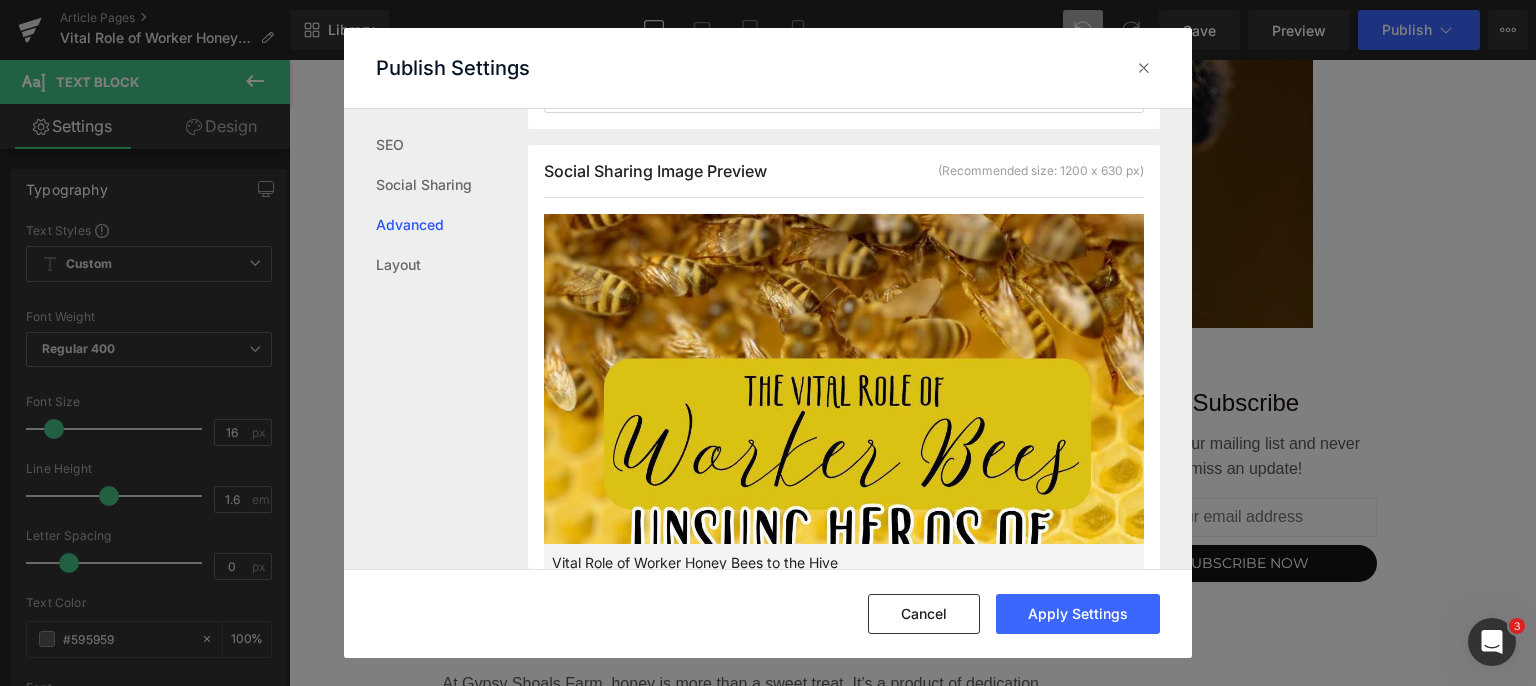 scroll, scrollTop: 744, scrollLeft: 0, axis: vertical 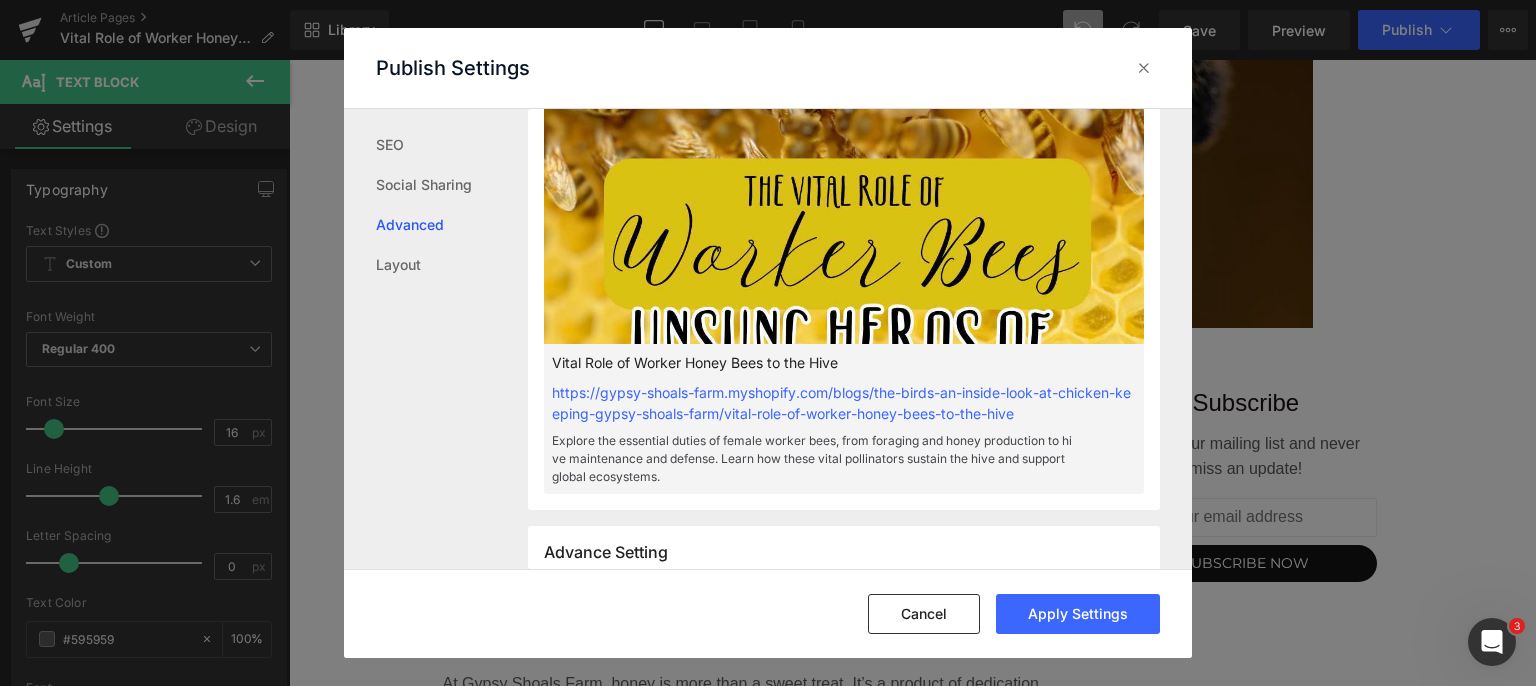 click on "Apply Settings" at bounding box center (1078, 614) 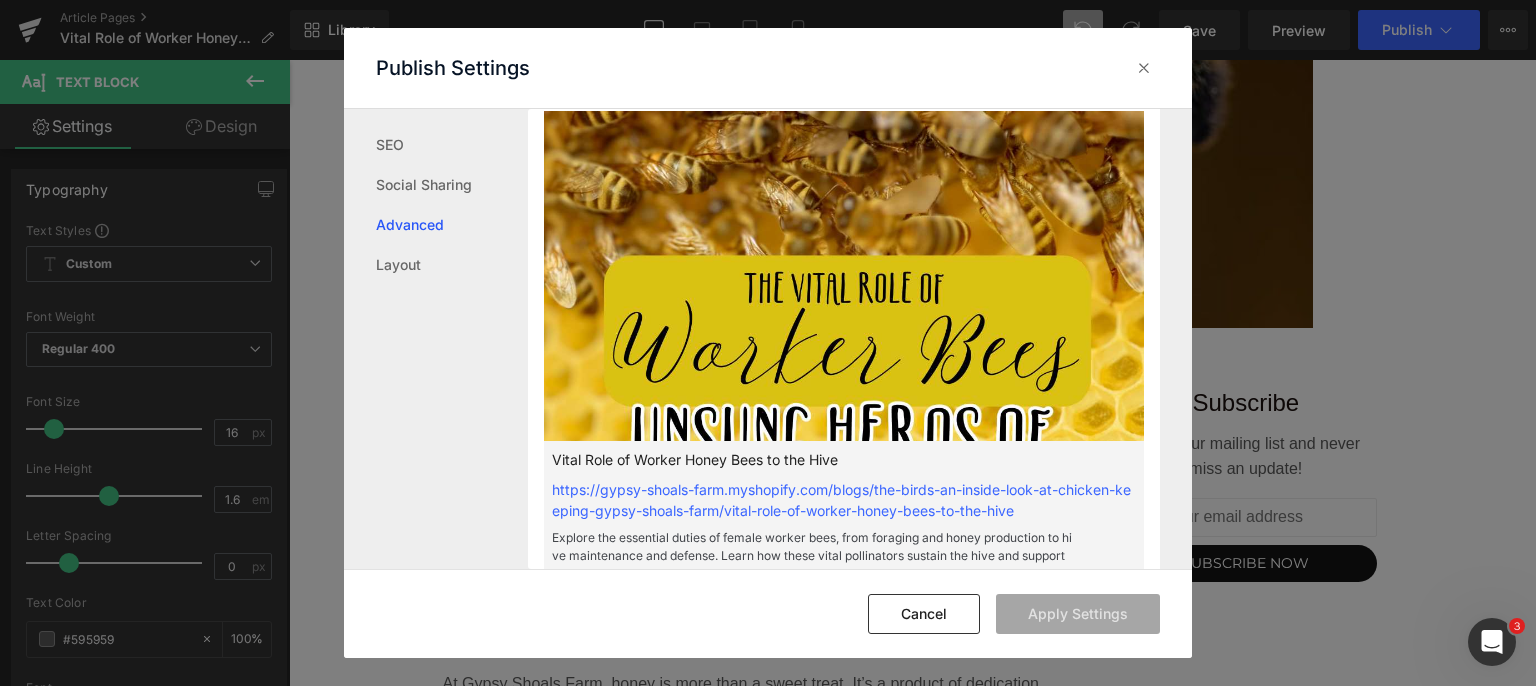 scroll, scrollTop: 644, scrollLeft: 0, axis: vertical 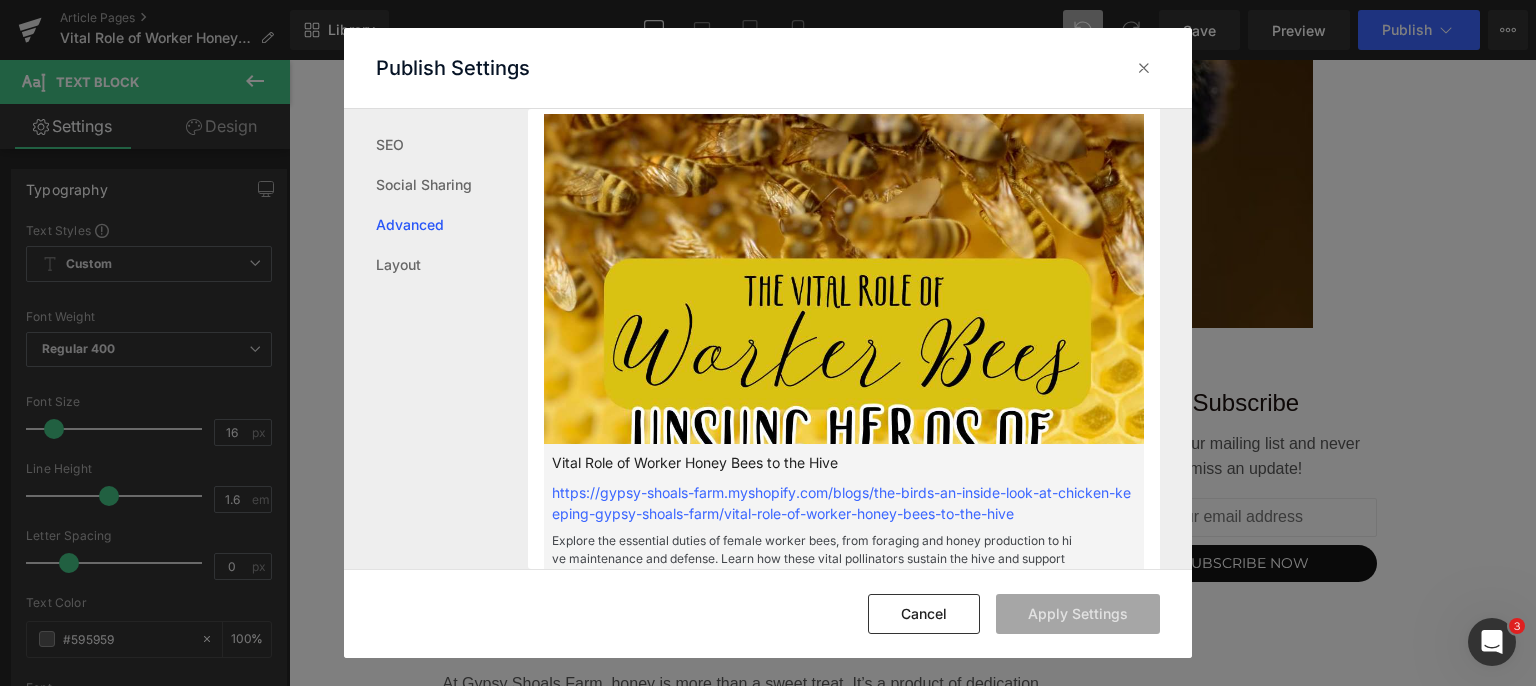 click at bounding box center [1144, 68] 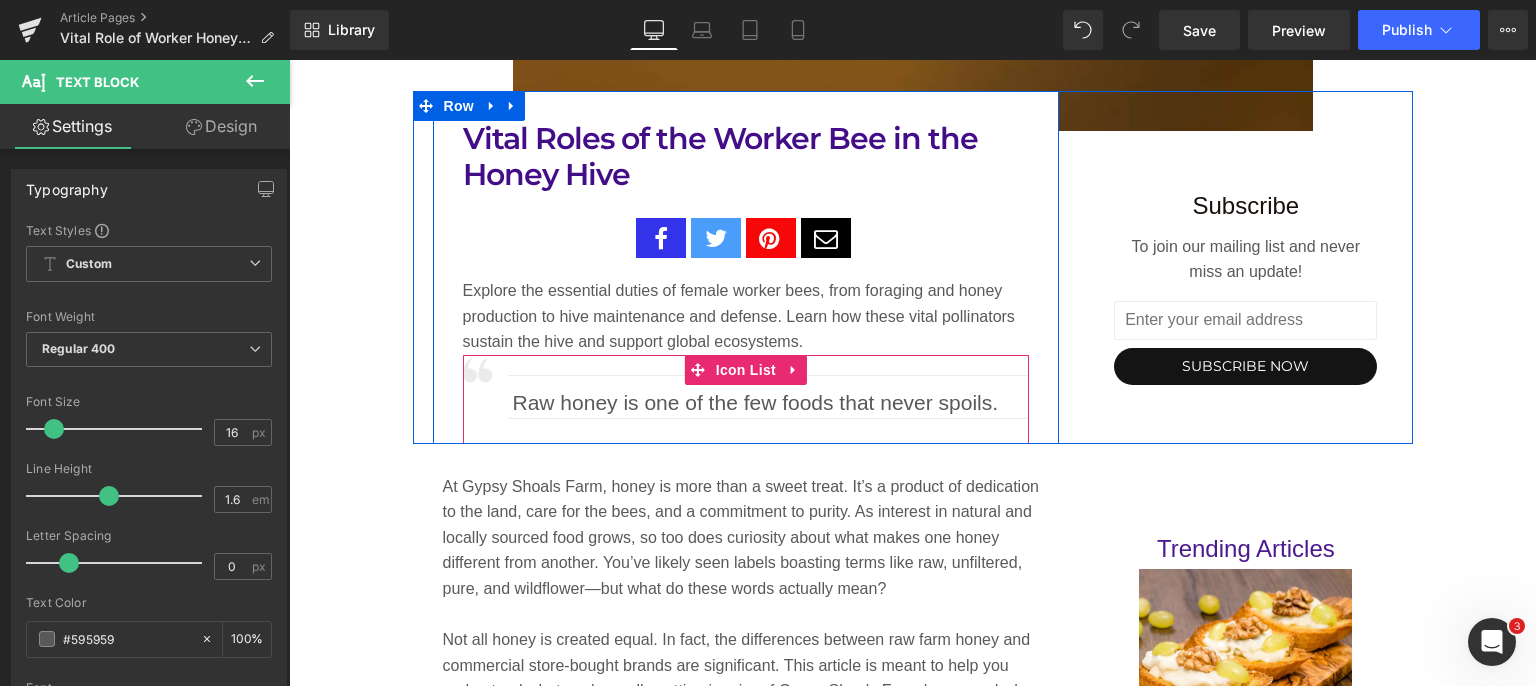 scroll, scrollTop: 1100, scrollLeft: 0, axis: vertical 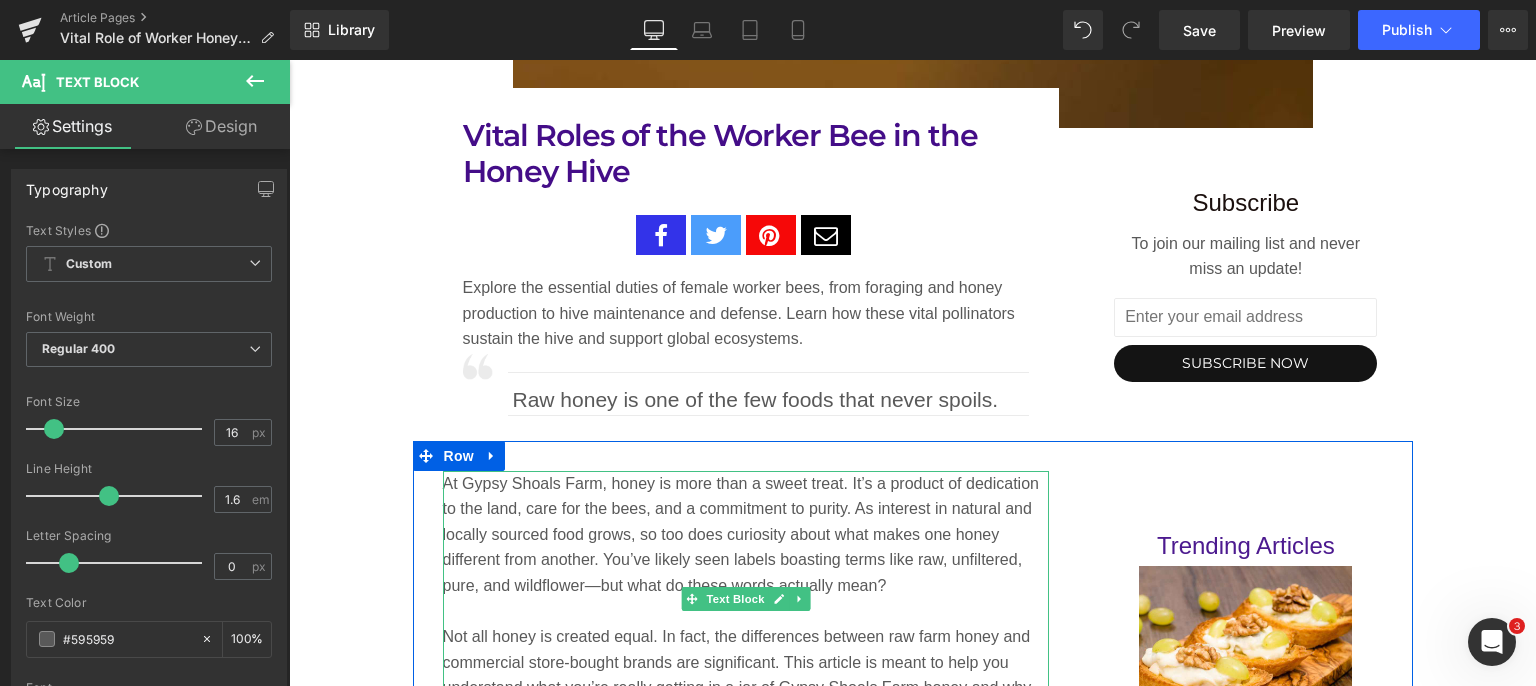 click on "At Gypsy Shoals Farm, honey is more than a sweet treat. It’s a product of dedication to the land, care for the bees, and a commitment to purity. As interest in natural and locally sourced food grows, so too does curiosity about what makes one honey different from another. You’ve likely seen labels boasting terms like raw, unfiltered, pure, and wildflower—but what do these words actually mean?" at bounding box center (746, 535) 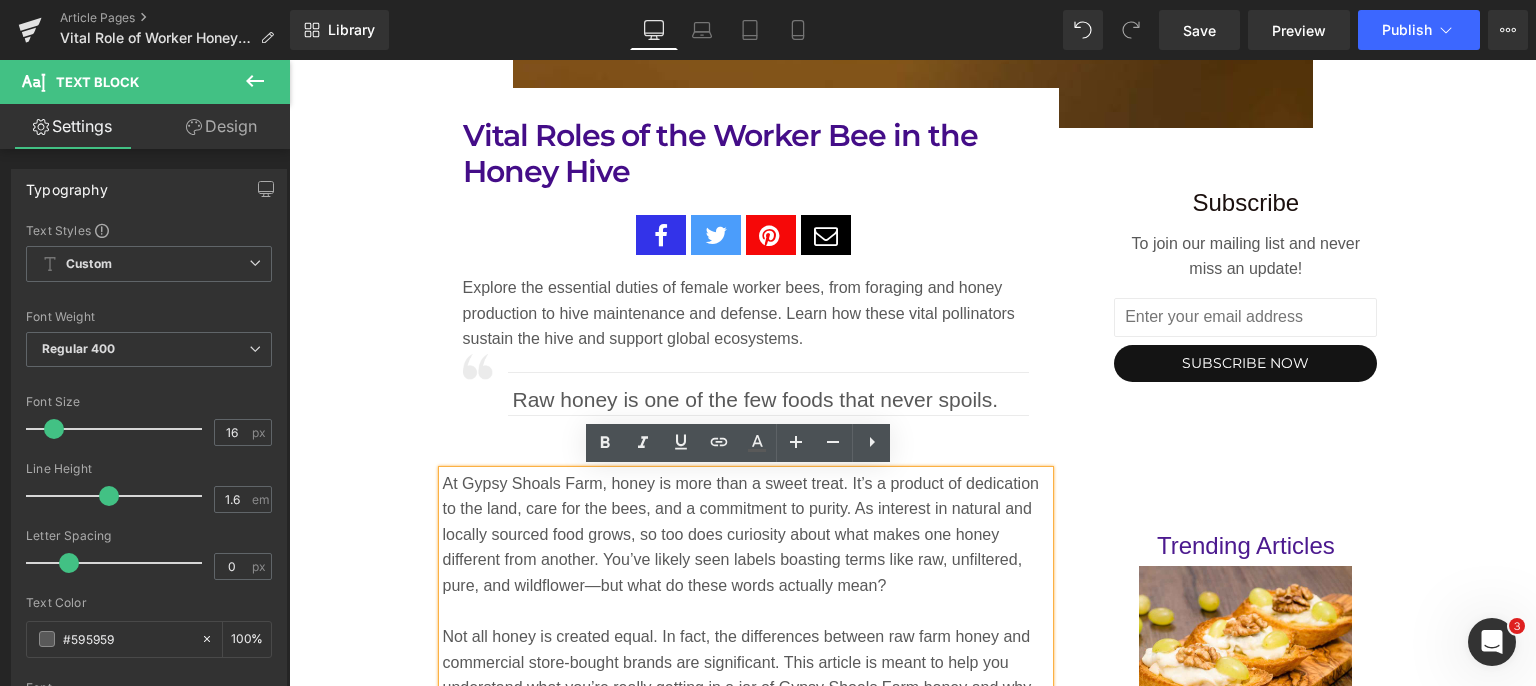 click on "At Gypsy Shoals Farm, honey is more than a sweet treat. It’s a product of dedication to the land, care for the bees, and a commitment to purity. As interest in natural and locally sourced food grows, so too does curiosity about what makes one honey different from another. You’ve likely seen labels boasting terms like raw, unfiltered, pure, and wildflower—but what do these words actually mean?" at bounding box center [746, 535] 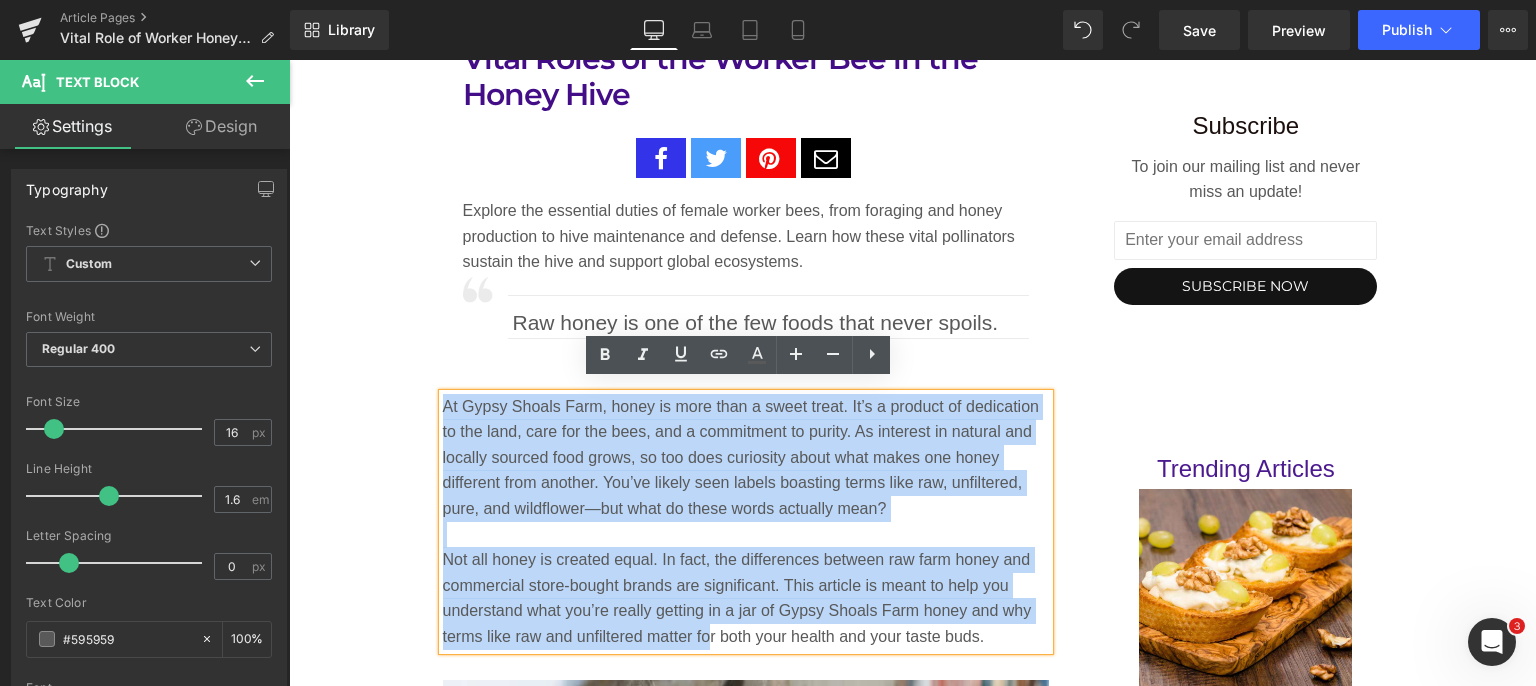 scroll, scrollTop: 1200, scrollLeft: 0, axis: vertical 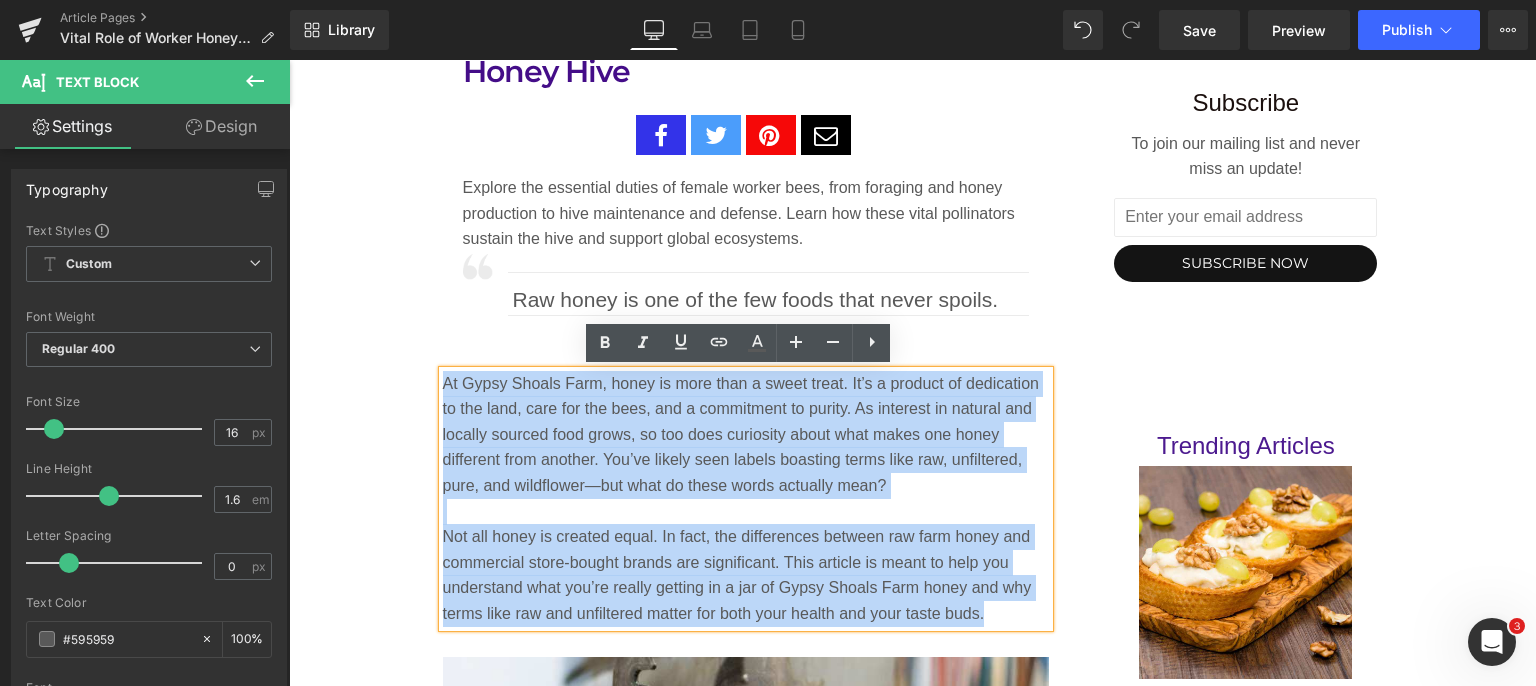 drag, startPoint x: 437, startPoint y: 481, endPoint x: 984, endPoint y: 623, distance: 565.131 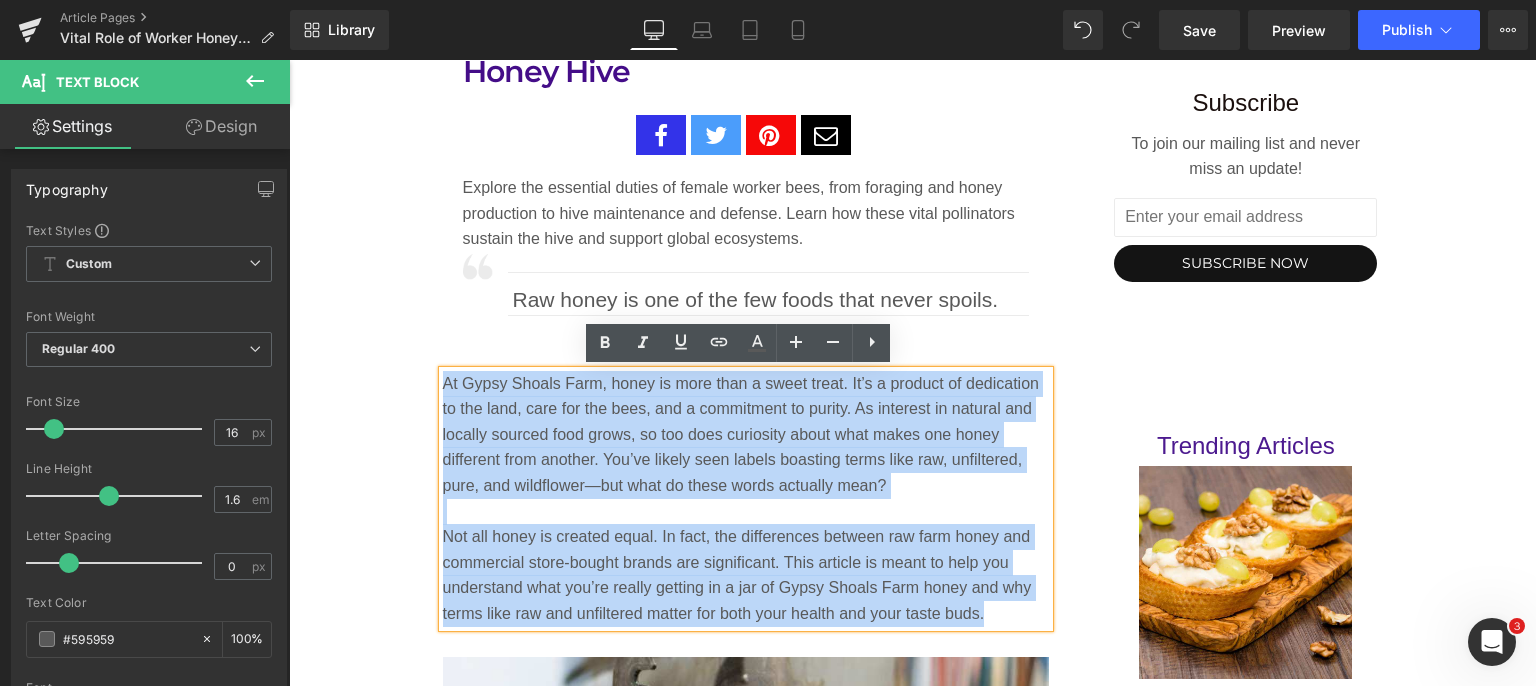 click on "At Gypsy Shoals Farm, honey is more than a sweet treat. It’s a product of dedication to the land, care for the bees, and a commitment to purity. As interest in natural and locally sourced food grows, so too does curiosity about what makes one honey different from another. You’ve likely seen labels boasting terms like raw, unfiltered, pure, and wildflower—but what do these words actually mean? Not all honey is created equal. In fact, the differences between raw farm honey and commercial store-bought brands are significant. This article is meant to help you understand what you’re really getting in a jar of Gypsy Shoals Farm honey and why terms like raw and unfiltered matter for both your health and your taste buds." at bounding box center (746, 499) 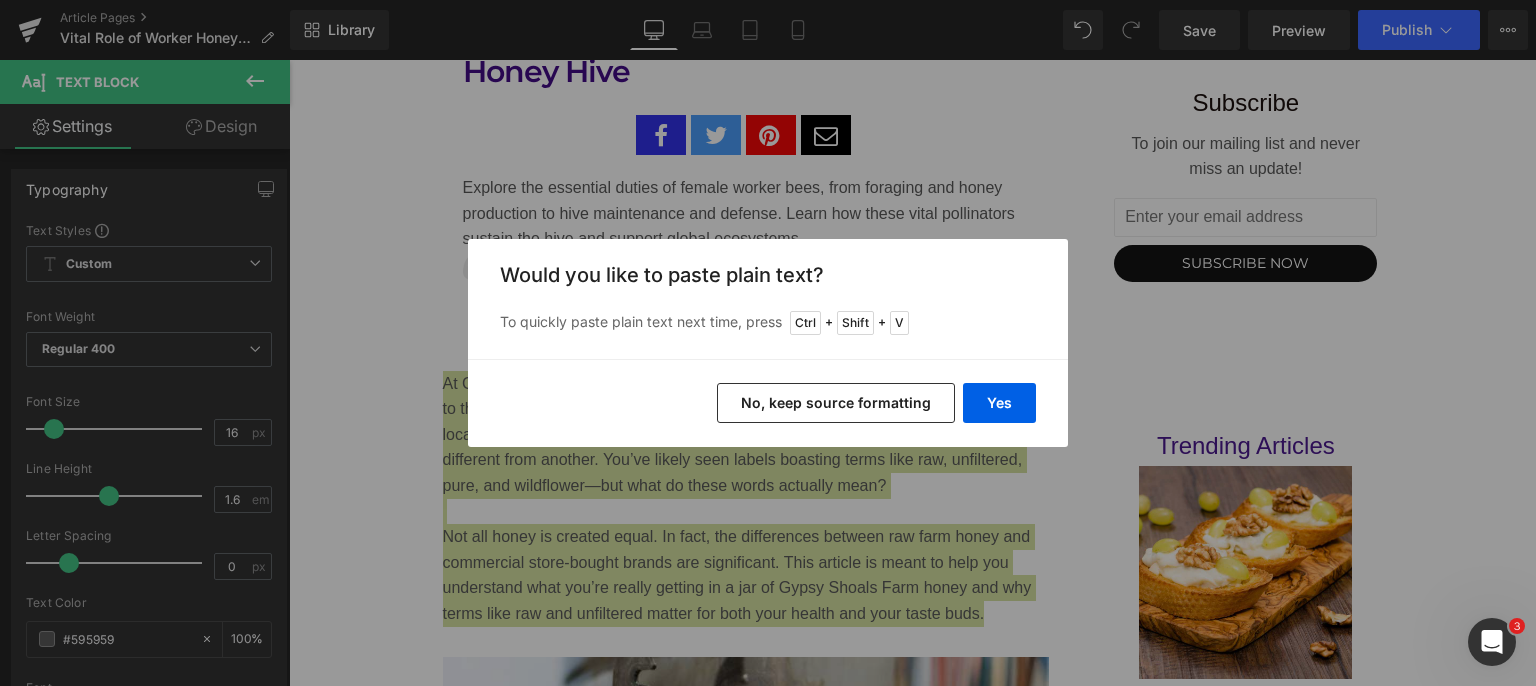 click on "Yes" at bounding box center (999, 403) 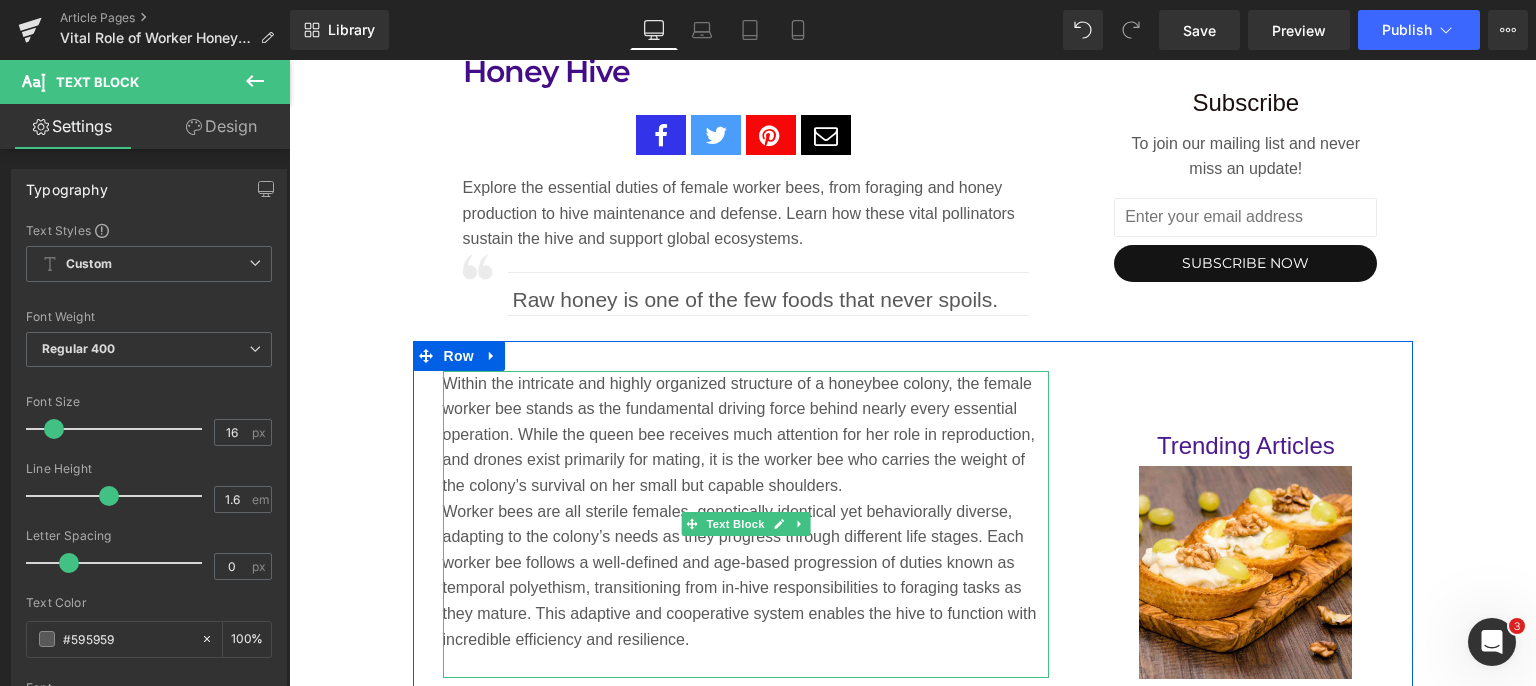 click on "Within the intricate and highly organized structure of a honeybee colony, the female worker bee stands as the fundamental driving force behind nearly every essential operation. While the queen bee receives much attention for her role in reproduction, and drones exist primarily for mating, it is the worker bee who carries the weight of the colony’s survival on her small but capable shoulders." at bounding box center (746, 435) 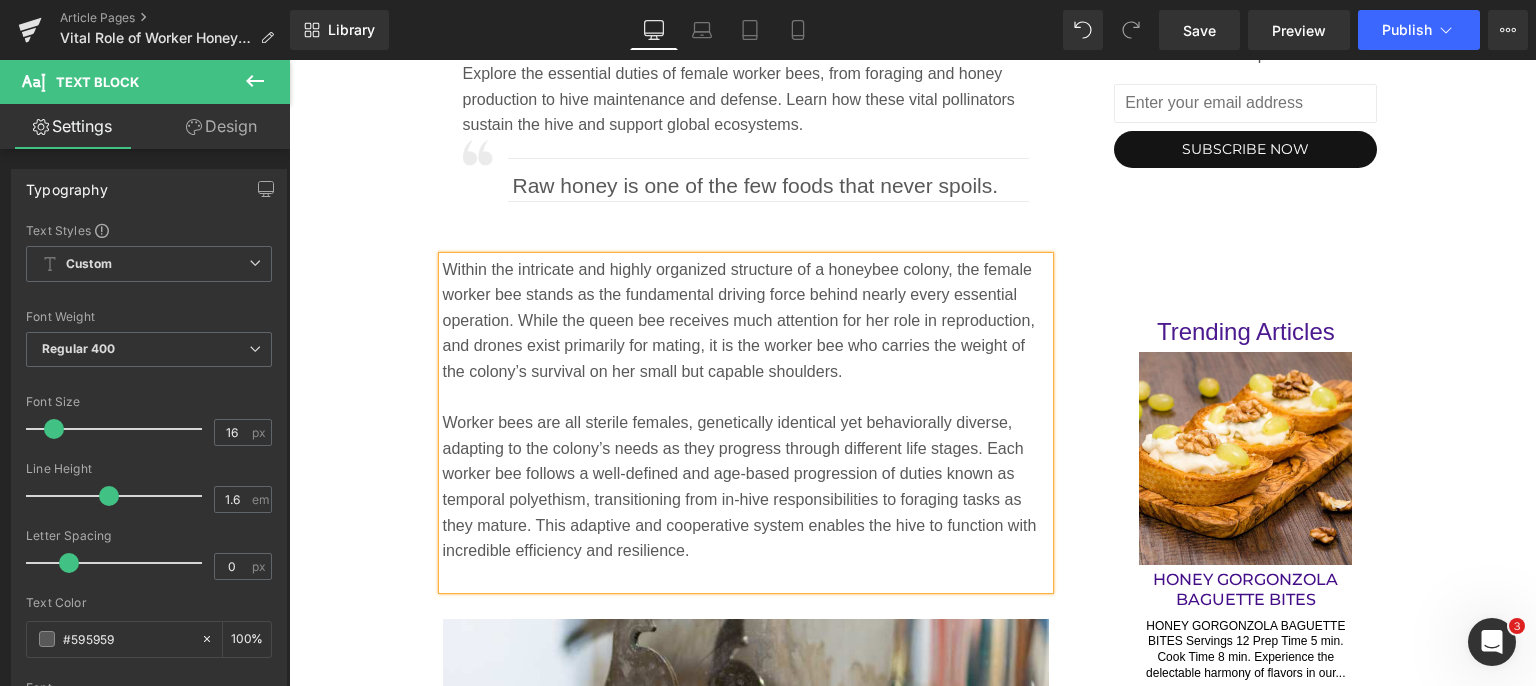 scroll, scrollTop: 1400, scrollLeft: 0, axis: vertical 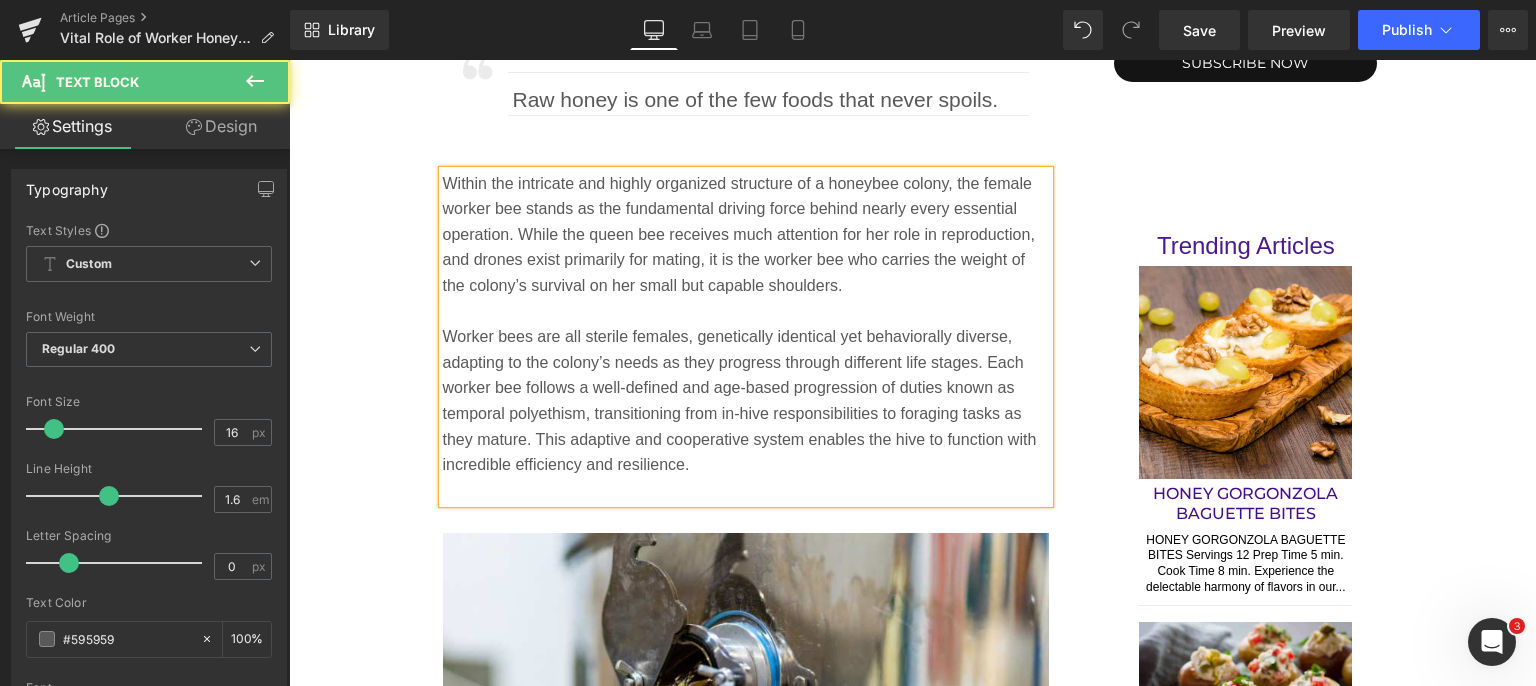 click at bounding box center [746, 491] 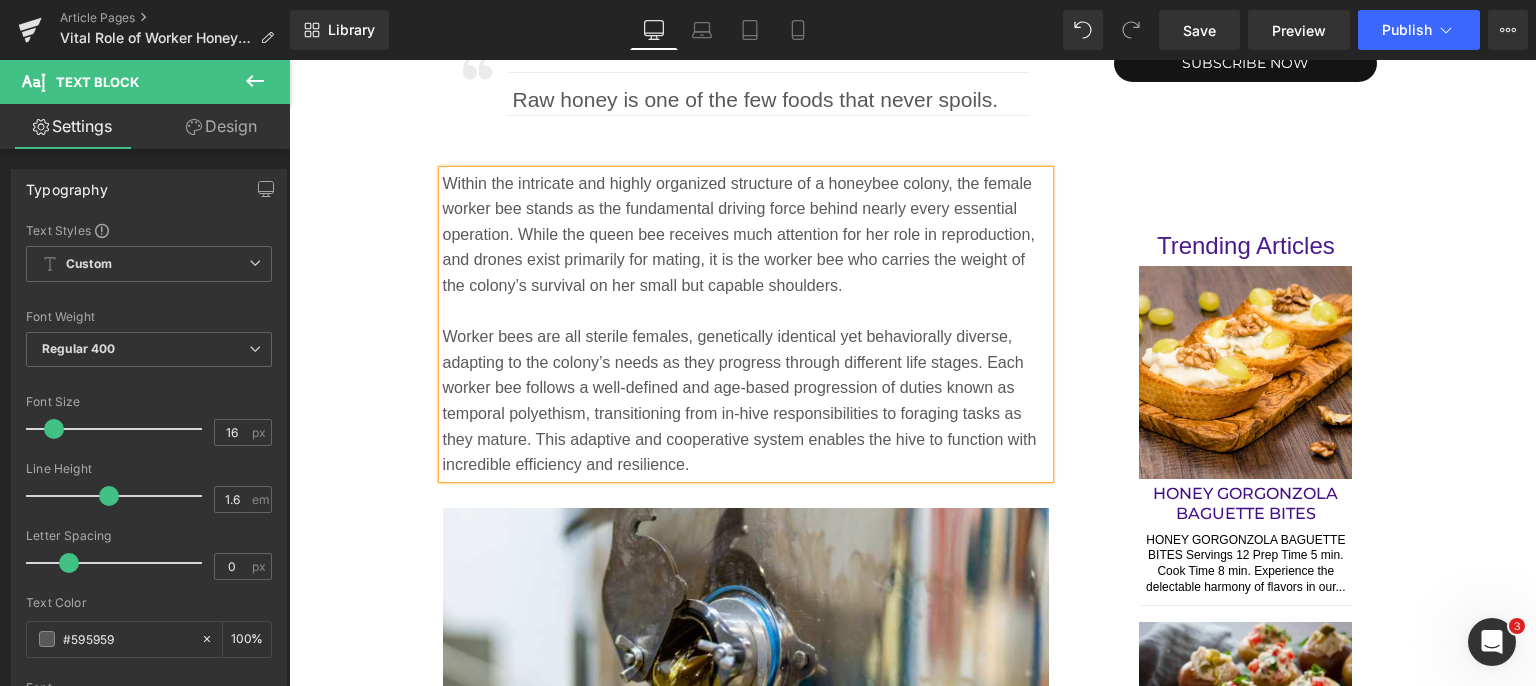 scroll, scrollTop: 1200, scrollLeft: 0, axis: vertical 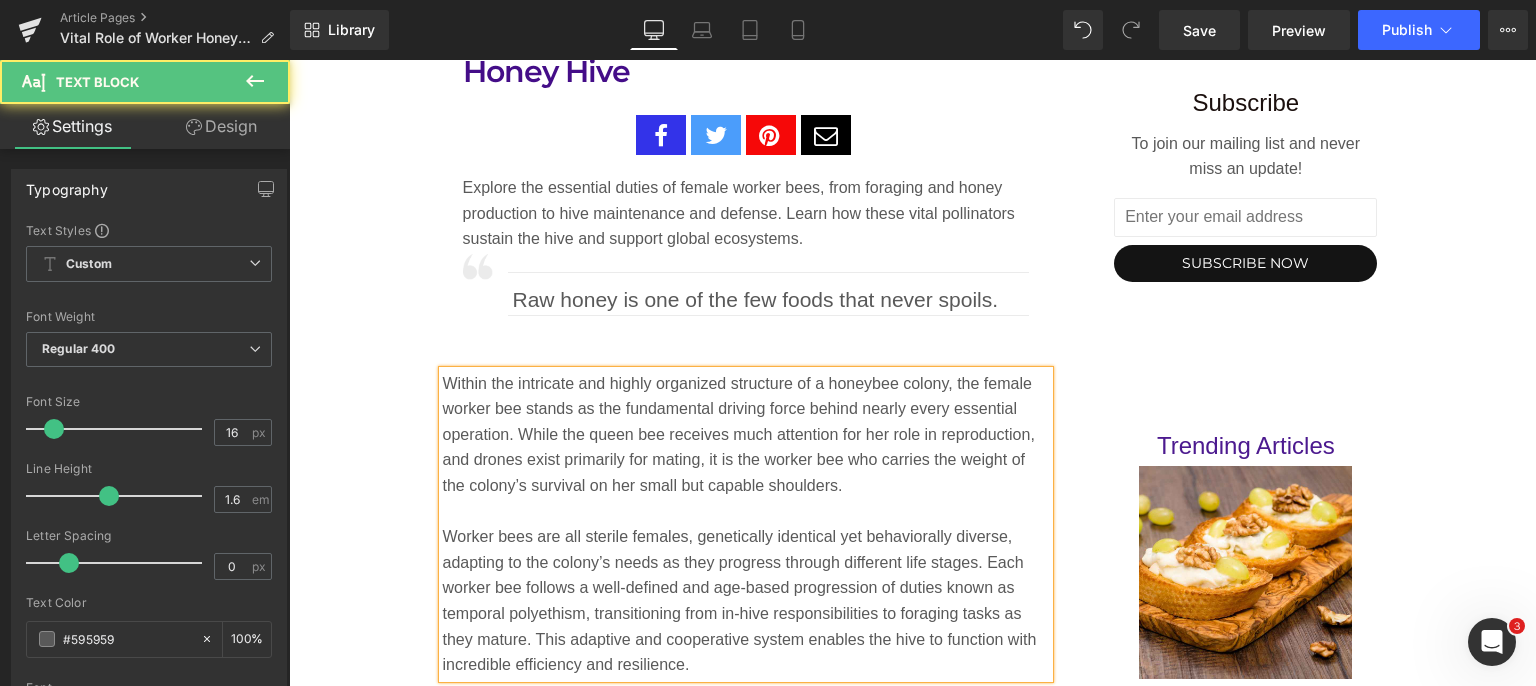 click on "Within the intricate and highly organized structure of a honeybee colony, the female worker bee stands as the fundamental driving force behind nearly every essential operation. While the queen bee receives much attention for her role in reproduction, and drones exist primarily for mating, it is the worker bee who carries the weight of the colony’s survival on her small but capable shoulders." at bounding box center (746, 435) 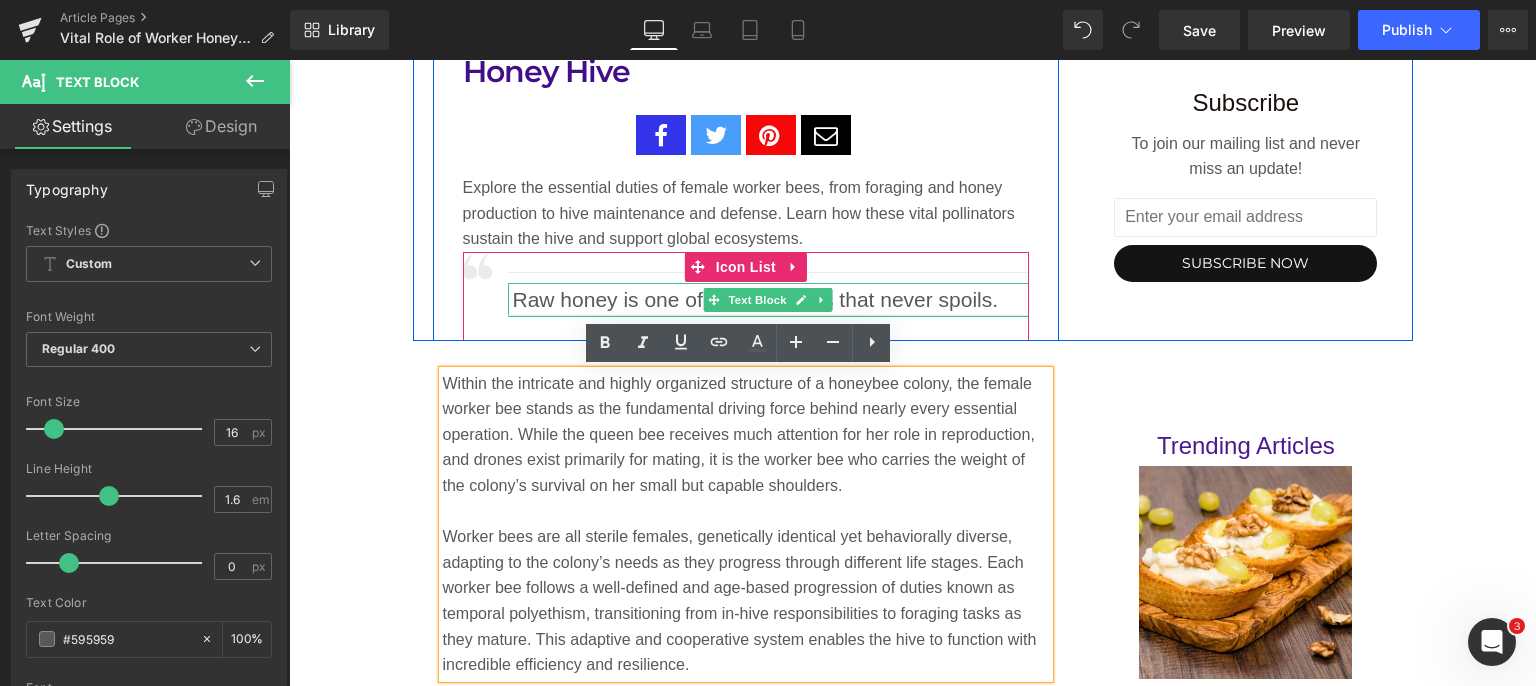 click on "Raw honey is one of the few foods that never spoils." at bounding box center [771, 300] 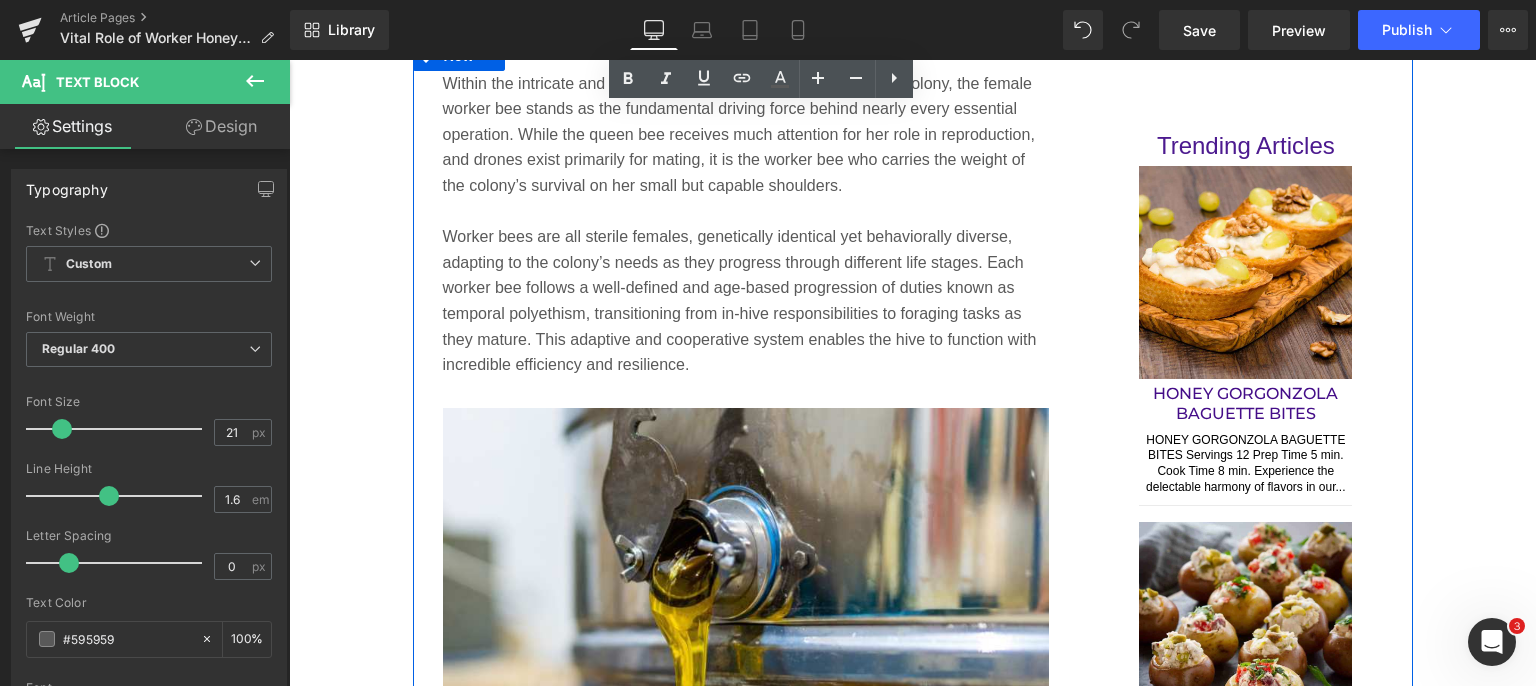 scroll, scrollTop: 1600, scrollLeft: 0, axis: vertical 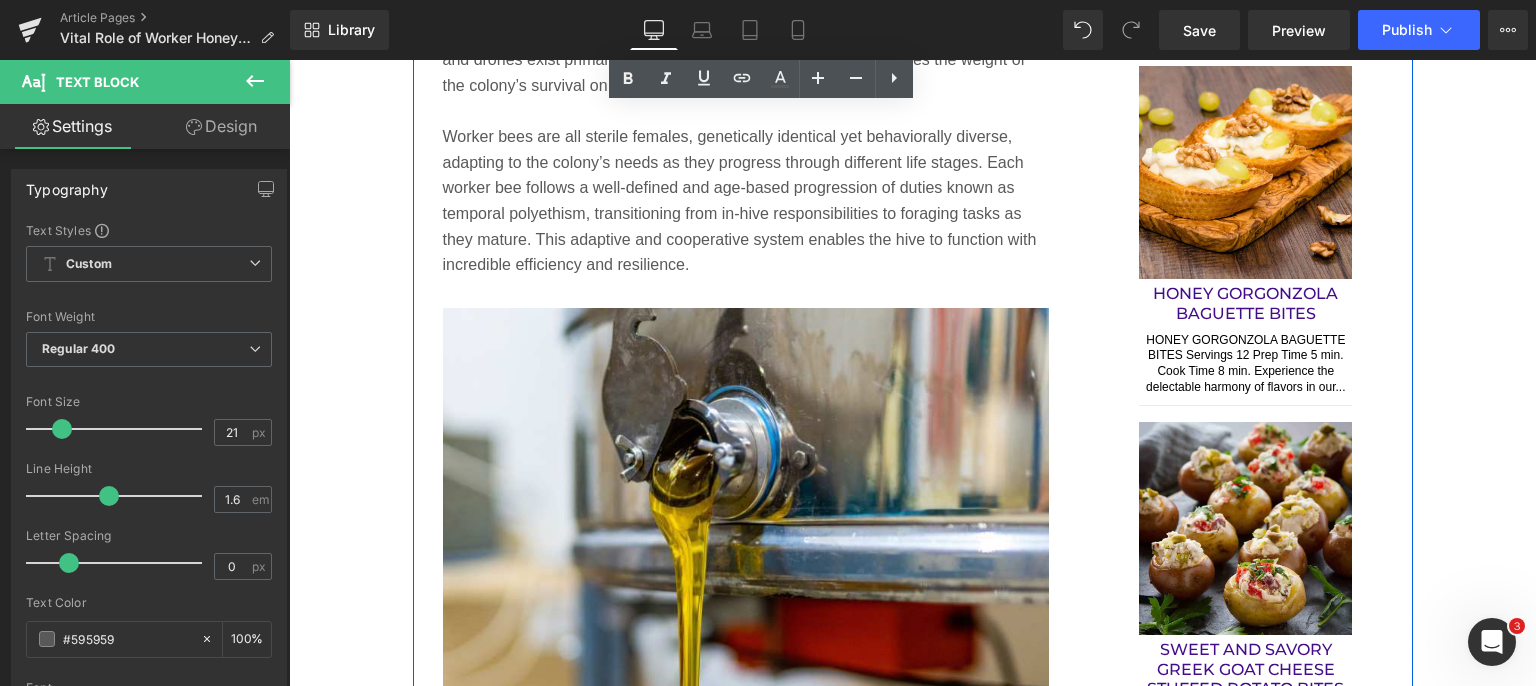 click at bounding box center [746, 611] 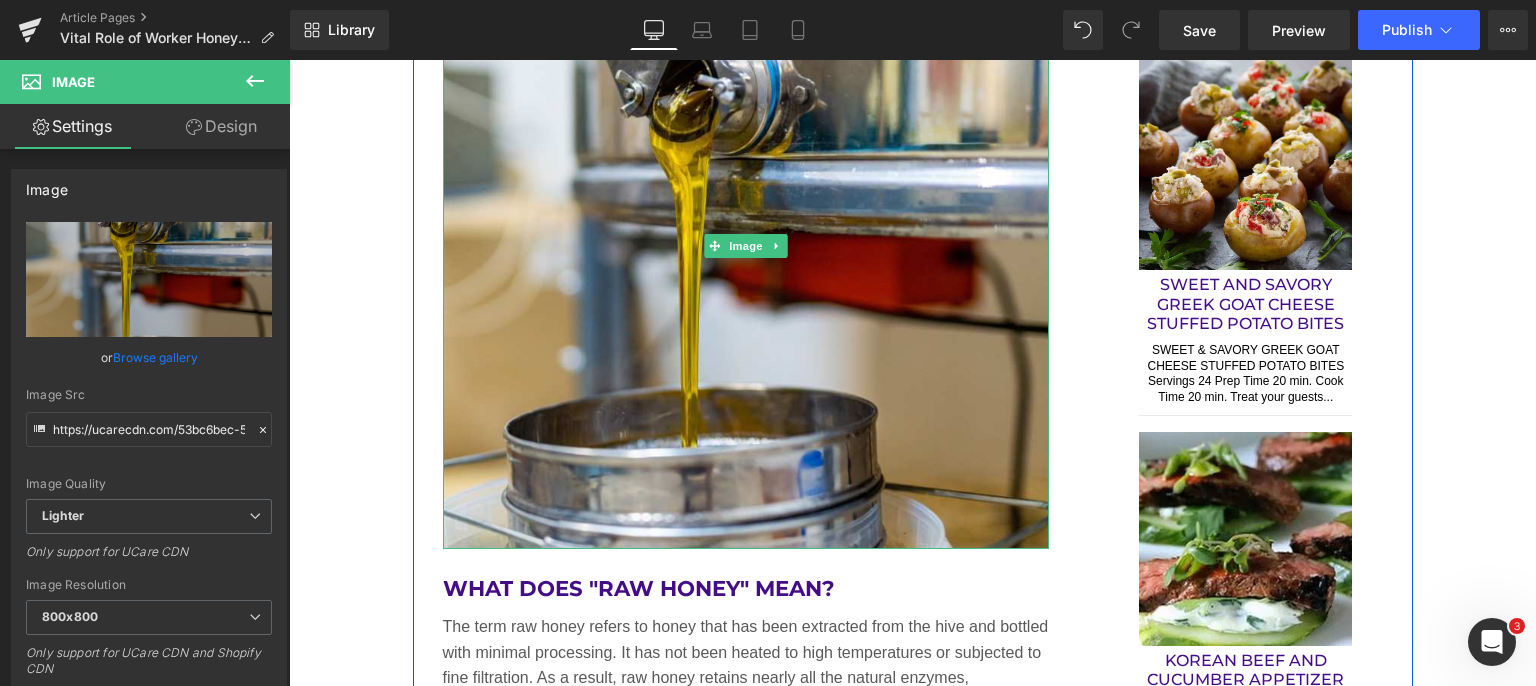 scroll, scrollTop: 2000, scrollLeft: 0, axis: vertical 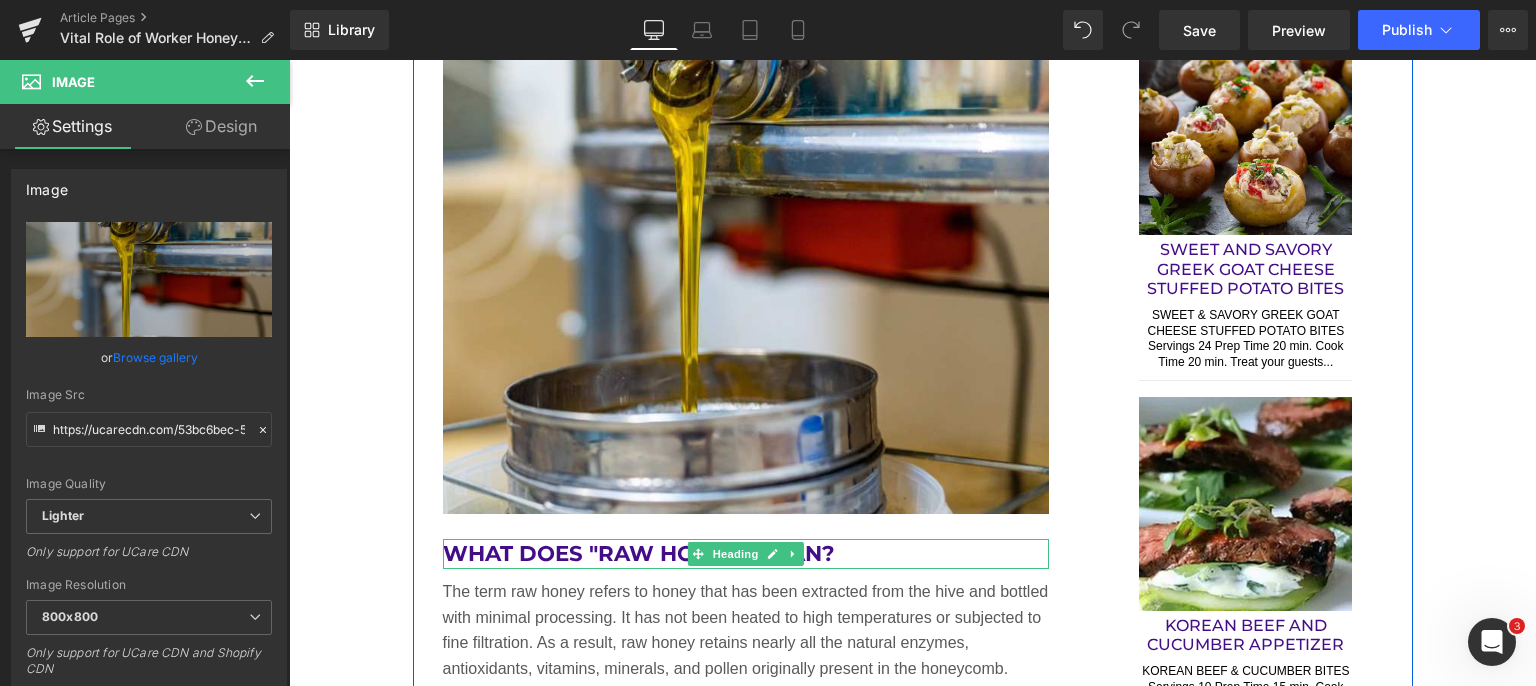 click on "WHAT DOES "RAW HONEY" MEAN?" at bounding box center [746, 554] 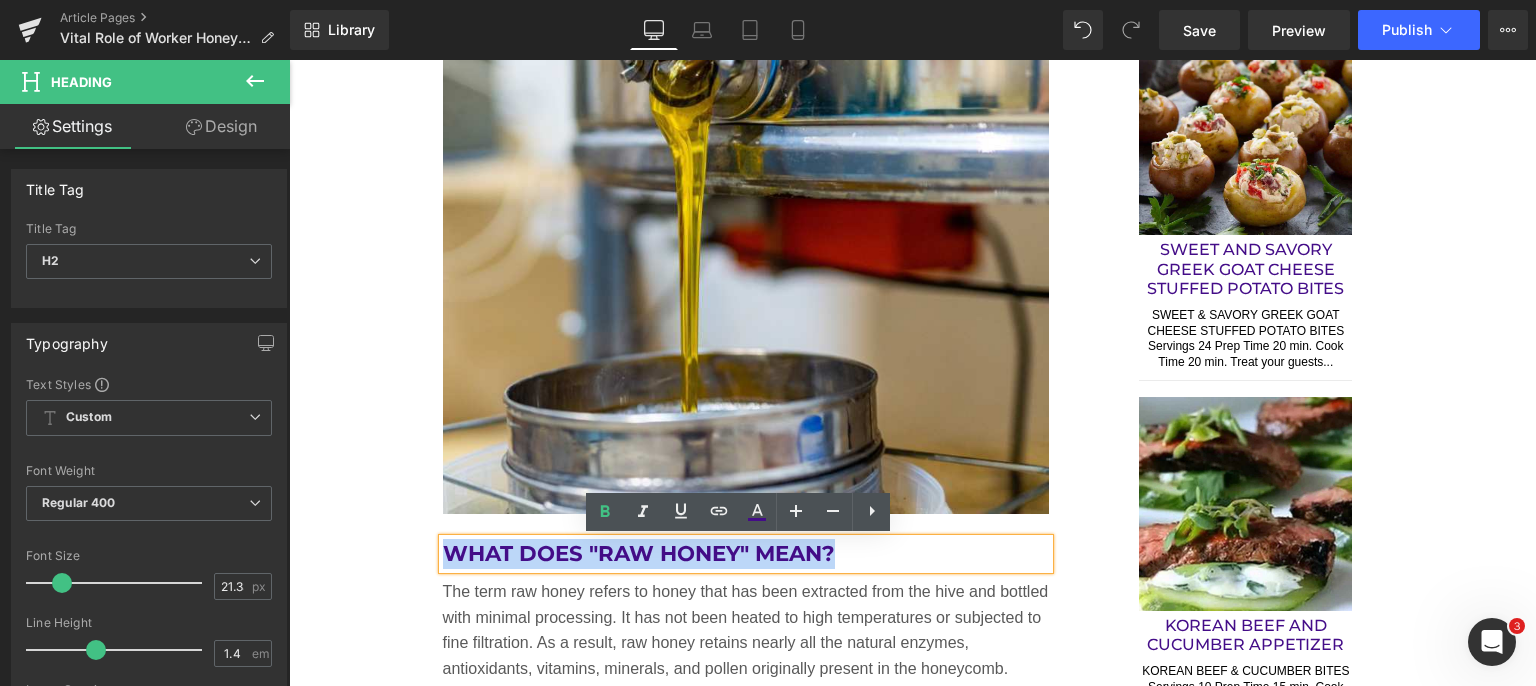 drag, startPoint x: 836, startPoint y: 552, endPoint x: 441, endPoint y: 553, distance: 395.00125 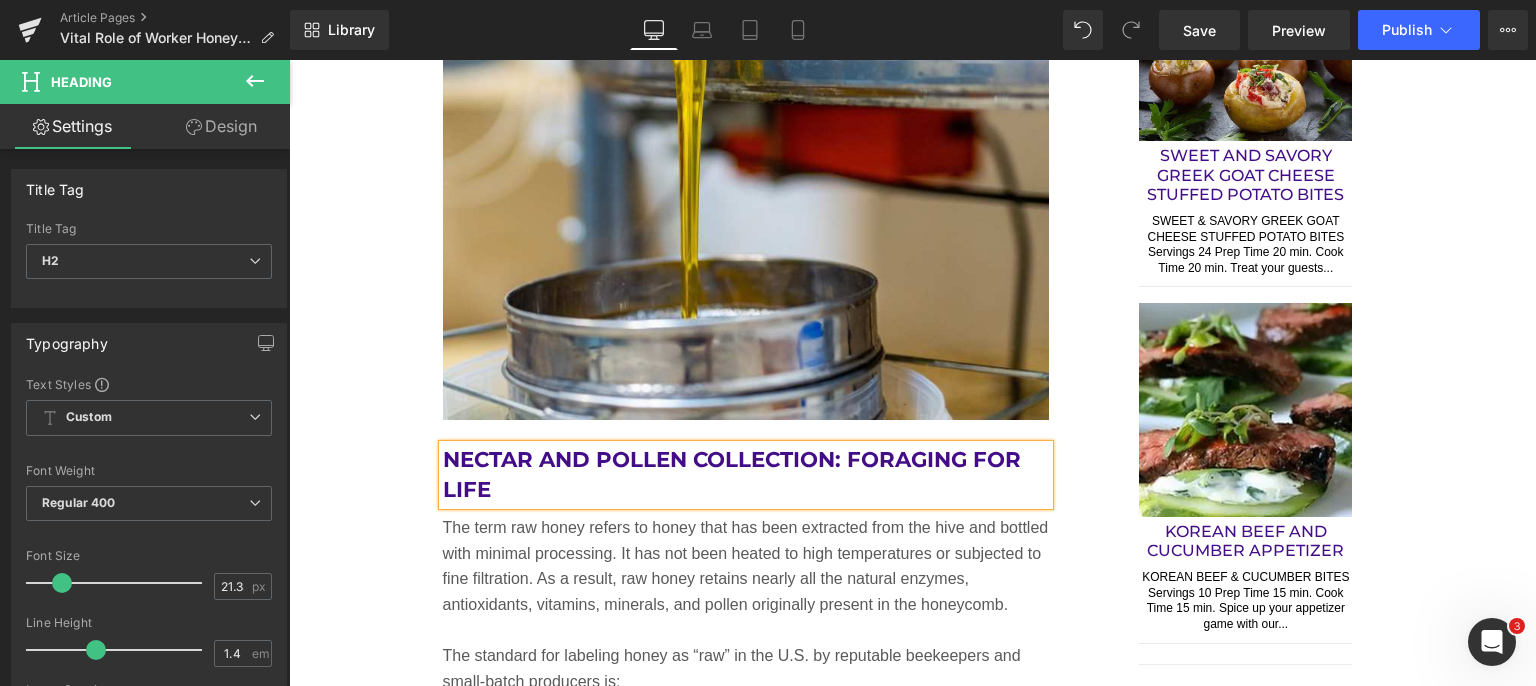 scroll, scrollTop: 2200, scrollLeft: 0, axis: vertical 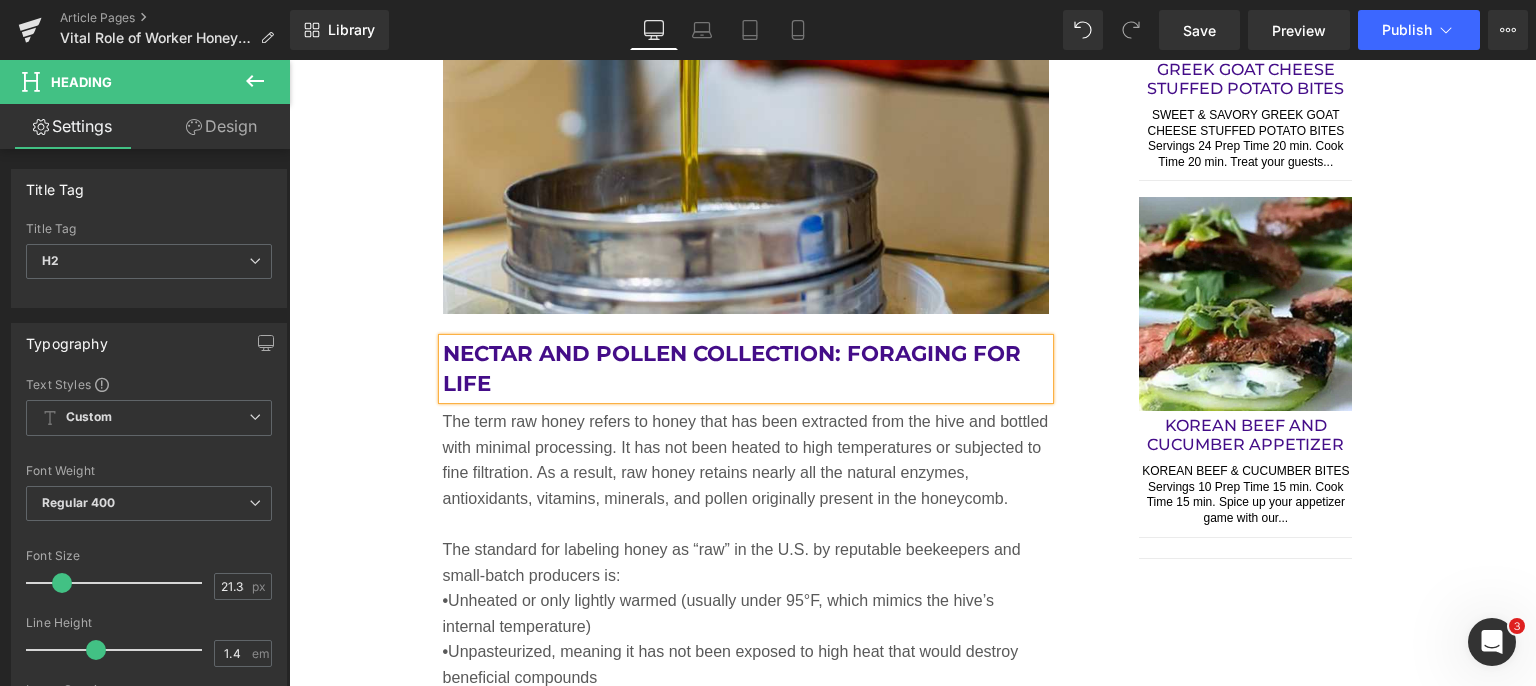 click on "The term raw honey refers to honey that has been extracted from the hive and bottled with minimal processing. It has not been heated to high temperatures or subjected to fine filtration. As a result, raw honey retains nearly all the natural enzymes, antioxidants, vitamins, minerals, and pollen originally present in the honeycomb." at bounding box center [746, 460] 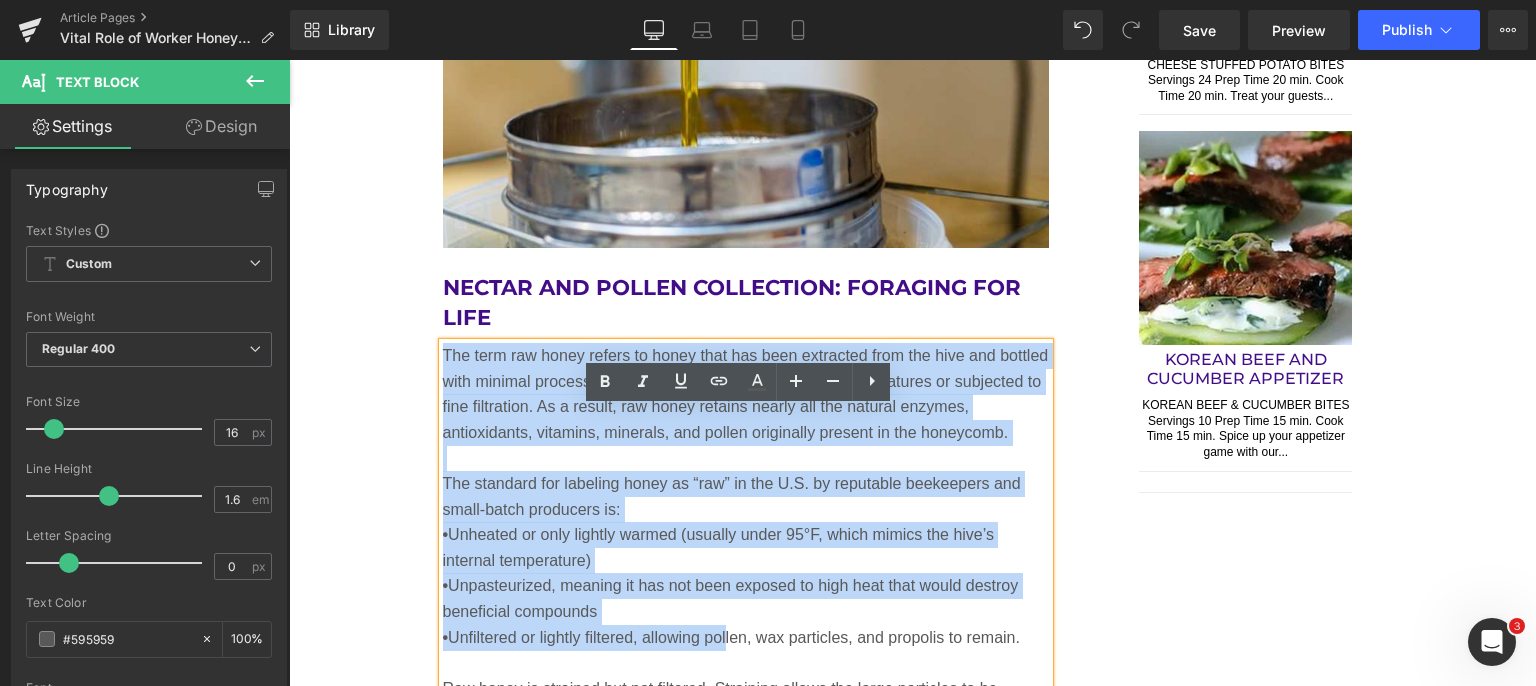 scroll, scrollTop: 2400, scrollLeft: 0, axis: vertical 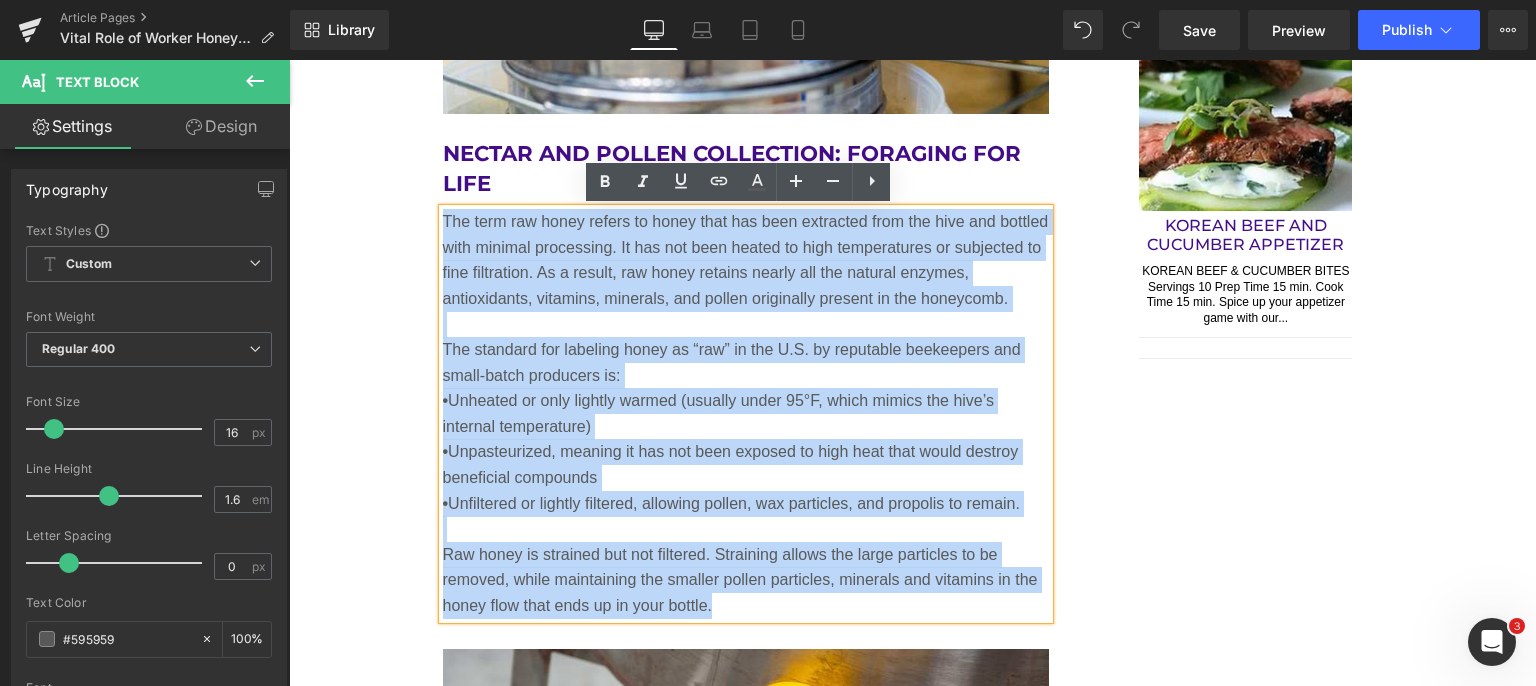 drag, startPoint x: 438, startPoint y: 419, endPoint x: 741, endPoint y: 619, distance: 363.05508 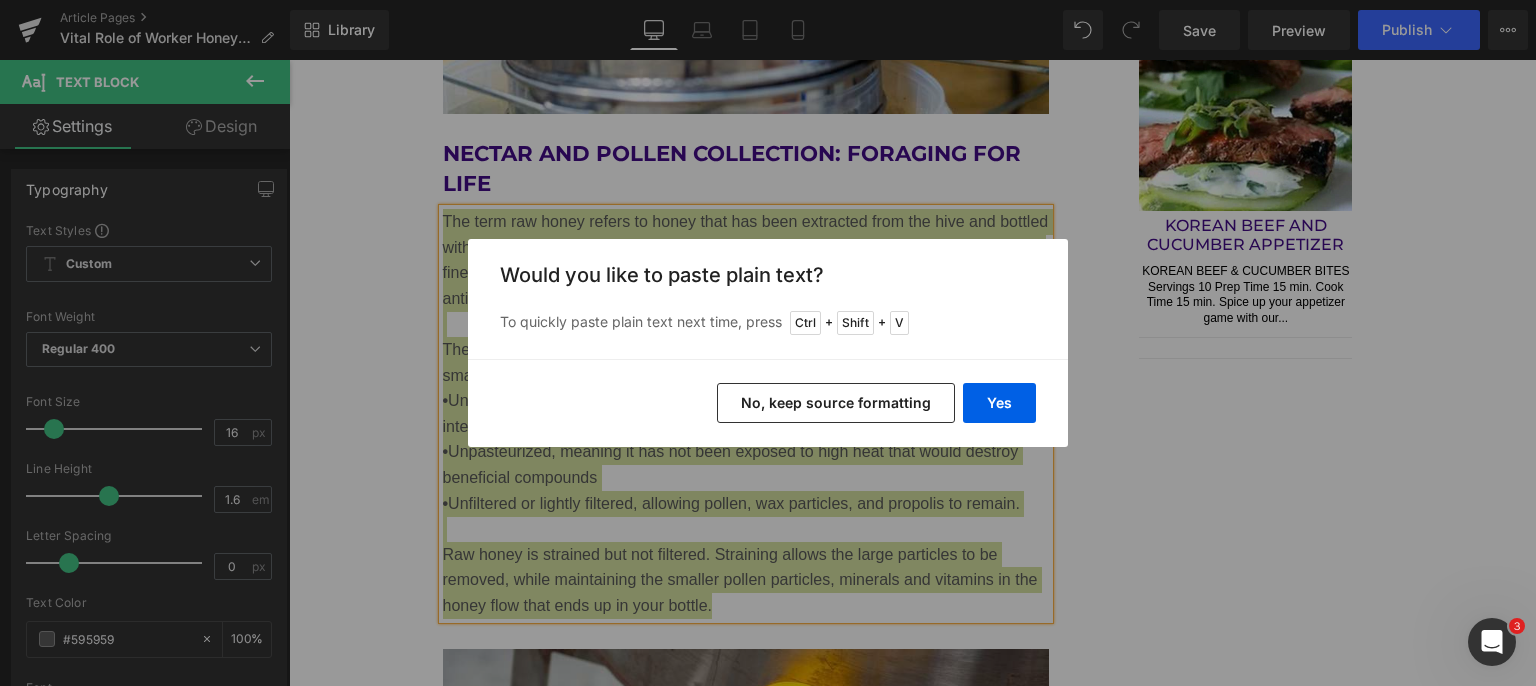 click on "Yes" at bounding box center (999, 403) 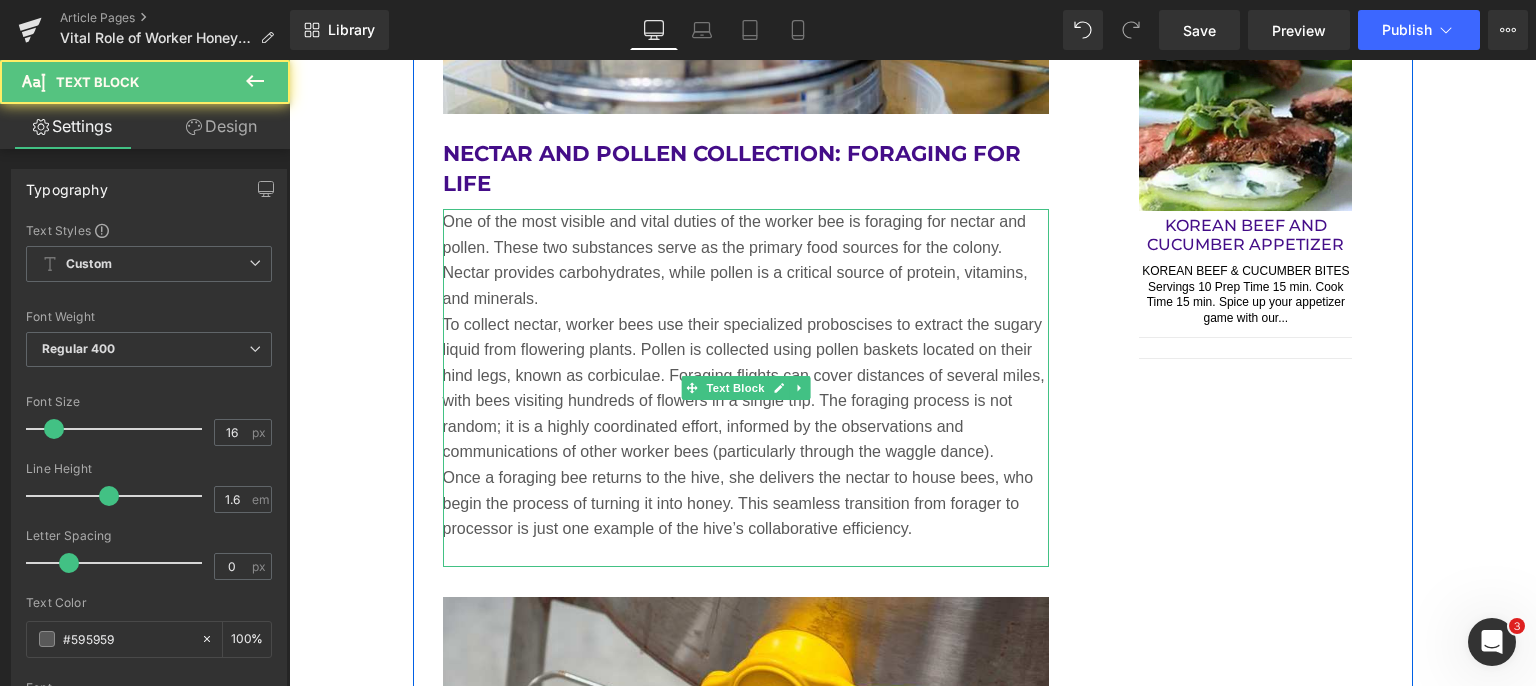 click on "One of the most visible and vital duties of the worker bee is foraging for nectar and pollen. These two substances serve as the primary food sources for the colony. Nectar provides carbohydrates, while pollen is a critical source of protein, vitamins, and minerals." at bounding box center (746, 260) 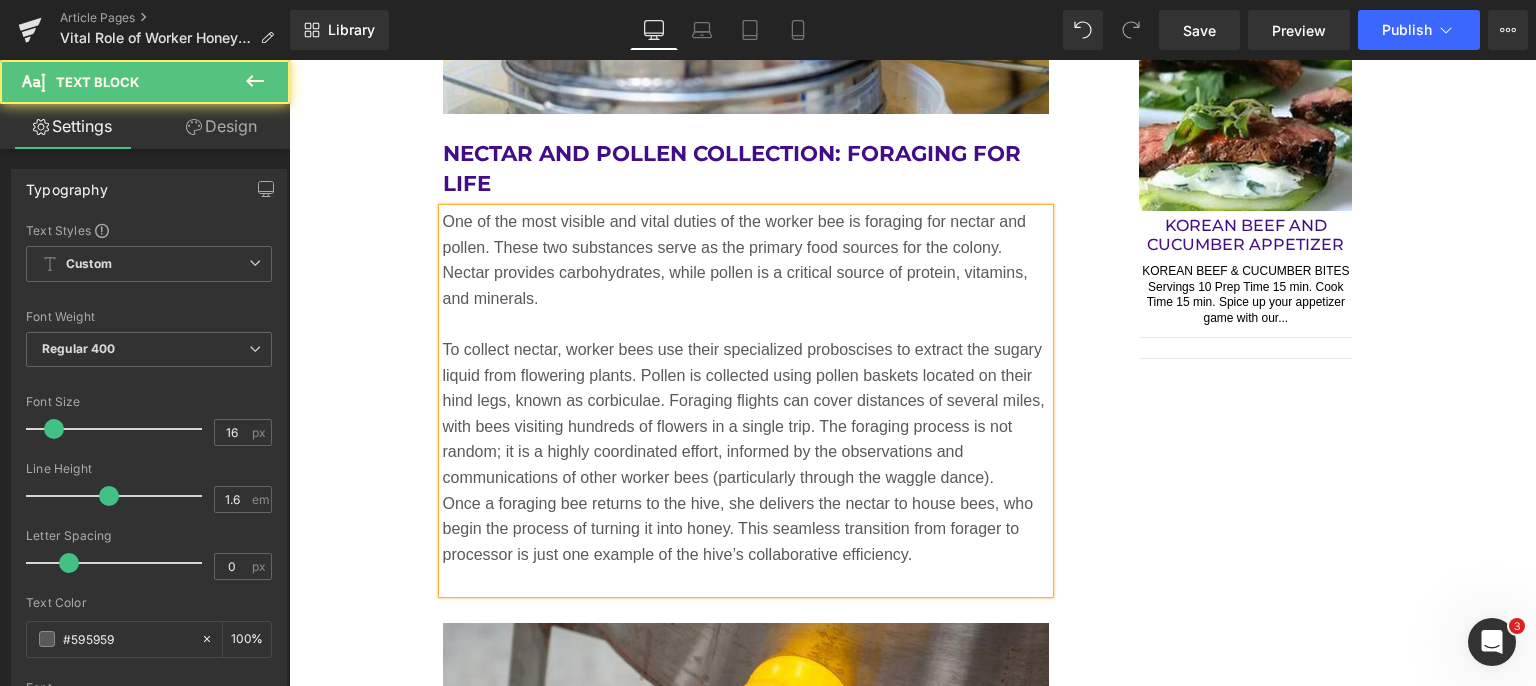 click on "To collect nectar, worker bees use their specialized proboscises to extract the sugary liquid from flowering plants. Pollen is collected using pollen baskets located on their hind legs, known as corbiculae. Foraging flights can cover distances of several miles, with bees visiting hundreds of flowers in a single trip. The foraging process is not random; it is a highly coordinated effort, informed by the observations and communications of other worker bees (particularly through the waggle dance)." at bounding box center [746, 414] 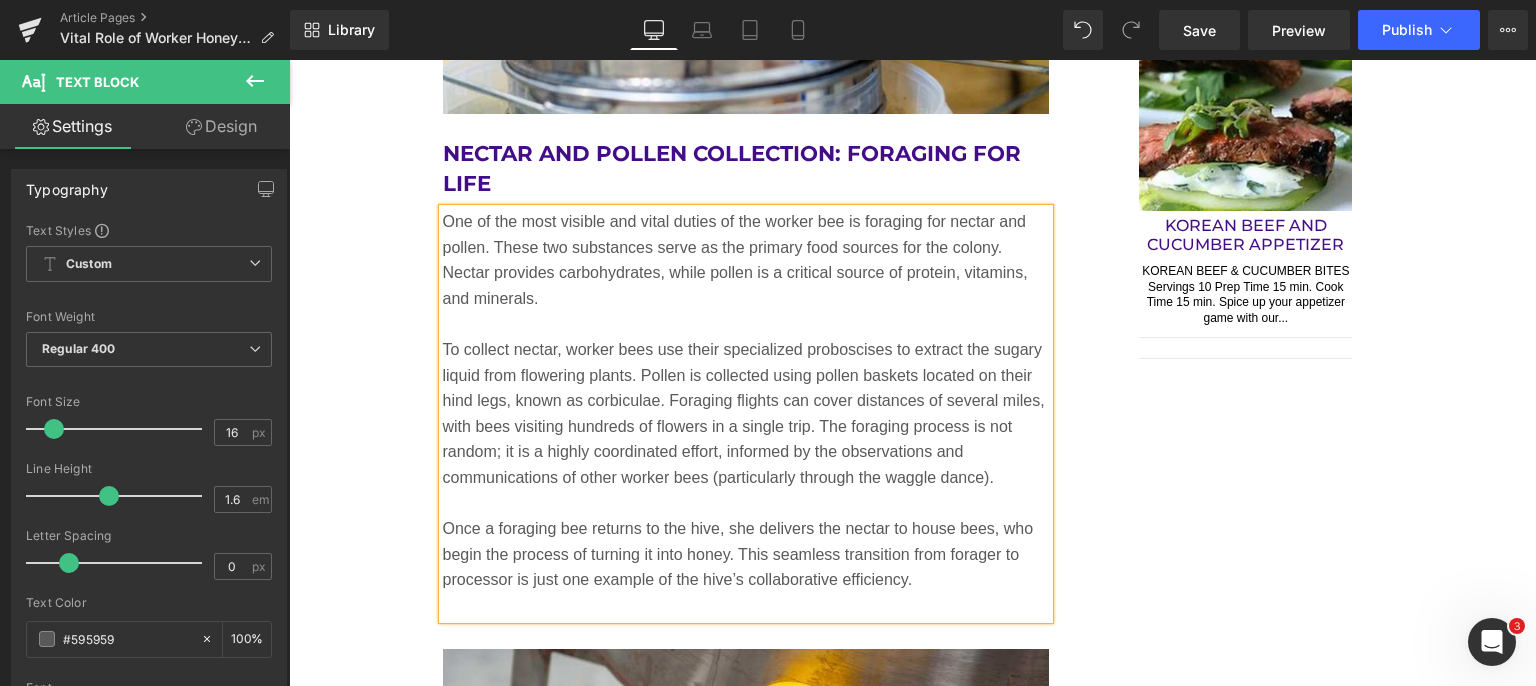click on "Loading Product Data" at bounding box center (768, 607) 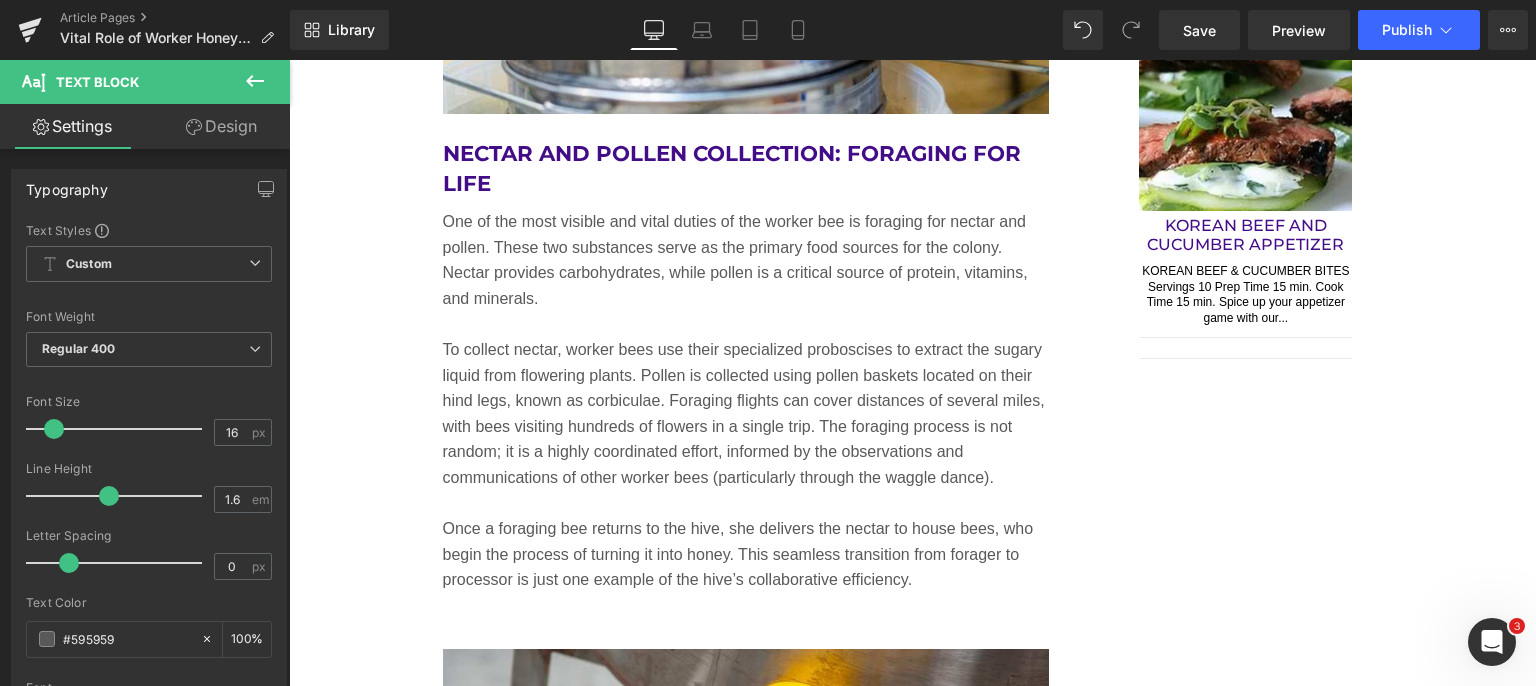 click on "Loading Product Data" at bounding box center [768, 607] 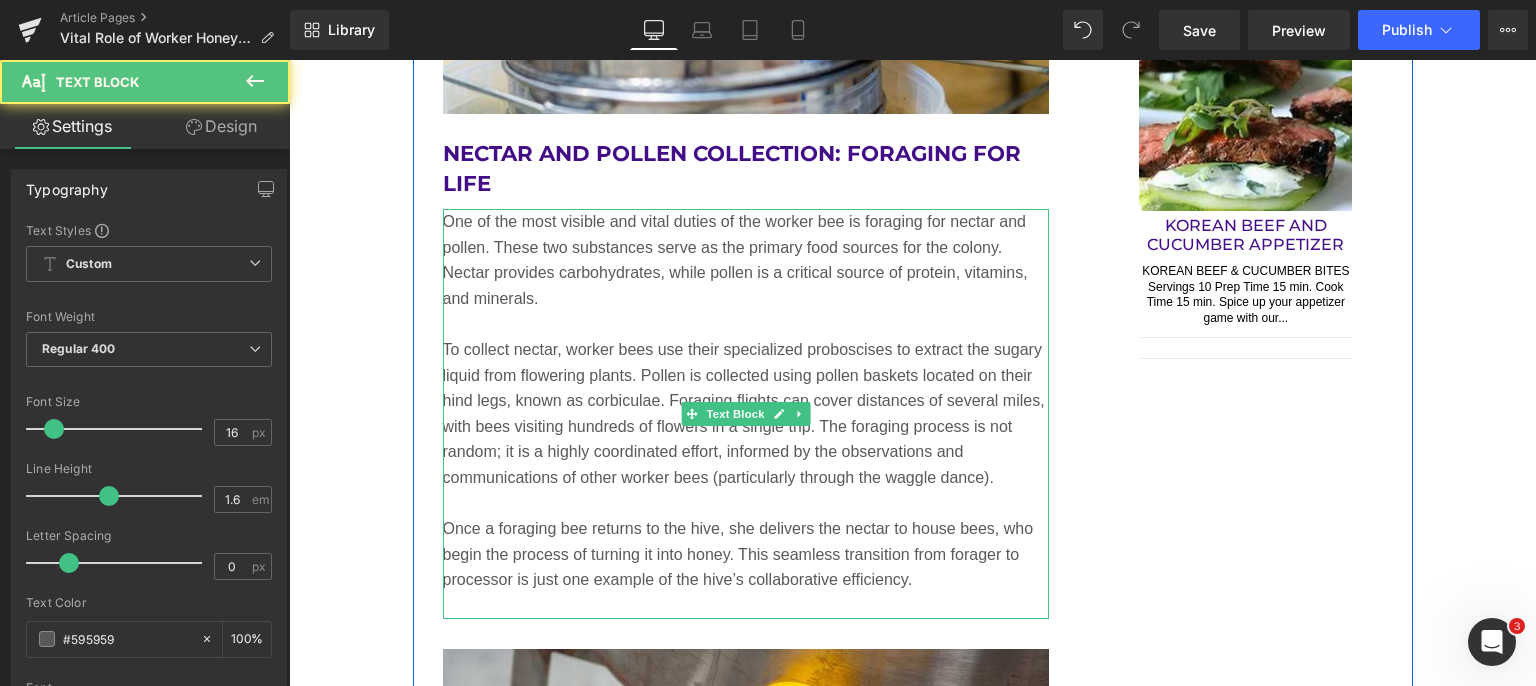 click at bounding box center (746, 606) 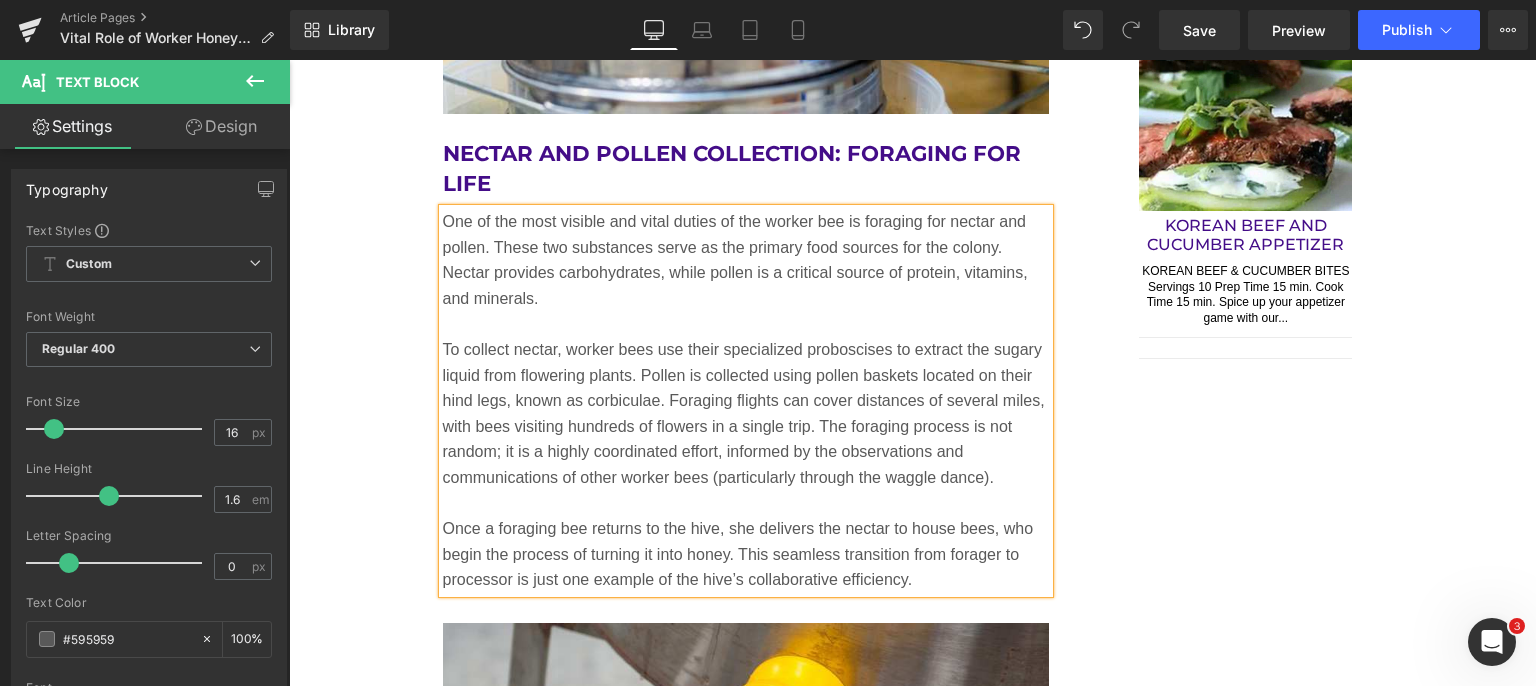 click on "Save" at bounding box center (1199, 30) 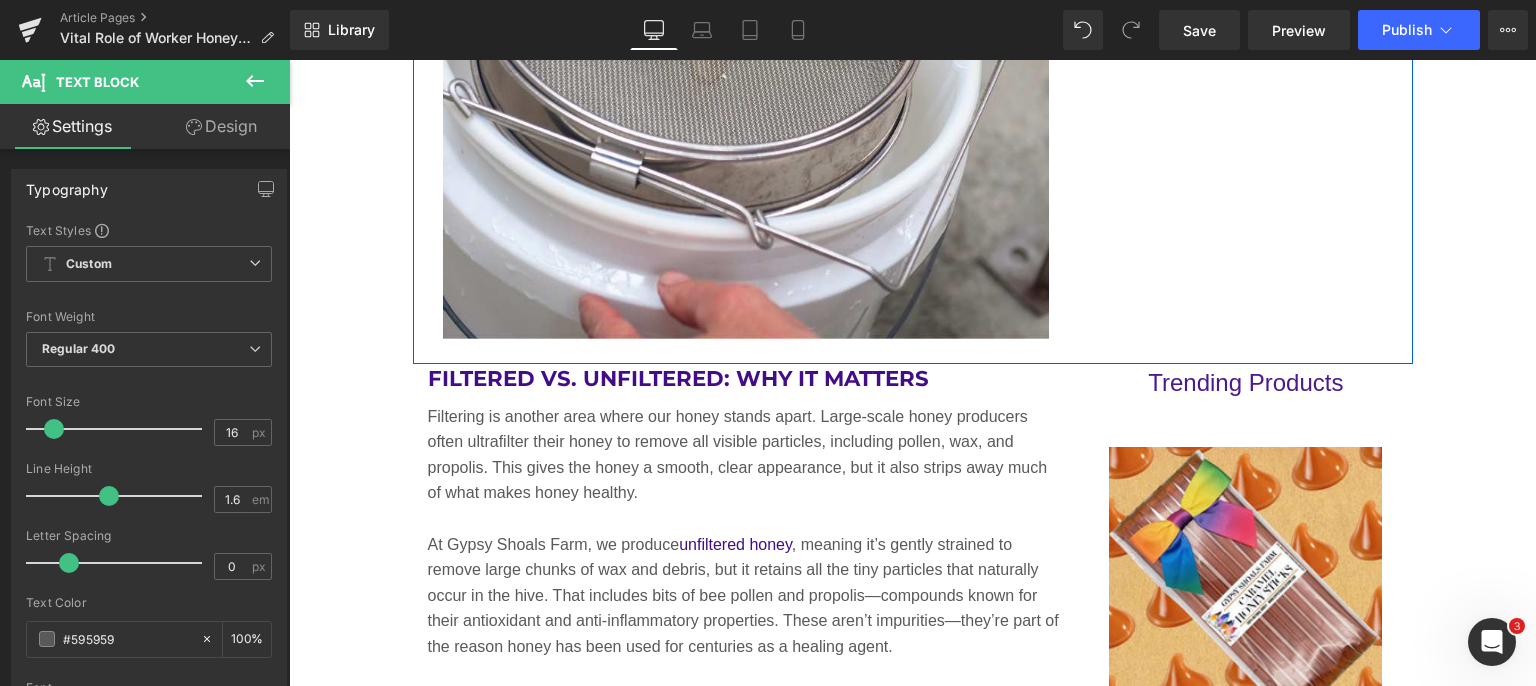 scroll, scrollTop: 3400, scrollLeft: 0, axis: vertical 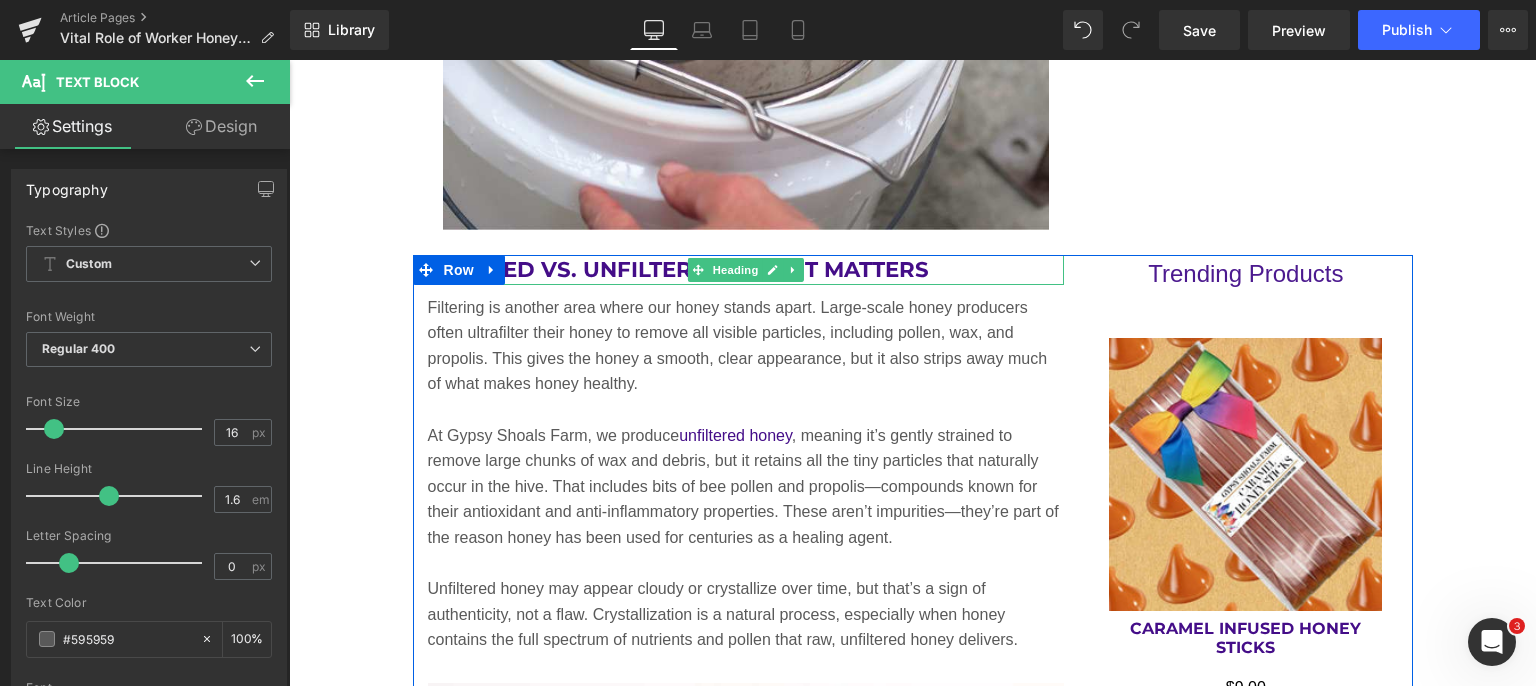 click on "Filtered vs. Unfiltered: Why It Matters" at bounding box center (746, 270) 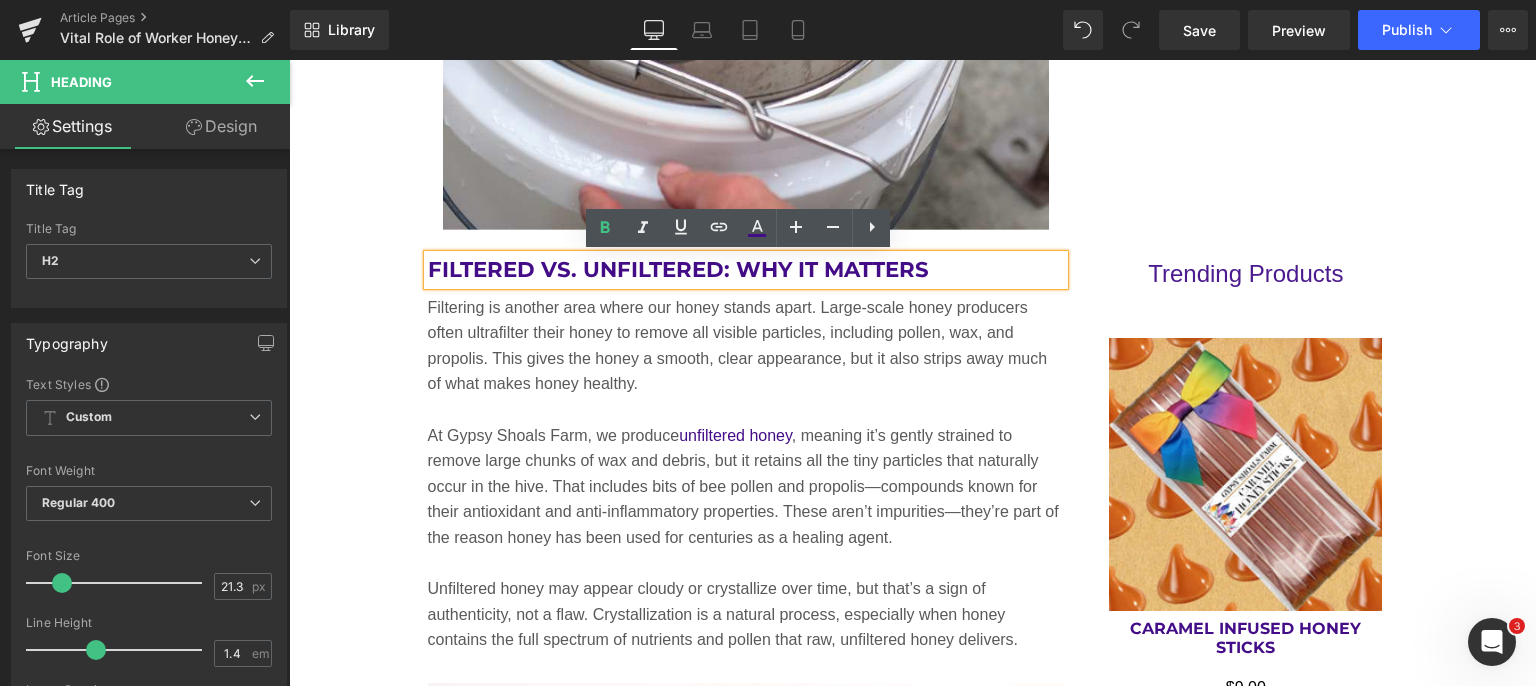 click on "Filtered vs. Unfiltered: Why It Matters" at bounding box center (746, 270) 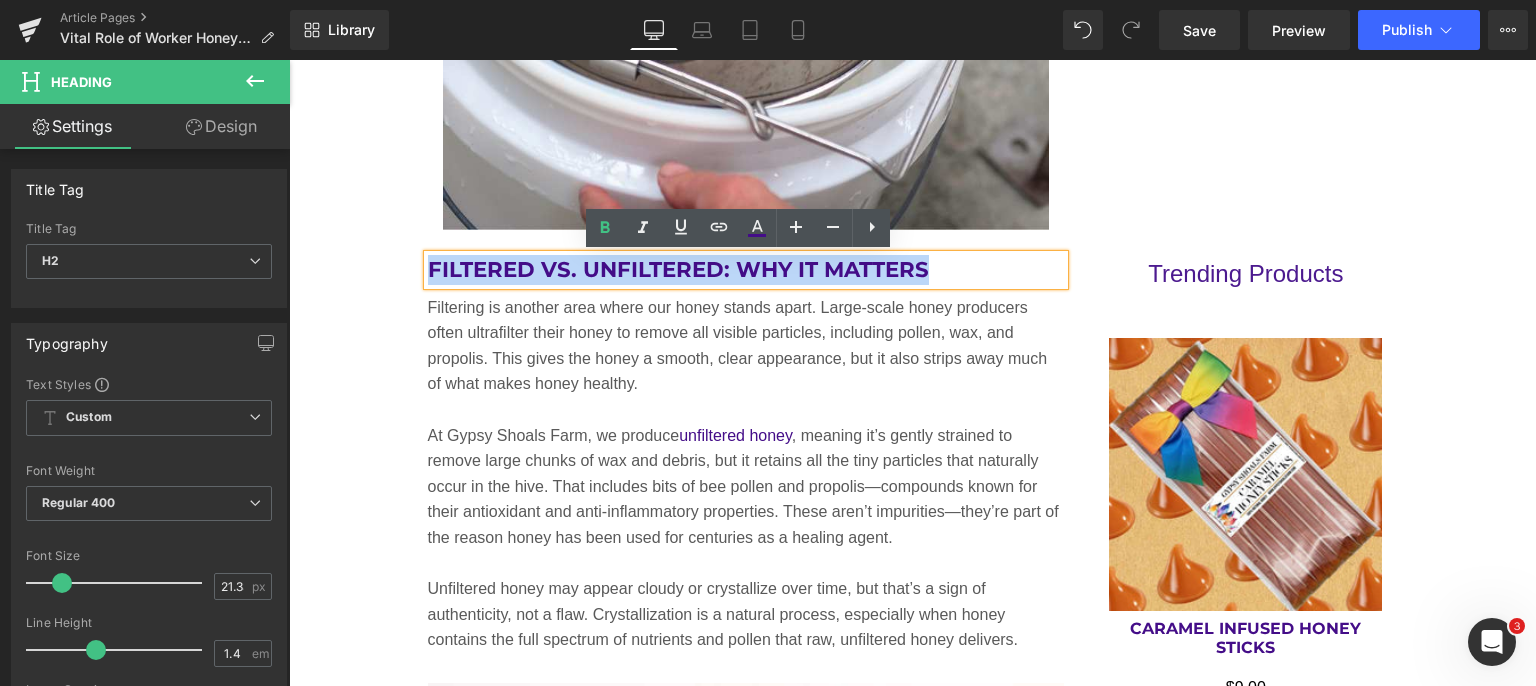 drag, startPoint x: 926, startPoint y: 269, endPoint x: 395, endPoint y: 242, distance: 531.686 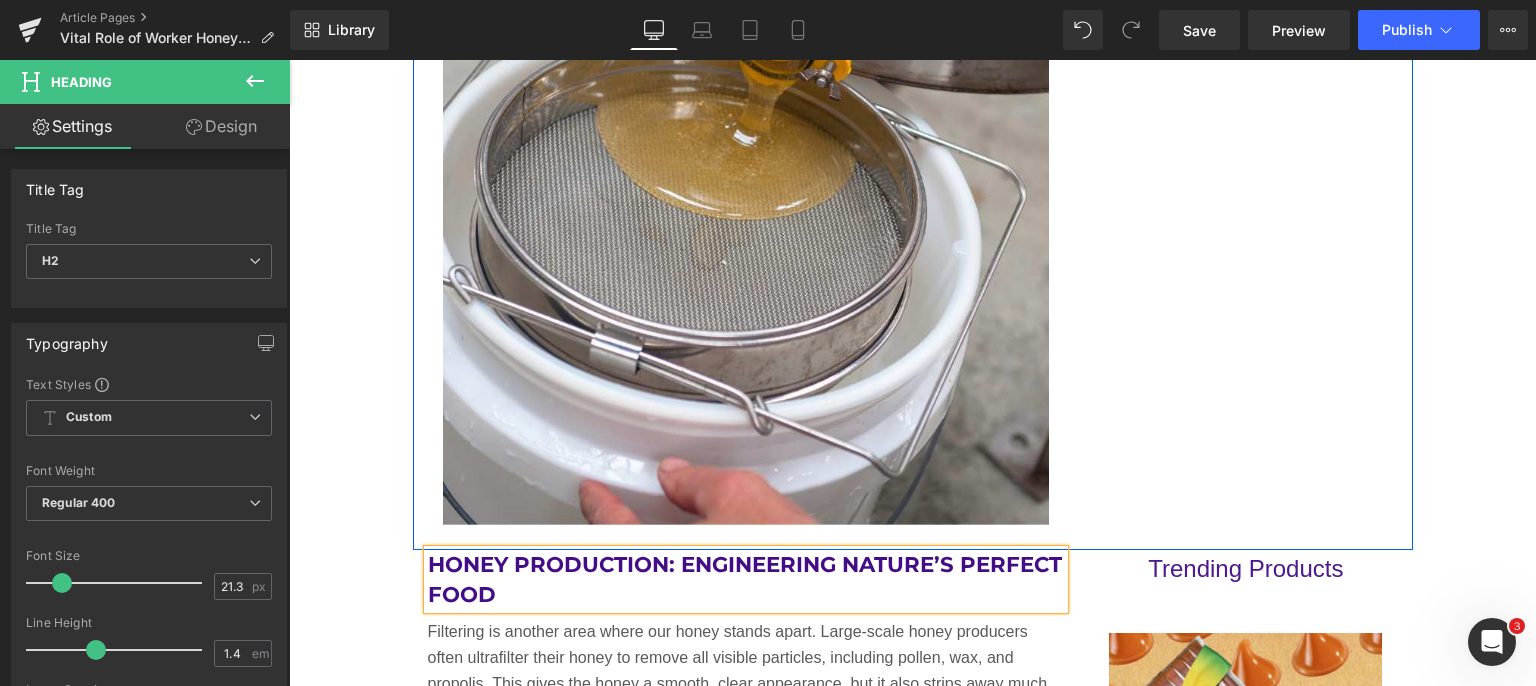 scroll, scrollTop: 3300, scrollLeft: 0, axis: vertical 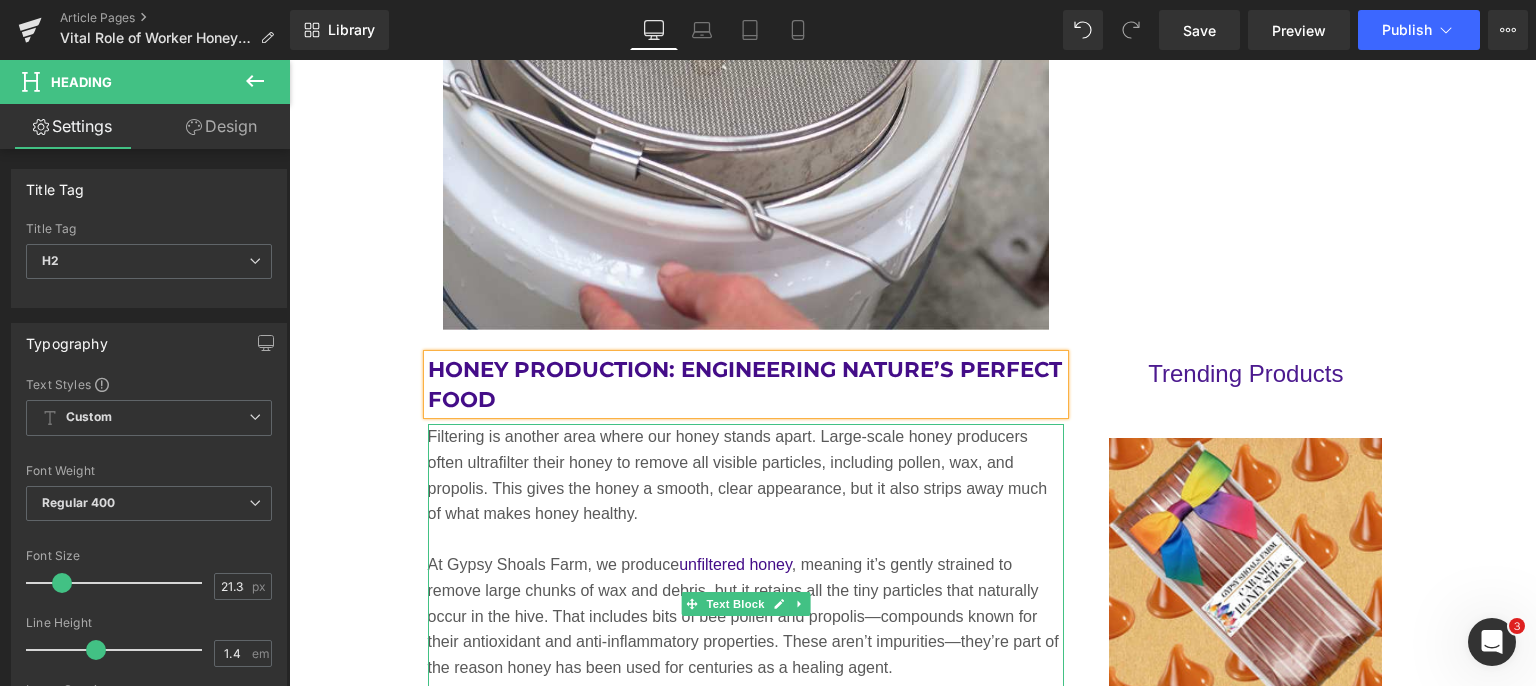 click on "Filtering is another area where our honey stands apart. Large-scale honey producers often ultrafilter their honey to remove all visible particles, including pollen, wax, and propolis. This gives the honey a smooth, clear appearance, but it also strips away much of what makes honey healthy." at bounding box center (746, 475) 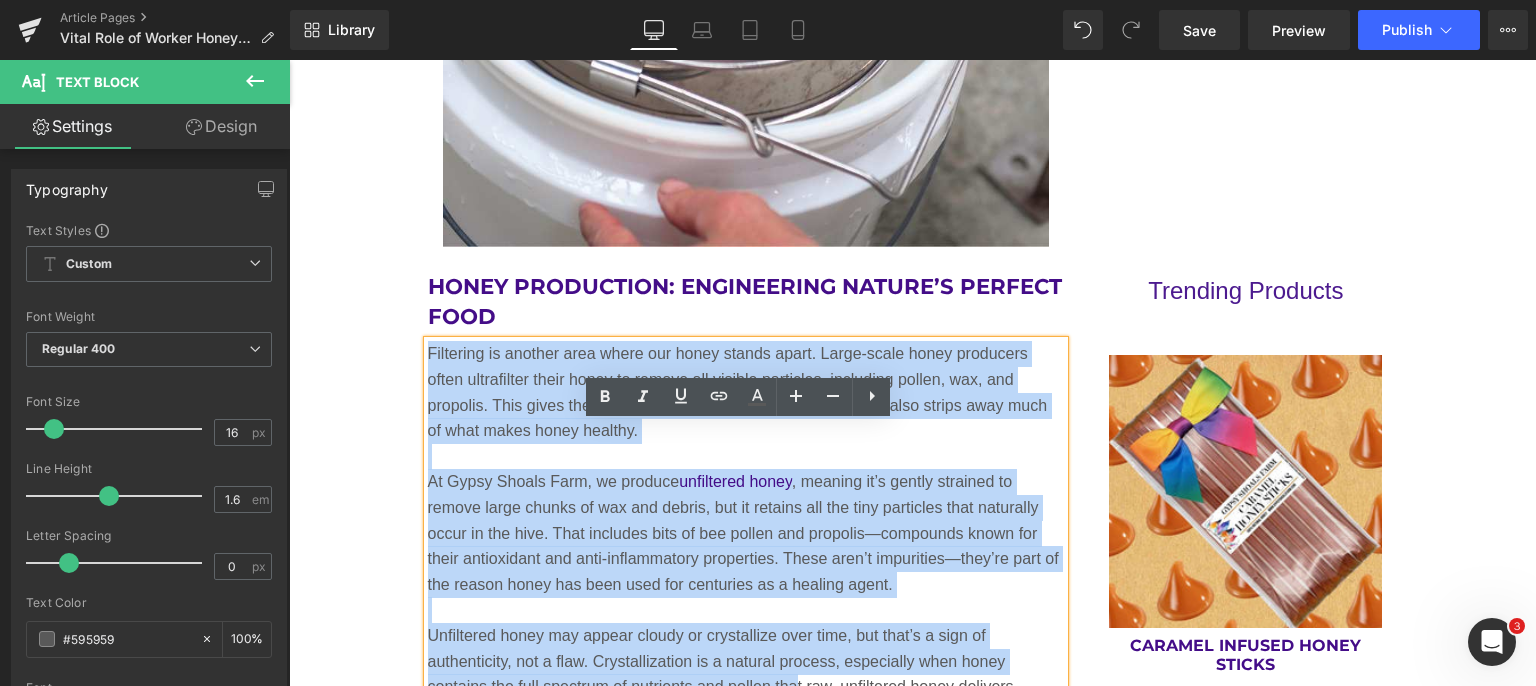 scroll, scrollTop: 3500, scrollLeft: 0, axis: vertical 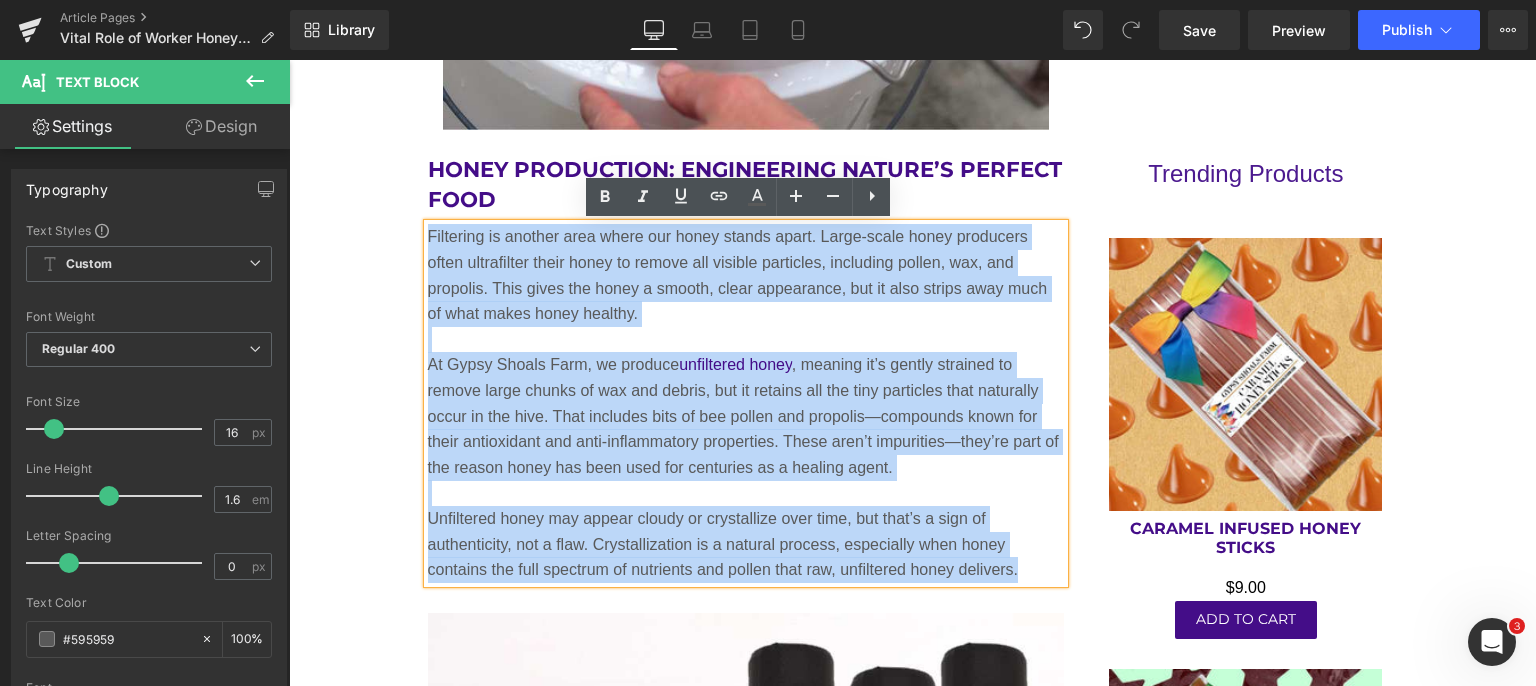 drag, startPoint x: 421, startPoint y: 437, endPoint x: 1033, endPoint y: 577, distance: 627.8089 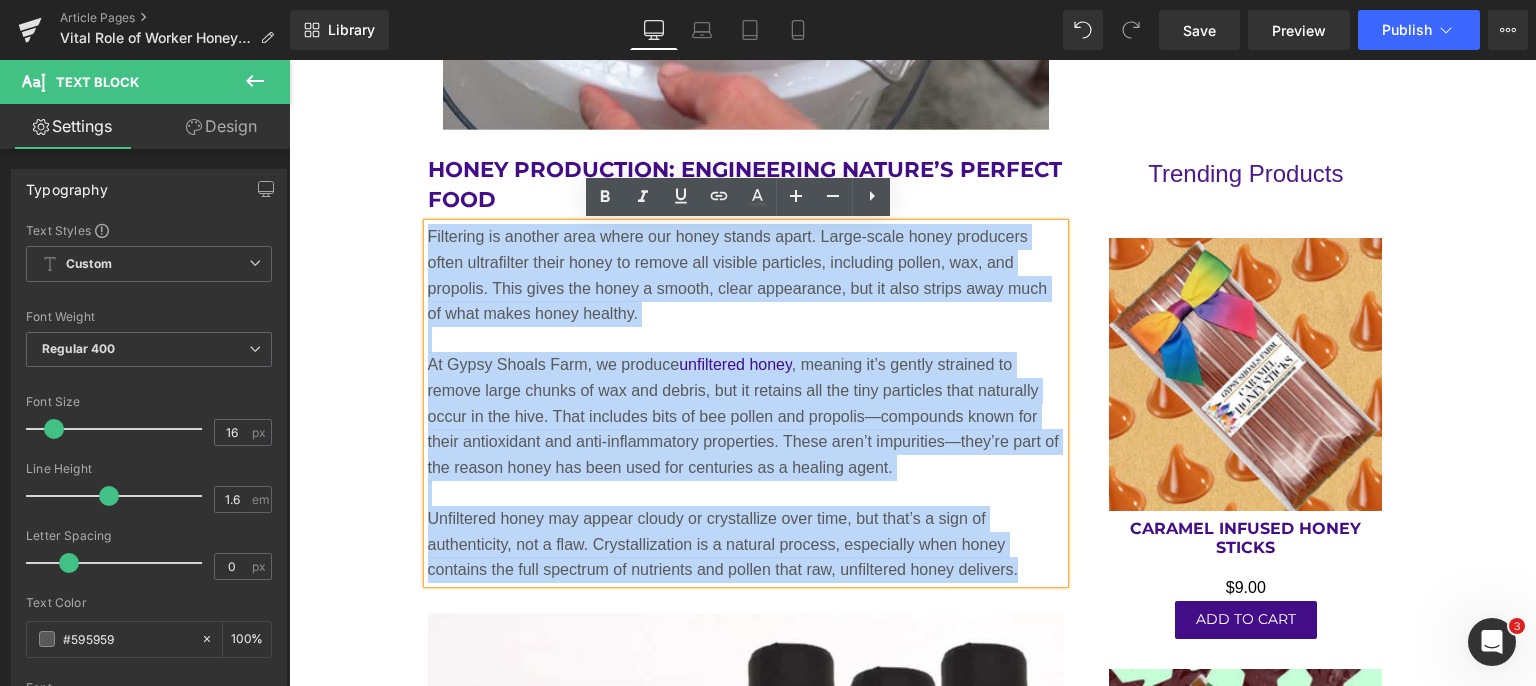 click on "Filtering is another area where our honey stands apart. Large-scale honey producers often ultrafilter their honey to remove all visible particles, including pollen, wax, and propolis. This gives the honey a smooth, clear appearance, but it also strips away much of what makes honey healthy. At Gypsy Shoals Farm, we produce  unfiltered honey , meaning it’s gently strained to remove large chunks of wax and debris, but it retains all the tiny particles that naturally occur in the hive. That includes bits of bee pollen and propolis—compounds known for their antioxidant and anti-inflammatory properties. These aren’t impurities—they’re part of the reason honey has been used for centuries as a healing agent. Unfiltered honey may appear cloudy or crystallize over time, but that’s a sign of authenticity, not a flaw. Crystallization is a natural process, especially when honey contains the full spectrum of nutrients and pollen that raw, unfiltered honey delivers." at bounding box center [746, 403] 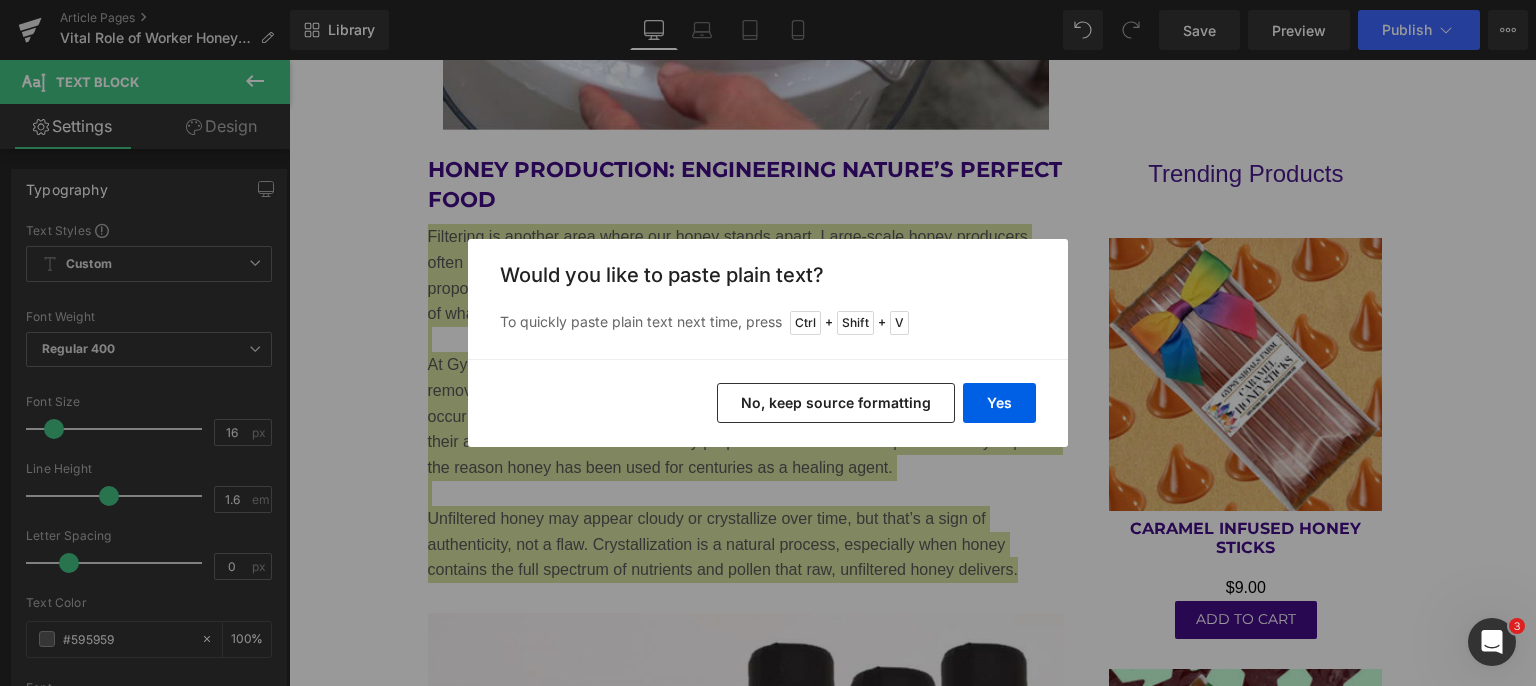 click on "Yes" at bounding box center [999, 403] 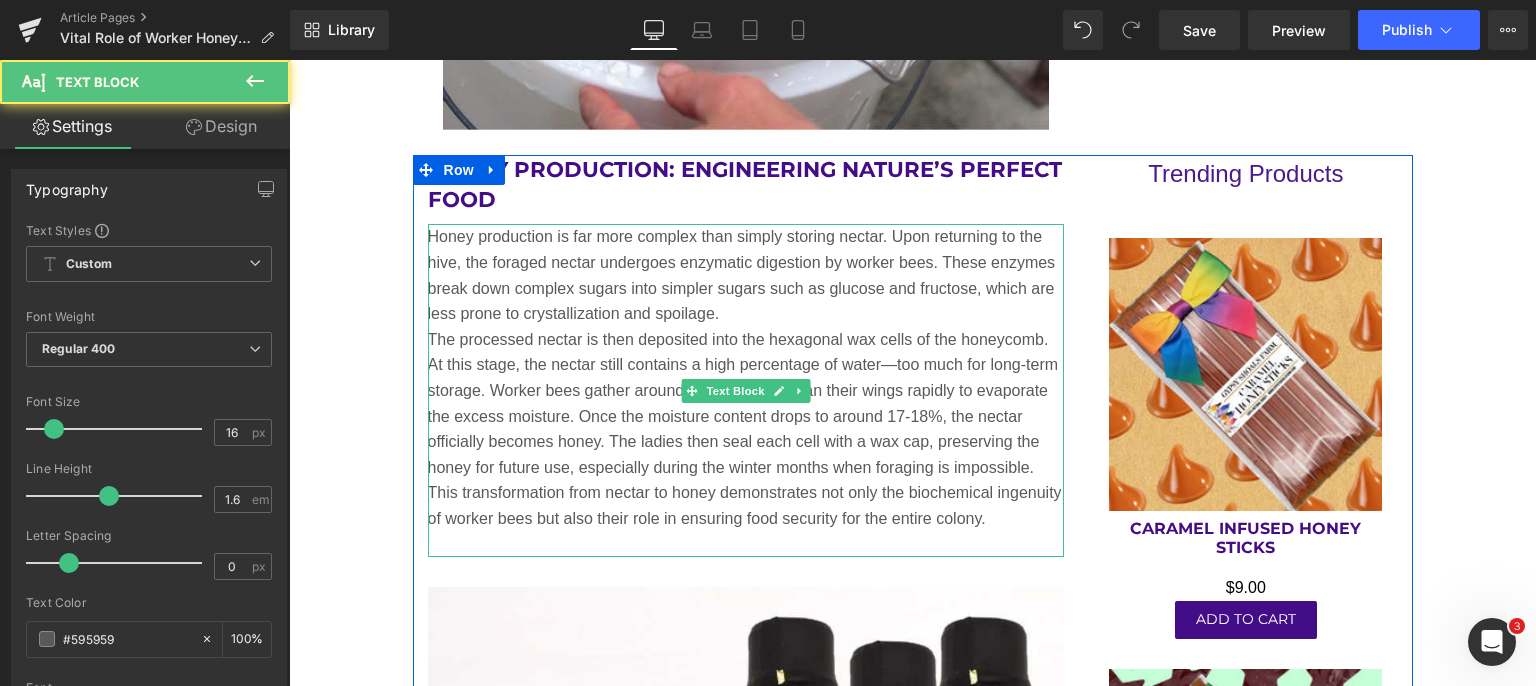 click on "Honey production is far more complex than simply storing nectar. Upon returning to the hive, the foraged nectar undergoes enzymatic digestion by worker bees. These enzymes break down complex sugars into simpler sugars such as glucose and fructose, which are less prone to crystallization and spoilage." at bounding box center (746, 275) 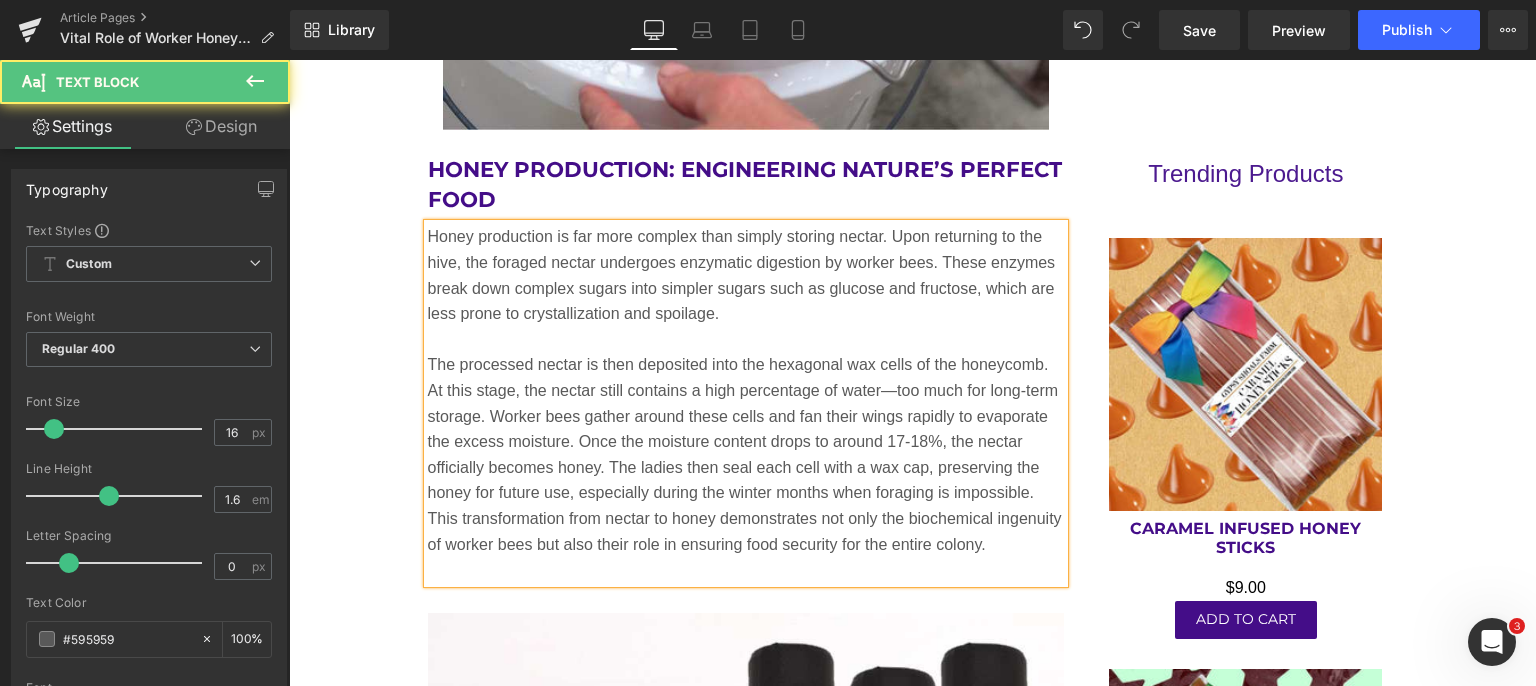 click on "The processed nectar is then deposited into the hexagonal wax cells of the honeycomb. At this stage, the nectar still contains a high percentage of water—too much for long-term storage. Worker bees gather around these cells and fan their wings rapidly to evaporate the excess moisture. Once the moisture content drops to around 17-18%, the nectar officially becomes honey. The ladies then seal each cell with a wax cap, preserving the honey for future use, especially during the winter months when foraging is impossible." at bounding box center (746, 429) 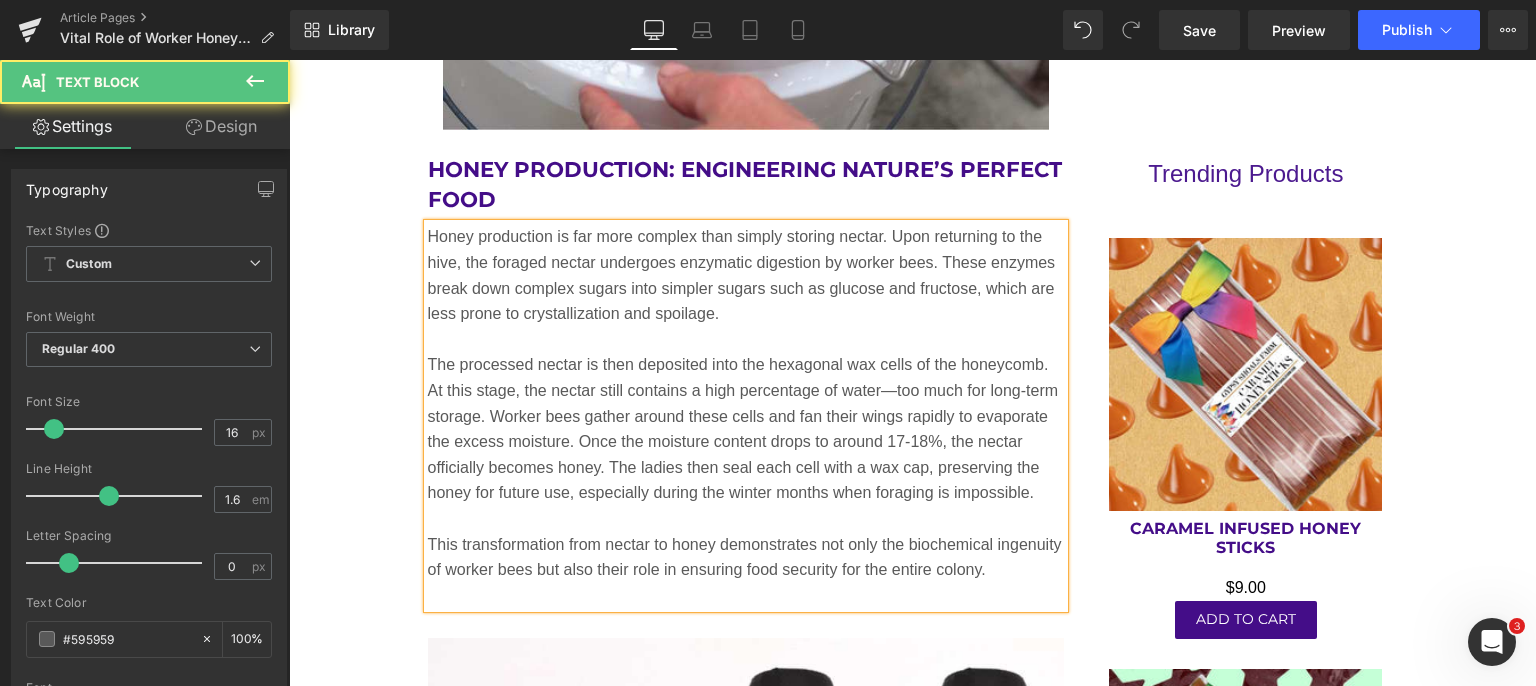 click at bounding box center [746, 596] 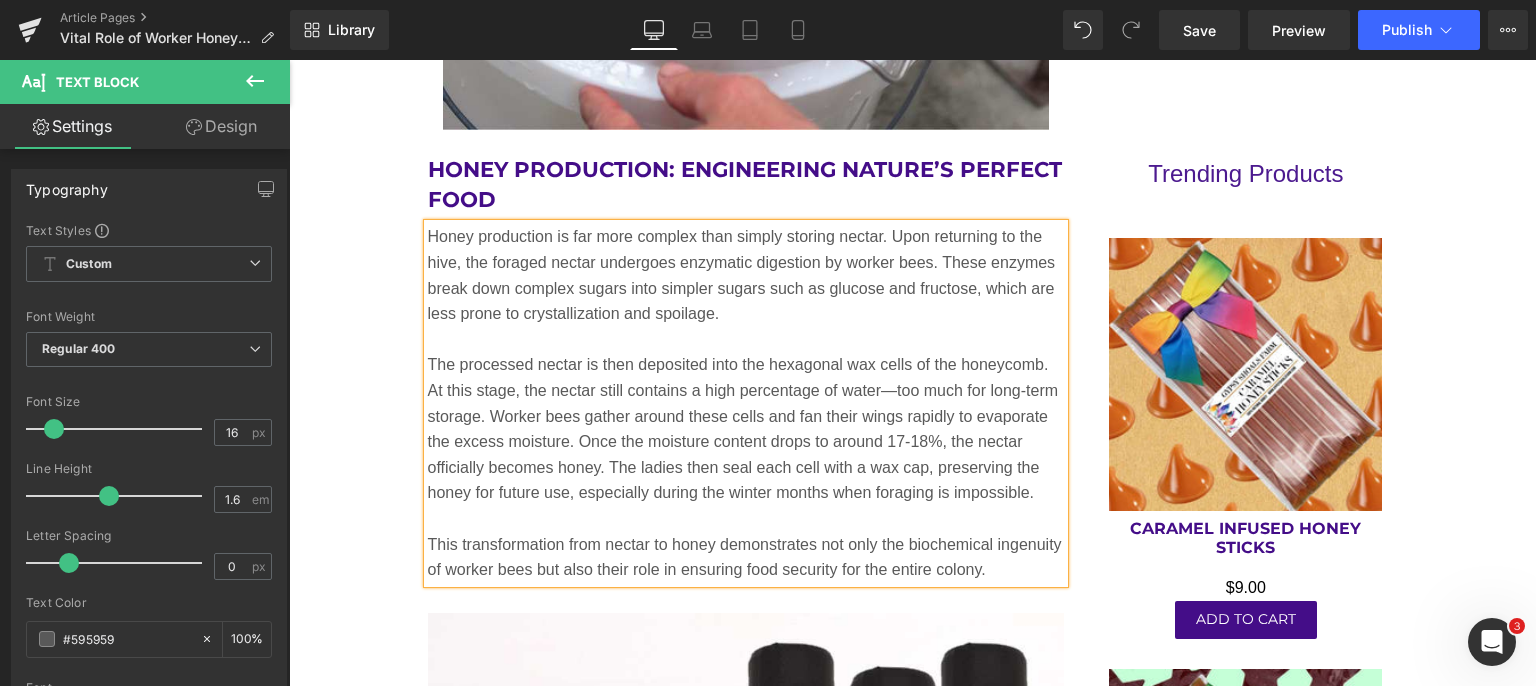 click on "Honey production is far more complex than simply storing nectar. Upon returning to the hive, the foraged nectar undergoes enzymatic digestion by worker bees. These enzymes break down complex sugars into simpler sugars such as glucose and fructose, which are less prone to crystallization and spoilage." at bounding box center (746, 275) 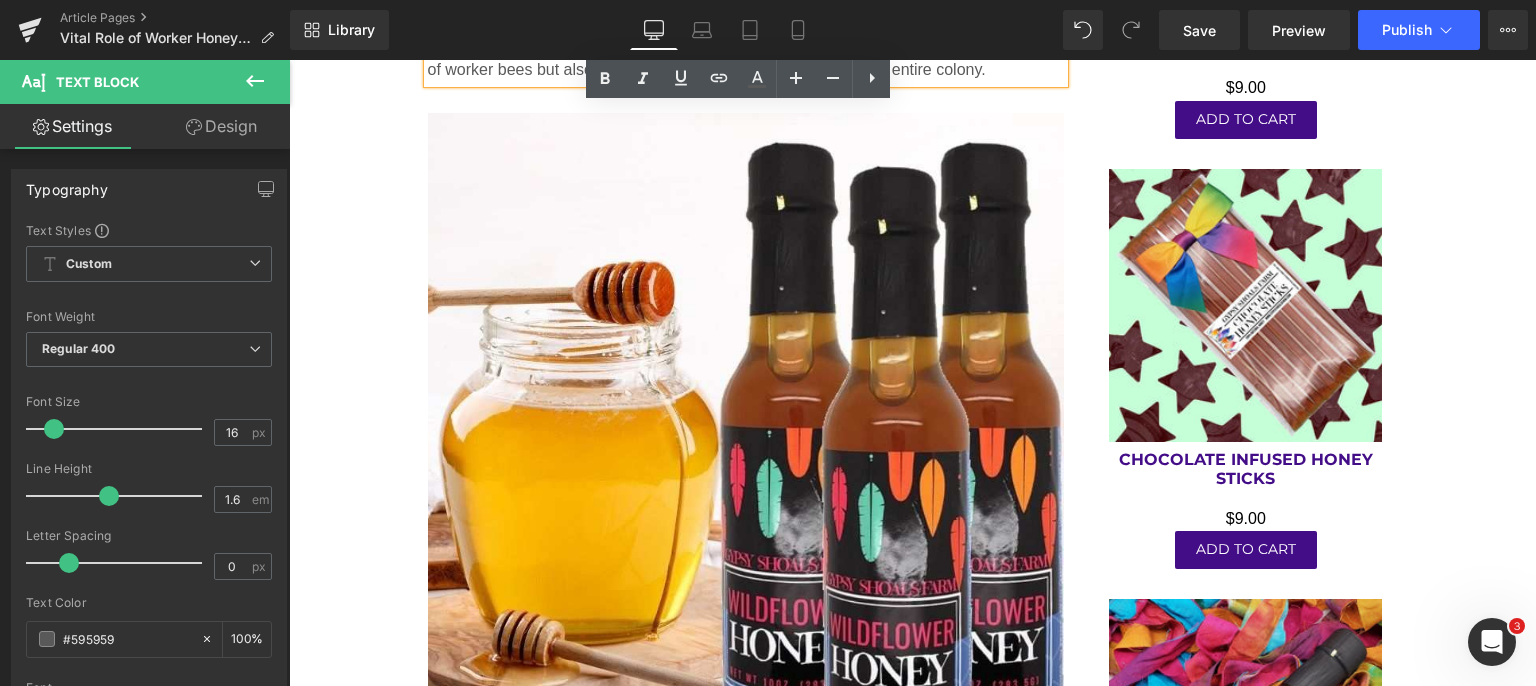 scroll, scrollTop: 4200, scrollLeft: 0, axis: vertical 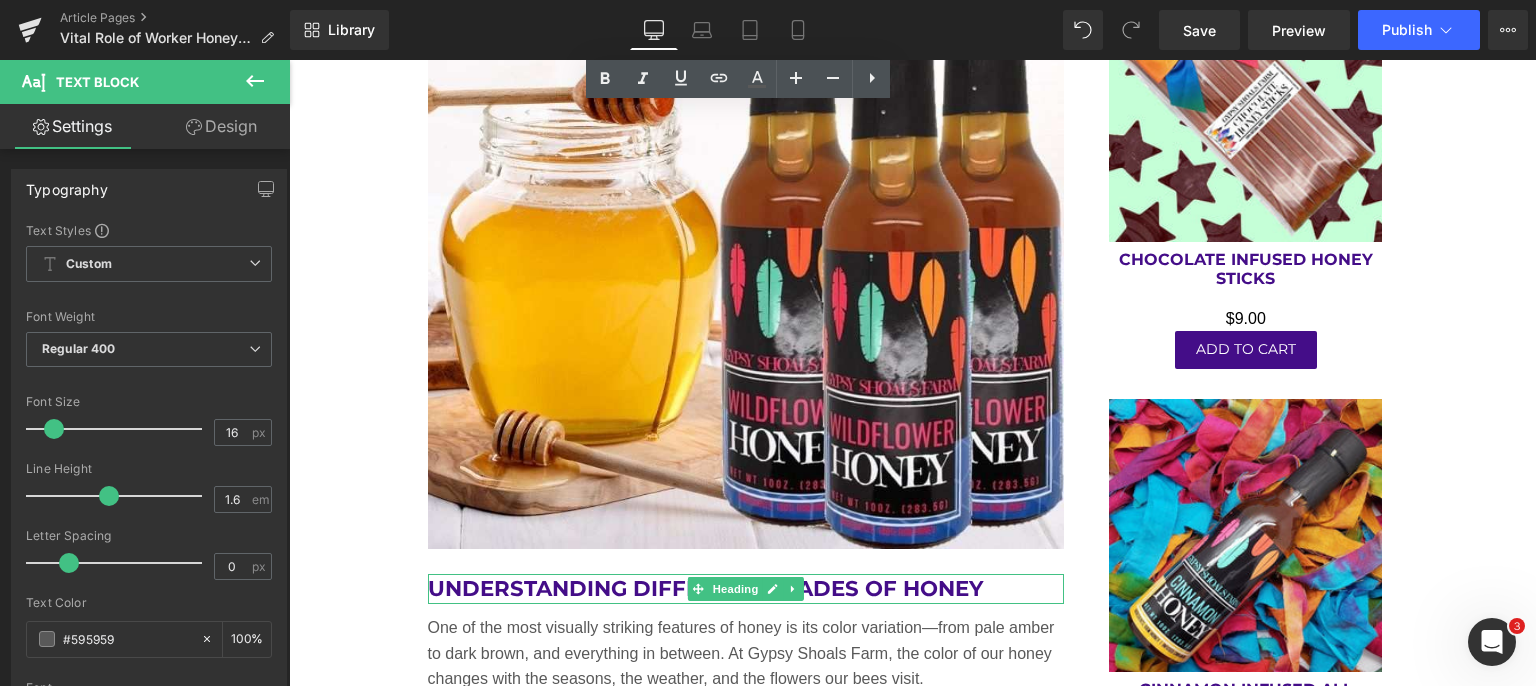 drag, startPoint x: 990, startPoint y: 588, endPoint x: 976, endPoint y: 581, distance: 15.652476 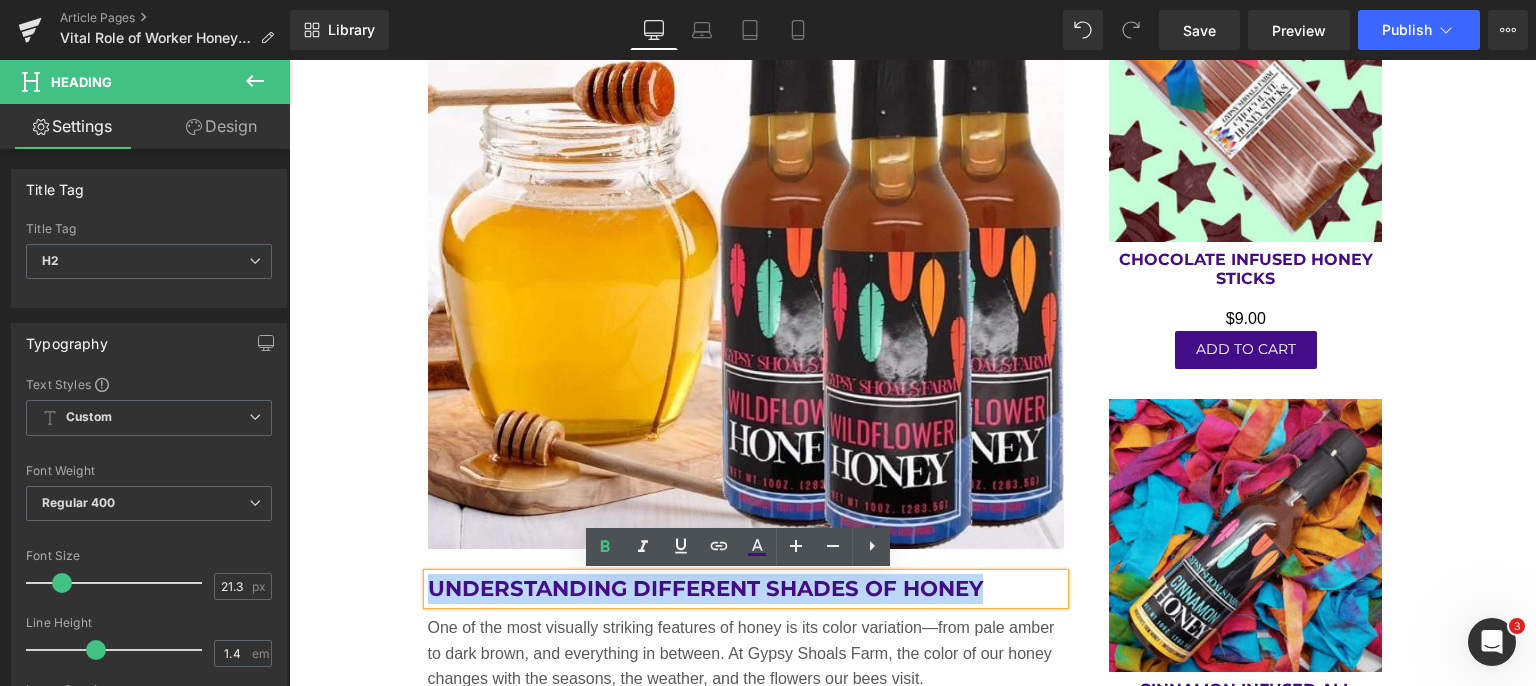 drag, startPoint x: 976, startPoint y: 581, endPoint x: 427, endPoint y: 586, distance: 549.02277 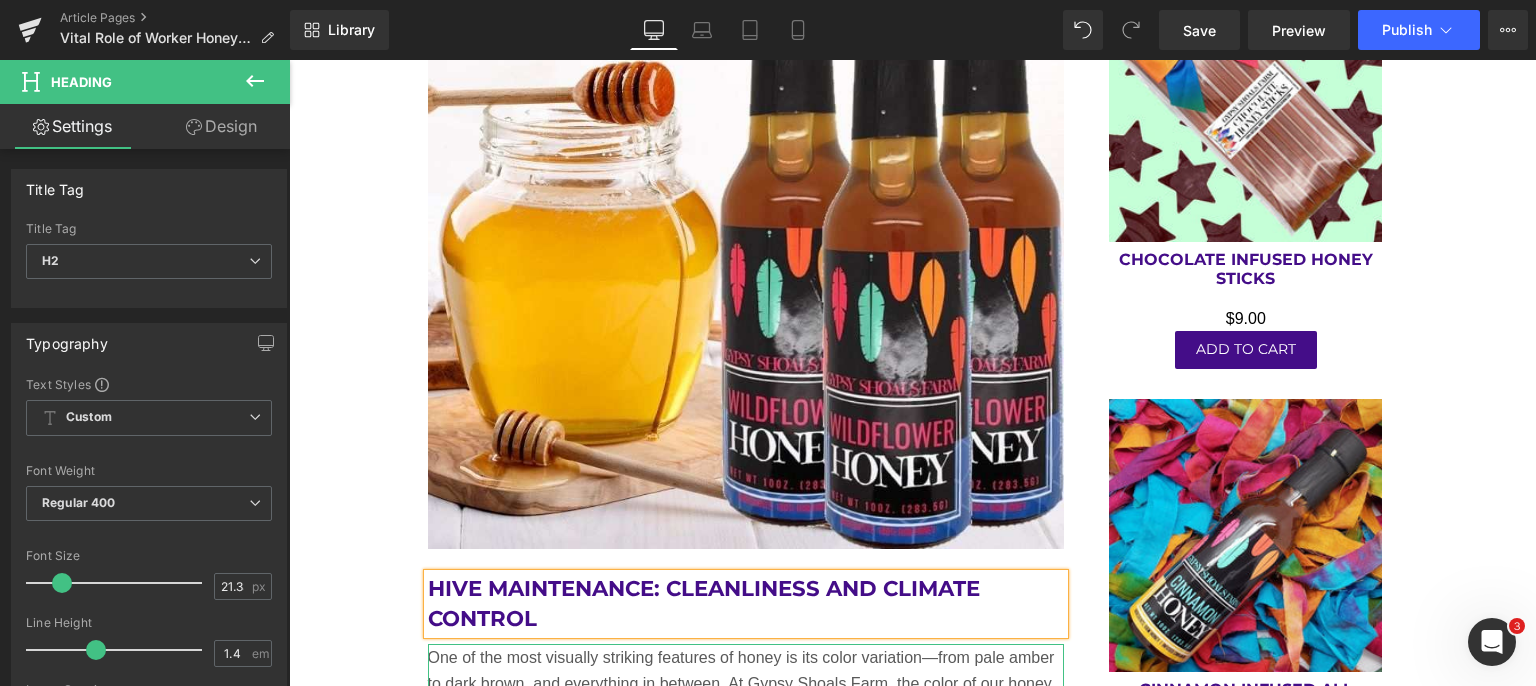 click on "One of the most visually striking features of honey is its color variation—from pale amber to dark brown, and everything in between. At Gypsy Shoals Farm, the color of our honey changes with the seasons, the weather, and the flowers our bees visit." at bounding box center [746, 683] 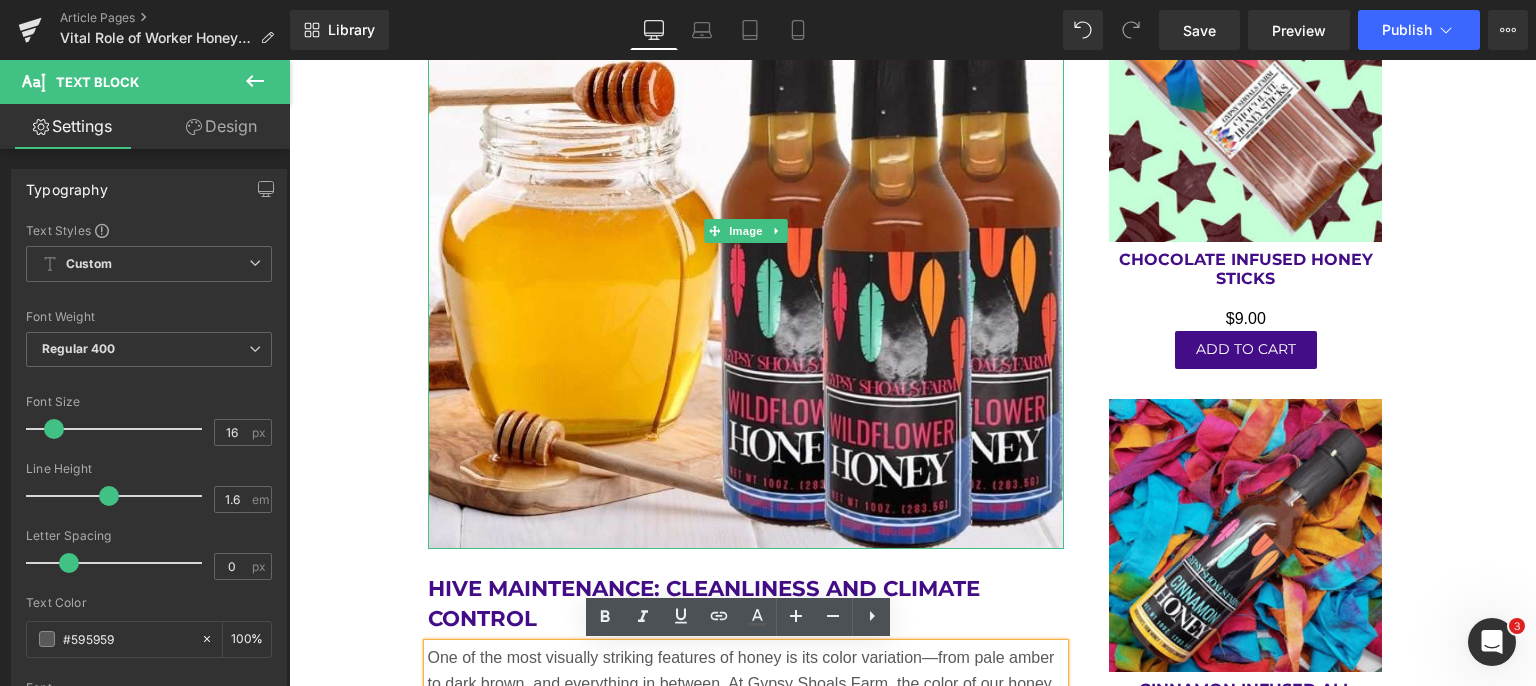 scroll, scrollTop: 4400, scrollLeft: 0, axis: vertical 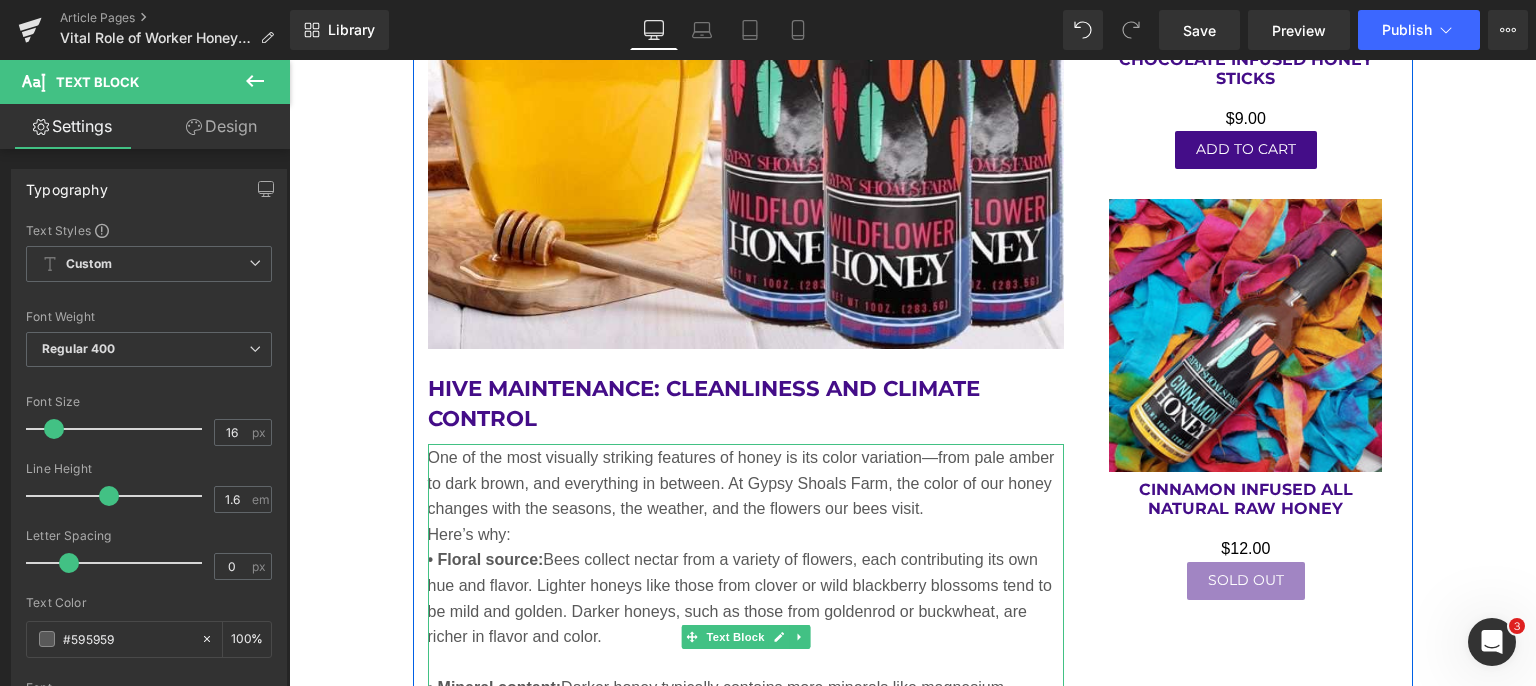 click on "One of the most visually striking features of honey is its color variation—from pale amber to dark brown, and everything in between. At Gypsy Shoals Farm, the color of our honey changes with the seasons, the weather, and the flowers our bees visit." at bounding box center (746, 483) 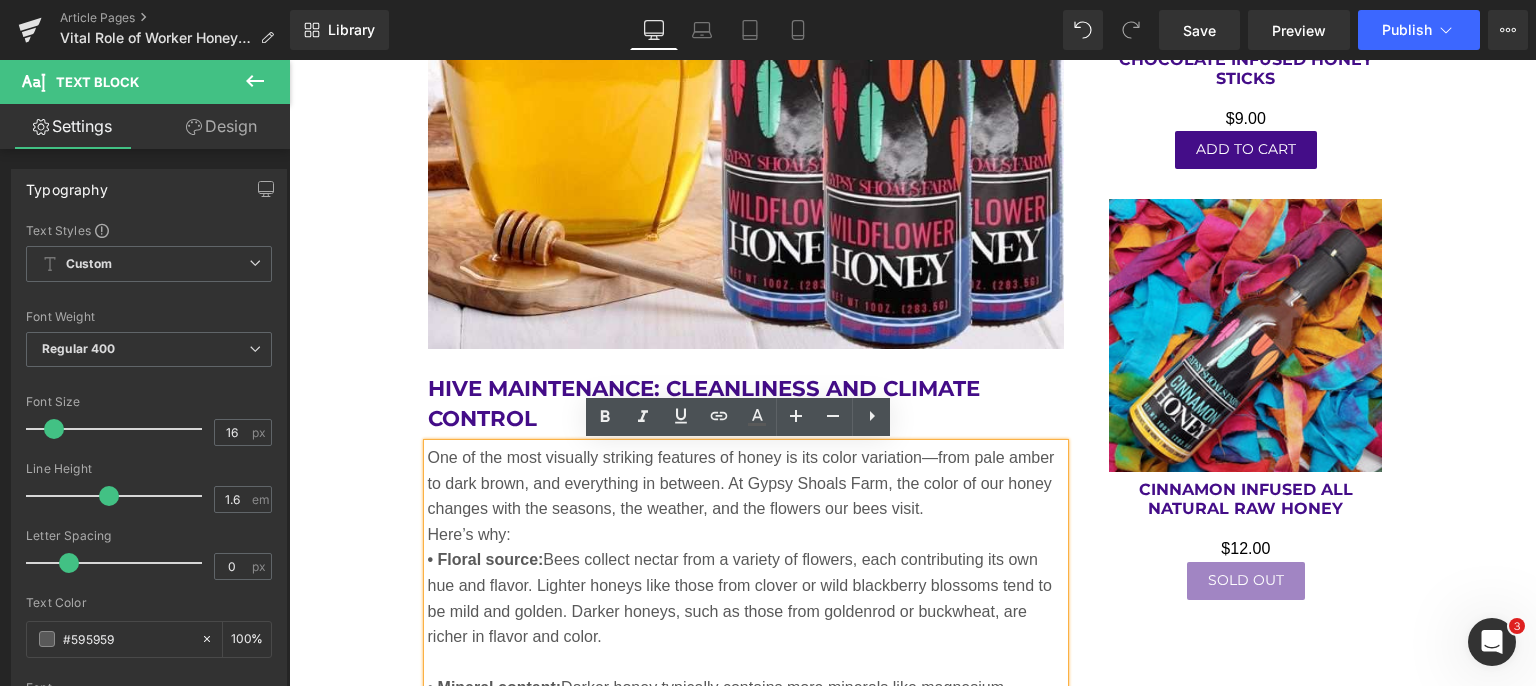 click on "One of the most visually striking features of honey is its color variation—from pale amber to dark brown, and everything in between. At Gypsy Shoals Farm, the color of our honey changes with the seasons, the weather, and the flowers our bees visit." at bounding box center (746, 483) 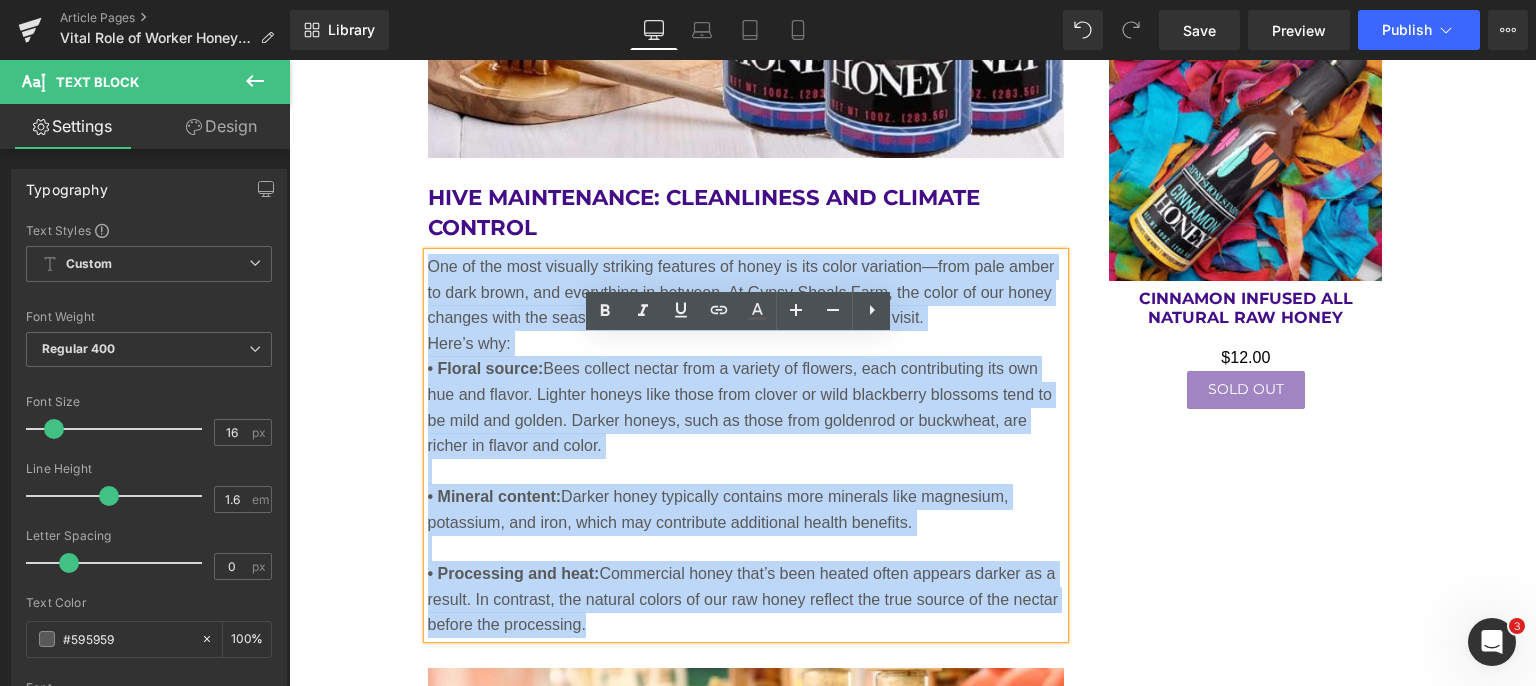scroll, scrollTop: 4800, scrollLeft: 0, axis: vertical 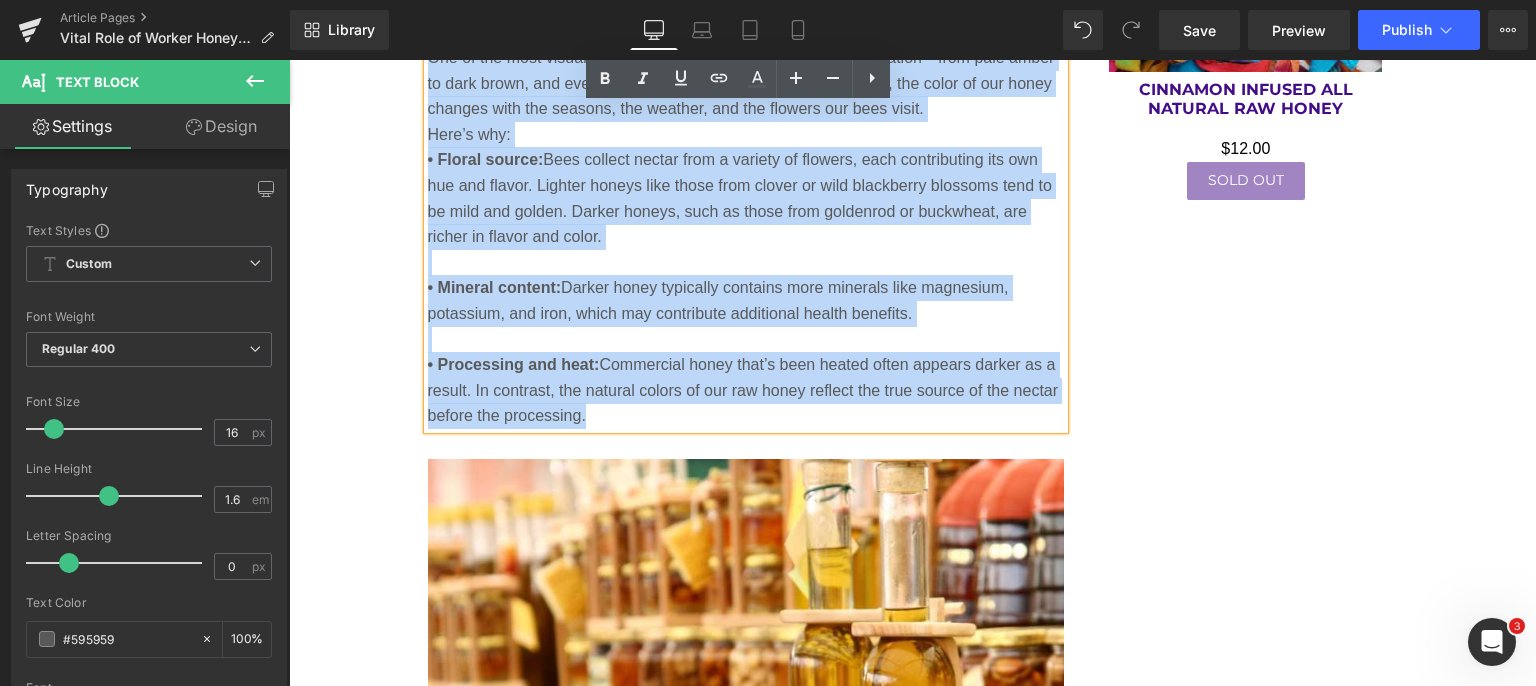 drag, startPoint x: 420, startPoint y: 455, endPoint x: 728, endPoint y: 493, distance: 310.3353 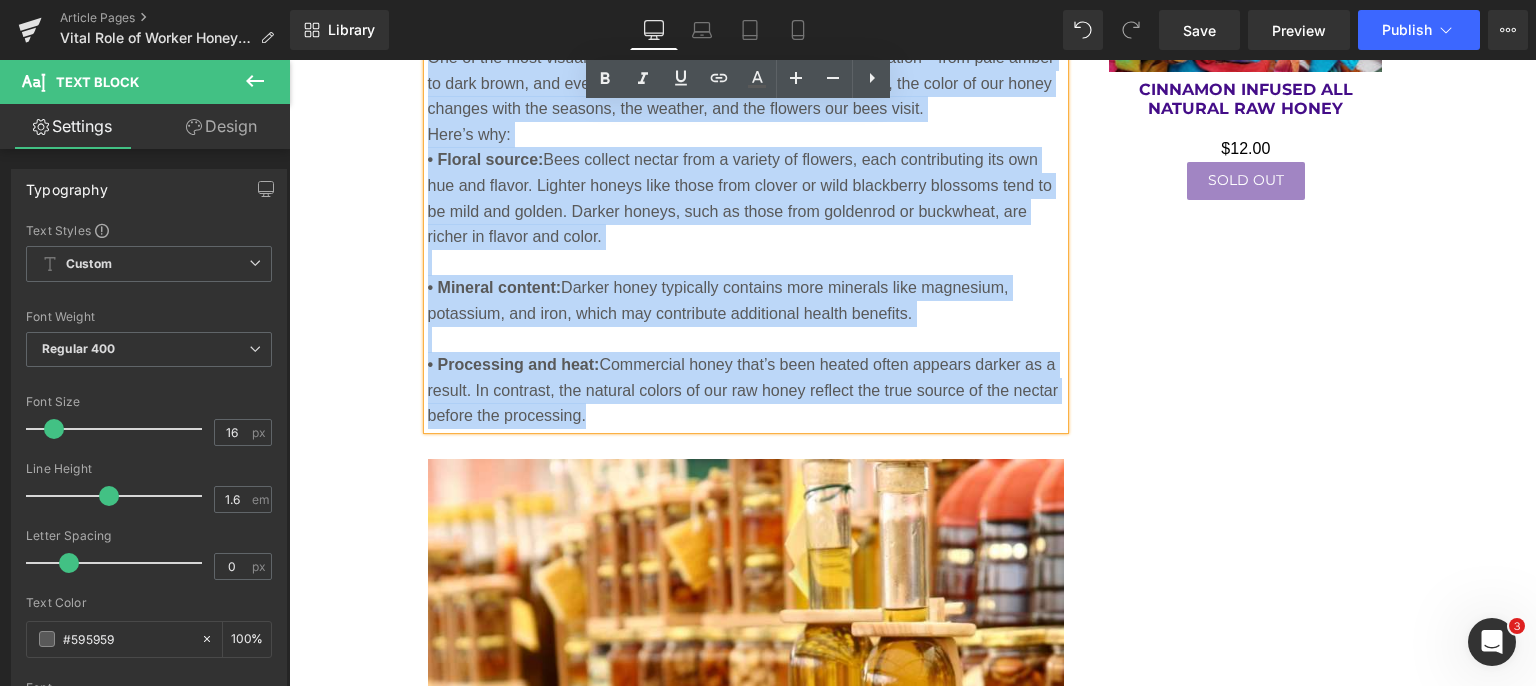 click on "Honey Production: Engineering Nature’s Perfect Food Heading         Honey production is far more complex than simply storing nectar. Upon returning to the hive, the foraged nectar undergoes enzymatic digestion by worker bees. These enzymes break down complex sugars into simpler sugars such as glucose and fructose, which are less prone to crystallization and spoilage. The processed nectar is then deposited into the hexagonal wax cells of the honeycomb. At this stage, the nectar still contains a high percentage of water—too much for long-term storage. Worker bees gather around these cells and fan their wings rapidly to evaporate the excess moisture. Once the moisture content drops to around 17-18%, the nectar officially becomes honey. The ladies then seal each cell with a wax cap, preserving the honey for future use, especially during the winter months when foraging is impossible. Text Block         Image         Hive Maintenance: Cleanliness and Climate Control Heading         Here’s why: Text Block" at bounding box center (746, 1751) 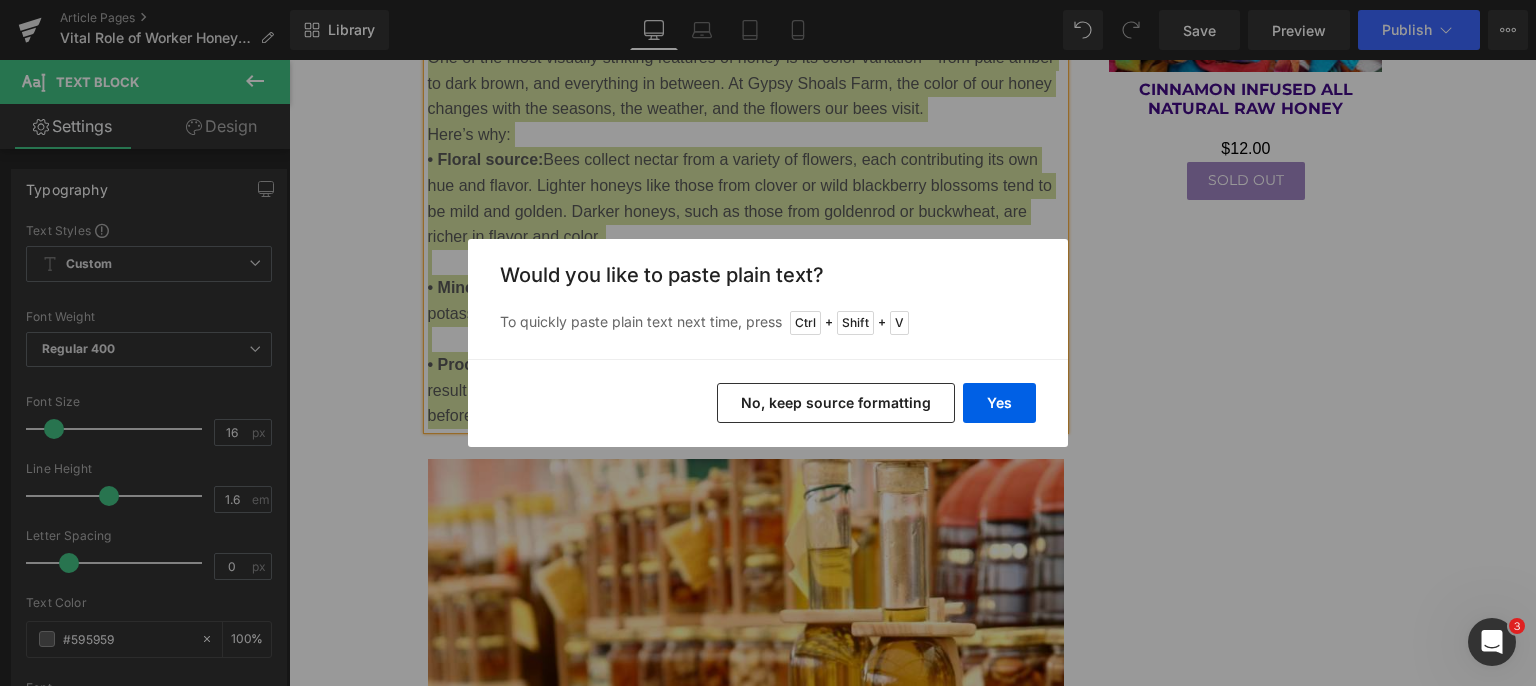 click on "Yes" at bounding box center (999, 403) 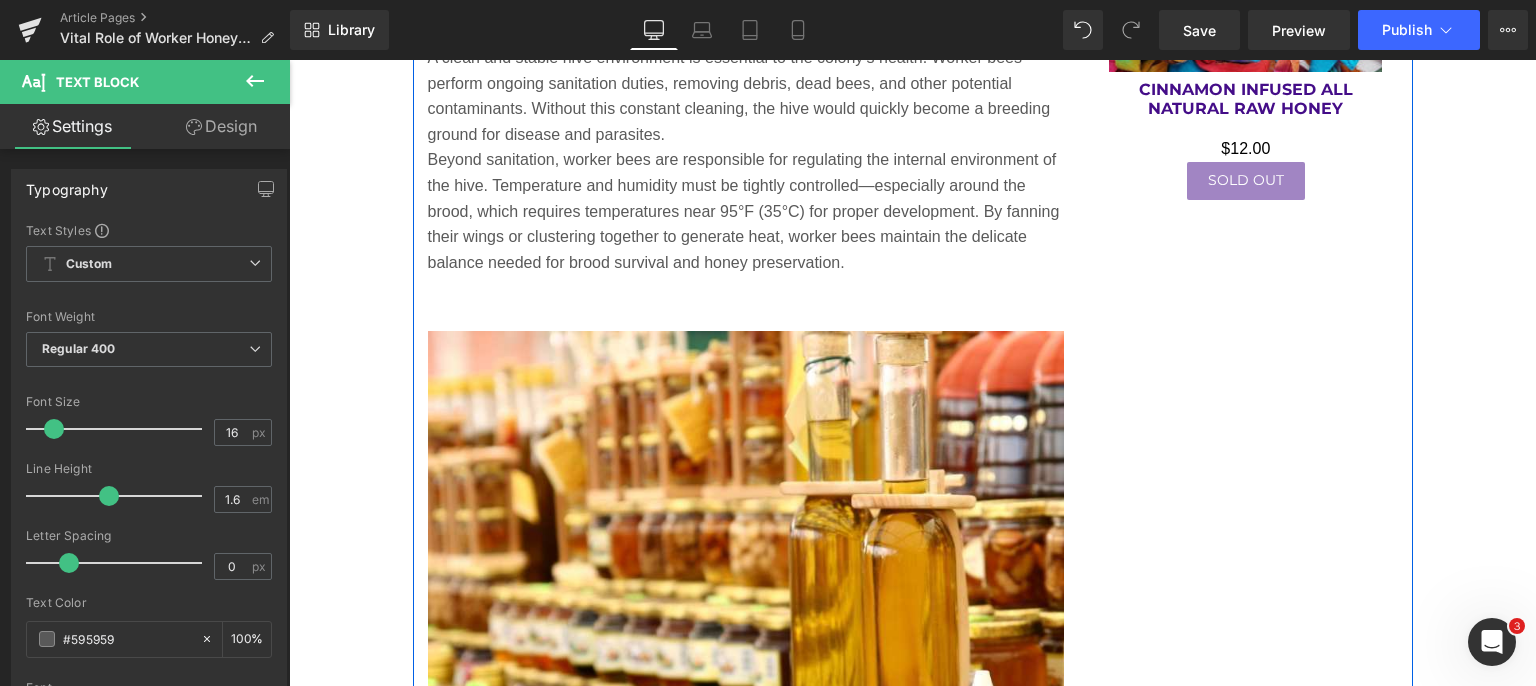 scroll, scrollTop: 4600, scrollLeft: 0, axis: vertical 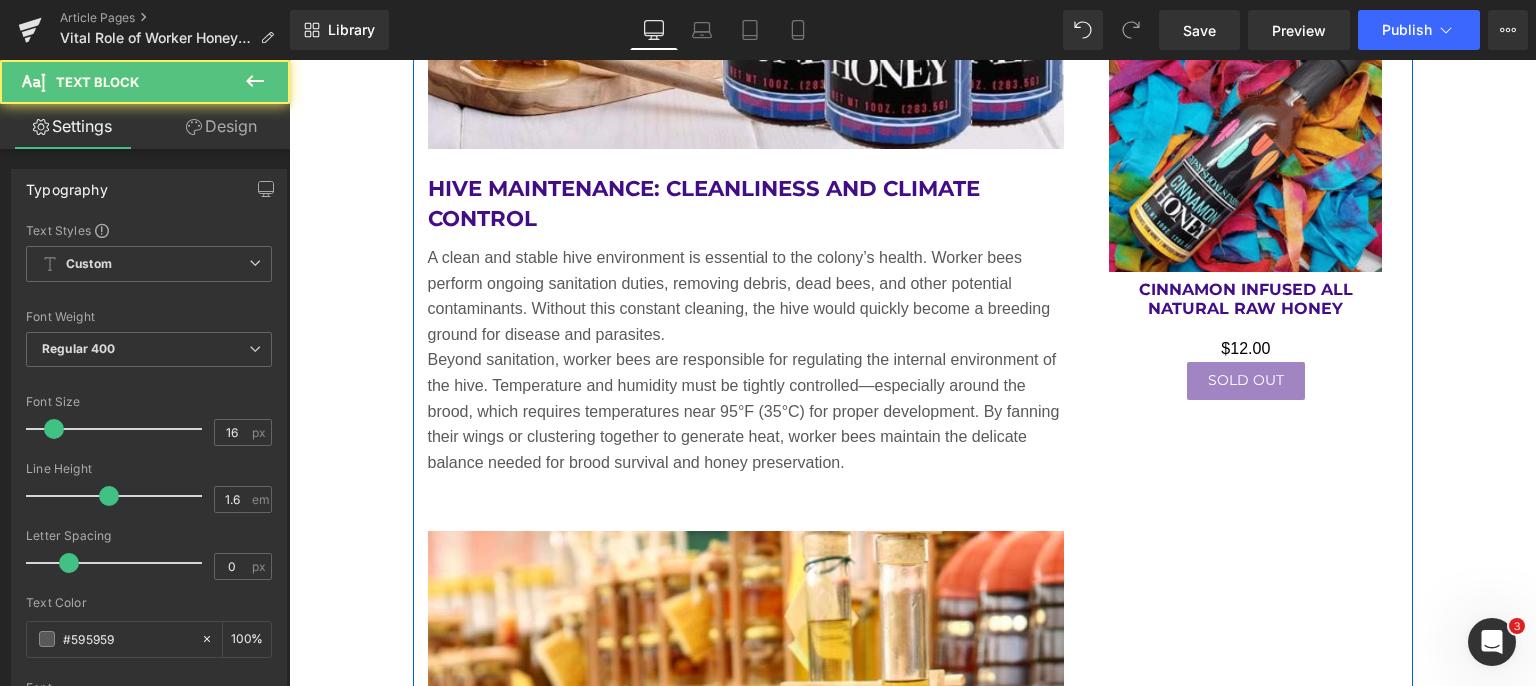 click on "A clean and stable hive environment is essential to the colony’s health. Worker bees perform ongoing sanitation duties, removing debris, dead bees, and other potential contaminants. Without this constant cleaning, the hive would quickly become a breeding ground for disease and parasites." at bounding box center (746, 296) 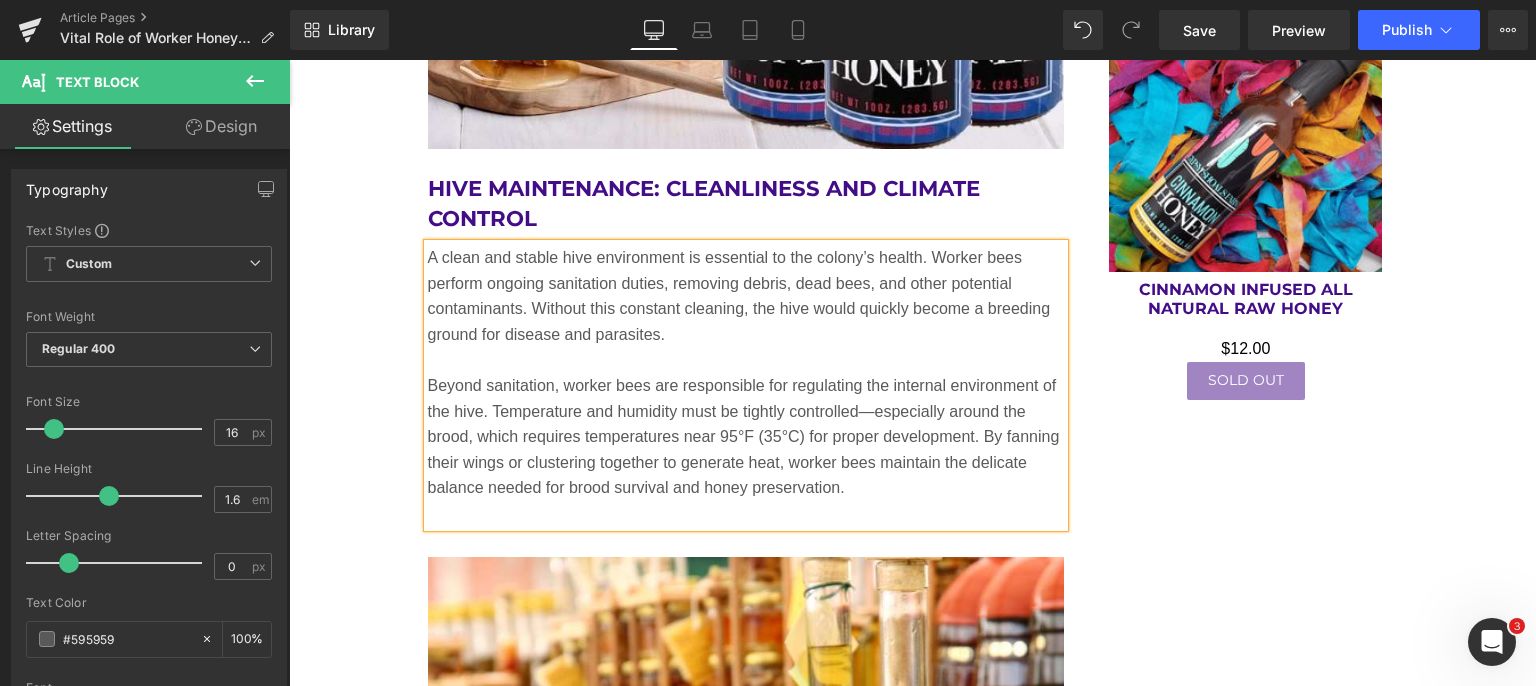 click at bounding box center [746, 514] 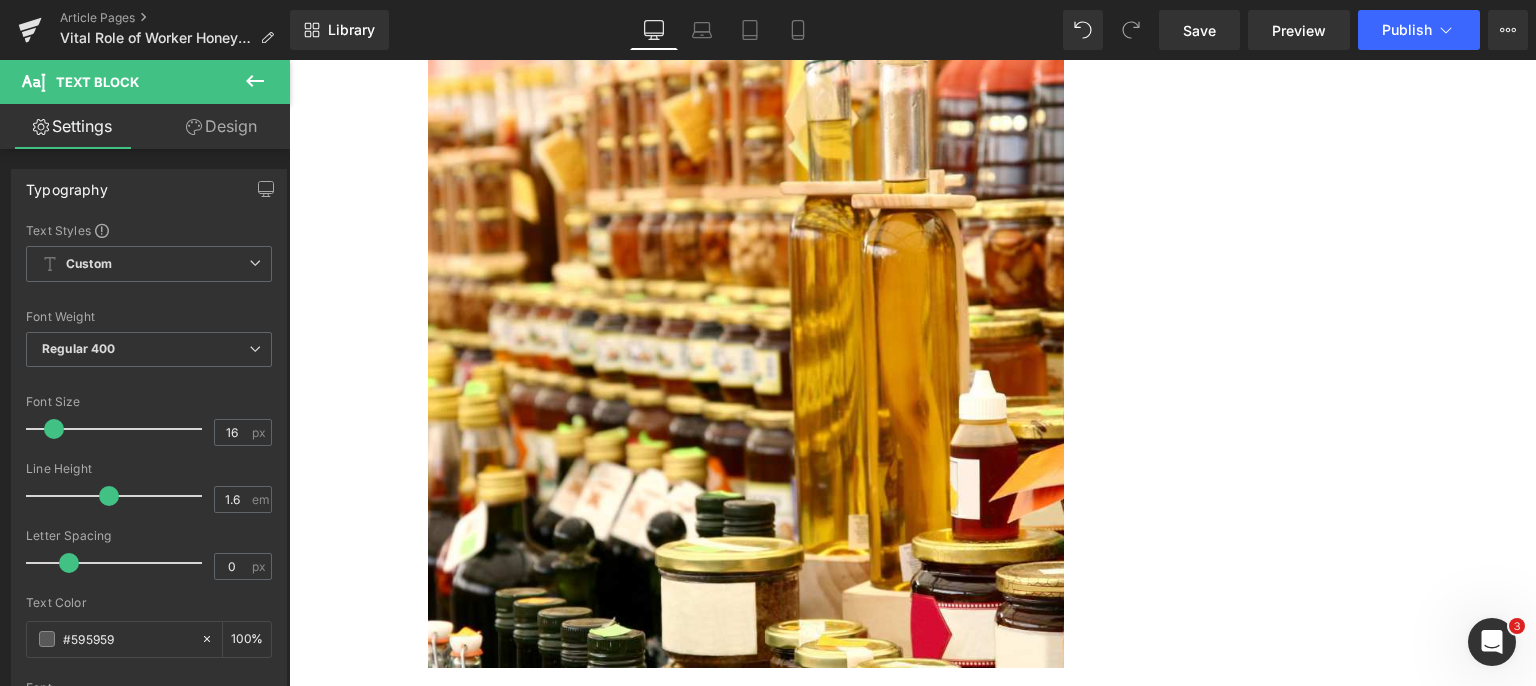 scroll, scrollTop: 5400, scrollLeft: 0, axis: vertical 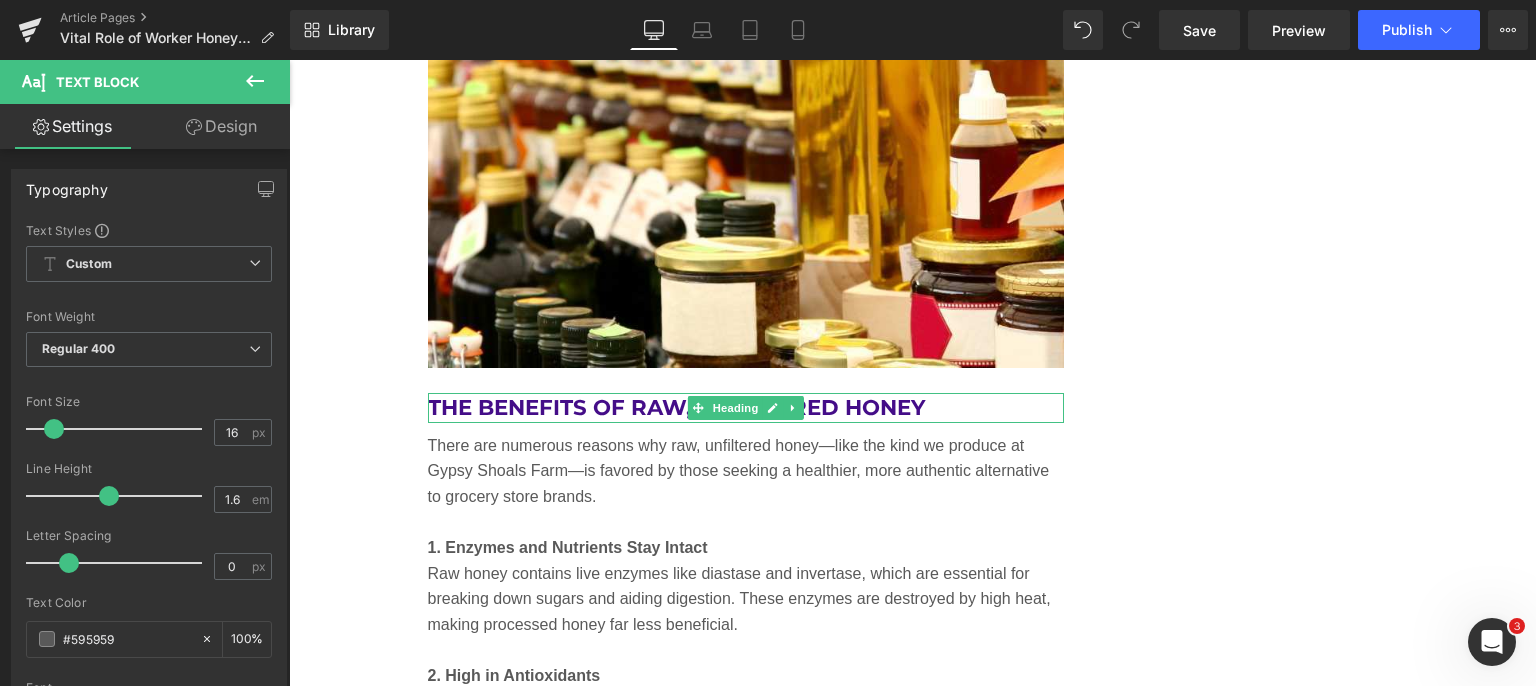 click on "The Benefits of Raw, Unfiltered Honey" at bounding box center [746, 408] 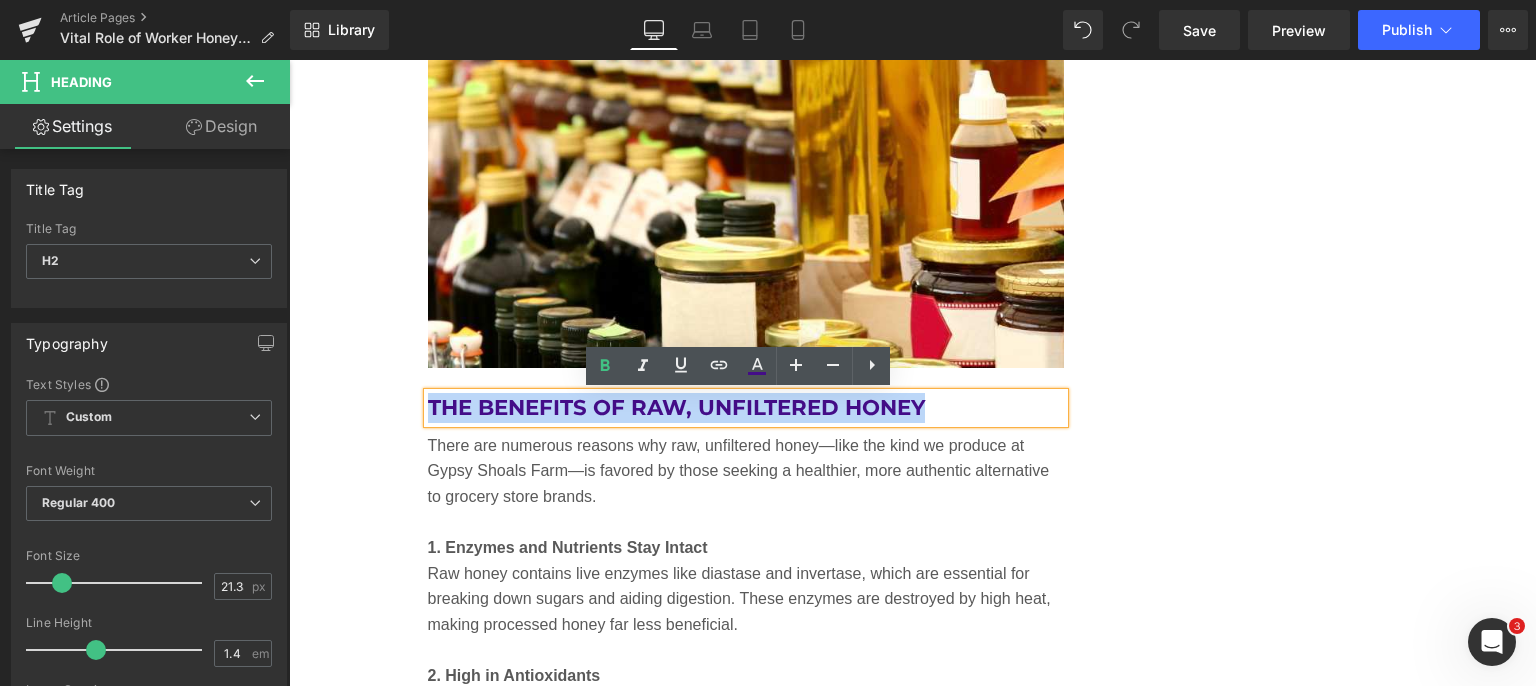 drag, startPoint x: 928, startPoint y: 402, endPoint x: 422, endPoint y: 399, distance: 506.00888 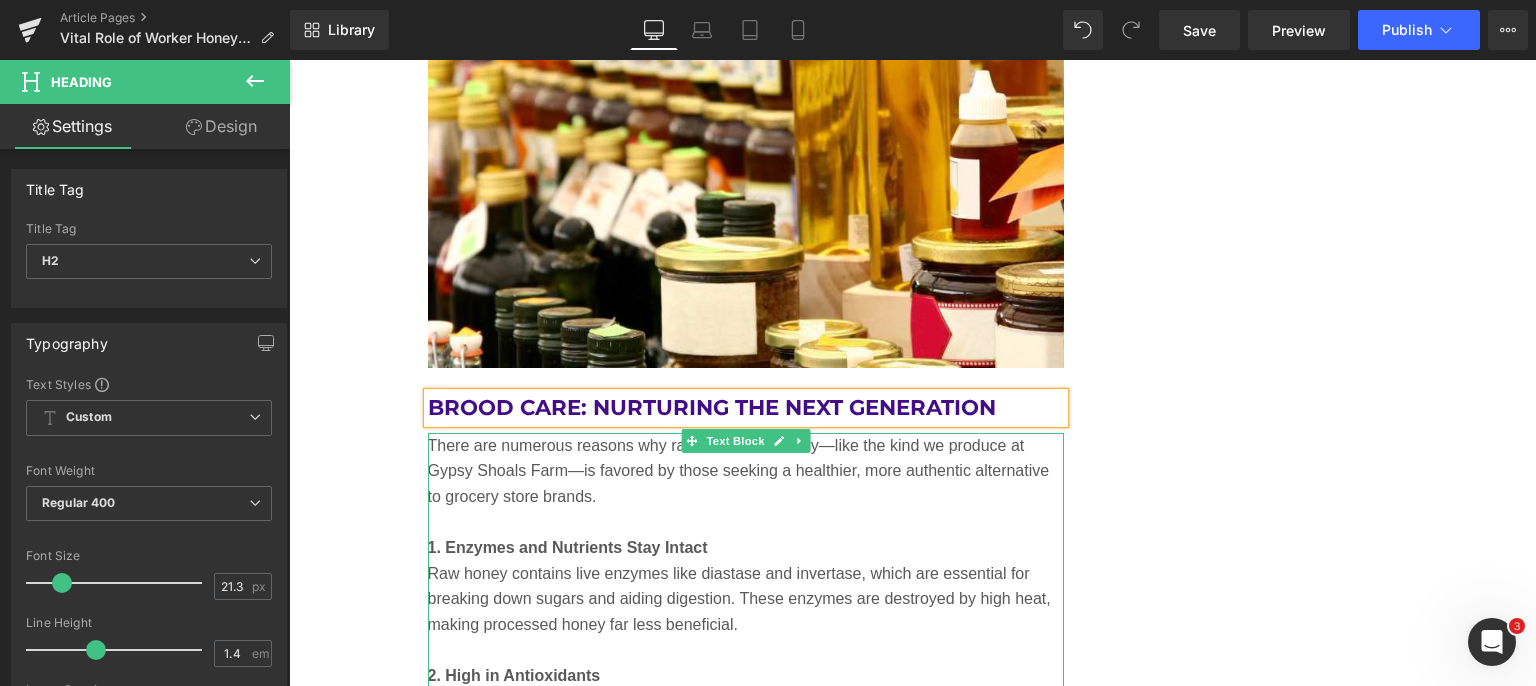 click on "There are numerous reasons why raw, unfiltered honey—like the kind we produce at Gypsy Shoals Farm—is favored by those seeking a healthier, more authentic alternative to grocery store brands." at bounding box center [746, 484] 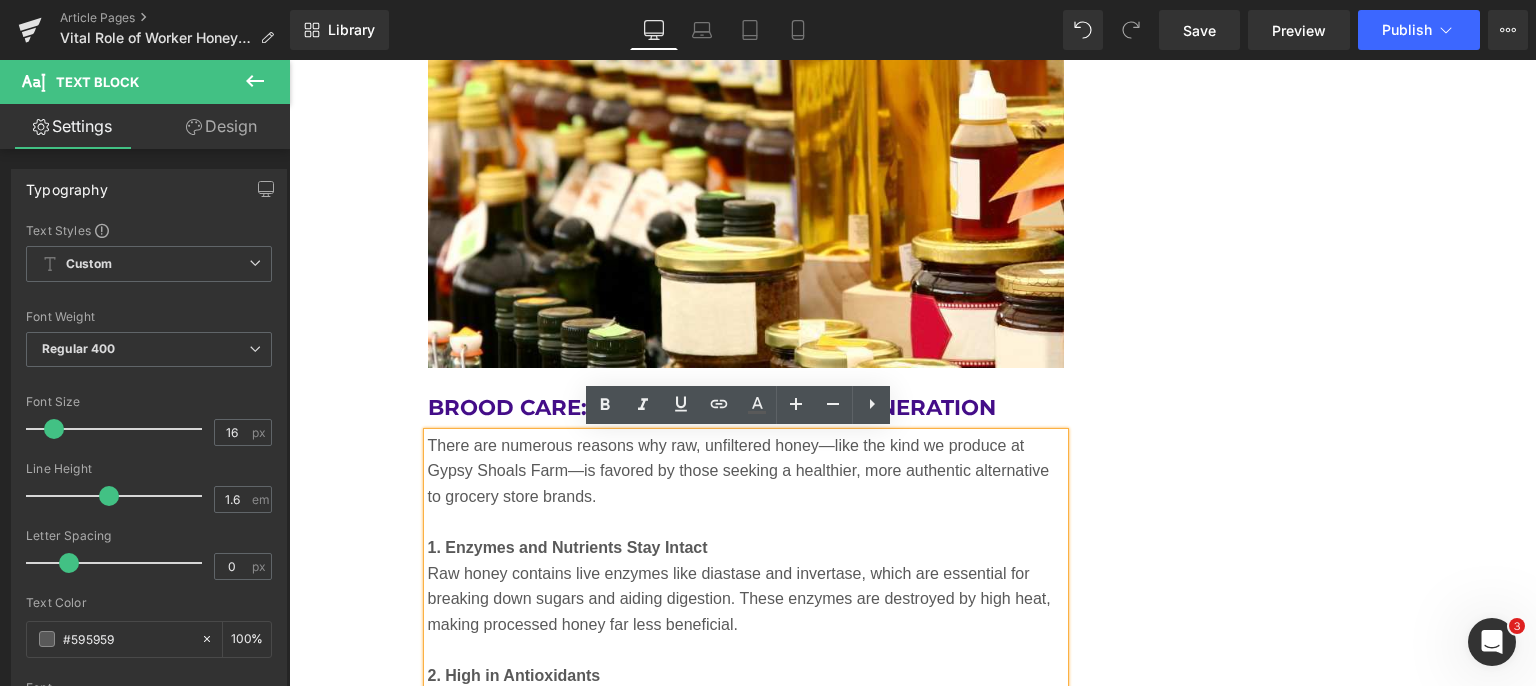 click on "There are numerous reasons why raw, unfiltered honey—like the kind we produce at Gypsy Shoals Farm—is favored by those seeking a healthier, more authentic alternative to grocery store brands." at bounding box center [746, 484] 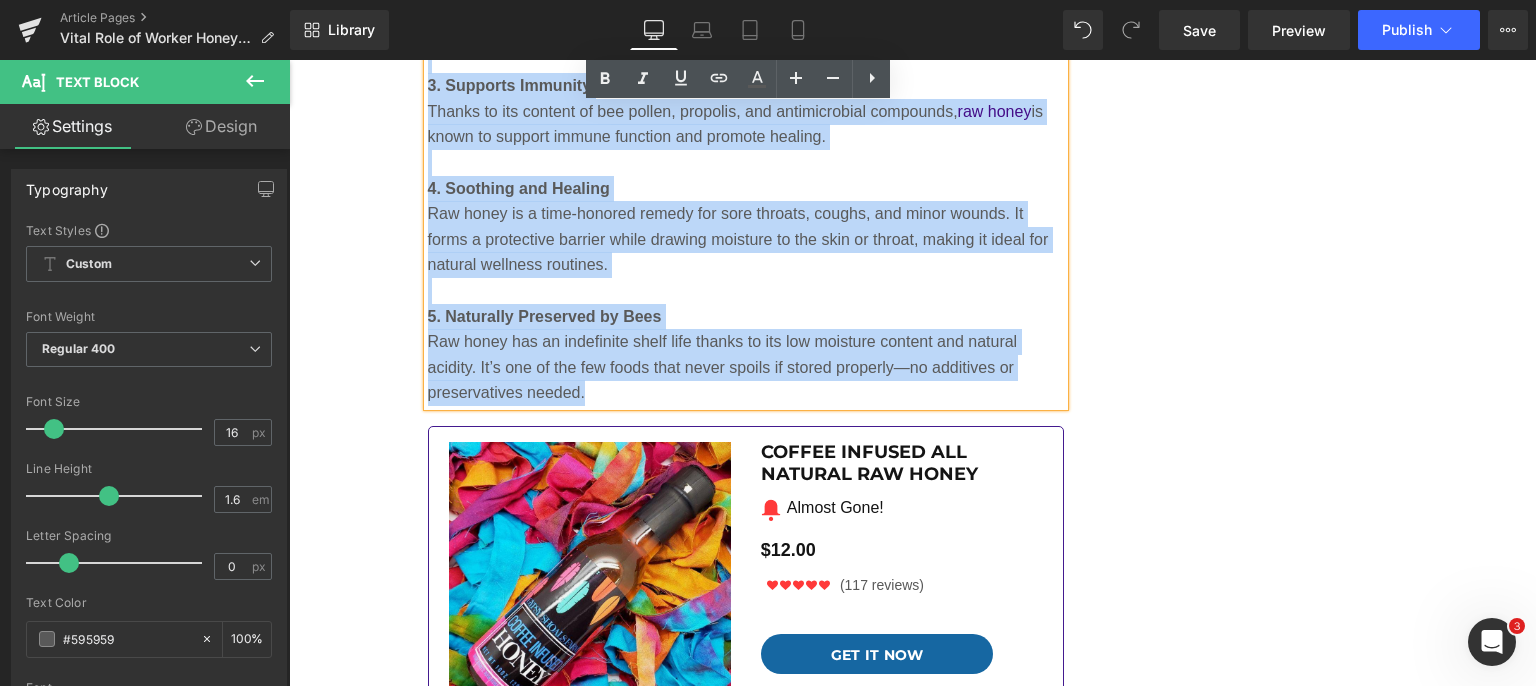 scroll, scrollTop: 6100, scrollLeft: 0, axis: vertical 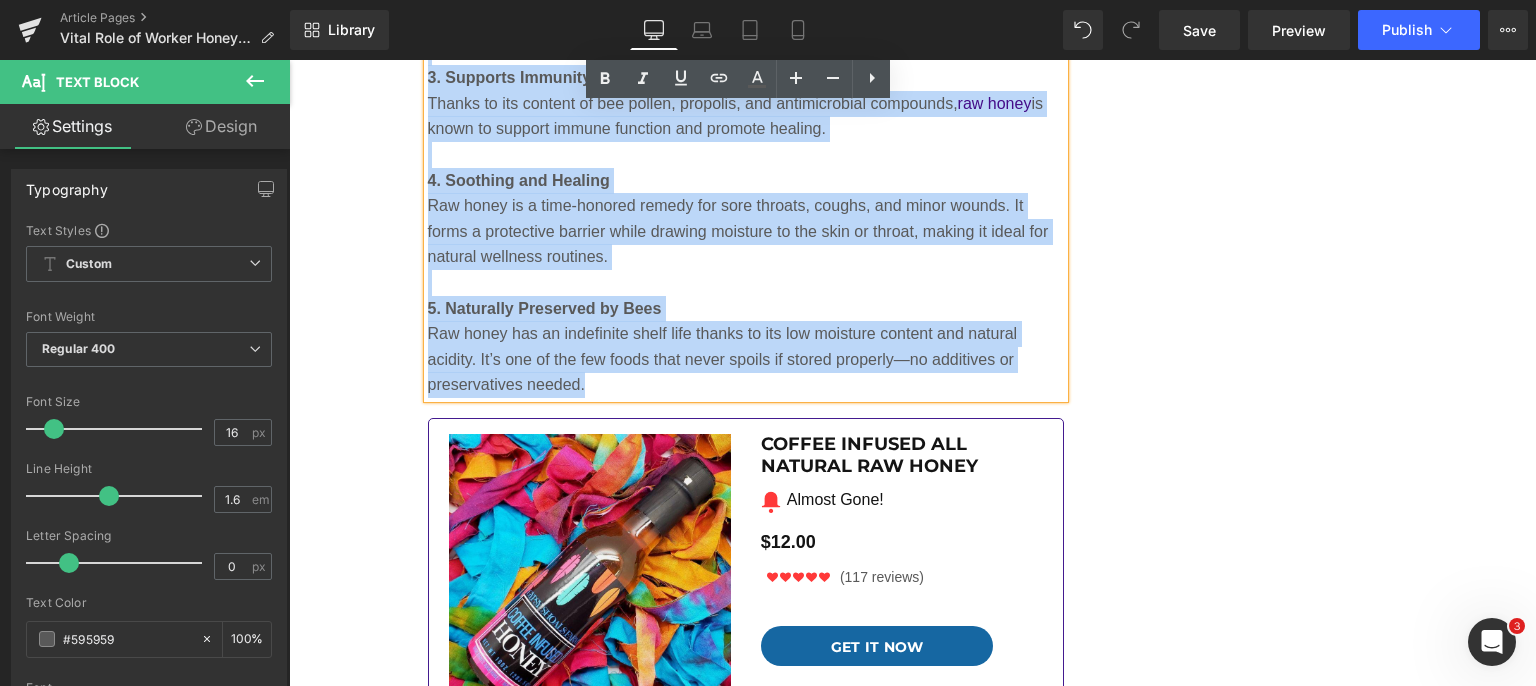 drag, startPoint x: 421, startPoint y: 439, endPoint x: 887, endPoint y: 374, distance: 470.5114 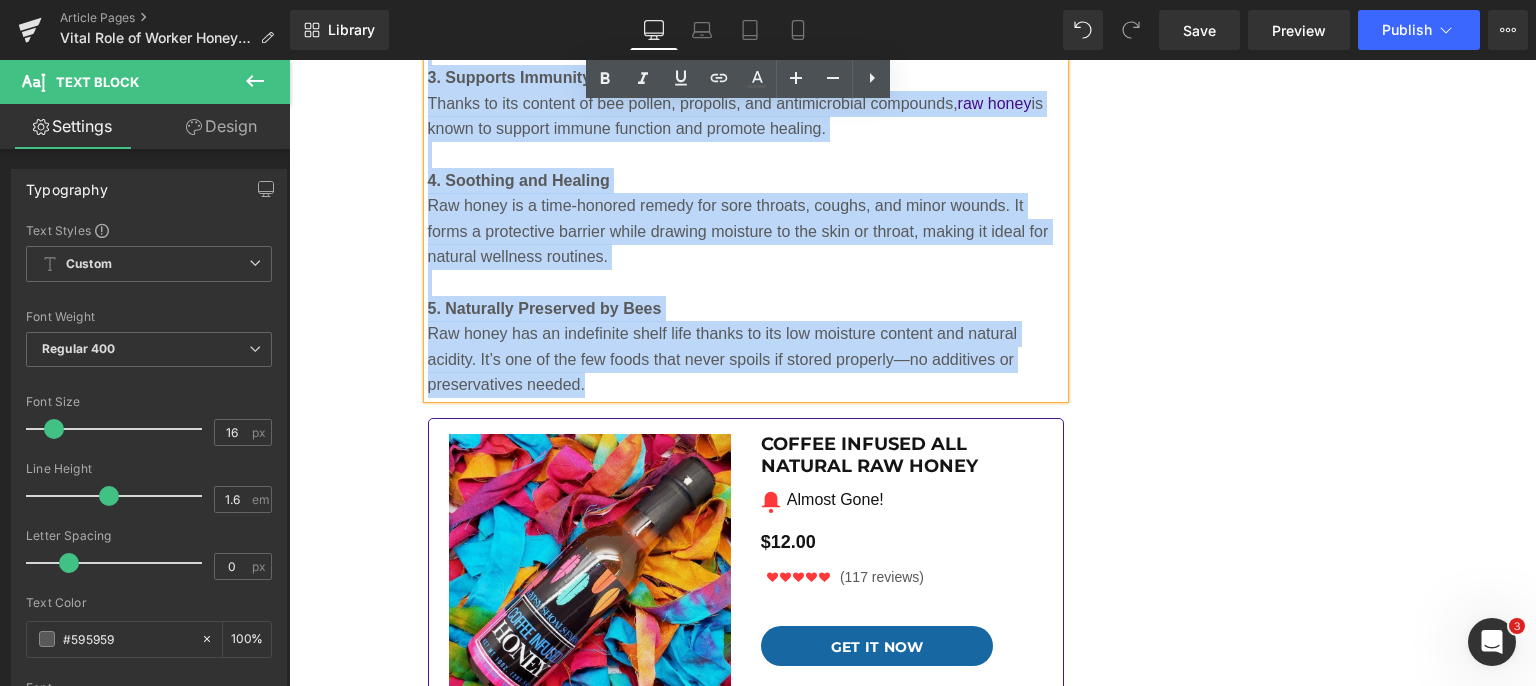 click on "There are numerous reasons why raw, unfiltered honey—like the kind we produce at [COMPANY] —is favored by those seeking a healthier, more authentic alternative to grocery store brands. 1. Enzymes and Nutrients Stay Intact Raw honey contains live enzymes like diastase and invertase, which are essential for breaking down sugars and aiding digestion. These enzymes are destroyed by high heat, making processed honey far less beneficial. 2. High in Antioxidants Our honey retains natural antioxidants, including flavonoids and phenolic compounds, which help neutralize free radicals and reduce inflammation in the body. 3. Supports Immunity Thanks to its content of bee pollen, propolis, and antimicrobial compounds,  raw honey  is known to support immune function and promote healing. 4. Soothing and Healing Raw honey is a time-honored remedy for sore throats, coughs, and minor wounds. It forms a protective barrier while drawing moisture to the skin or throat, making it ideal for natural wellness routines." at bounding box center [746, 65] 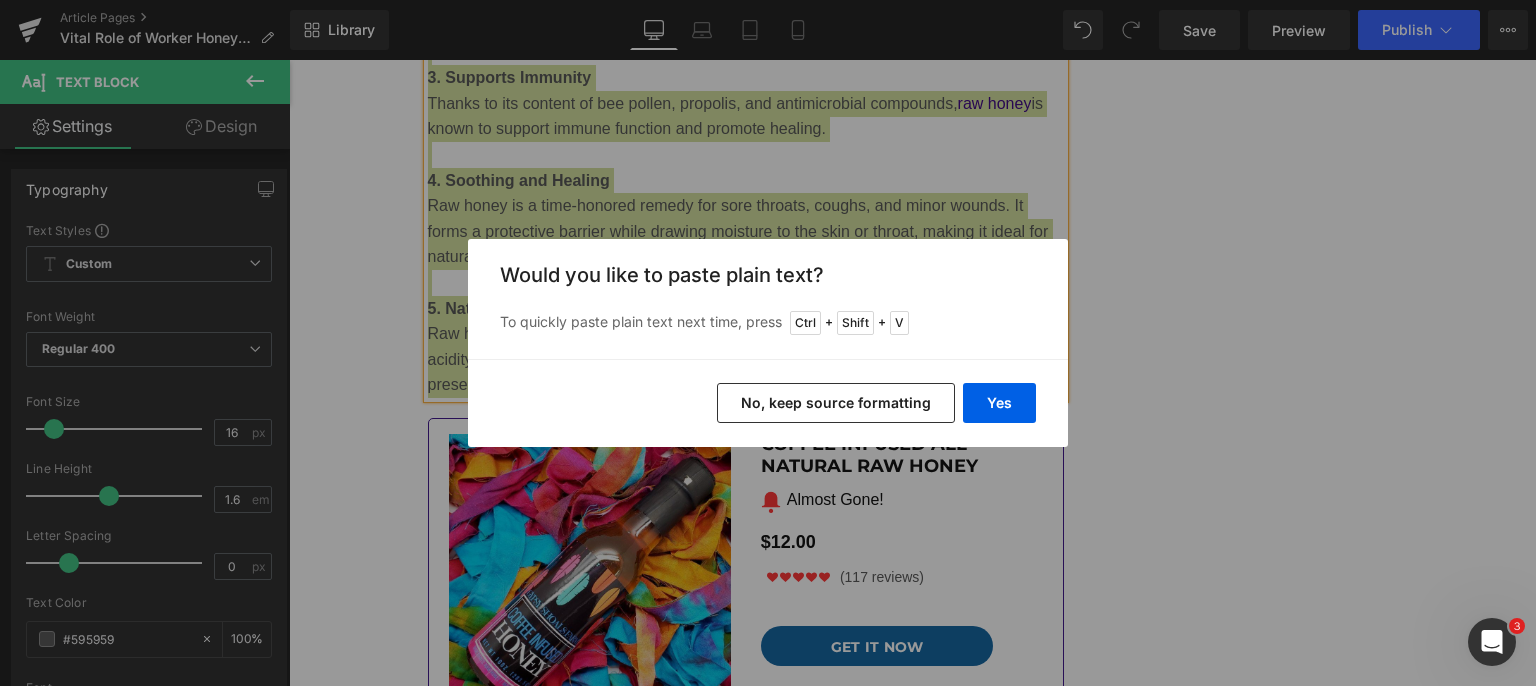 click on "Yes" at bounding box center [999, 403] 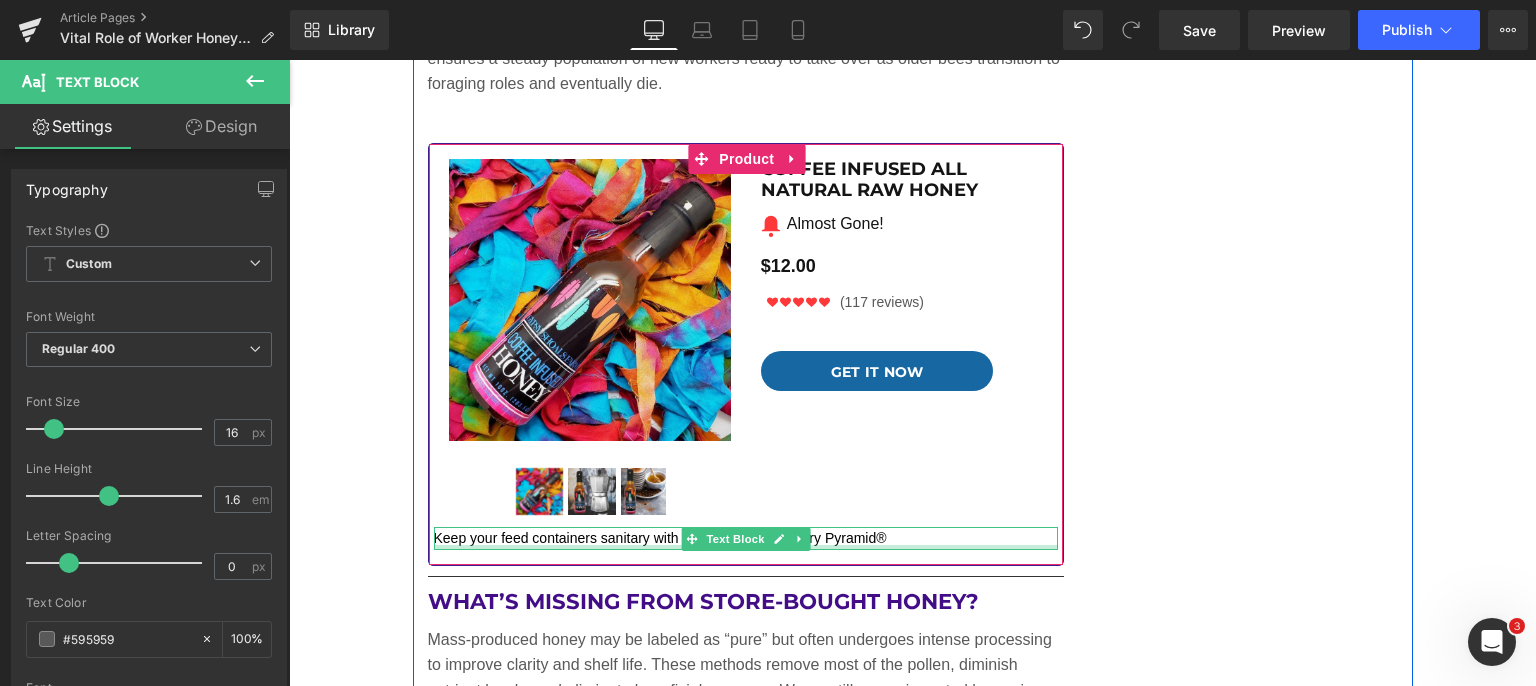 scroll, scrollTop: 5700, scrollLeft: 0, axis: vertical 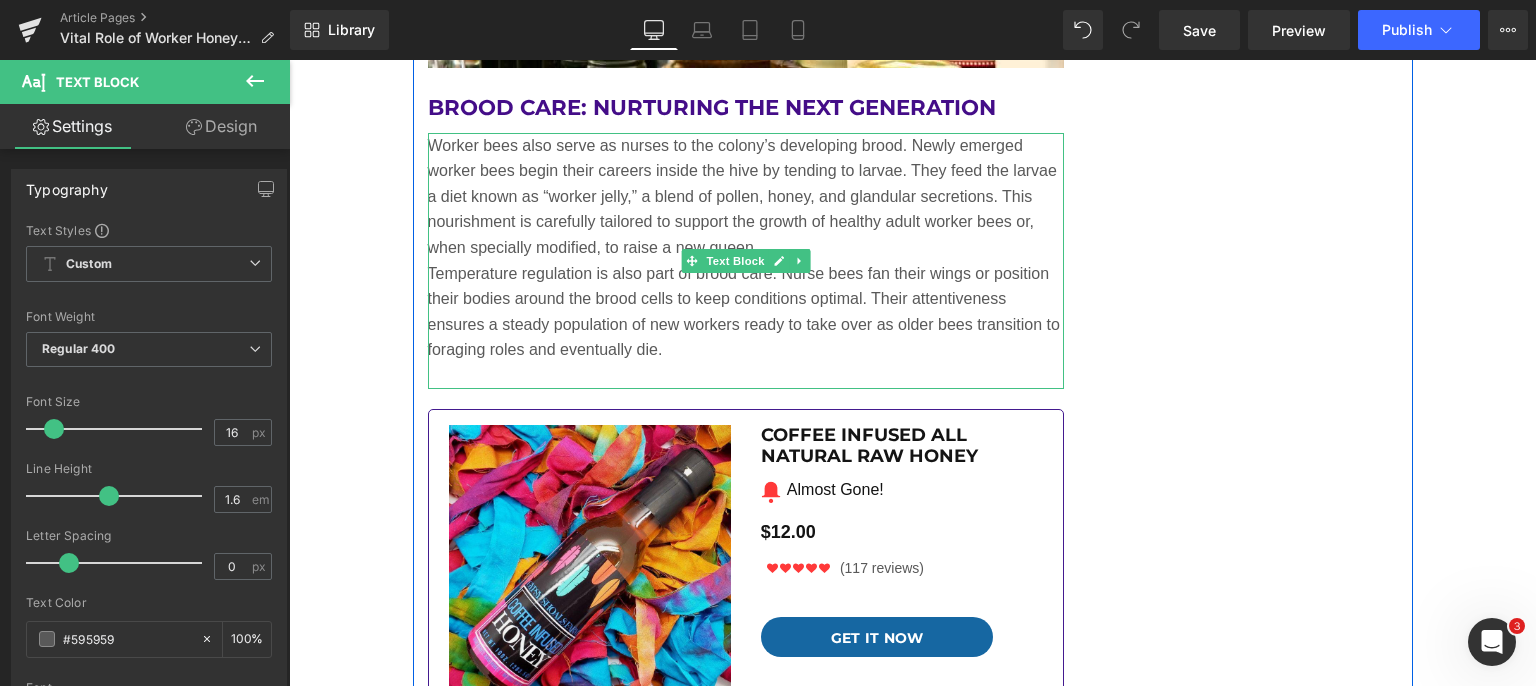 click on "Worker bees also serve as nurses to the colony’s developing brood. Newly emerged worker bees begin their careers inside the hive by tending to larvae. They feed the larvae a diet known as “worker jelly,” a blend of pollen, honey, and glandular secretions. This nourishment is carefully tailored to support the growth of healthy adult worker bees or, when specially modified, to raise a new queen." at bounding box center (746, 197) 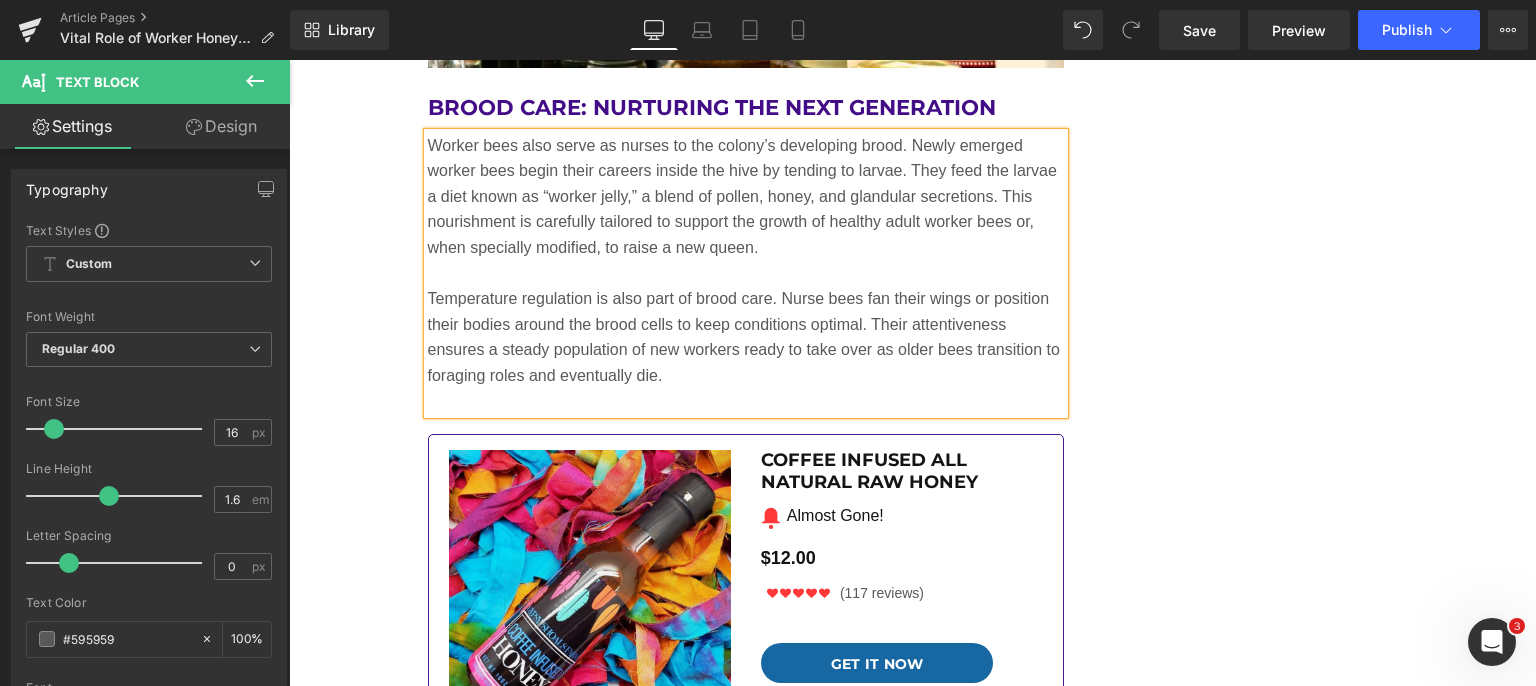 click at bounding box center (746, 402) 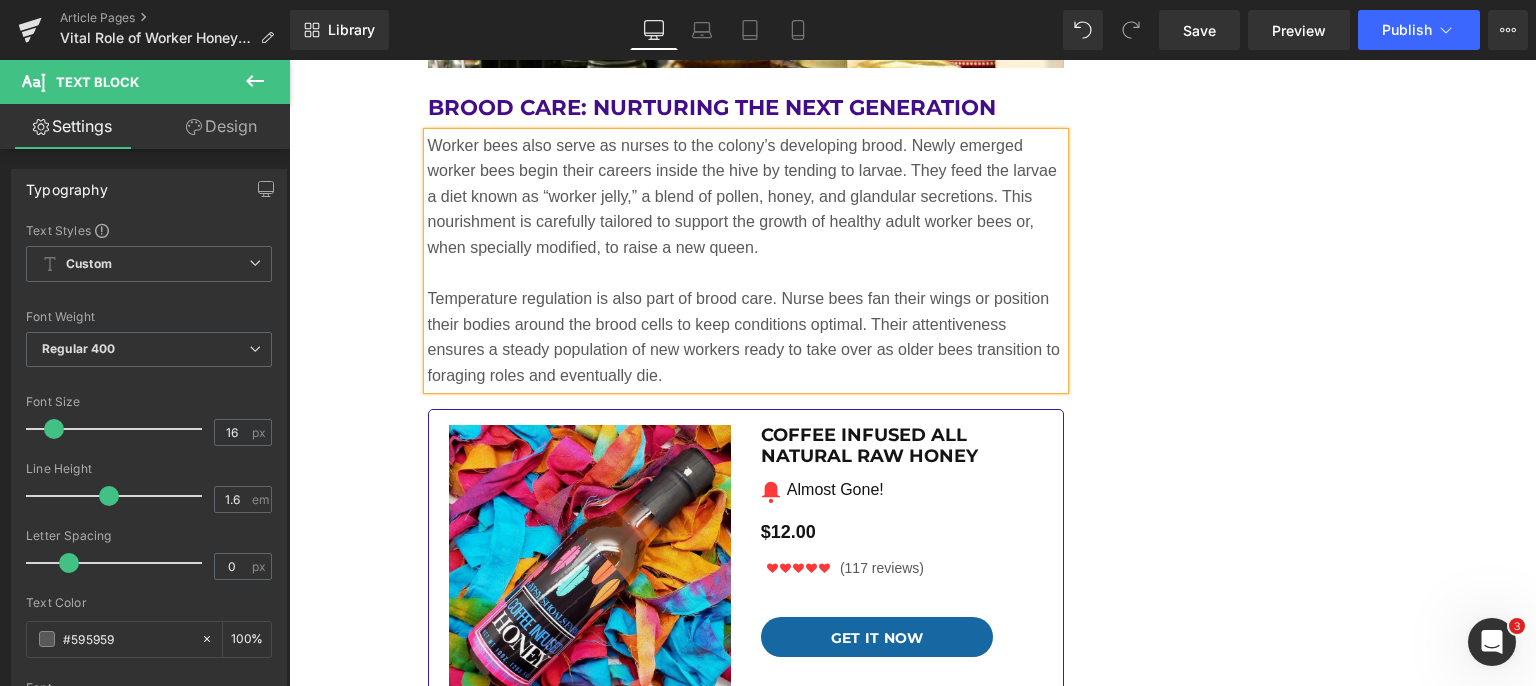 drag, startPoint x: 1188, startPoint y: 31, endPoint x: 814, endPoint y: 243, distance: 429.90695 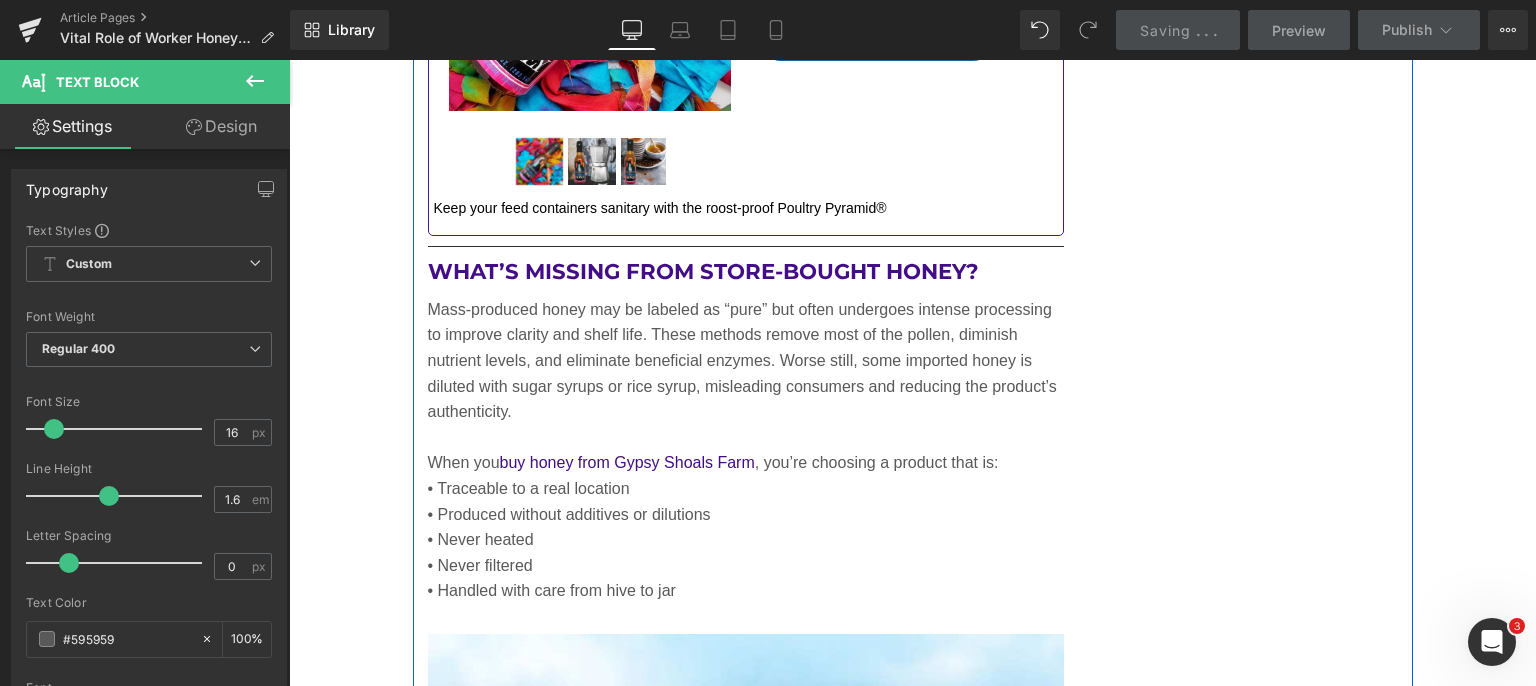 scroll, scrollTop: 6400, scrollLeft: 0, axis: vertical 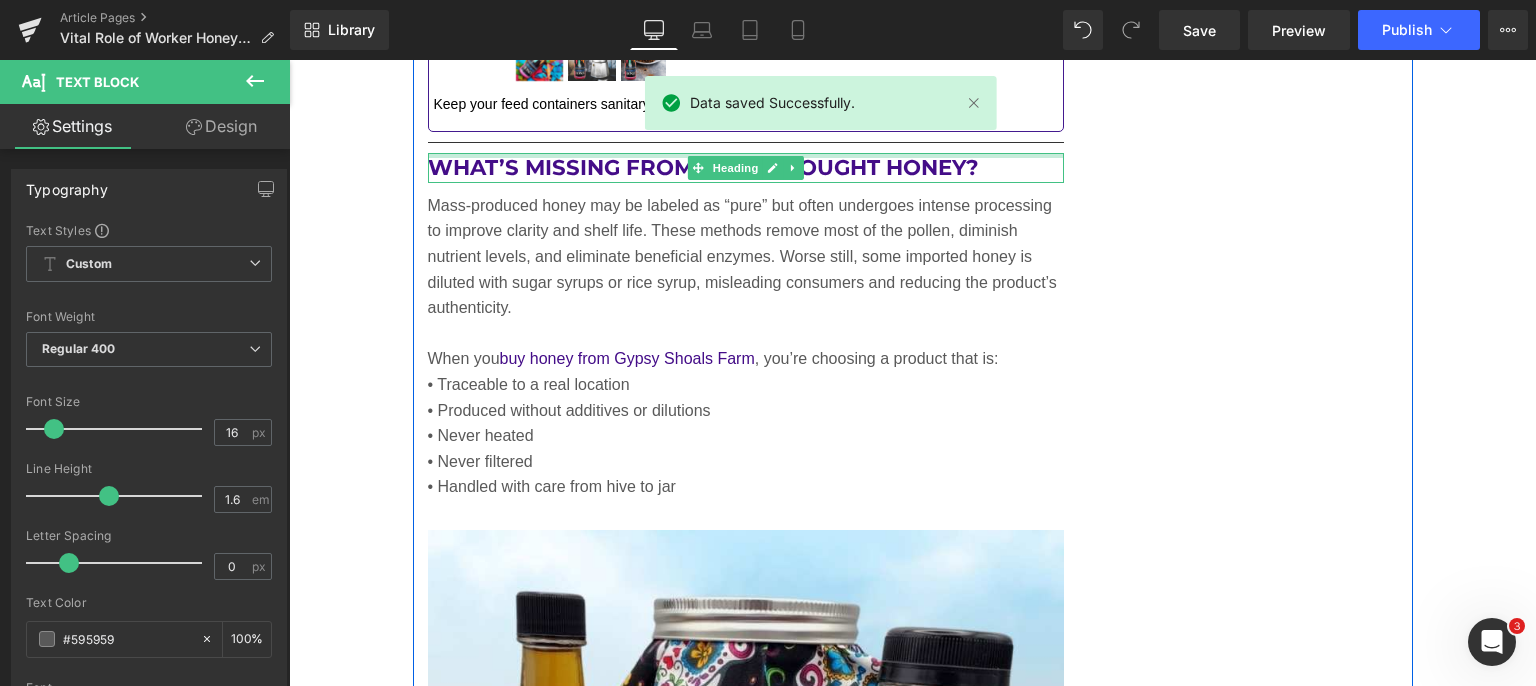 click at bounding box center [746, 155] 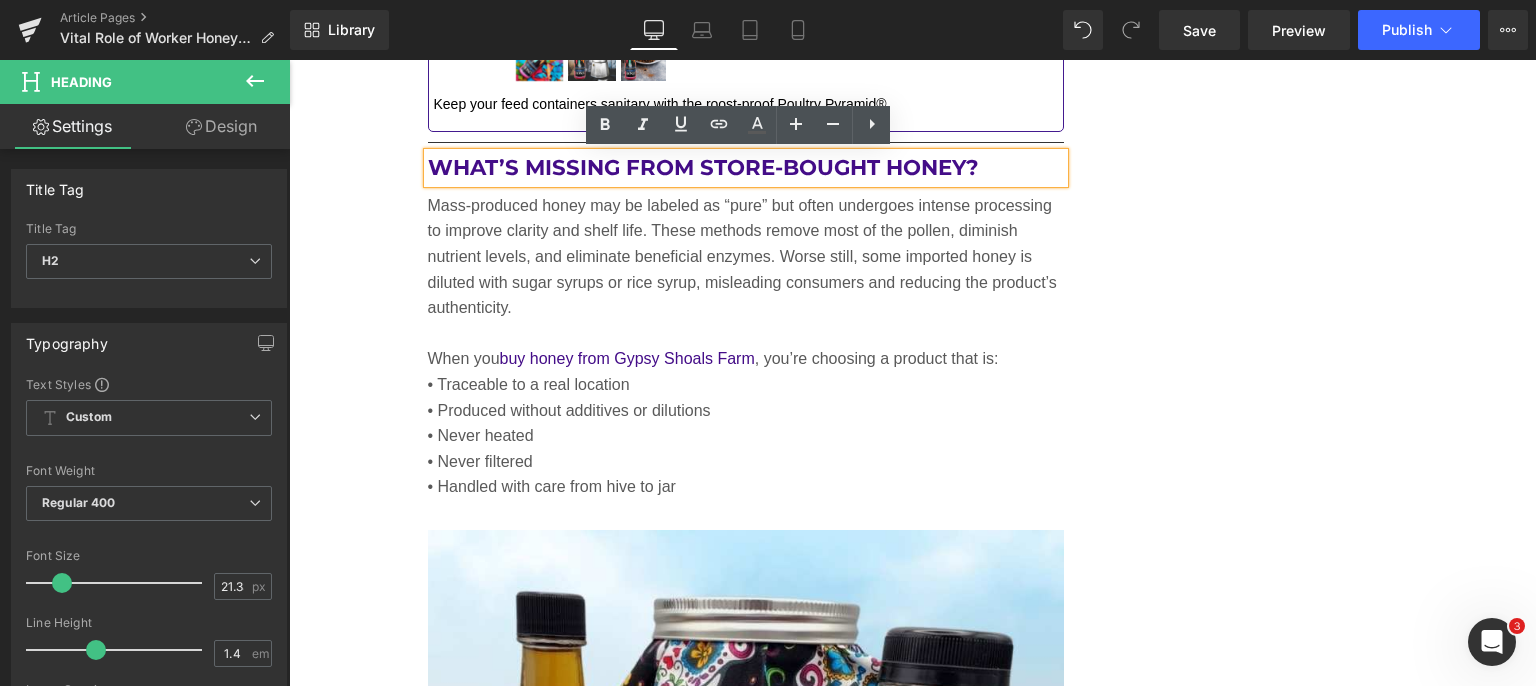 click on "What’s Missing from Store-Bought Honey?" at bounding box center (746, 168) 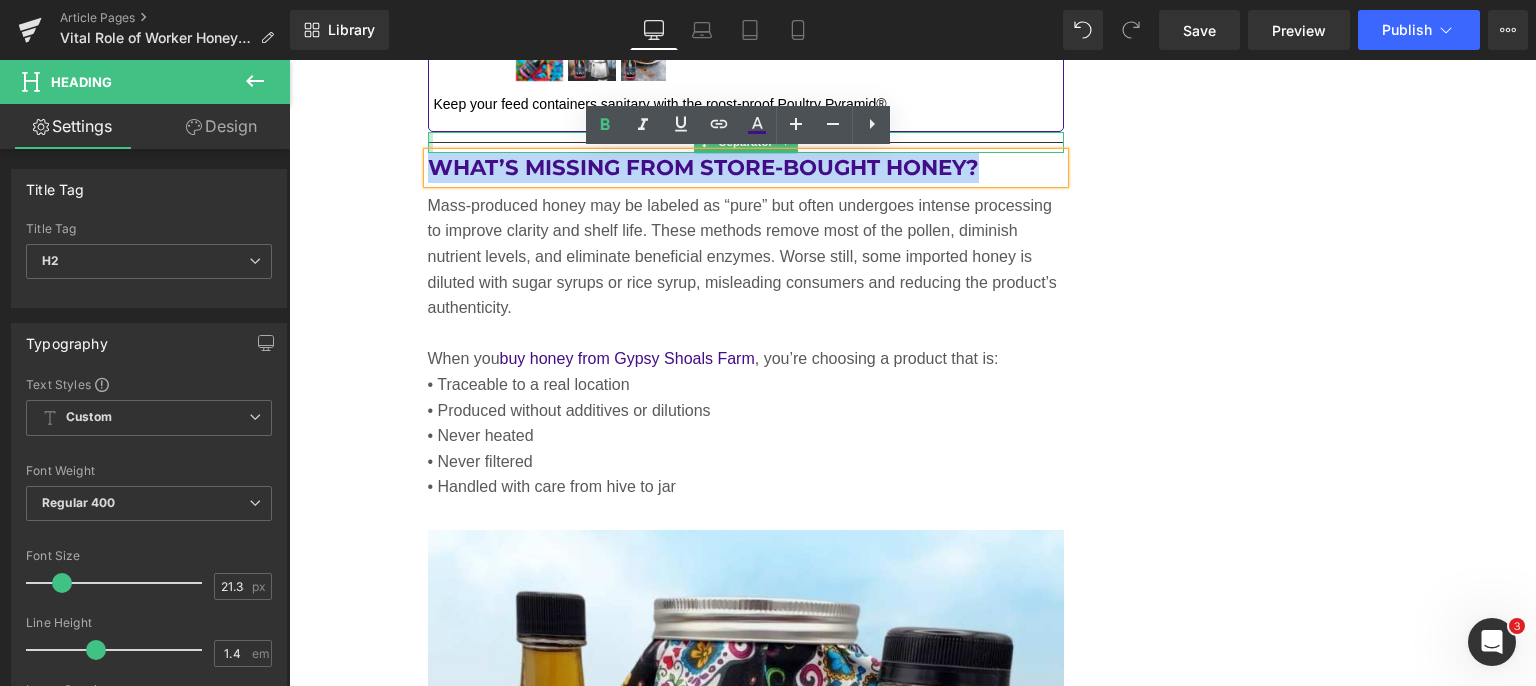 drag, startPoint x: 973, startPoint y: 167, endPoint x: 420, endPoint y: 141, distance: 553.6109 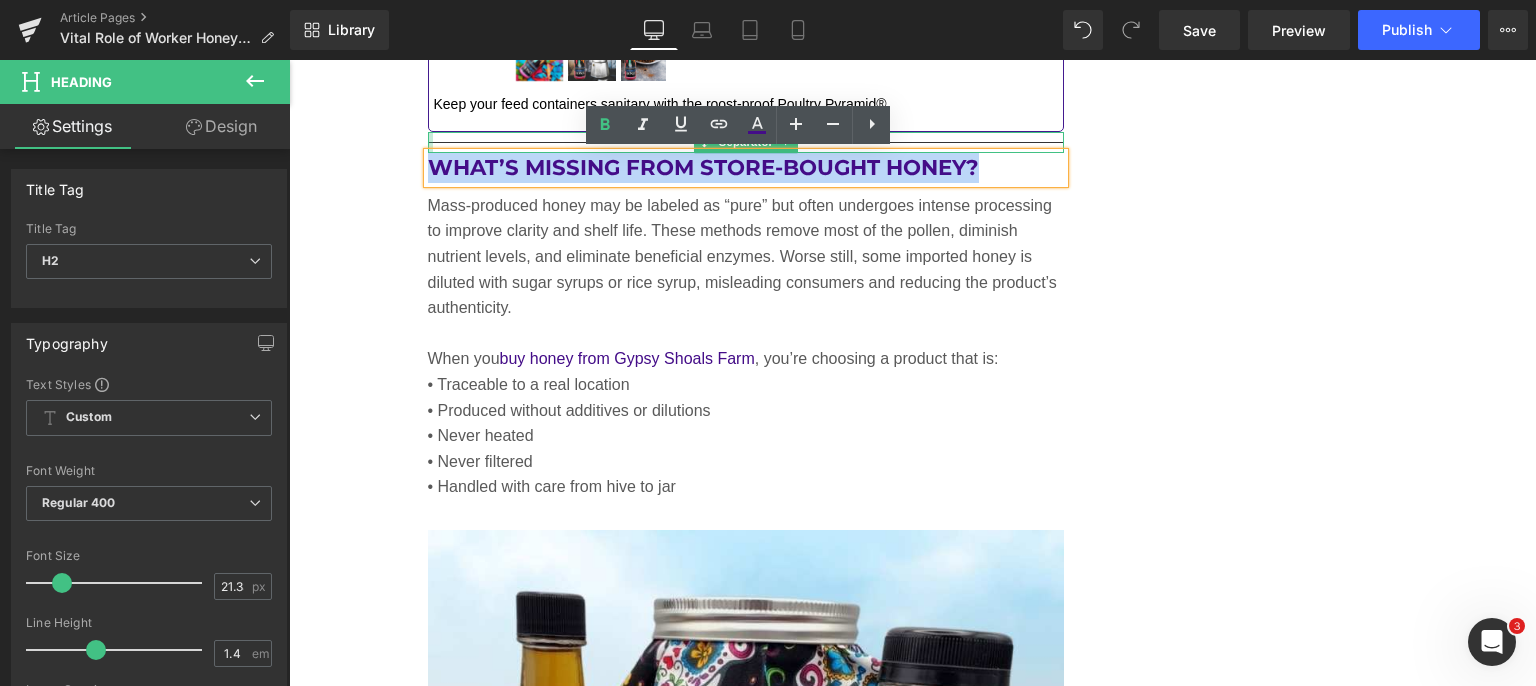click on "Honey Production: Engineering Nature’s Perfect Food Heading         Honey production is far more complex than simply storing nectar. Upon returning to the hive, the foraged nectar undergoes enzymatic digestion by worker bees. These enzymes break down complex sugars into simpler sugars such as glucose and fructose, which are less prone to crystallization and spoilage. The processed nectar is then deposited into the hexagonal wax cells of the honeycomb. At this stage, the nectar still contains a high percentage of water—too much for long-term storage. Worker bees gather around these cells and fan their wings rapidly to evaporate the excess moisture. Once the moisture content drops to around 17-18%, the nectar officially becomes honey. The ladies then seal each cell with a wax cap, preserving the honey for future use, especially during the winter months when foraging is impossible. Text Block         Image         Hive Maintenance: Cleanliness and Climate Control Heading         Text Block         Image" at bounding box center (746, -117) 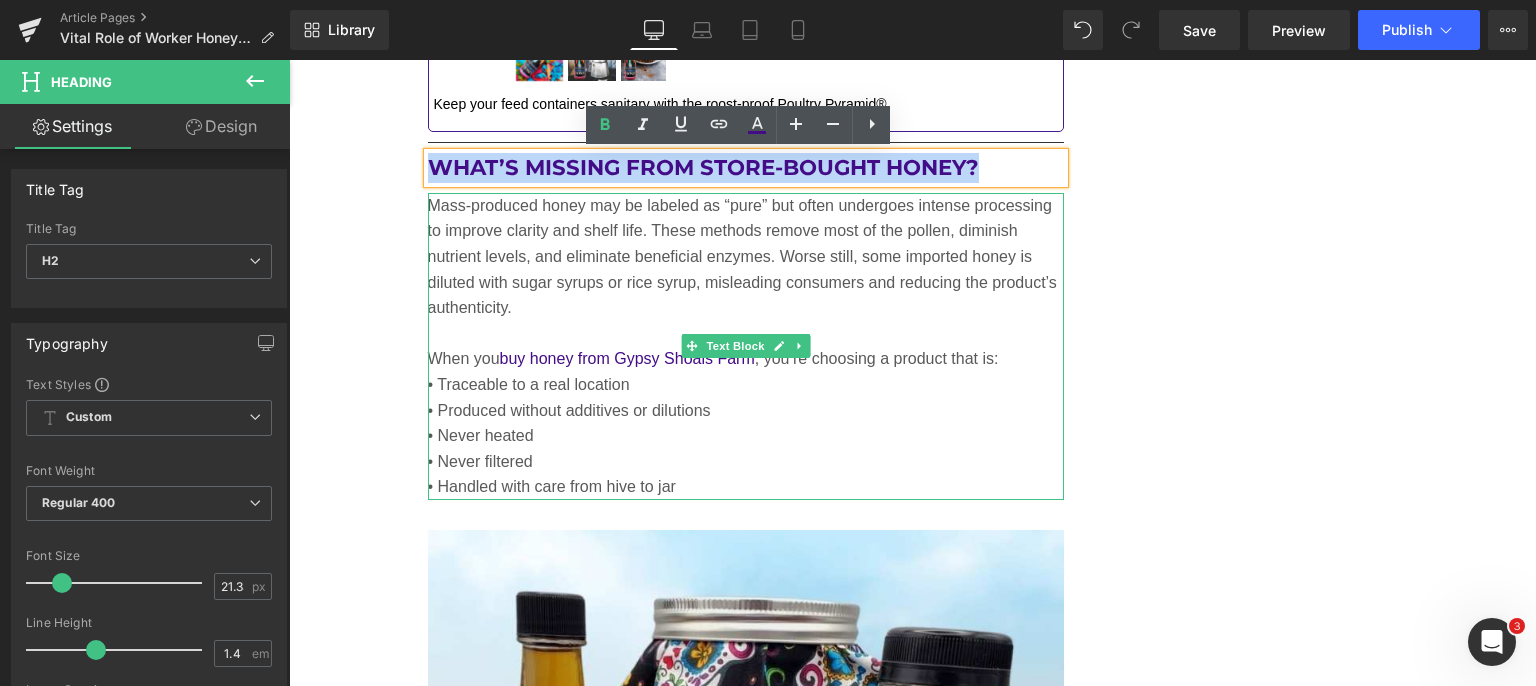 paste 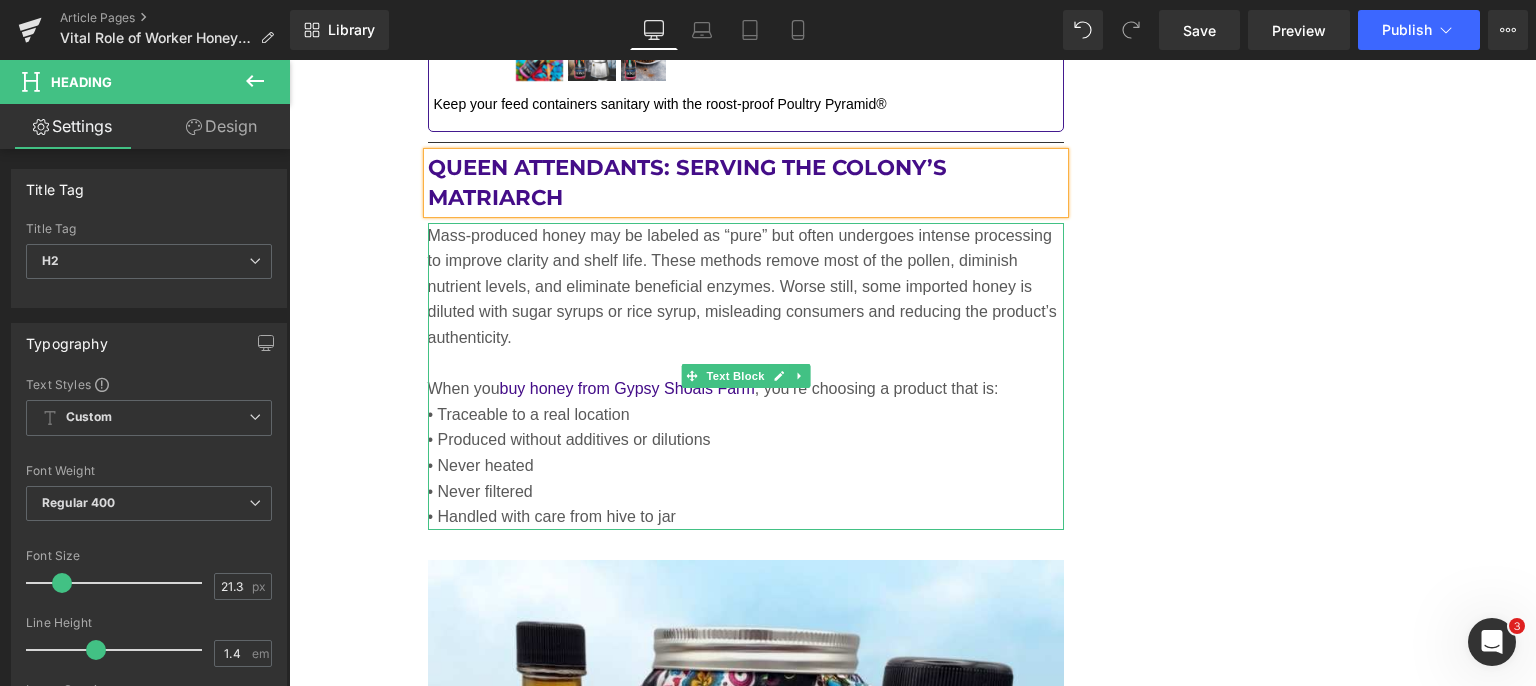 click on "Mass-produced honey may be labeled as “pure” but often undergoes intense processing to improve clarity and shelf life. These methods remove most of the pollen, diminish nutrient levels, and eliminate beneficial enzymes. Worse still, some imported honey is diluted with sugar syrups or rice syrup, misleading consumers and reducing the product’s authenticity." at bounding box center (746, 287) 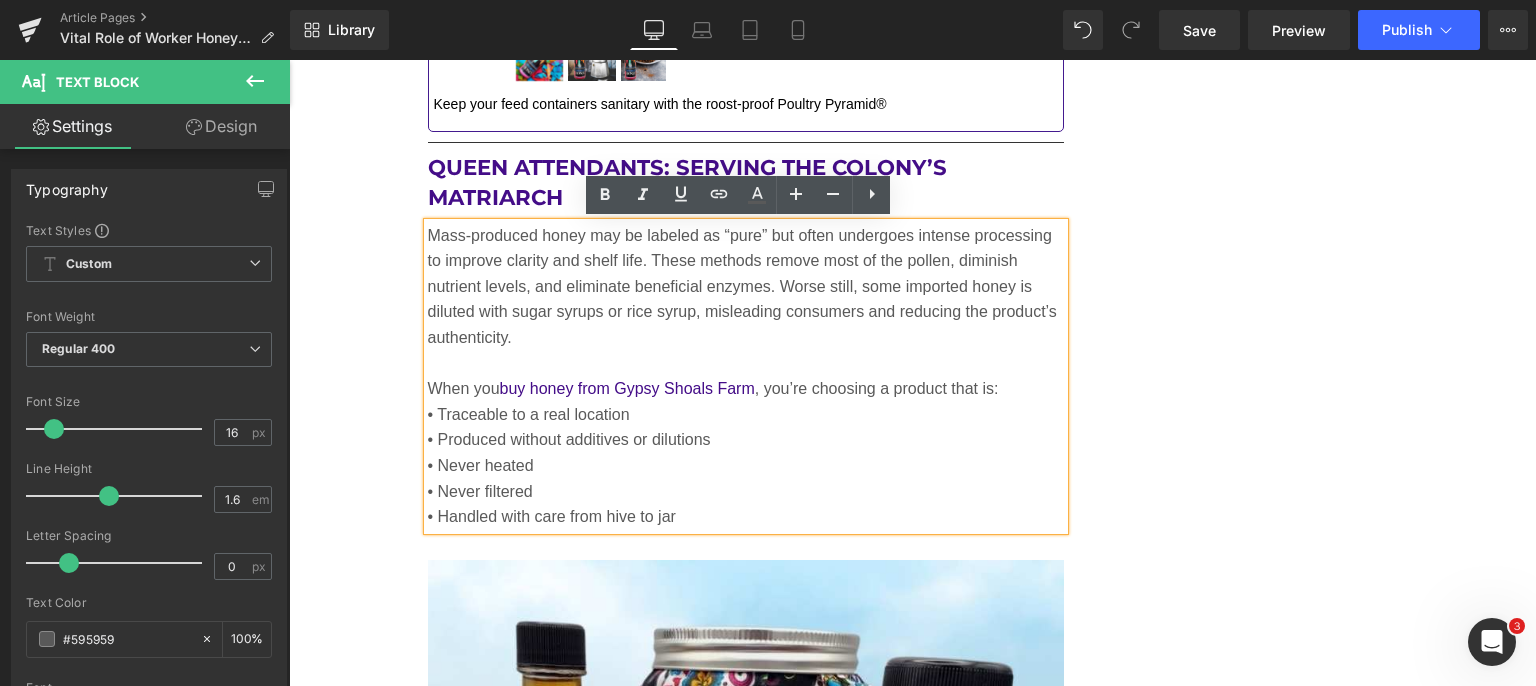 click on "• Handled with care from hive to jar" at bounding box center (746, 517) 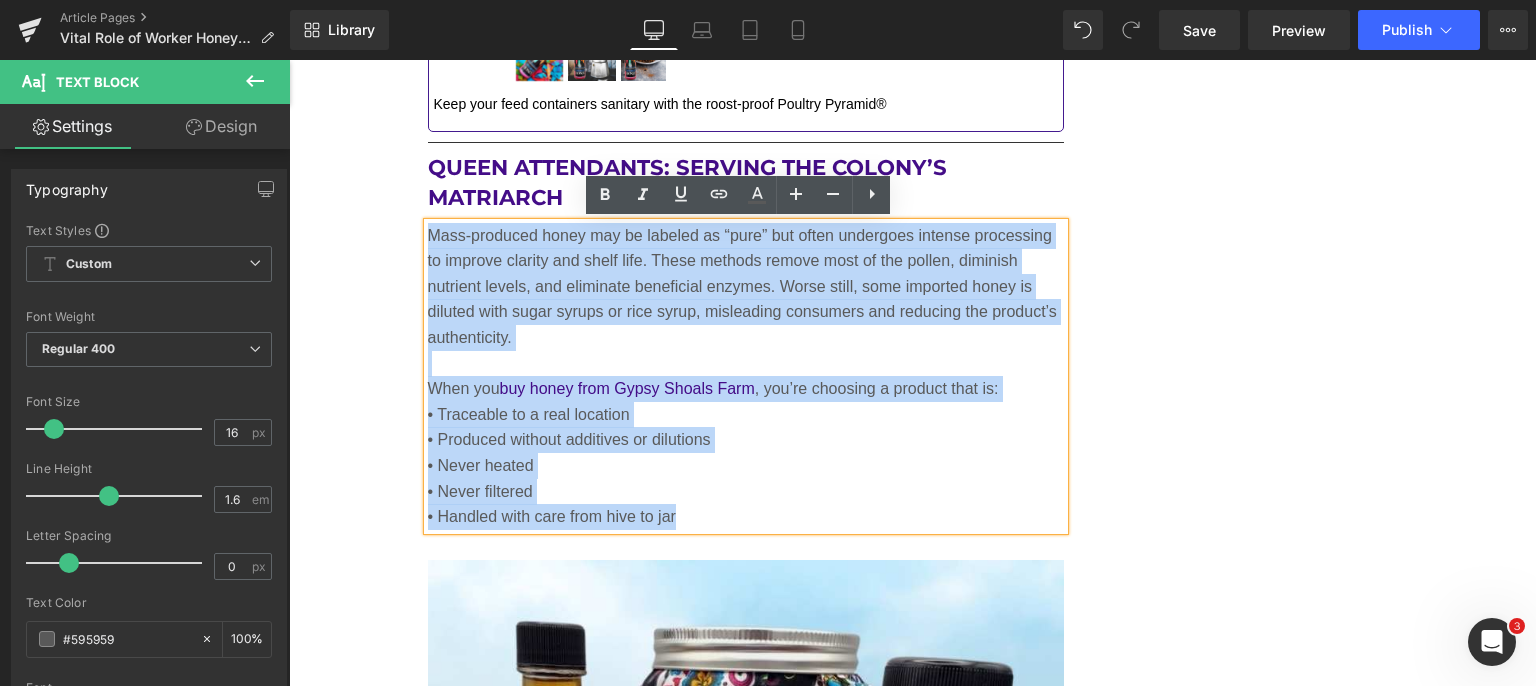 drag, startPoint x: 704, startPoint y: 521, endPoint x: 421, endPoint y: 228, distance: 407.3549 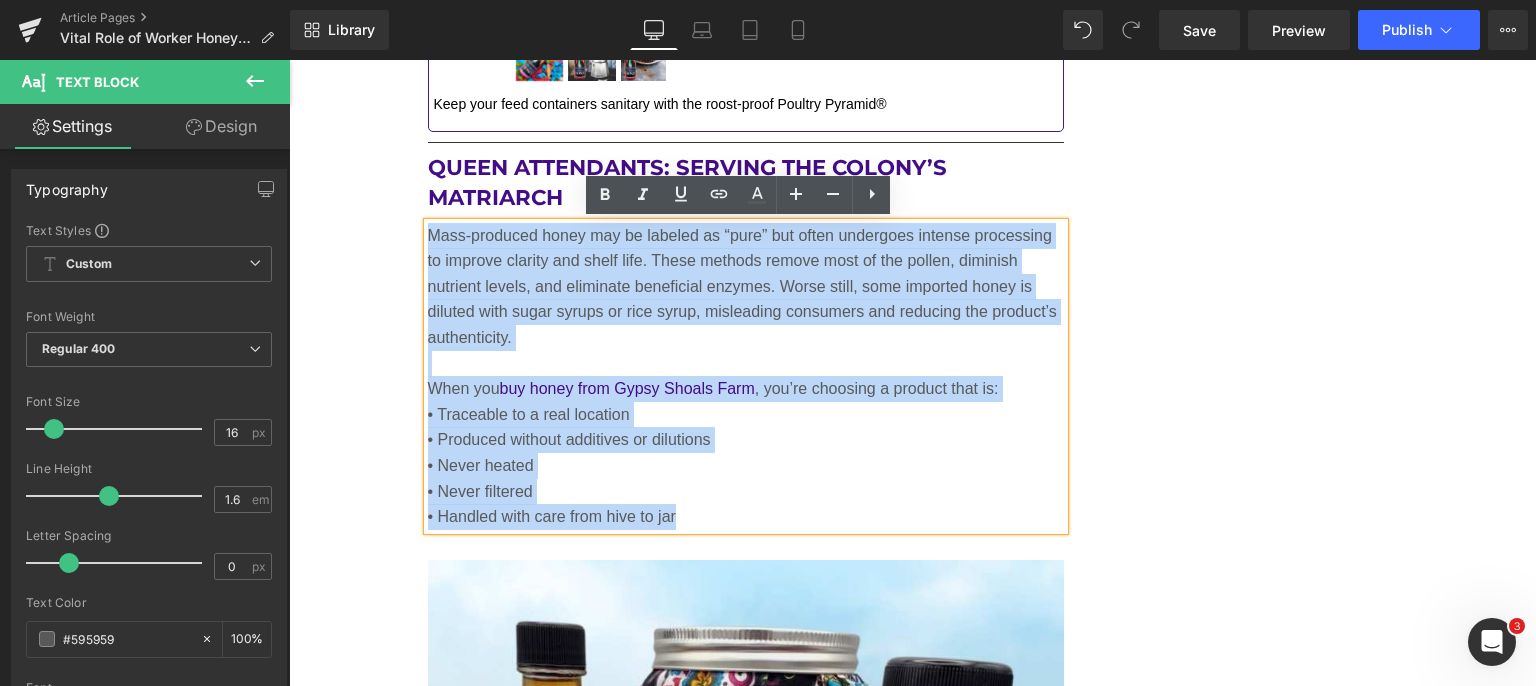 click on "Mass-produced honey may be labeled as “pure” but often undergoes intense processing to improve clarity and shelf life. These methods remove most of the pollen, diminish nutrient levels, and eliminate beneficial enzymes. Worse still, some imported honey is diluted with sugar syrups or rice syrup, misleading consumers and reducing the product’s authenticity. When you  buy honey from [COMPANY] , you’re choosing a product that is: •	Traceable to a real location •	Produced without additives or dilutions •	Never heated • Never filtered • Handled with care from hive to jar" at bounding box center (746, 376) 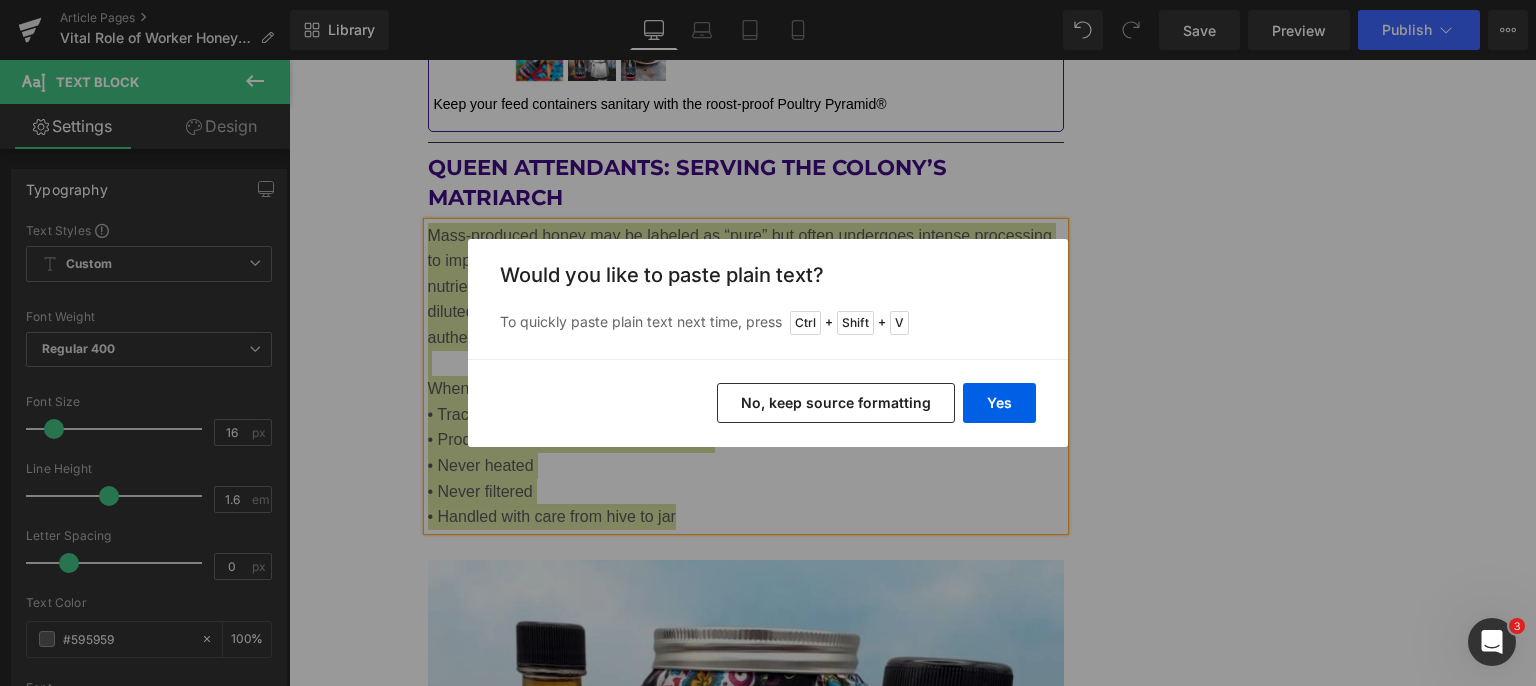 click on "Yes" at bounding box center (999, 403) 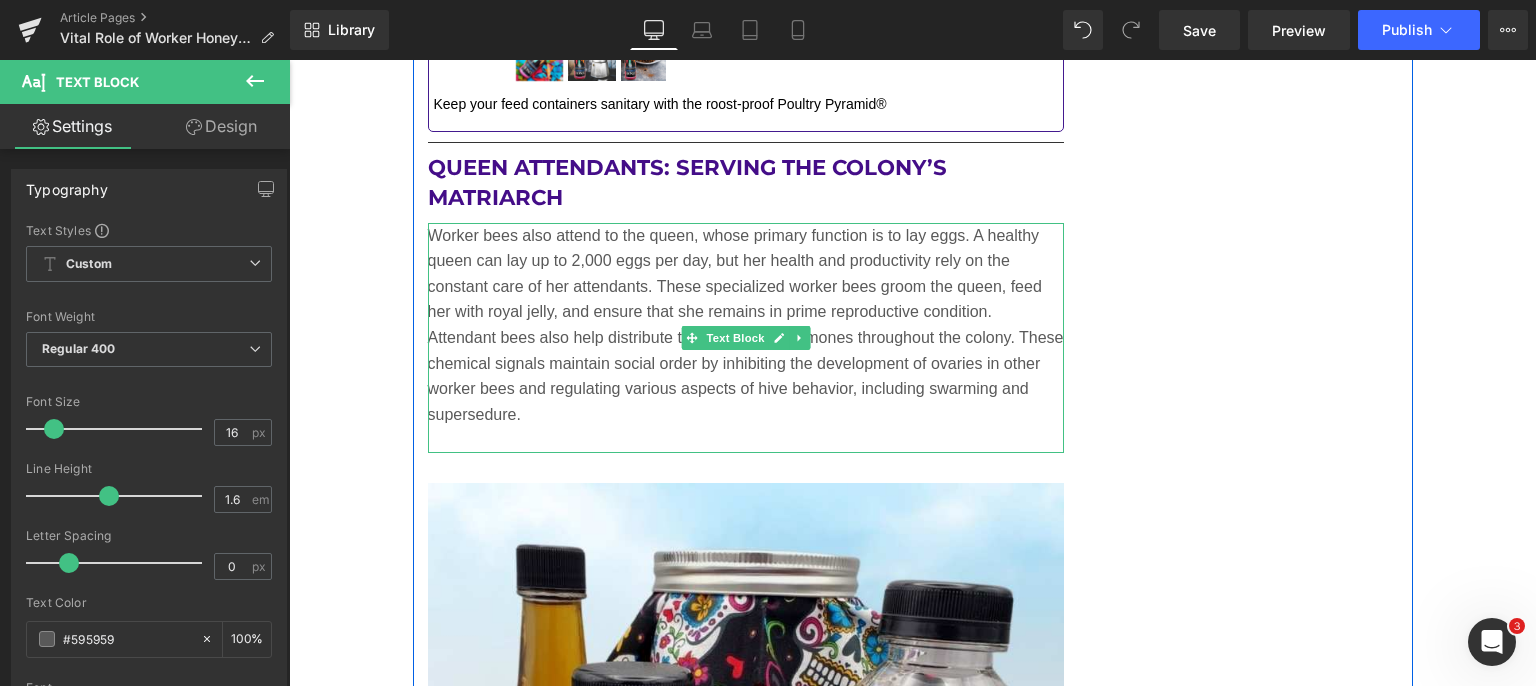 click on "Worker bees also attend to the queen, whose primary function is to lay eggs. A healthy queen can lay up to 2,000 eggs per day, but her health and productivity rely on the constant care of her attendants. These specialized worker bees groom the queen, feed her with royal jelly, and ensure that she remains in prime reproductive condition." at bounding box center (746, 274) 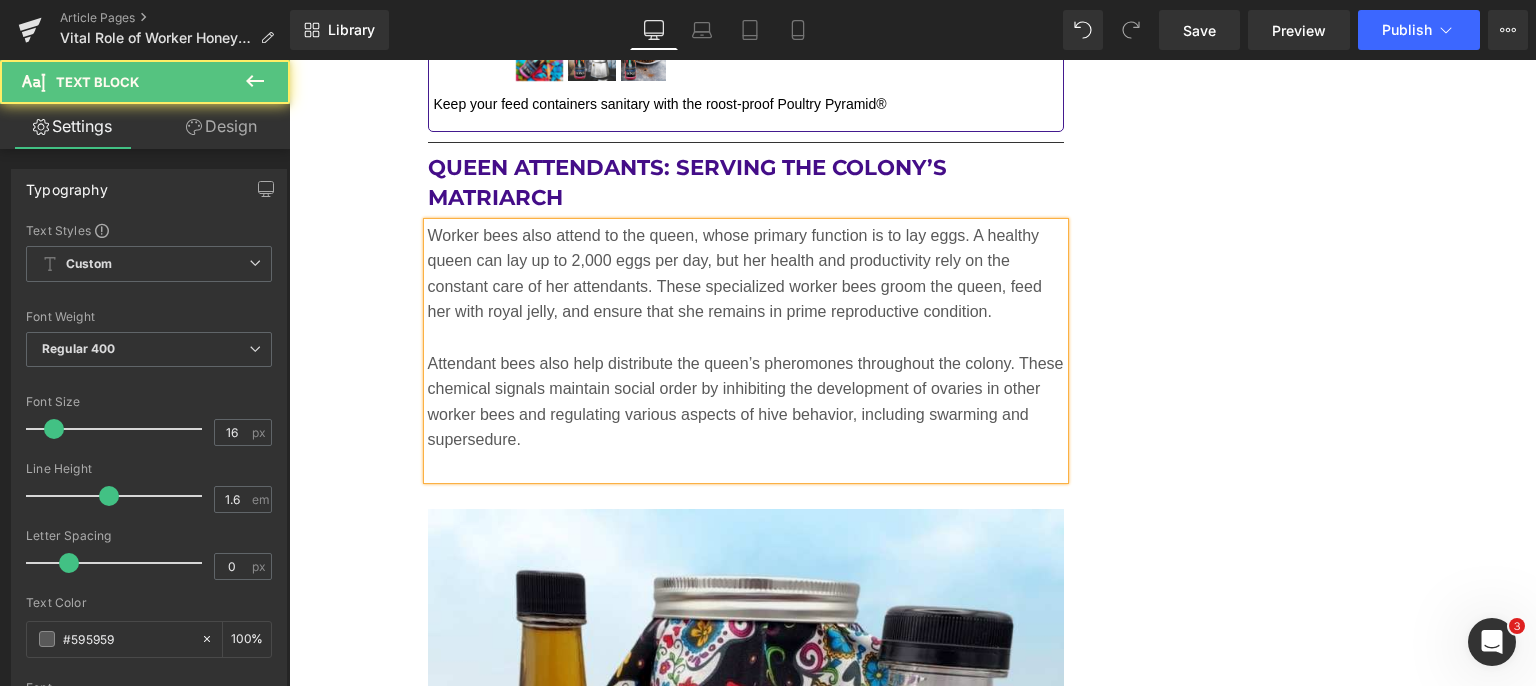 click at bounding box center [746, 466] 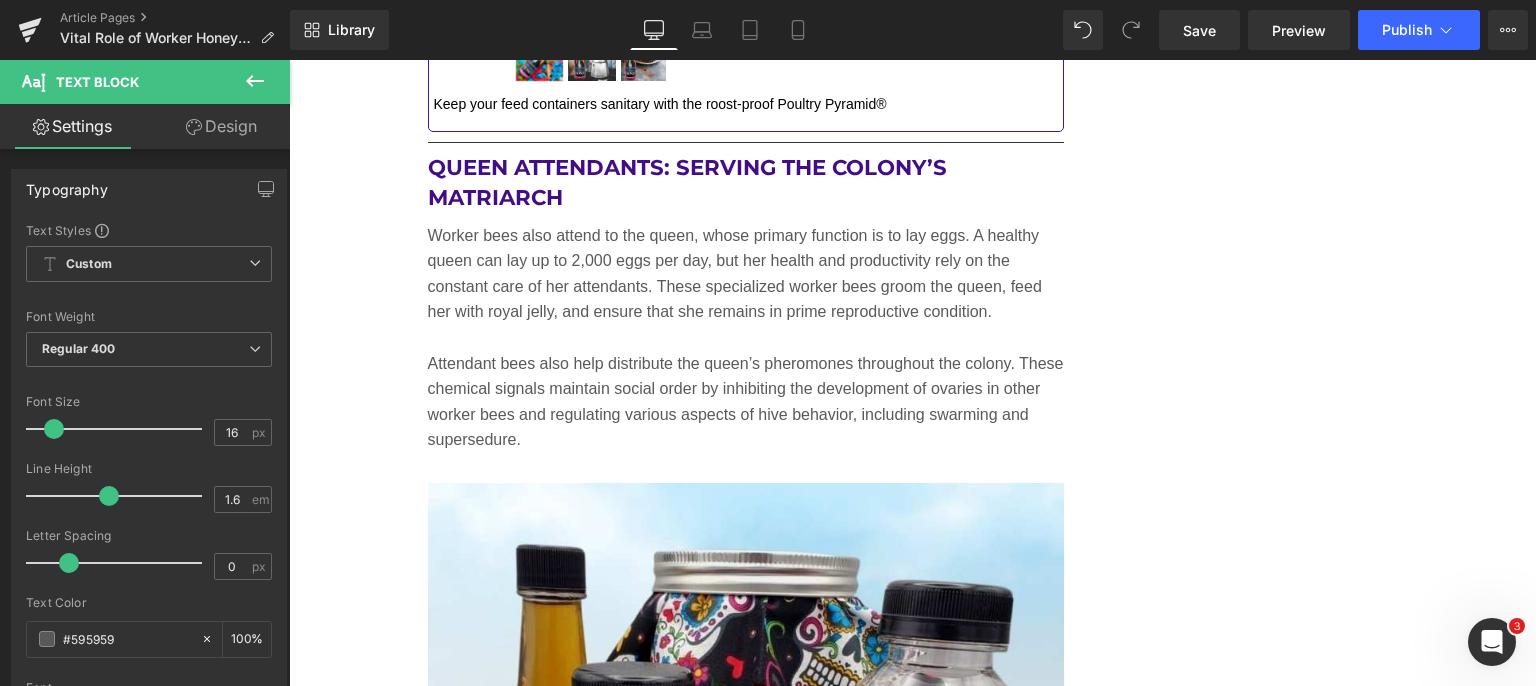 drag, startPoint x: 1190, startPoint y: 29, endPoint x: 521, endPoint y: 206, distance: 692.0188 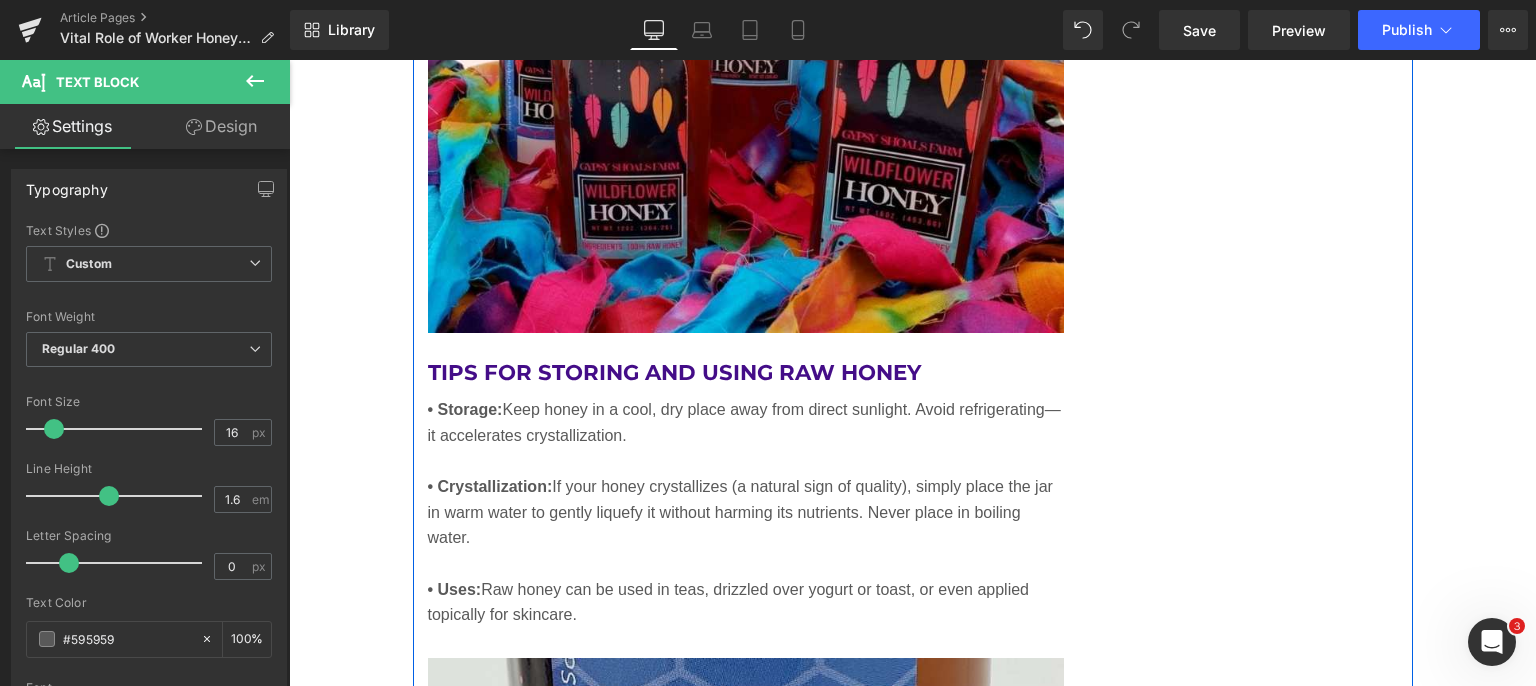 scroll, scrollTop: 7200, scrollLeft: 0, axis: vertical 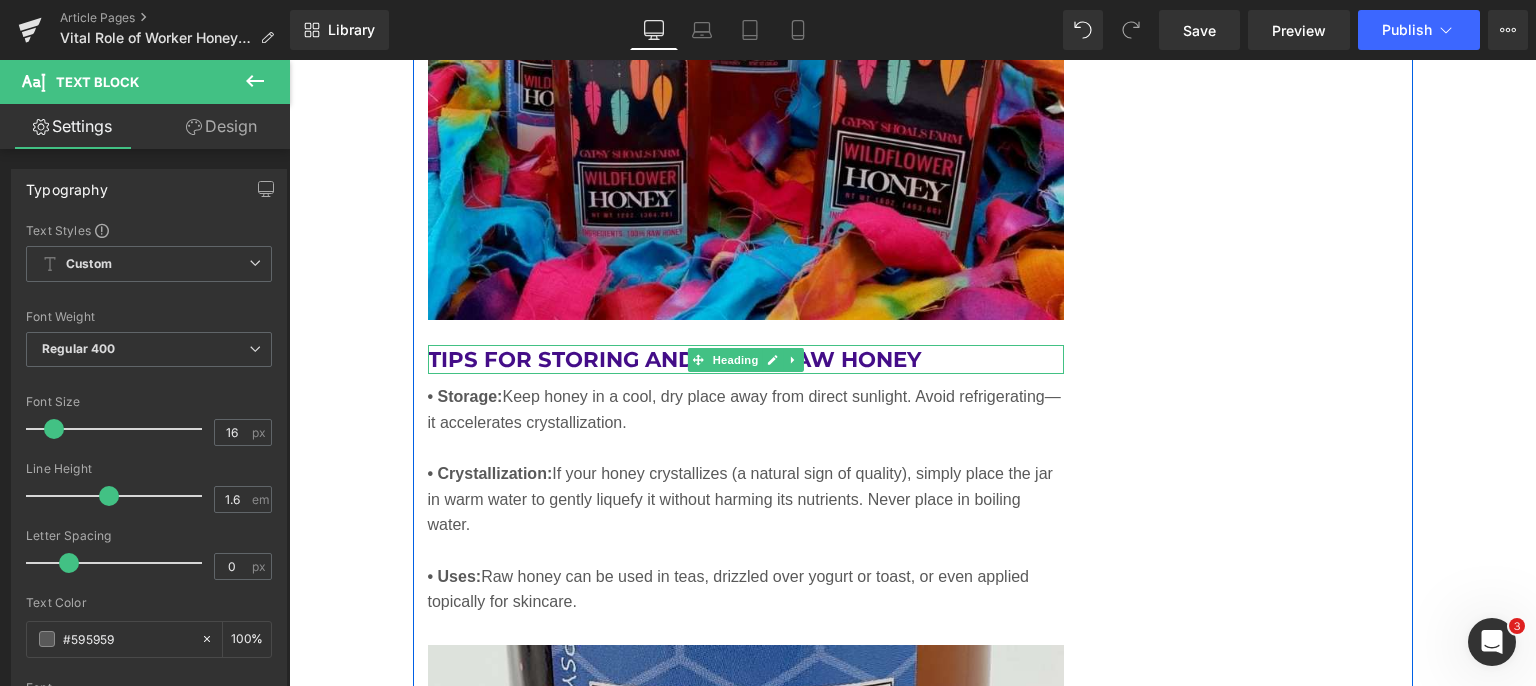 click on "Tips for Storing and Using Raw Honey" at bounding box center [746, 360] 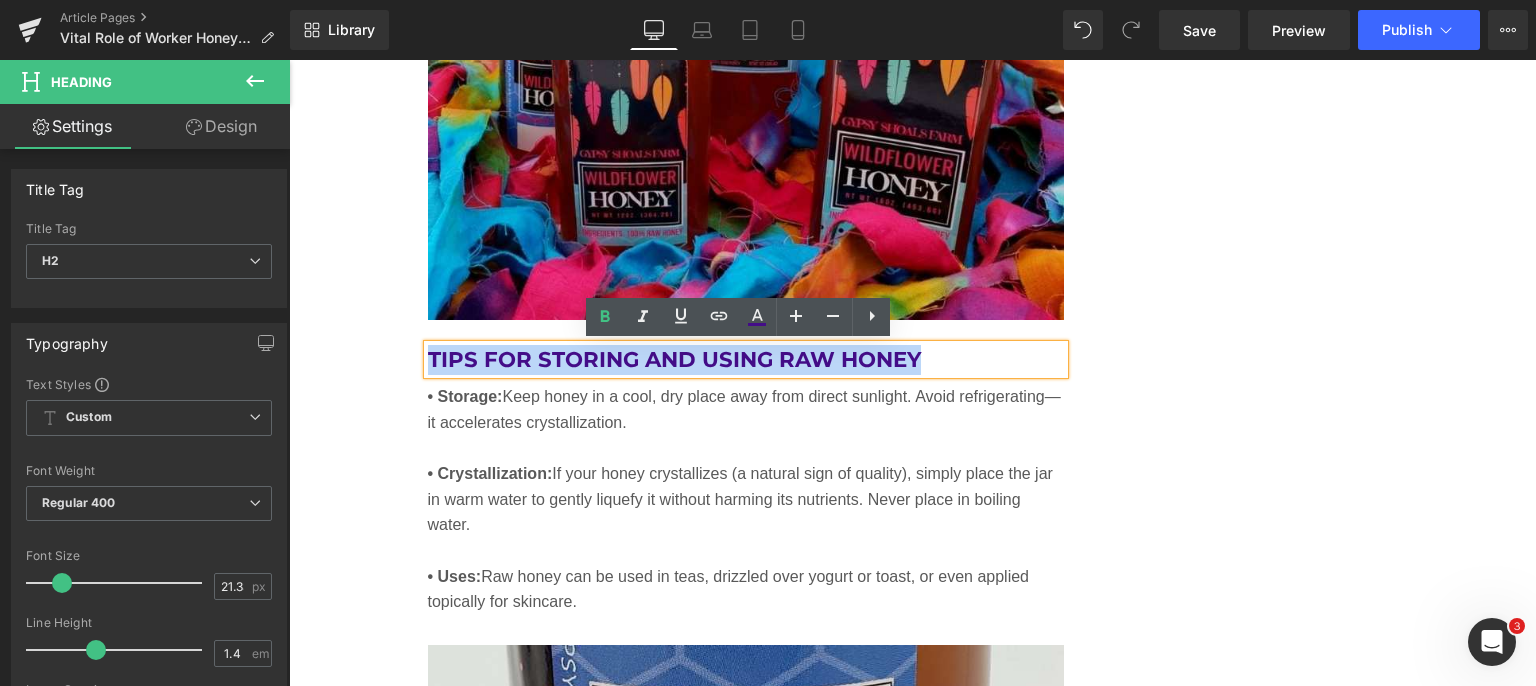 drag, startPoint x: 920, startPoint y: 353, endPoint x: 424, endPoint y: 353, distance: 496 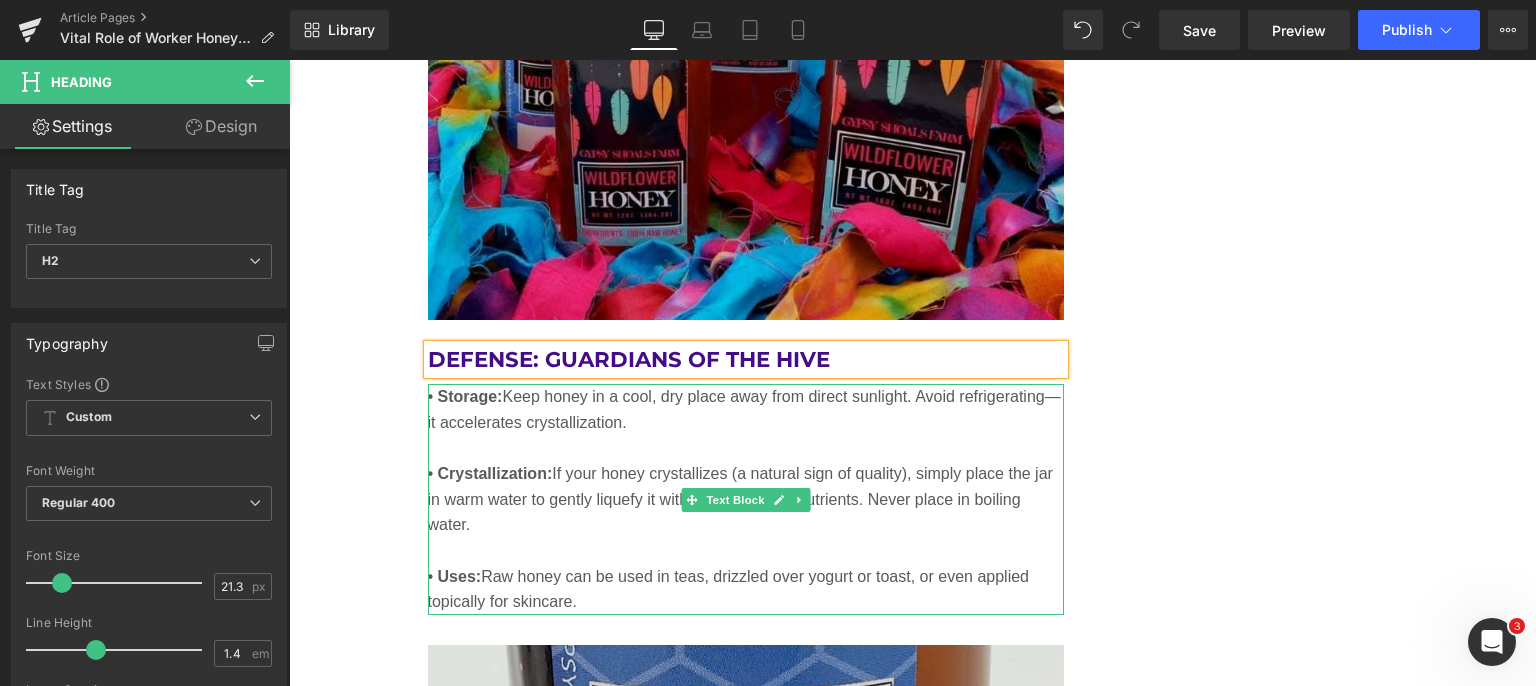 click on "•	Storage:  Keep honey in a cool, dry place away from direct sunlight. Avoid refrigerating—it accelerates crystallization." at bounding box center [746, 422] 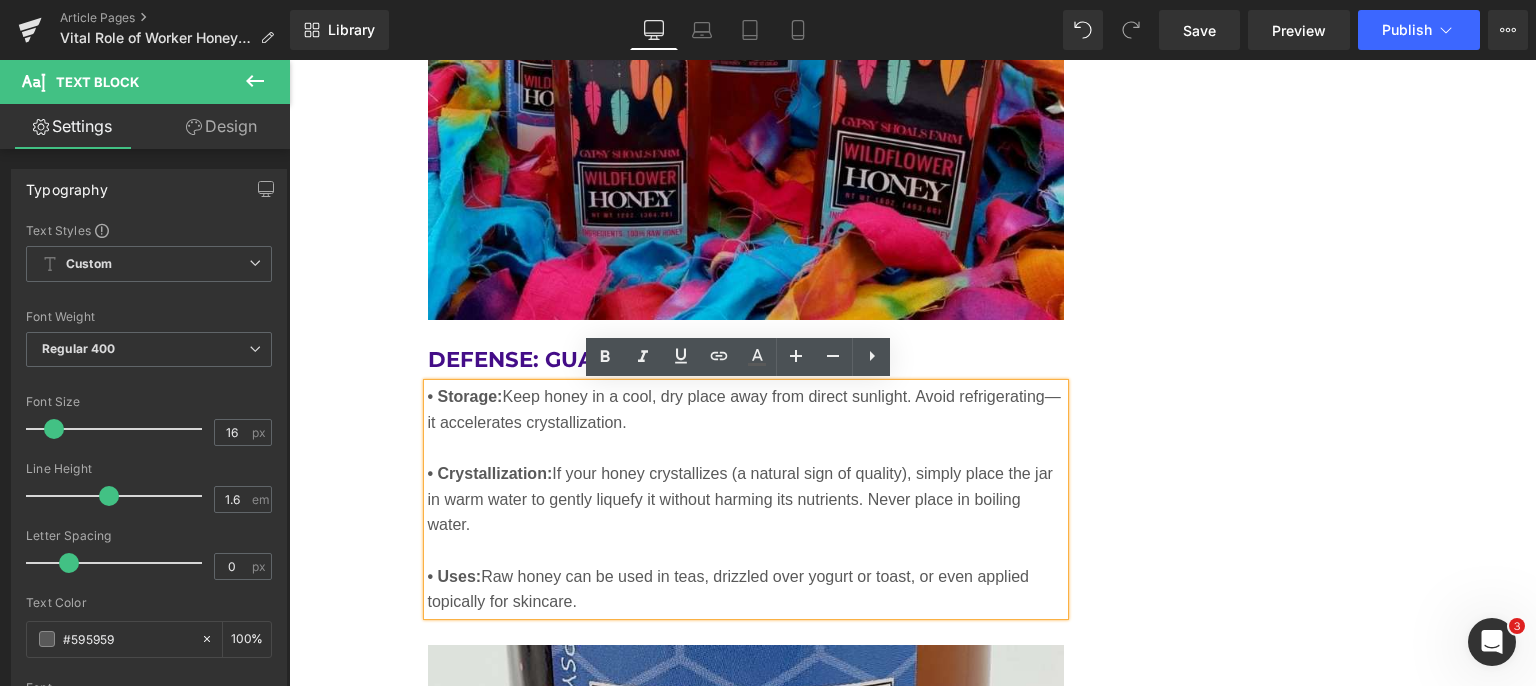 click on "•	Storage:  Keep honey in a cool, dry place away from direct sunlight. Avoid refrigerating—it accelerates crystallization." at bounding box center [746, 422] 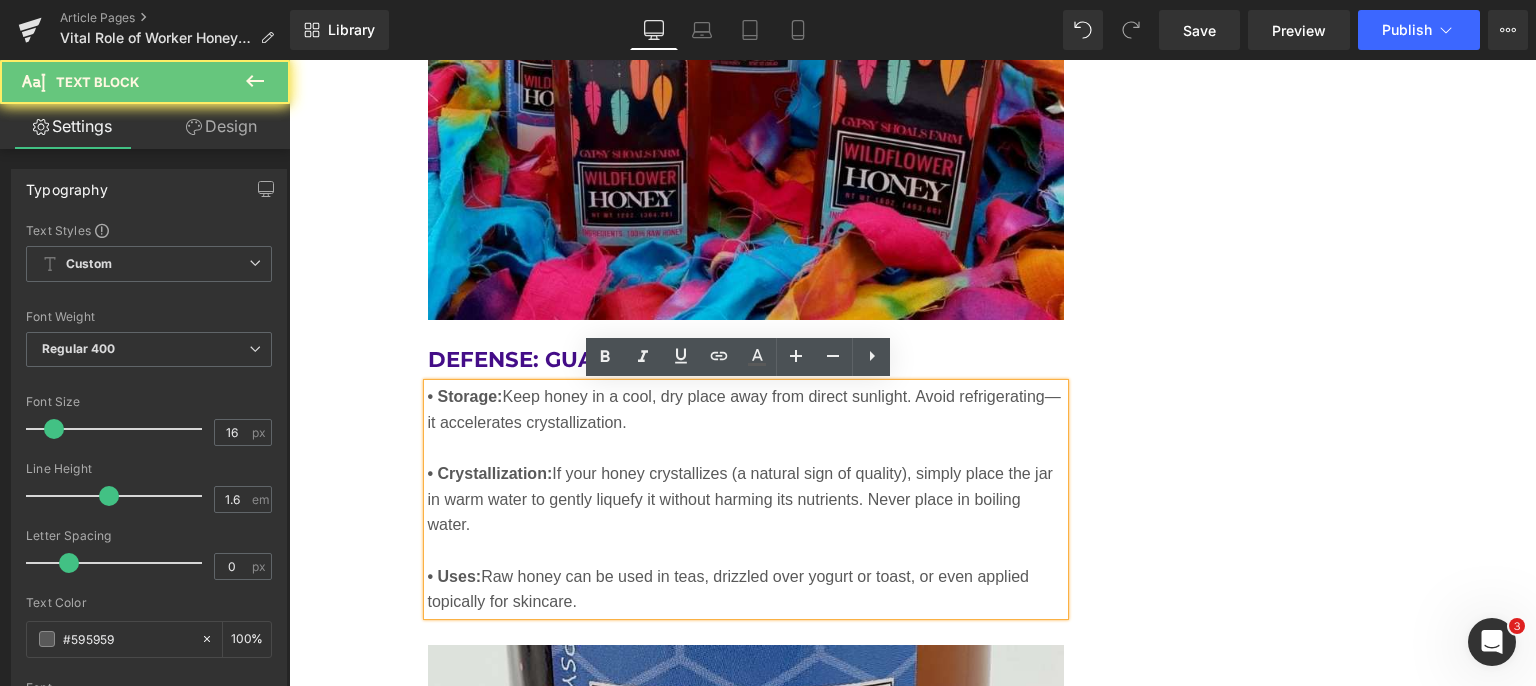 click on "•	Storage:  Keep honey in a cool, dry place away from direct sunlight. Avoid refrigerating—it accelerates crystallization." at bounding box center [746, 422] 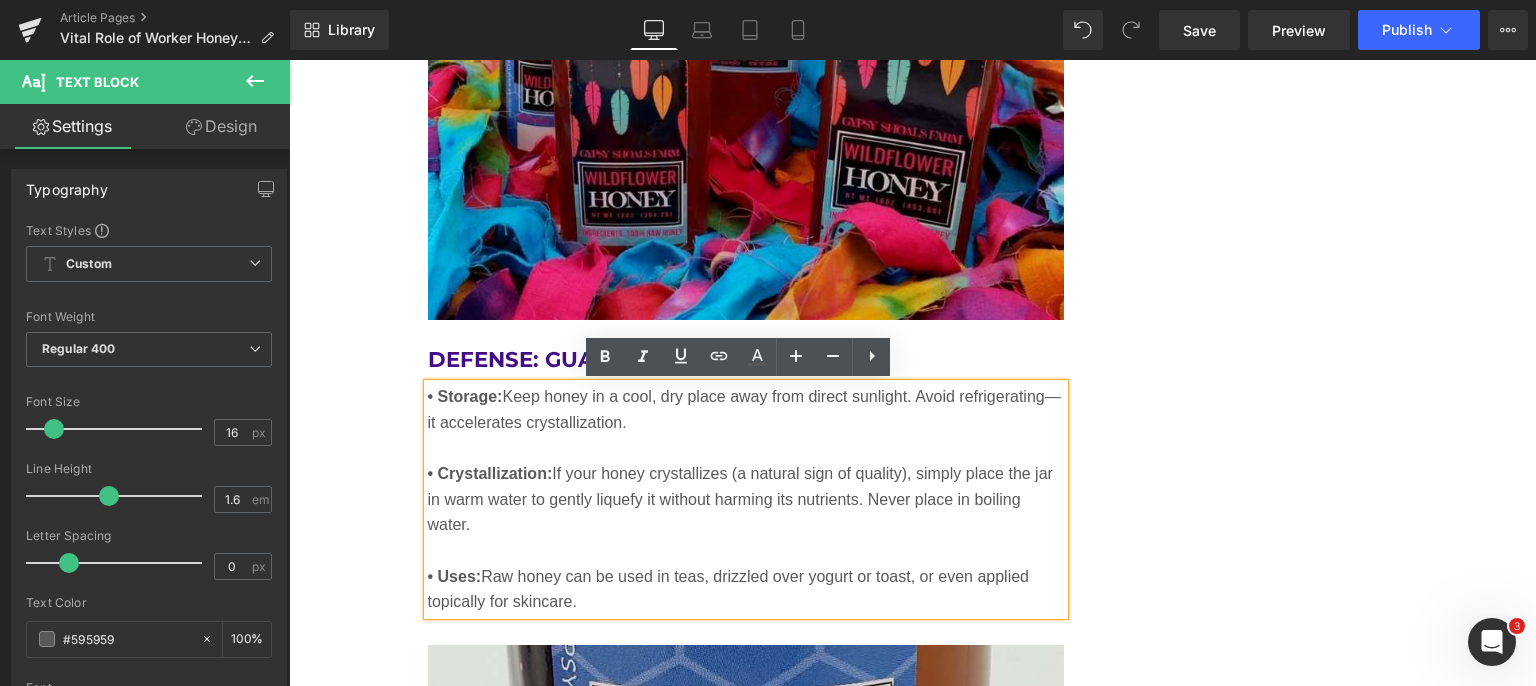 type 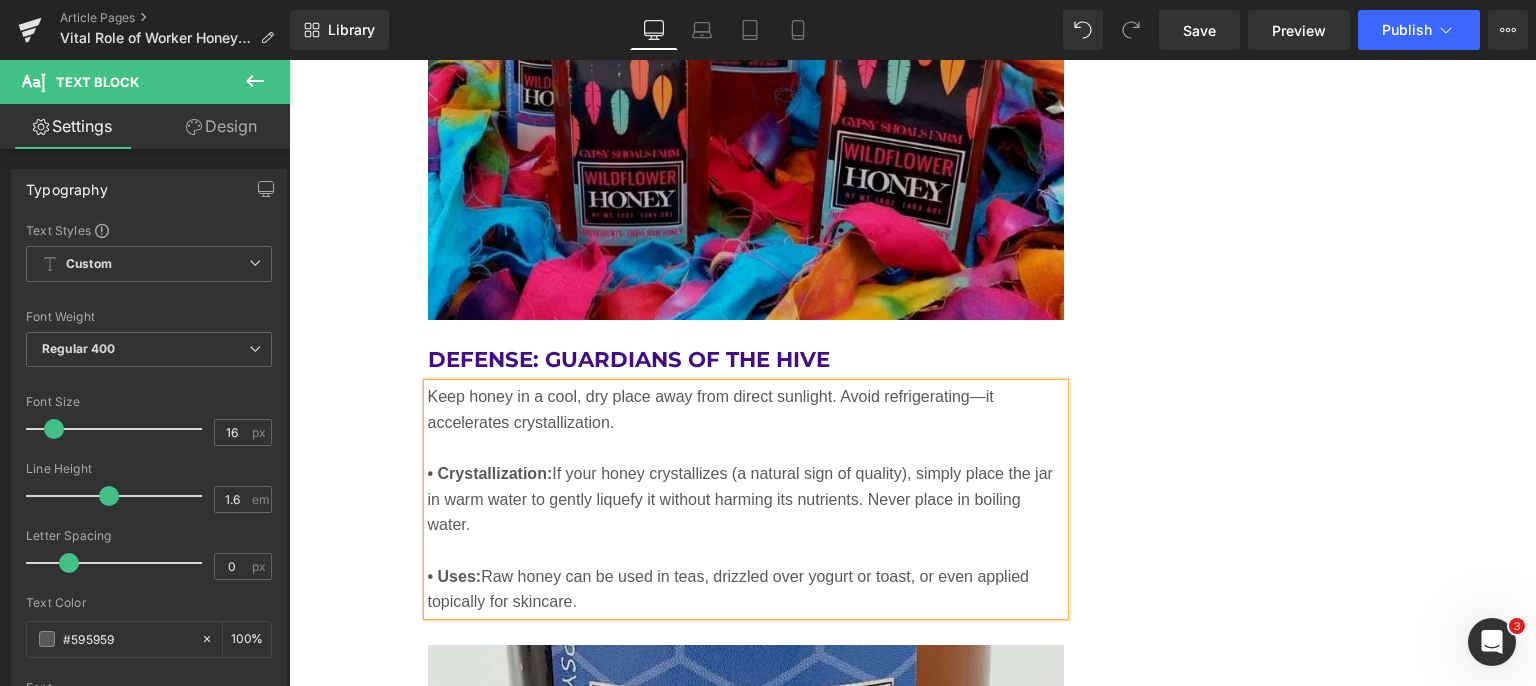 drag, startPoint x: 583, startPoint y: 609, endPoint x: 424, endPoint y: 397, distance: 265 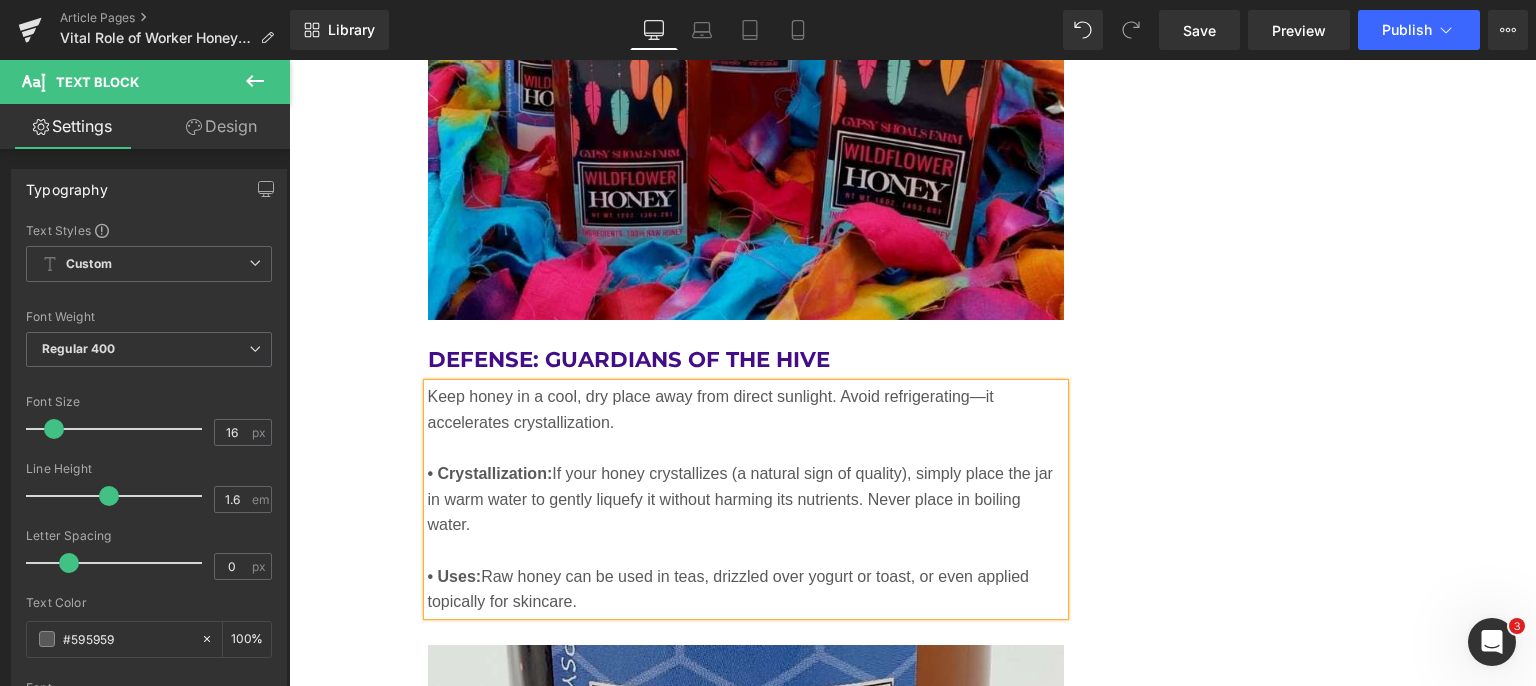 click on "Keep honey in a cool, dry place away from direct sunlight. Avoid refrigerating—it accelerates crystallization. •	Crystallization:  If your honey crystallizes (a natural sign of quality), simply place the jar in warm water to gently liquefy it without harming its nutrients. Never place in boiling water. •	Uses:  Raw honey can be used in teas, drizzled over yogurt or toast, or even applied topically for skincare." at bounding box center (746, 499) 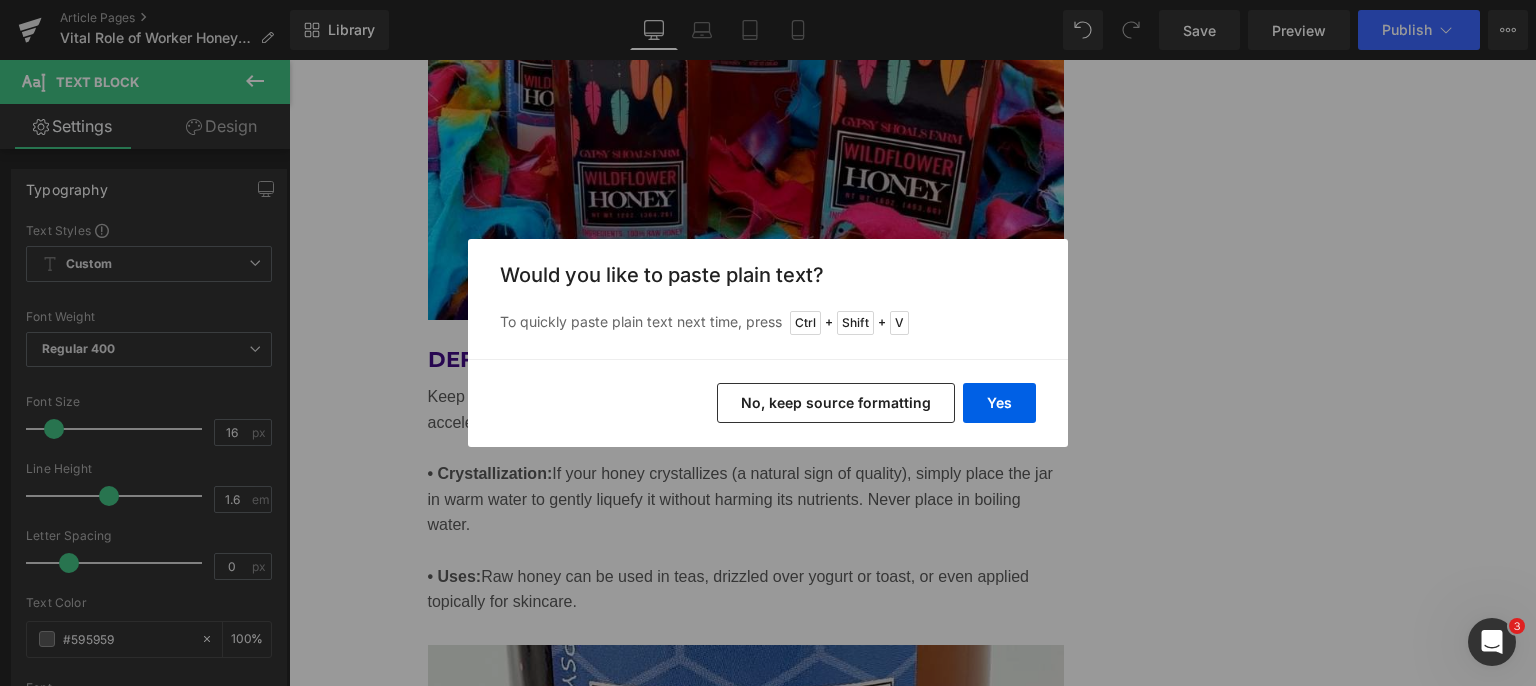 click on "Yes" at bounding box center (999, 403) 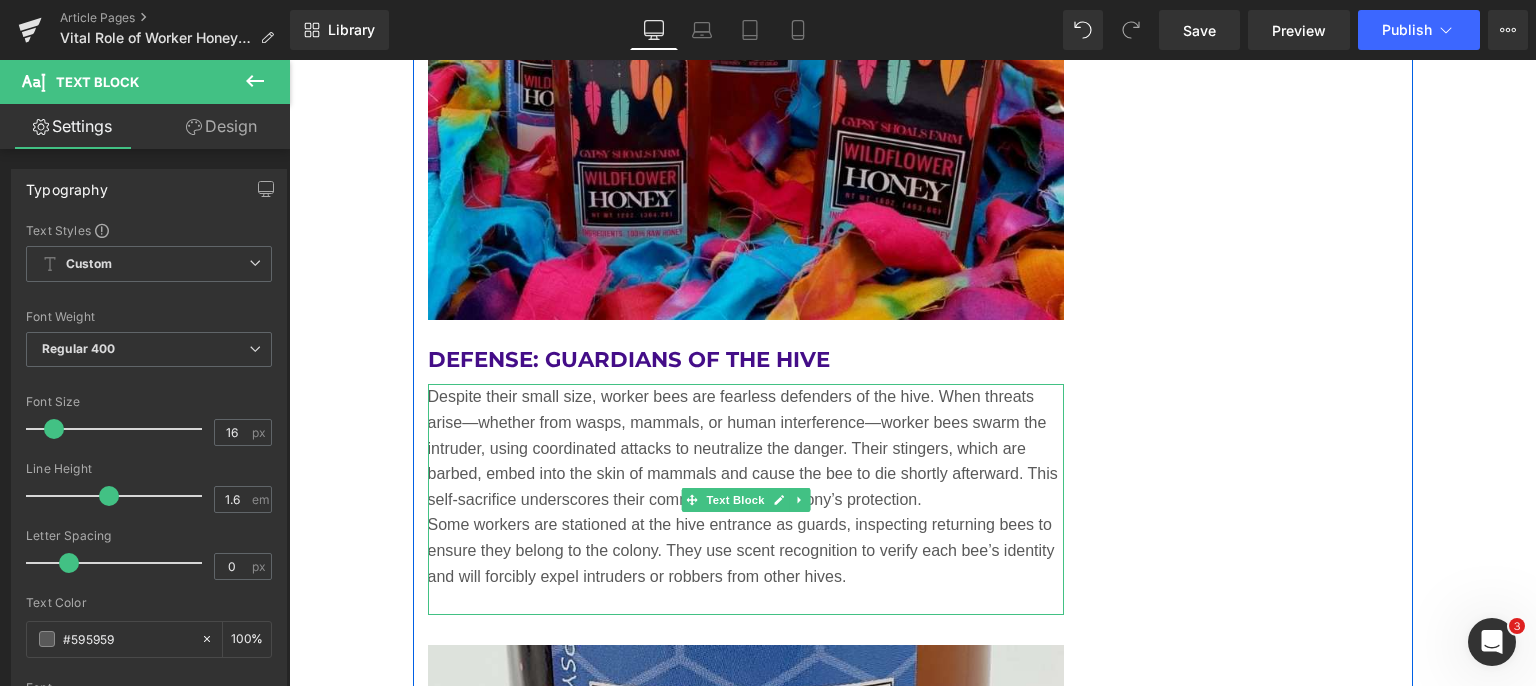 click on "Despite their small size, worker bees are fearless defenders of the hive. When threats arise—whether from wasps, mammals, or human interference—worker bees swarm the intruder, using coordinated attacks to neutralize the danger. Their stingers, which are barbed, embed into the skin of mammals and cause the bee to die shortly afterward. This self-sacrifice underscores their commitment to the colony’s protection." at bounding box center (746, 448) 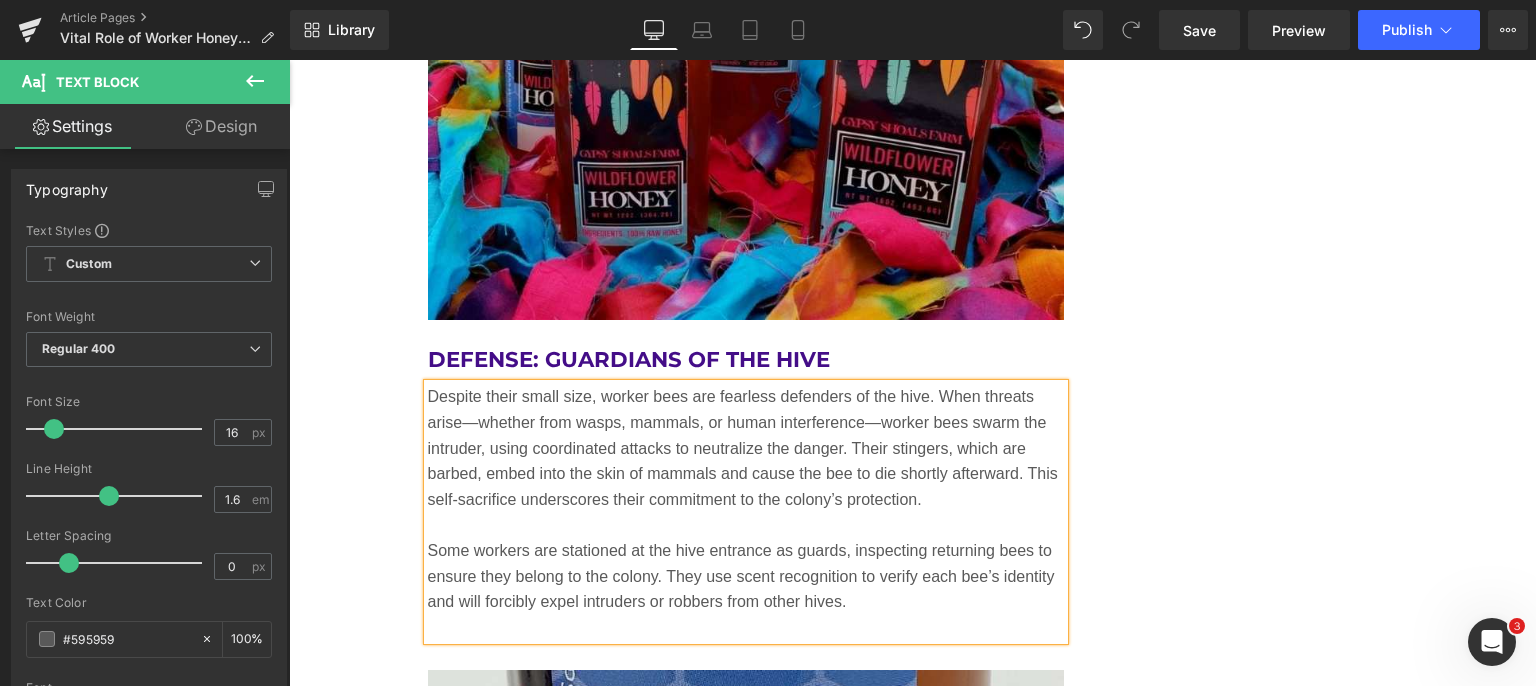 click at bounding box center [746, 628] 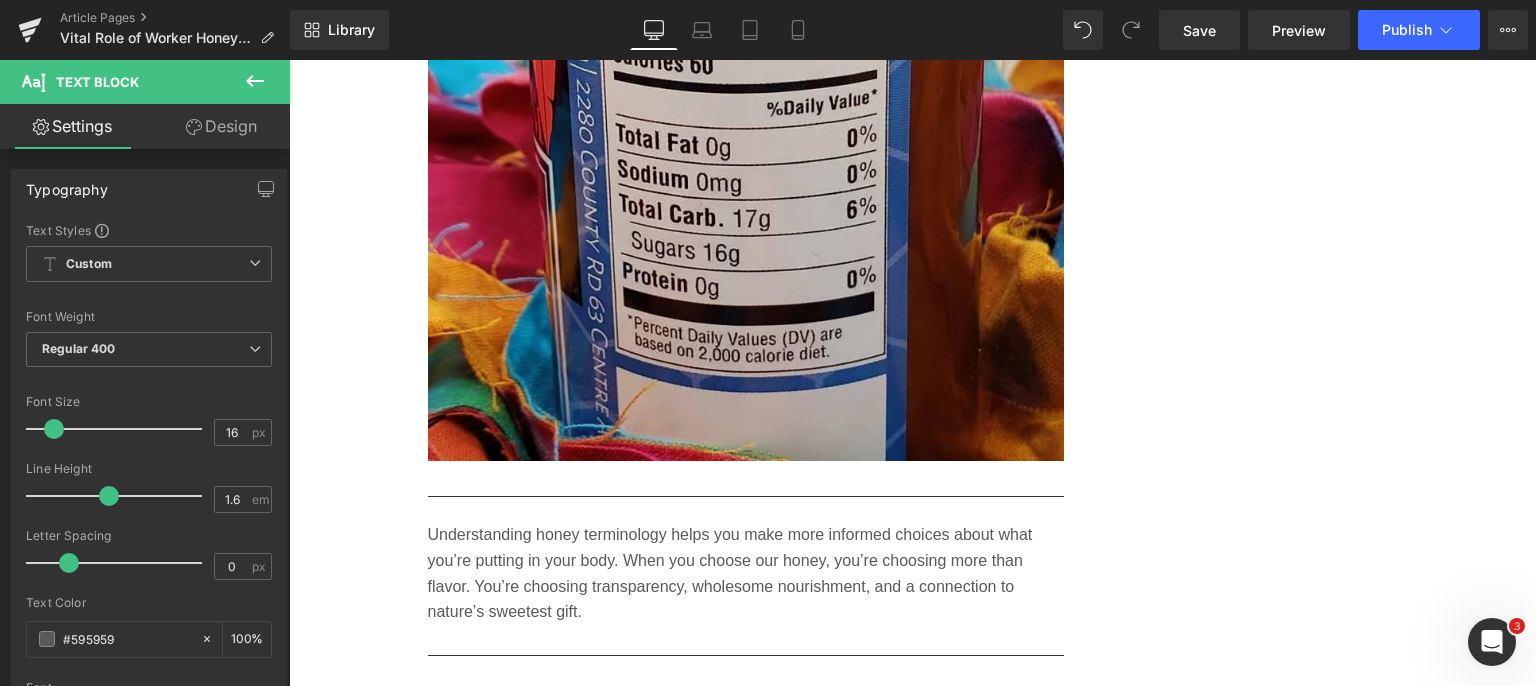 scroll, scrollTop: 7800, scrollLeft: 0, axis: vertical 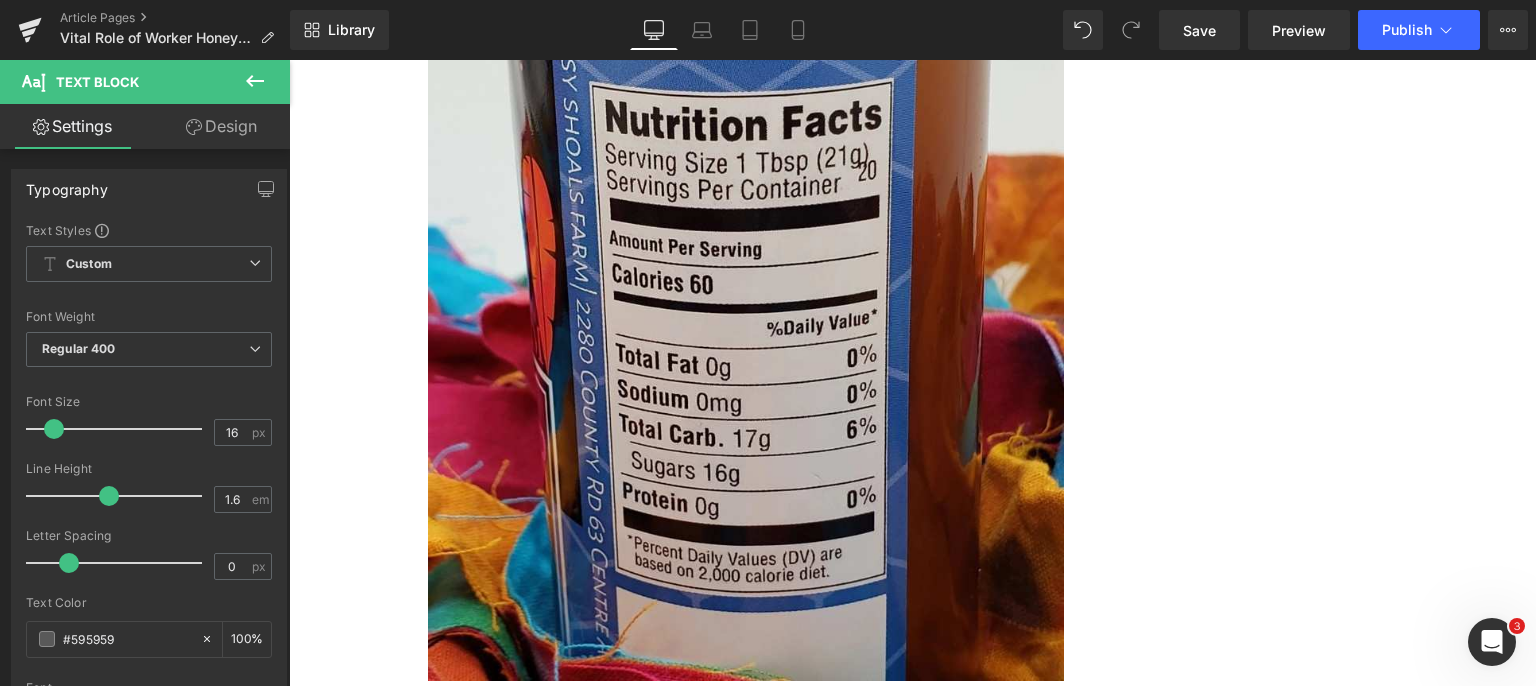 click on "Save" at bounding box center (1199, 30) 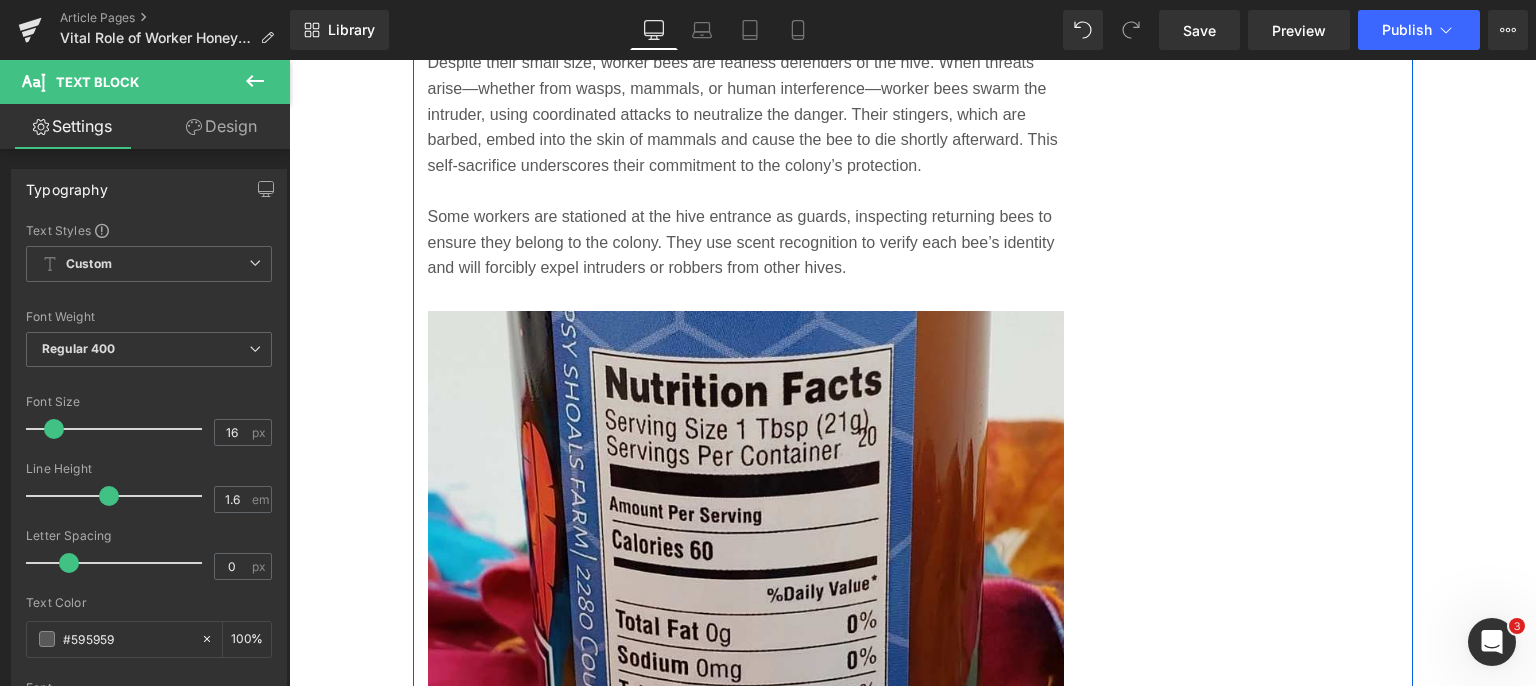 scroll, scrollTop: 7300, scrollLeft: 0, axis: vertical 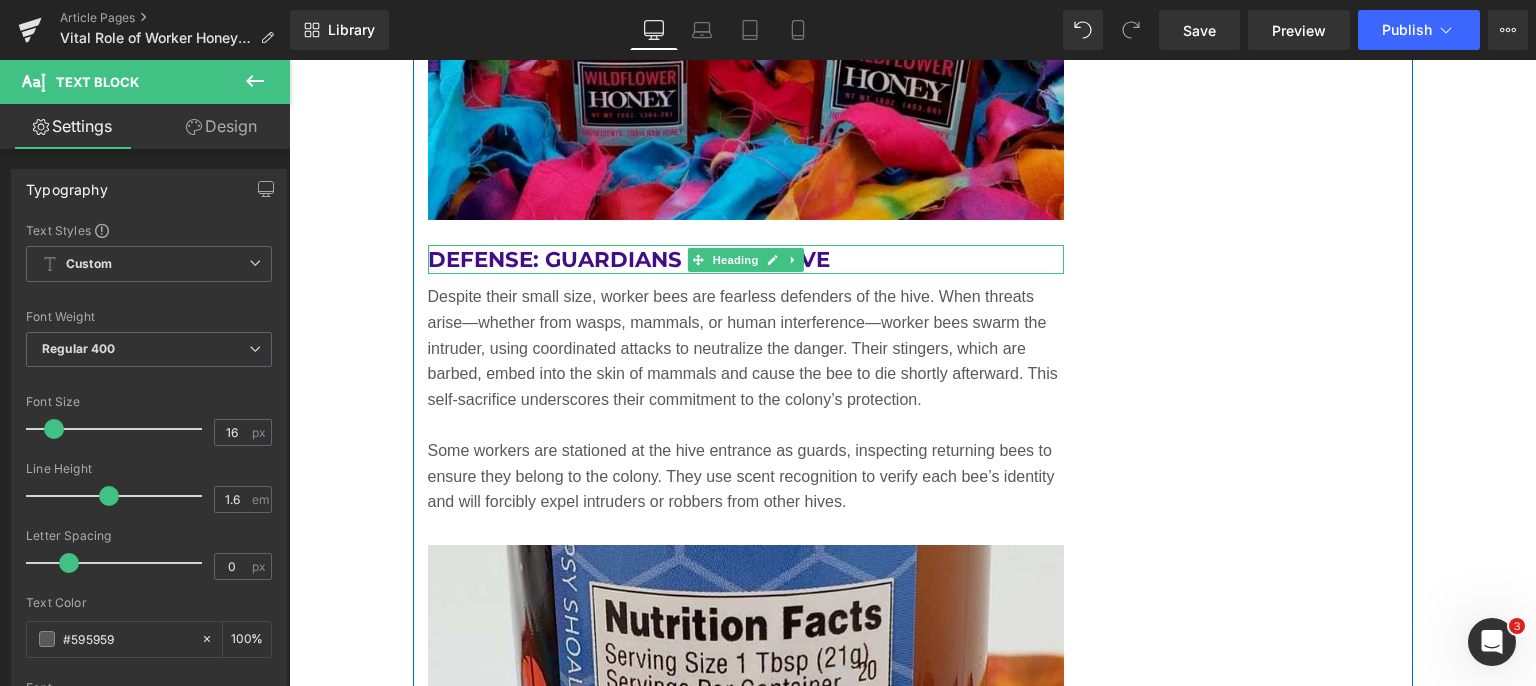 click 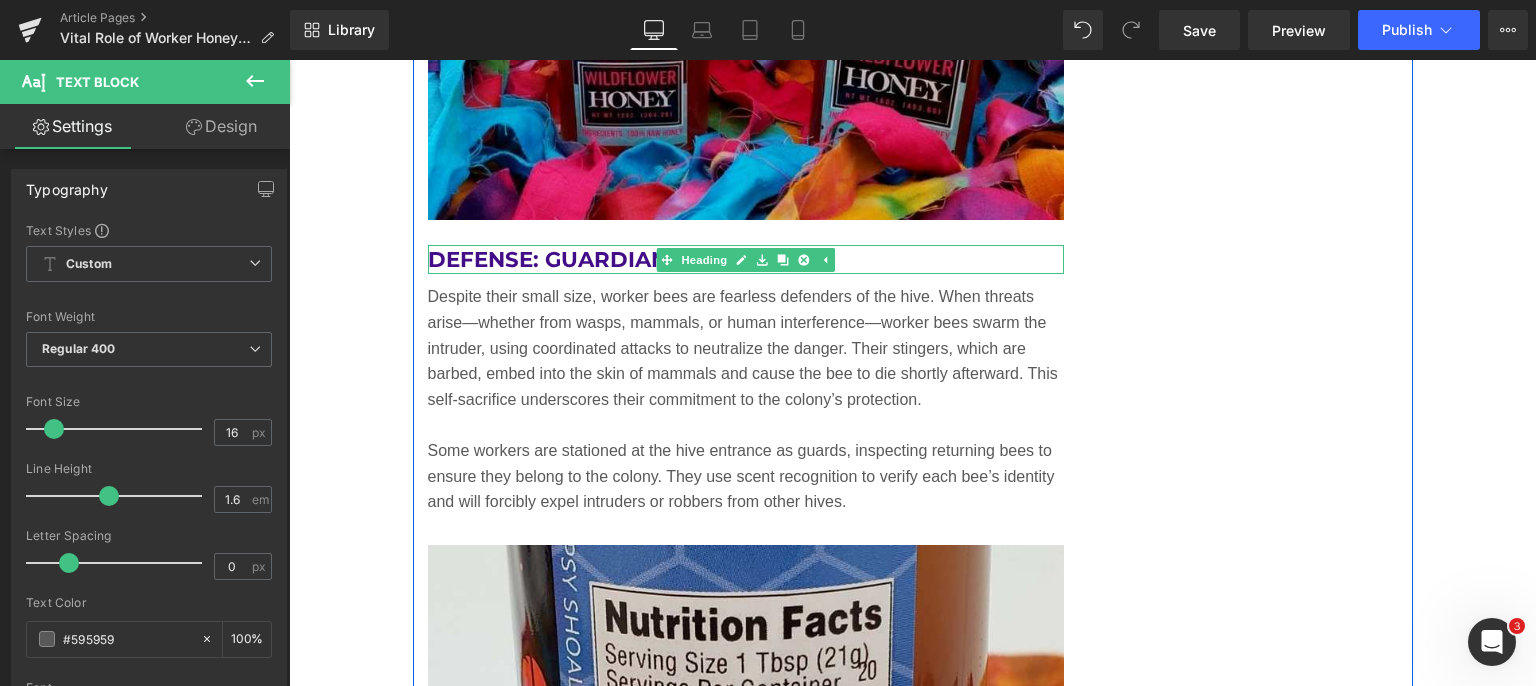 click 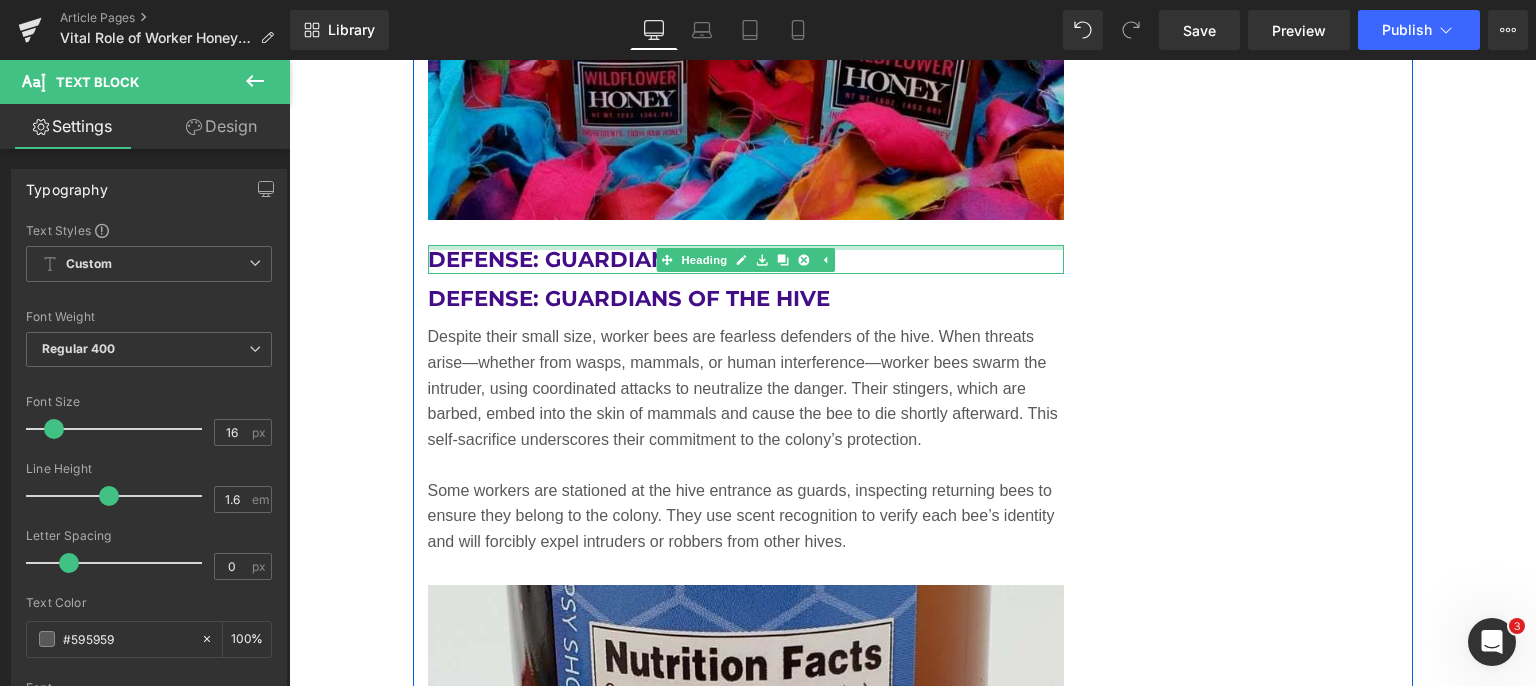 drag, startPoint x: 646, startPoint y: 247, endPoint x: 667, endPoint y: 247, distance: 21 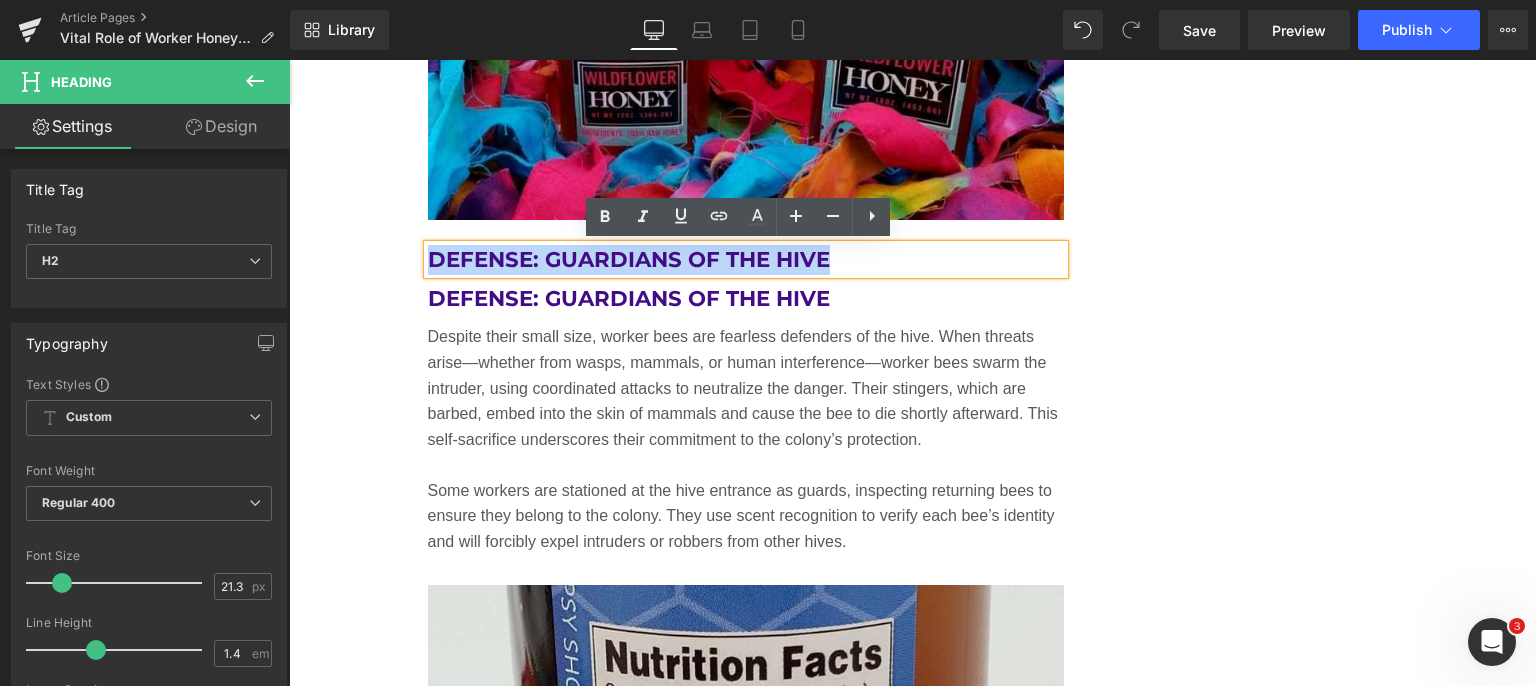 drag, startPoint x: 831, startPoint y: 261, endPoint x: 409, endPoint y: 245, distance: 422.30322 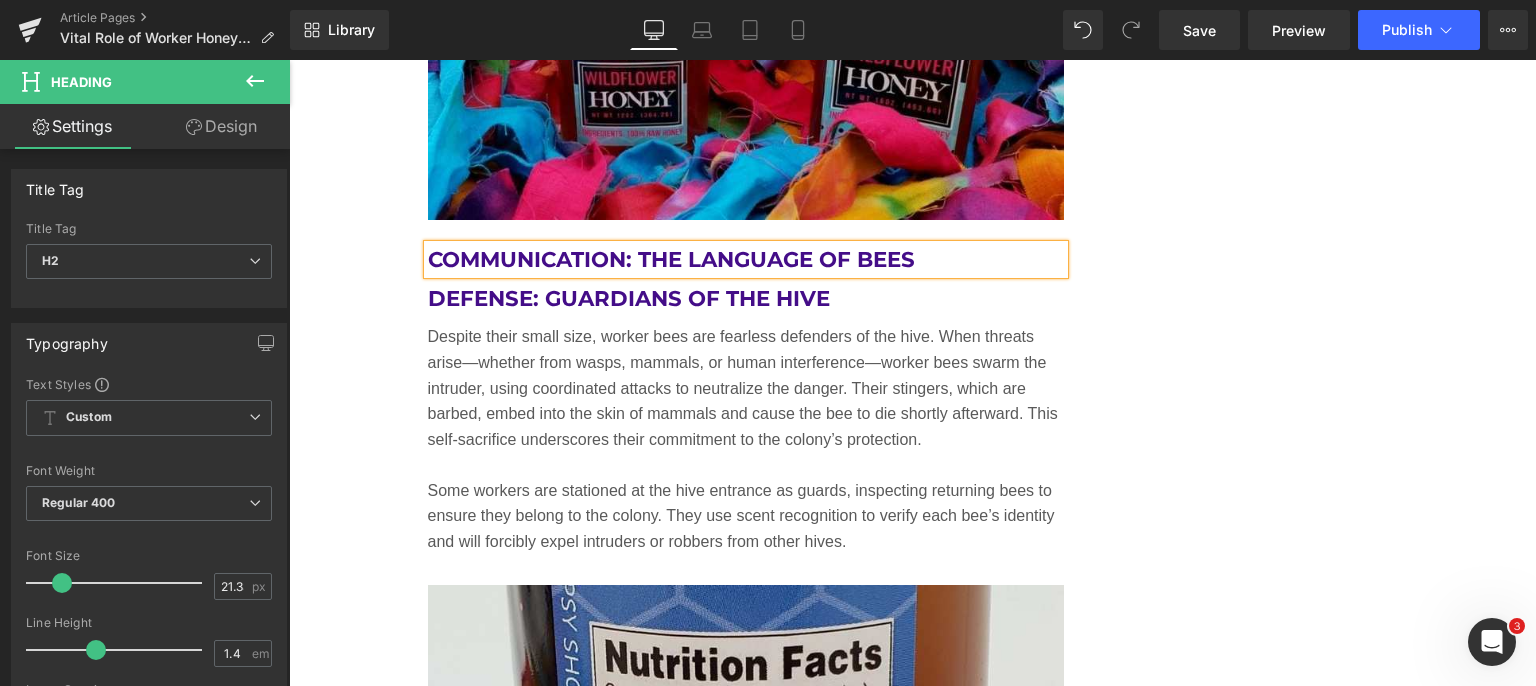 click on "Honey Production: Engineering Nature’s Perfect Food Heading         Honey production is far more complex than simply storing nectar. Upon returning to the hive, the foraged nectar undergoes enzymatic digestion by worker bees. These enzymes break down complex sugars into simpler sugars such as glucose and fructose, which are less prone to crystallization and spoilage. The processed nectar is then deposited into the hexagonal wax cells of the honeycomb. At this stage, the nectar still contains a high percentage of water—too much for long-term storage. Worker bees gather around these cells and fan their wings rapidly to evaporate the excess moisture. Once the moisture content drops to around 17-18%, the nectar officially becomes honey. The ladies then seal each cell with a wax cap, preserving the honey for future use, especially during the winter months when foraging is impossible. Text Block         Image         Hive Maintenance: Cleanliness and Climate Control Heading         Text Block         Image" at bounding box center (913, -1021) 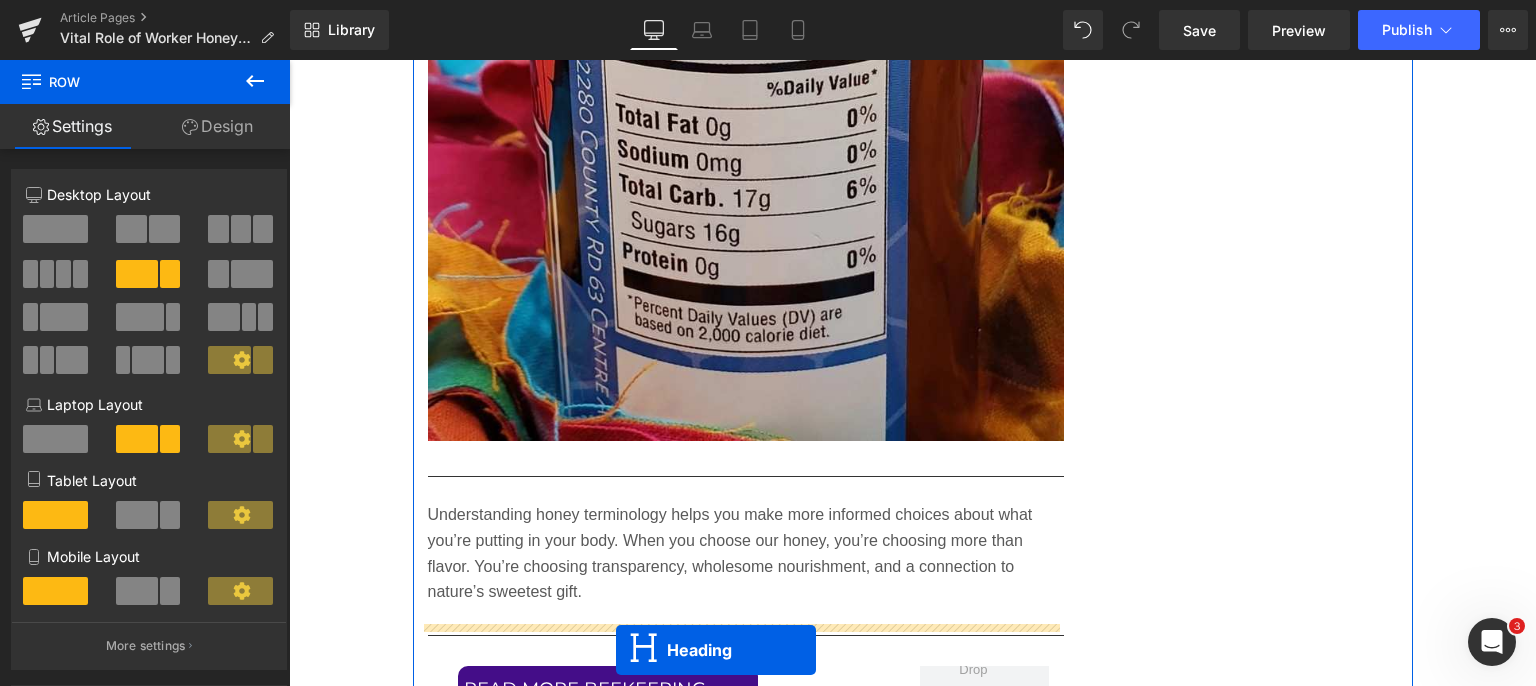 scroll, scrollTop: 8180, scrollLeft: 0, axis: vertical 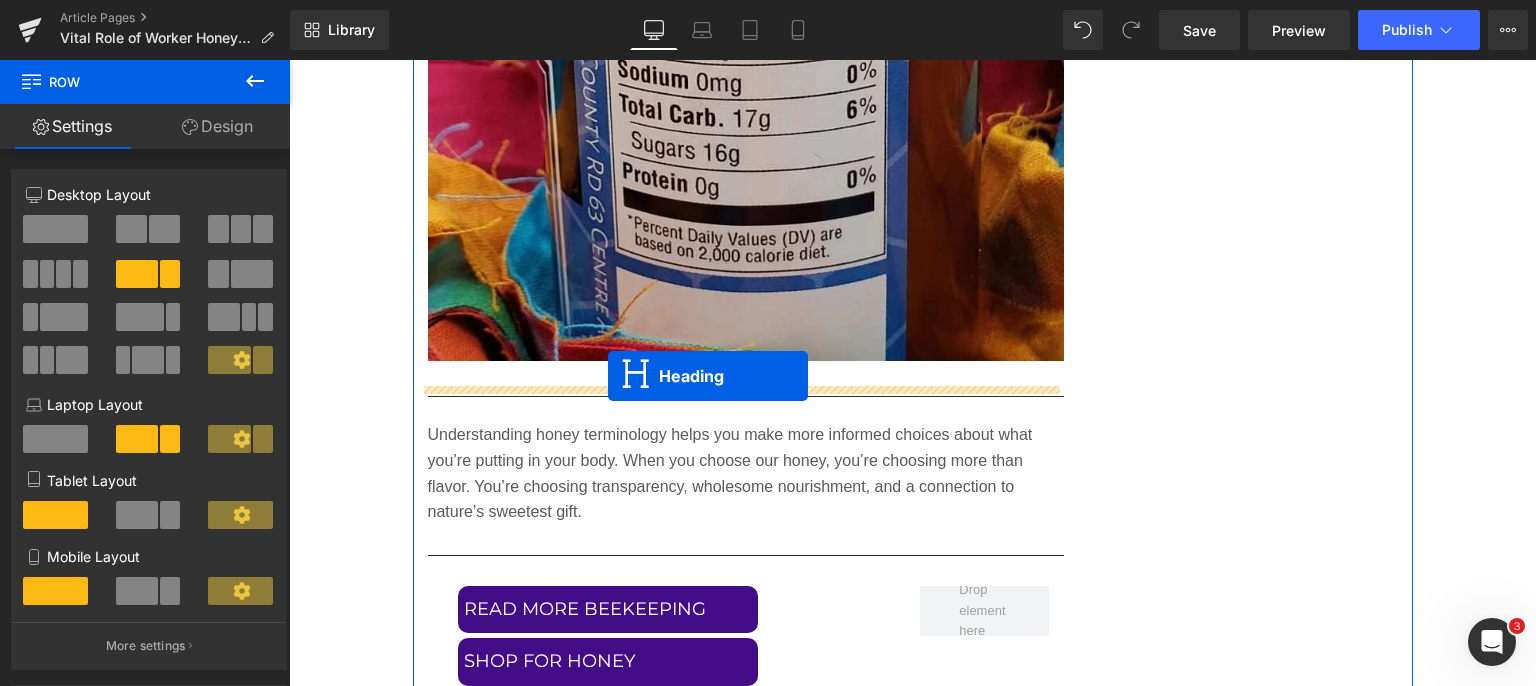 drag, startPoint x: 653, startPoint y: 261, endPoint x: 608, endPoint y: 376, distance: 123.49089 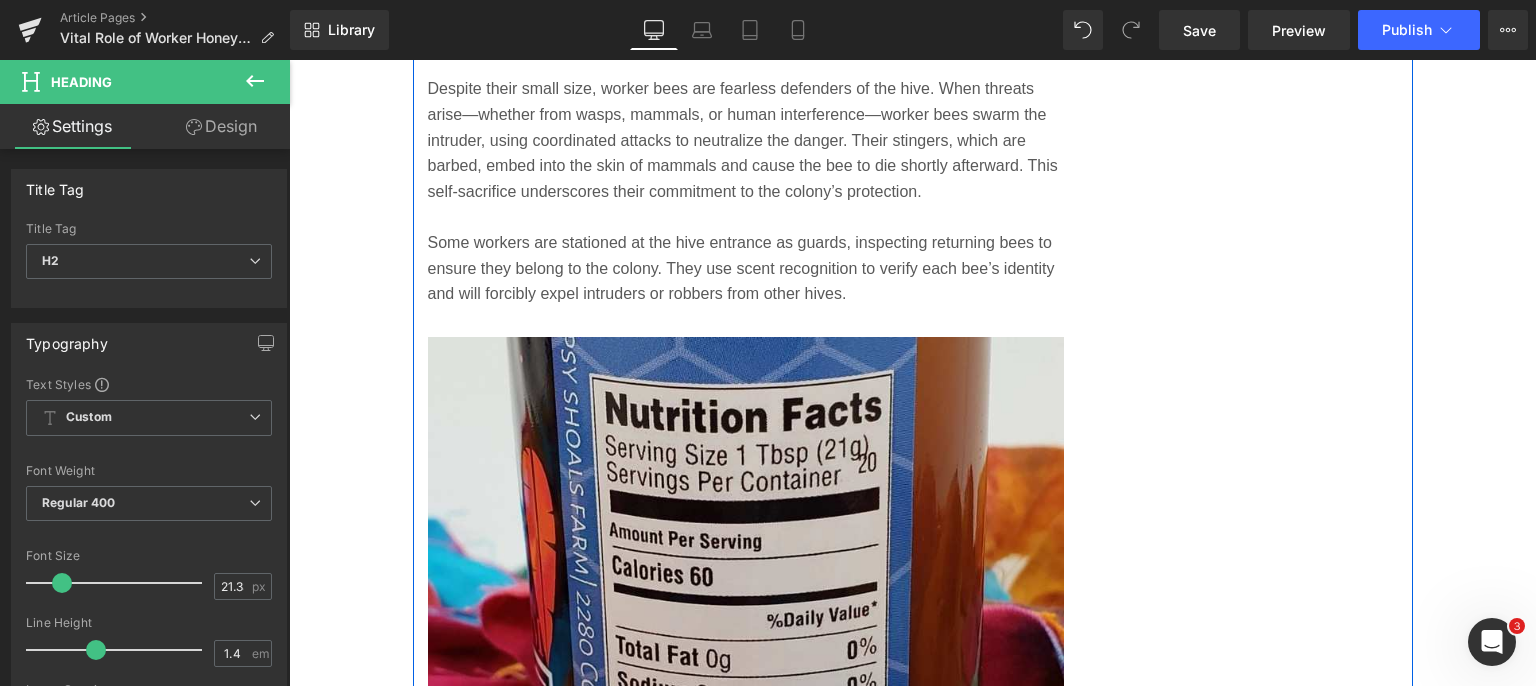 scroll, scrollTop: 7320, scrollLeft: 0, axis: vertical 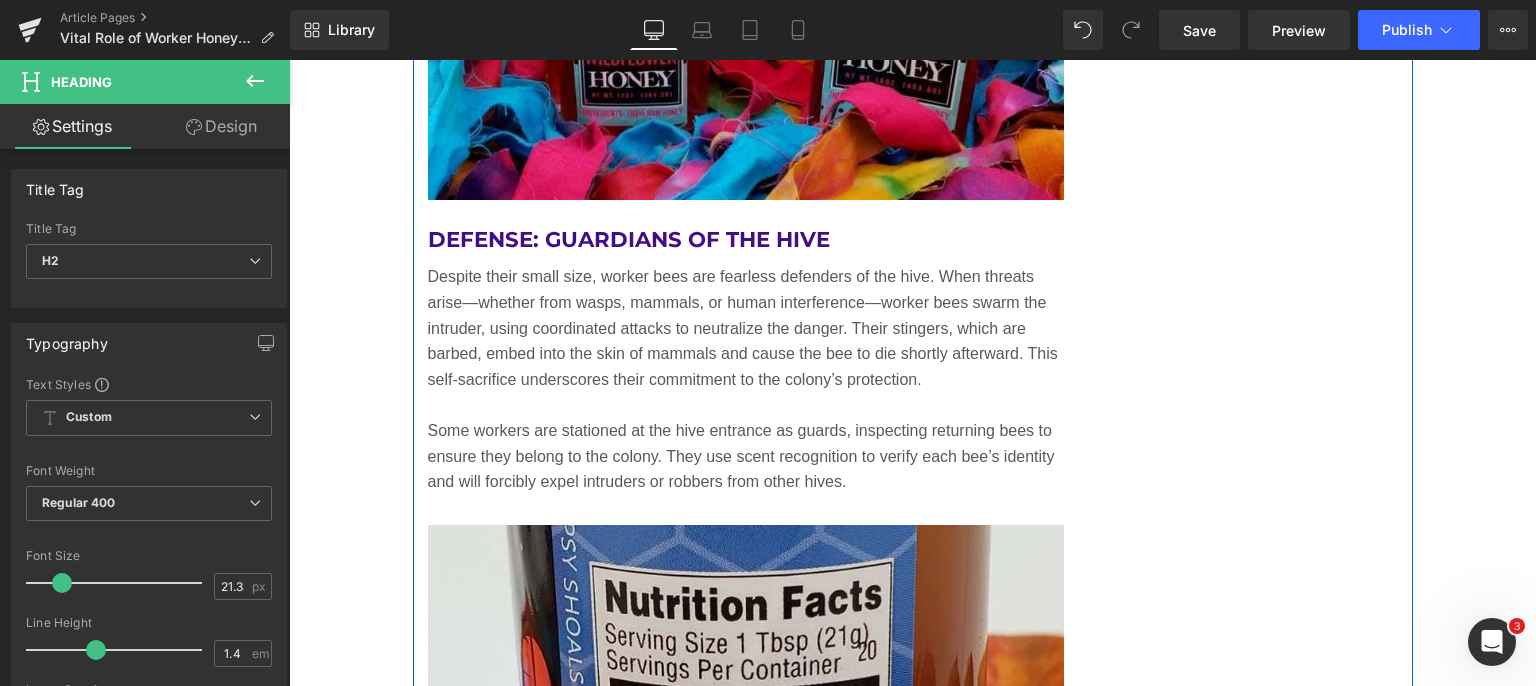 click at bounding box center (746, 405) 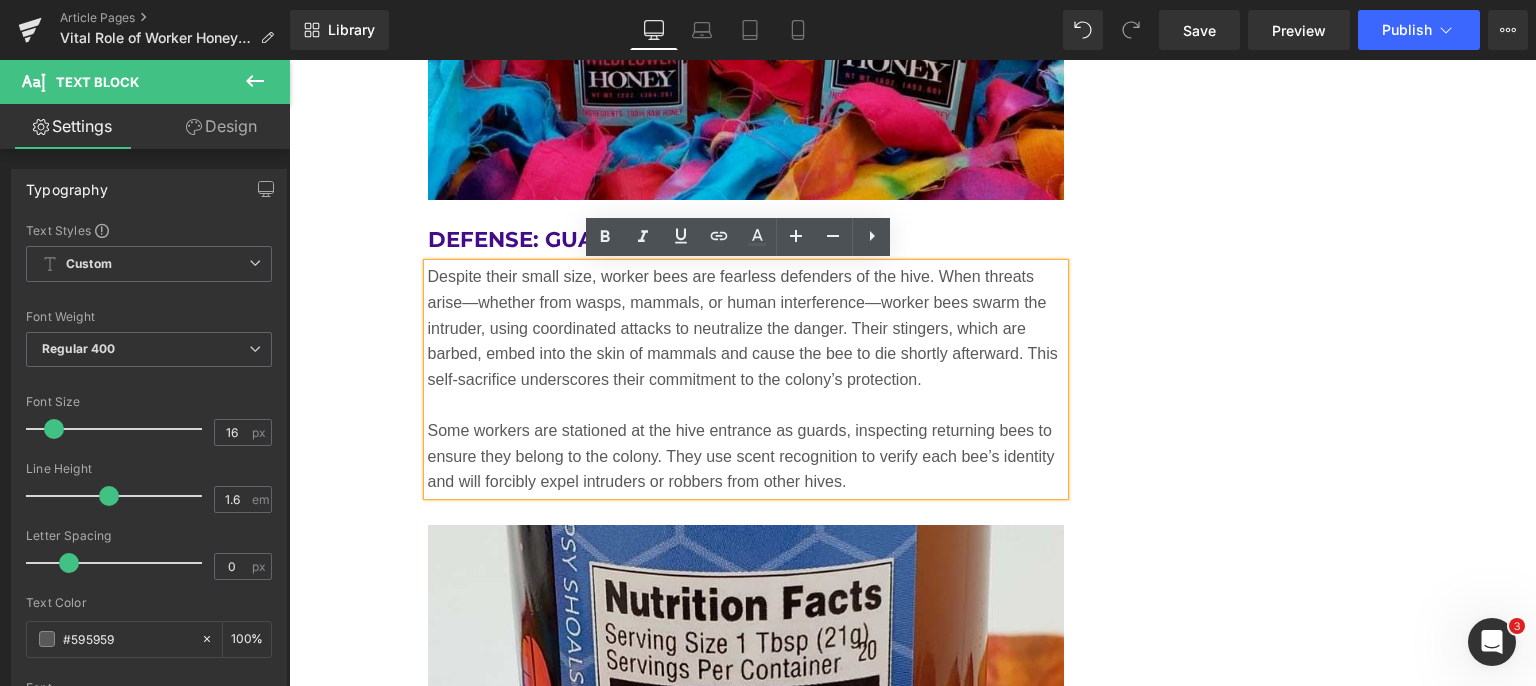 click on "Honey Production: Engineering Nature’s Perfect Food Heading         Honey production is far more complex than simply storing nectar. Upon returning to the hive, the foraged nectar undergoes enzymatic digestion by worker bees. These enzymes break down complex sugars into simpler sugars such as glucose and fructose, which are less prone to crystallization and spoilage. The processed nectar is then deposited into the hexagonal wax cells of the honeycomb. At this stage, the nectar still contains a high percentage of water—too much for long-term storage. Worker bees gather around these cells and fan their wings rapidly to evaporate the excess moisture. Once the moisture content drops to around 17-18%, the nectar officially becomes honey. The ladies then seal each cell with a wax cap, preserving the honey for future use, especially during the winter months when foraging is impossible. Text Block         Image         Hive Maintenance: Cleanliness and Climate Control Heading         Text Block         Image" at bounding box center (913, -1041) 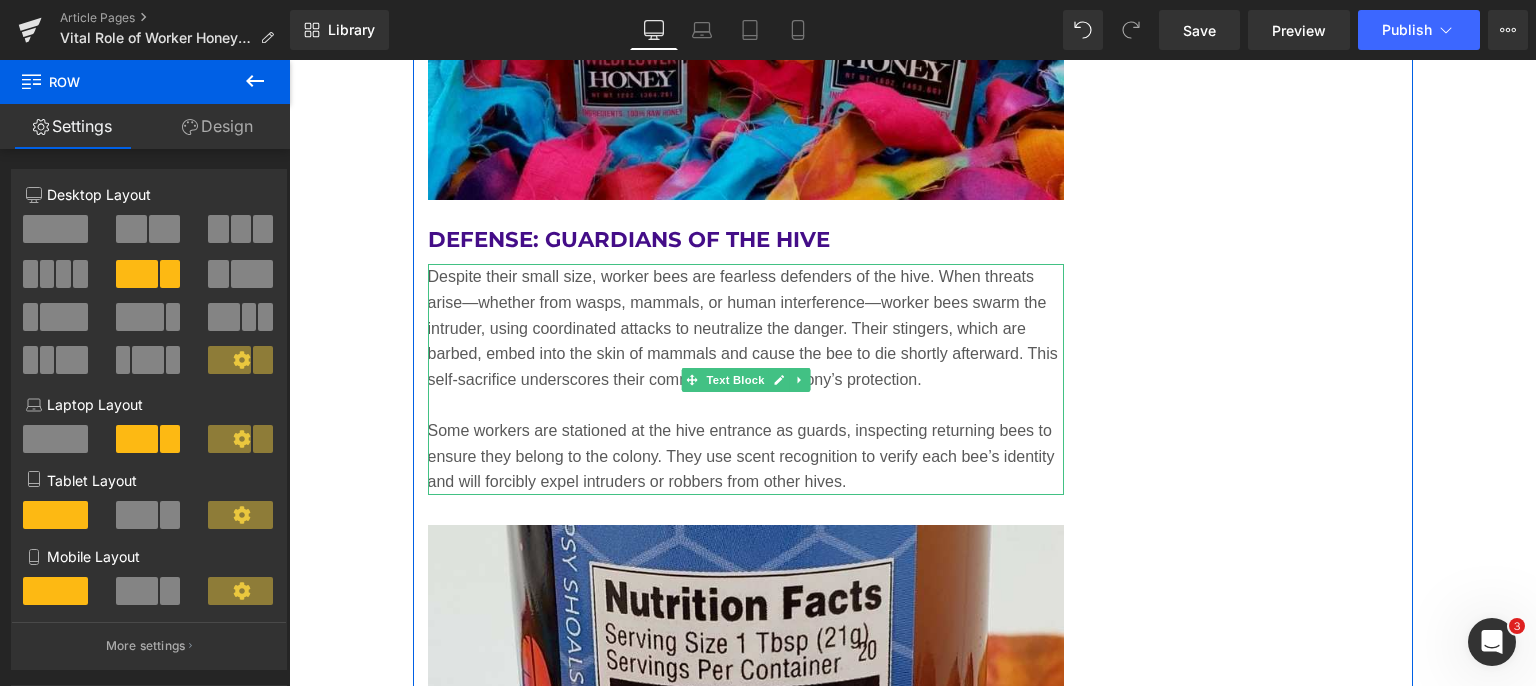 click 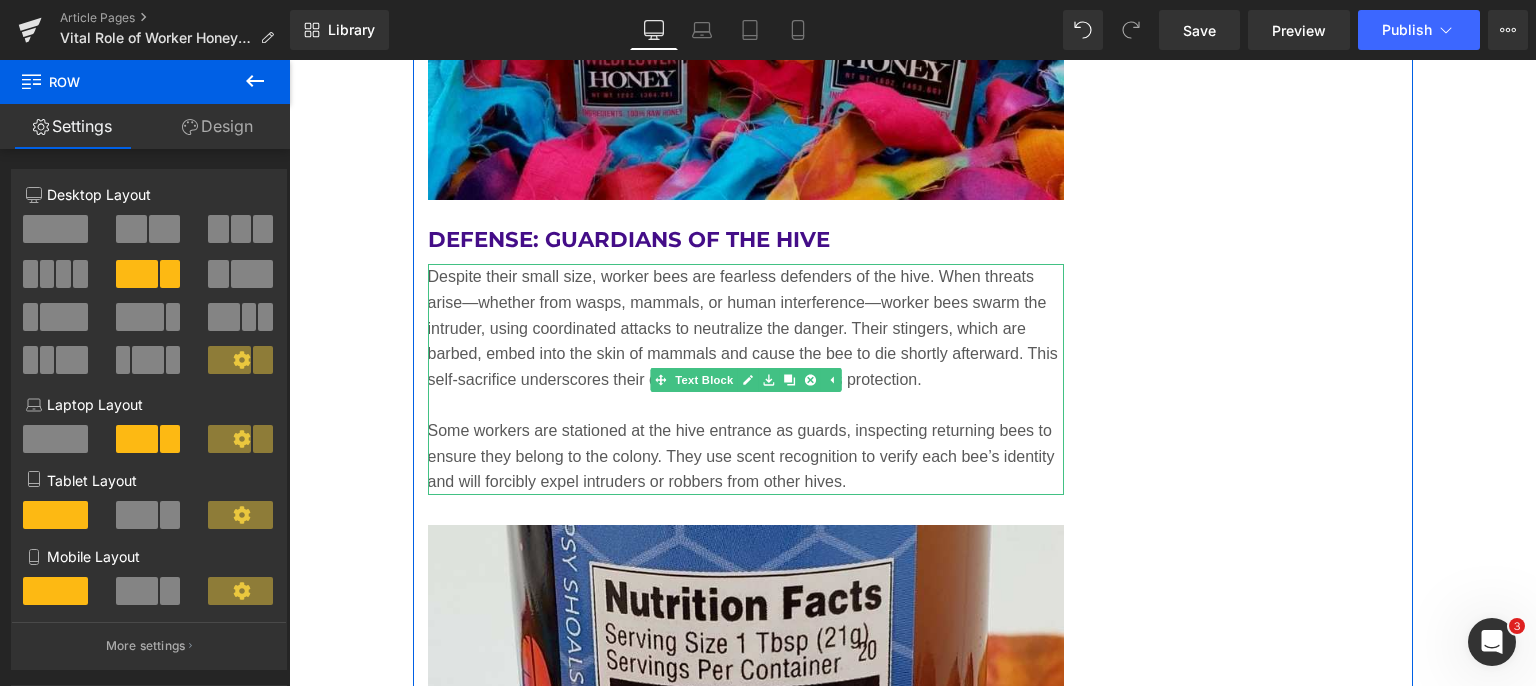 click 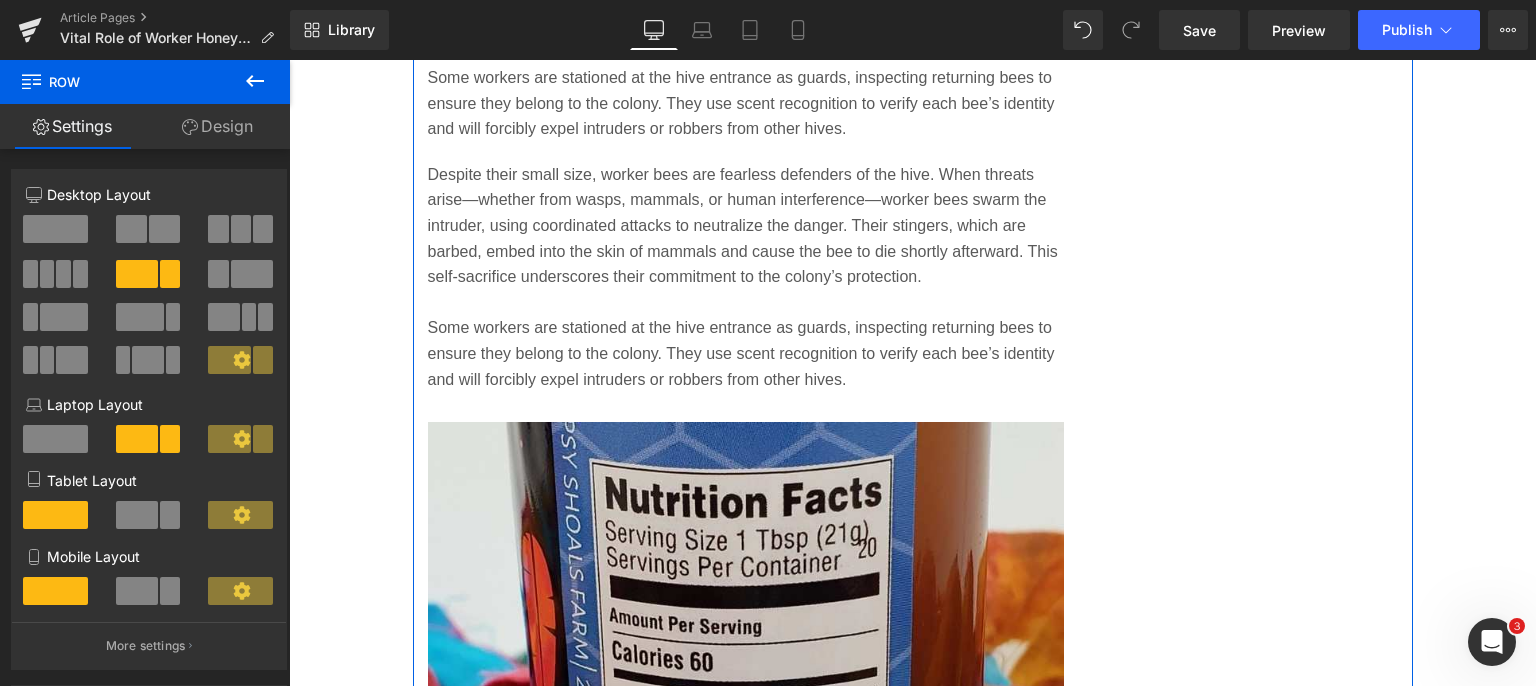 scroll, scrollTop: 7694, scrollLeft: 0, axis: vertical 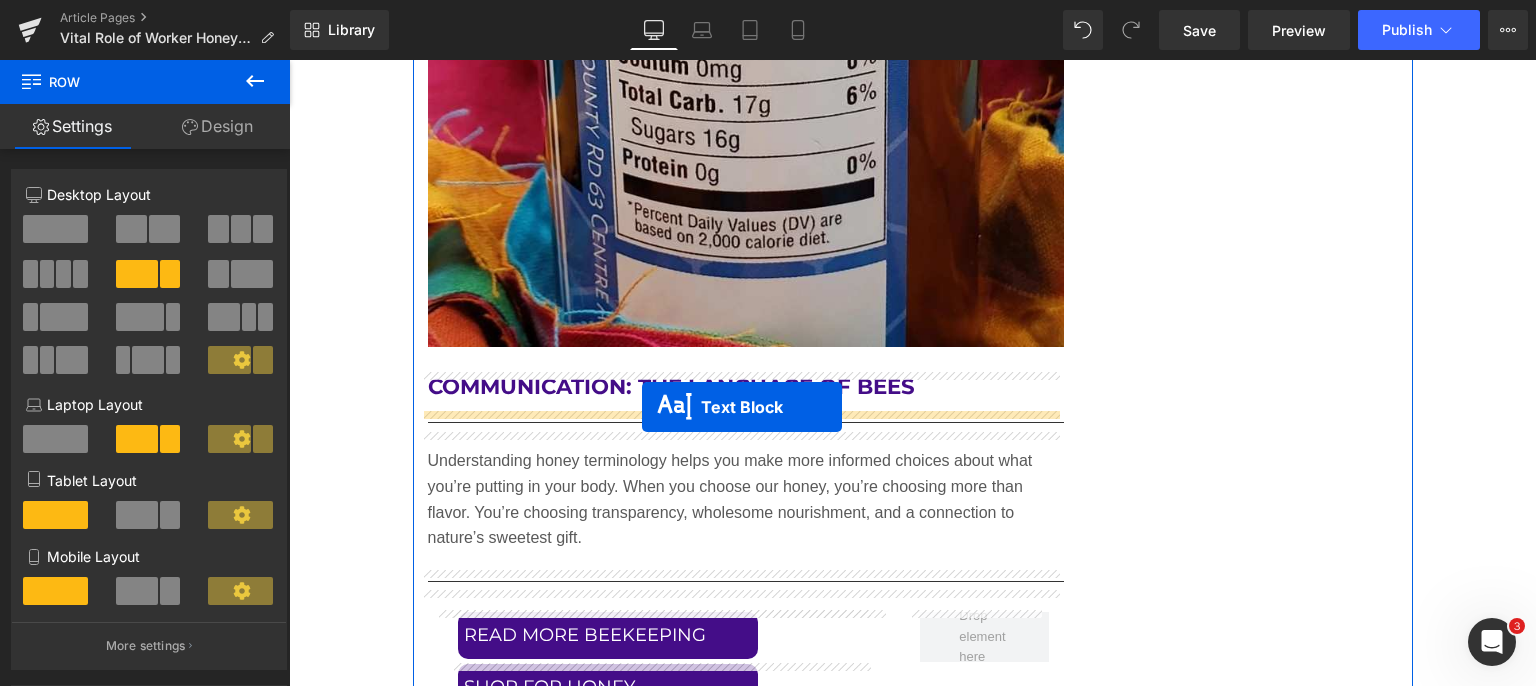 drag, startPoint x: 680, startPoint y: 253, endPoint x: 642, endPoint y: 406, distance: 157.64835 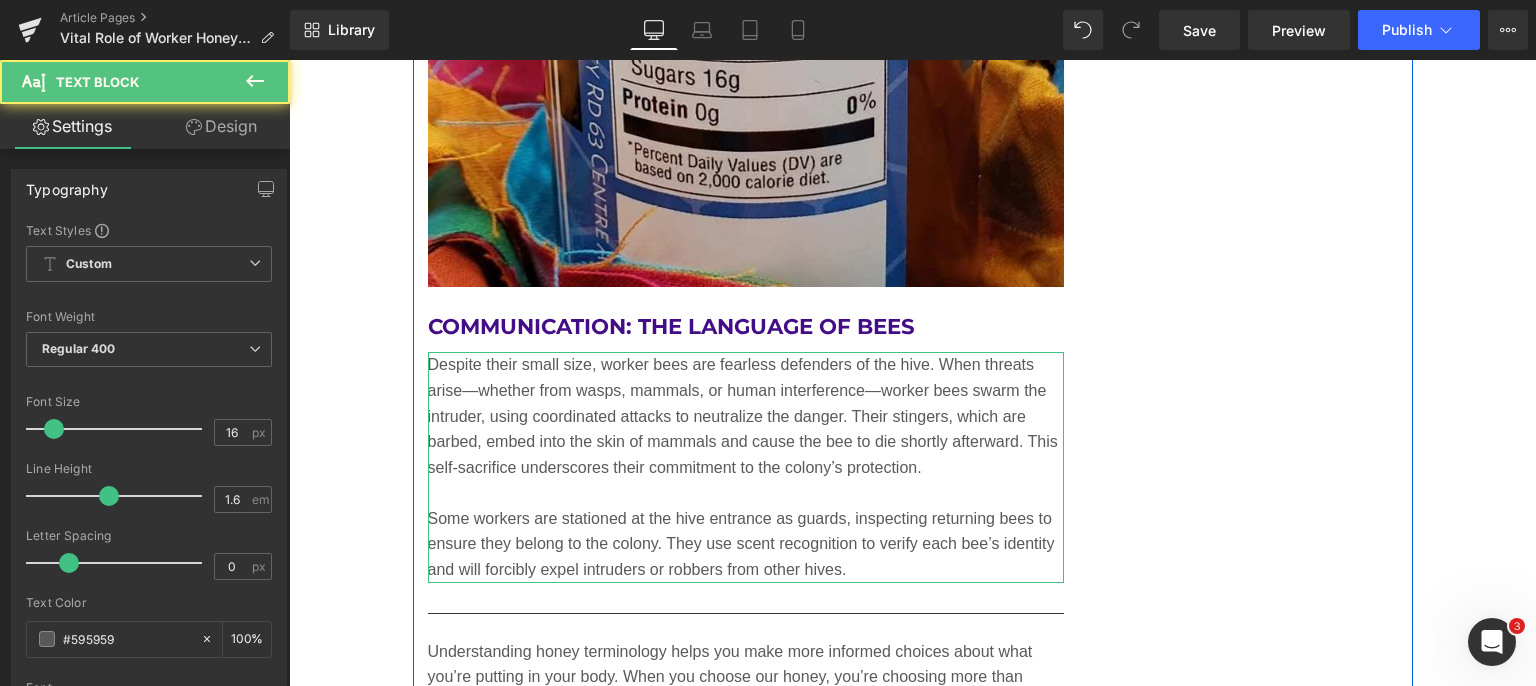 scroll, scrollTop: 8134, scrollLeft: 0, axis: vertical 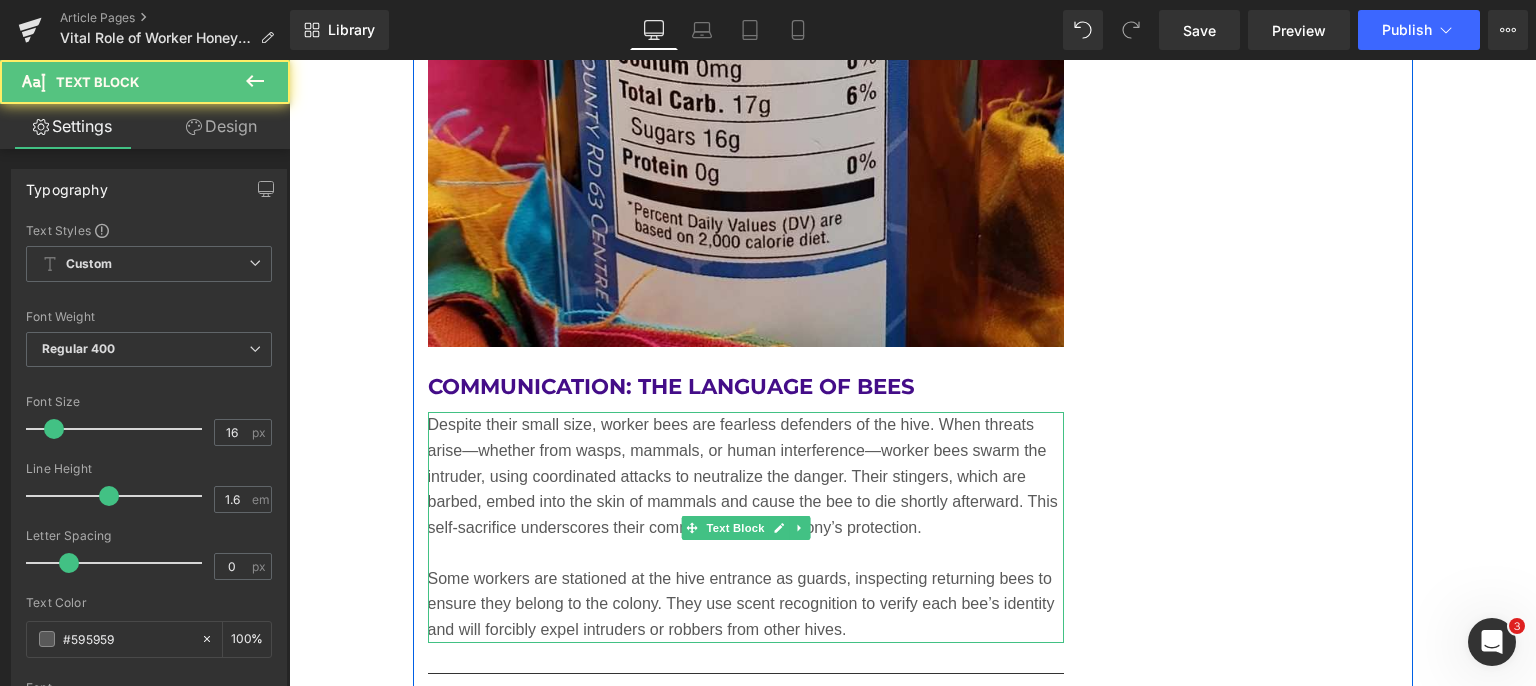 click on "Despite their small size, worker bees are fearless defenders of the hive. When threats arise—whether from wasps, mammals, or human interference—worker bees swarm the intruder, using coordinated attacks to neutralize the danger. Their stingers, which are barbed, embed into the skin of mammals and cause the bee to die shortly afterward. This self-sacrifice underscores their commitment to the colony’s protection." at bounding box center (746, 476) 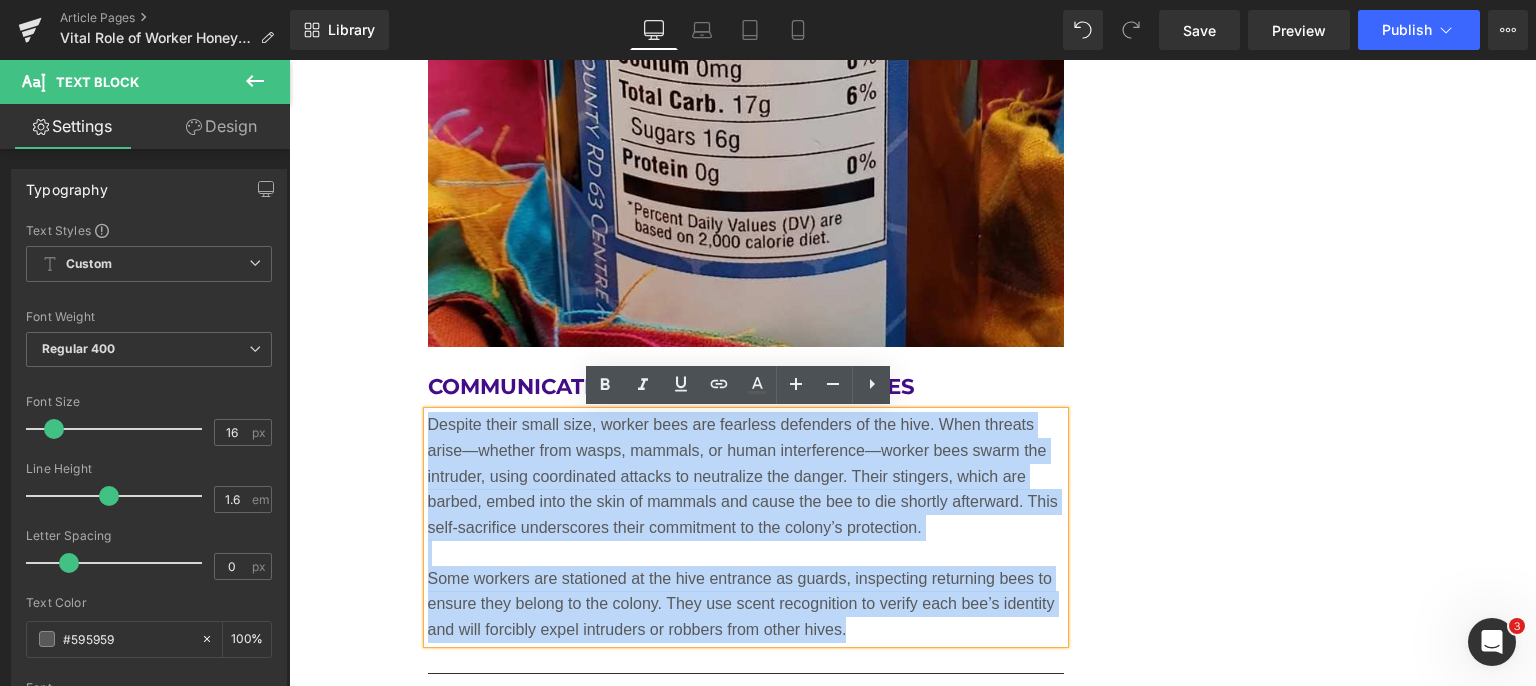 drag, startPoint x: 419, startPoint y: 425, endPoint x: 843, endPoint y: 629, distance: 470.5231 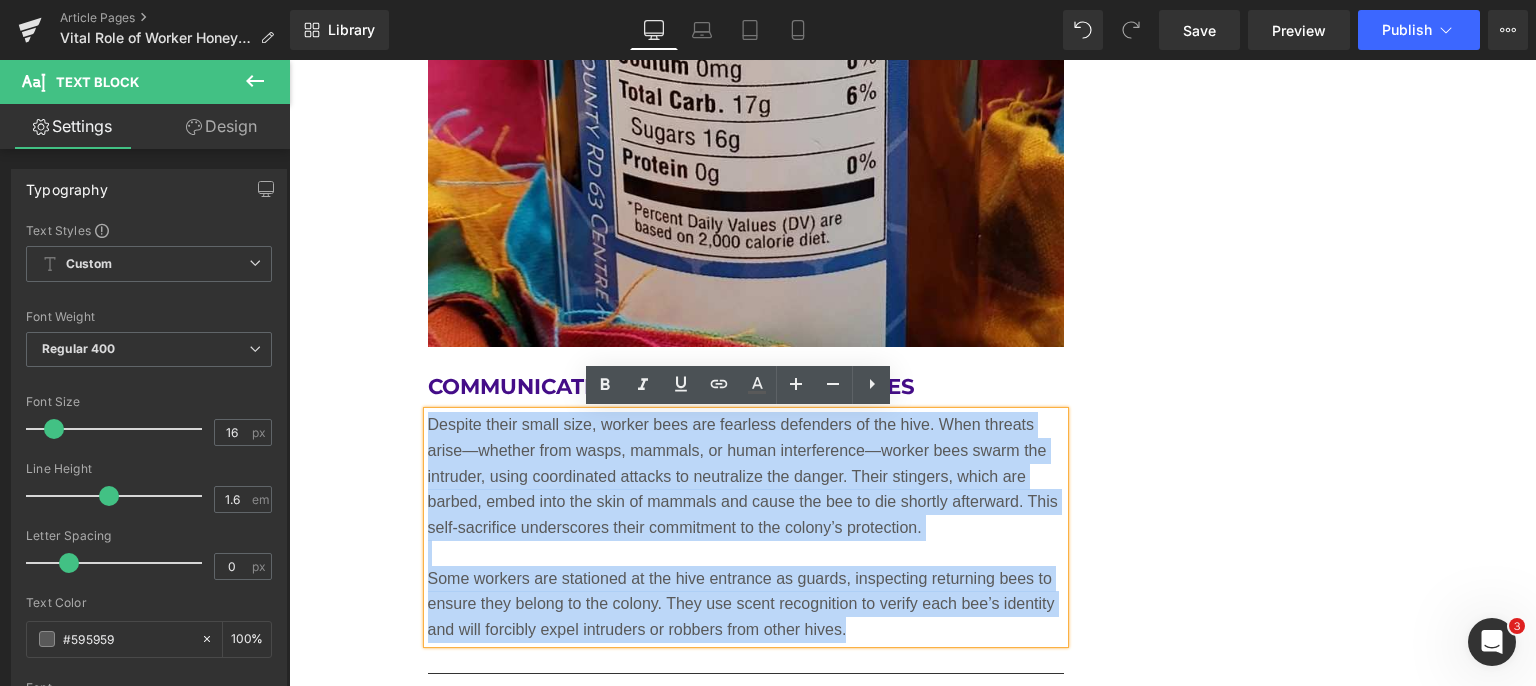 click on "Despite their small size, worker bees are fearless defenders of the hive. When threats arise—whether from wasps, mammals, or human interference—worker bees swarm the intruder, using coordinated attacks to neutralize the danger. Their stingers, which are barbed, embed into the skin of mammals and cause the bee to die shortly afterward. This self-sacrifice underscores their commitment to the colony’s protection. Some workers are stationed at the hive entrance as guards, inspecting returning bees to ensure they belong to the colony. They use scent recognition to verify each bee’s identity and will forcibly expel intruders or robbers from other hives." at bounding box center [746, 527] 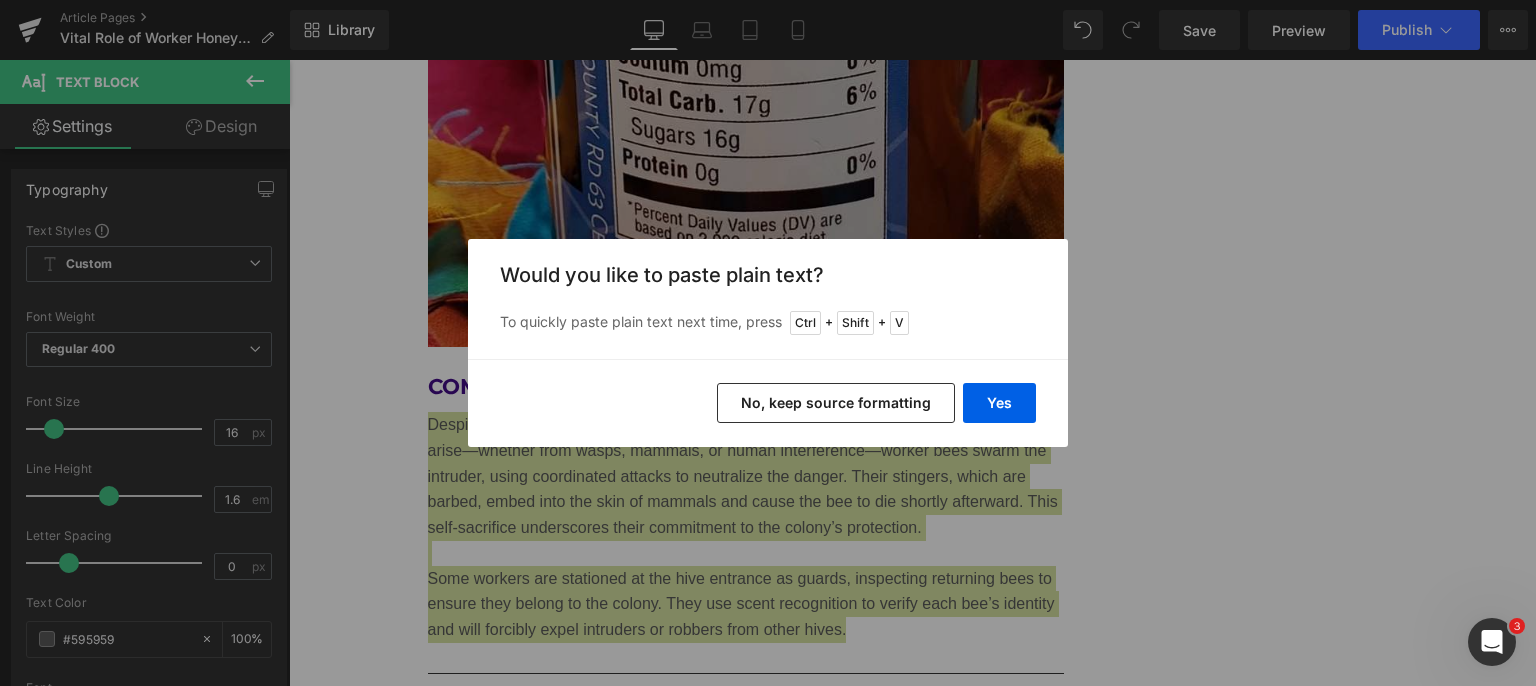 click on "Yes" at bounding box center [999, 403] 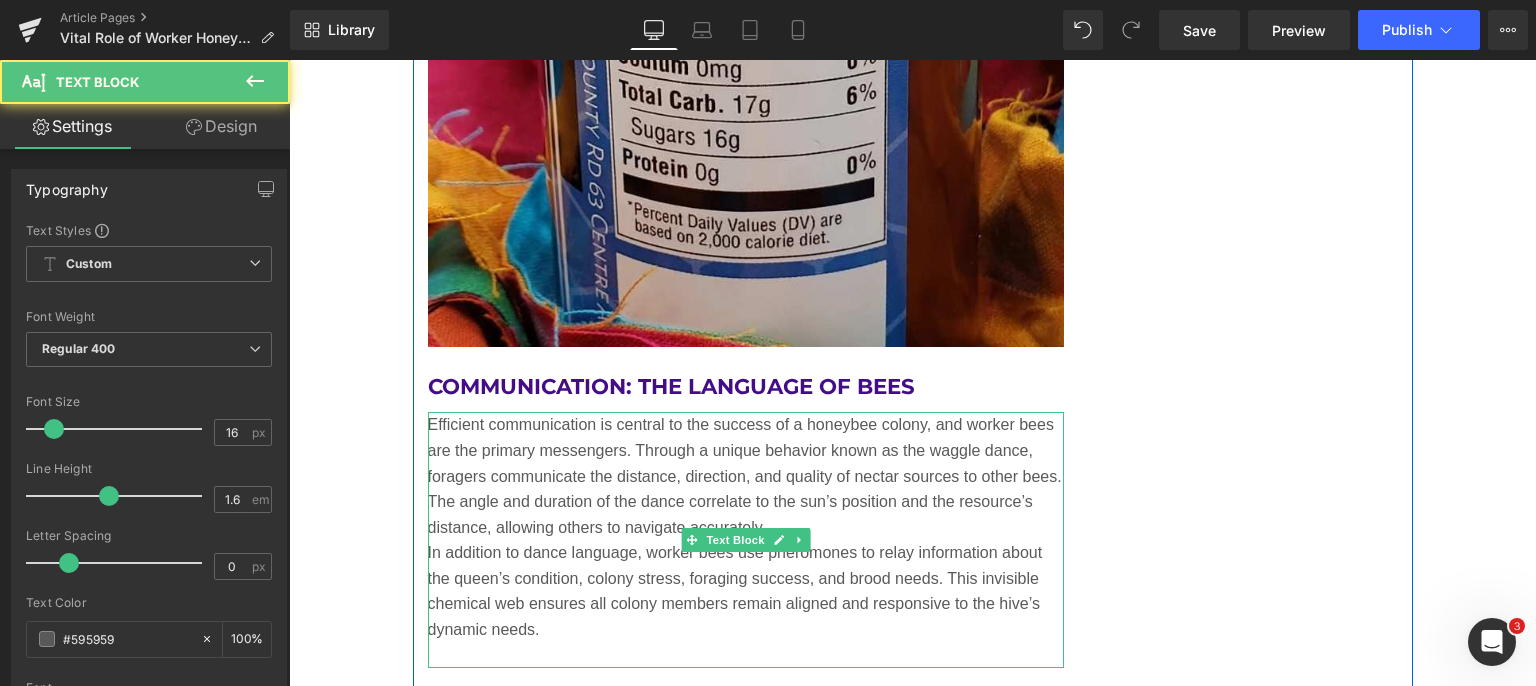 click on "Efficient communication is central to the success of a honeybee colony, and worker bees are the primary messengers. Through a unique behavior known as the waggle dance, foragers communicate the distance, direction, and quality of nectar sources to other bees. The angle and duration of the dance correlate to the sun’s position and the resource’s distance, allowing others to navigate accurately." at bounding box center [746, 476] 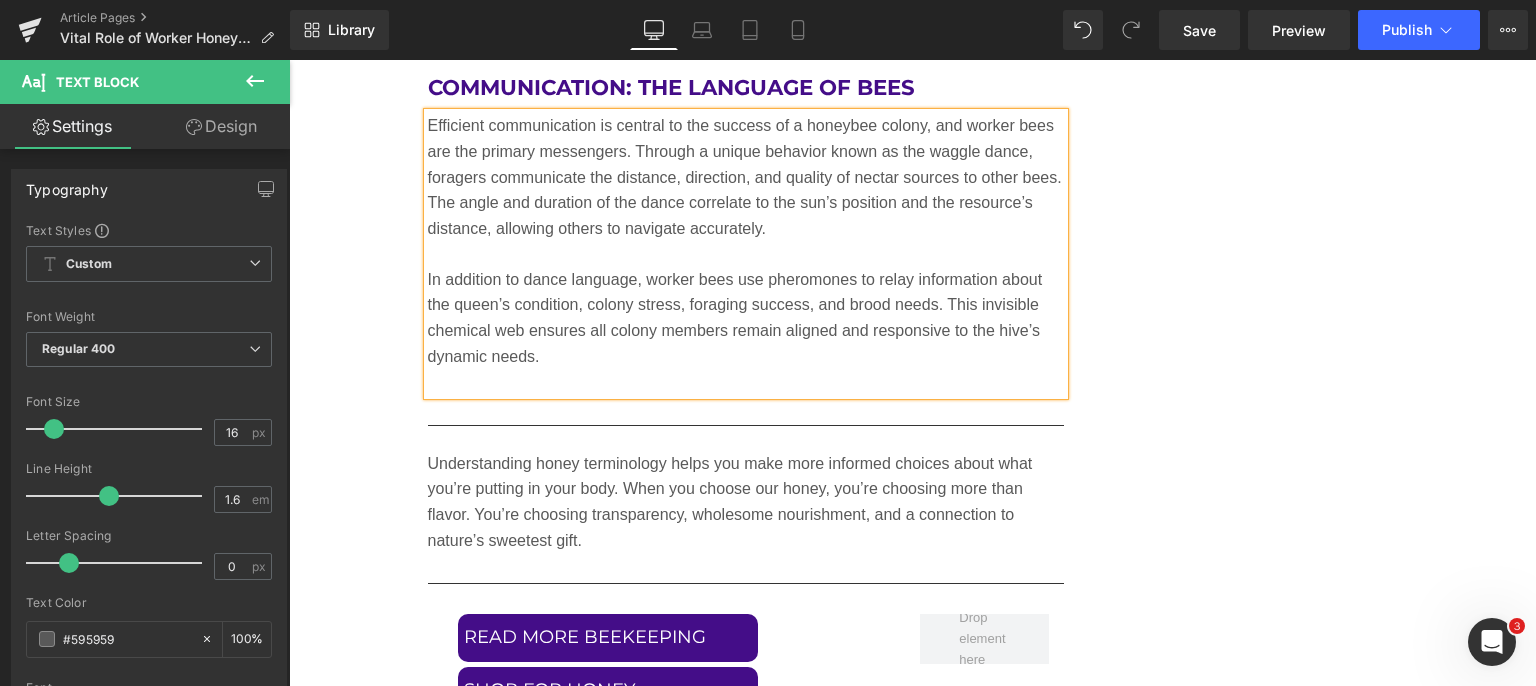 scroll, scrollTop: 8434, scrollLeft: 0, axis: vertical 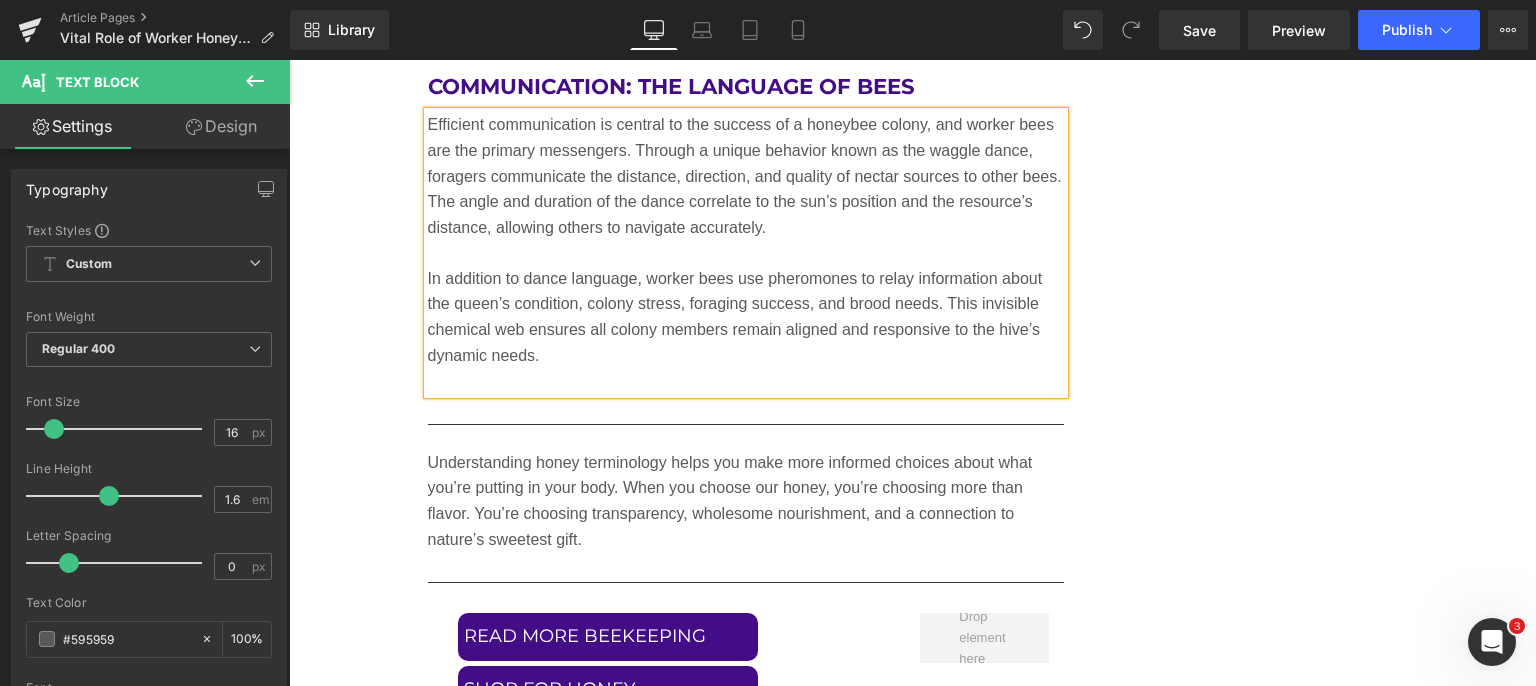 click at bounding box center [746, 381] 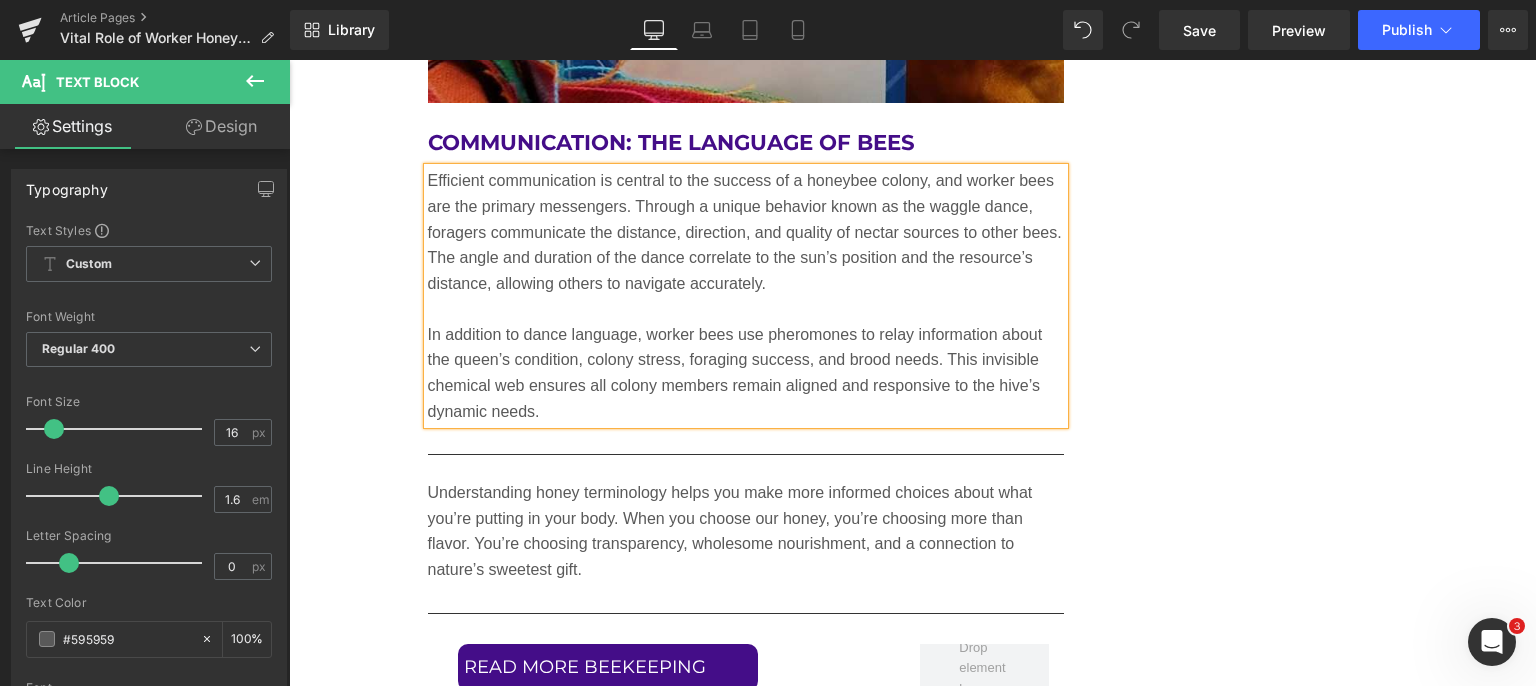 scroll, scrollTop: 8534, scrollLeft: 0, axis: vertical 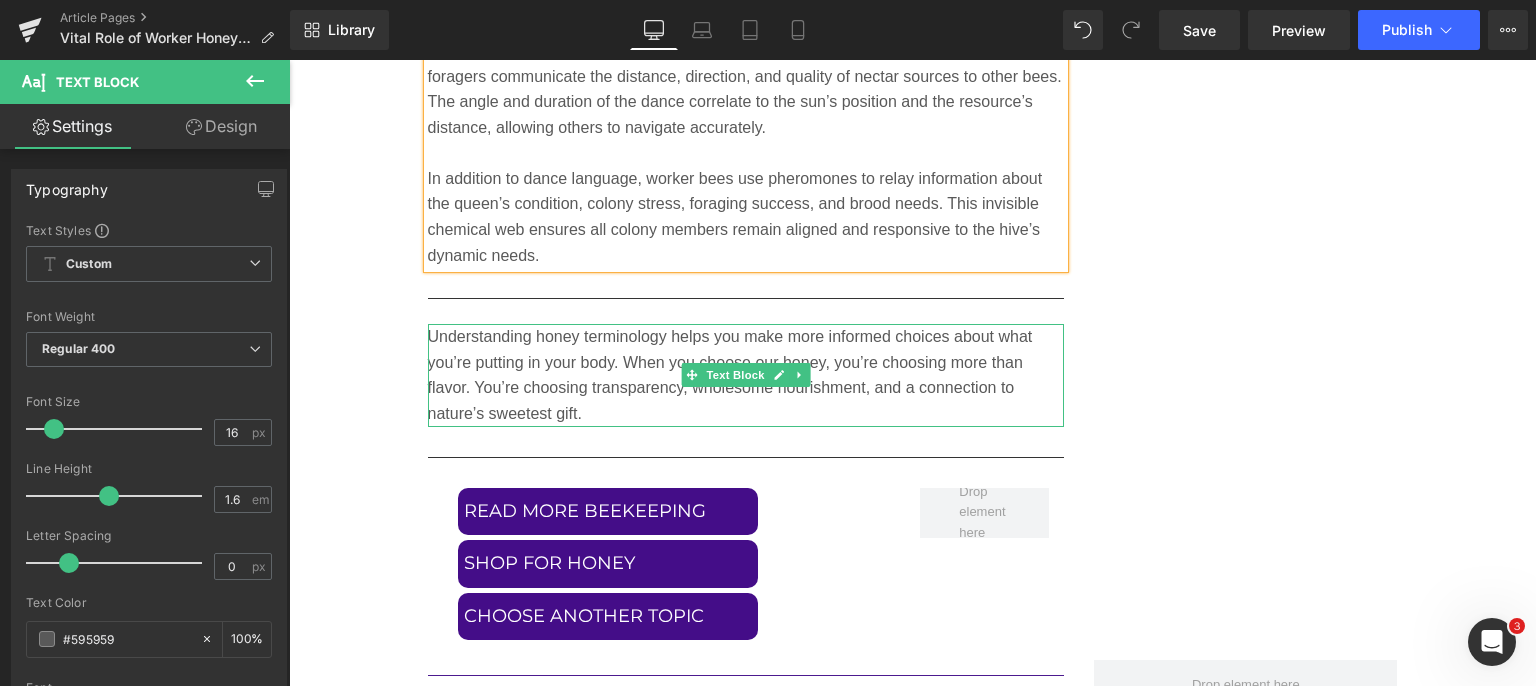 click on "Understanding honey terminology helps you make more informed choices about what you’re putting in your body. When you choose our honey, you’re choosing more than flavor. You’re choosing transparency, wholesome nourishment, and a connection to nature’s sweetest gift." at bounding box center (746, 375) 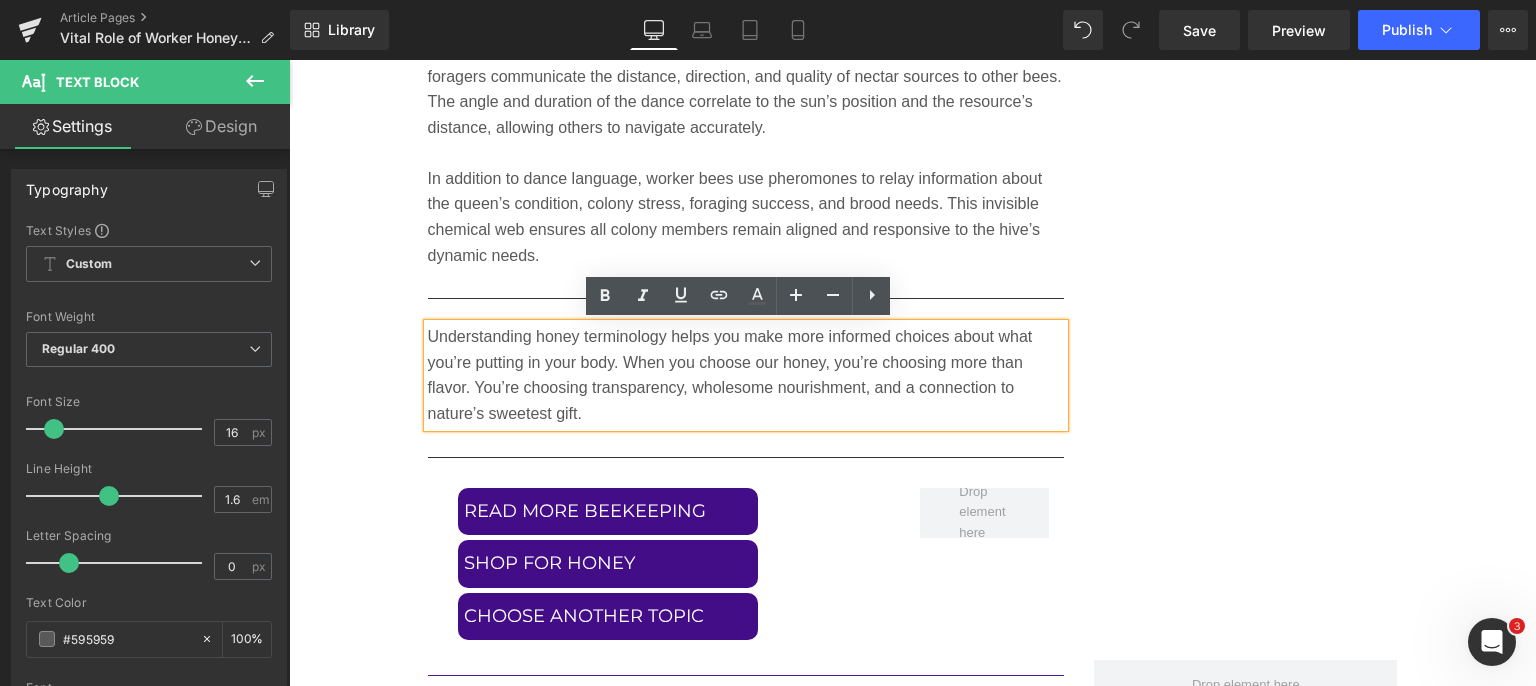 click on "Understanding honey terminology helps you make more informed choices about what you’re putting in your body. When you choose our honey, you’re choosing more than flavor. You’re choosing transparency, wholesome nourishment, and a connection to nature’s sweetest gift." at bounding box center (746, 375) 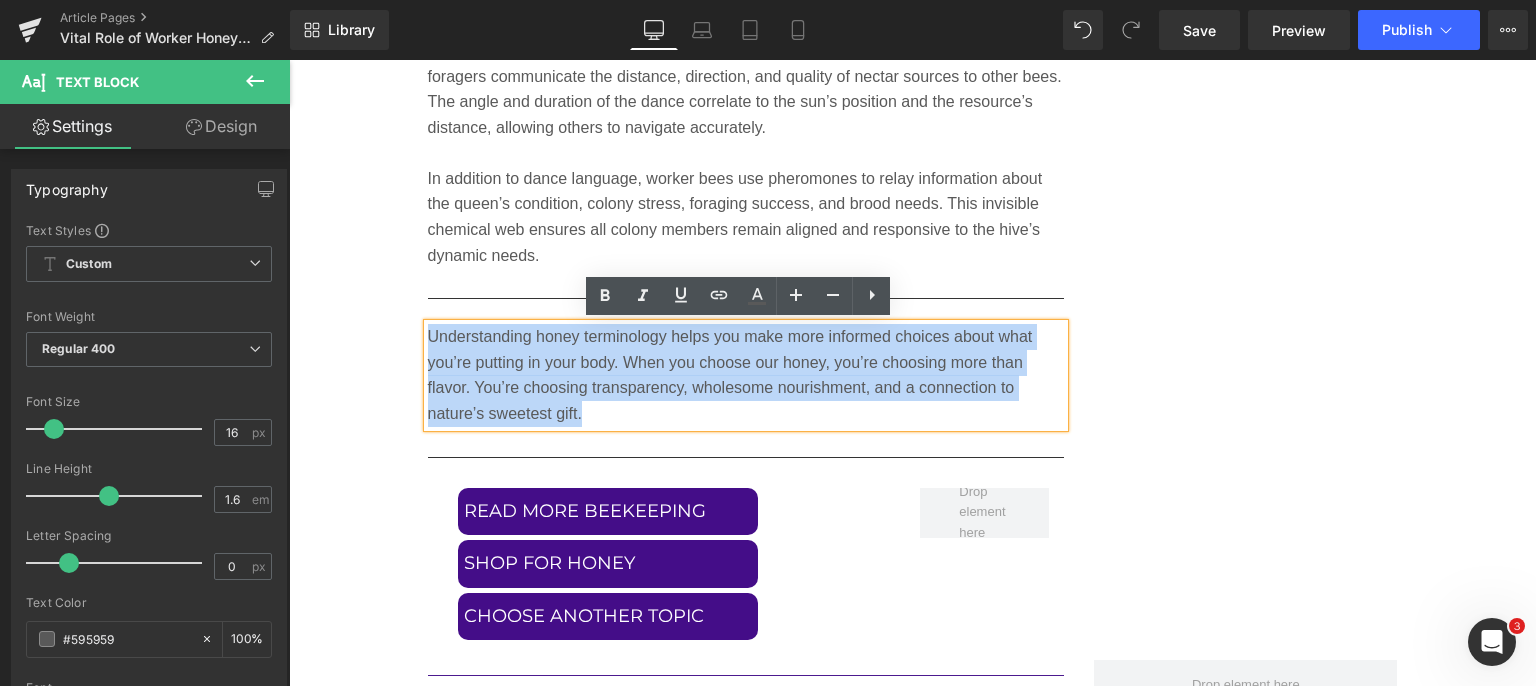 drag, startPoint x: 606, startPoint y: 417, endPoint x: 411, endPoint y: 335, distance: 211.5396 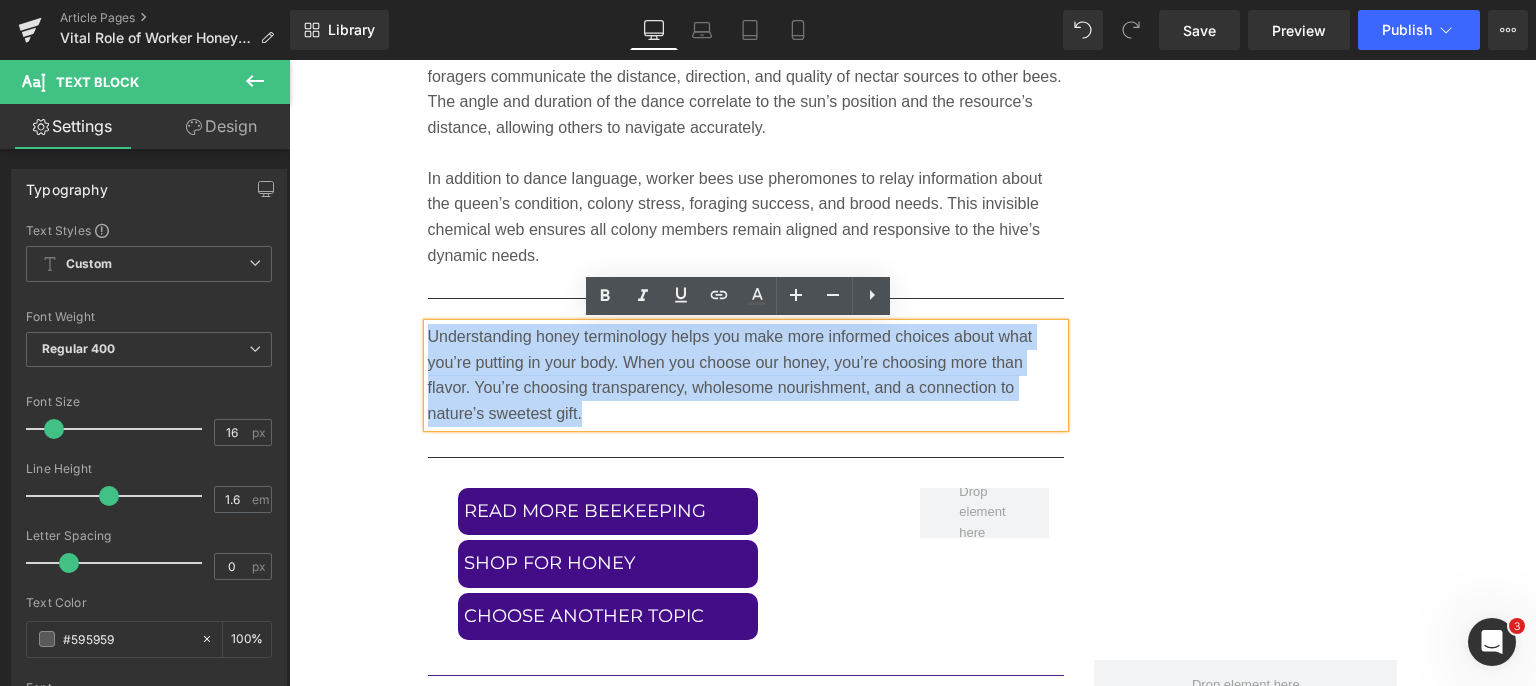 click on "Honey Production: Engineering Nature’s Perfect Food Heading         Honey production is far more complex than simply storing nectar. Upon returning to the hive, the foraged nectar undergoes enzymatic digestion by worker bees. These enzymes break down complex sugars into simpler sugars such as glucose and fructose, which are less prone to crystallization and spoilage. The processed nectar is then deposited into the hexagonal wax cells of the honeycomb. At this stage, the nectar still contains a high percentage of water—too much for long-term storage. Worker bees gather around these cells and fan their wings rapidly to evaporate the excess moisture. Once the moisture content drops to around 17-18%, the nectar officially becomes honey. The ladies then seal each cell with a wax cap, preserving the honey for future use, especially during the winter months when foraging is impossible. Text Block         Image         Hive Maintenance: Cleanliness and Climate Control Heading         Text Block         Image" at bounding box center (746, -2117) 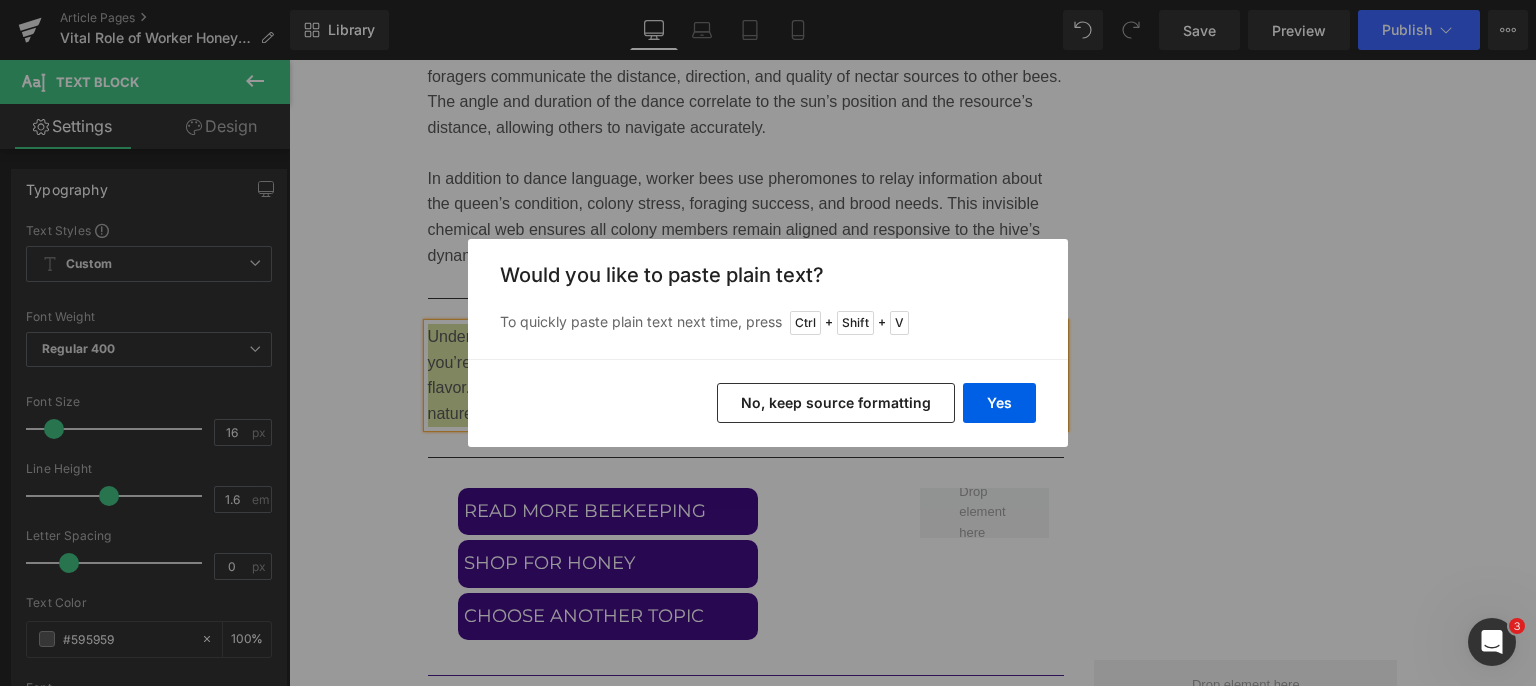 click on "Yes" at bounding box center (999, 403) 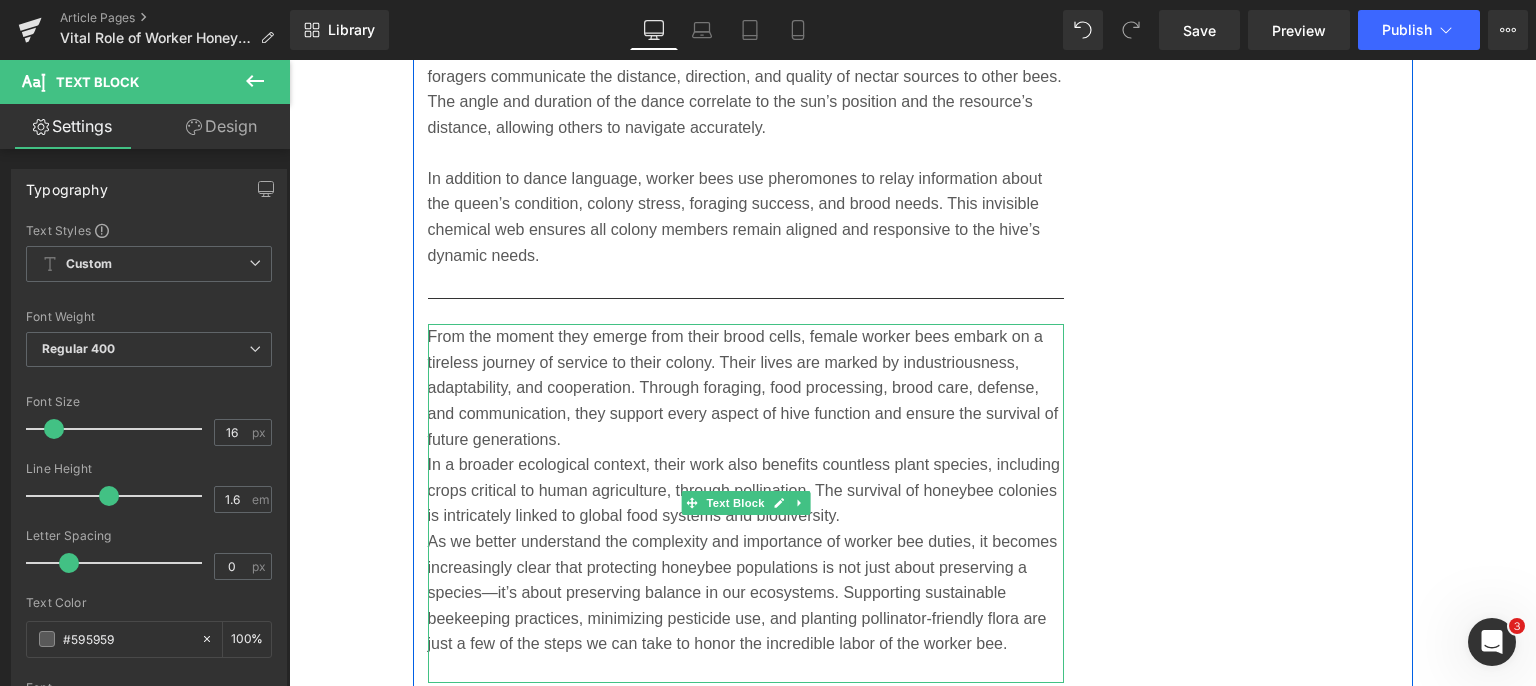 click on "From the moment they emerge from their brood cells, female worker bees embark on a tireless journey of service to their colony. Their lives are marked by industriousness, adaptability, and cooperation. Through foraging, food processing, brood care, defense, and communication, they support every aspect of hive function and ensure the survival of future generations." at bounding box center [746, 388] 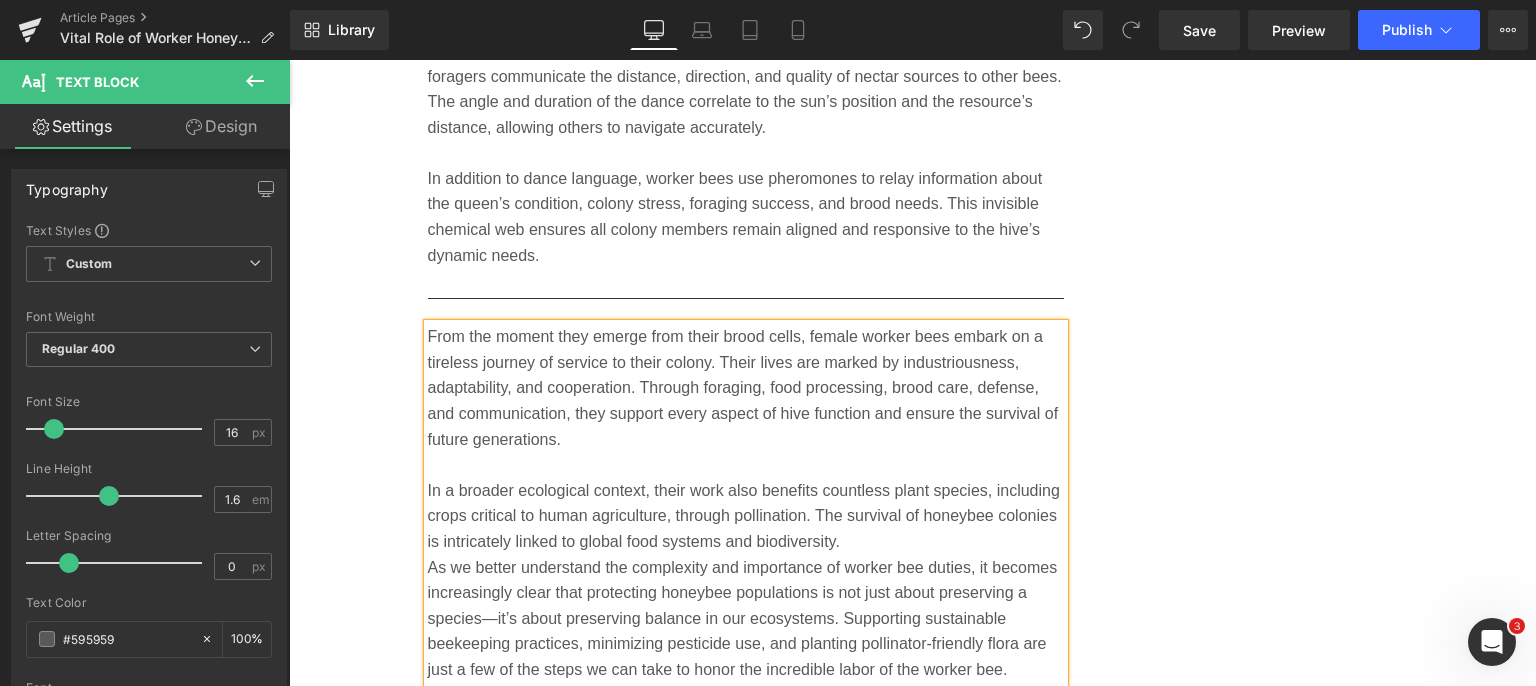 click on "In a broader ecological context, their work also benefits countless plant species, including crops critical to human agriculture, through pollination. The survival of honeybee colonies is intricately linked to global food systems and biodiversity." at bounding box center [746, 516] 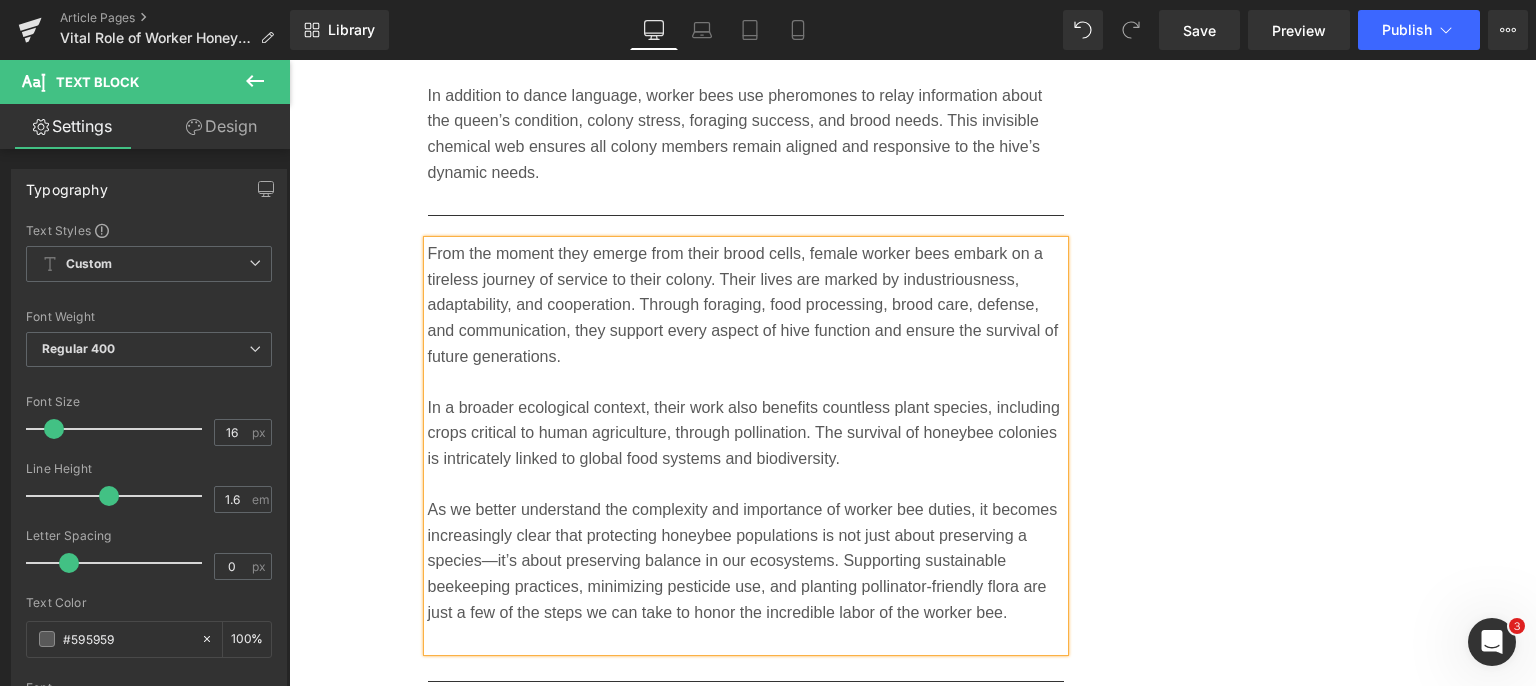 scroll, scrollTop: 8734, scrollLeft: 0, axis: vertical 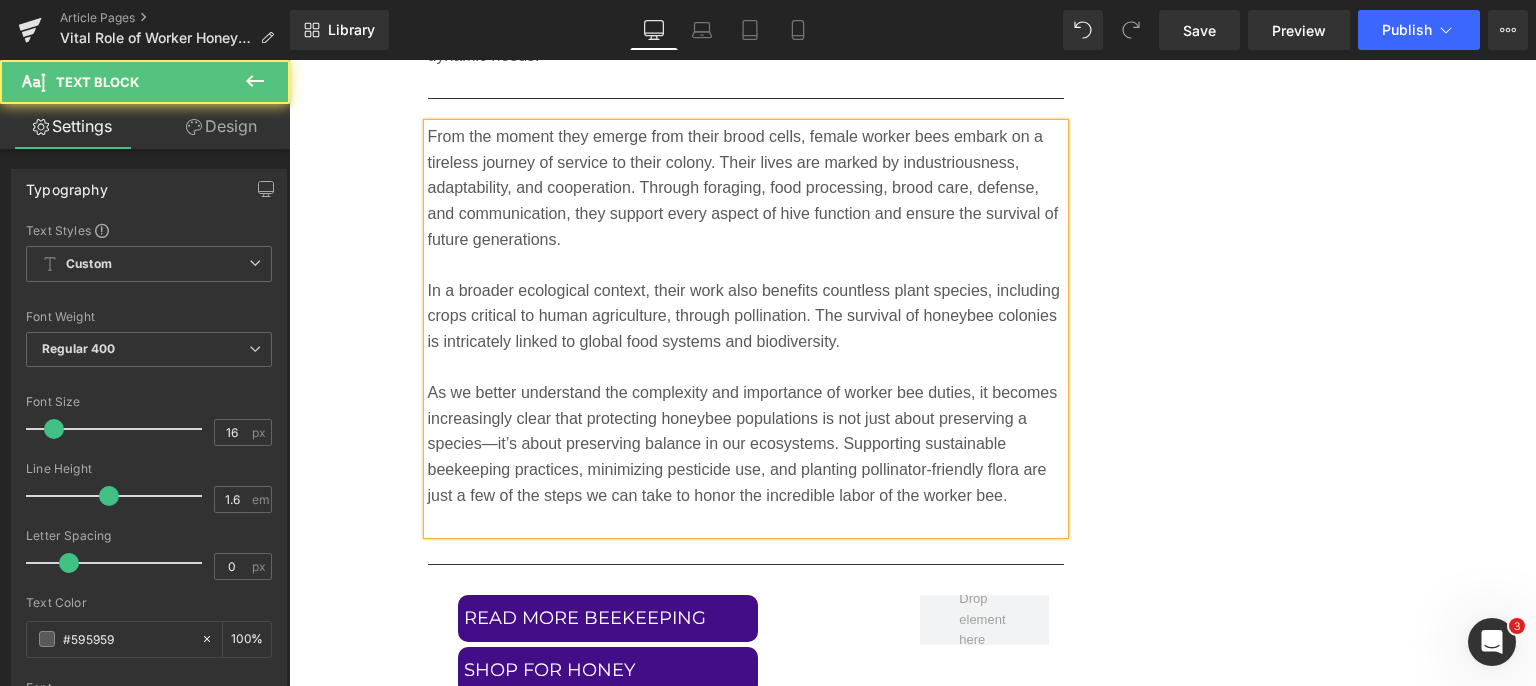 click on "As we better understand the complexity and importance of worker bee duties, it becomes increasingly clear that protecting honeybee populations is not just about preserving a species—it’s about preserving balance in our ecosystems. Supporting sustainable beekeeping practices, minimizing pesticide use, and planting pollinator-friendly flora are just a few of the steps we can take to honor the incredible labor of the worker bee." at bounding box center [746, 444] 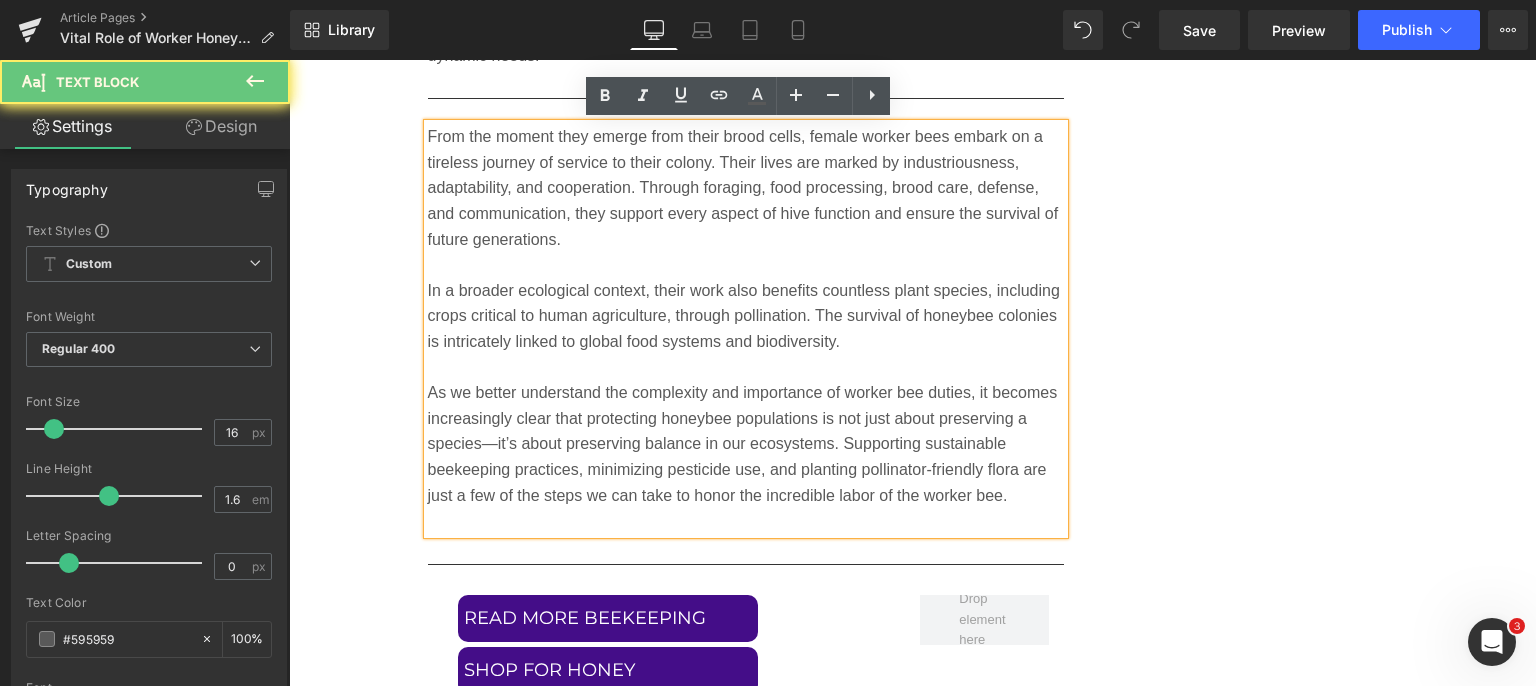 click at bounding box center (746, 521) 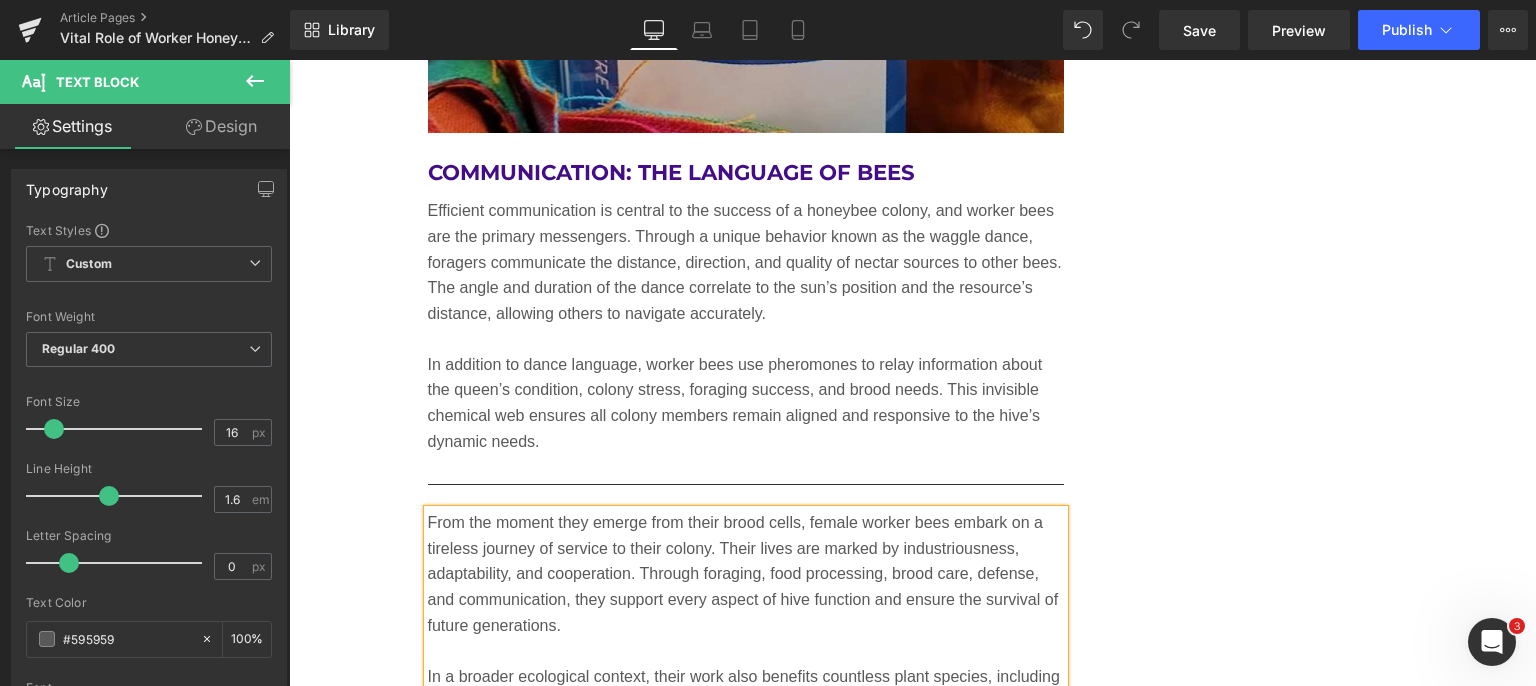 scroll, scrollTop: 8134, scrollLeft: 0, axis: vertical 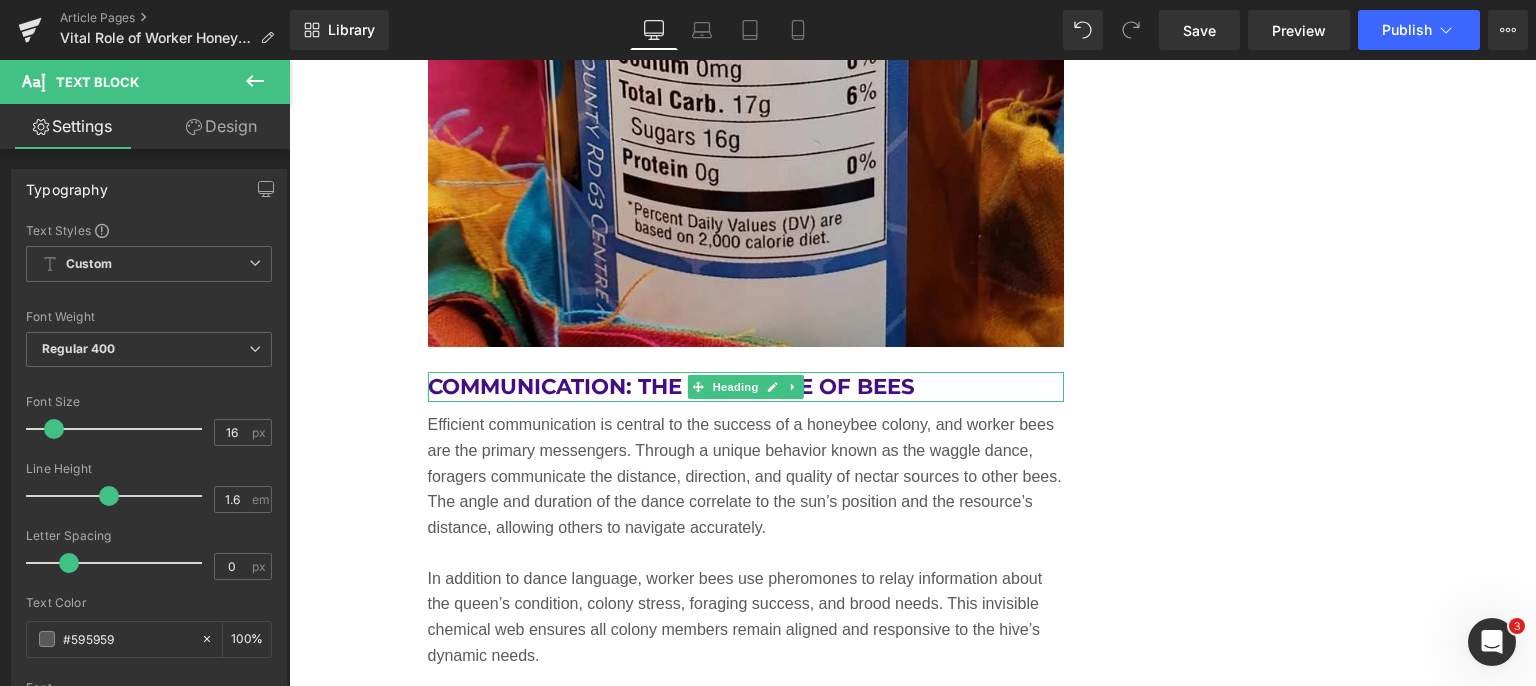 click at bounding box center (793, 387) 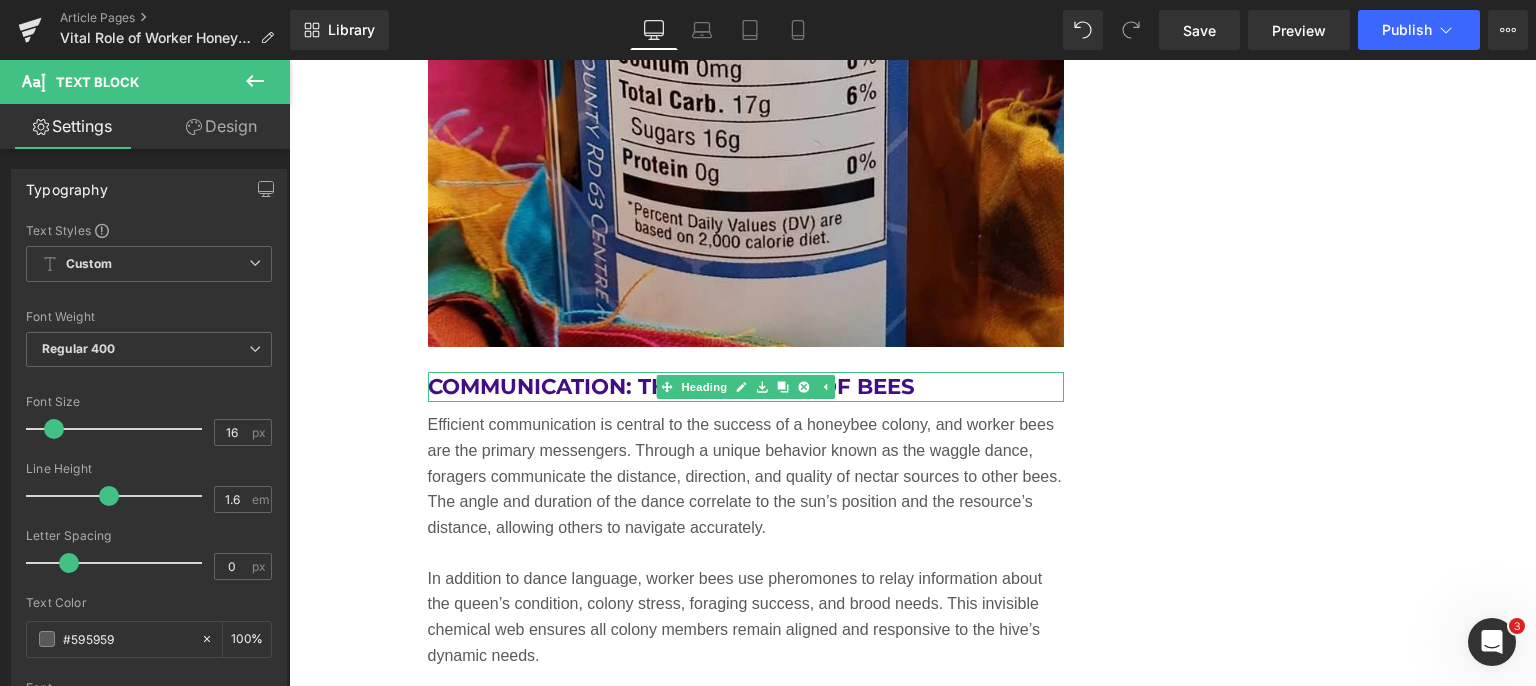 click at bounding box center (783, 387) 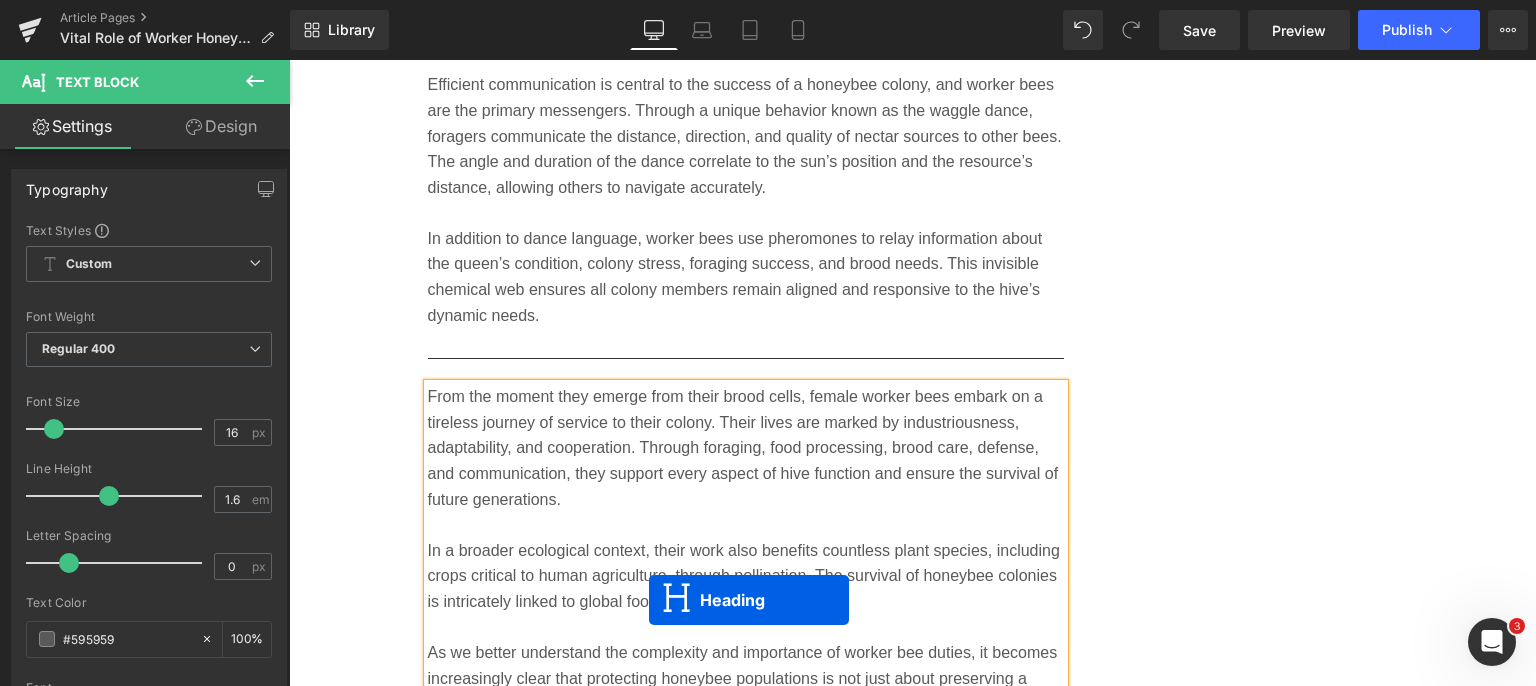 scroll, scrollTop: 8554, scrollLeft: 0, axis: vertical 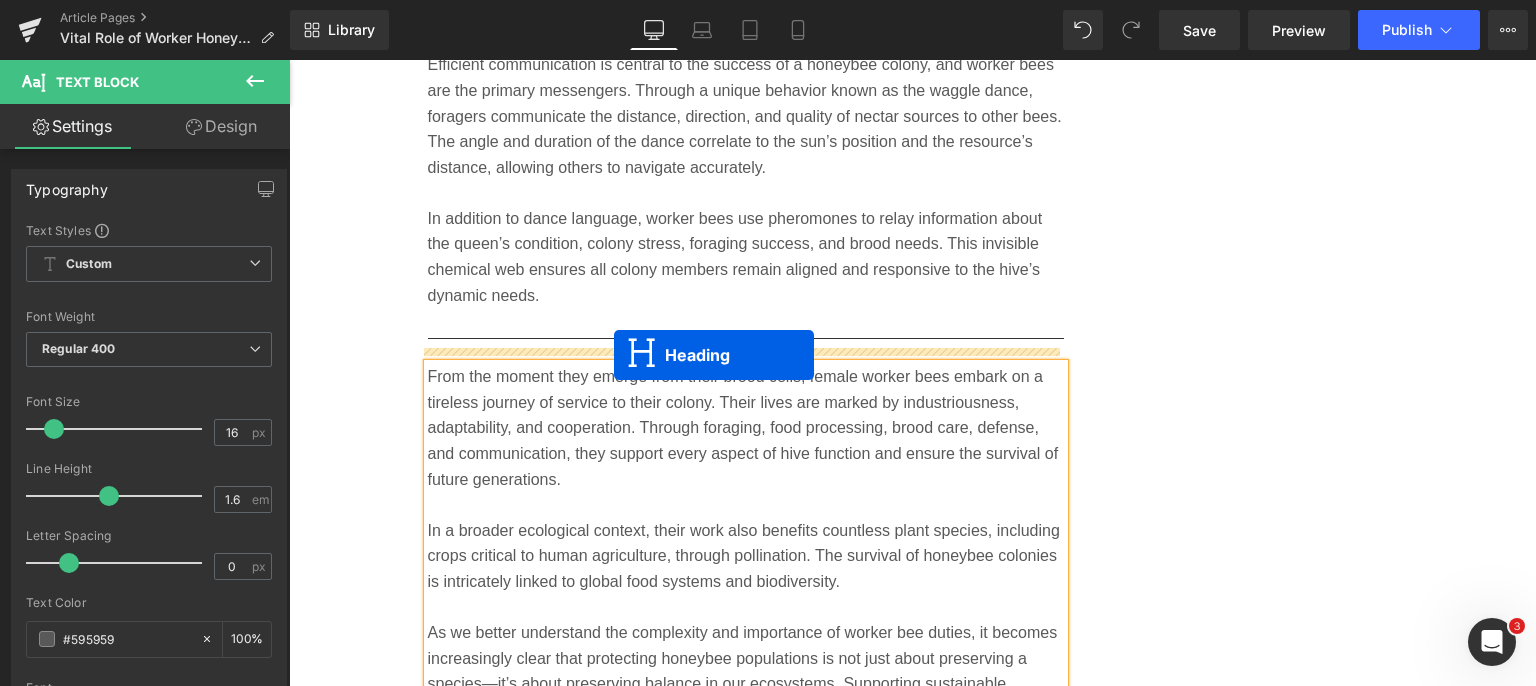 drag, startPoint x: 656, startPoint y: 383, endPoint x: 614, endPoint y: 355, distance: 50.47772 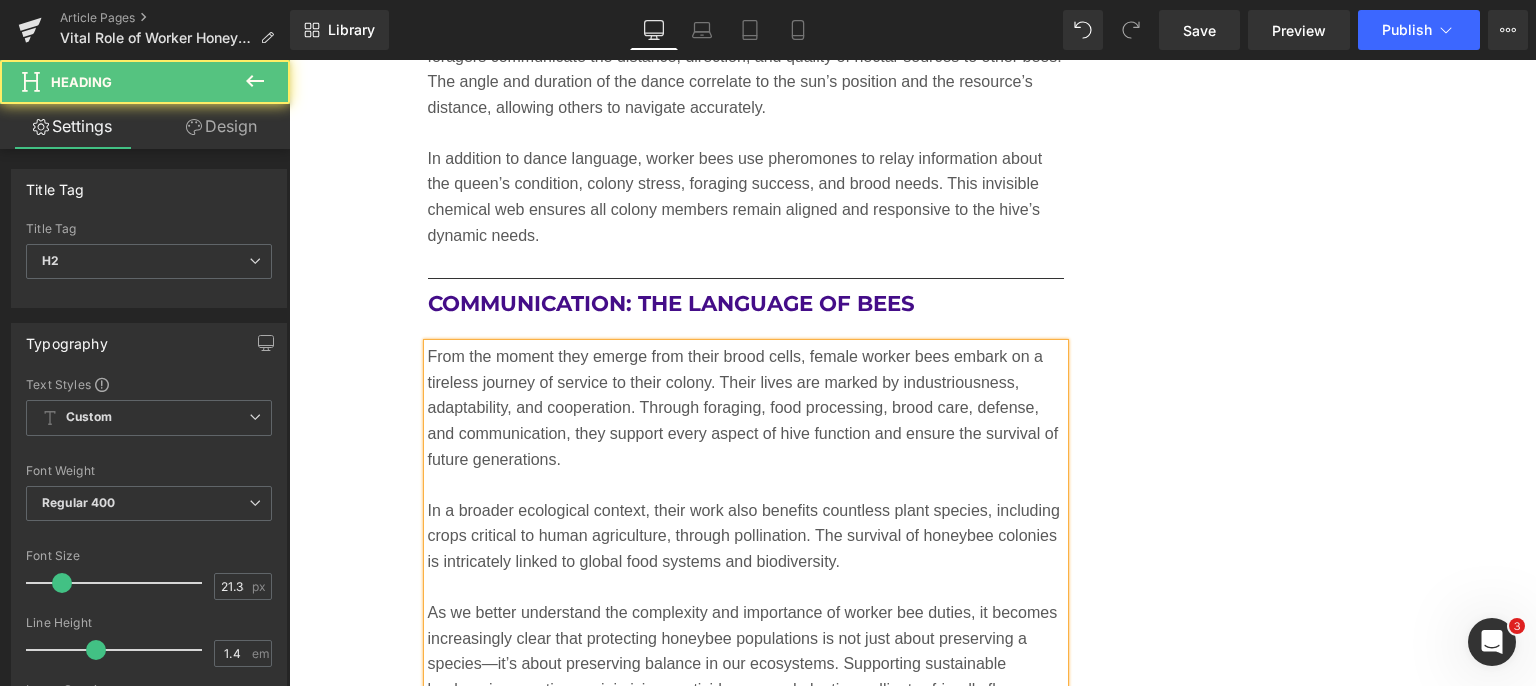scroll, scrollTop: 8494, scrollLeft: 0, axis: vertical 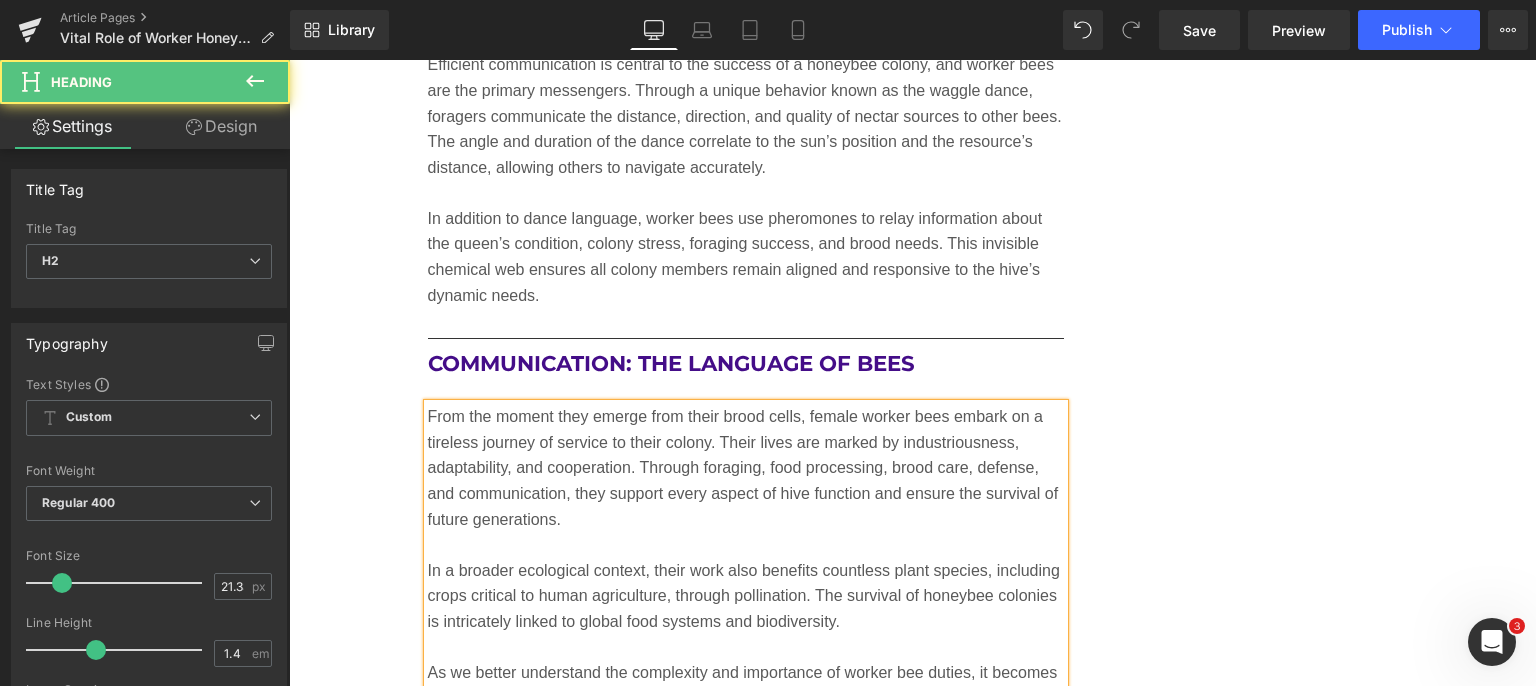 click on "Communication: The Language of Bees" at bounding box center [746, 364] 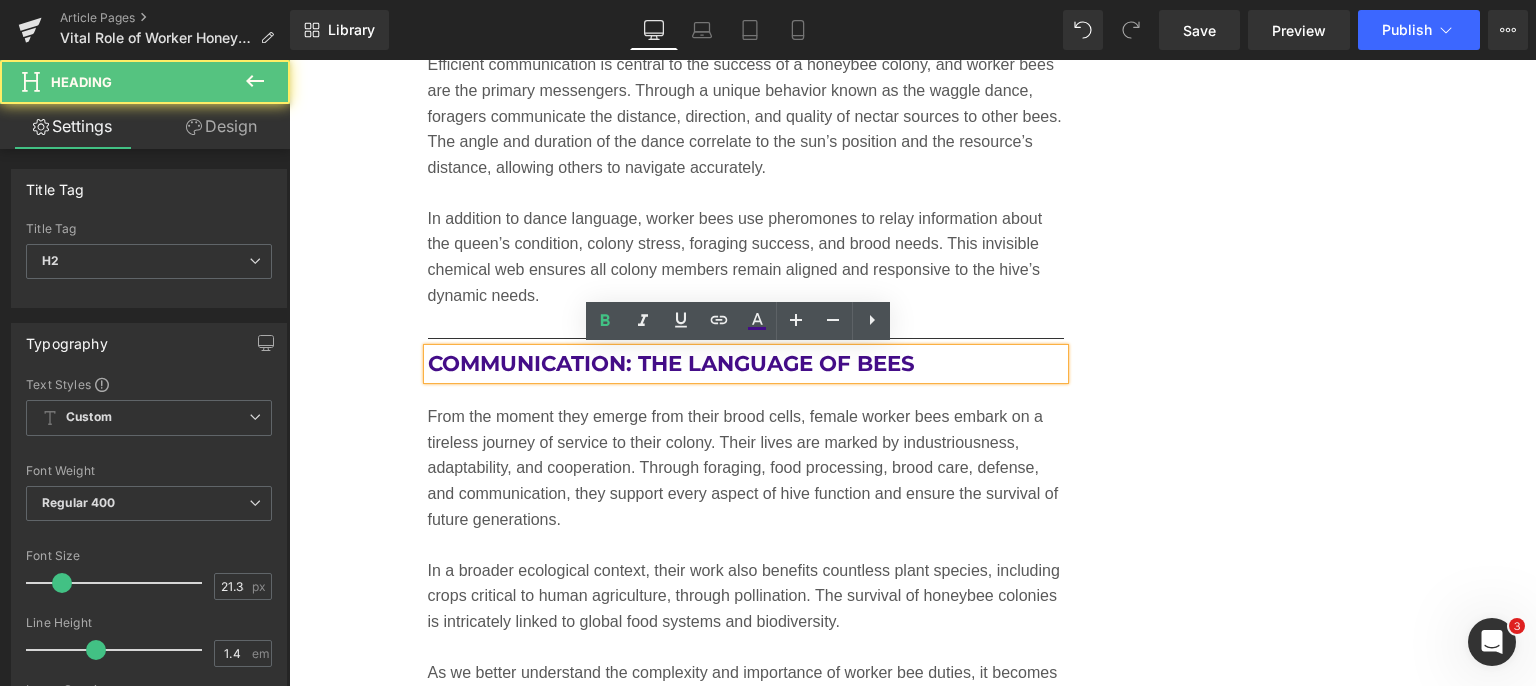 click on "Communication: The Language of Bees" at bounding box center [746, 364] 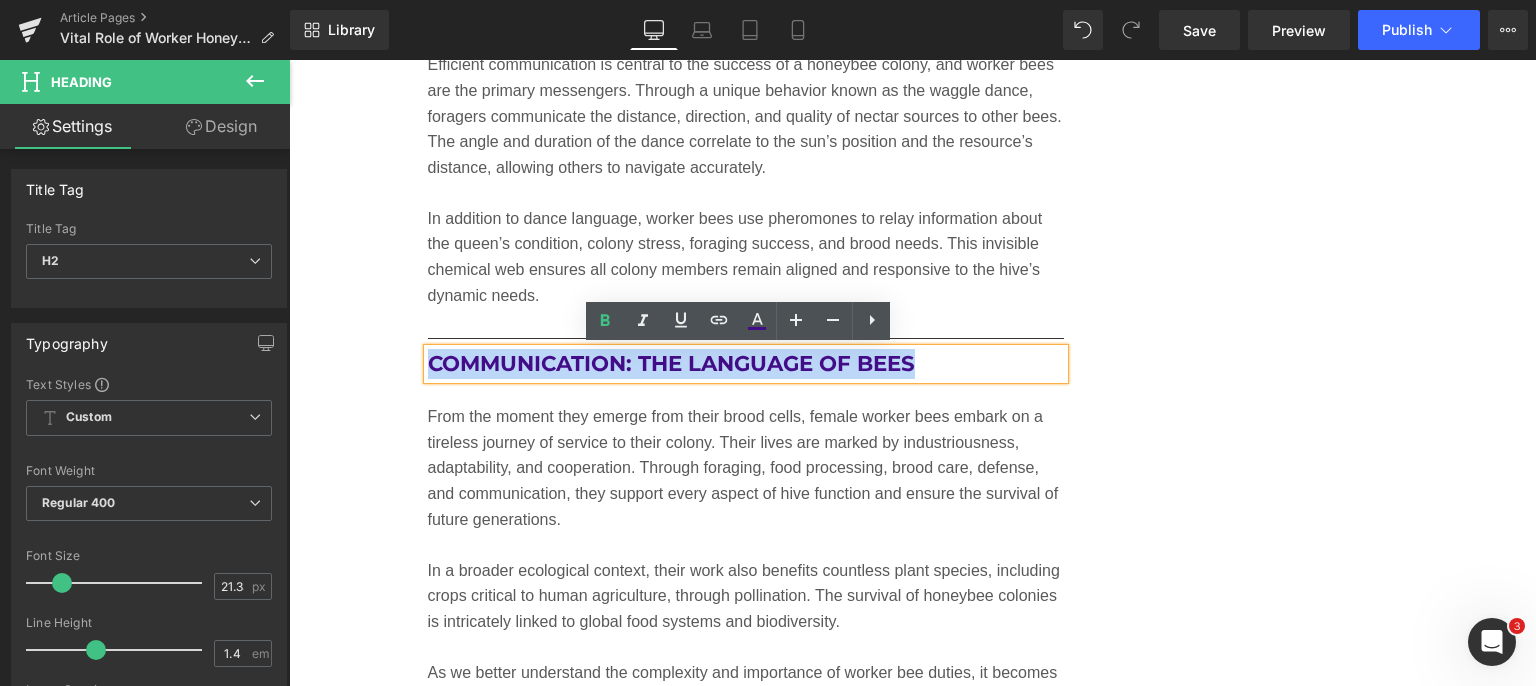 drag, startPoint x: 933, startPoint y: 356, endPoint x: 400, endPoint y: 389, distance: 534.02057 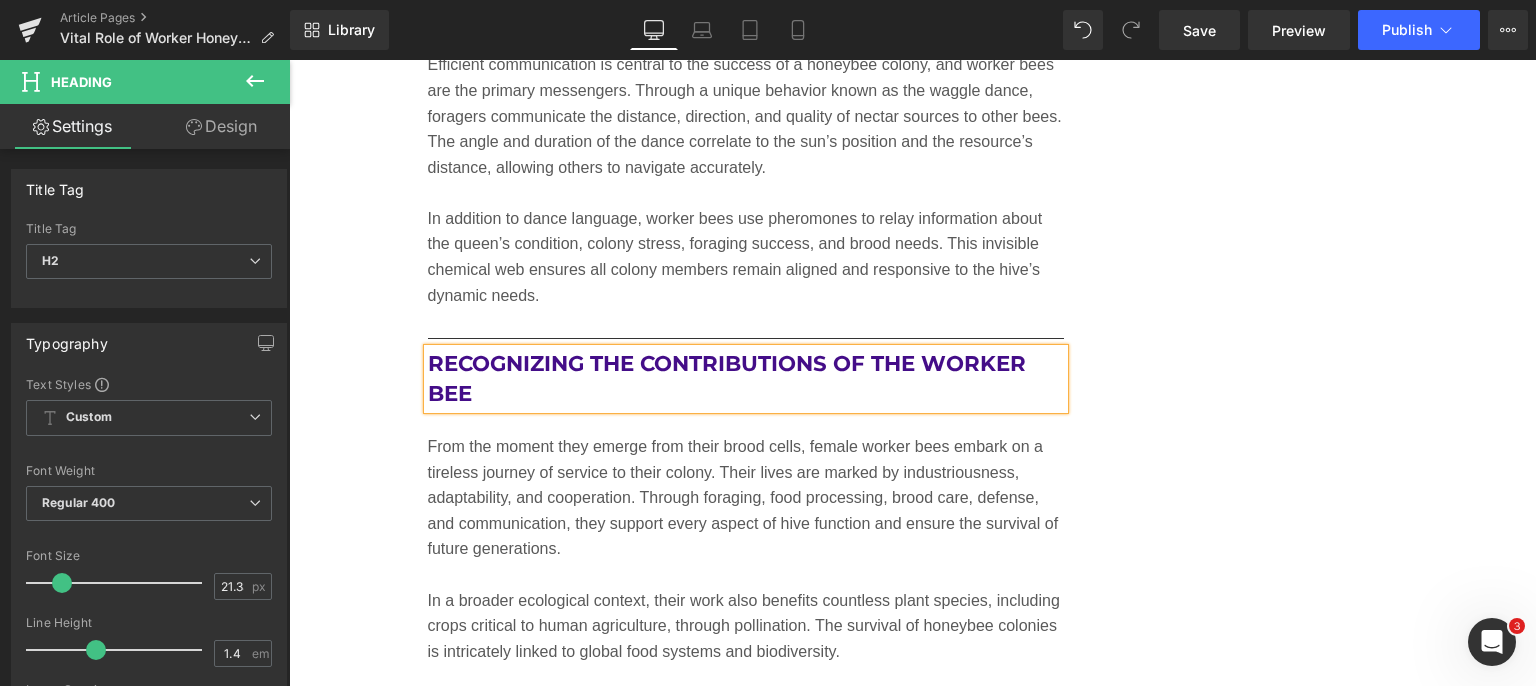 click on "Recognizing the Contributions of the Worker Bee" at bounding box center (746, 379) 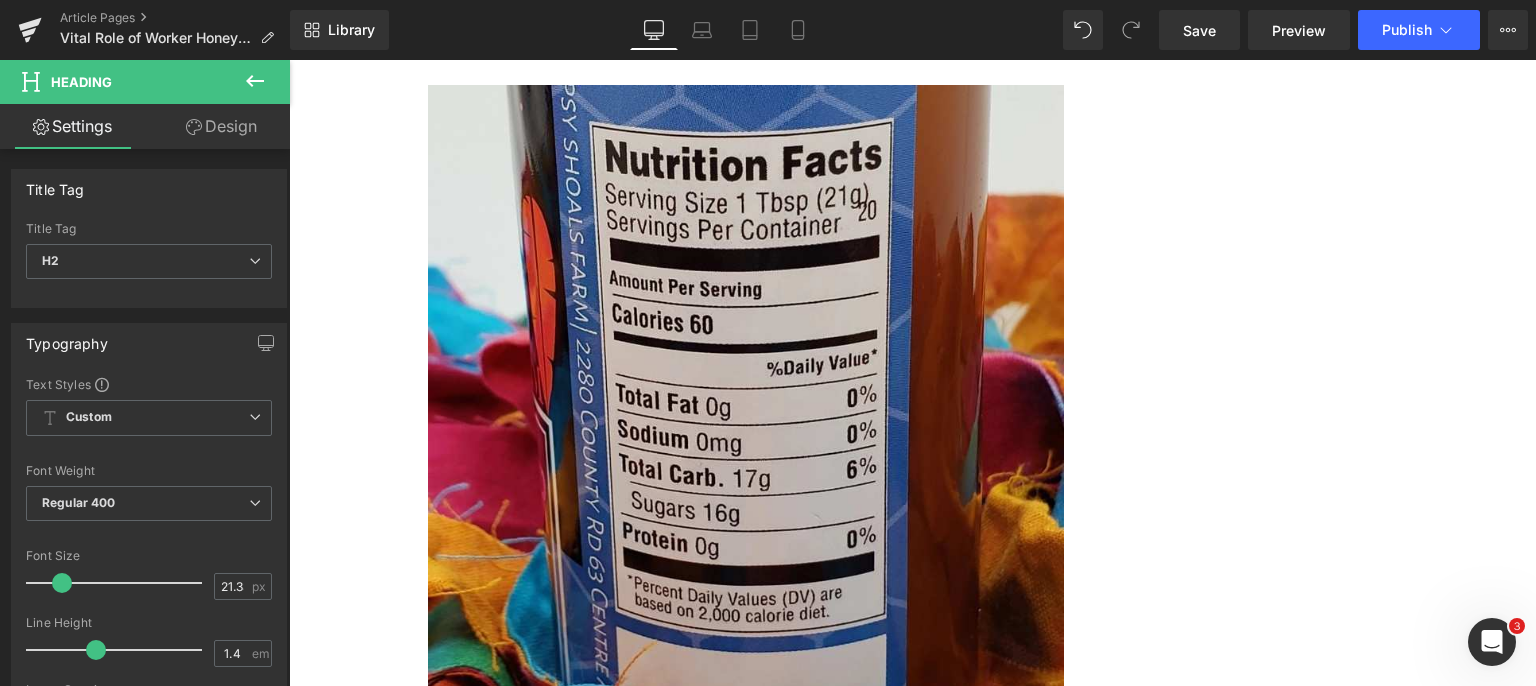 scroll, scrollTop: 7594, scrollLeft: 0, axis: vertical 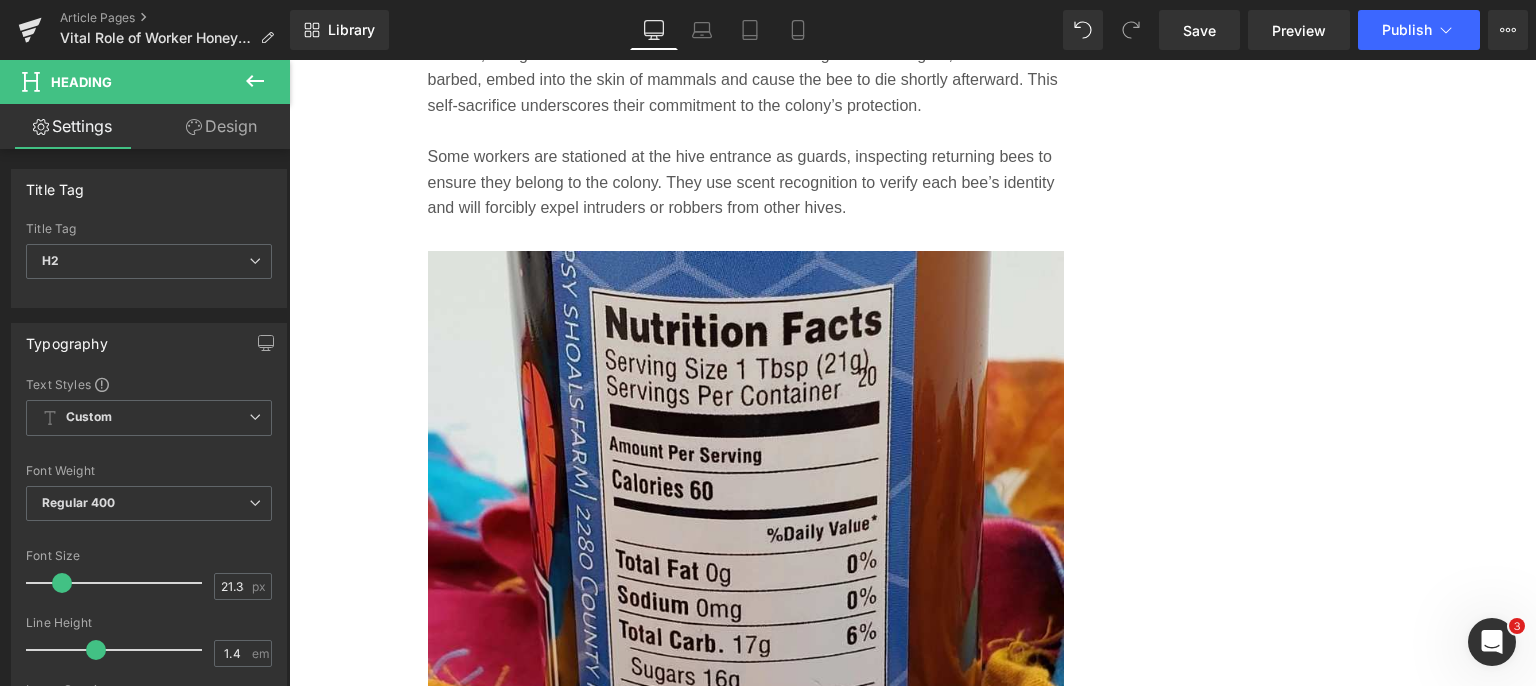 click at bounding box center (746, 569) 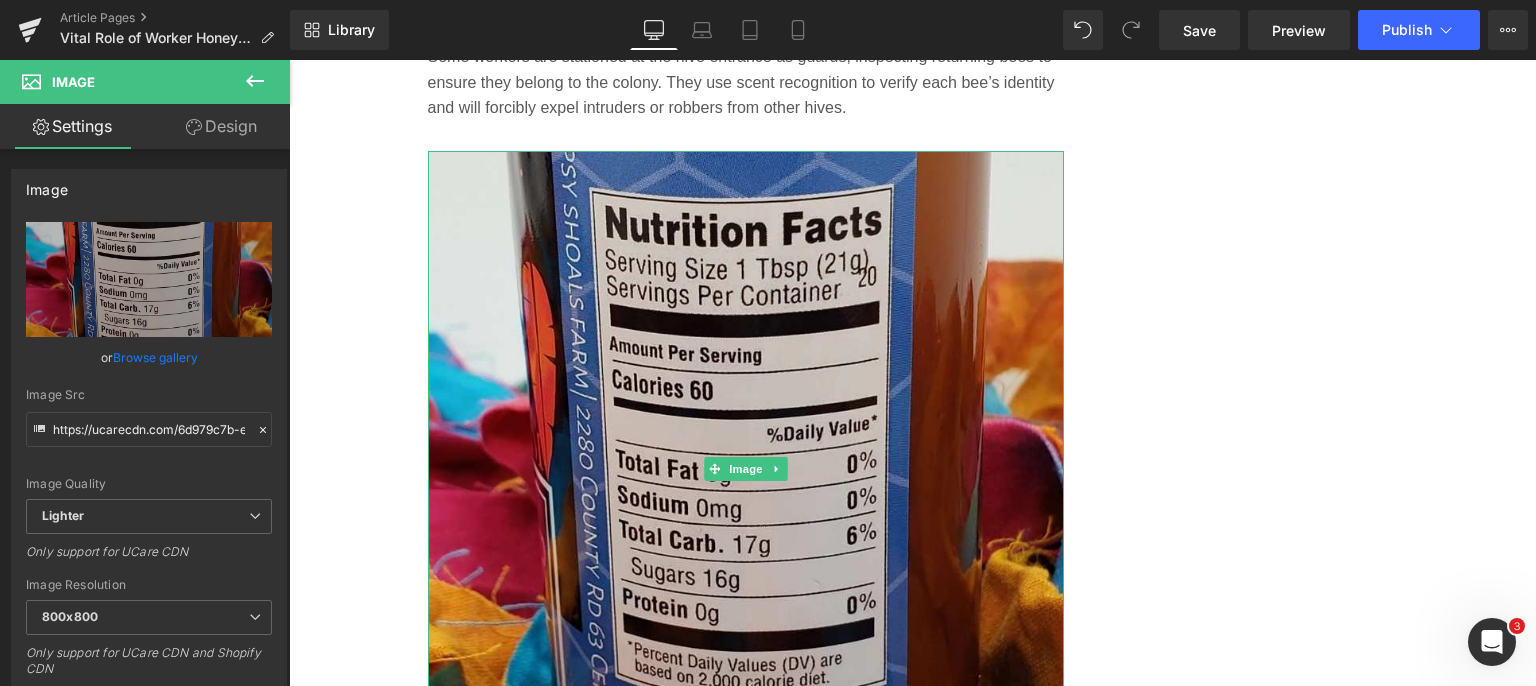 scroll, scrollTop: 7794, scrollLeft: 0, axis: vertical 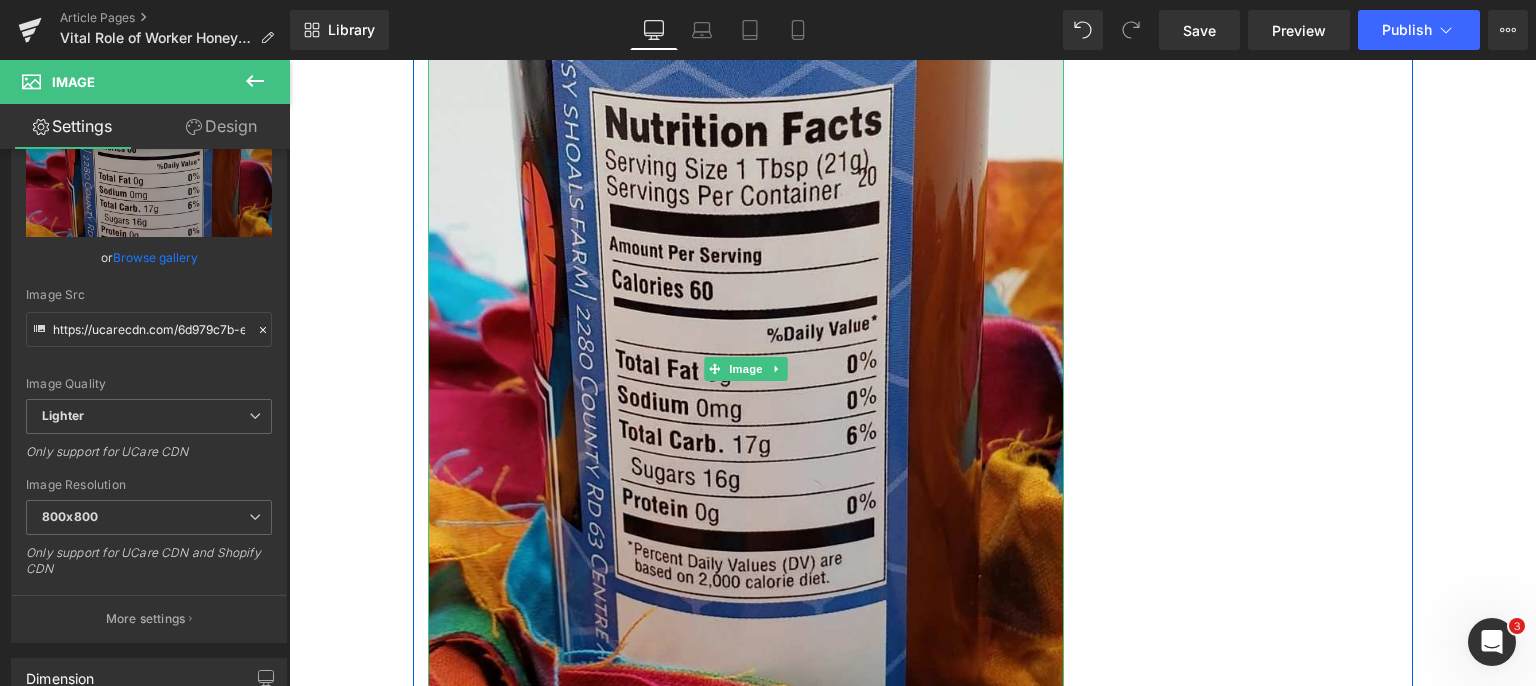 click 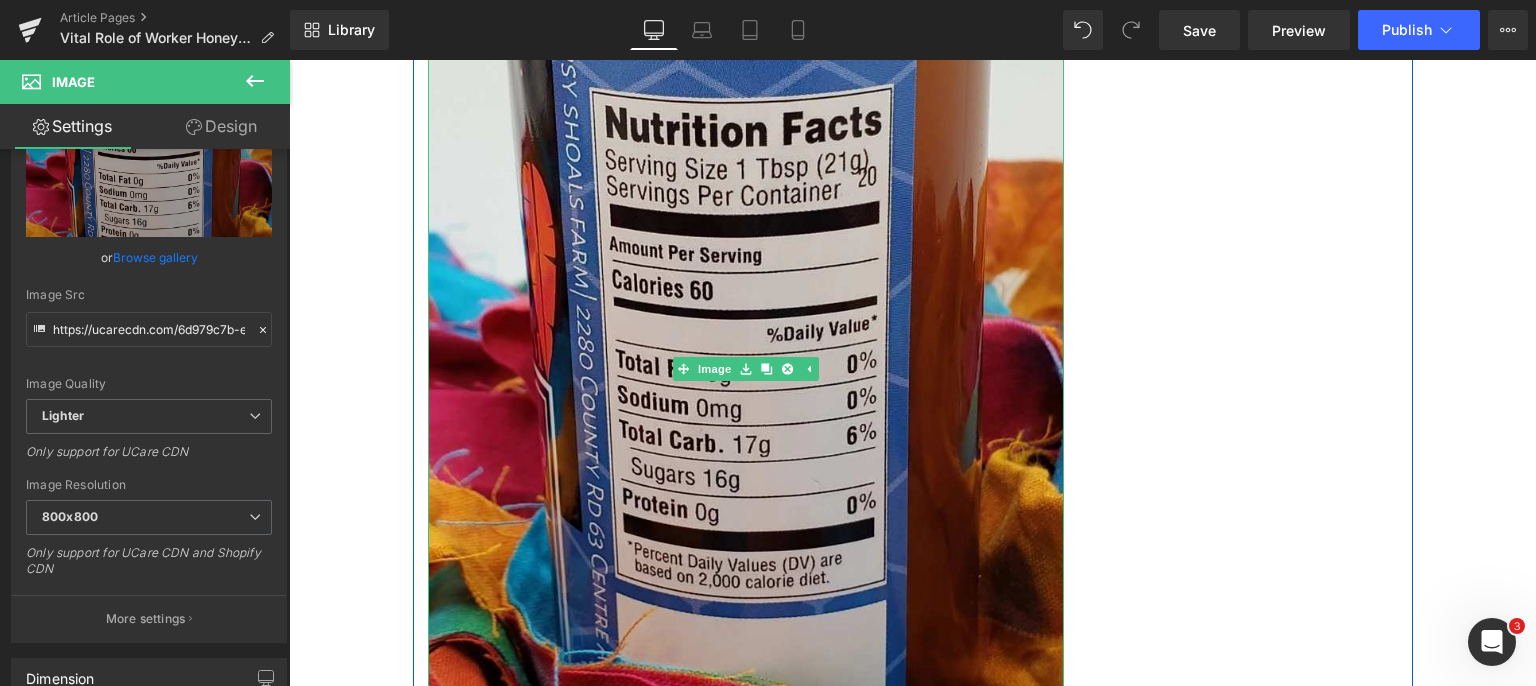 click 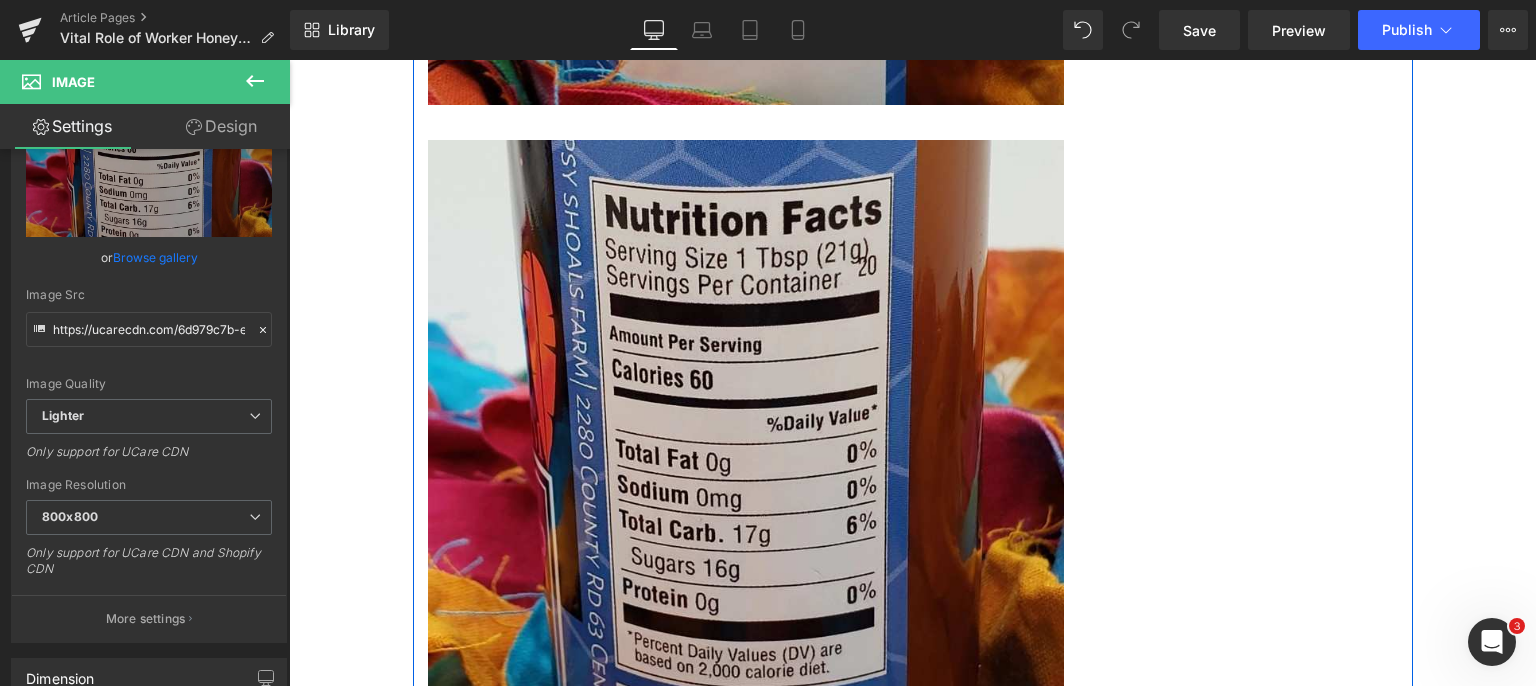 scroll, scrollTop: 8576, scrollLeft: 0, axis: vertical 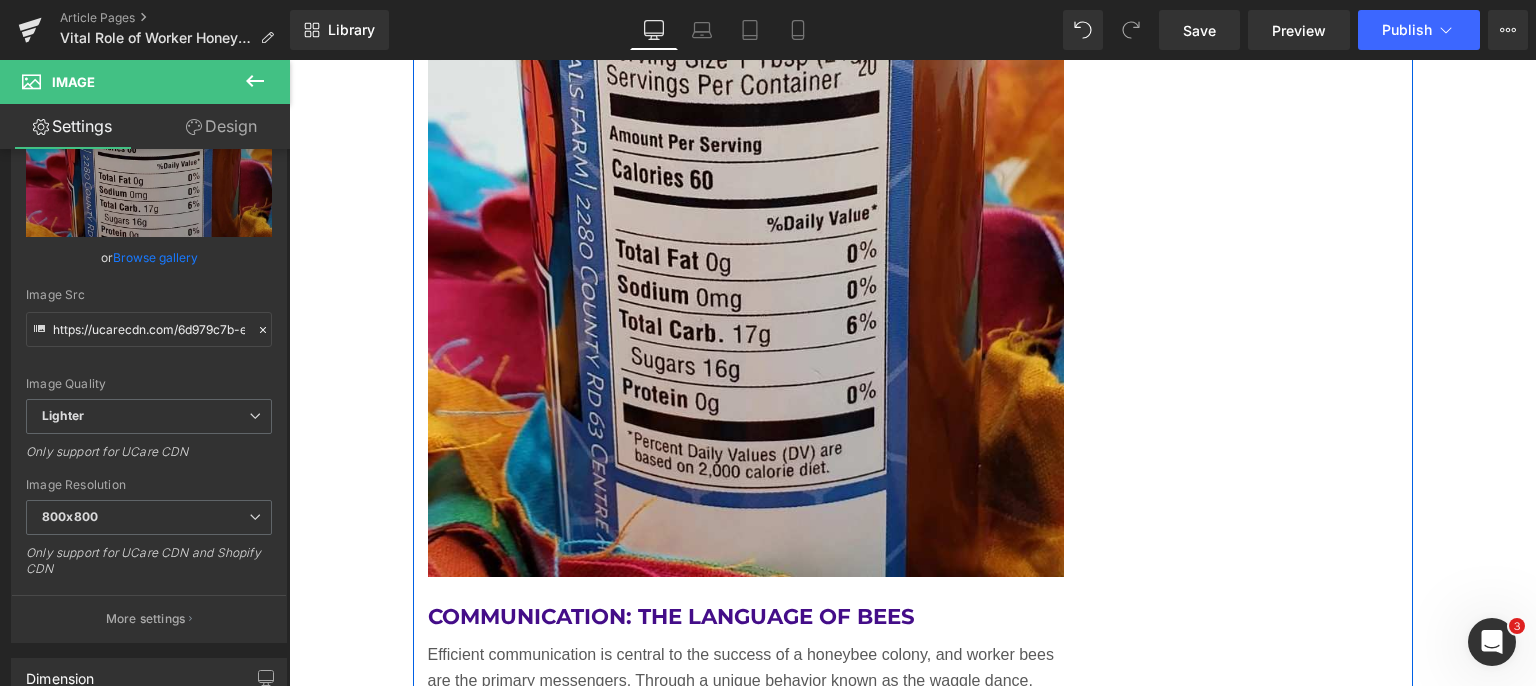 click at bounding box center (746, 258) 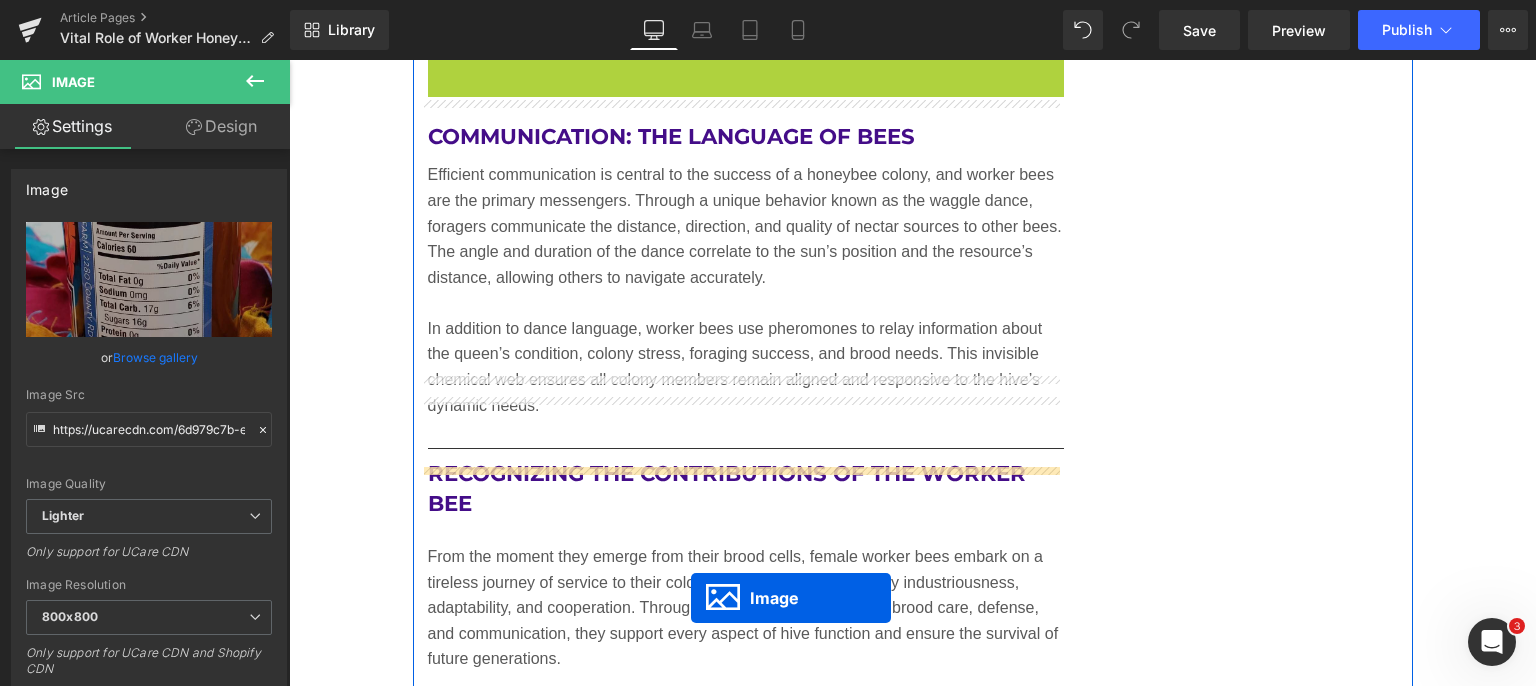 scroll, scrollTop: 8549, scrollLeft: 0, axis: vertical 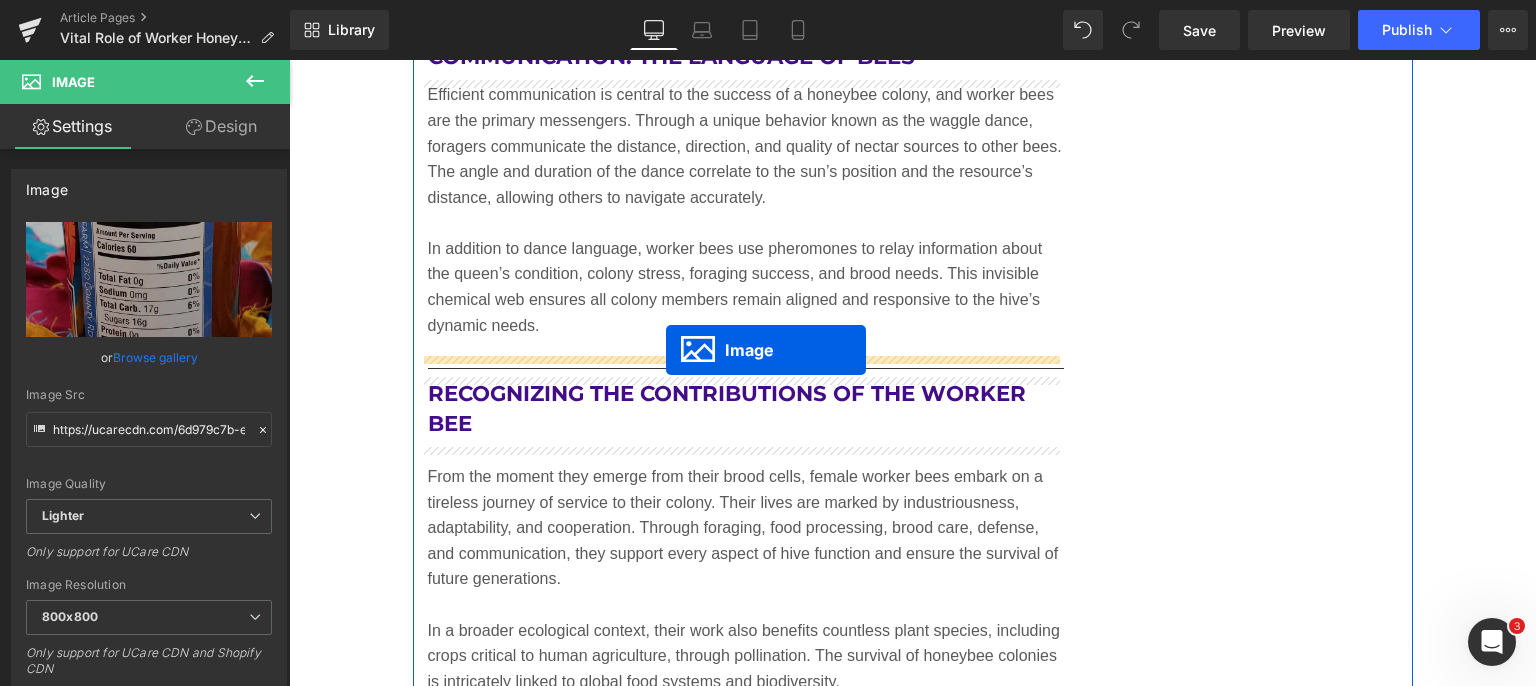 drag, startPoint x: 704, startPoint y: 249, endPoint x: 666, endPoint y: 351, distance: 108.84852 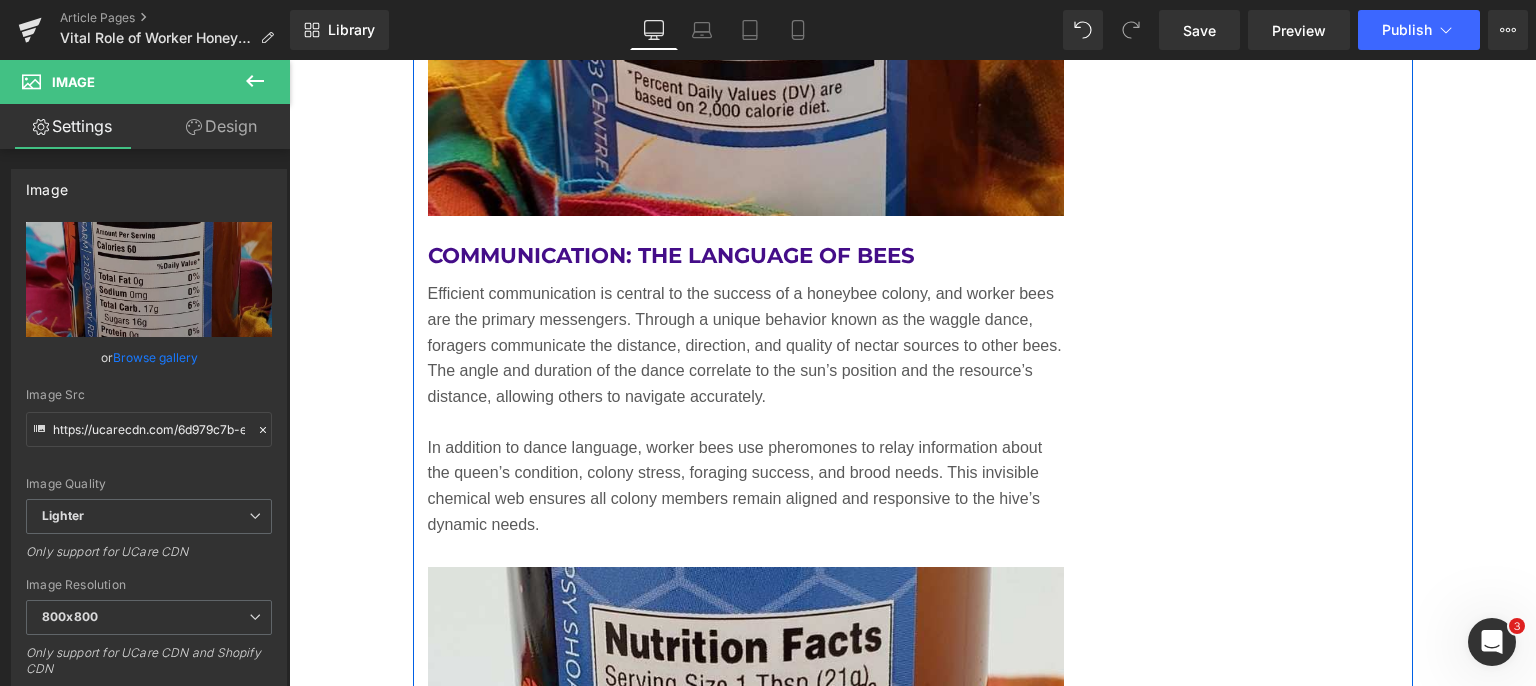 scroll, scrollTop: 8264, scrollLeft: 0, axis: vertical 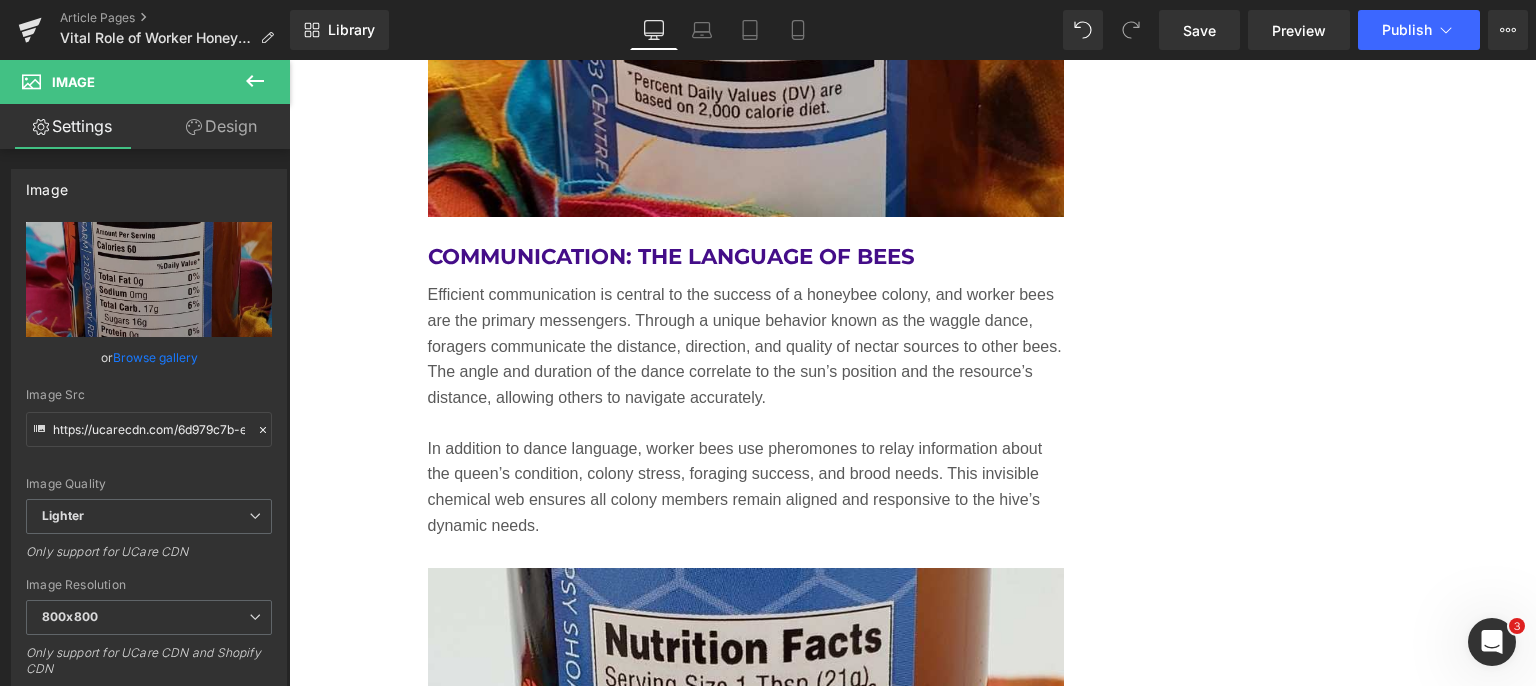 click on "Save" at bounding box center [1199, 30] 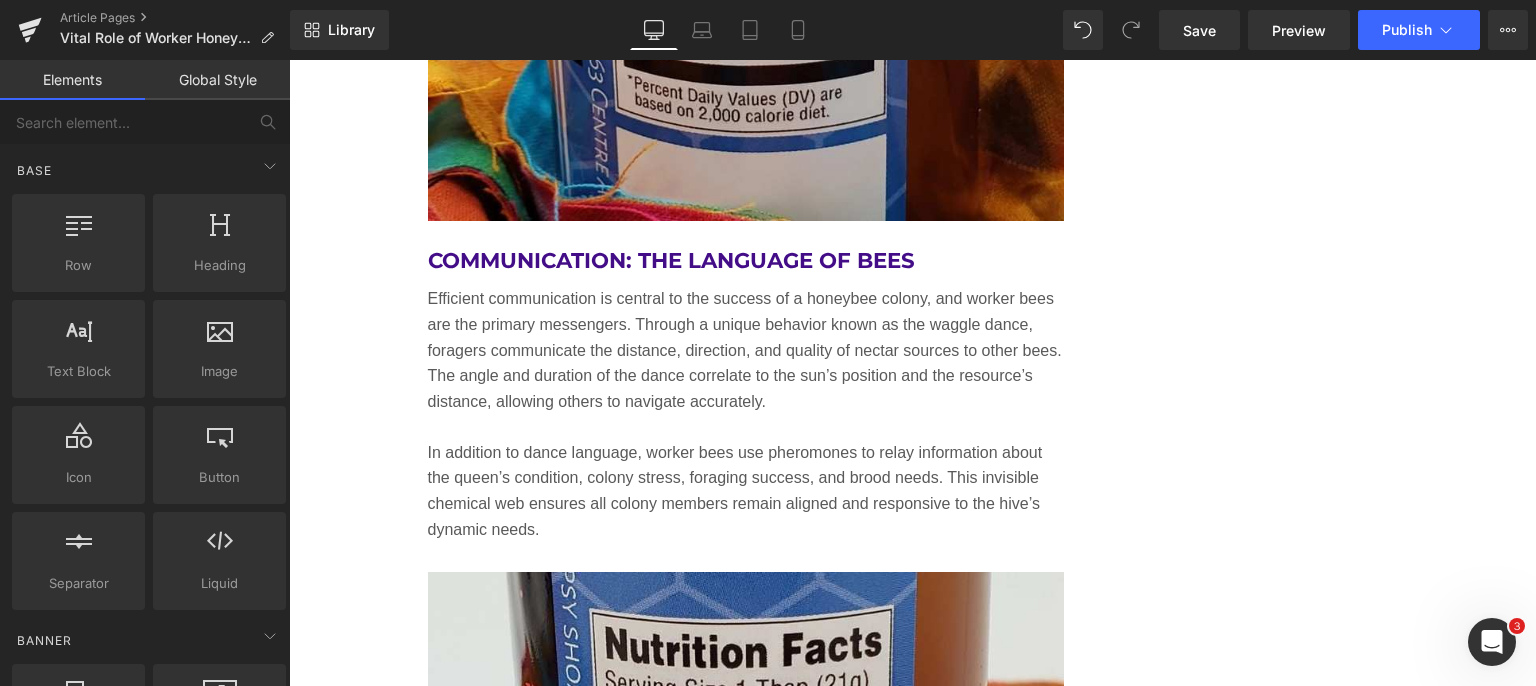 drag, startPoint x: 1512, startPoint y: 497, endPoint x: 1516, endPoint y: 483, distance: 14.56022 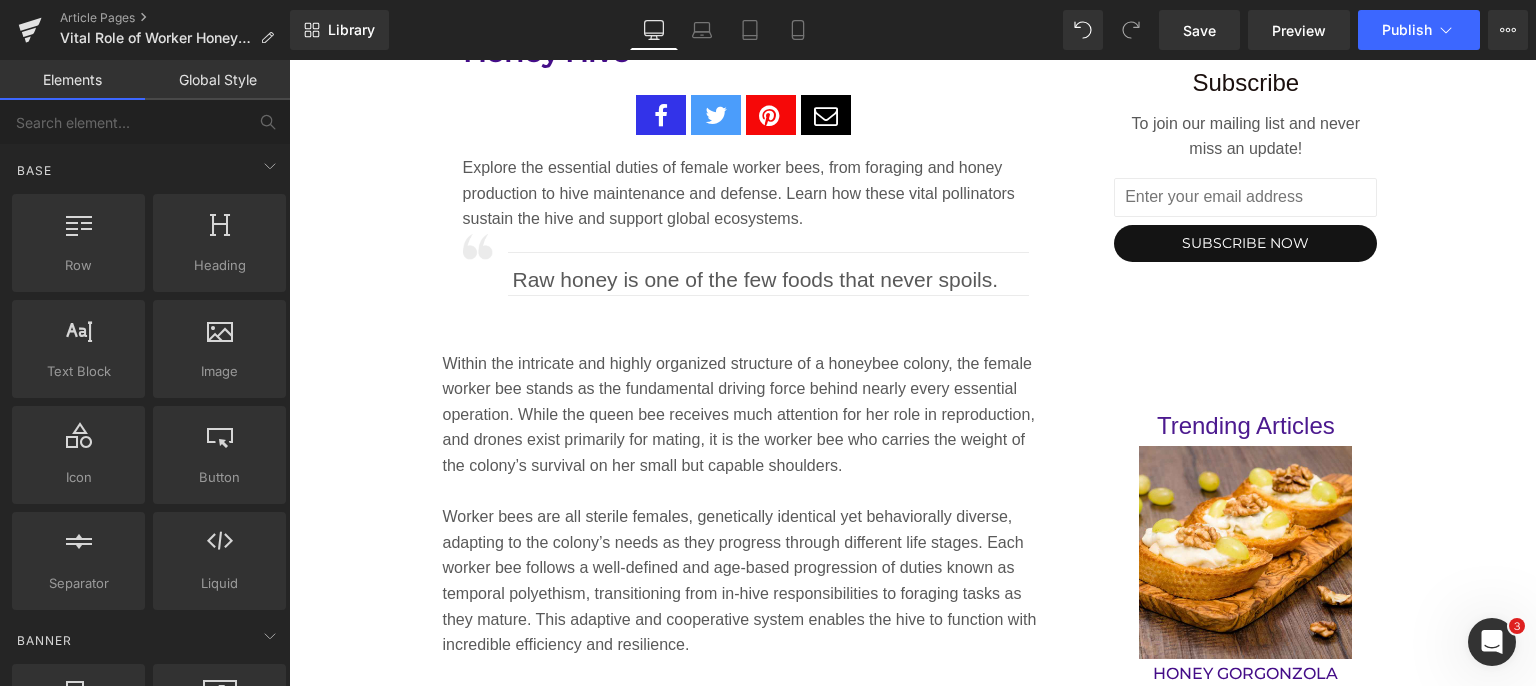 scroll, scrollTop: 1311, scrollLeft: 0, axis: vertical 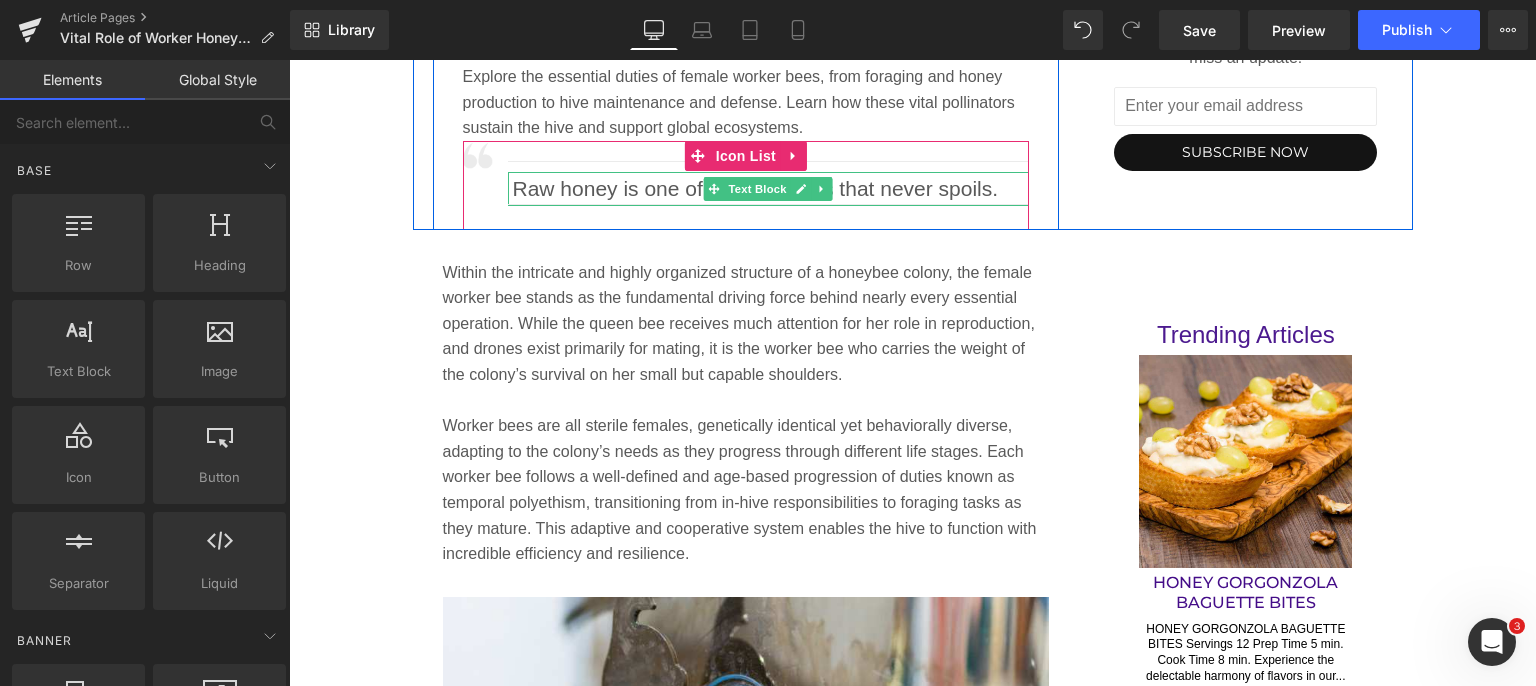 click on "Raw honey is one of the few foods that never spoils." at bounding box center (771, 189) 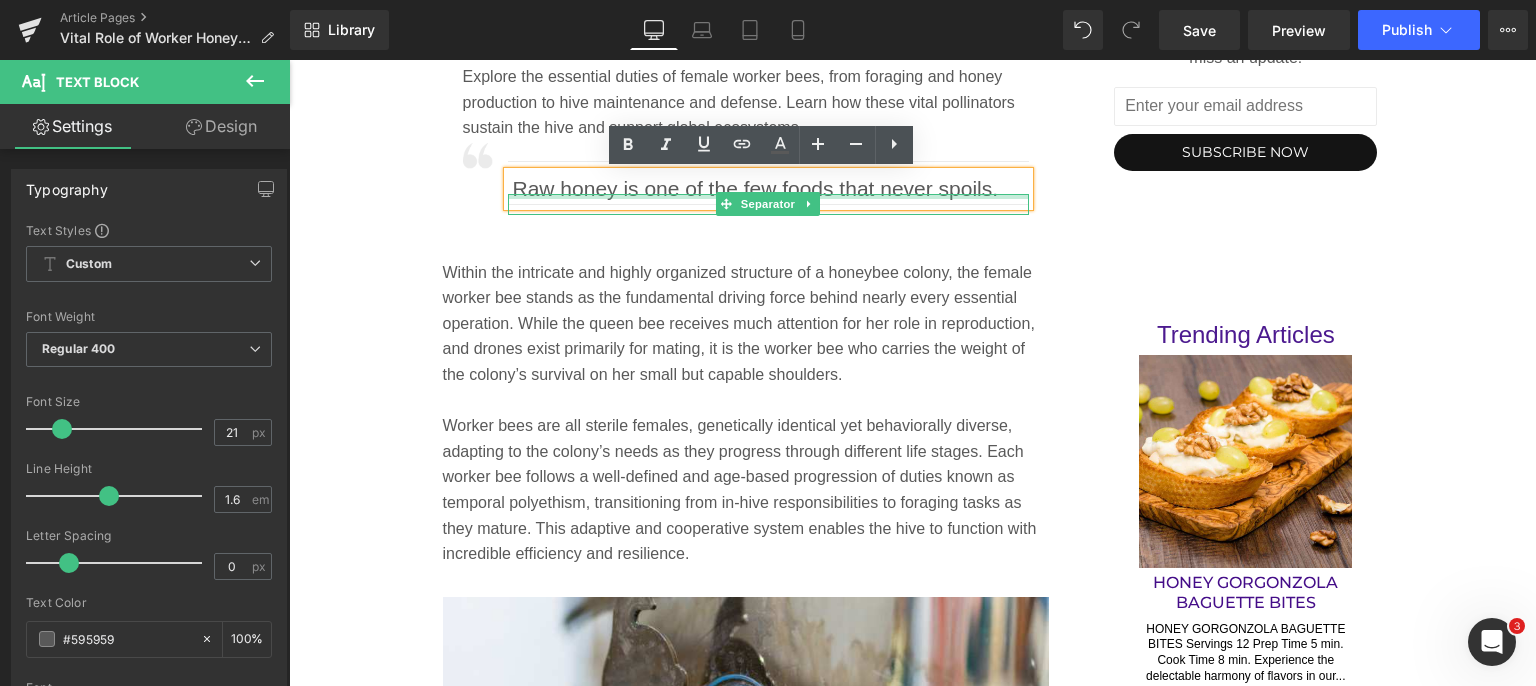 click at bounding box center [769, 196] 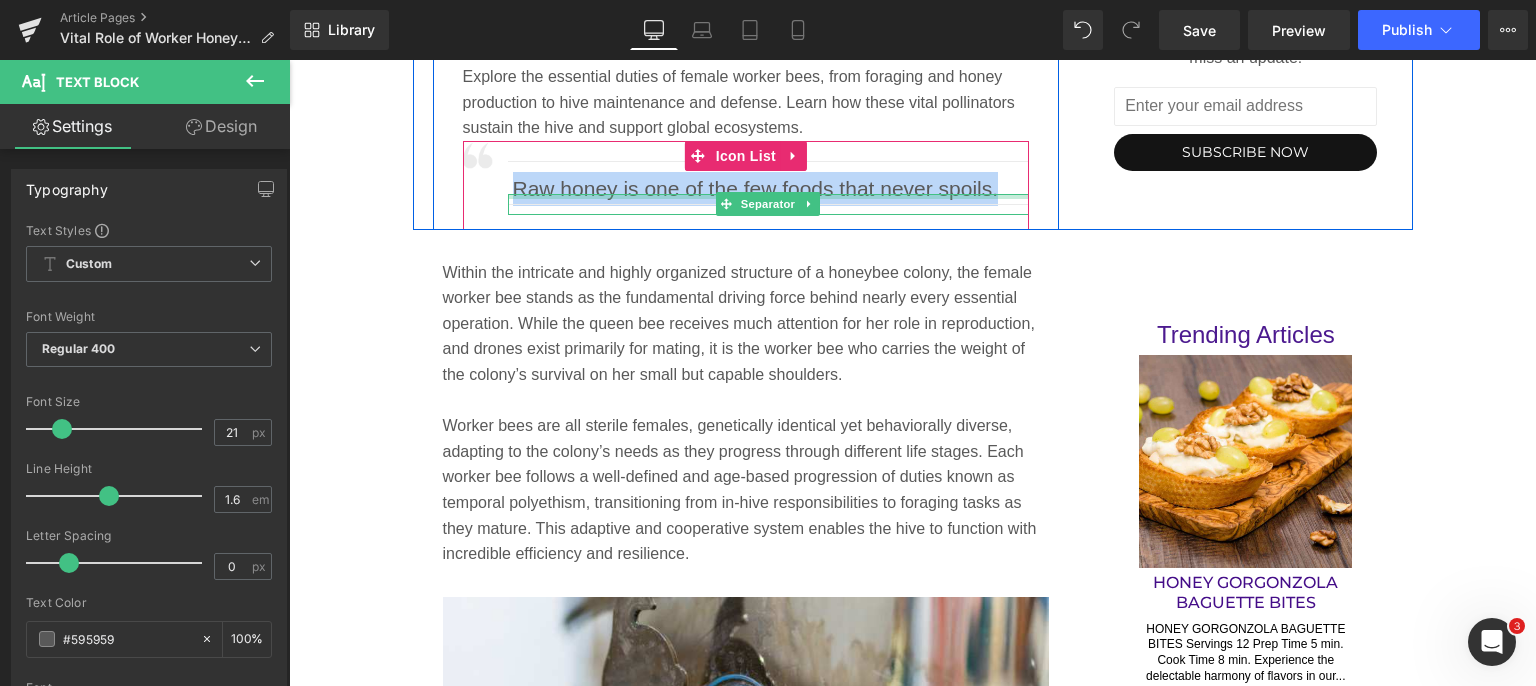 drag, startPoint x: 507, startPoint y: 185, endPoint x: 1014, endPoint y: 196, distance: 507.11932 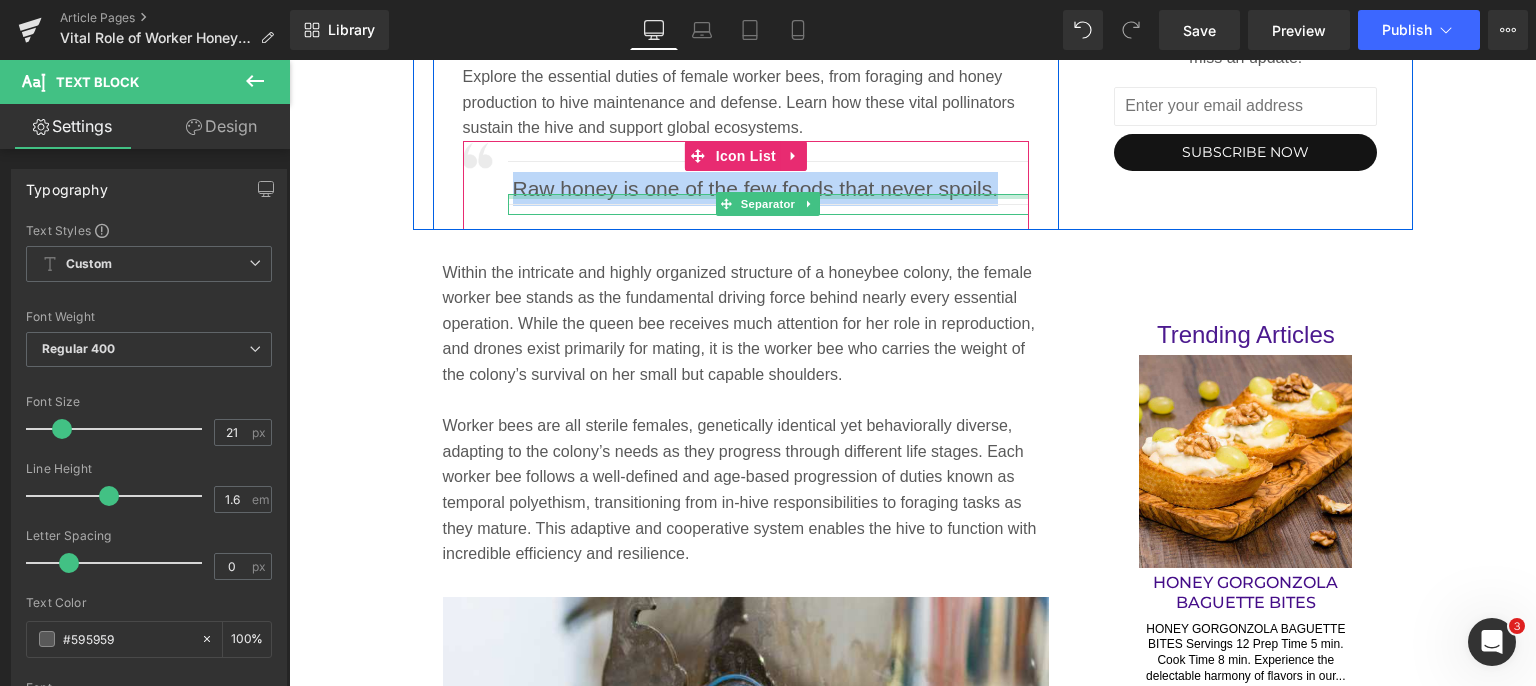 click on "Separator
Raw honey is one of the few foods that never spoils.
Text Block         Separator" at bounding box center (746, 178) 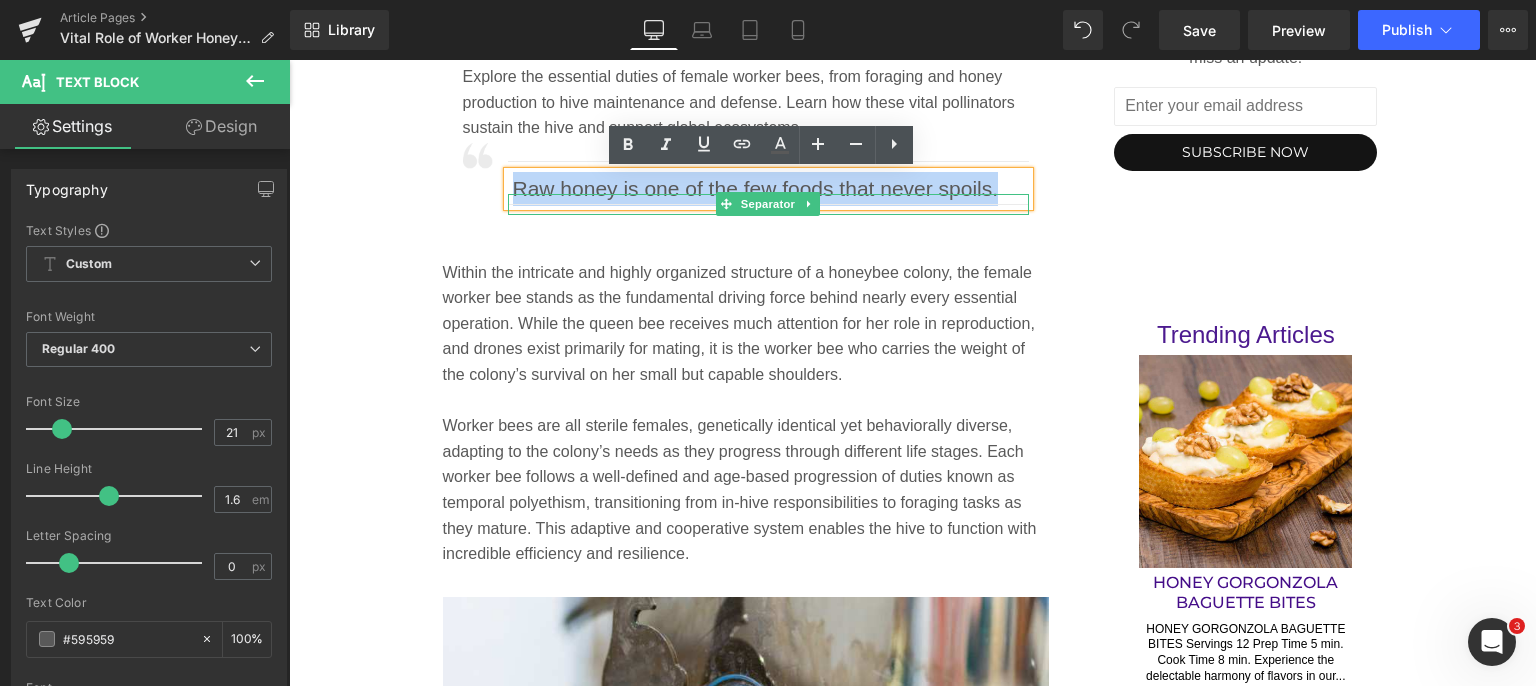 type 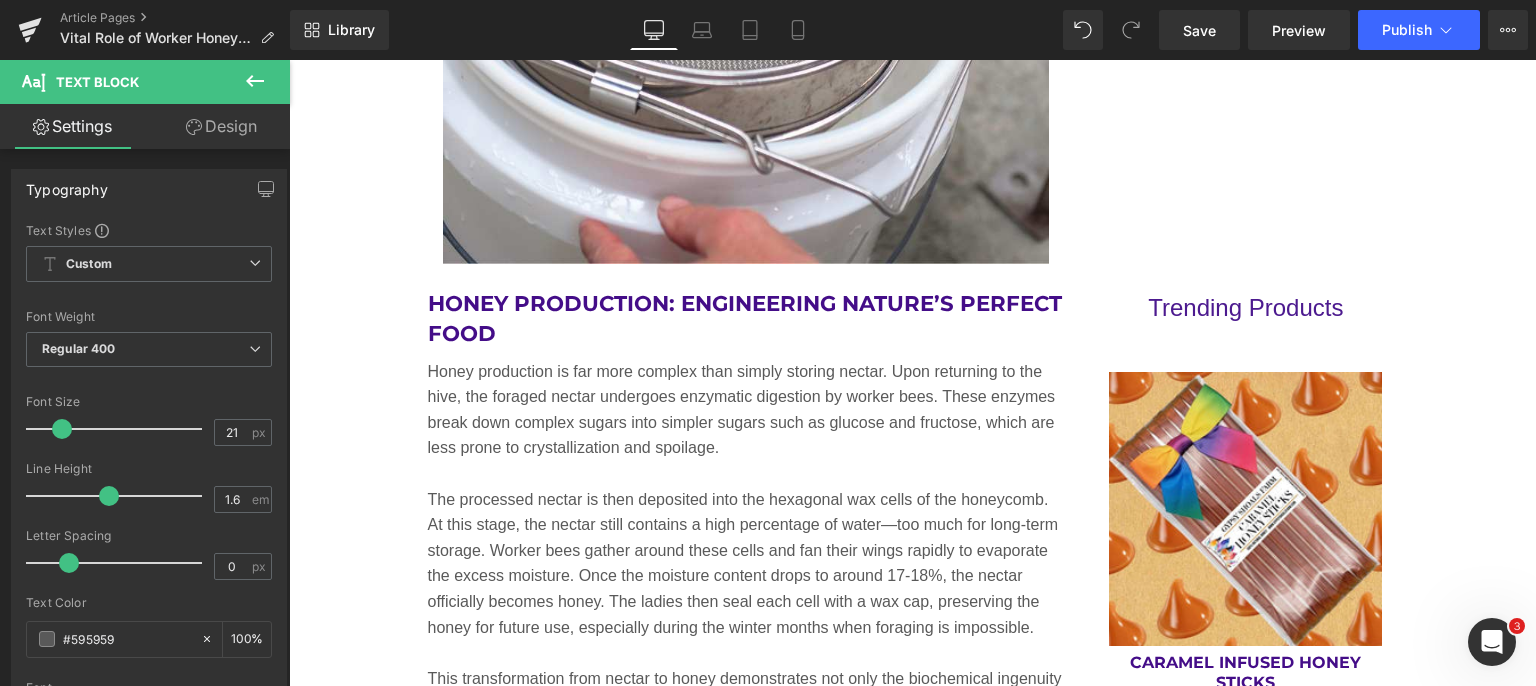 scroll, scrollTop: 3311, scrollLeft: 0, axis: vertical 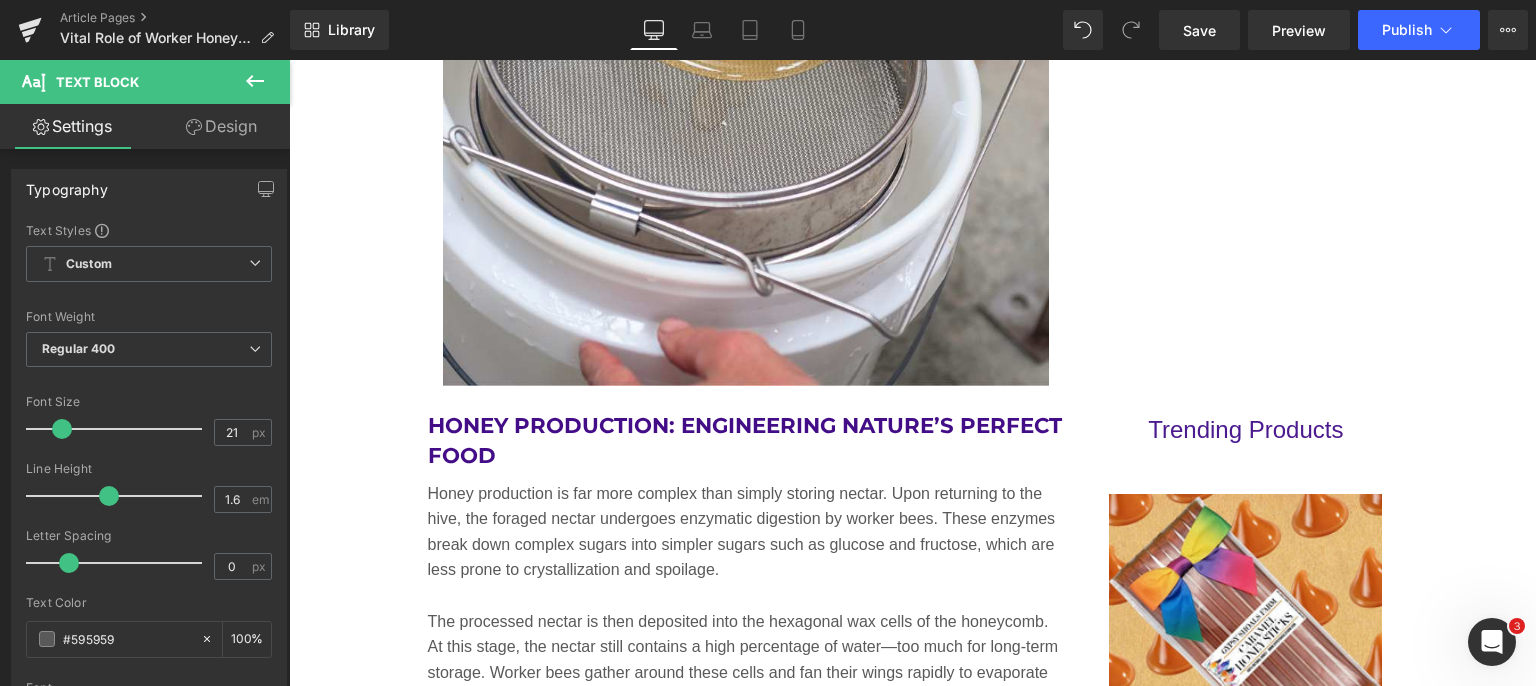 click on "Save" at bounding box center [1199, 30] 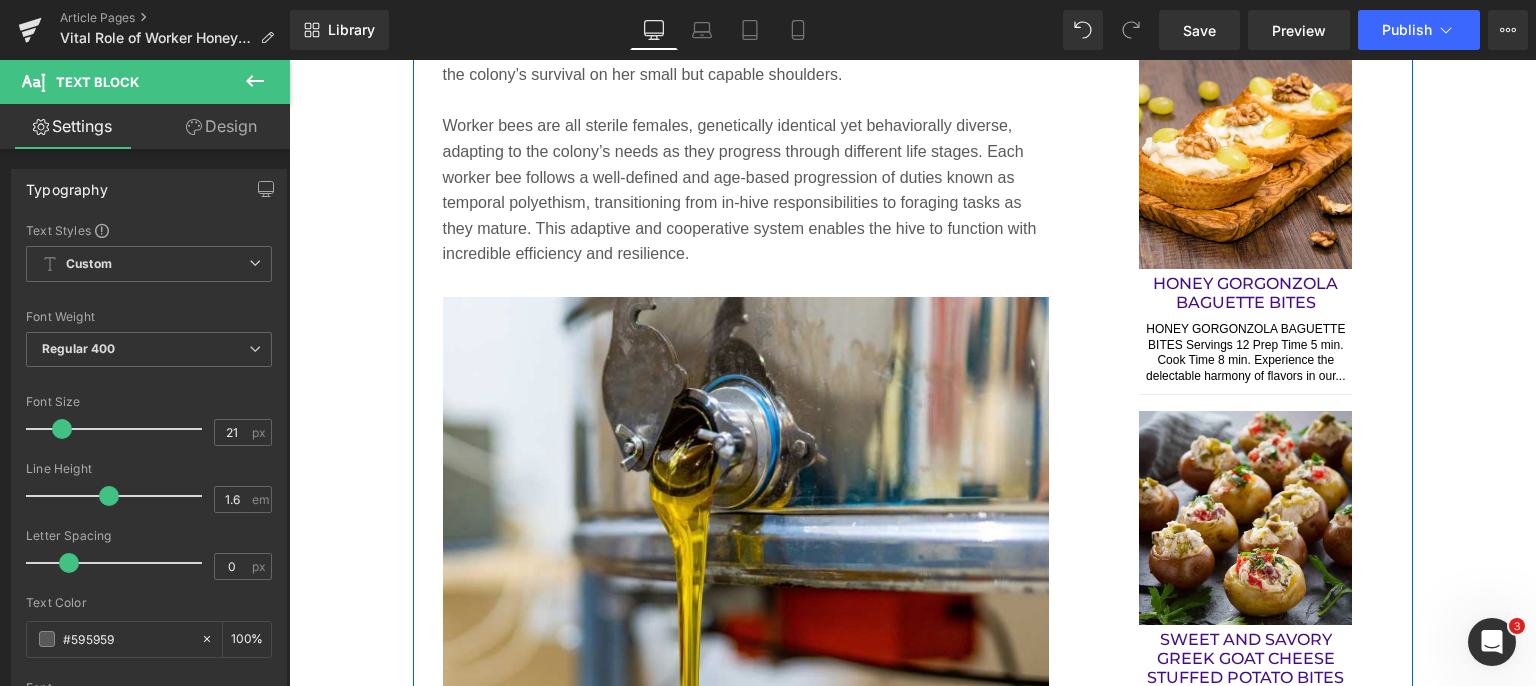 scroll, scrollTop: 1811, scrollLeft: 0, axis: vertical 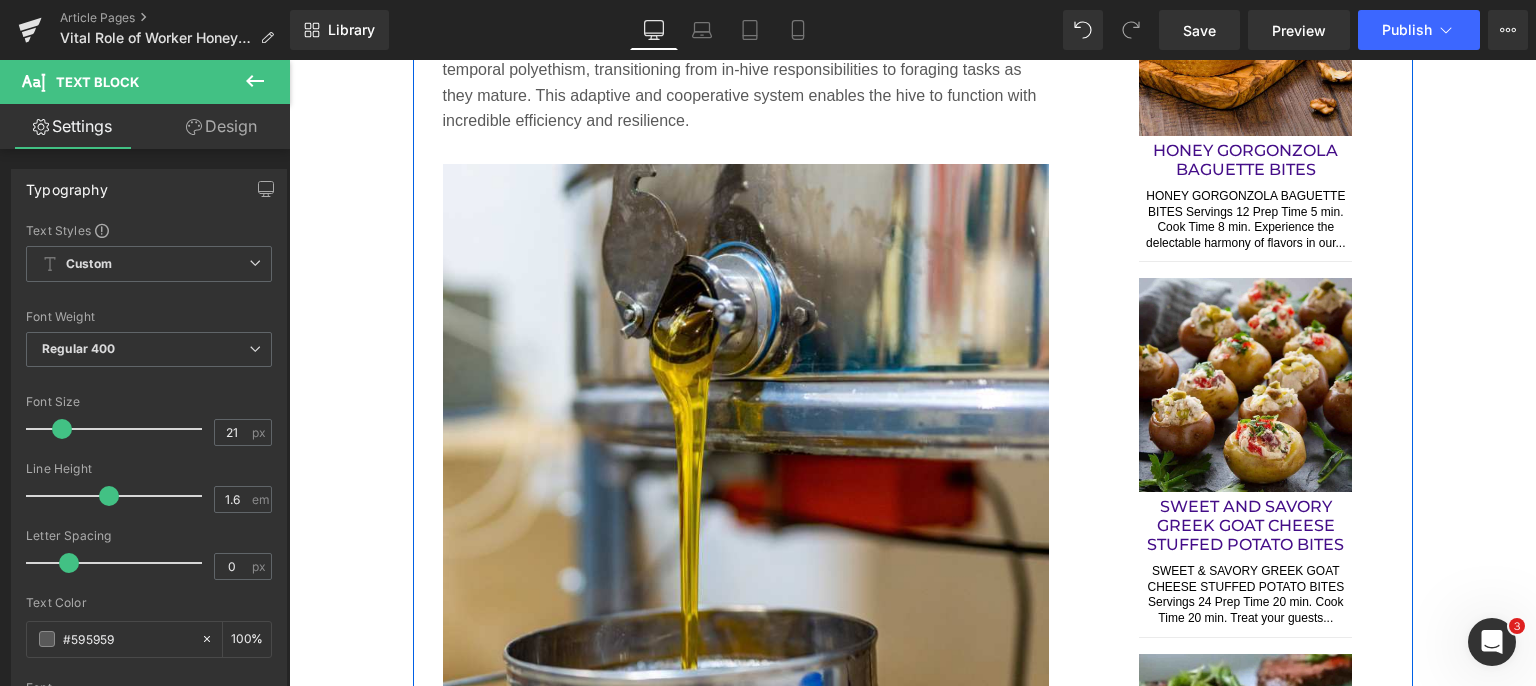 click at bounding box center [746, 467] 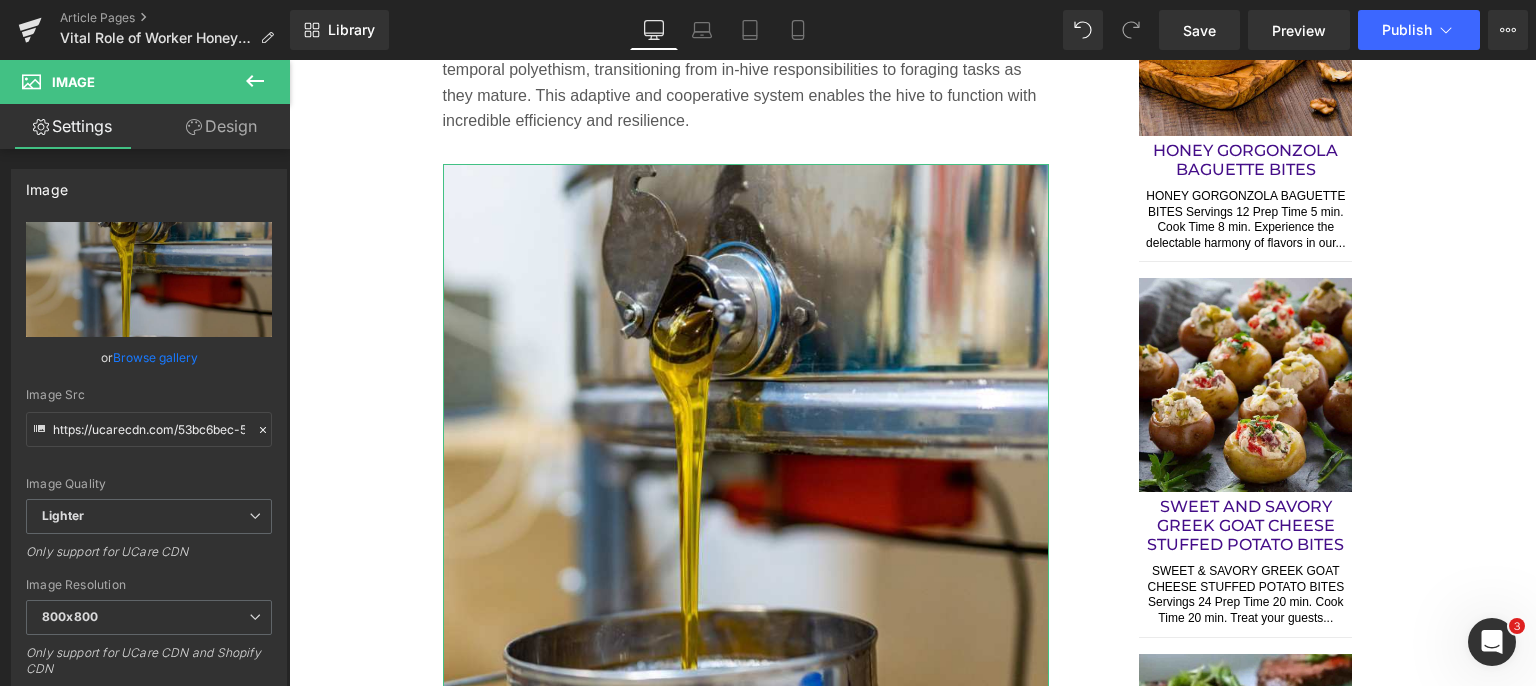 click on "Replace Image" at bounding box center [0, 0] 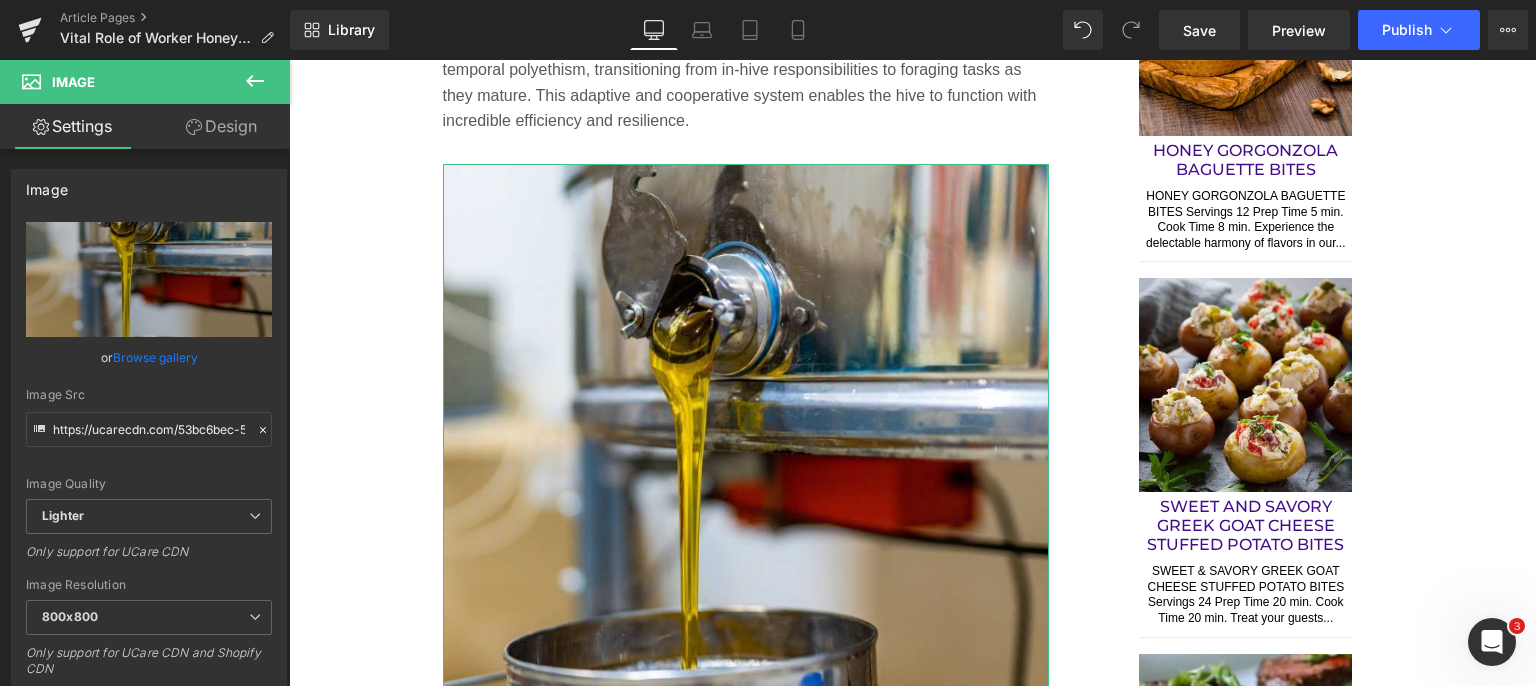 type on "C:\fakepath\worker-honey-bee-collecting-pollen.jpg" 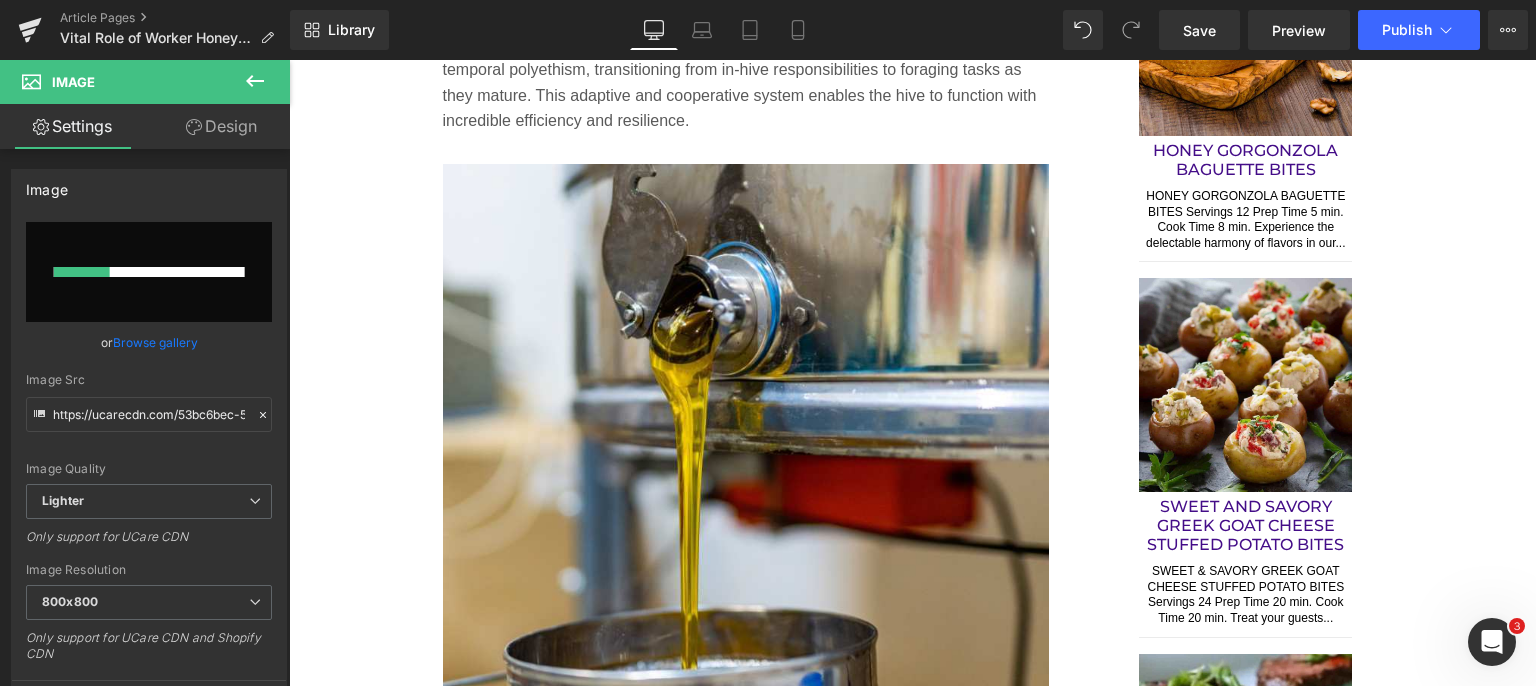 type 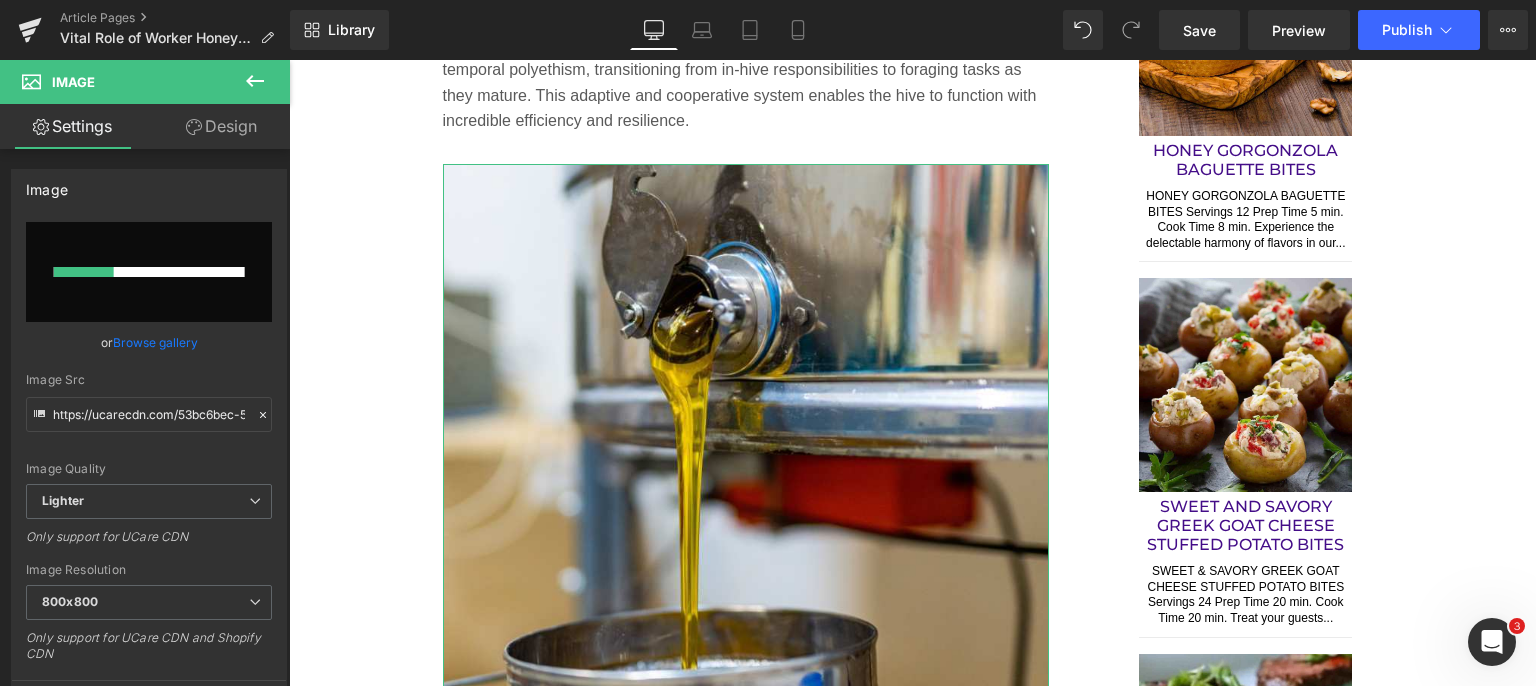 scroll, scrollTop: 200, scrollLeft: 0, axis: vertical 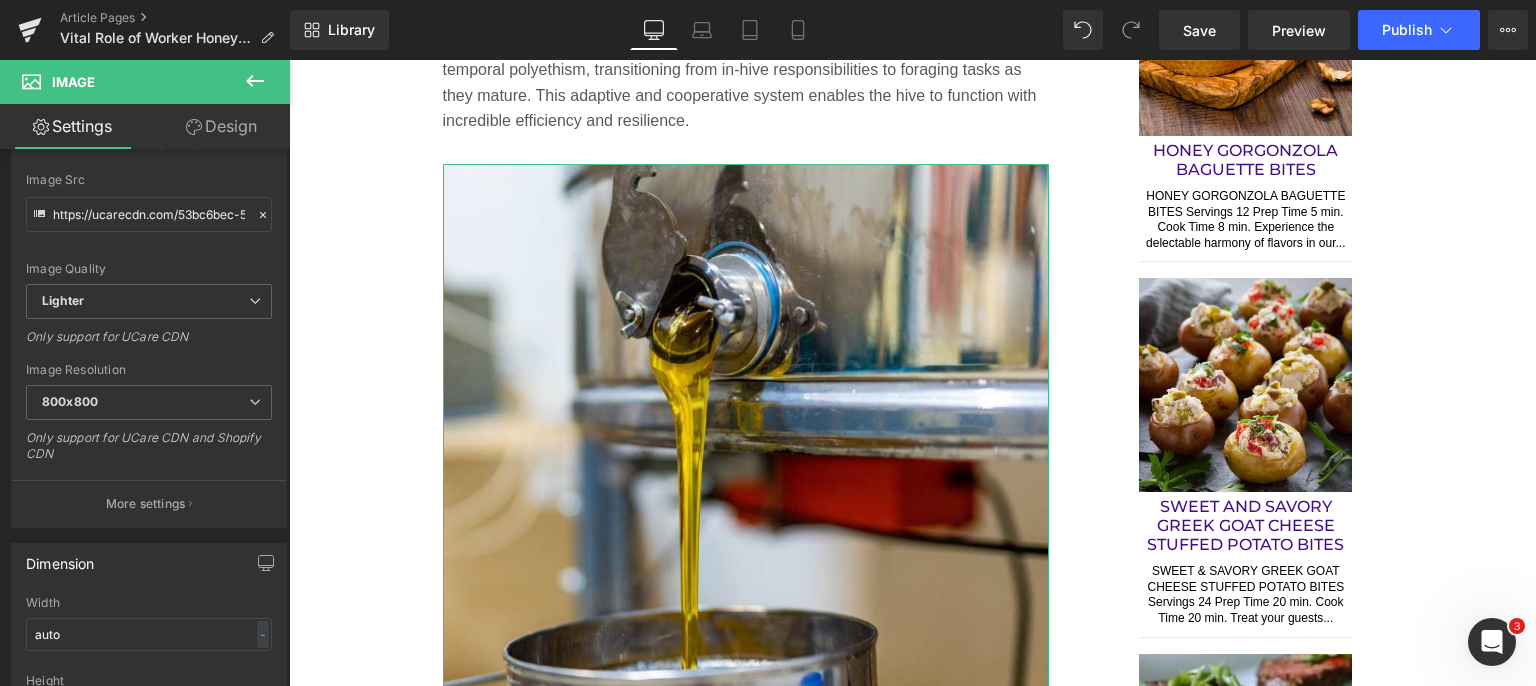click on "More settings" at bounding box center (146, 504) 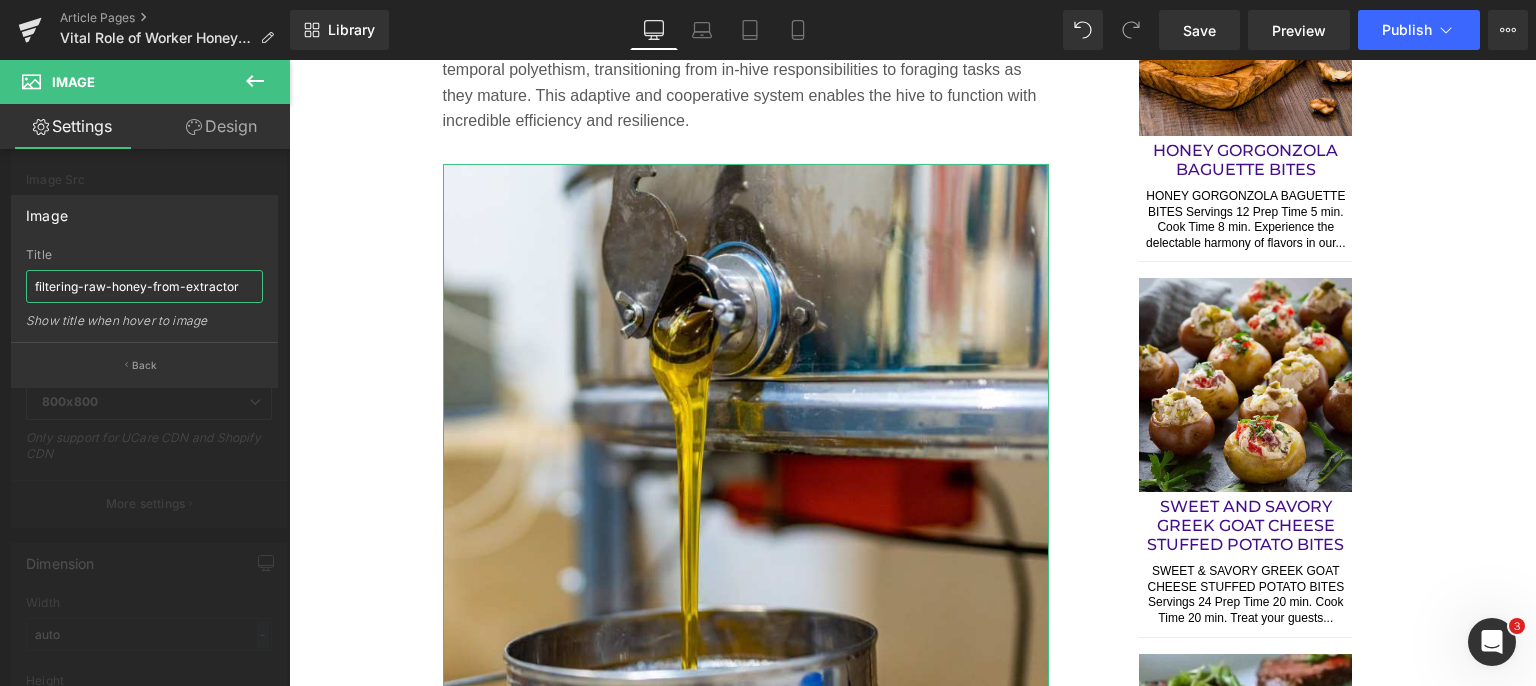 drag, startPoint x: 32, startPoint y: 277, endPoint x: 285, endPoint y: 274, distance: 253.01779 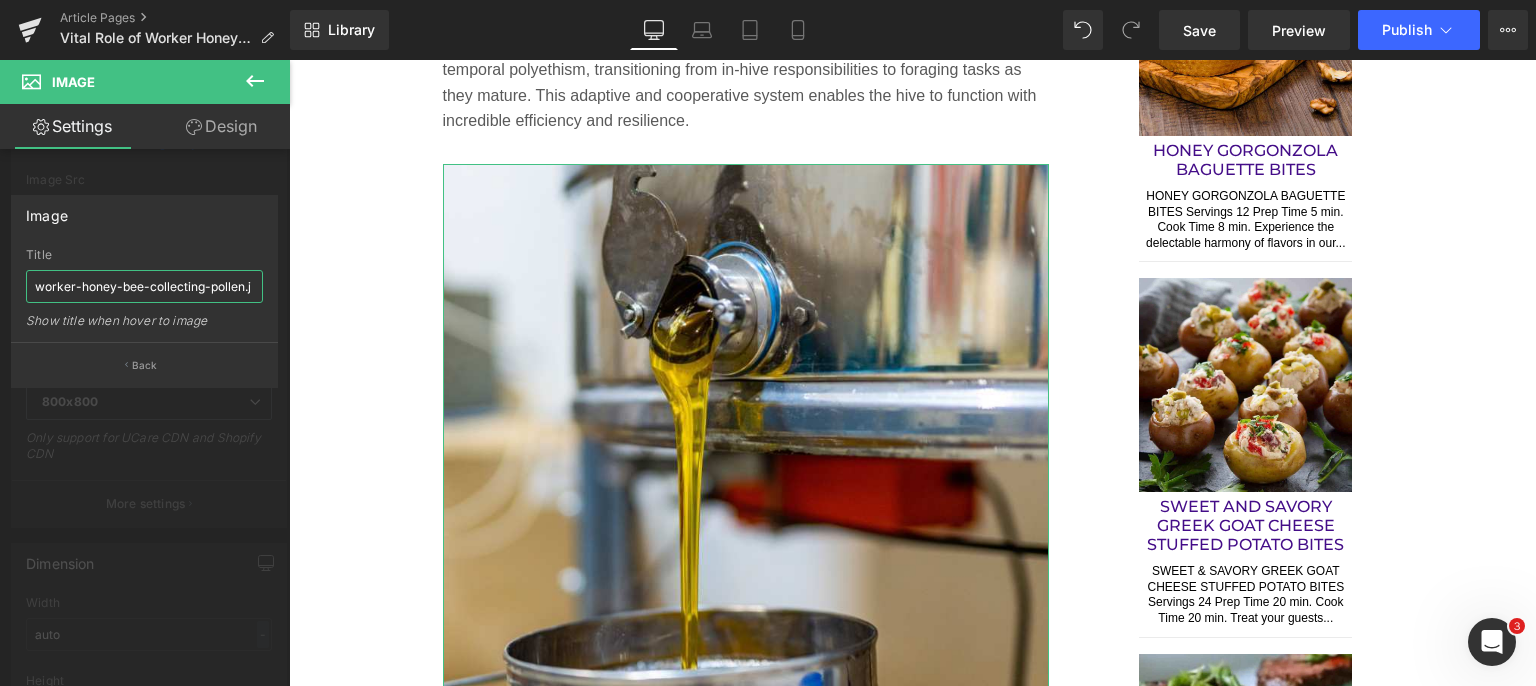 scroll, scrollTop: 0, scrollLeft: 0, axis: both 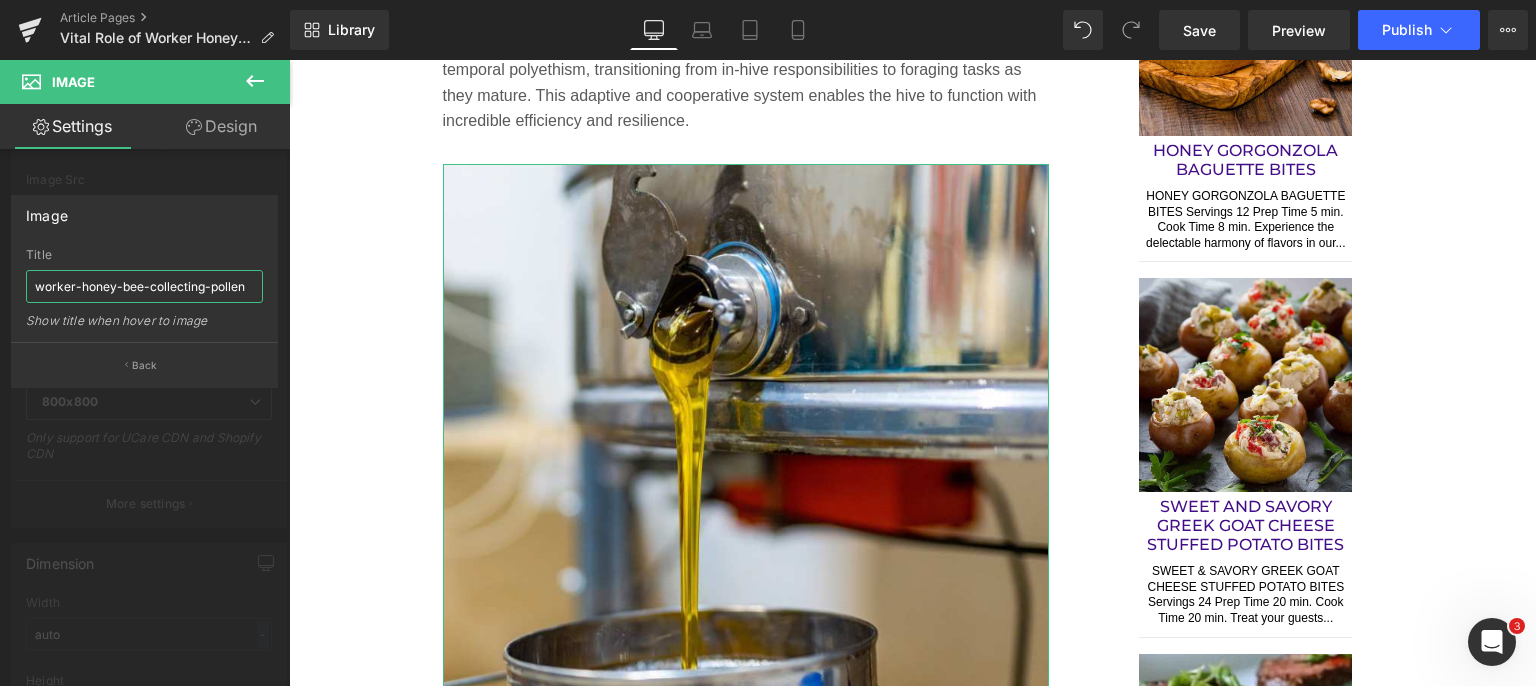 type on "worker-honey-bee-collecting-pollen" 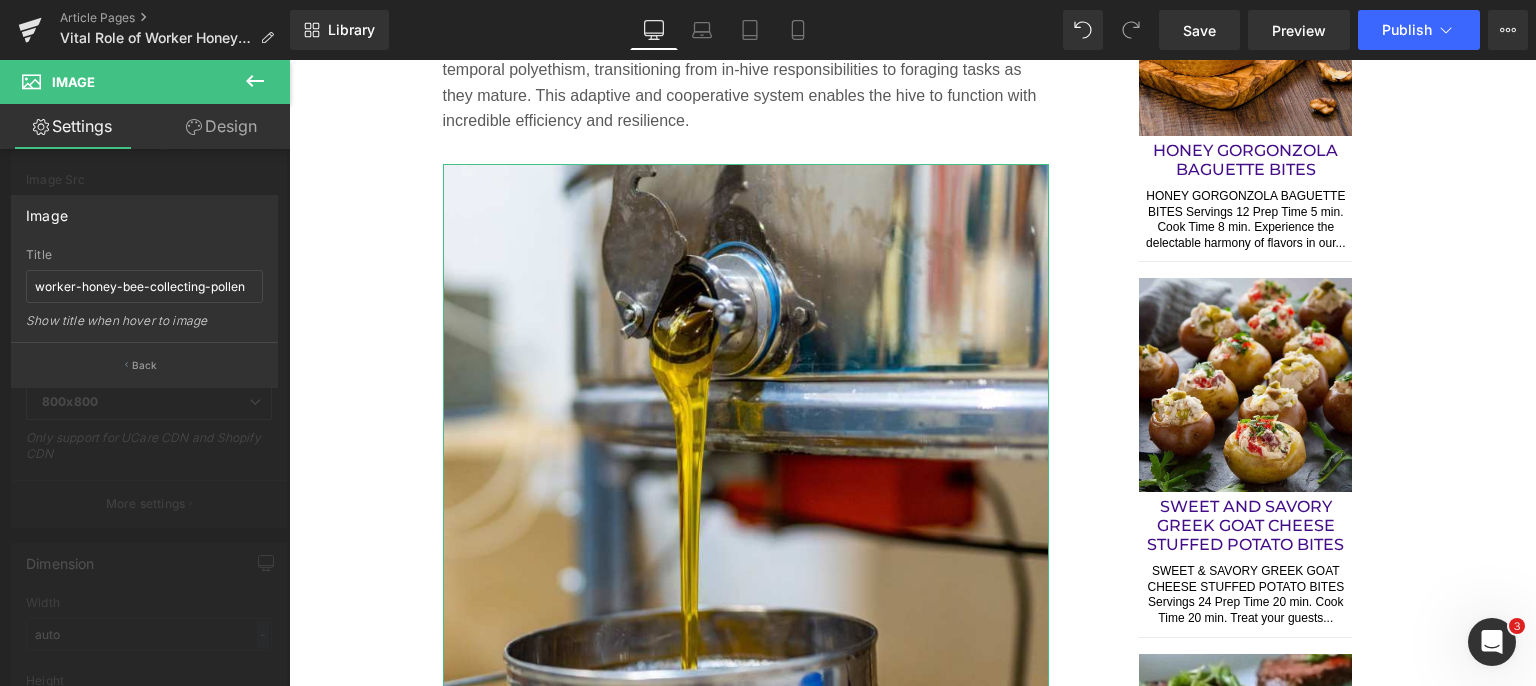 click on "Back" at bounding box center [145, 365] 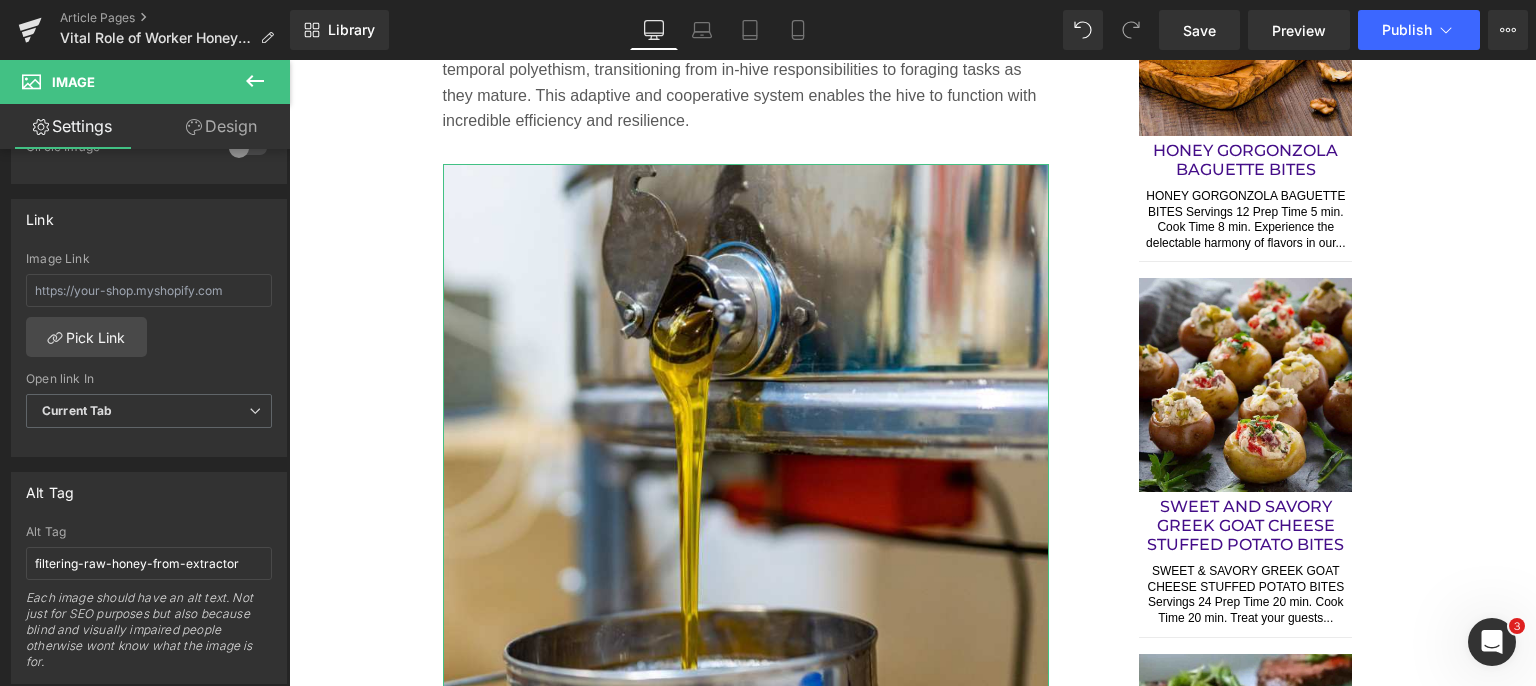 scroll, scrollTop: 900, scrollLeft: 0, axis: vertical 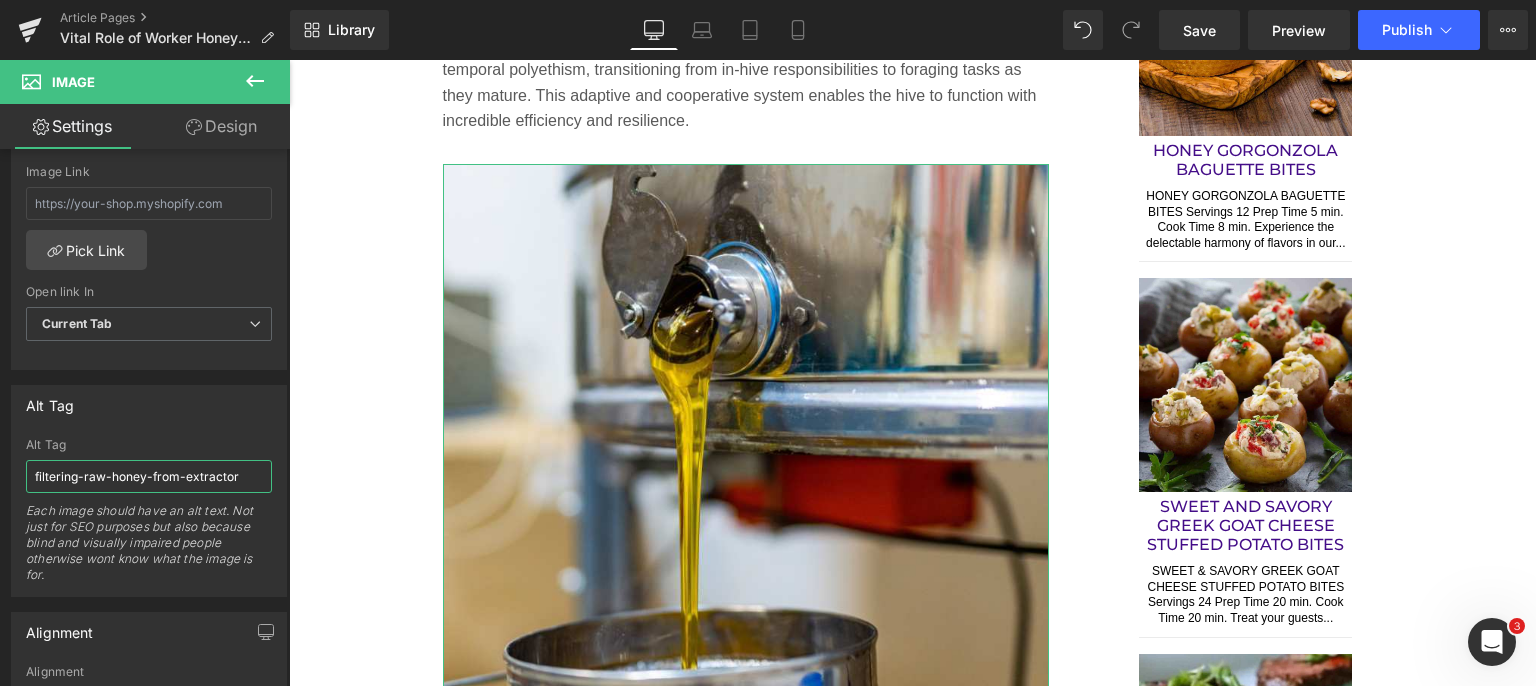 drag, startPoint x: 237, startPoint y: 467, endPoint x: 33, endPoint y: 466, distance: 204.00246 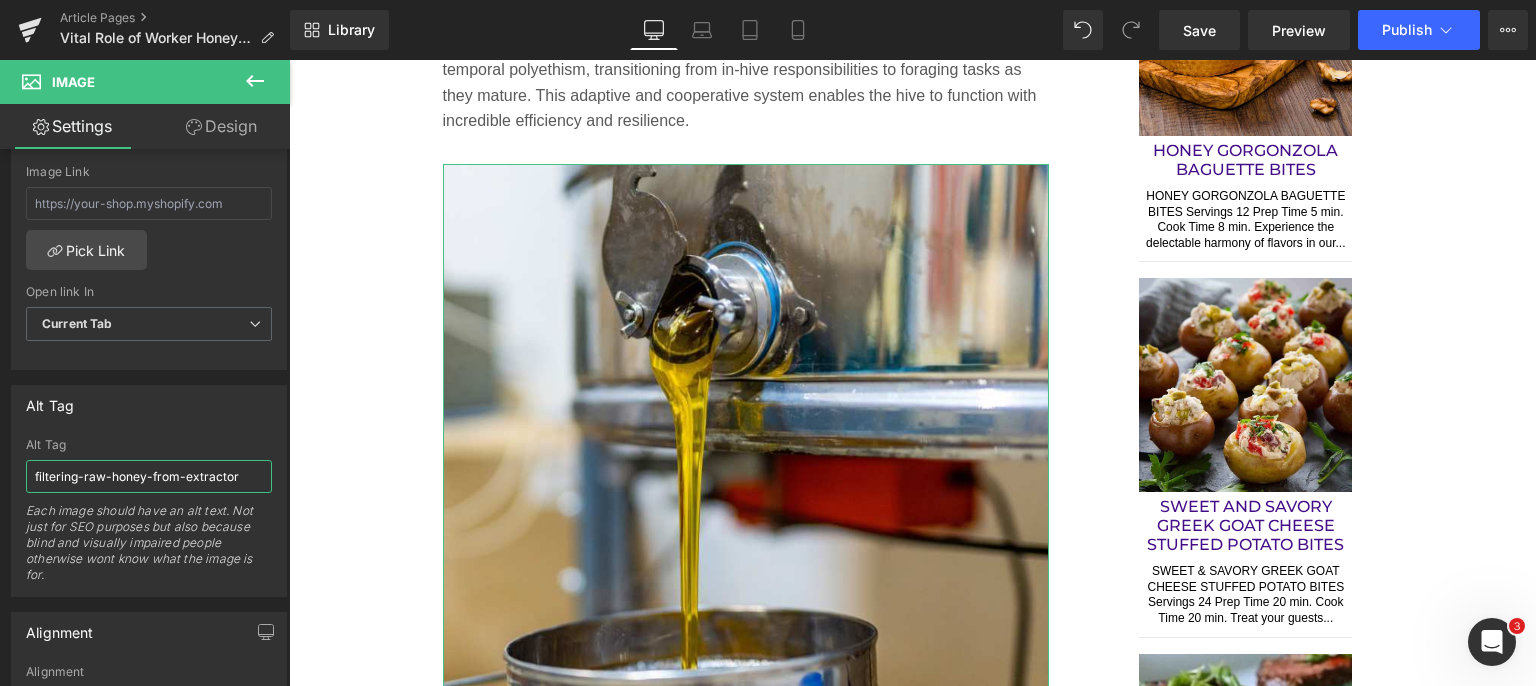 paste on "worker-honey-bee-collecting-pollen.jpg" 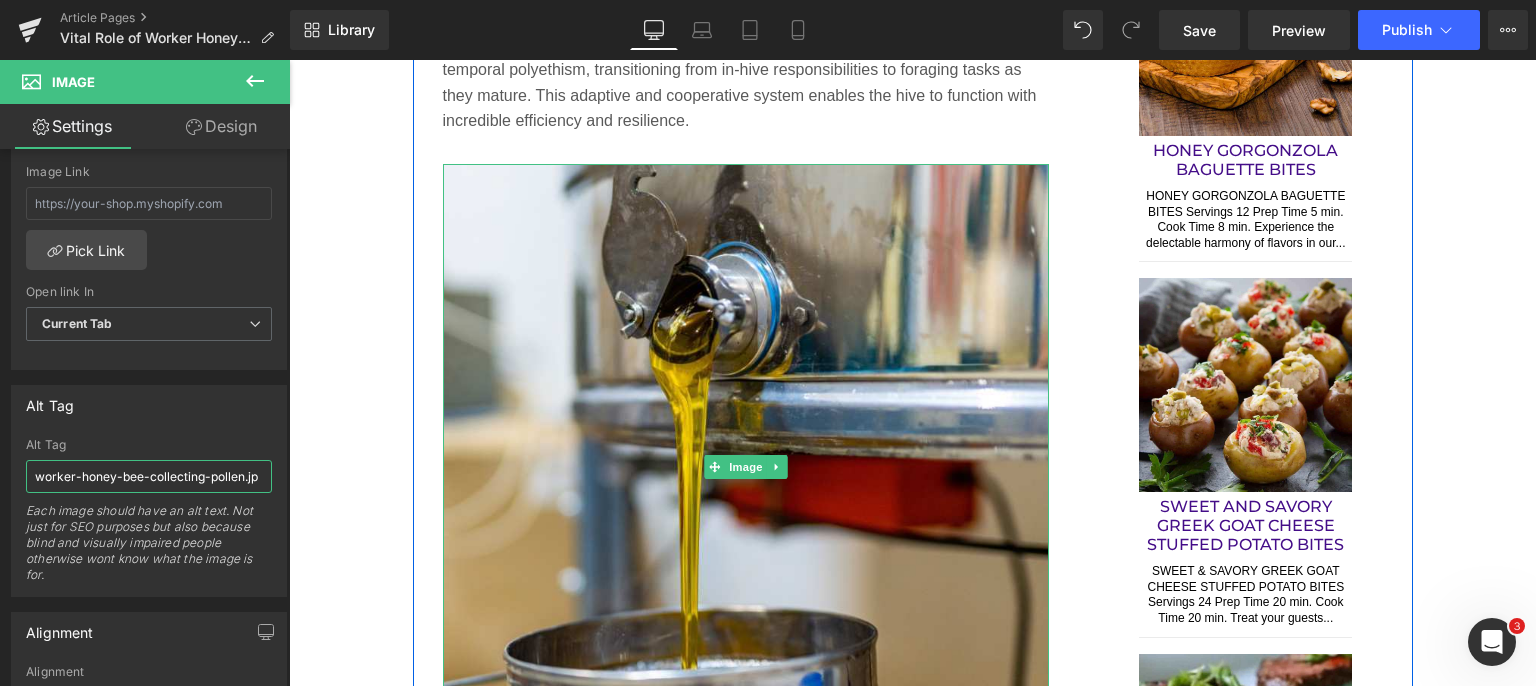 scroll, scrollTop: 0, scrollLeft: 0, axis: both 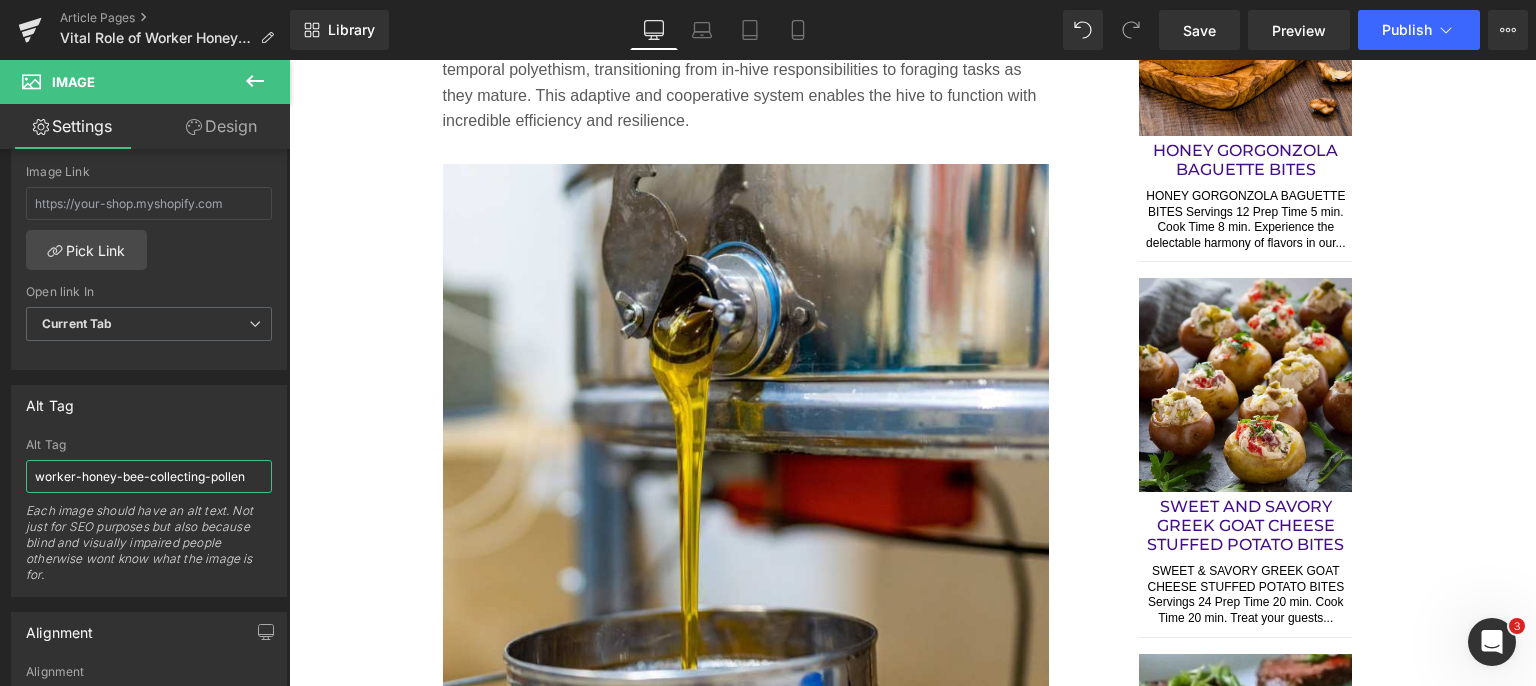type on "worker-honey-bee-collecting-pollen" 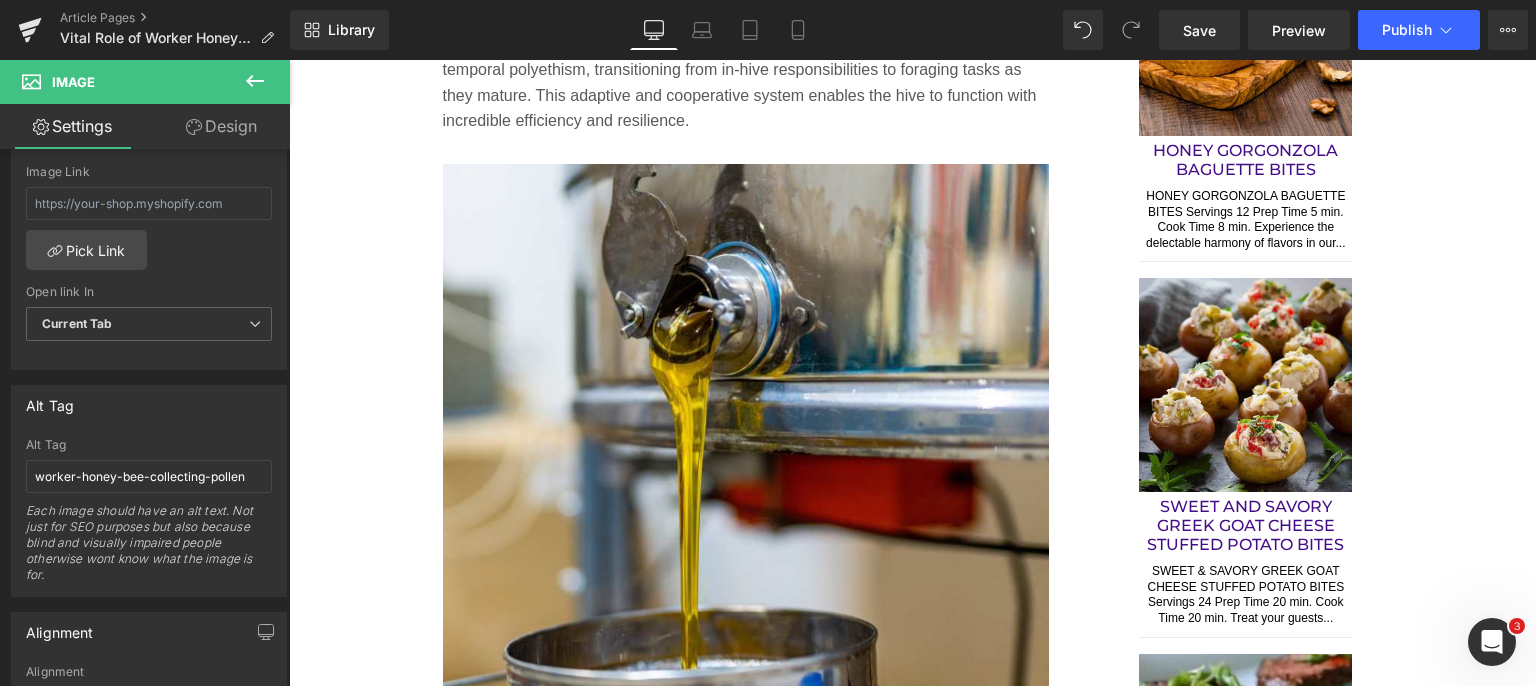 click on "Save" at bounding box center [1199, 30] 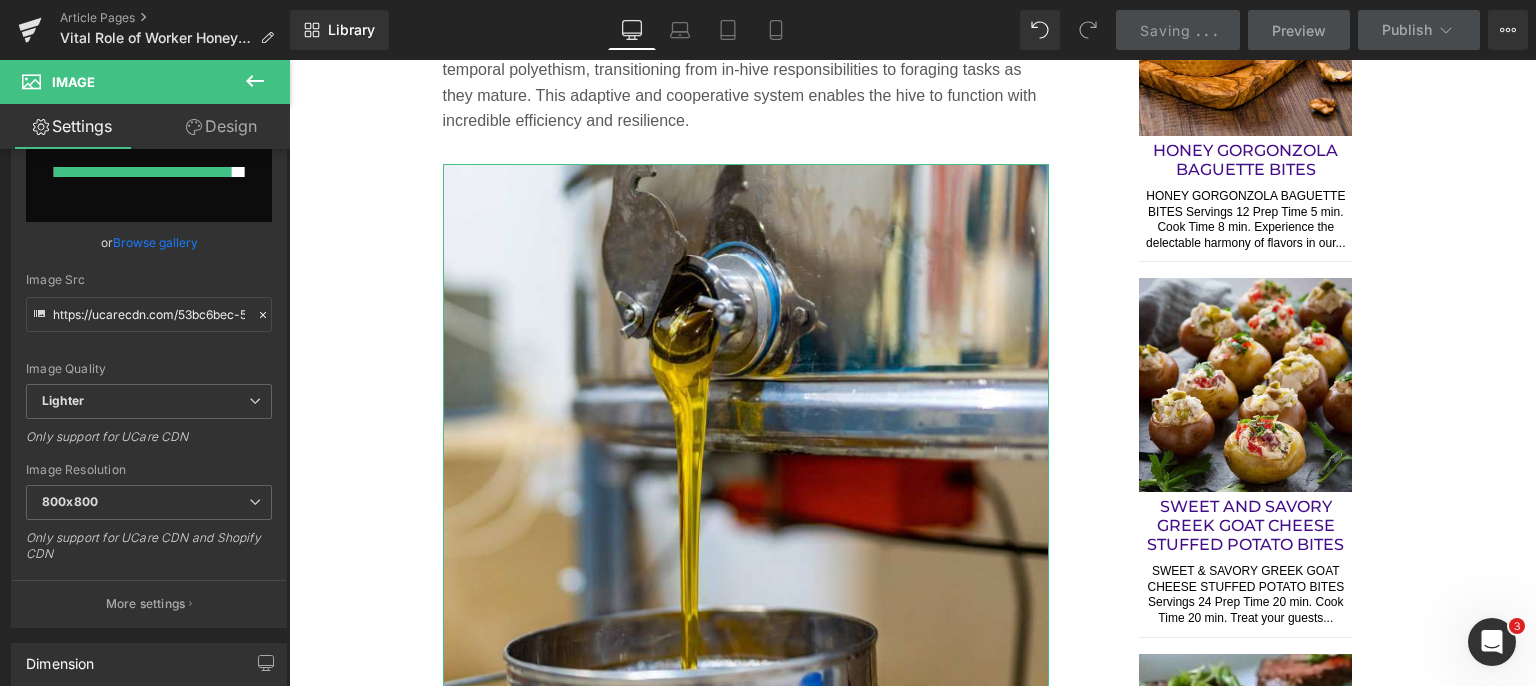 scroll, scrollTop: 0, scrollLeft: 0, axis: both 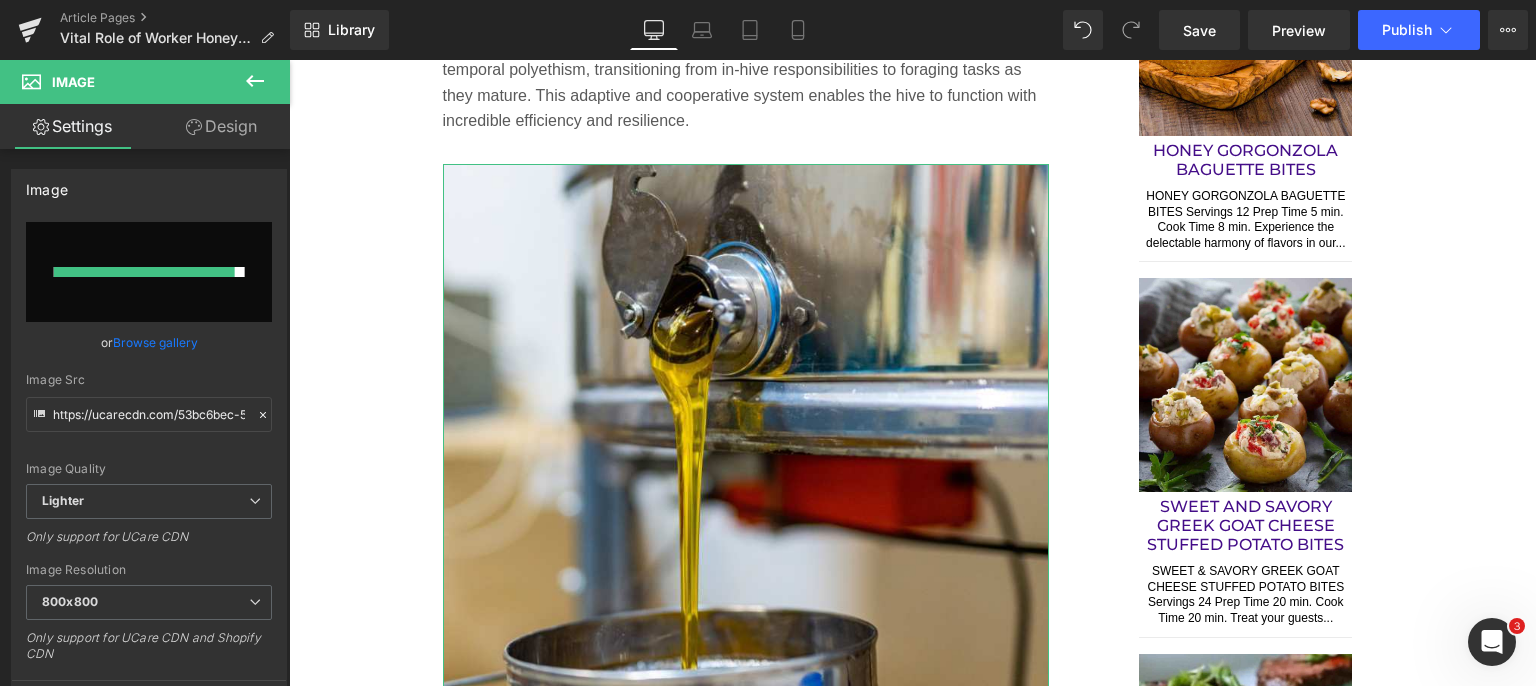 click at bounding box center (149, 272) 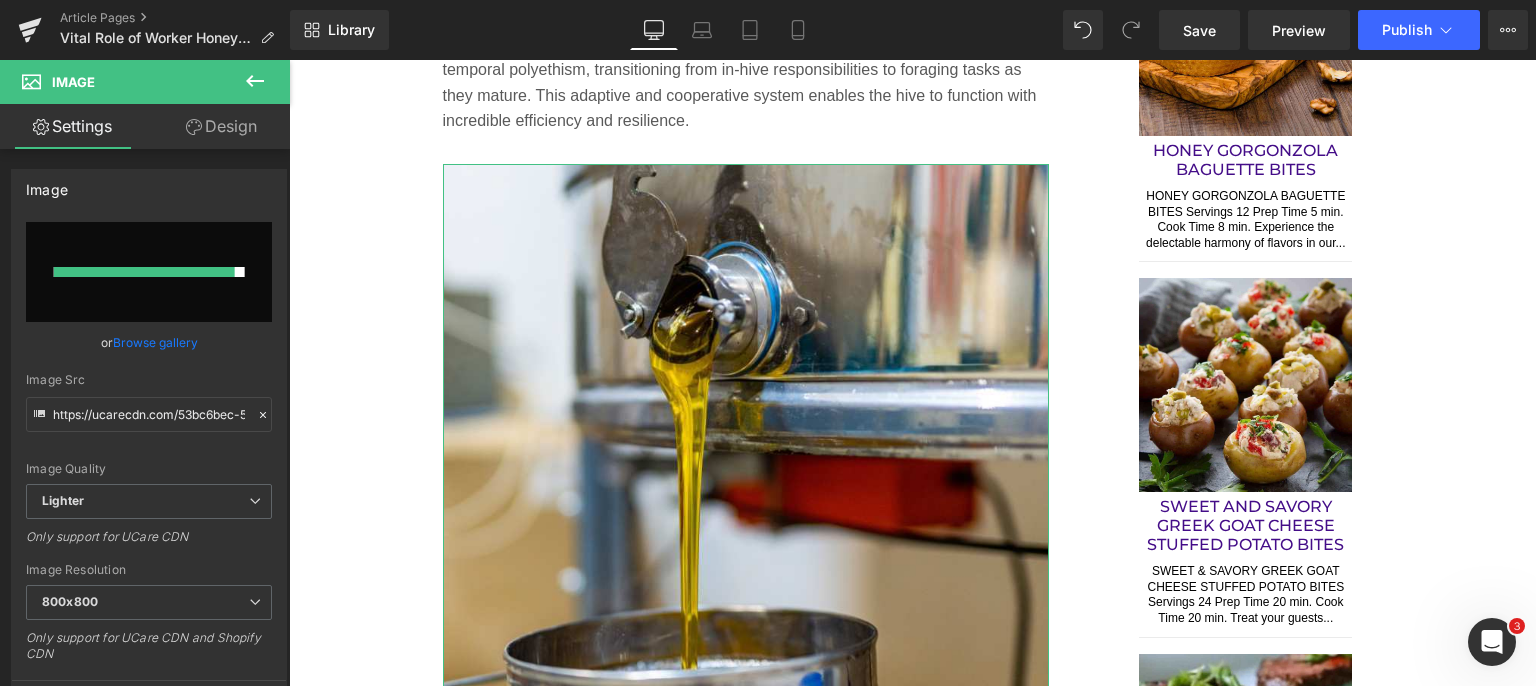 type on "C:\fakepath\worker-honey-bee-collecting-pollen.jpg" 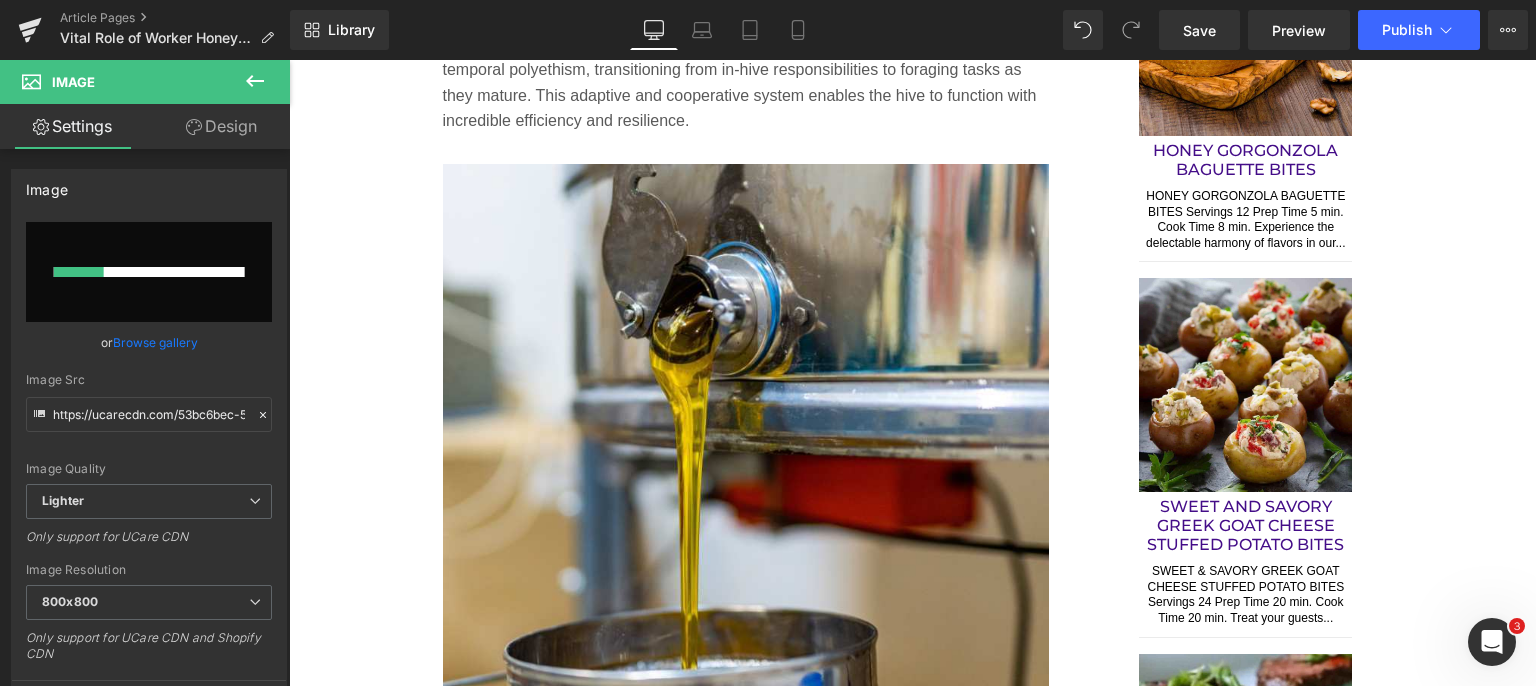 type 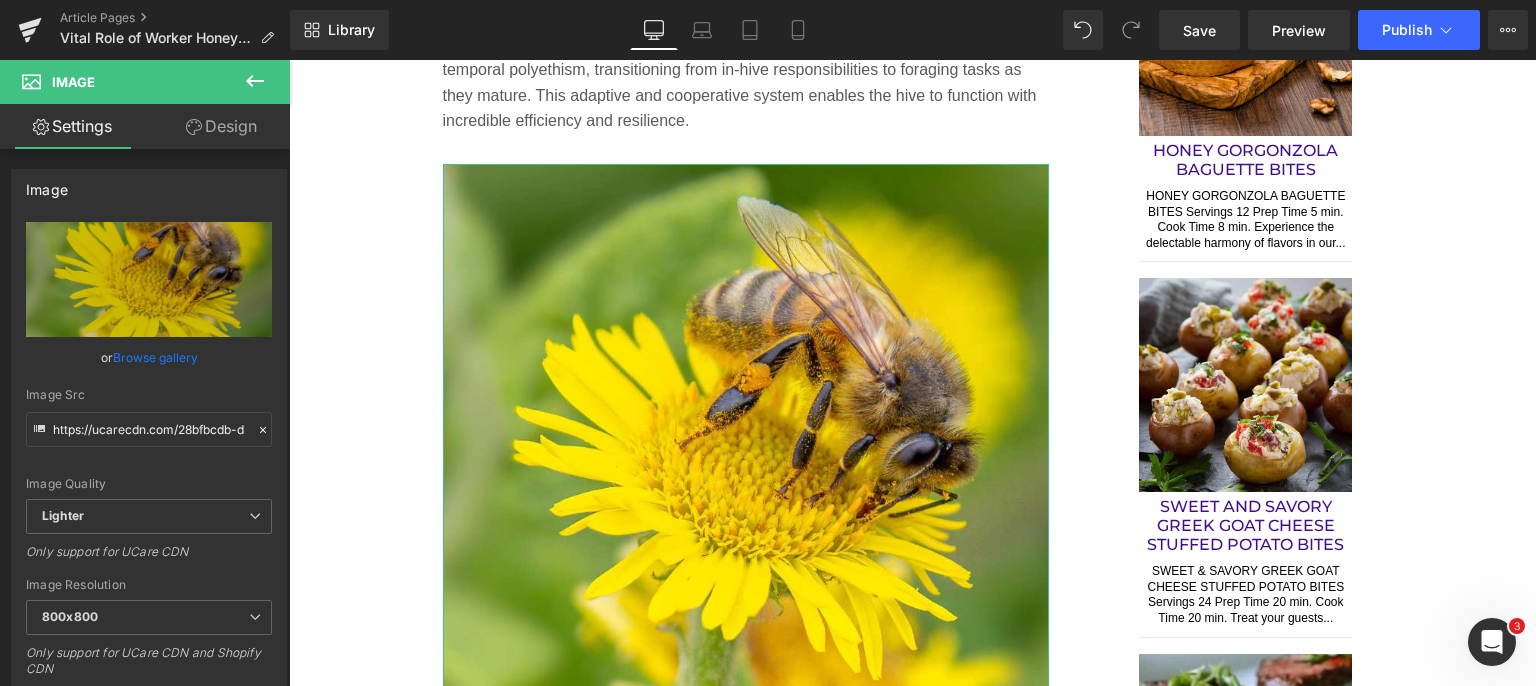 type on "https://ucarecdn.com/28bfbcdb-d370-44cd-8226-e822637af89b/-/format/auto/-/preview/800x800/-/quality/lighter/worker-honey-bee-collecting-pollen.jpg" 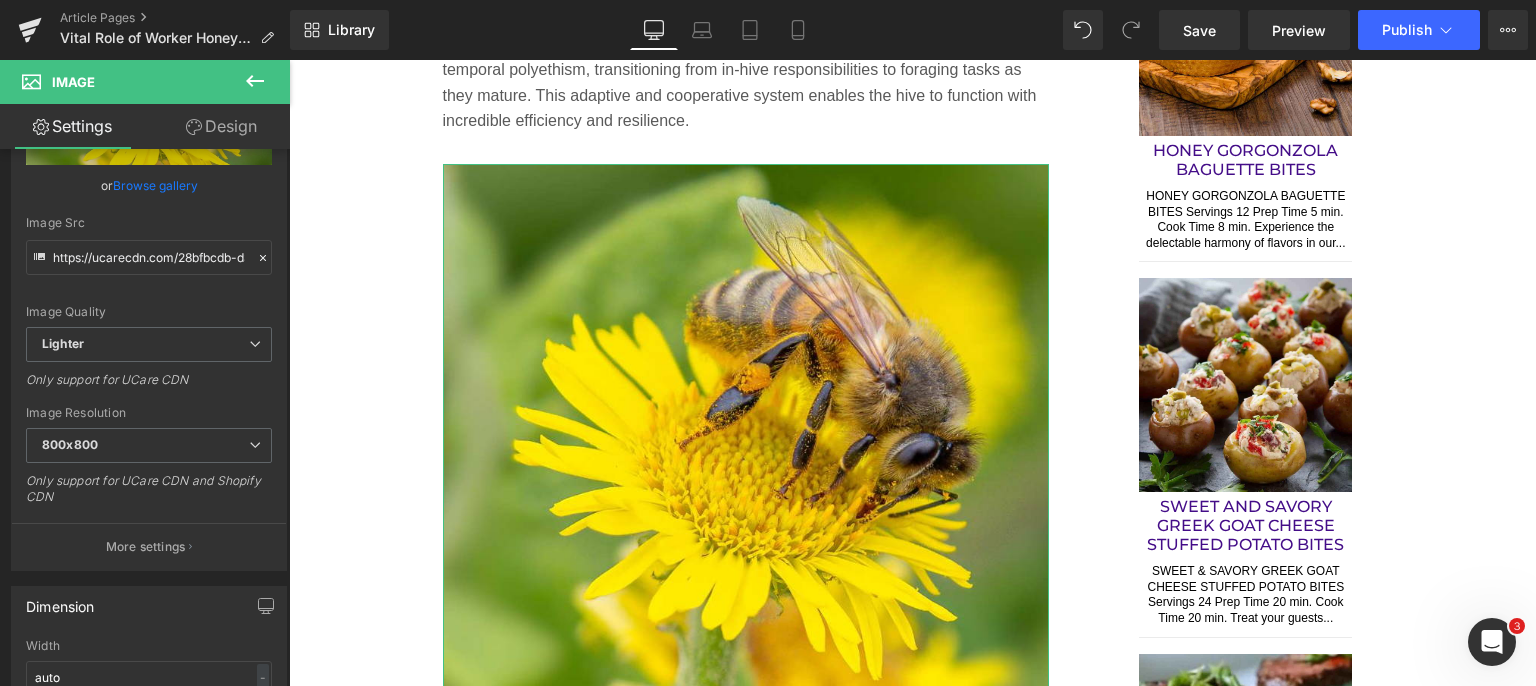 scroll, scrollTop: 300, scrollLeft: 0, axis: vertical 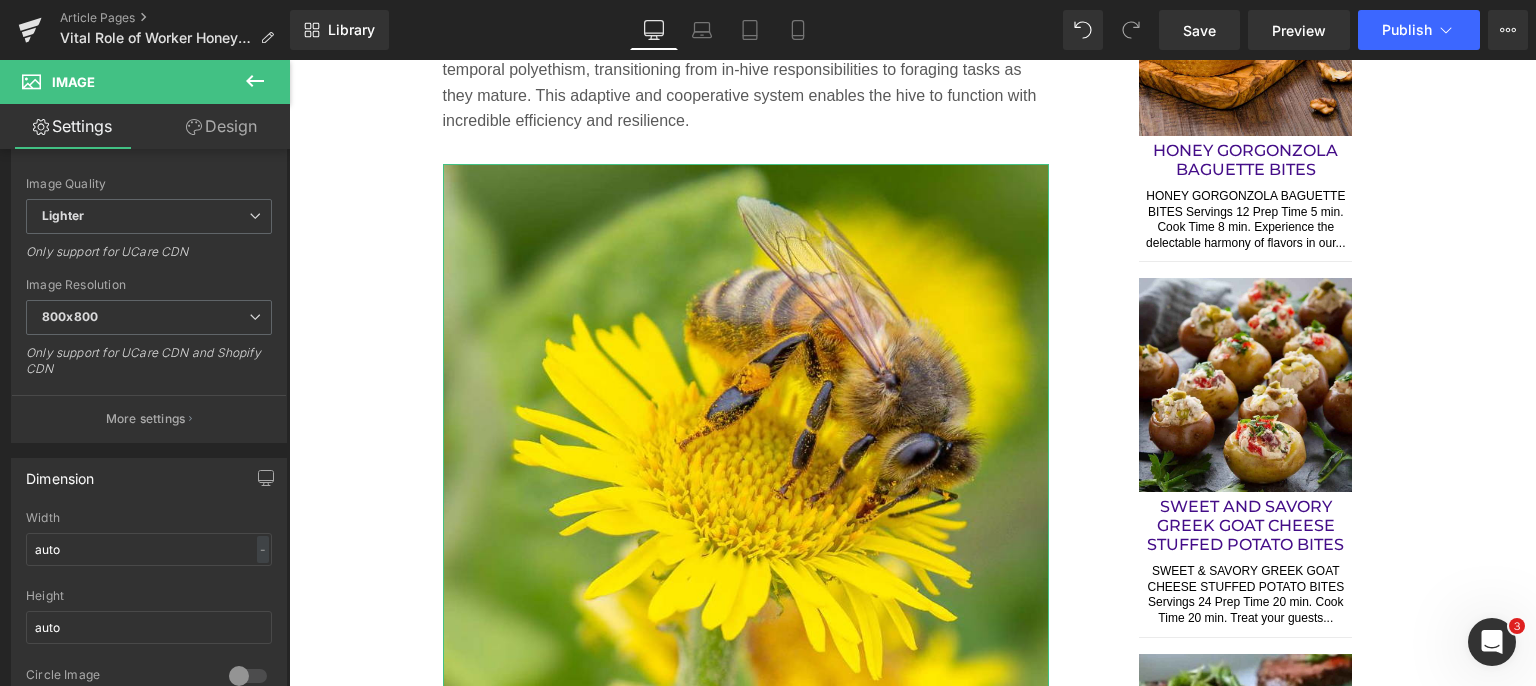 click on "More settings" at bounding box center (146, 419) 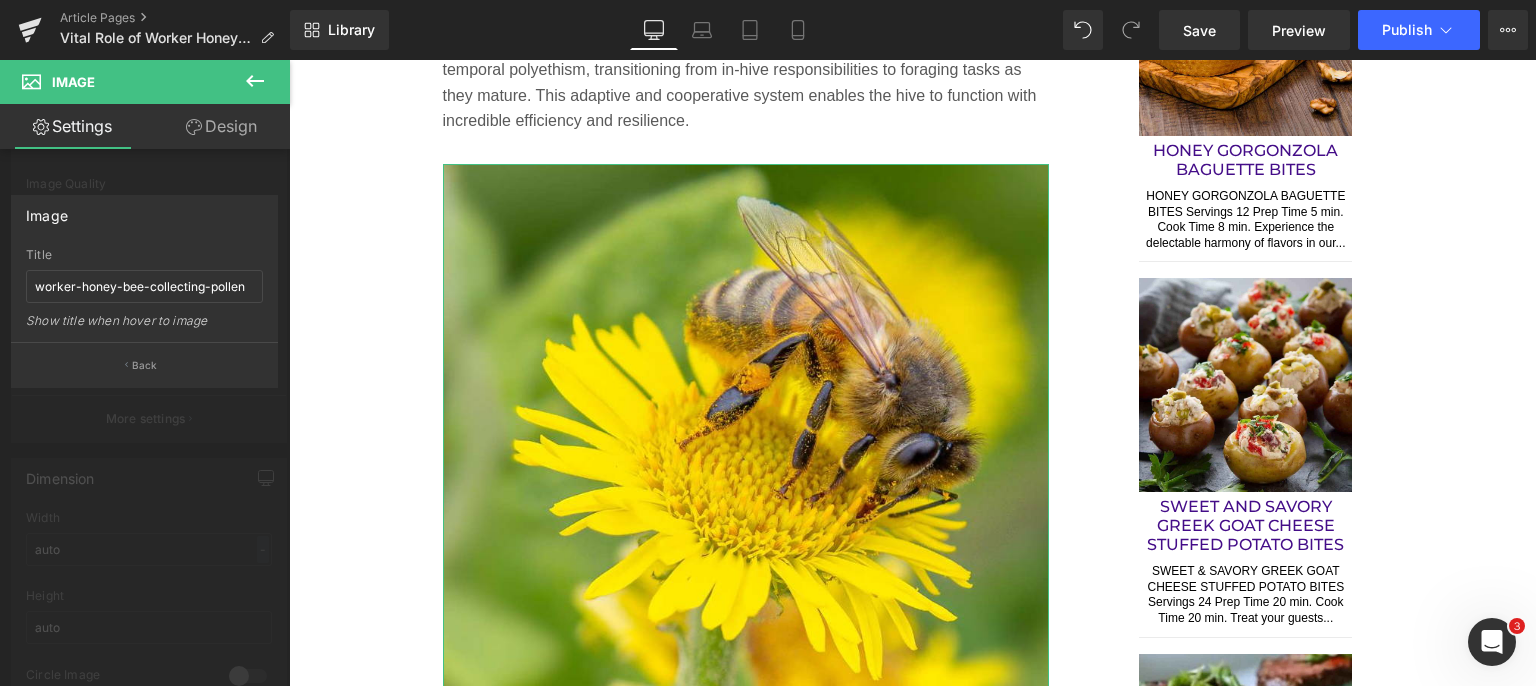 click on "Back" at bounding box center [144, 364] 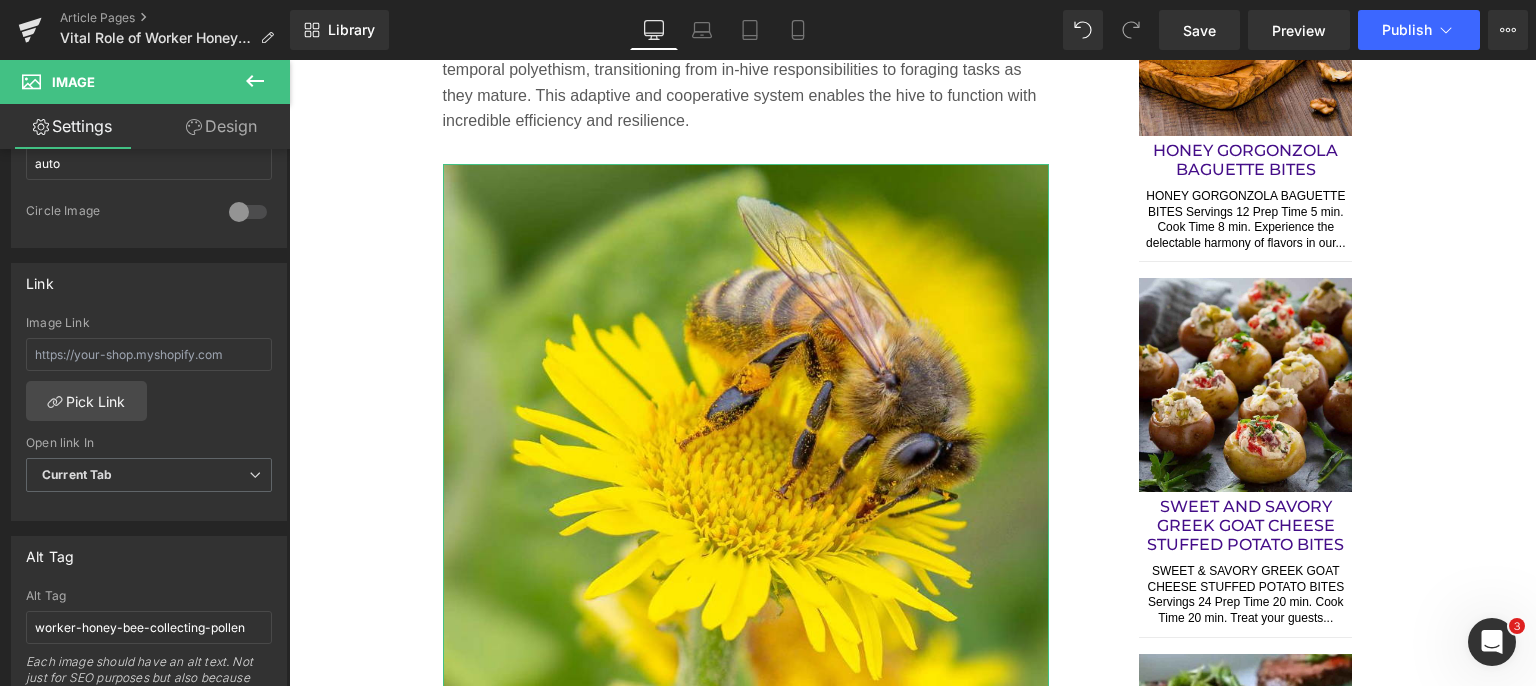 scroll, scrollTop: 800, scrollLeft: 0, axis: vertical 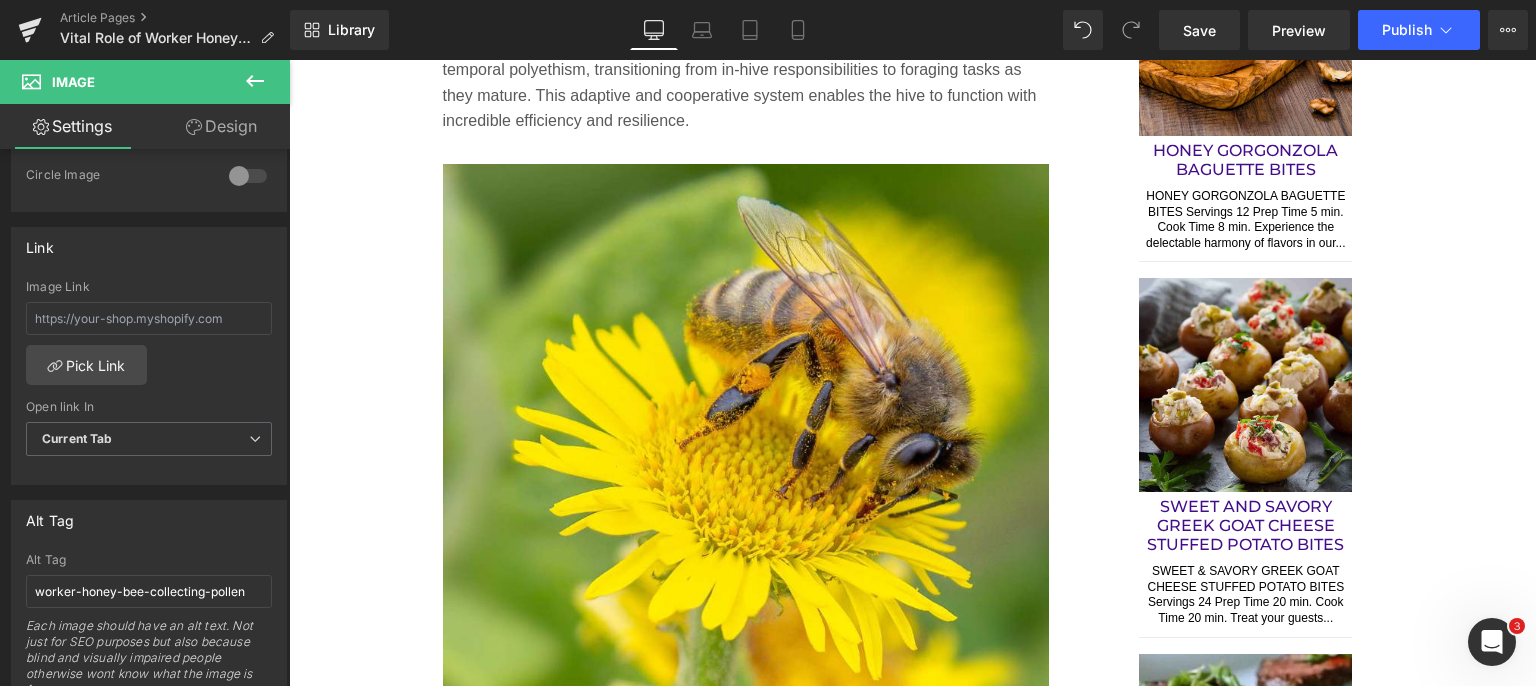 click on "Save" at bounding box center [1199, 30] 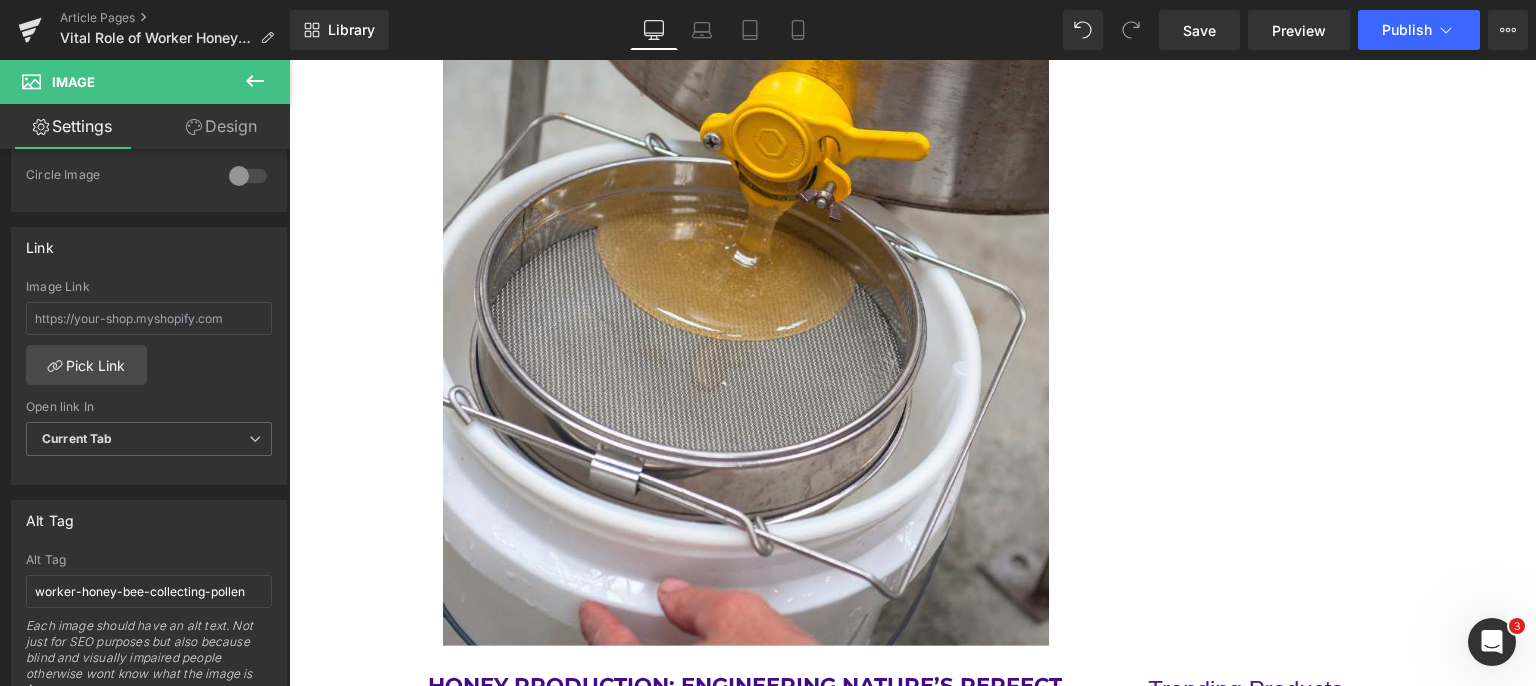 scroll, scrollTop: 3111, scrollLeft: 0, axis: vertical 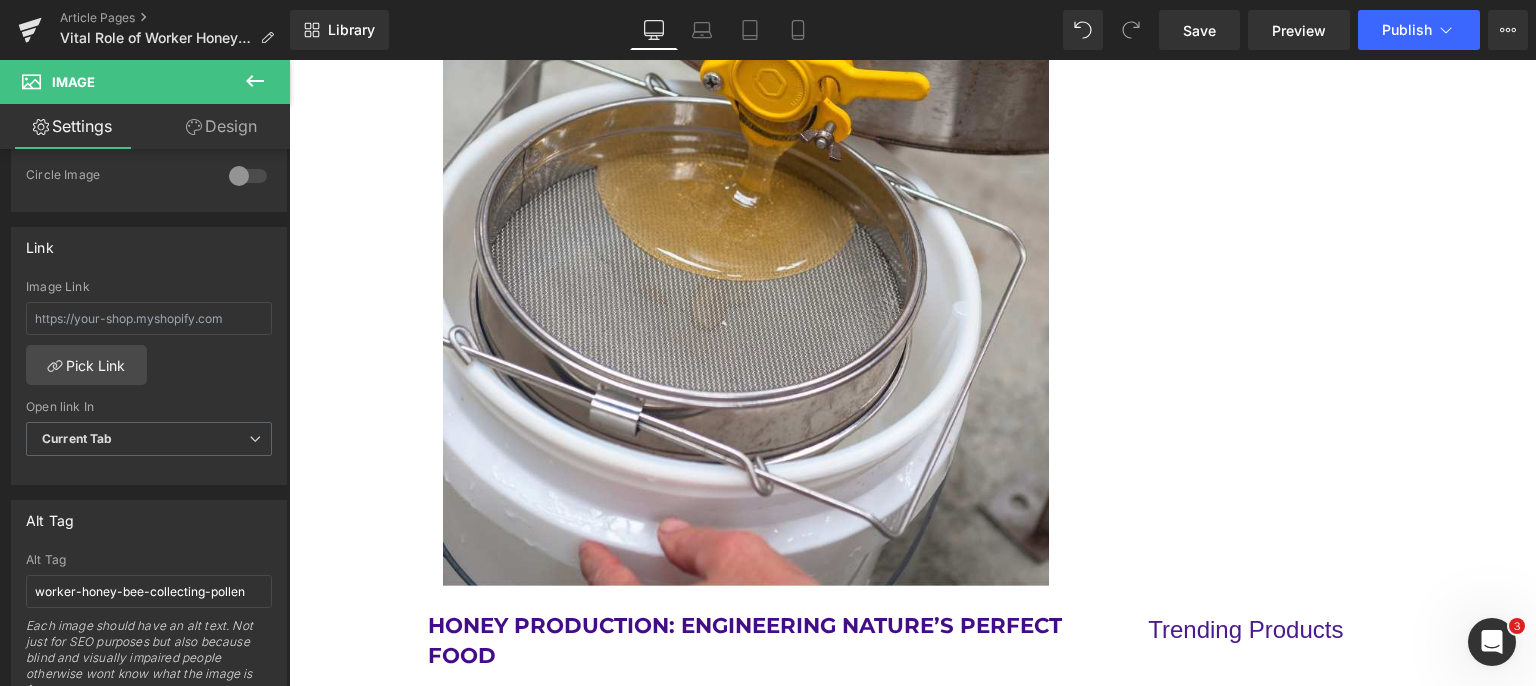 click at bounding box center (746, 282) 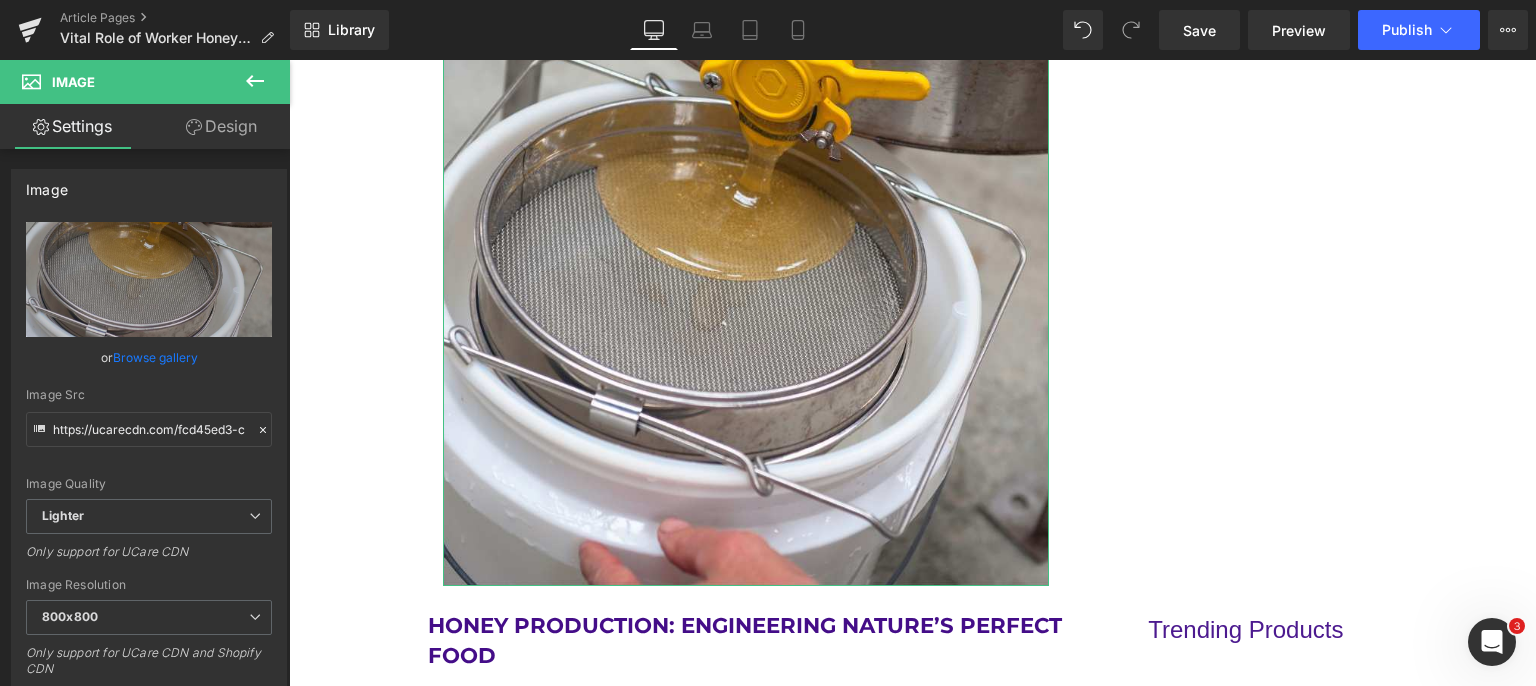 click on "Replace Image" at bounding box center [0, 0] 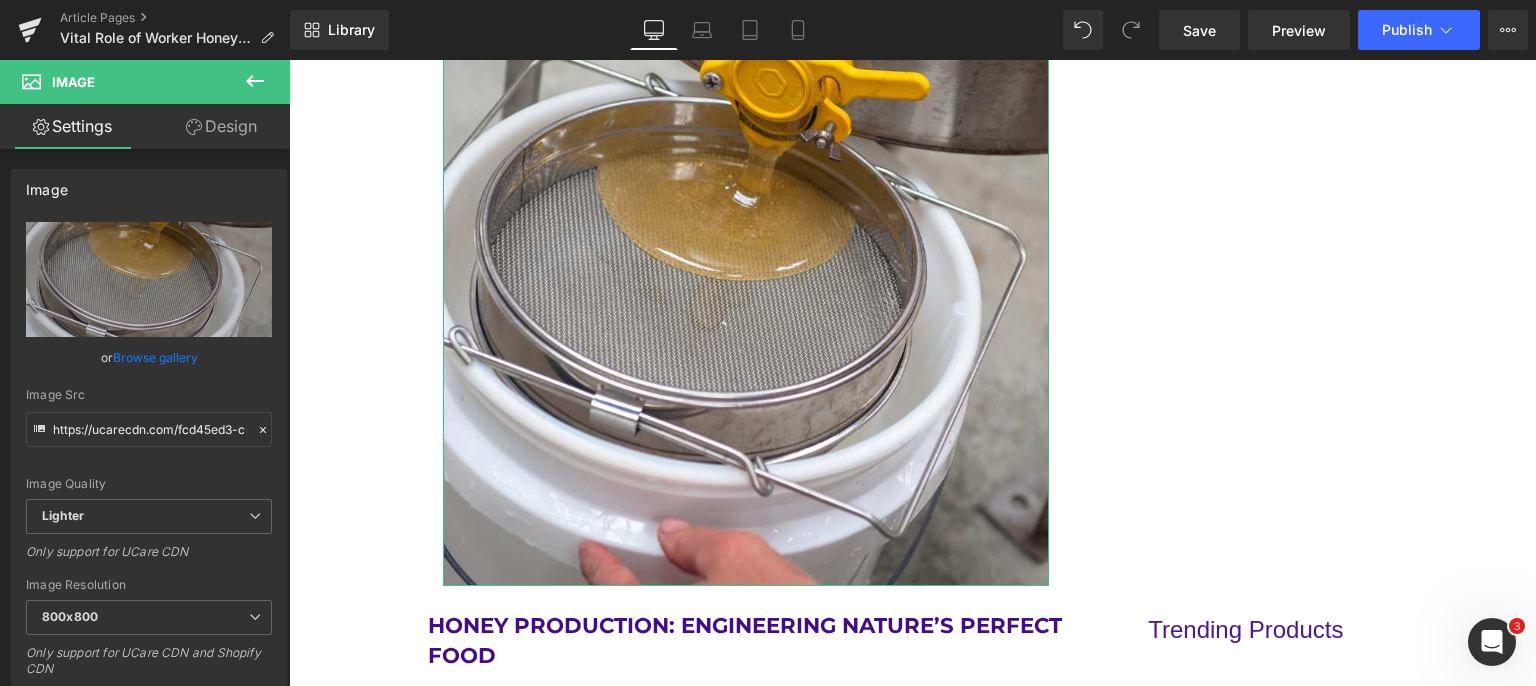 type on "C:\fakepath\worker-honey-bee-corbiculae-pollen-baskets.jpg" 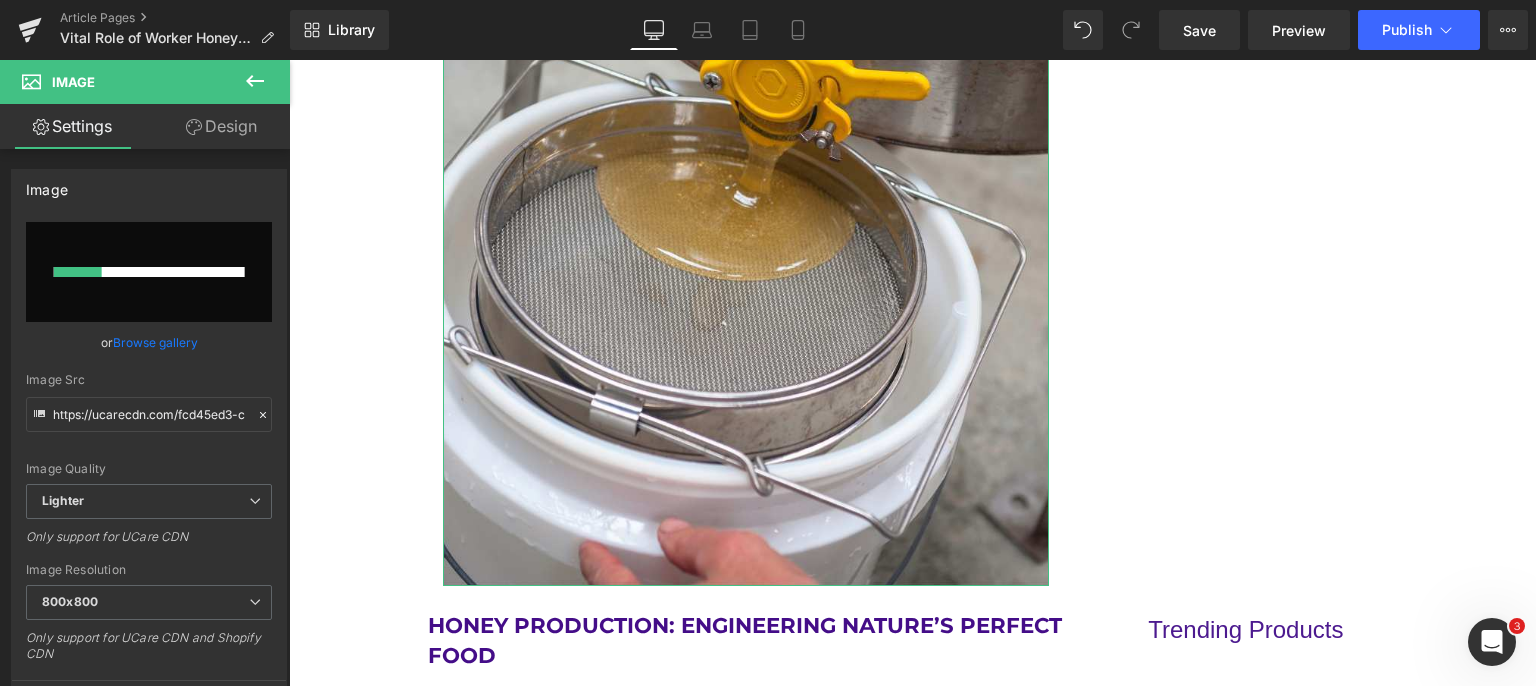 type 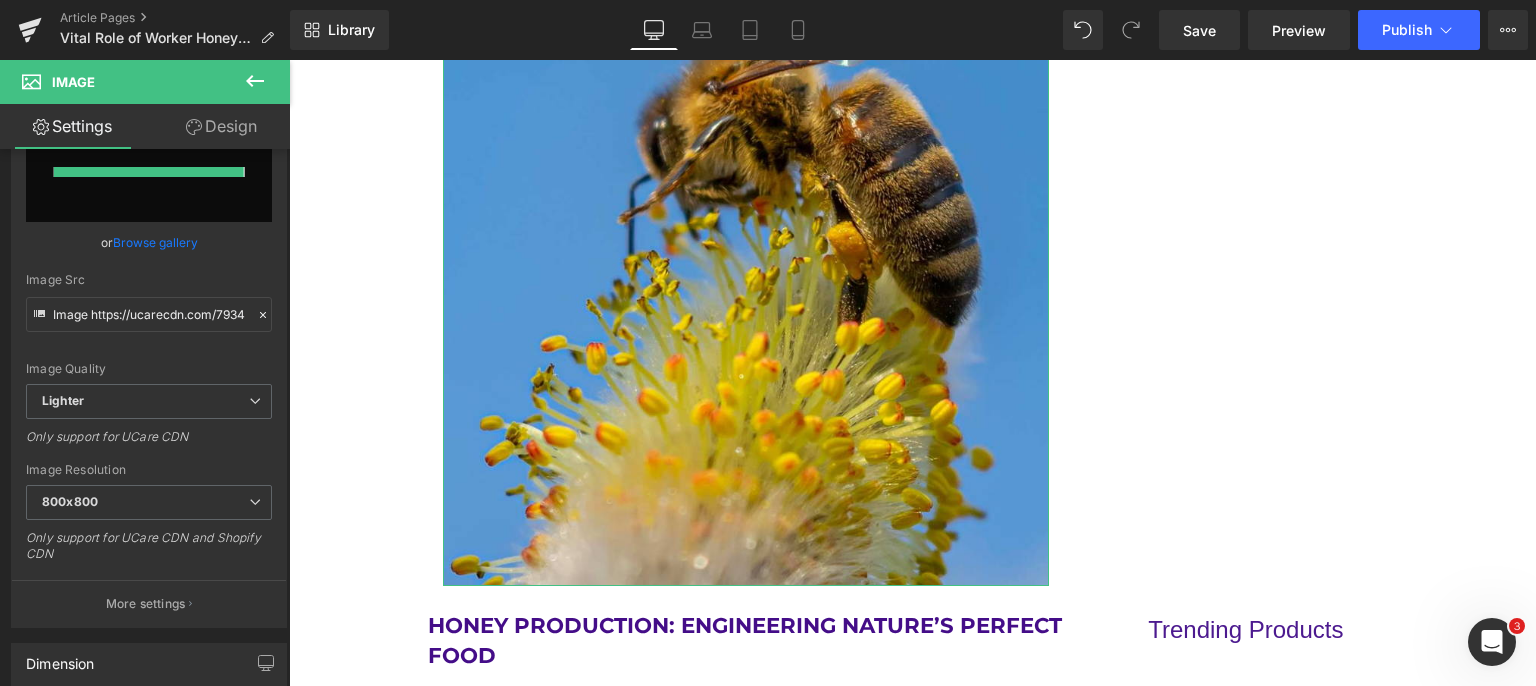 scroll, scrollTop: 114, scrollLeft: 0, axis: vertical 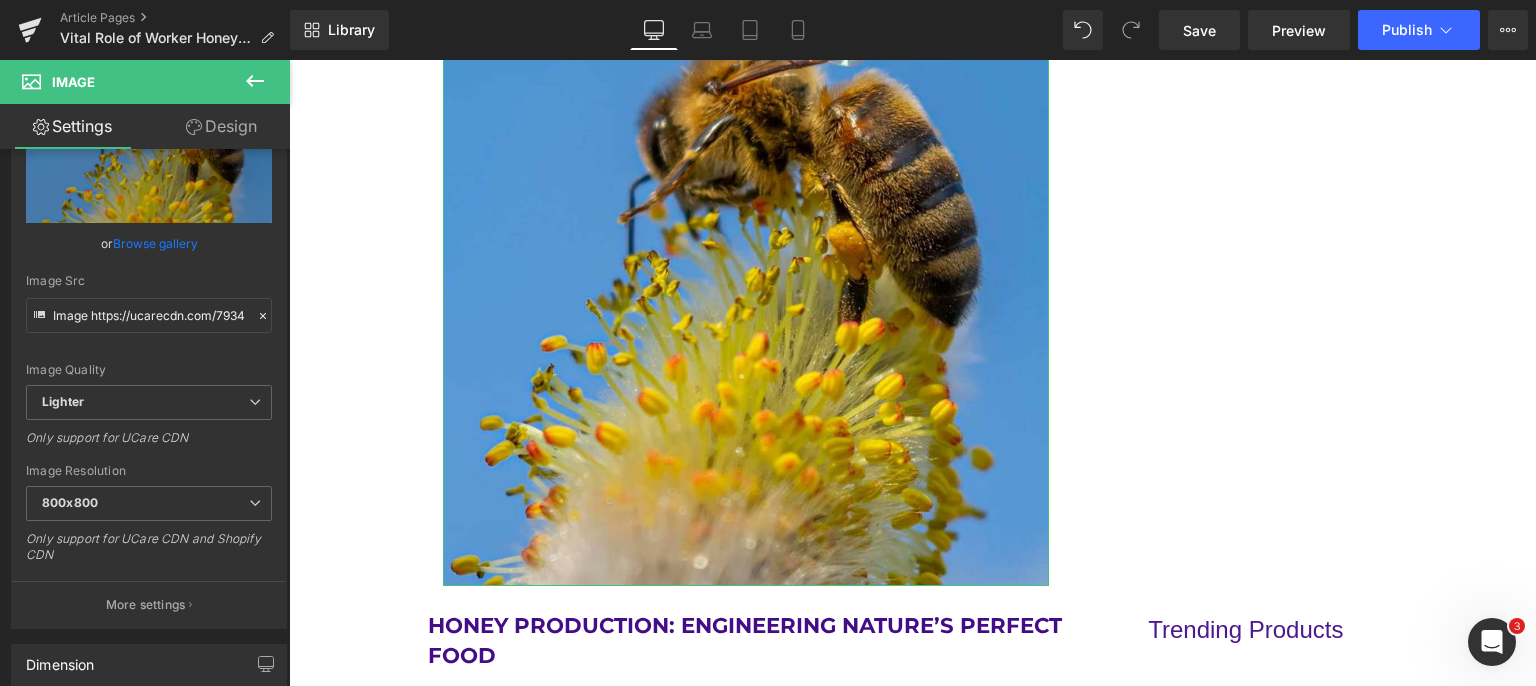 type on "https://ucarecdn.com/7934401e-c3e1-4cc7-9c23-6369502f868f/-/format/auto/-/preview/800x800/-/quality/lighter/worker-honey-bee-corbiculae-pollen-baskets.jpg" 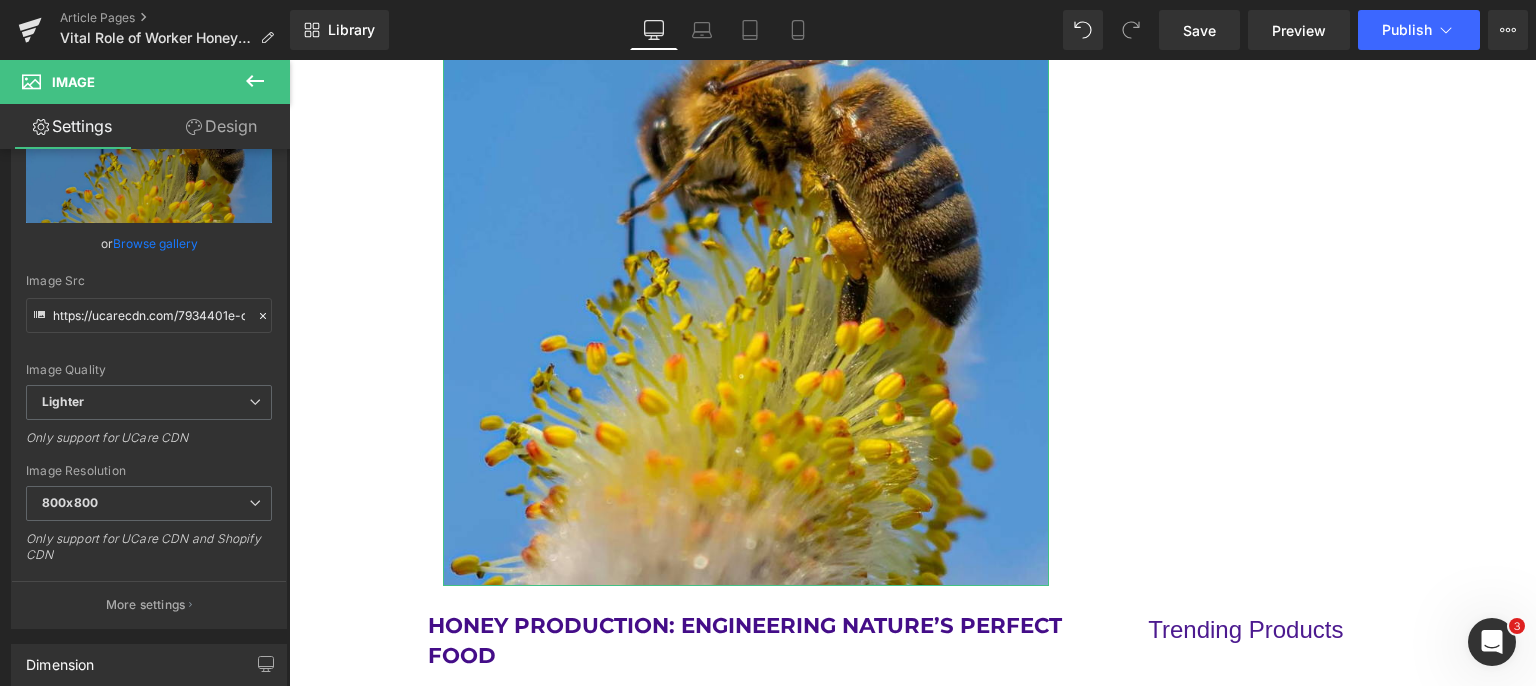 click on "More settings" at bounding box center (146, 605) 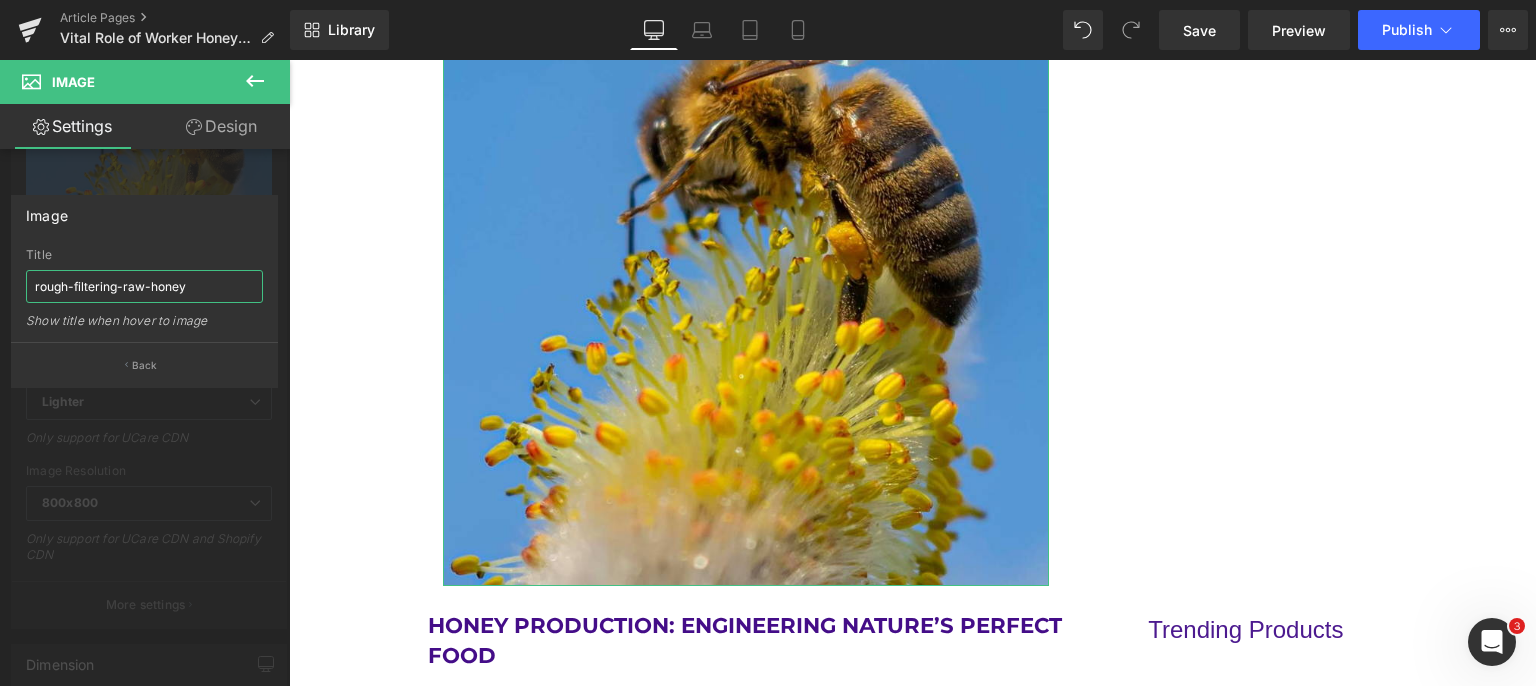 drag, startPoint x: 203, startPoint y: 288, endPoint x: 0, endPoint y: 285, distance: 203.02217 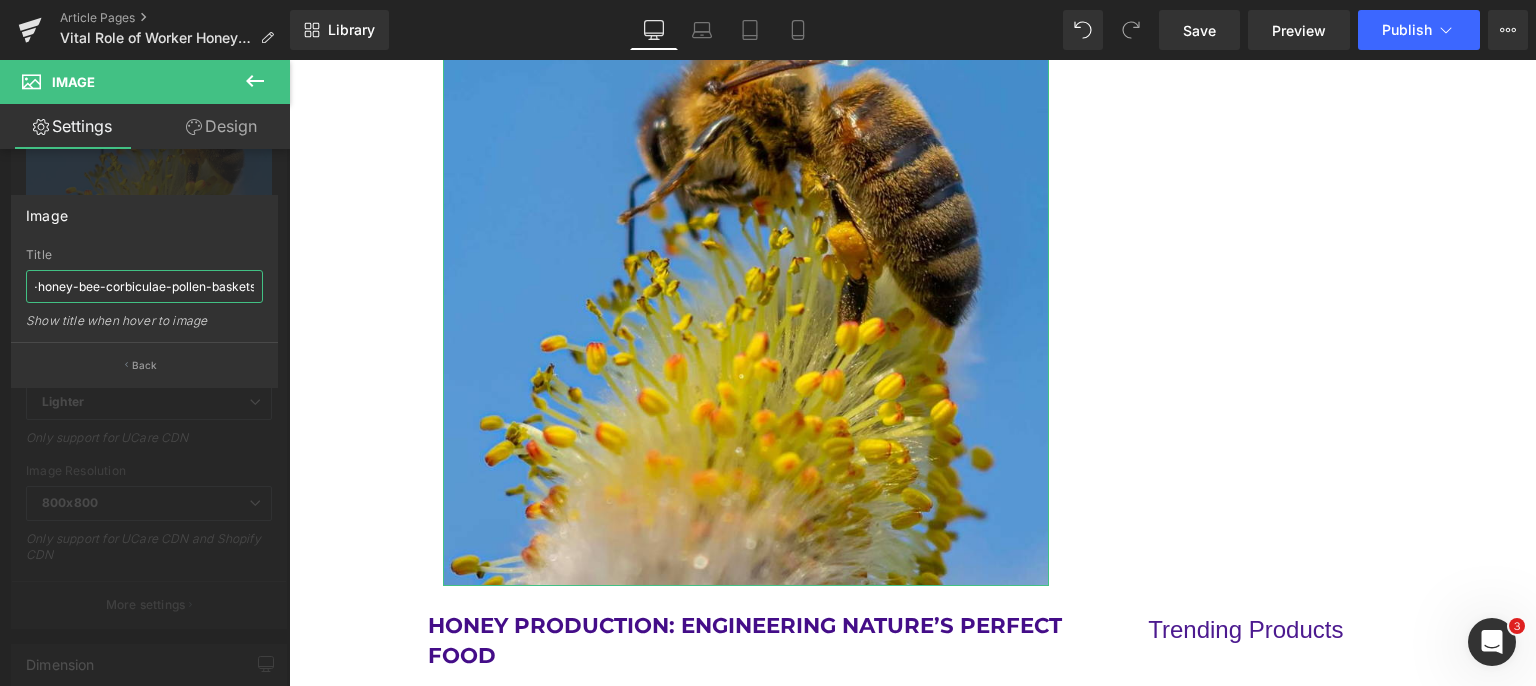 scroll, scrollTop: 0, scrollLeft: 41, axis: horizontal 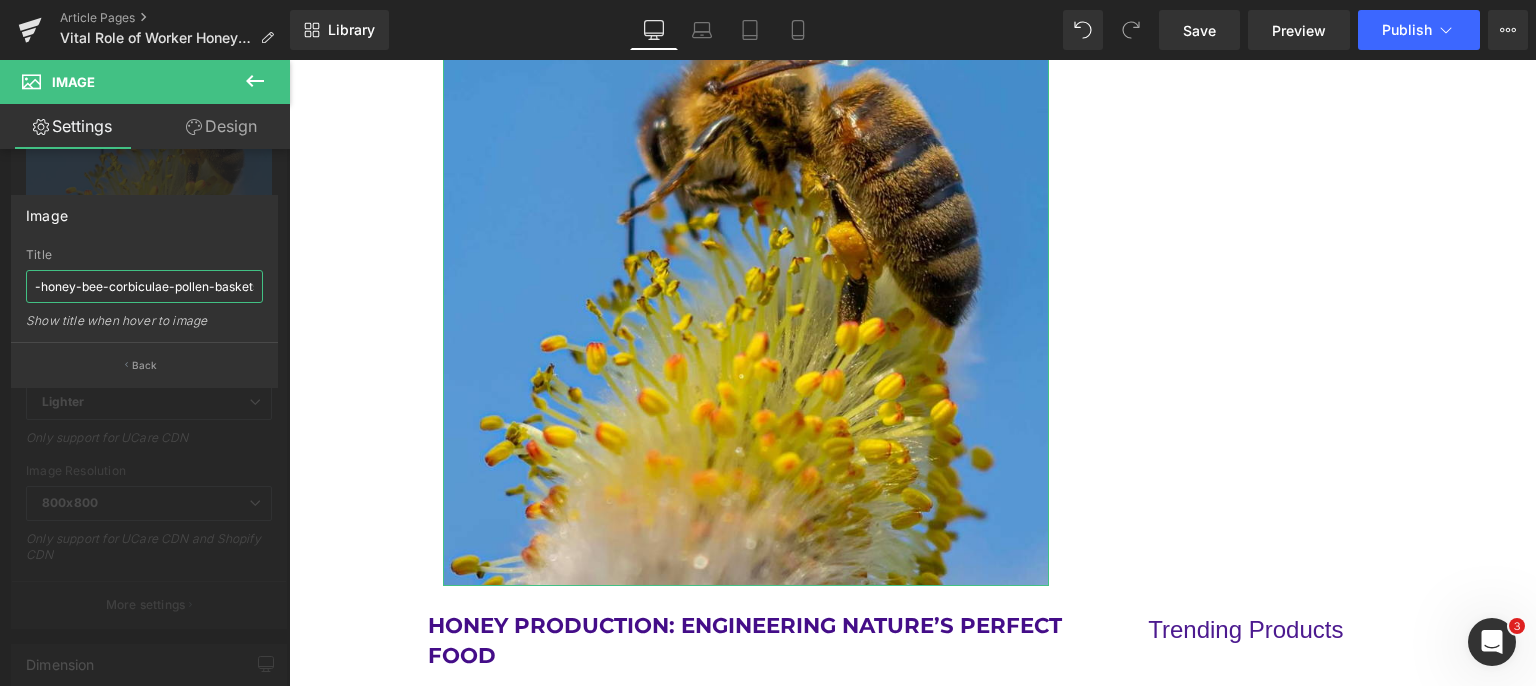 type on "worker-honey-bee-corbiculae-pollen-baskets" 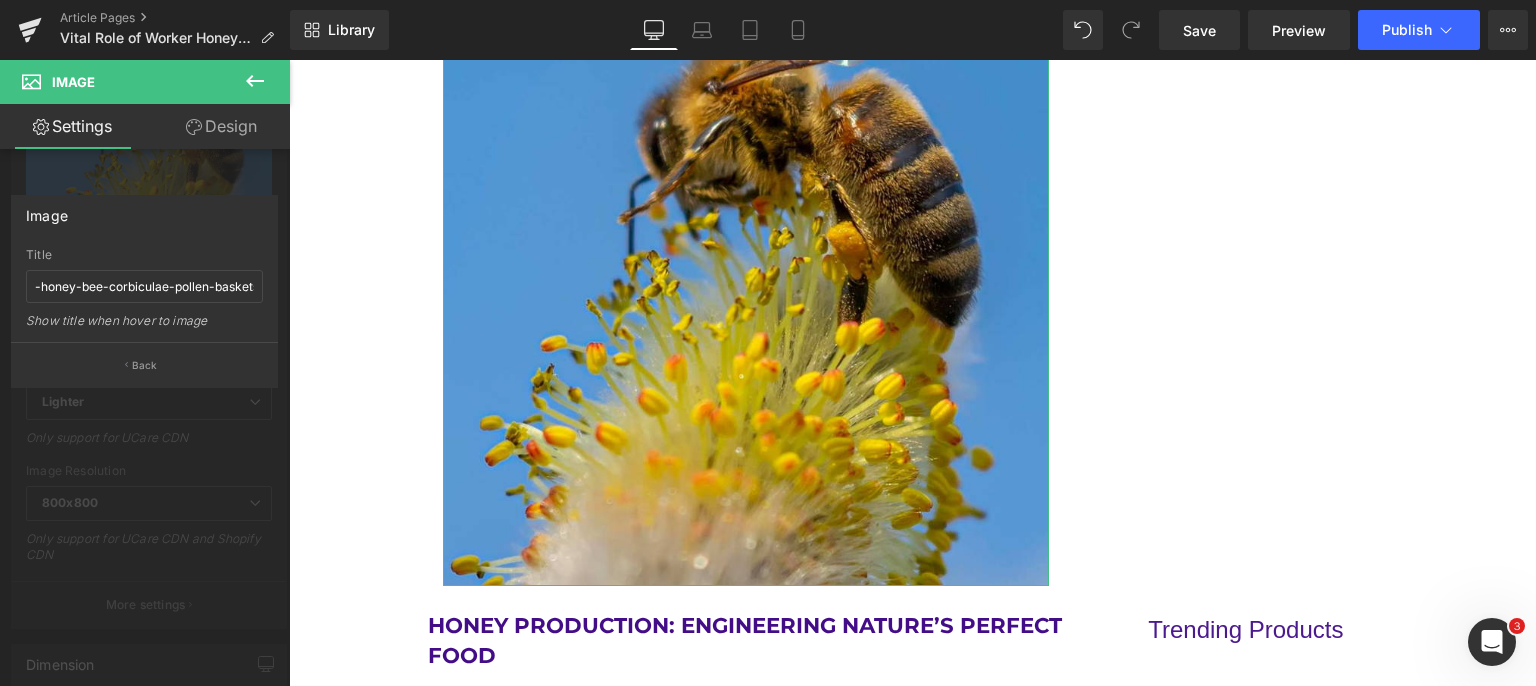 scroll, scrollTop: 0, scrollLeft: 0, axis: both 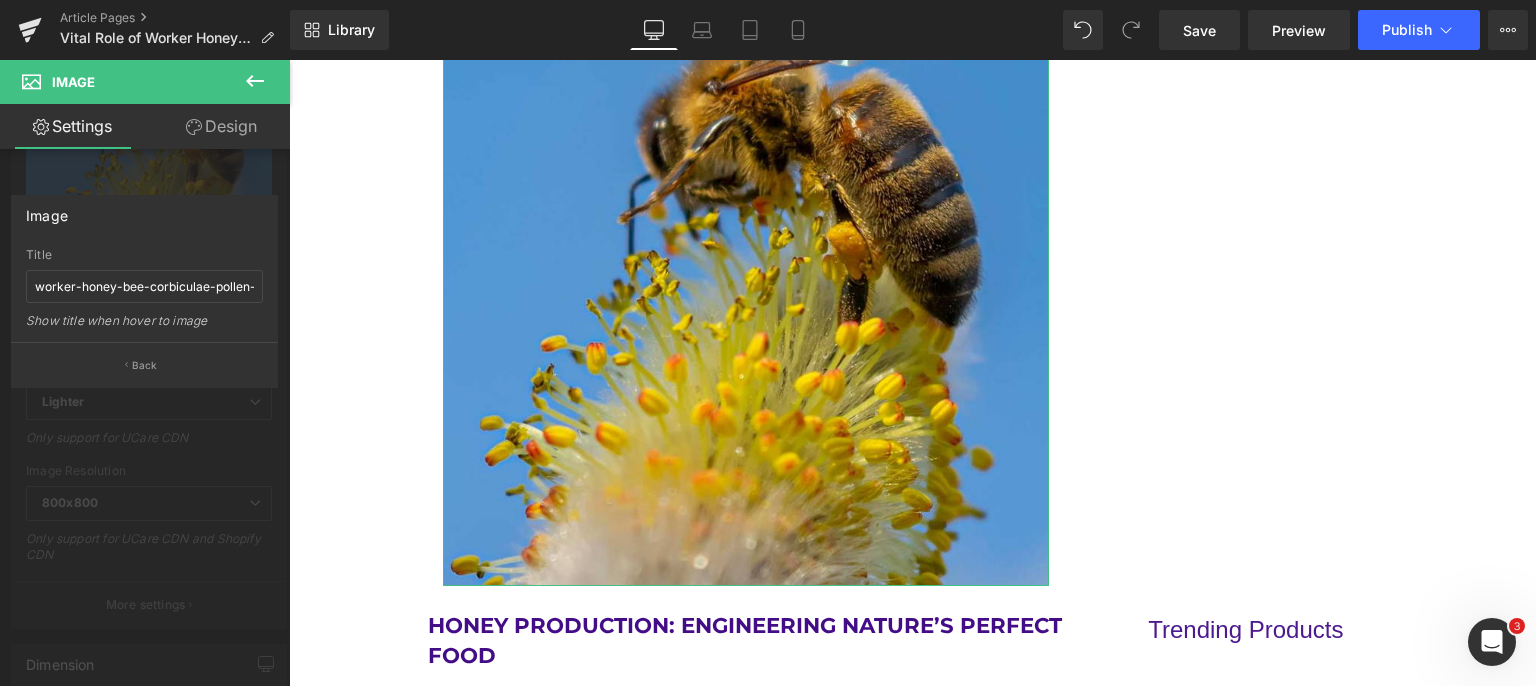 click on "Back" at bounding box center [145, 365] 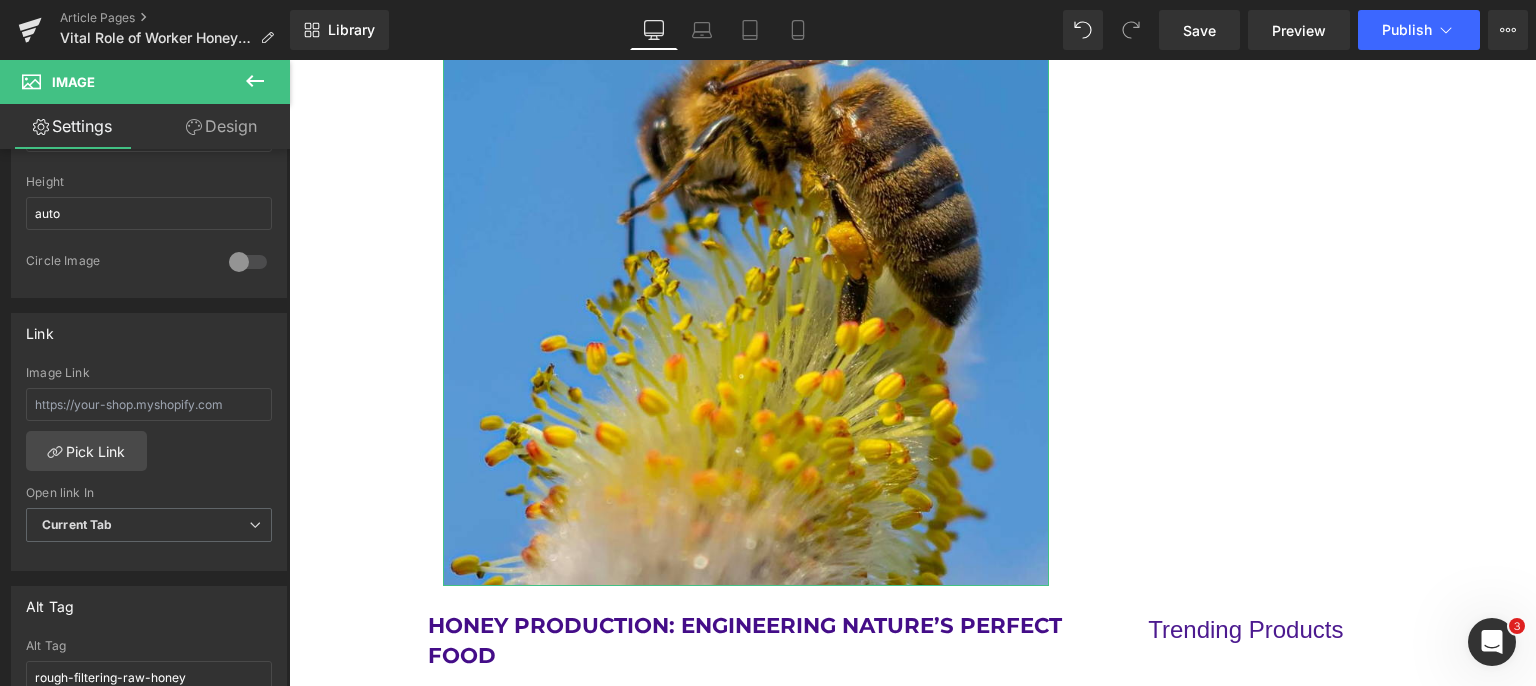scroll, scrollTop: 914, scrollLeft: 0, axis: vertical 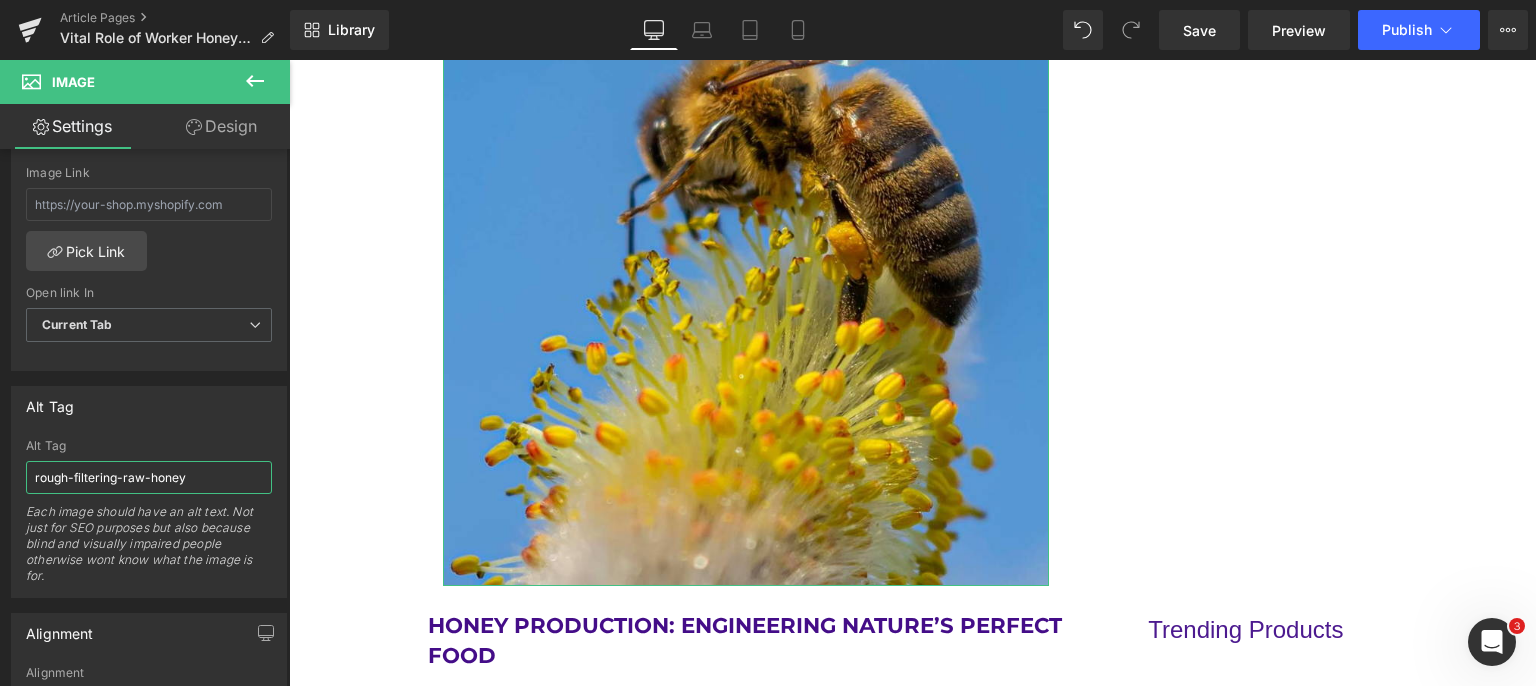 drag, startPoint x: 205, startPoint y: 469, endPoint x: 0, endPoint y: 483, distance: 205.4775 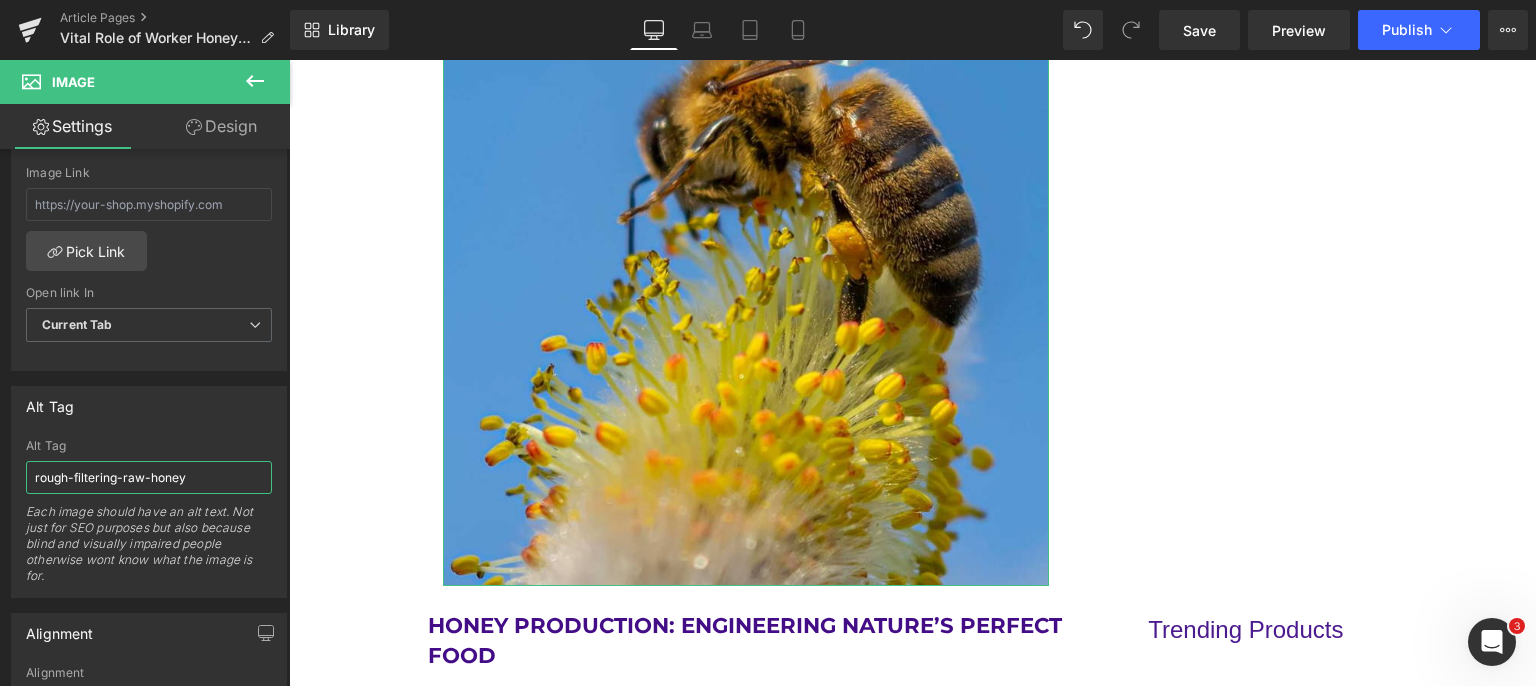 paste on "worker-honey-bee-corbiculae-pollen-baskets.jpg" 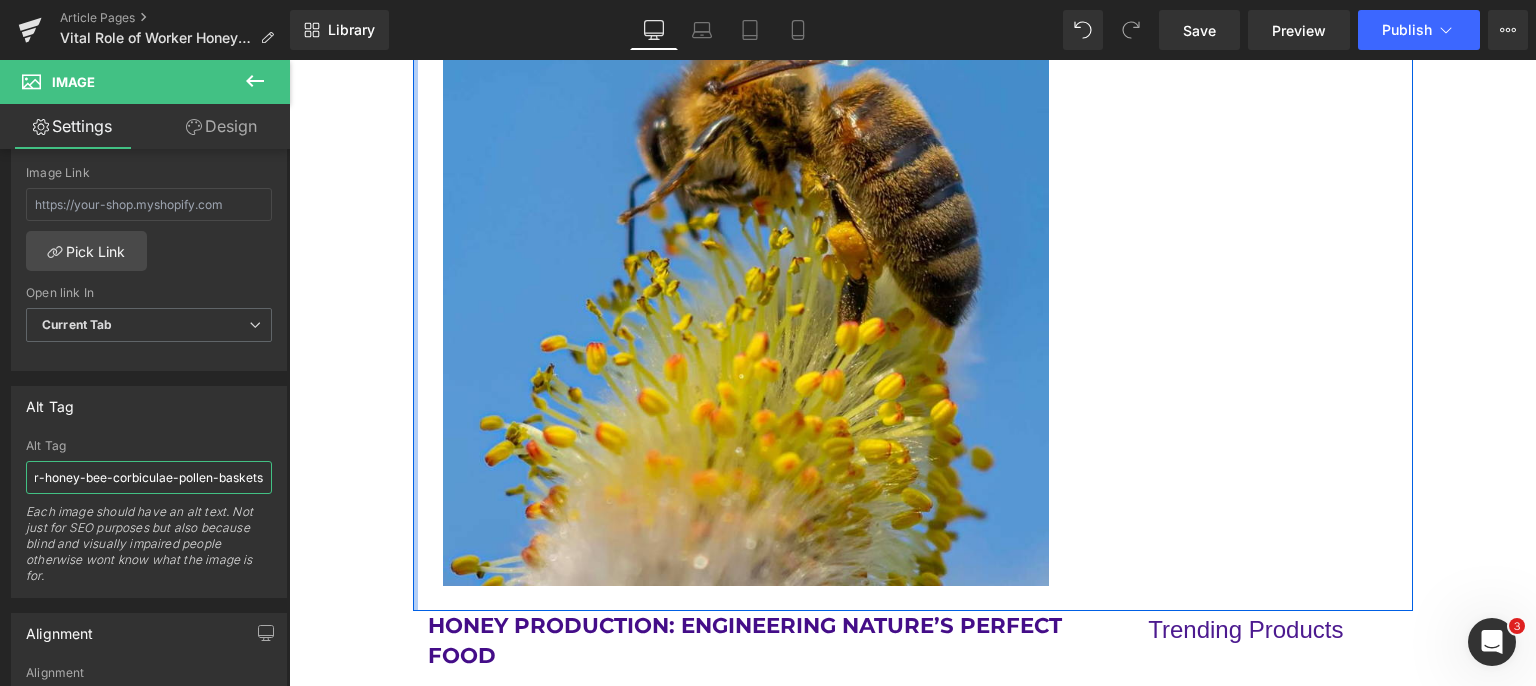 scroll, scrollTop: 0, scrollLeft: 40, axis: horizontal 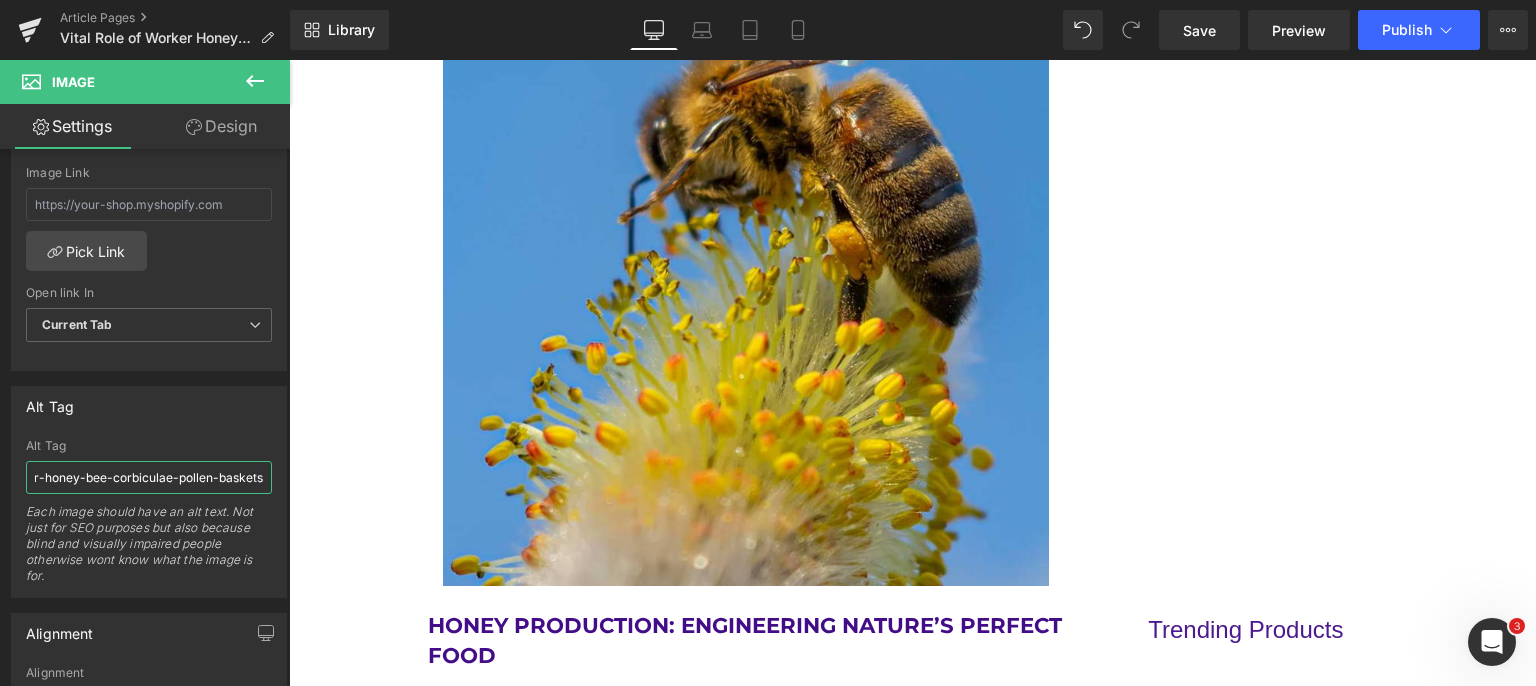 type on "worker-honey-bee-corbiculae-pollen-baskets" 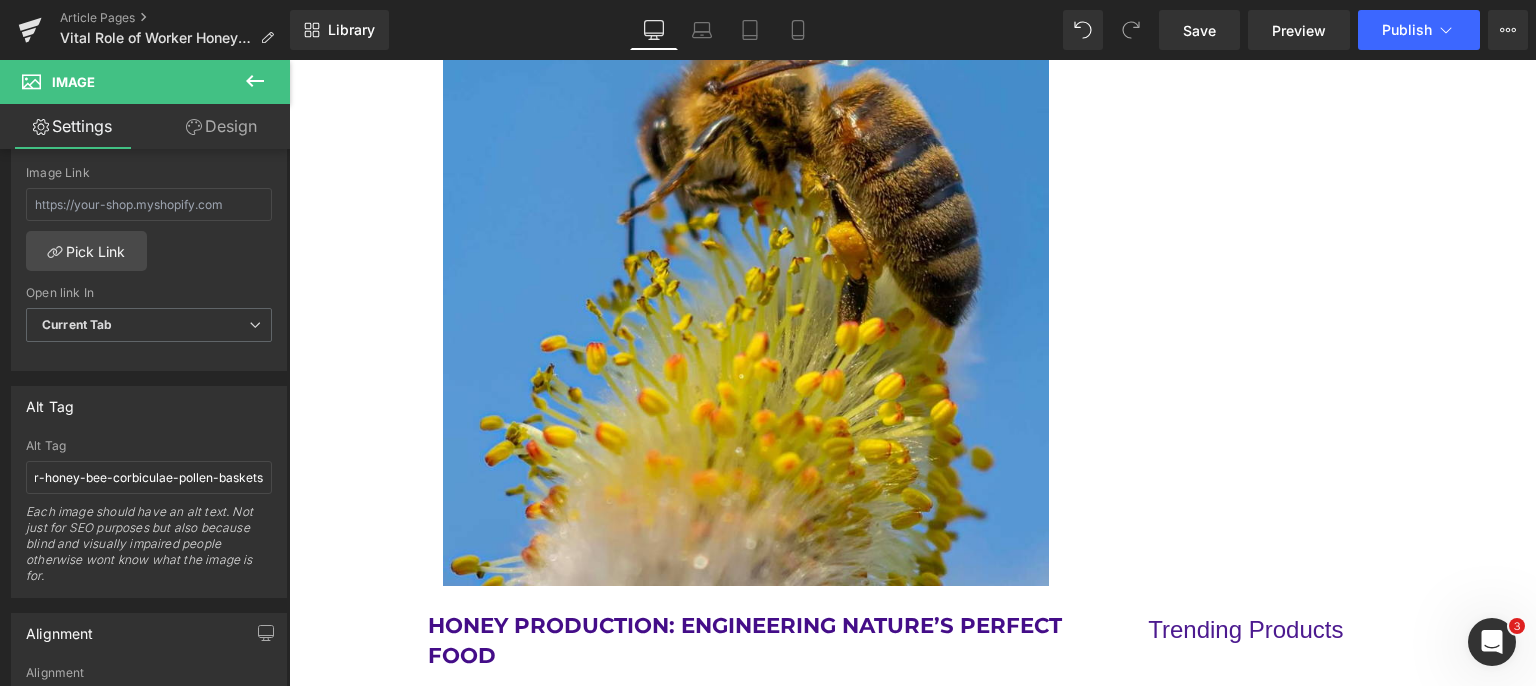 scroll, scrollTop: 0, scrollLeft: 0, axis: both 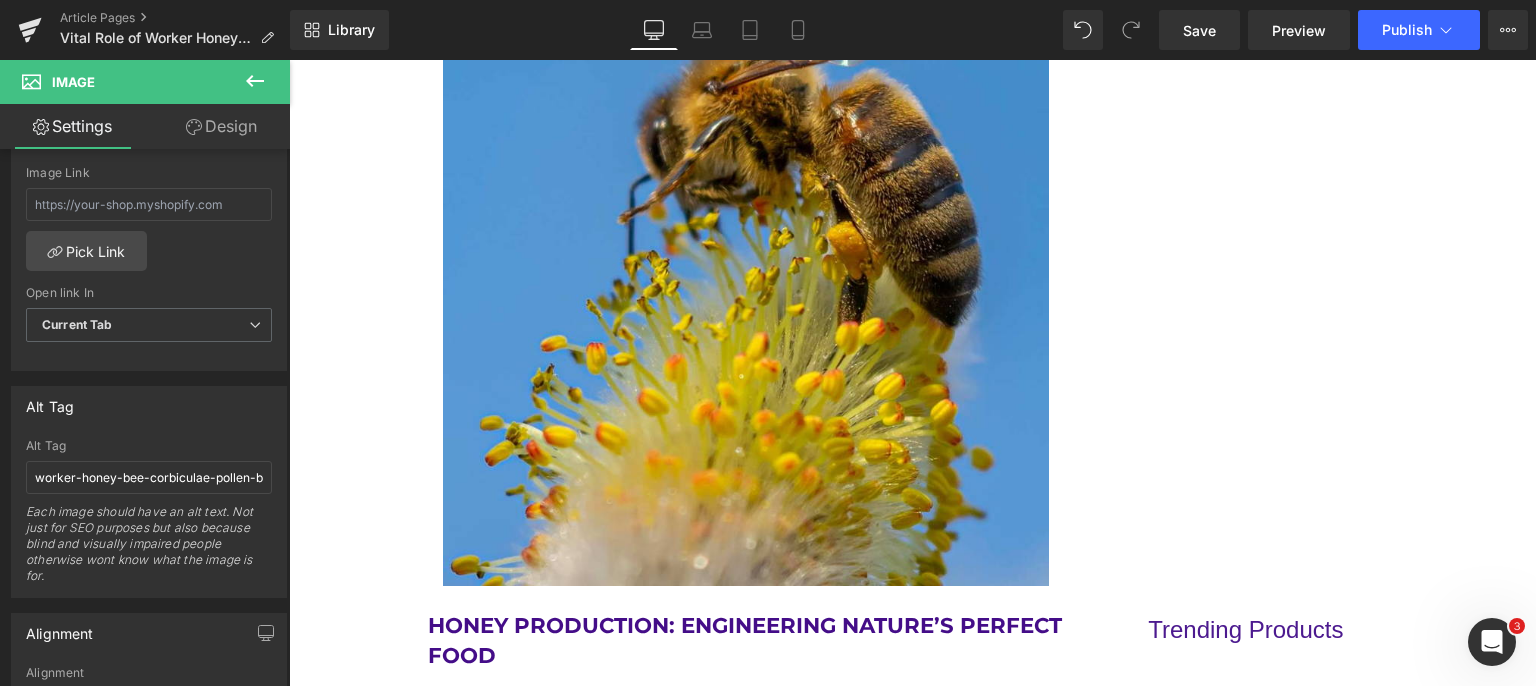 click on "Save" at bounding box center (1199, 30) 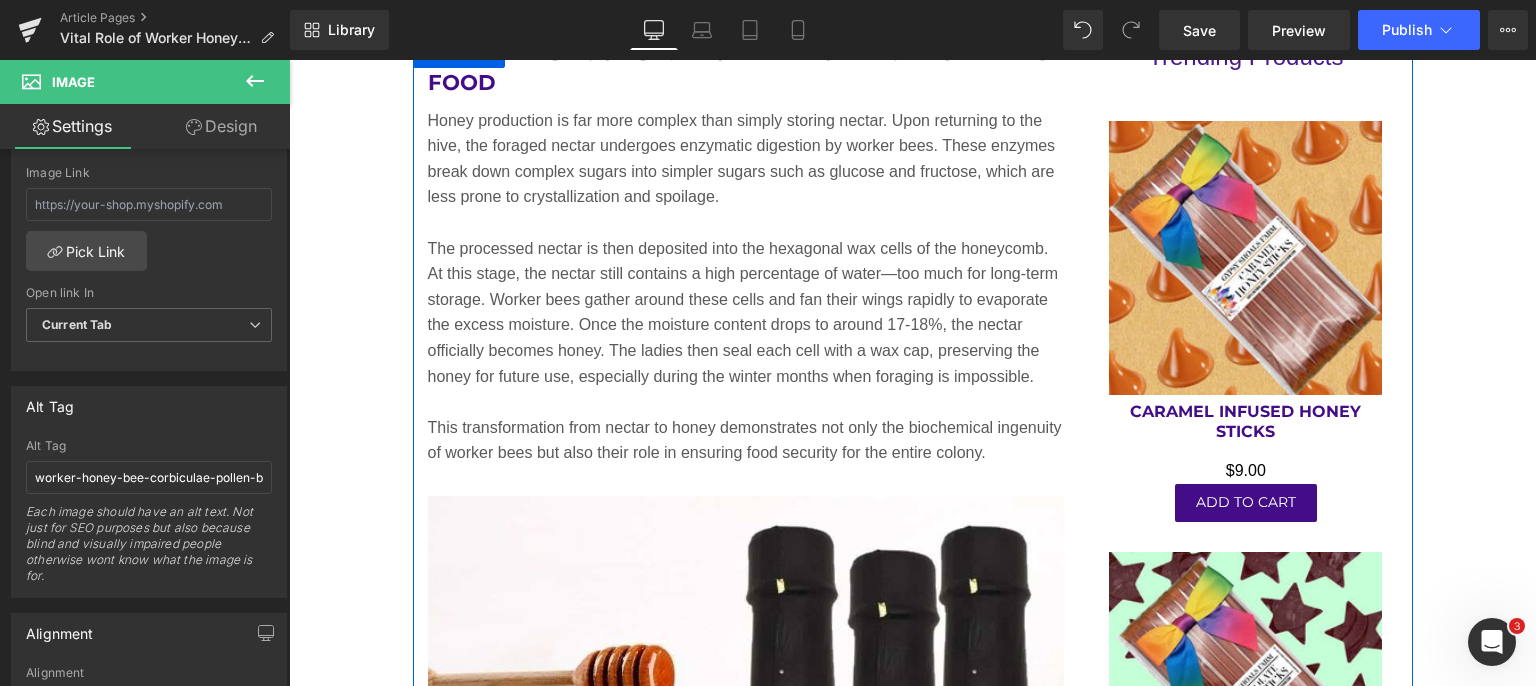 scroll, scrollTop: 3811, scrollLeft: 0, axis: vertical 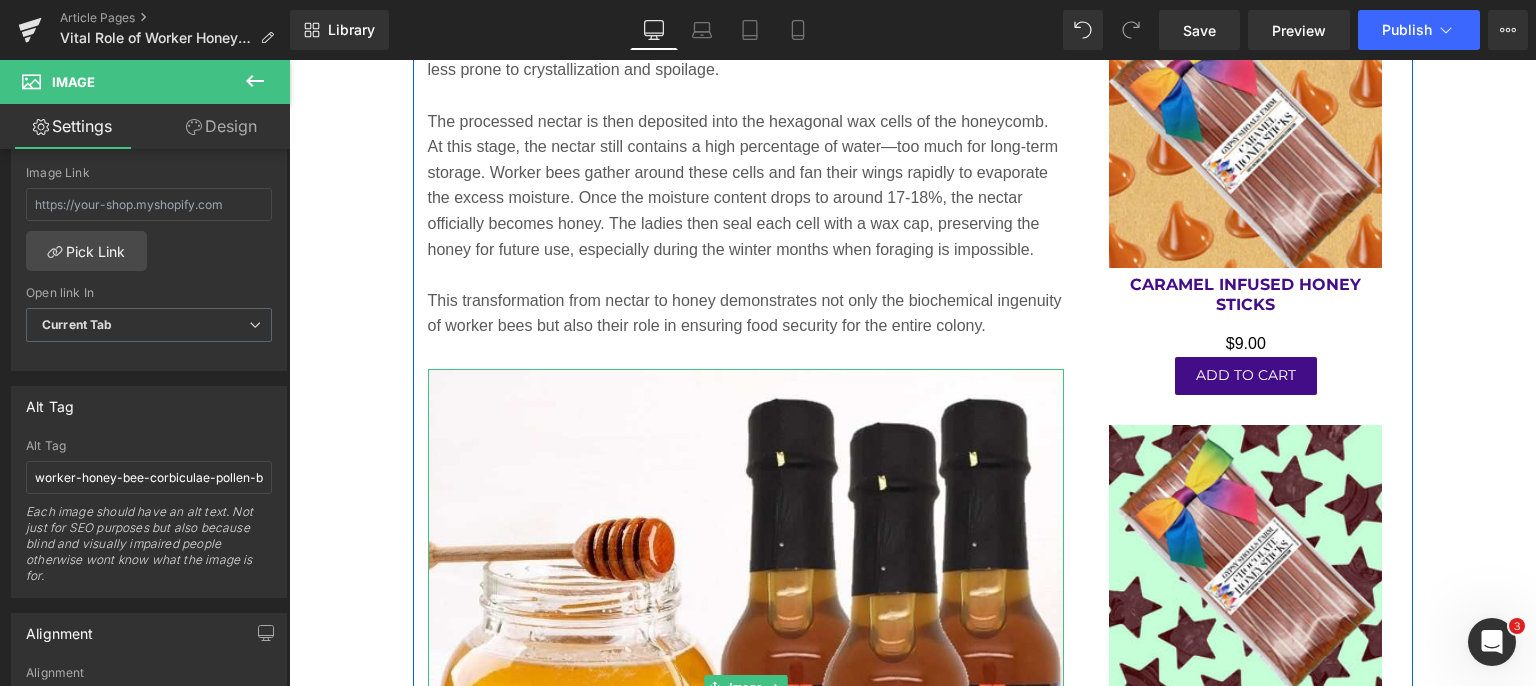 click at bounding box center (746, 687) 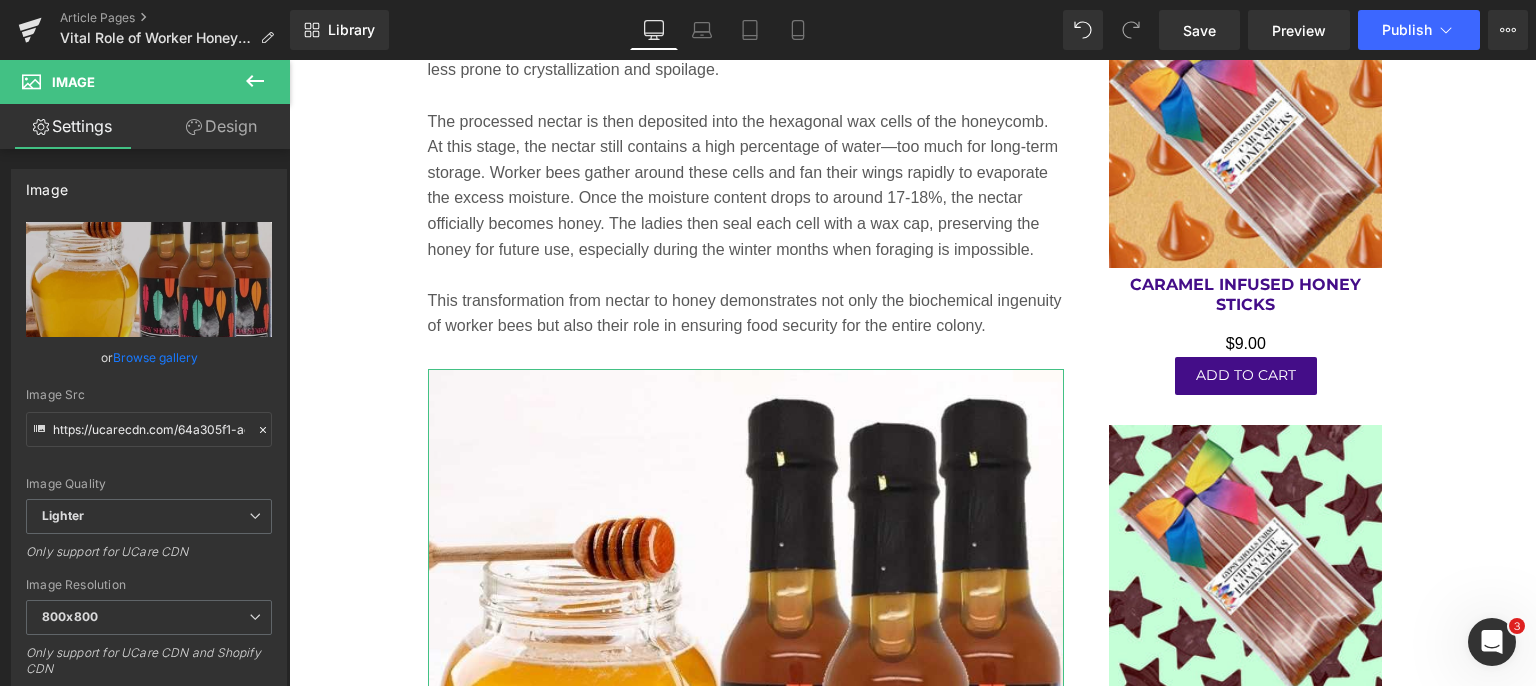 click on "Replace Image" at bounding box center (0, 0) 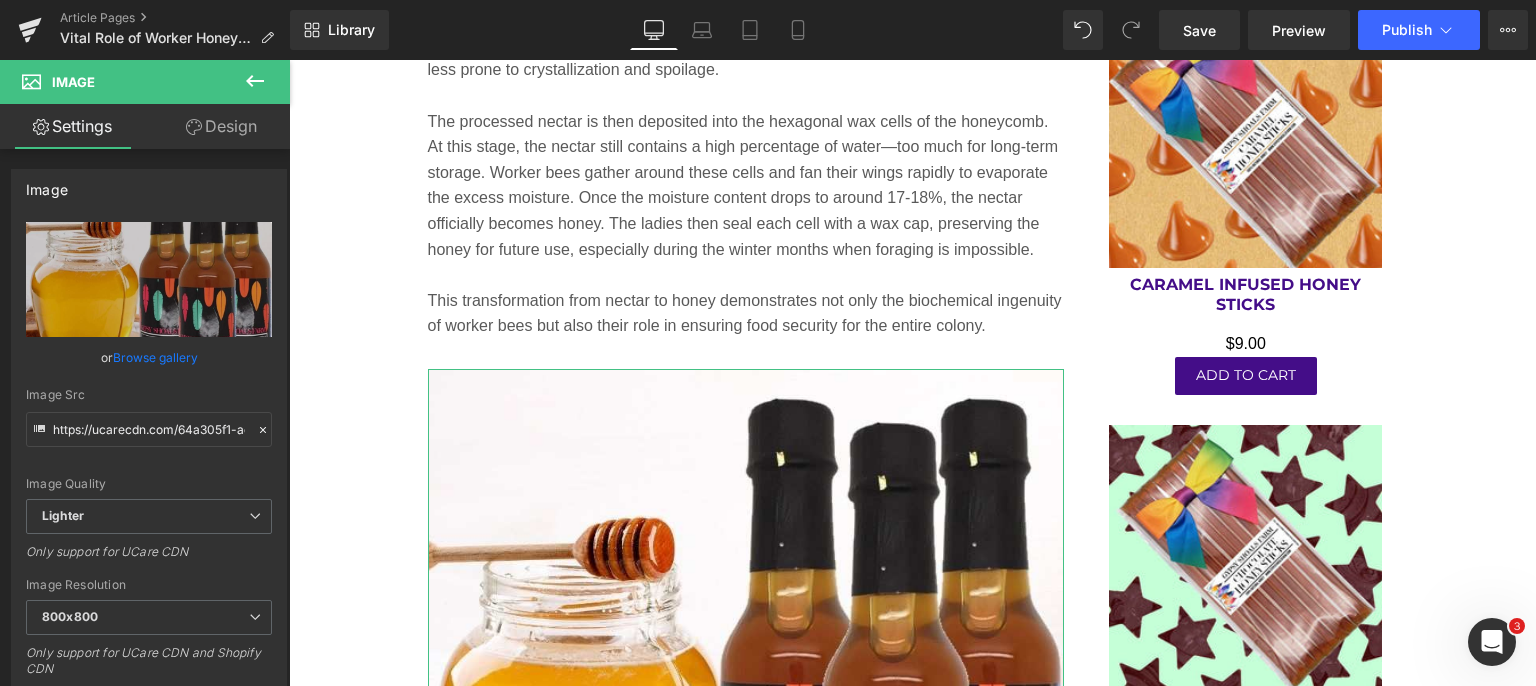type on "C:\fakepath\honey-bees-workers-capping-honey-comb.jpg" 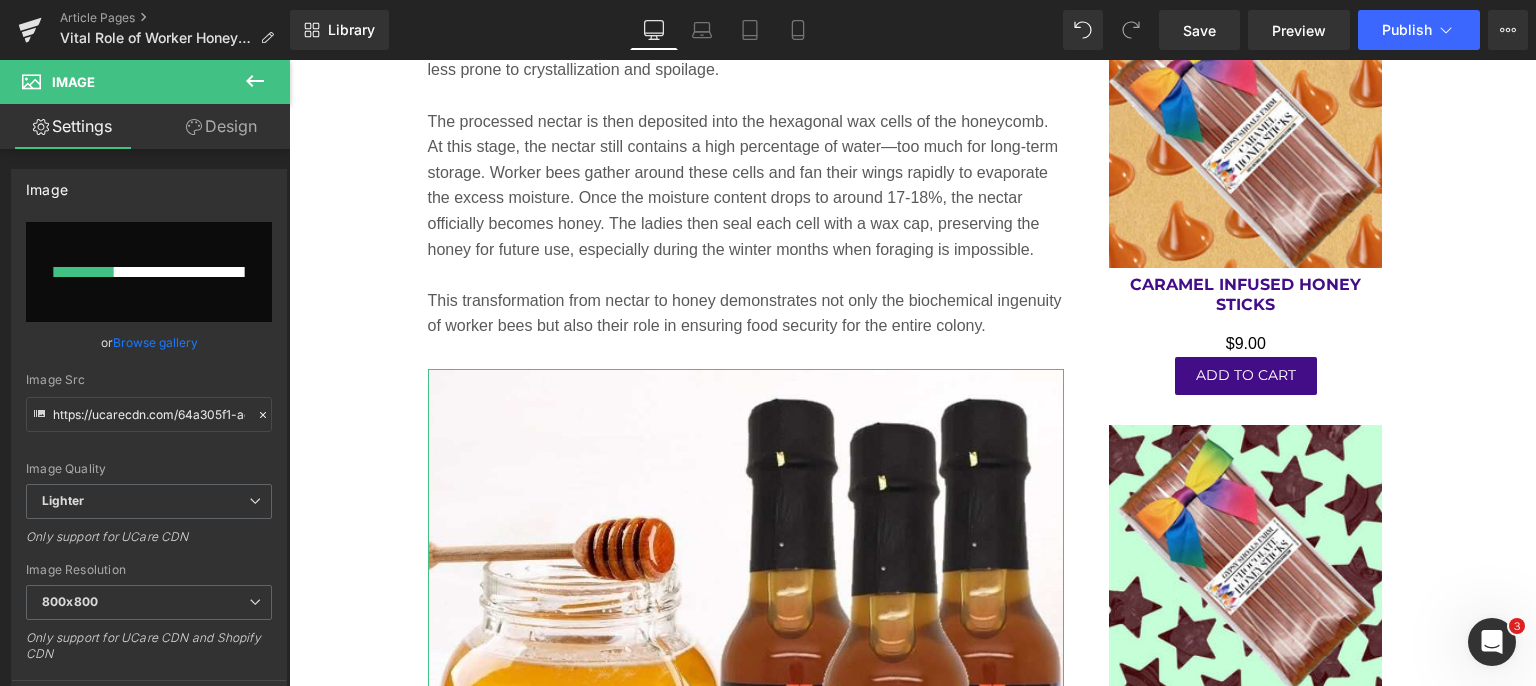 type 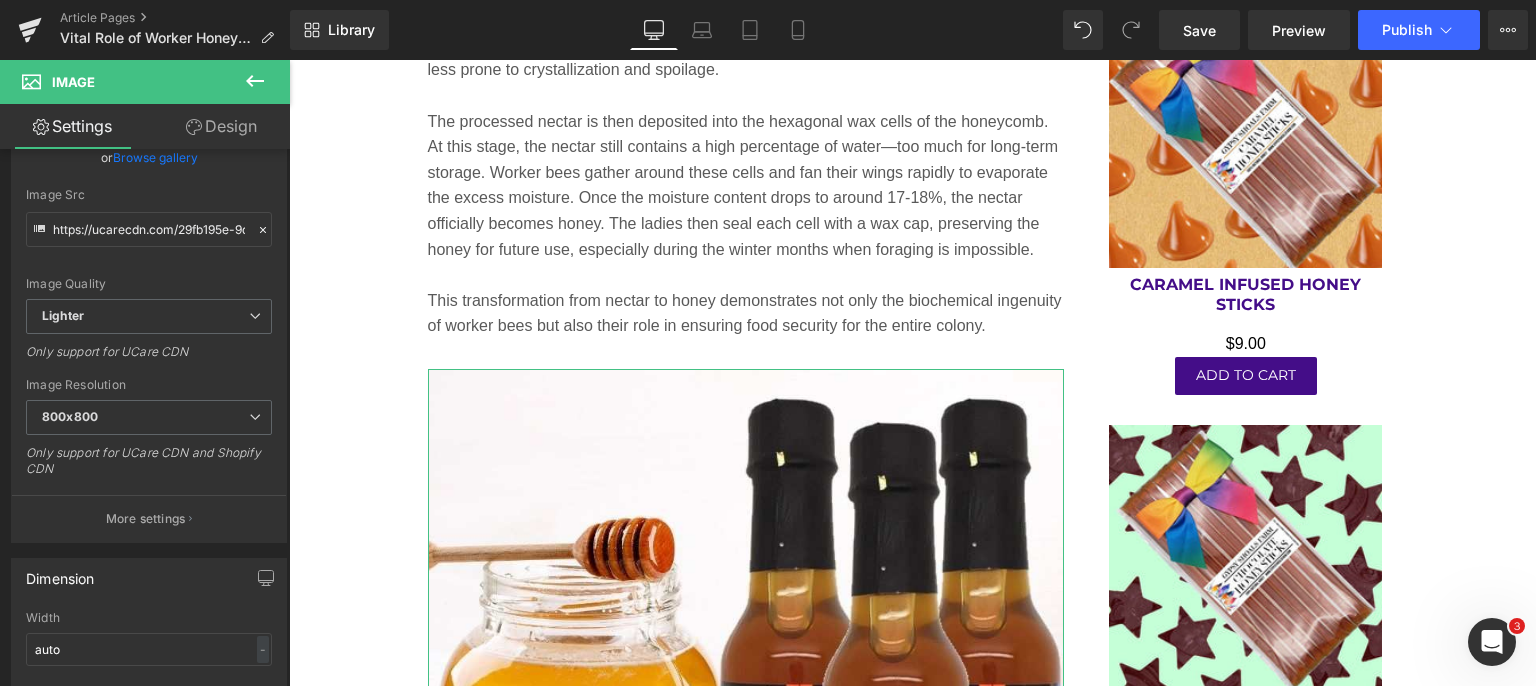 scroll, scrollTop: 214, scrollLeft: 0, axis: vertical 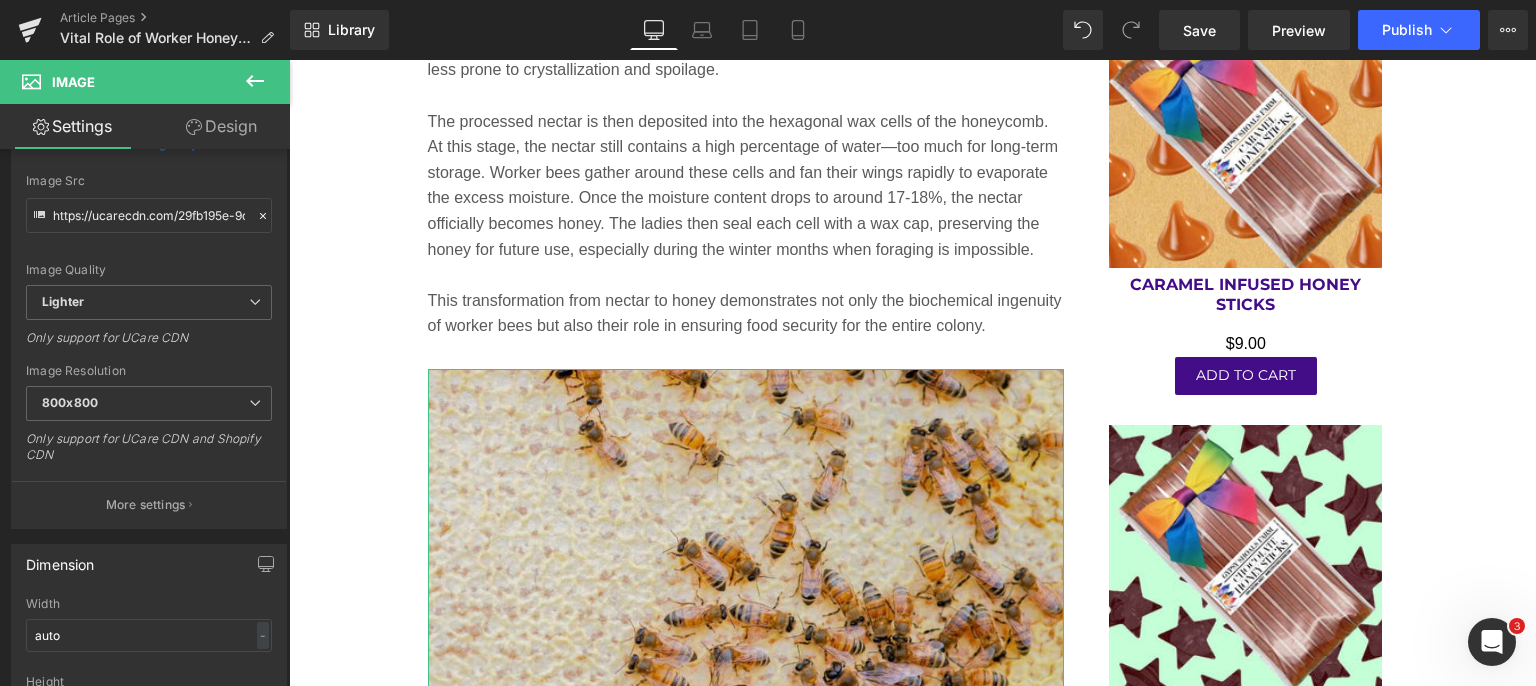 type on "https://ucarecdn.com/29fb195e-9dae-4886-943e-b46314c2b2b3/-/format/auto/-/preview/800x800/-/quality/lighter/honey-bees-workers-capping-honey-comb.jpg" 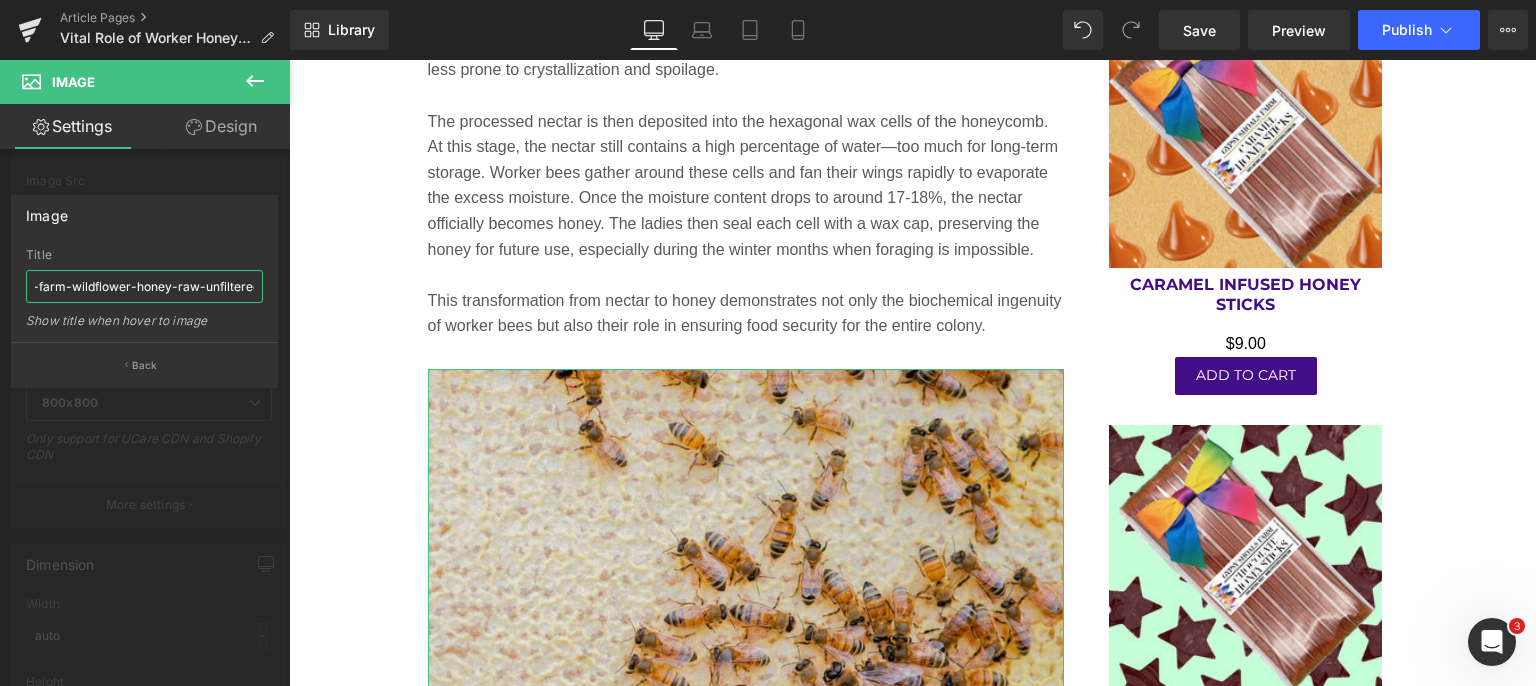 drag, startPoint x: 32, startPoint y: 288, endPoint x: 287, endPoint y: 285, distance: 255.01764 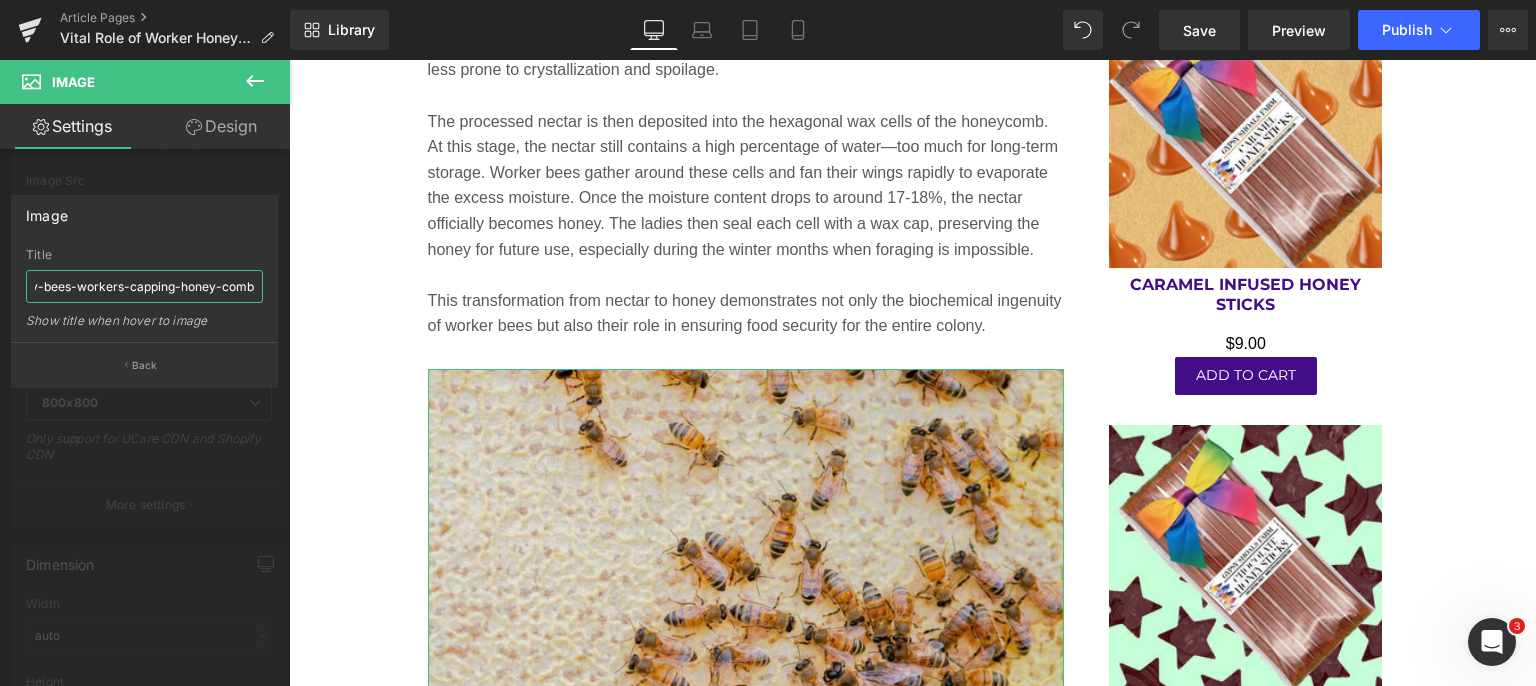scroll, scrollTop: 0, scrollLeft: 28, axis: horizontal 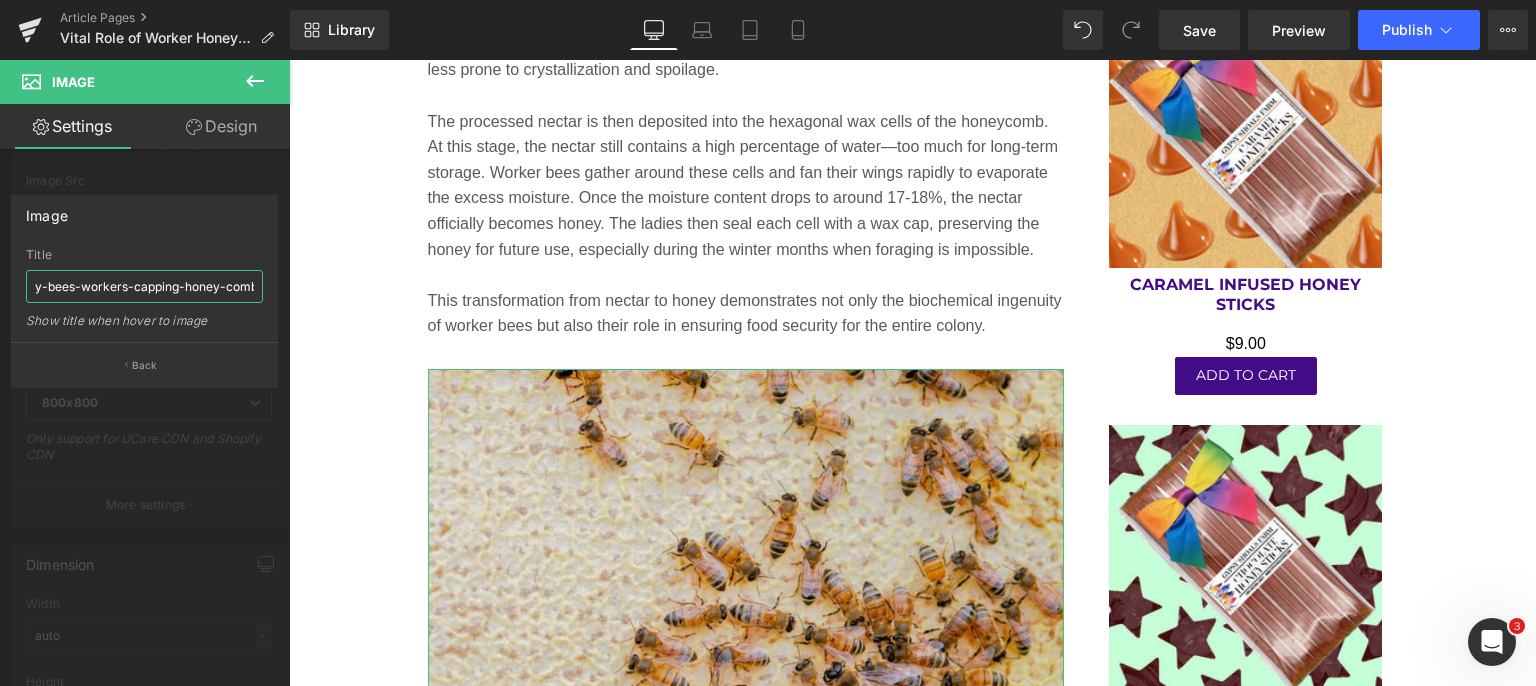 type on "honey-bees-workers-capping-honey-comb" 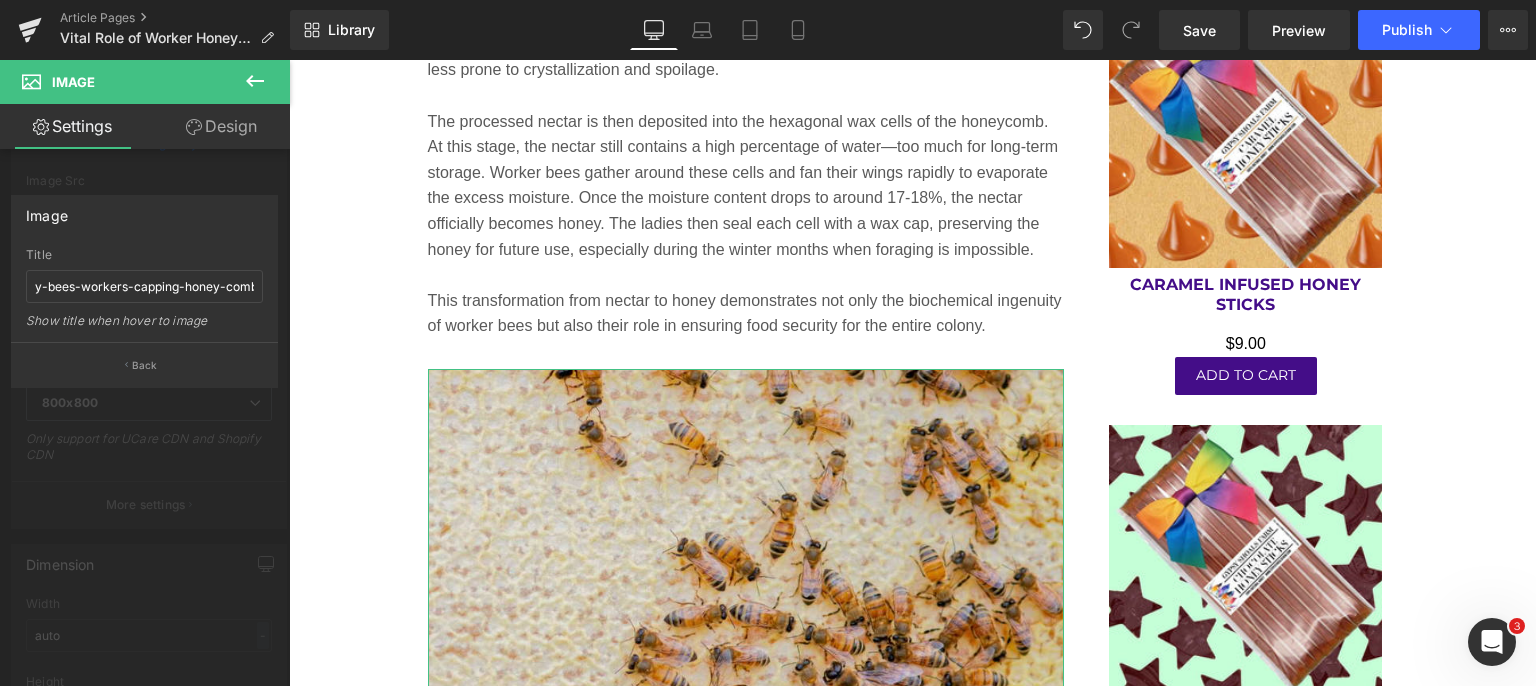 scroll, scrollTop: 0, scrollLeft: 0, axis: both 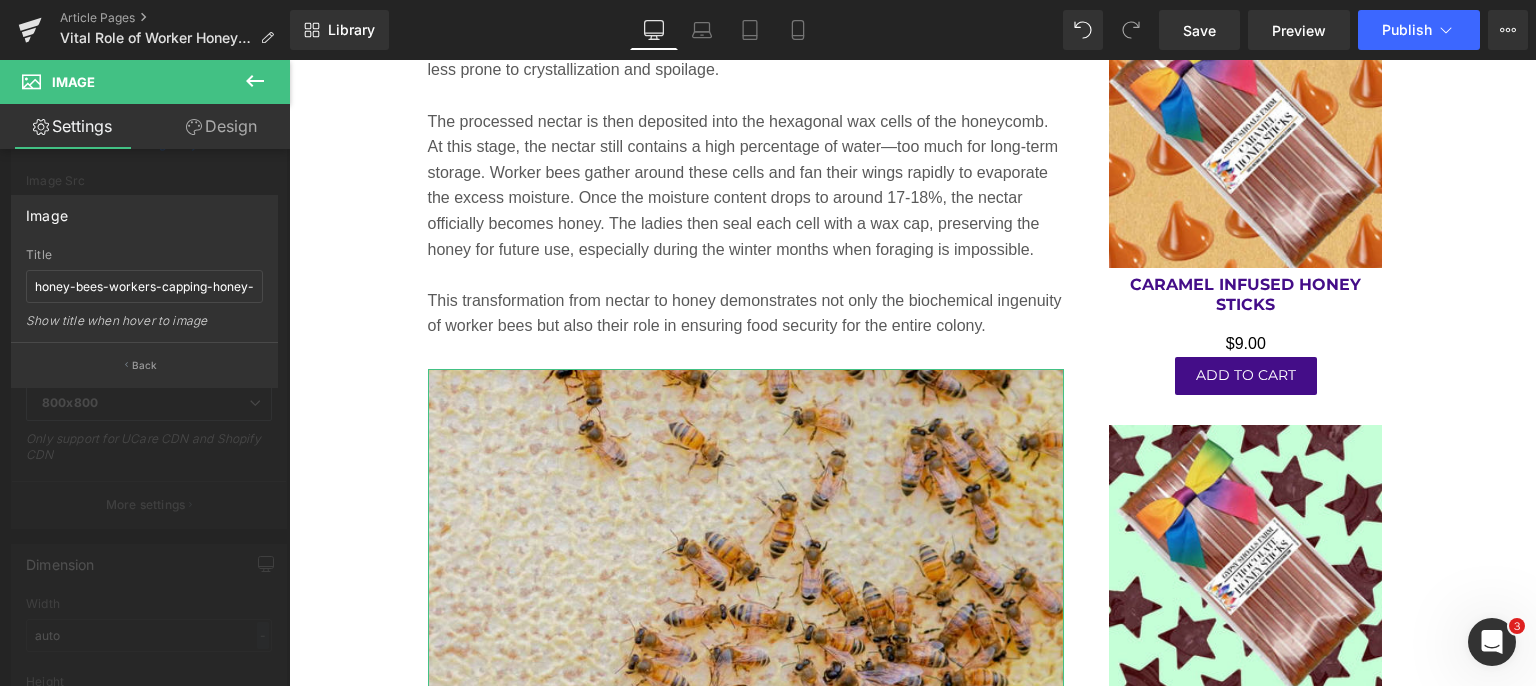click on "Back" at bounding box center [145, 365] 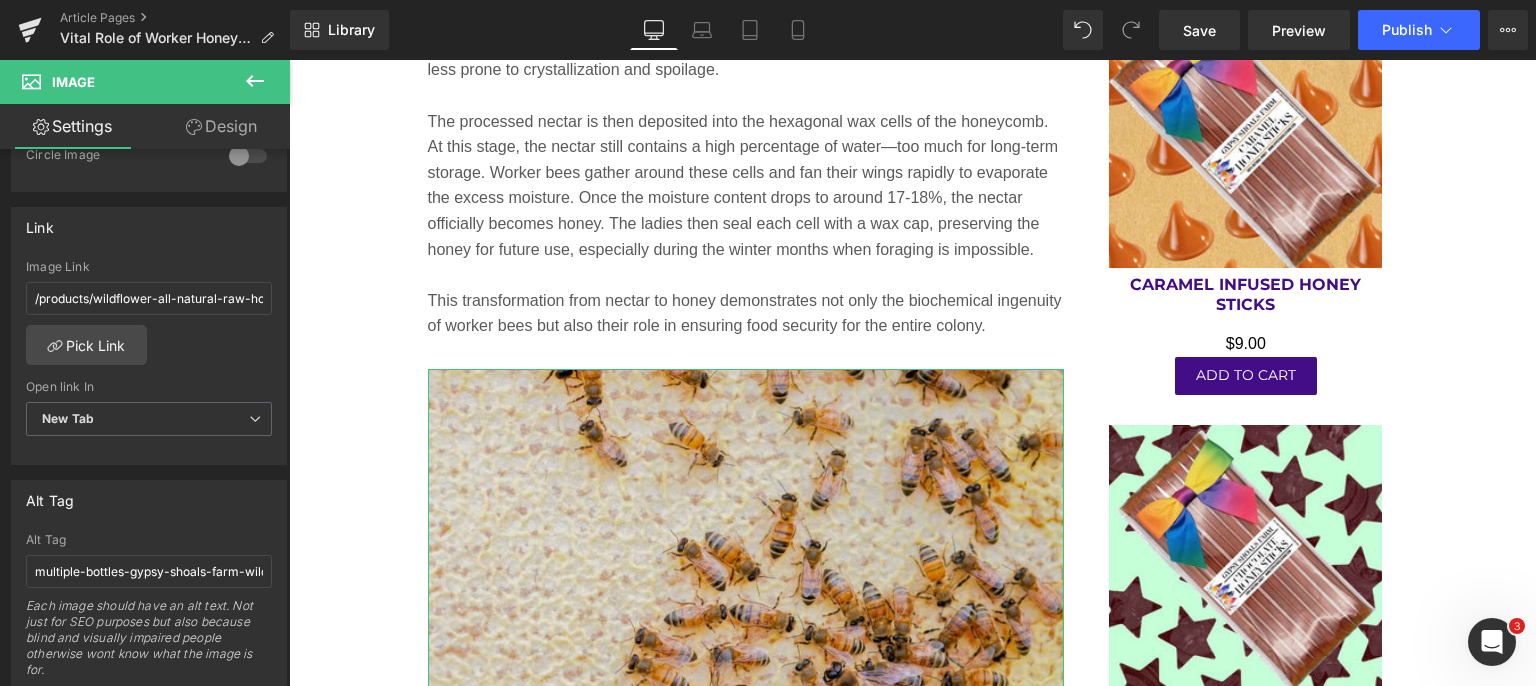 scroll, scrollTop: 914, scrollLeft: 0, axis: vertical 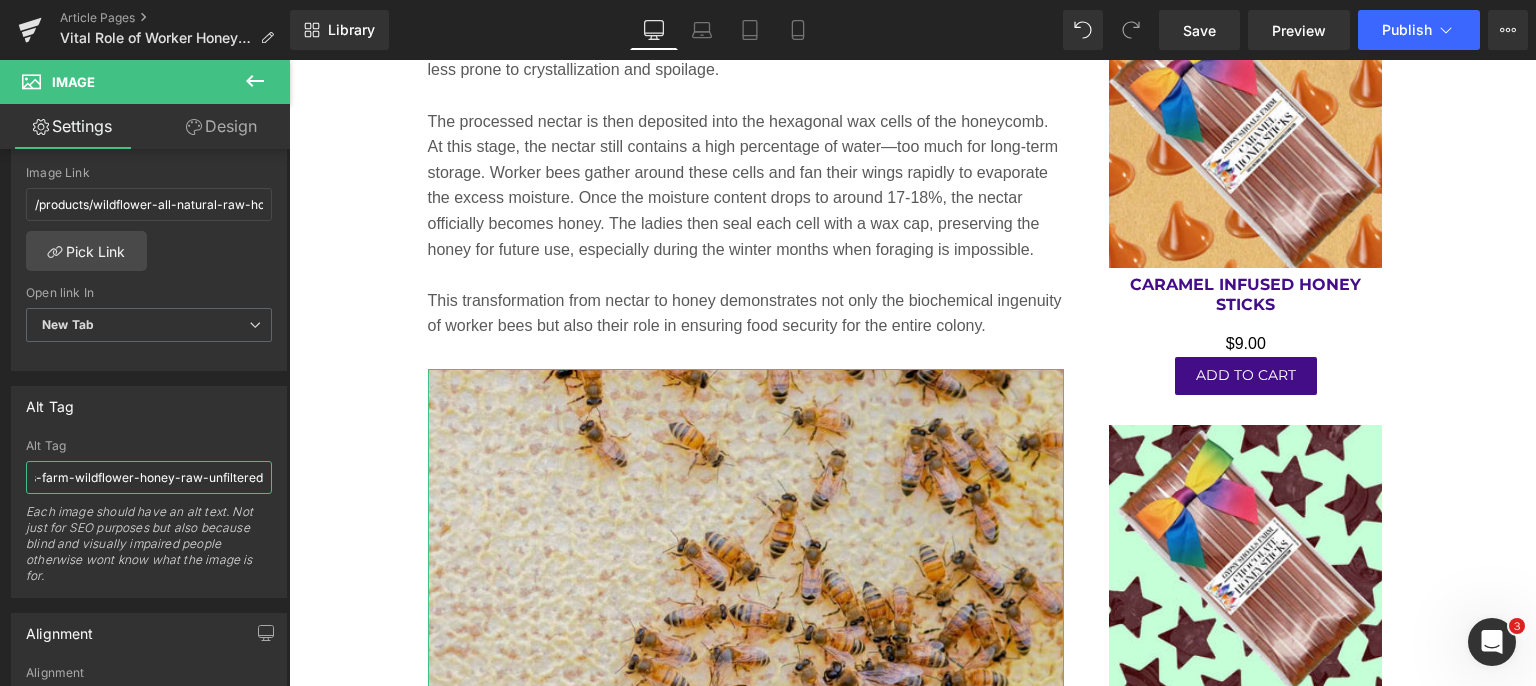 drag, startPoint x: 36, startPoint y: 476, endPoint x: 275, endPoint y: 470, distance: 239.0753 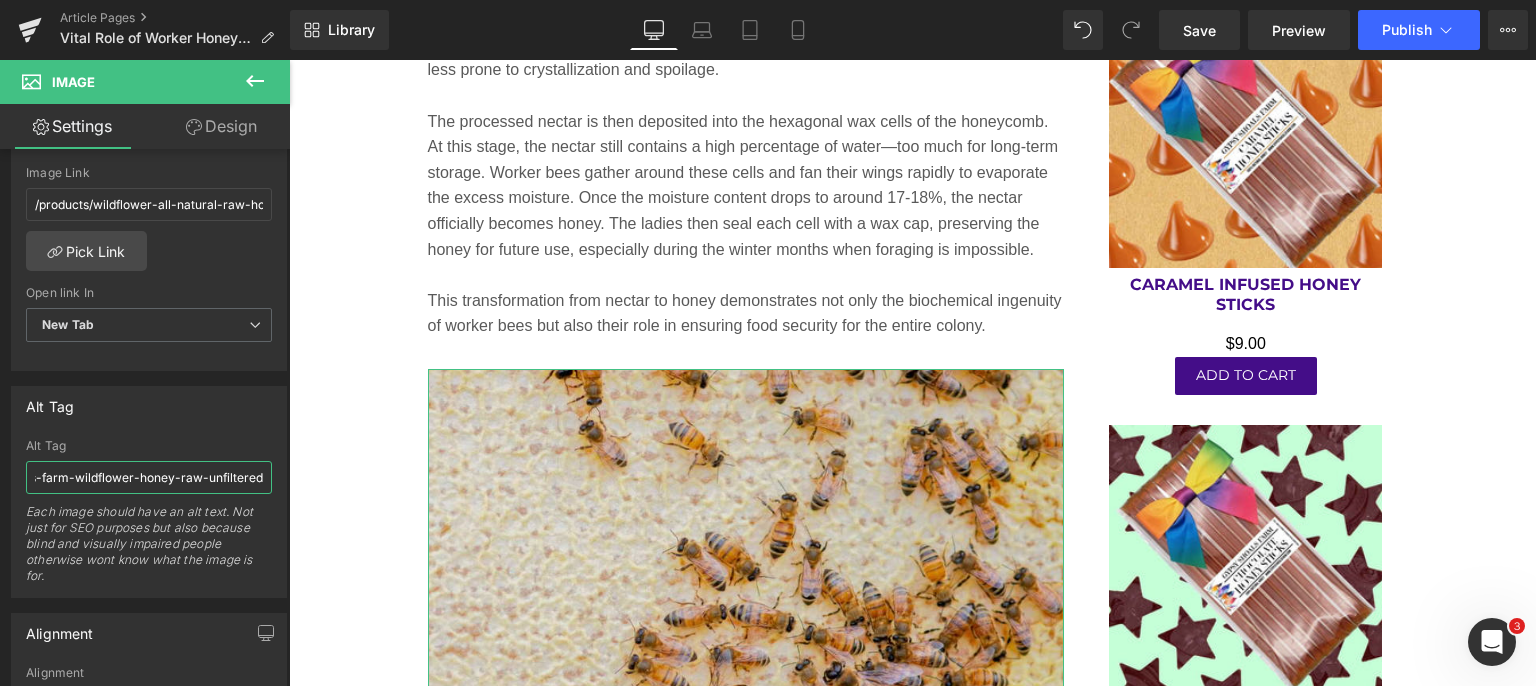 paste on "honey-bees-workers-capping-honey-comb.jpg" 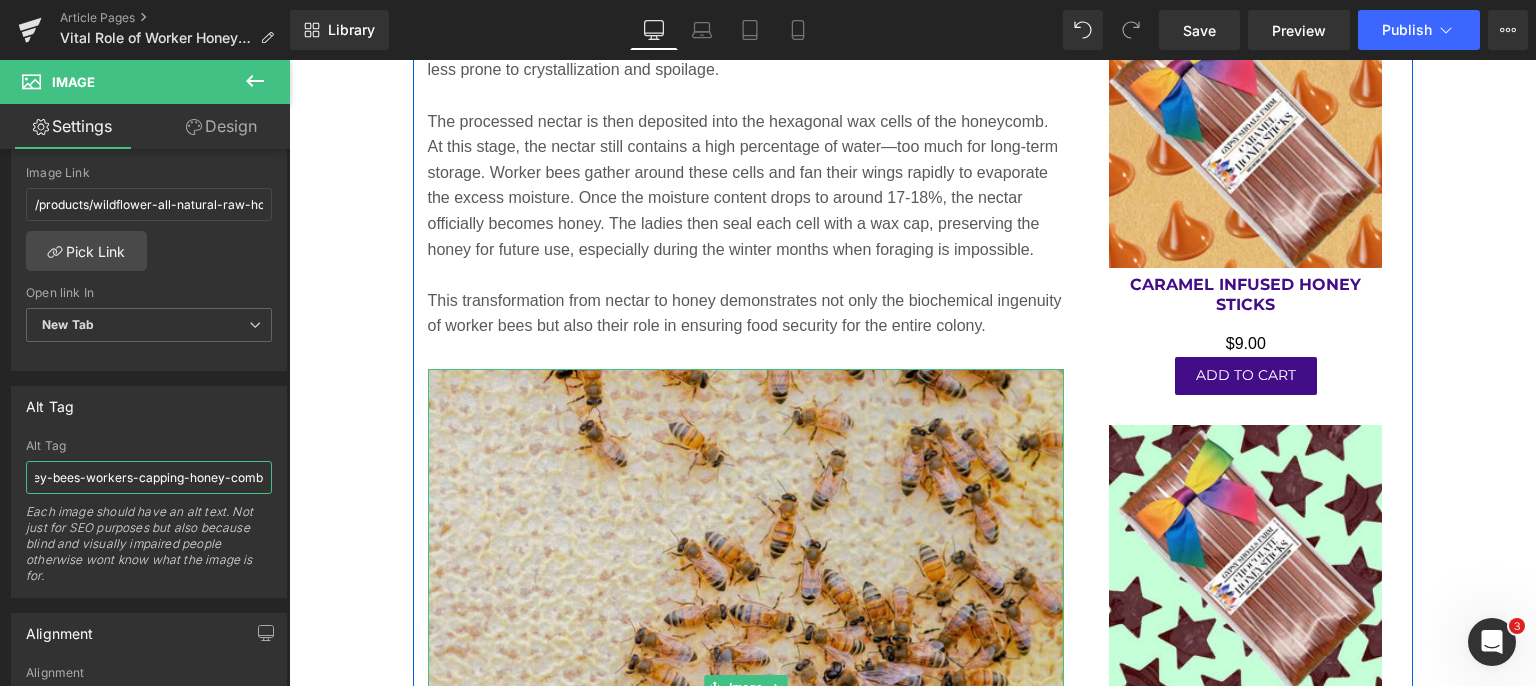 scroll, scrollTop: 0, scrollLeft: 27, axis: horizontal 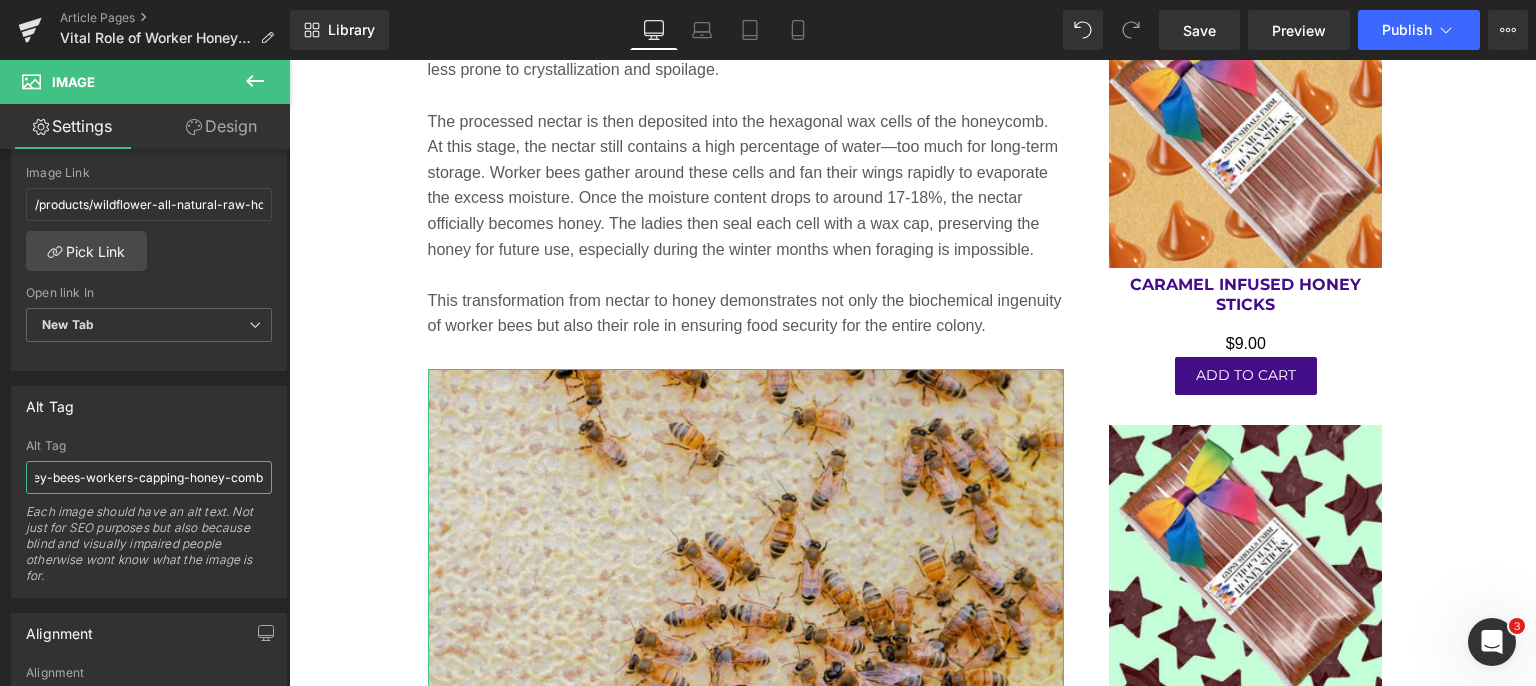 type on "honey-bees-workers-capping-honey-comb" 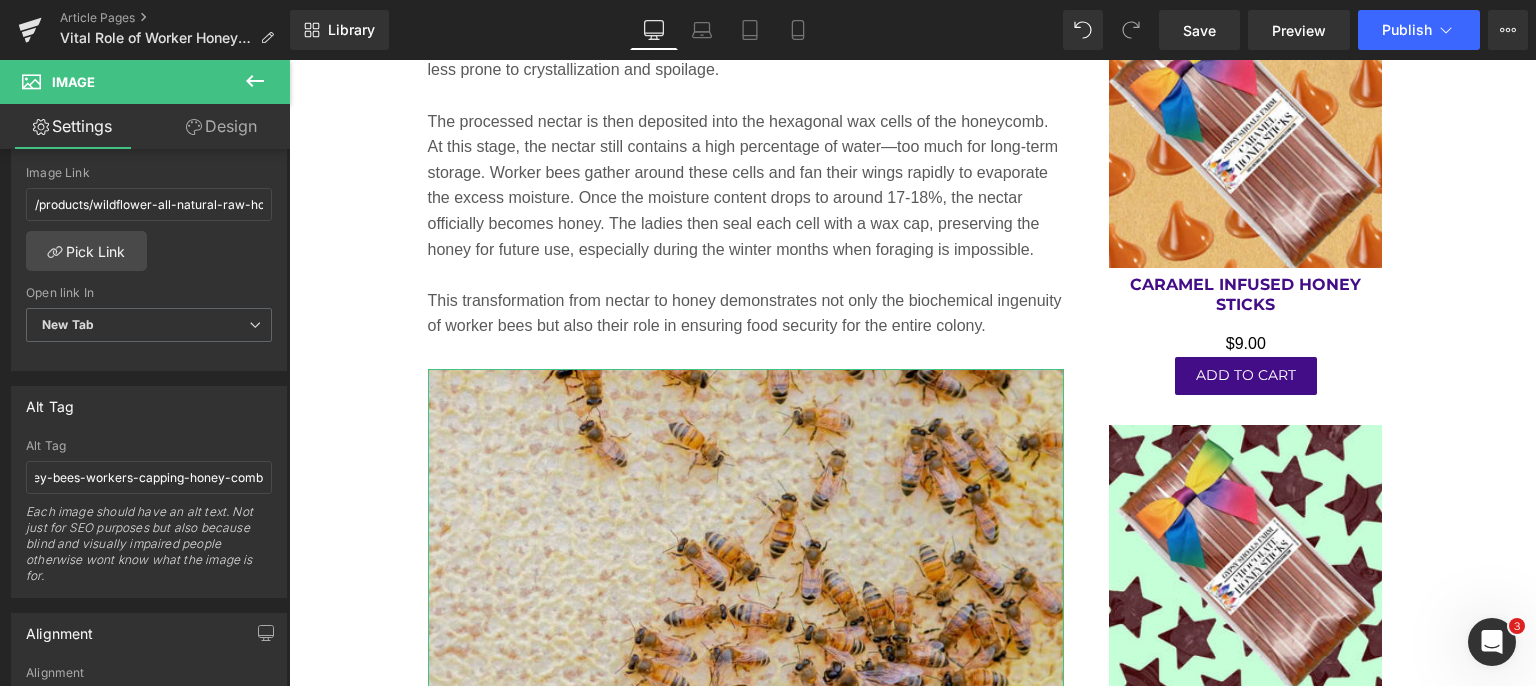 click on "Alt Tag" at bounding box center [149, 406] 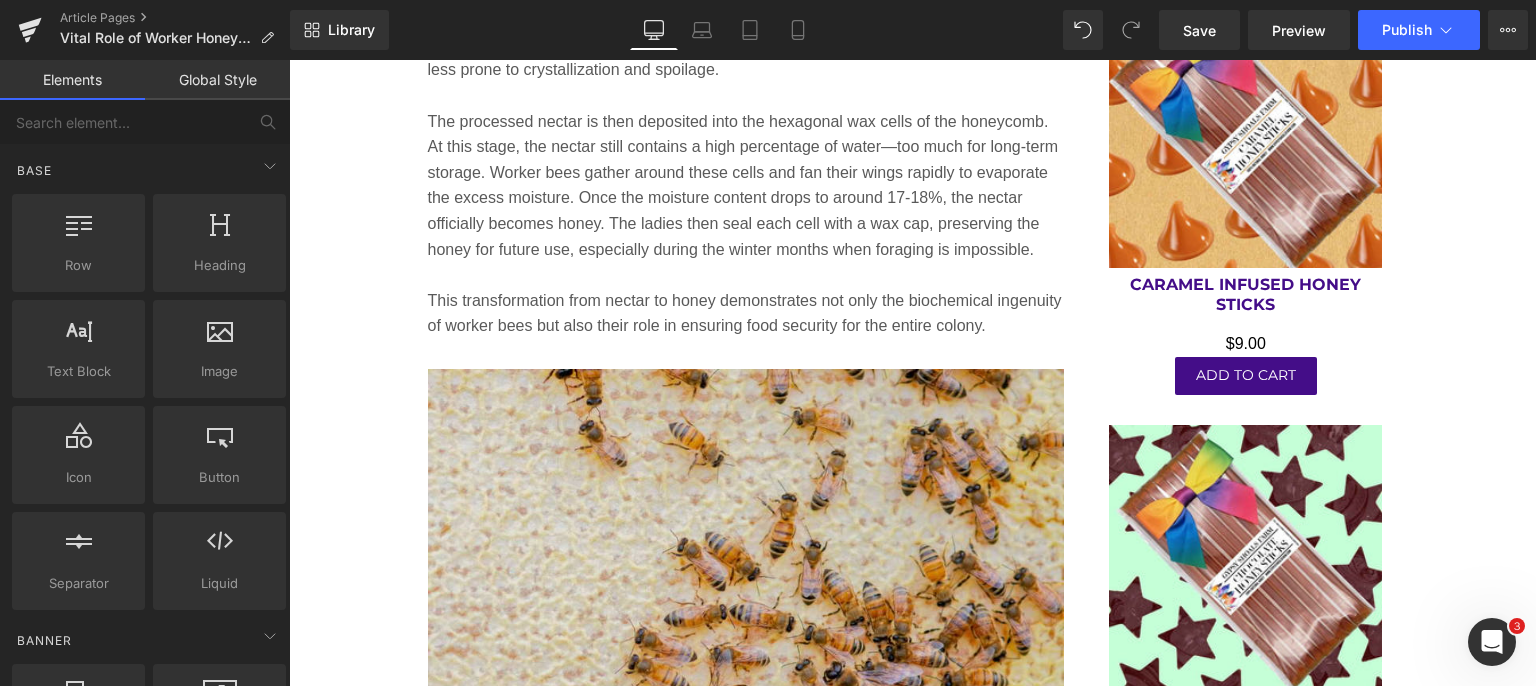 drag, startPoint x: 572, startPoint y: 414, endPoint x: 373, endPoint y: 385, distance: 201.10196 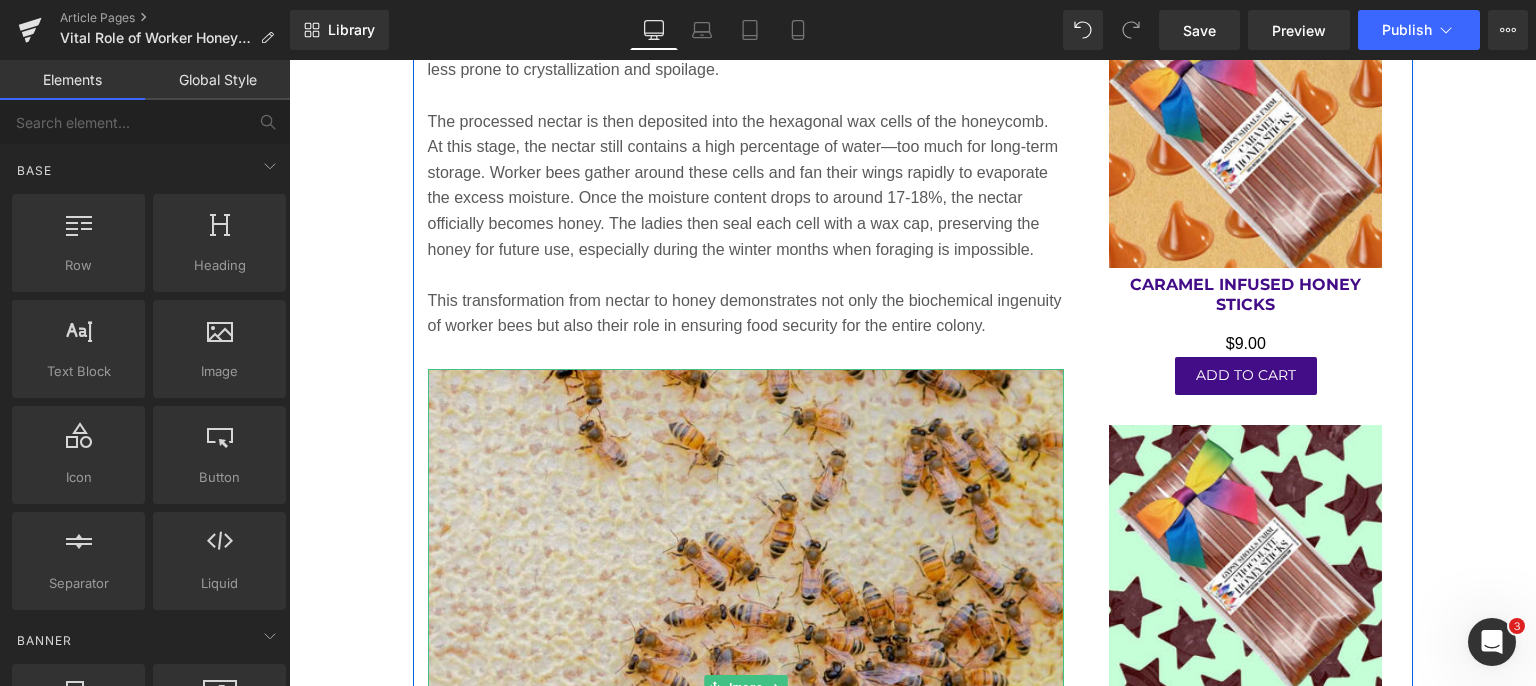 click at bounding box center (746, 687) 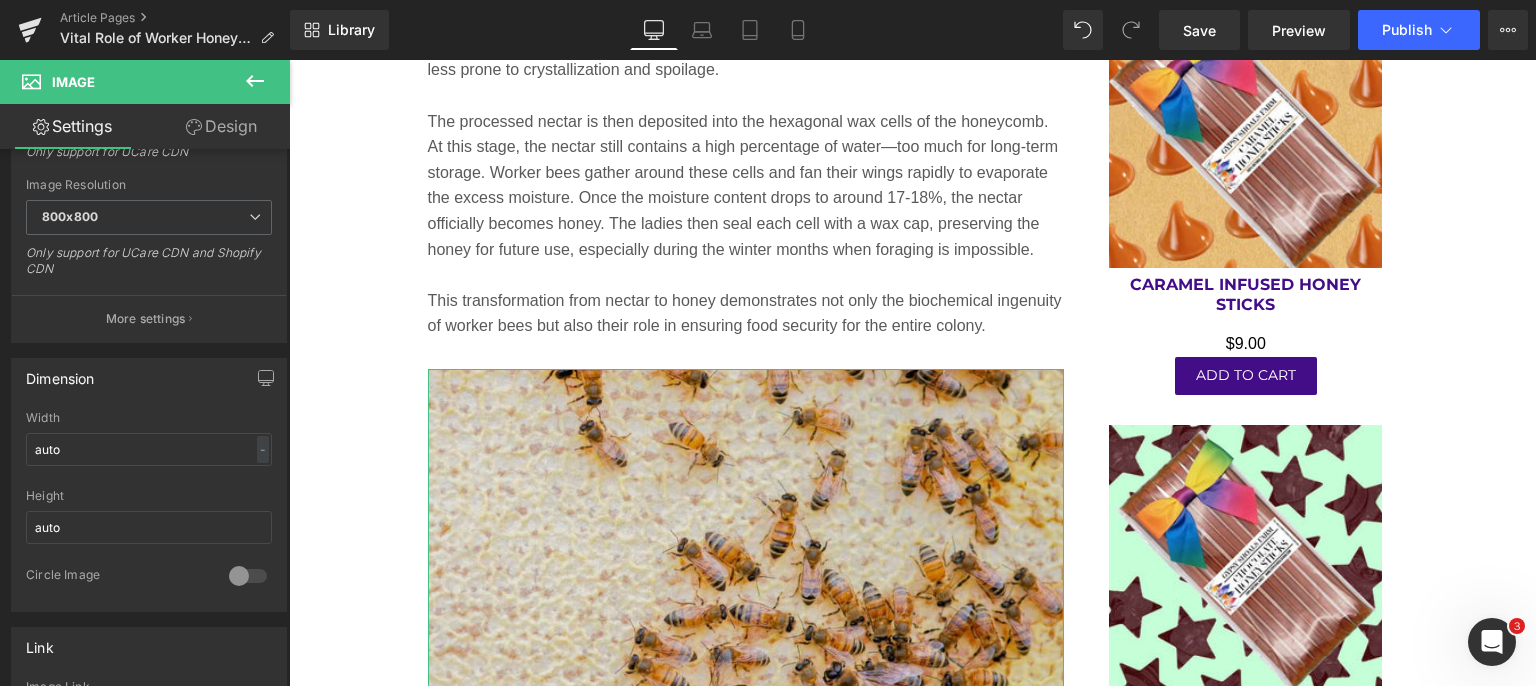 scroll, scrollTop: 600, scrollLeft: 0, axis: vertical 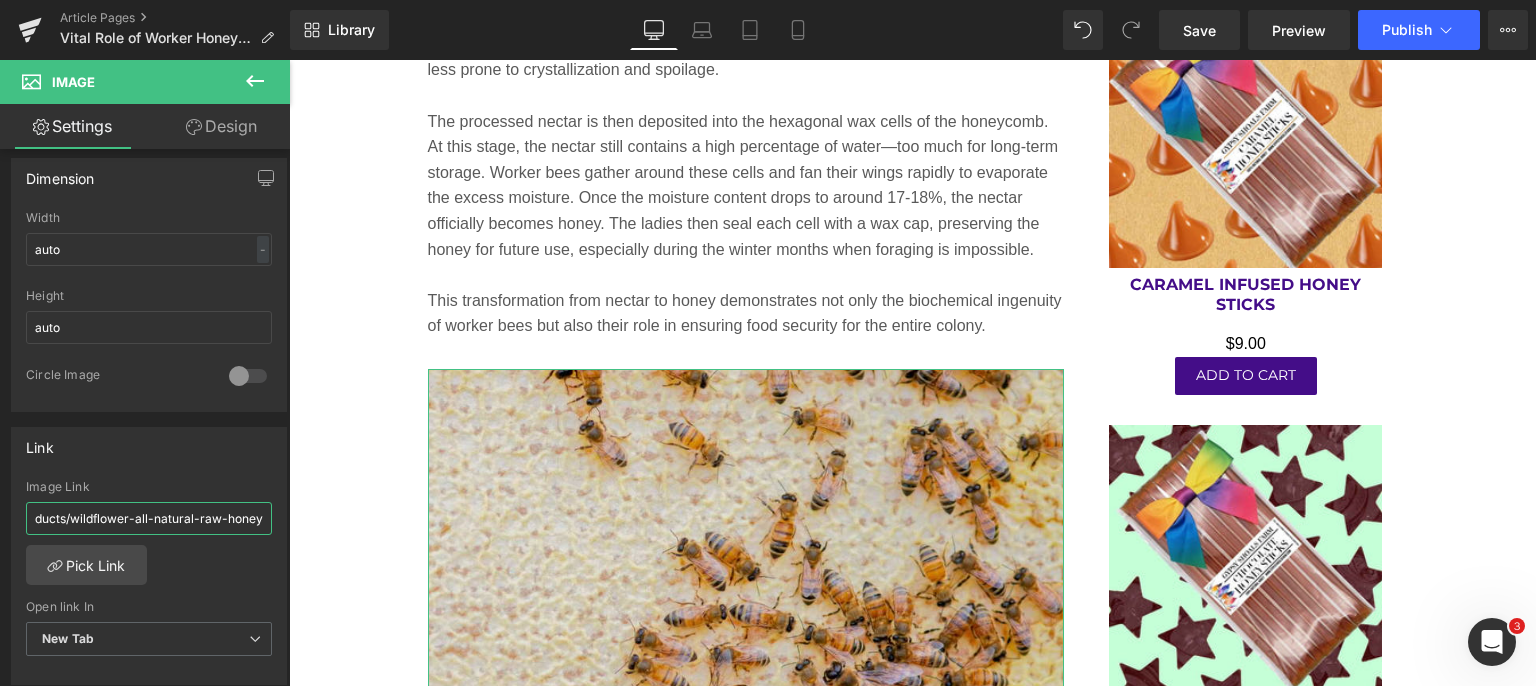 drag, startPoint x: 28, startPoint y: 509, endPoint x: 271, endPoint y: 512, distance: 243.01852 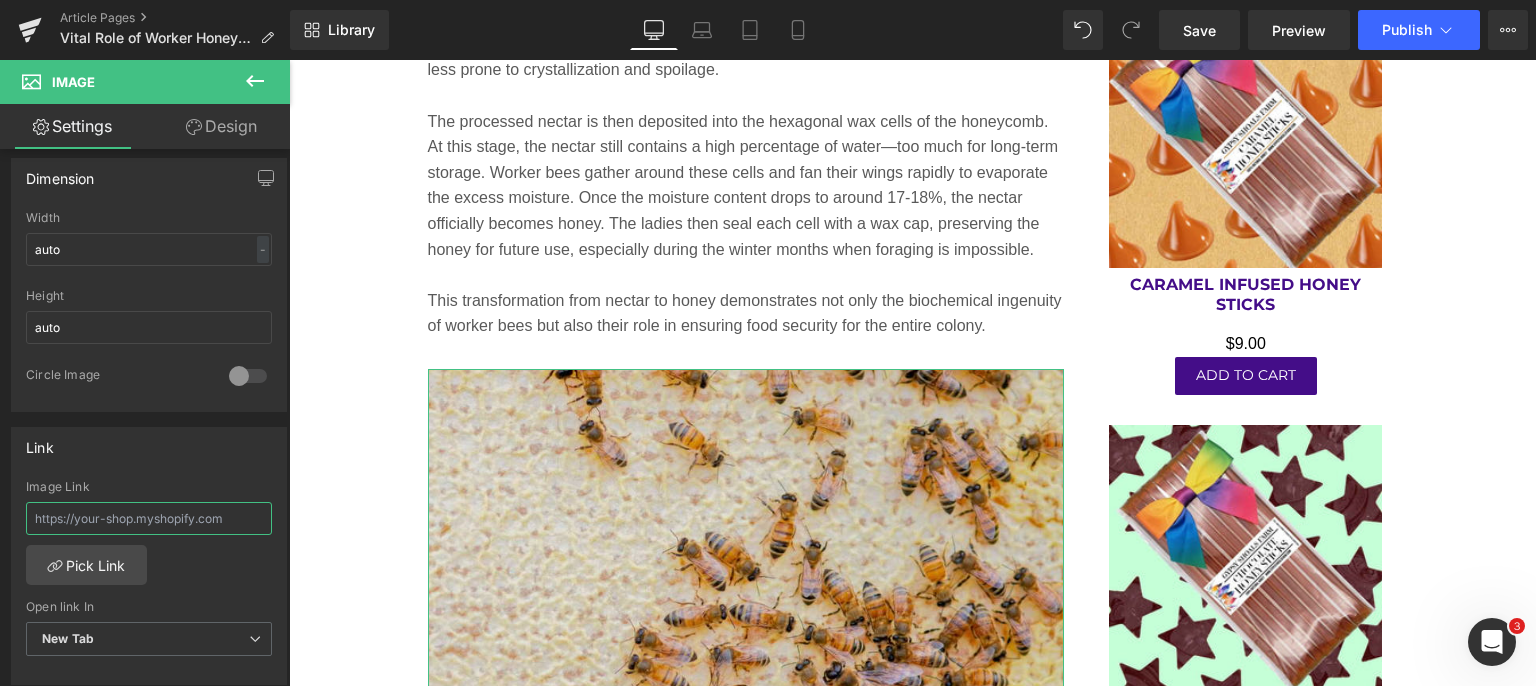 scroll, scrollTop: 0, scrollLeft: 0, axis: both 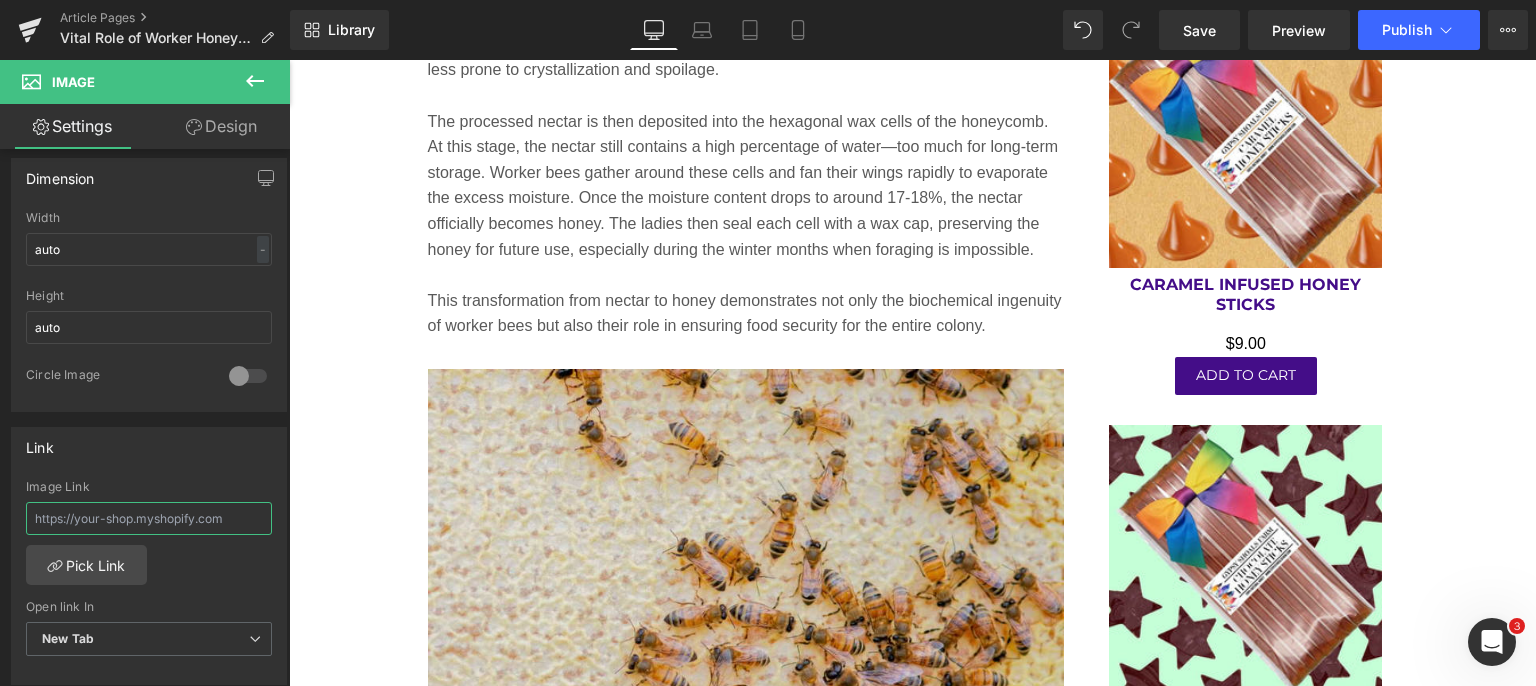 type 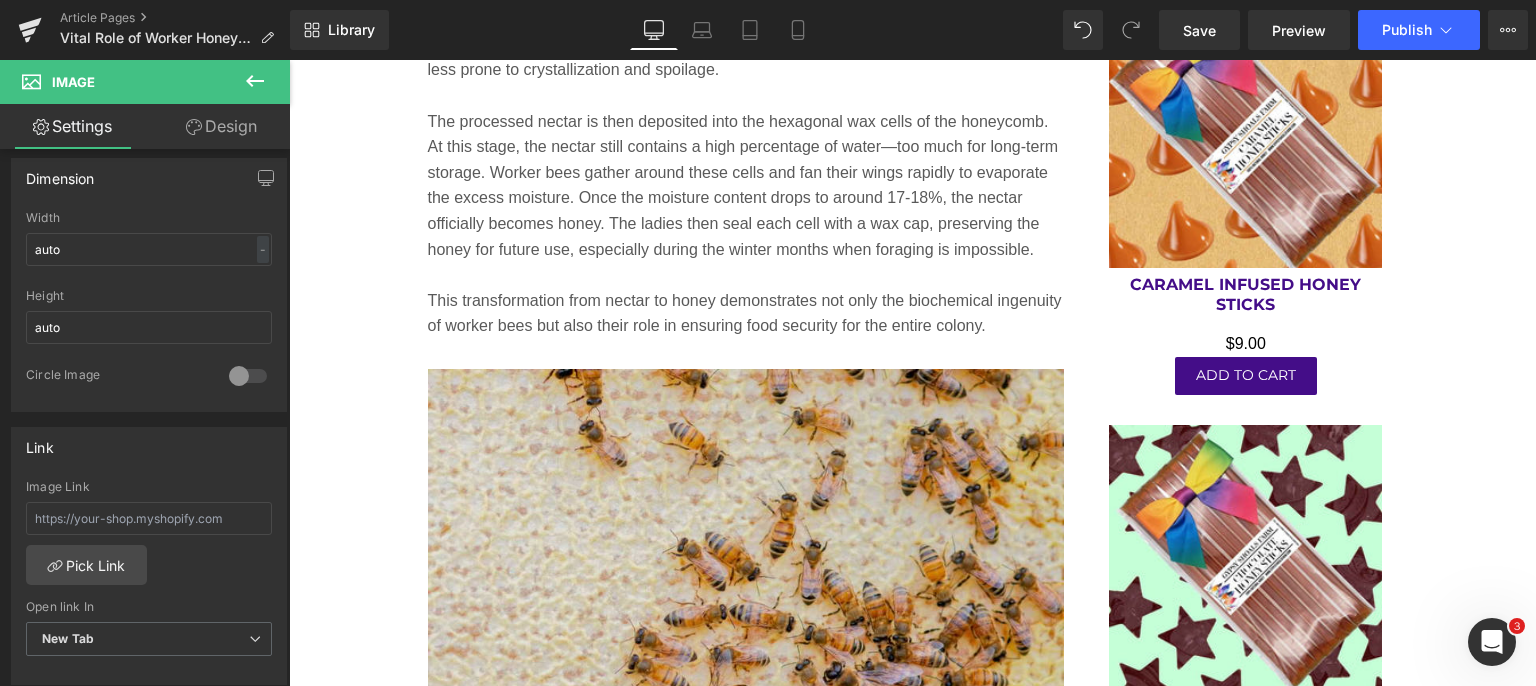 click on "Save" at bounding box center [1199, 30] 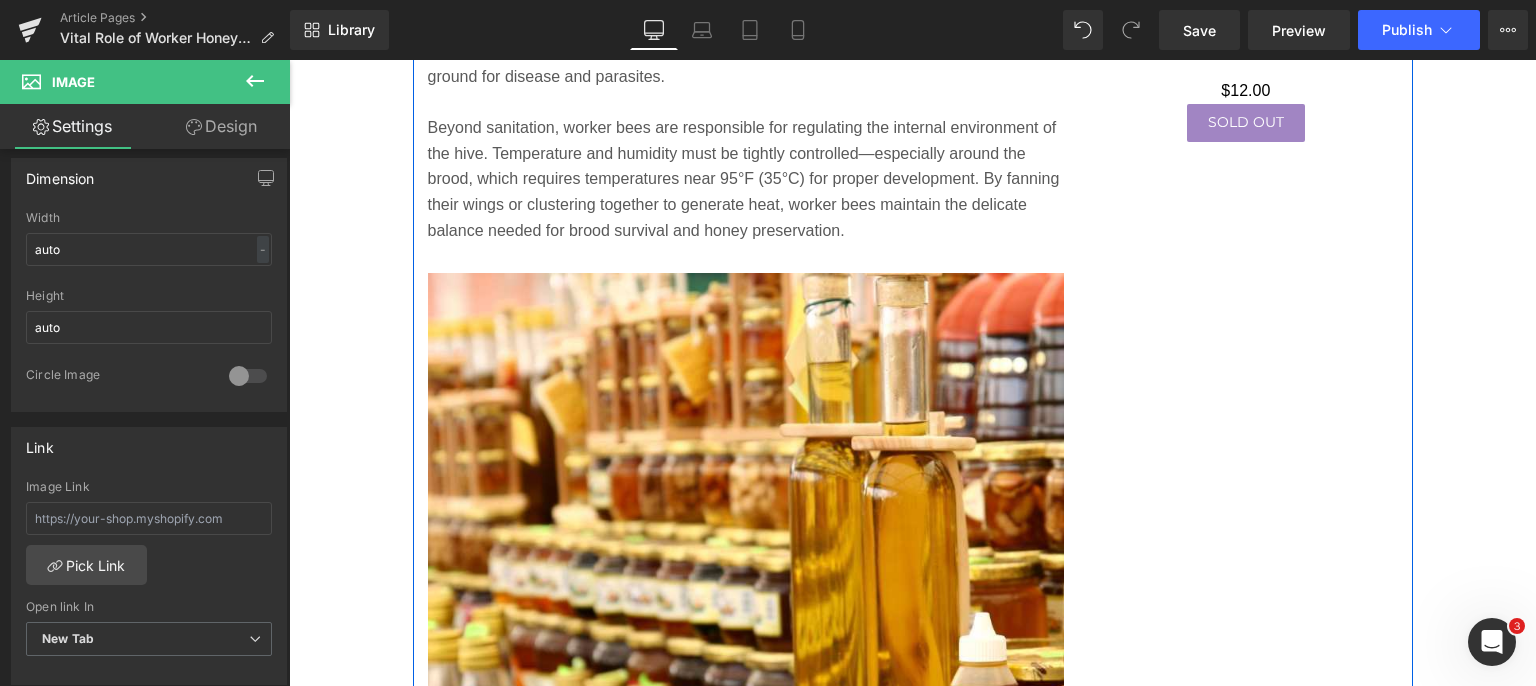 scroll, scrollTop: 5011, scrollLeft: 0, axis: vertical 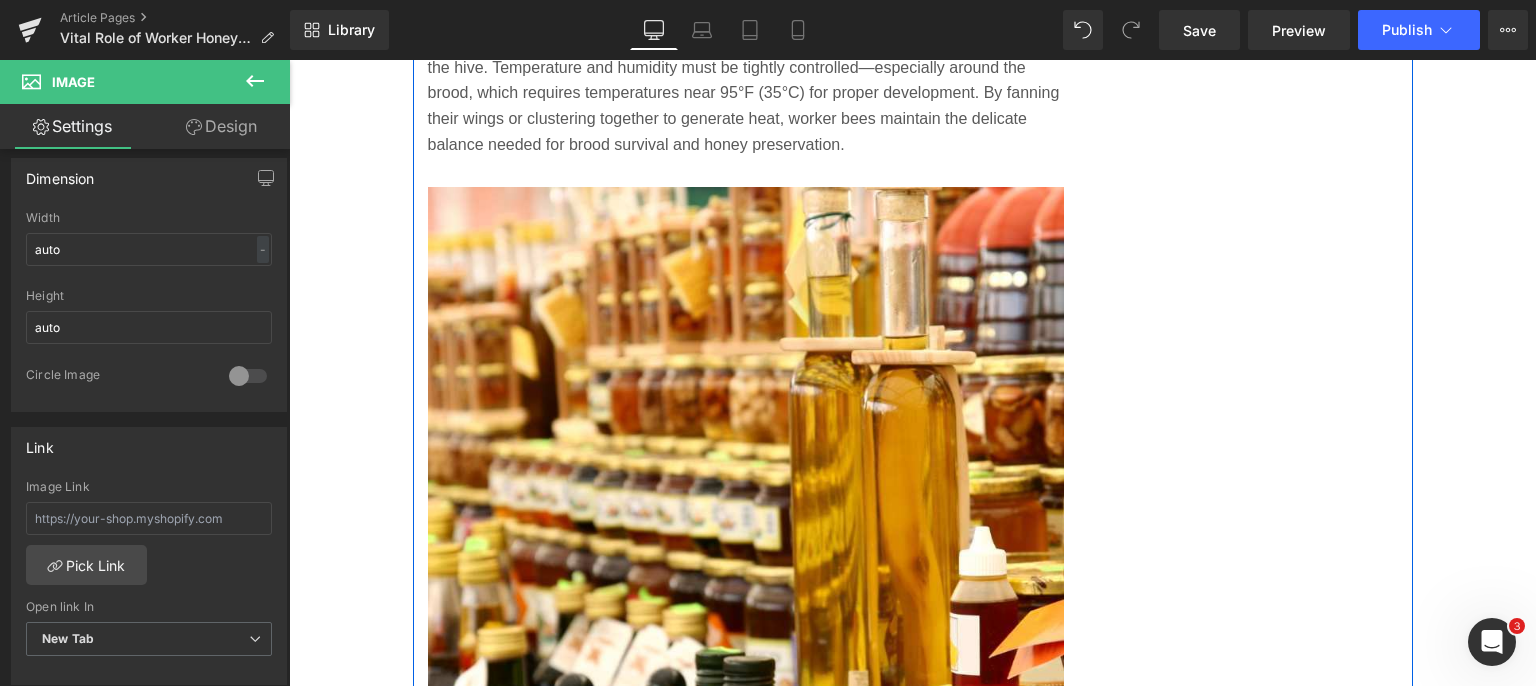 click at bounding box center [746, 505] 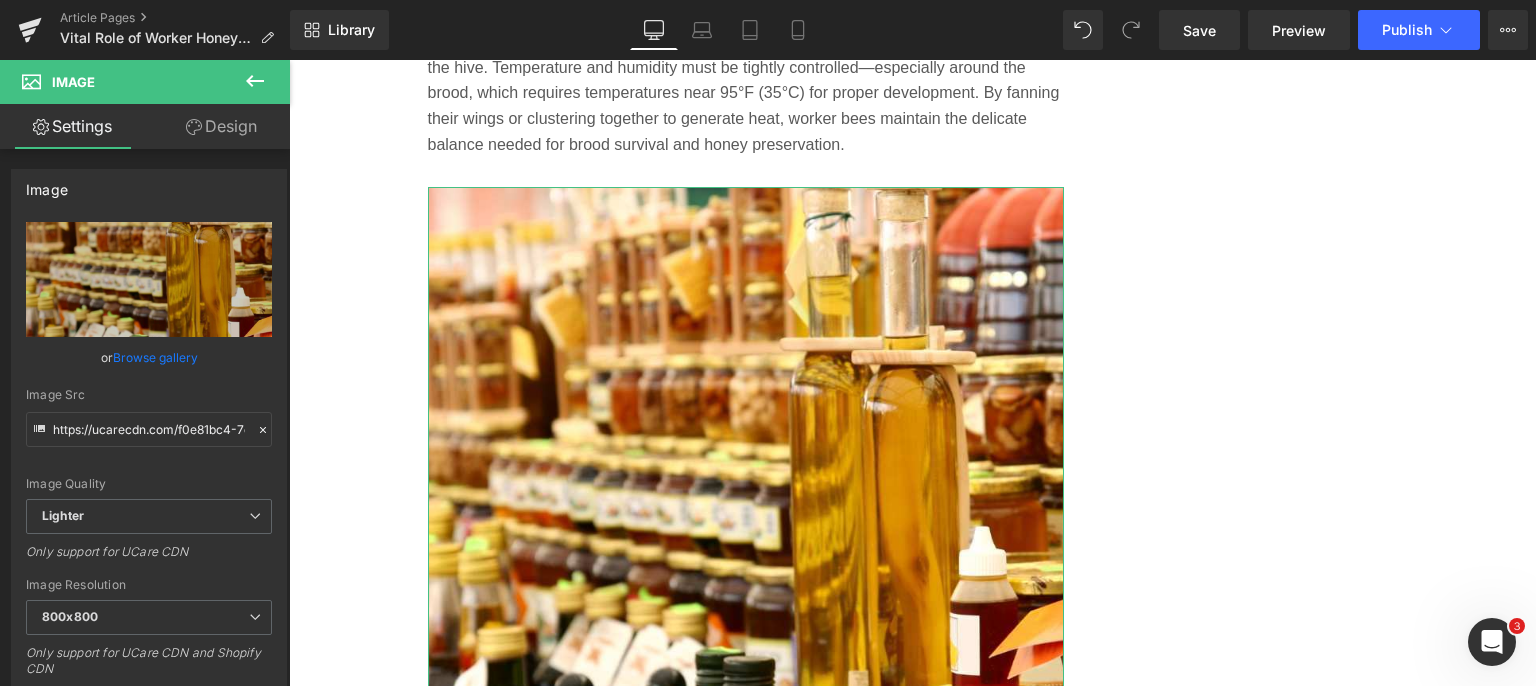 click on "Replace Image" at bounding box center (0, 0) 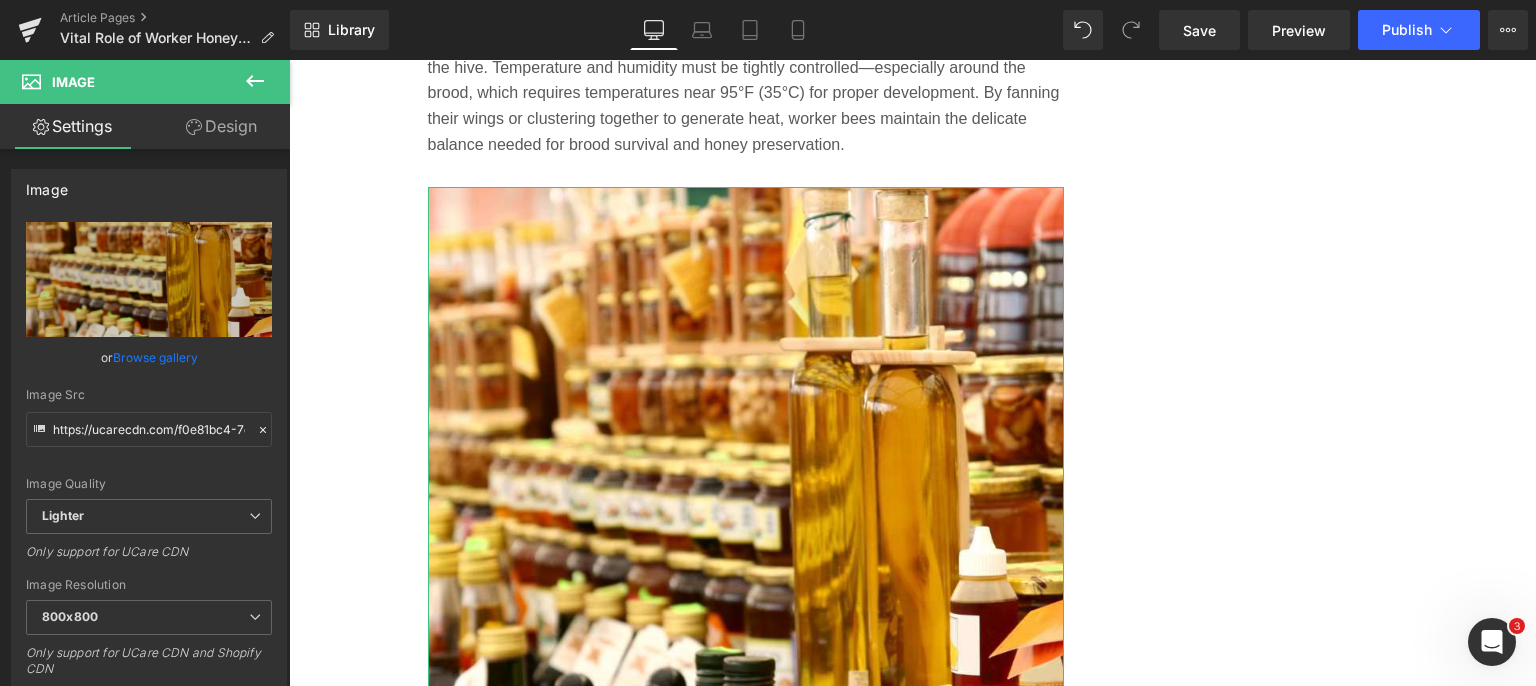 type on "C:\fakepath\gypsy-shoals-farm-honey-beehive-inspection.jpg" 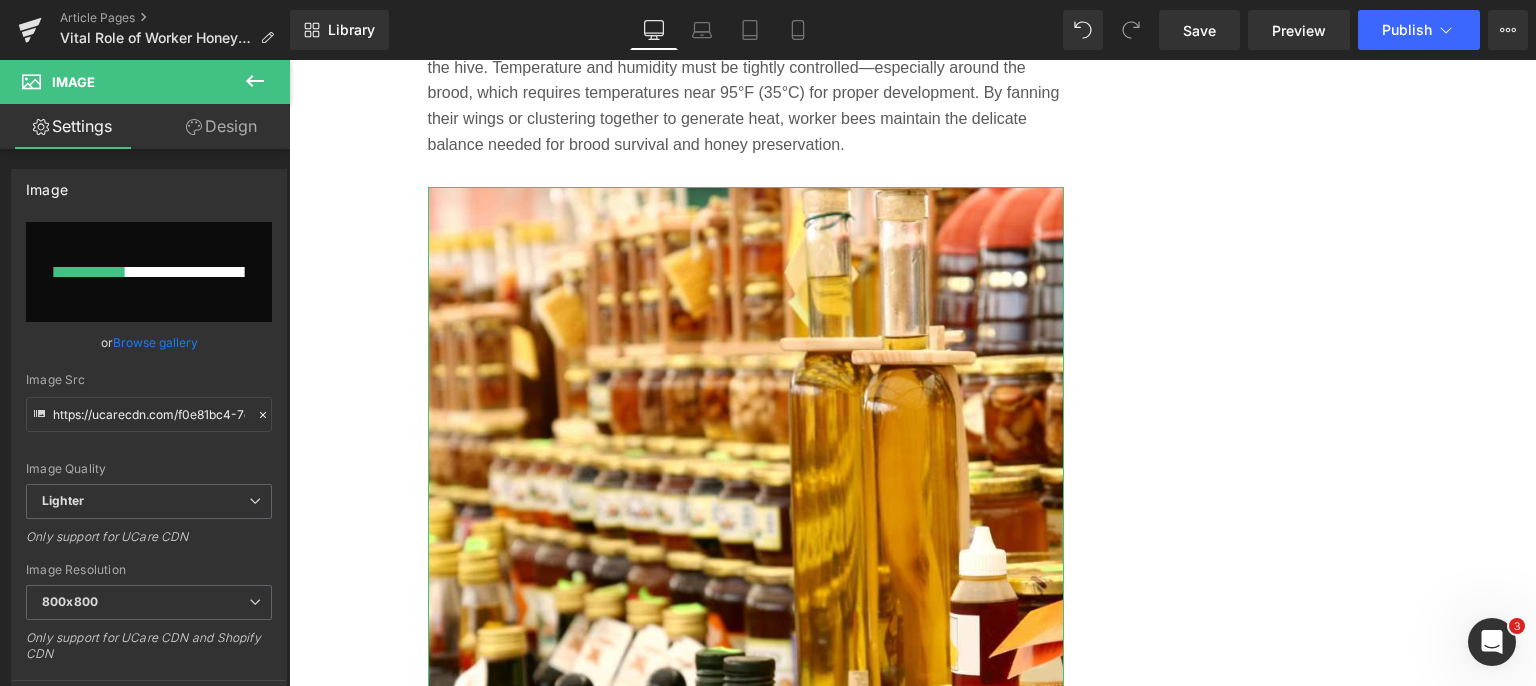 type 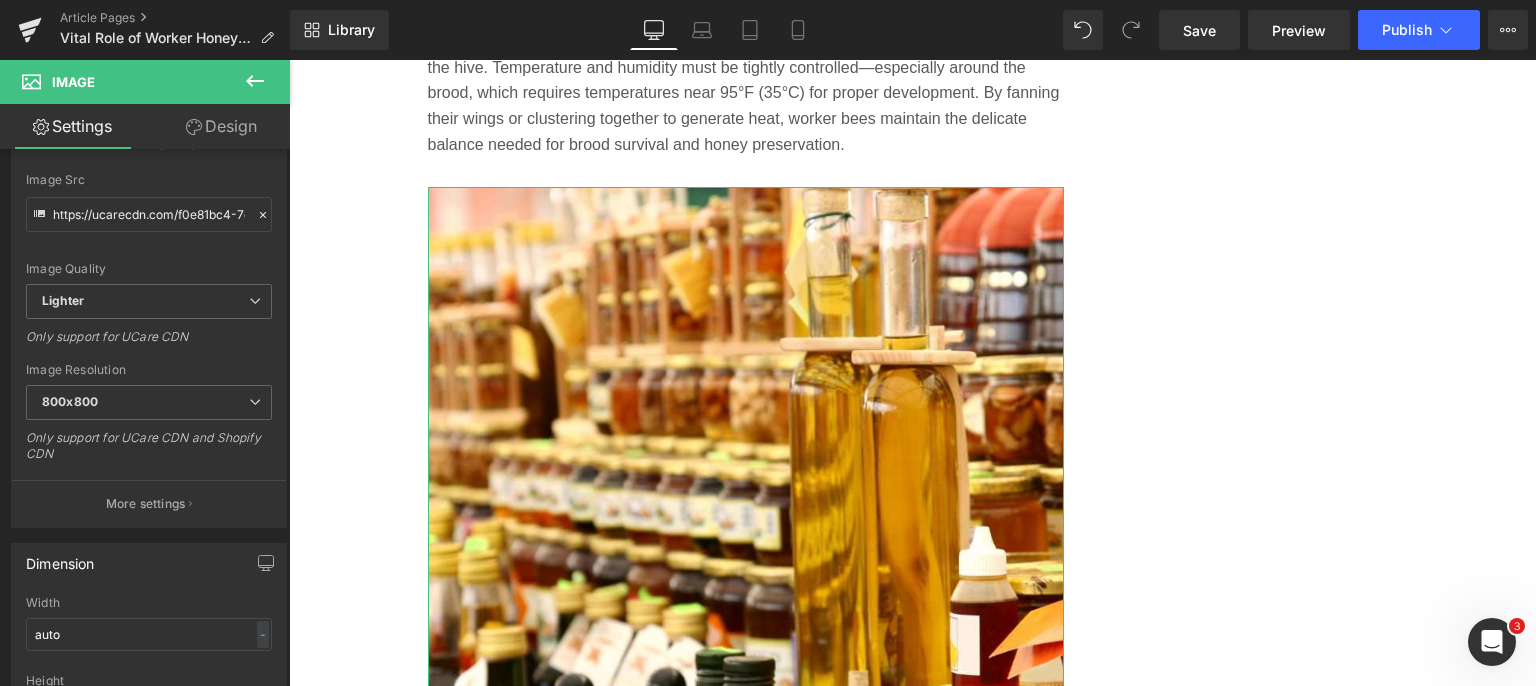 scroll, scrollTop: 300, scrollLeft: 0, axis: vertical 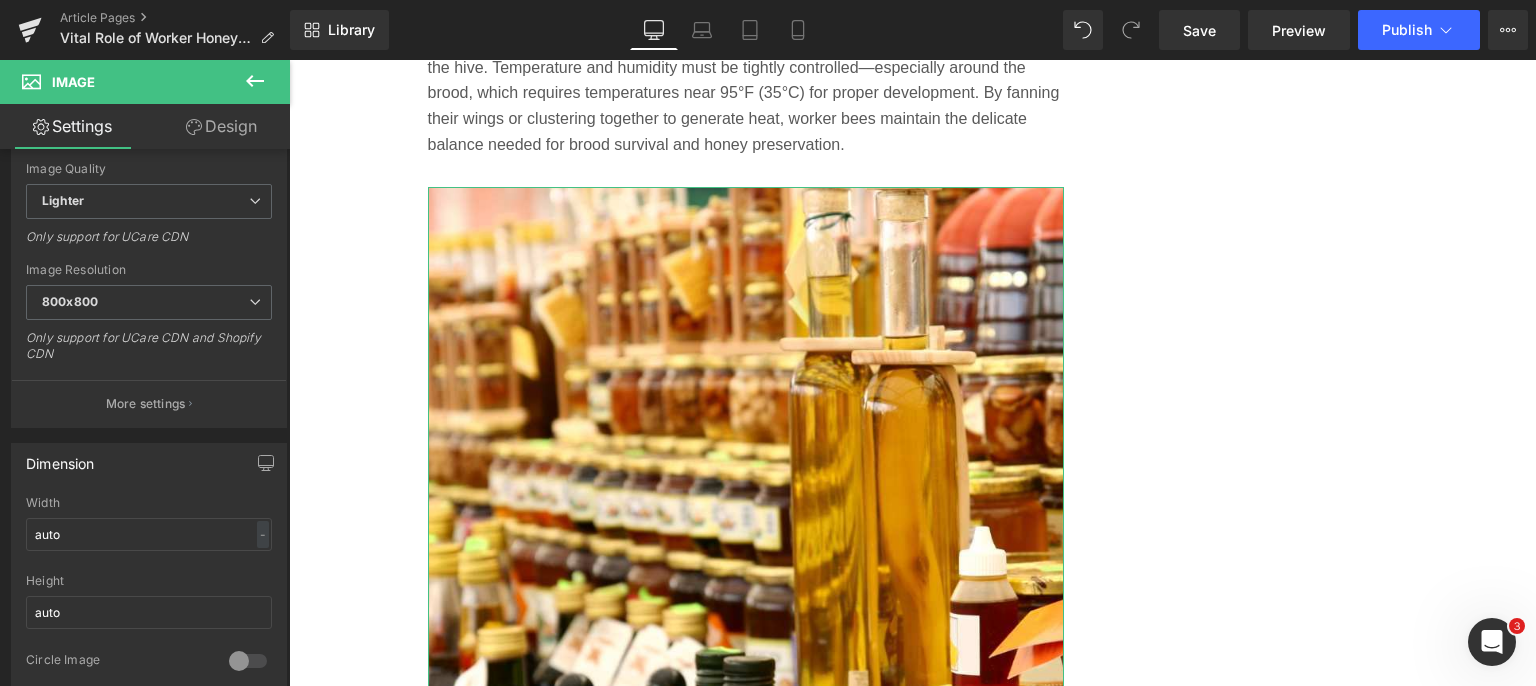 click on "More settings" at bounding box center [146, 404] 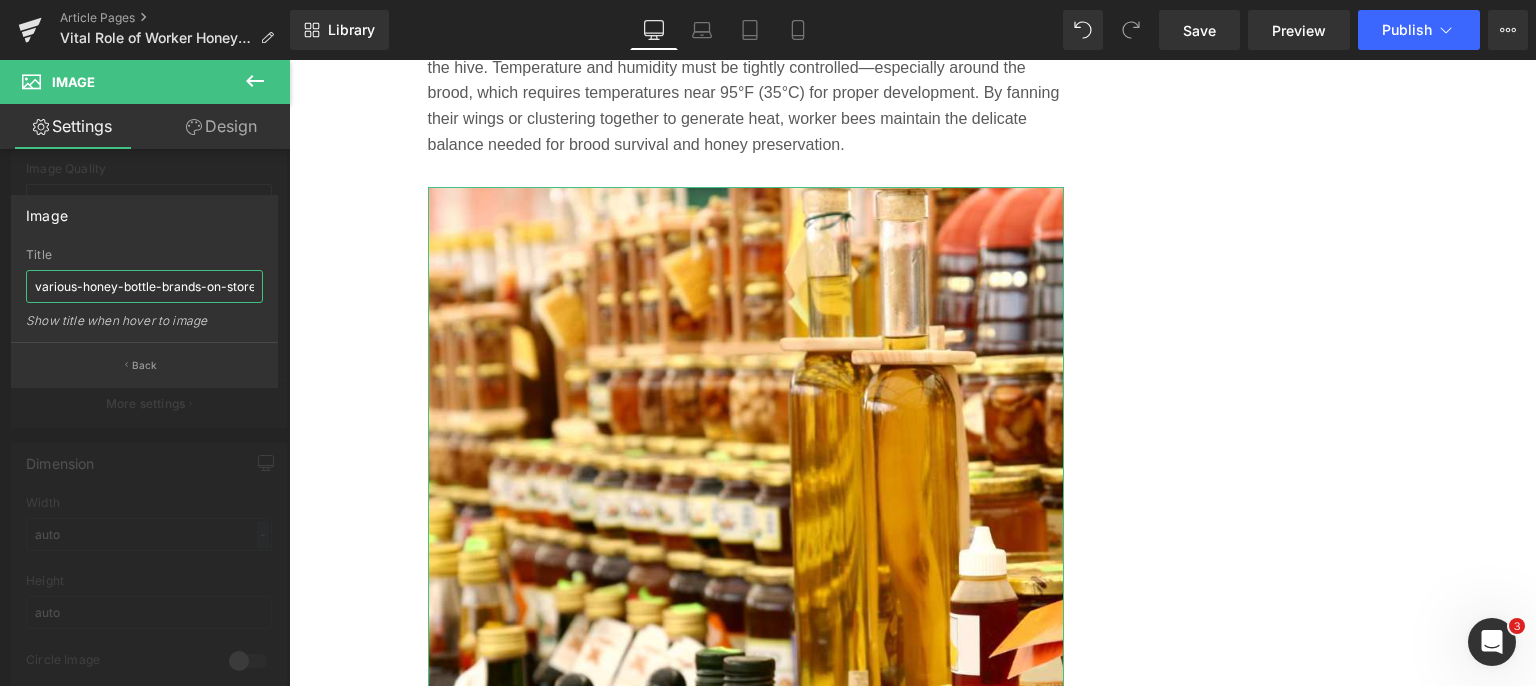 scroll, scrollTop: 0, scrollLeft: 32, axis: horizontal 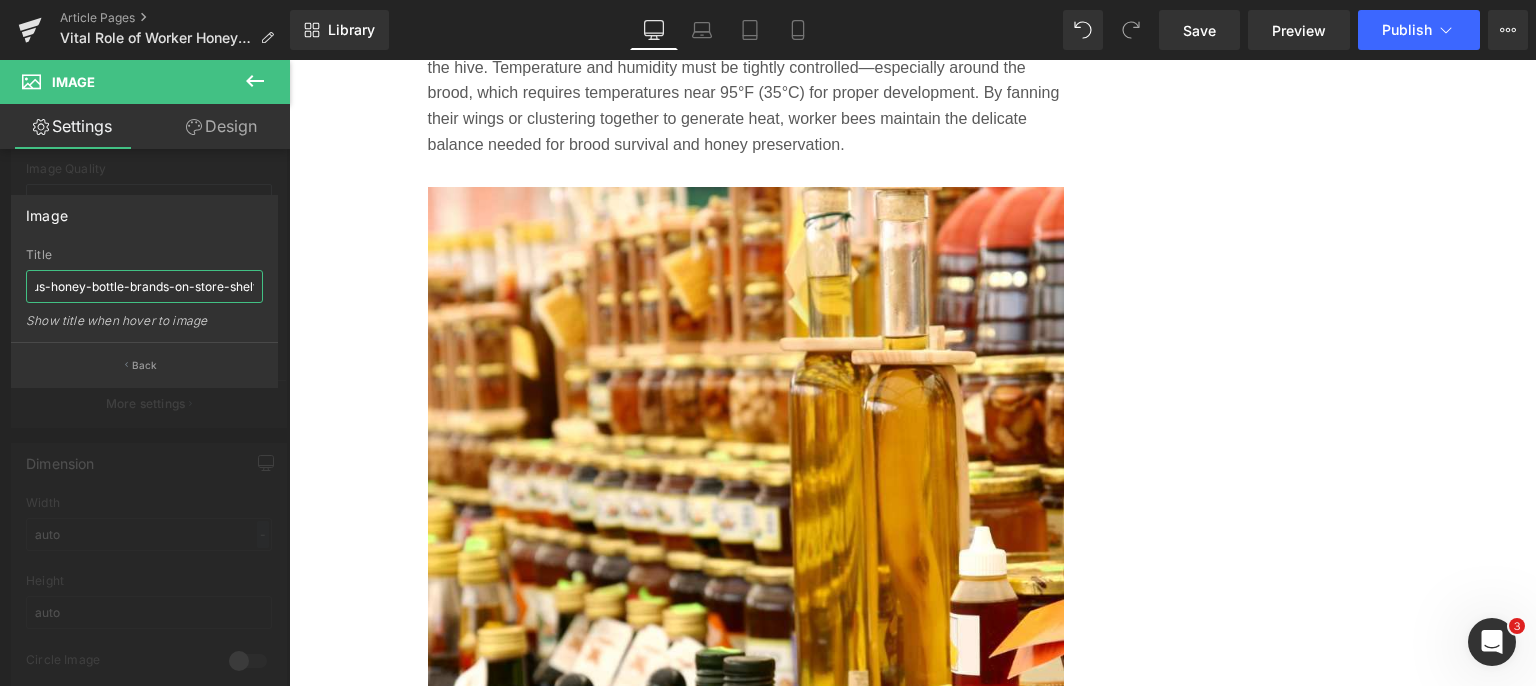 drag, startPoint x: 325, startPoint y: 345, endPoint x: 295, endPoint y: 316, distance: 41.725292 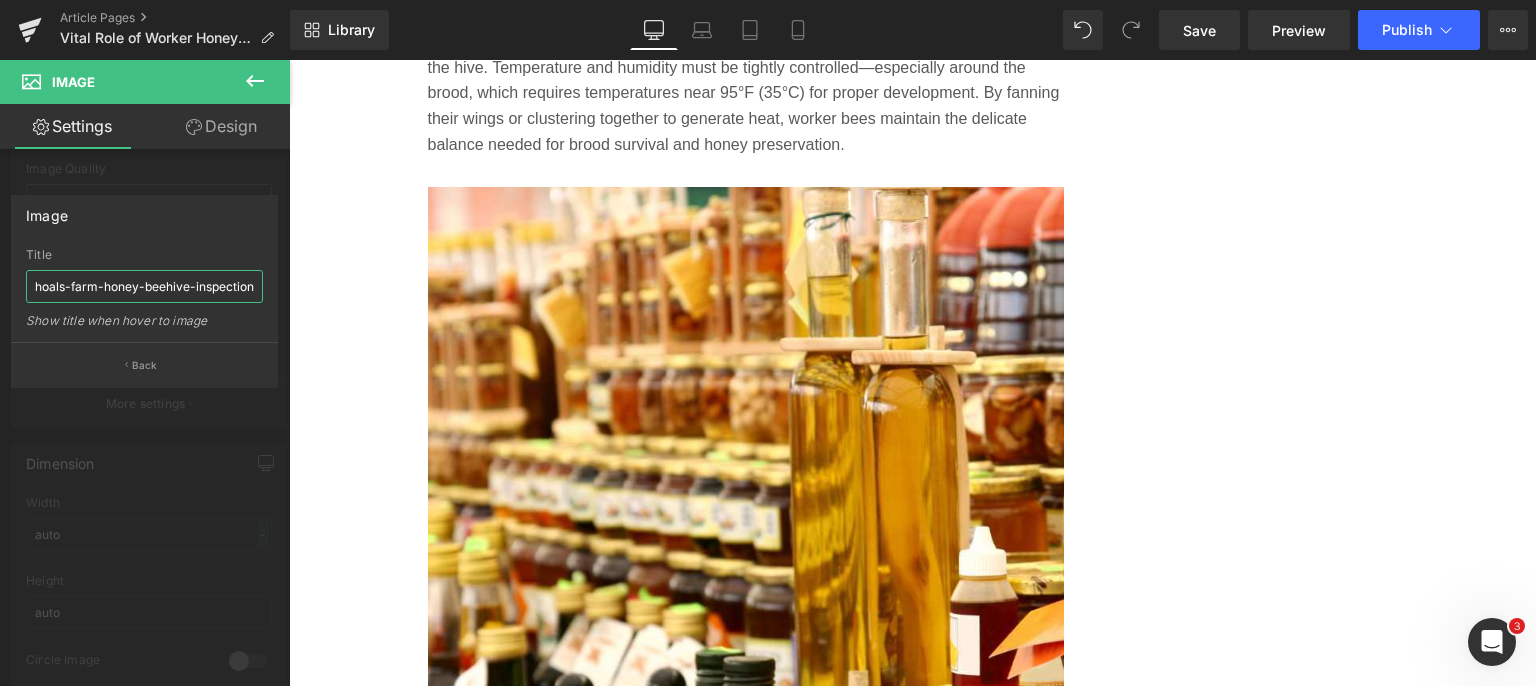 scroll, scrollTop: 0, scrollLeft: 43, axis: horizontal 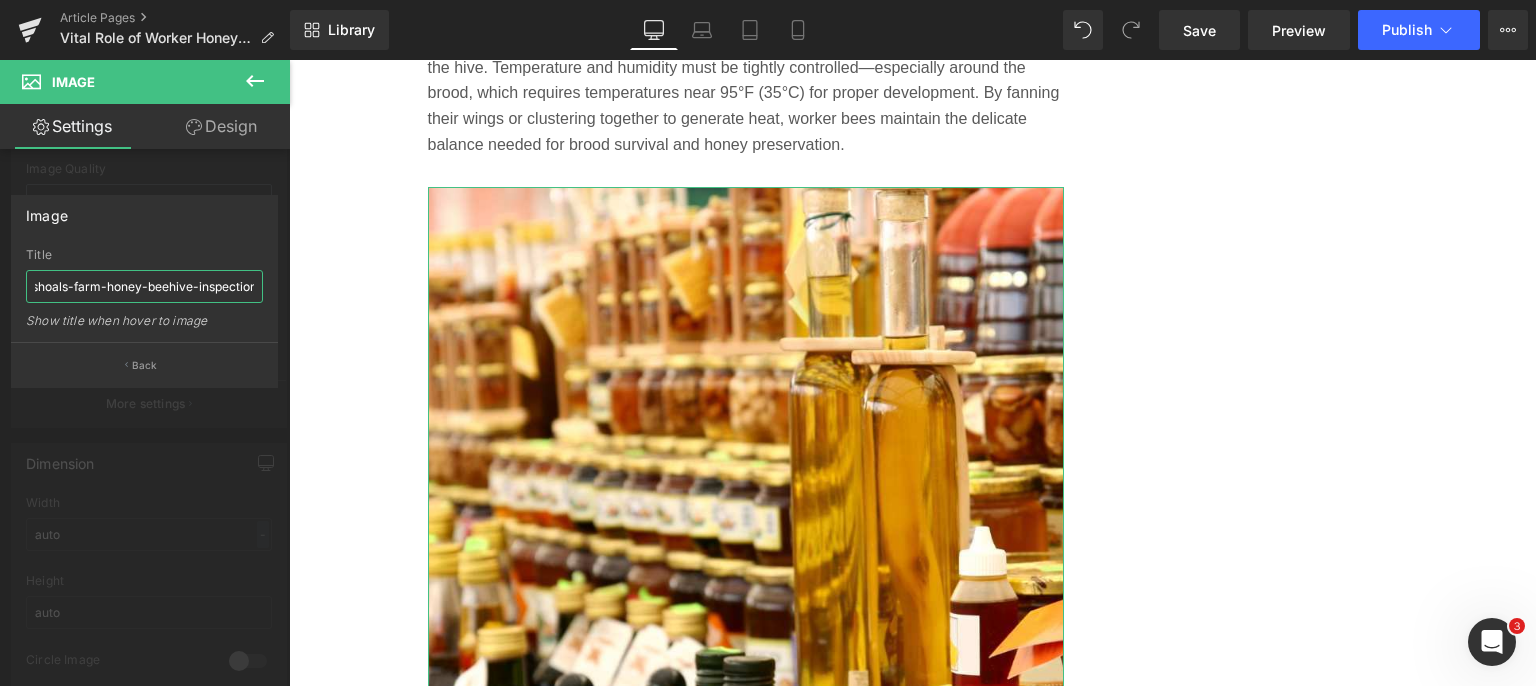 type on "gypsy-shoals-farm-honey-beehive-inspection" 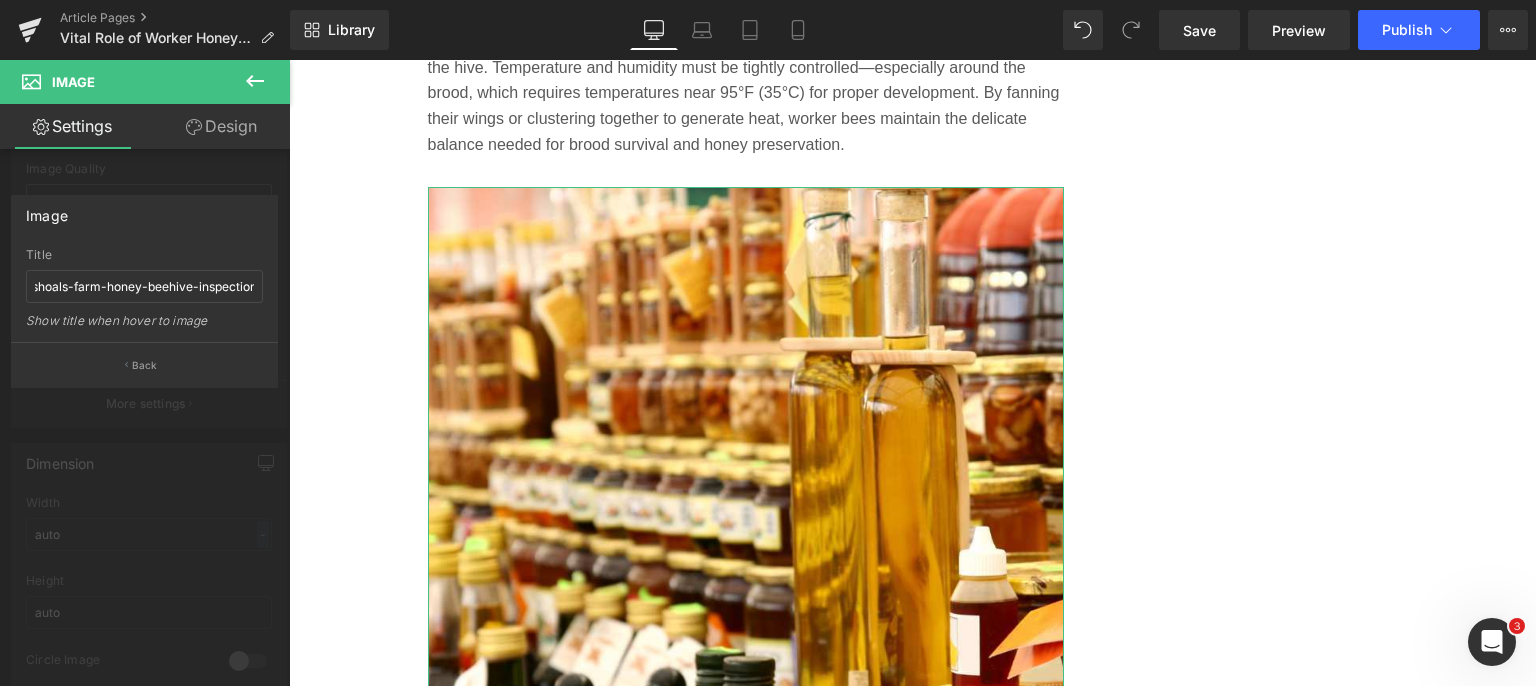 click on "Back" at bounding box center [144, 364] 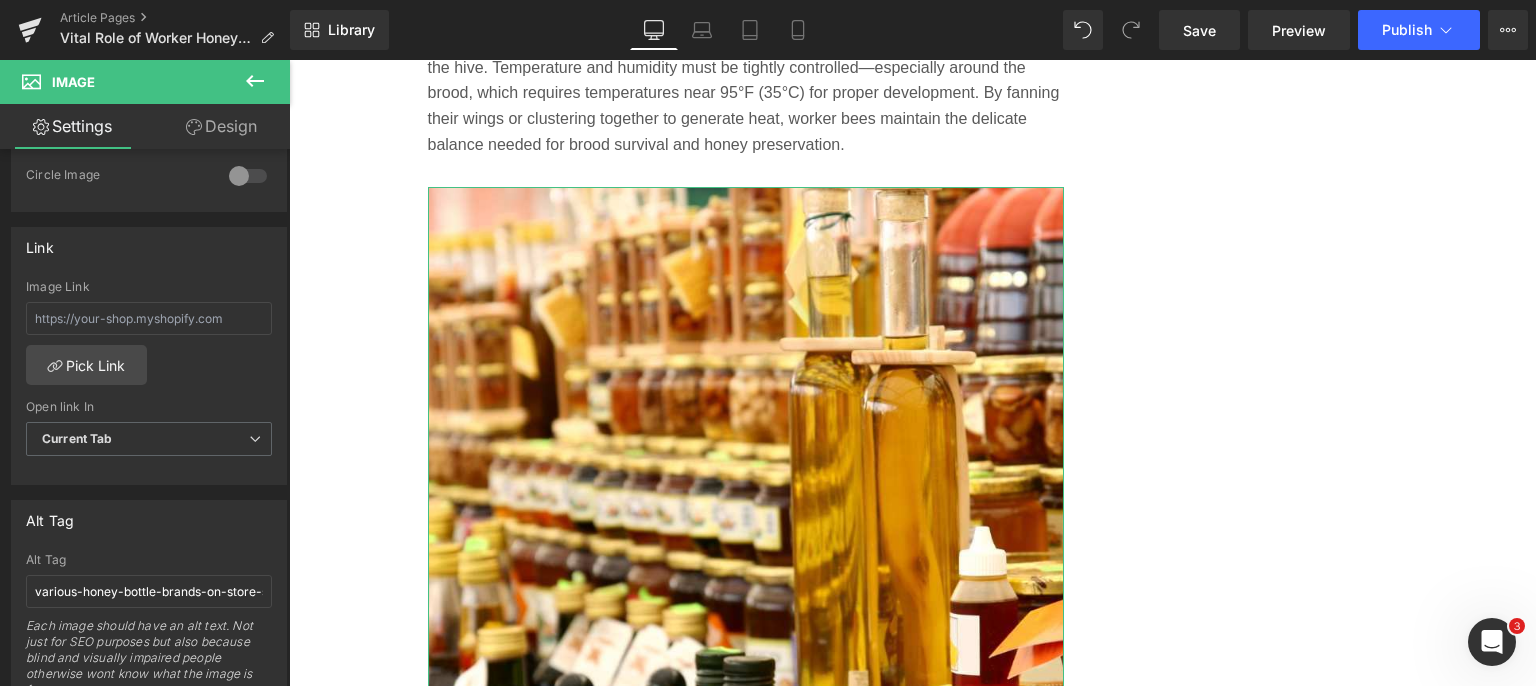 scroll, scrollTop: 900, scrollLeft: 0, axis: vertical 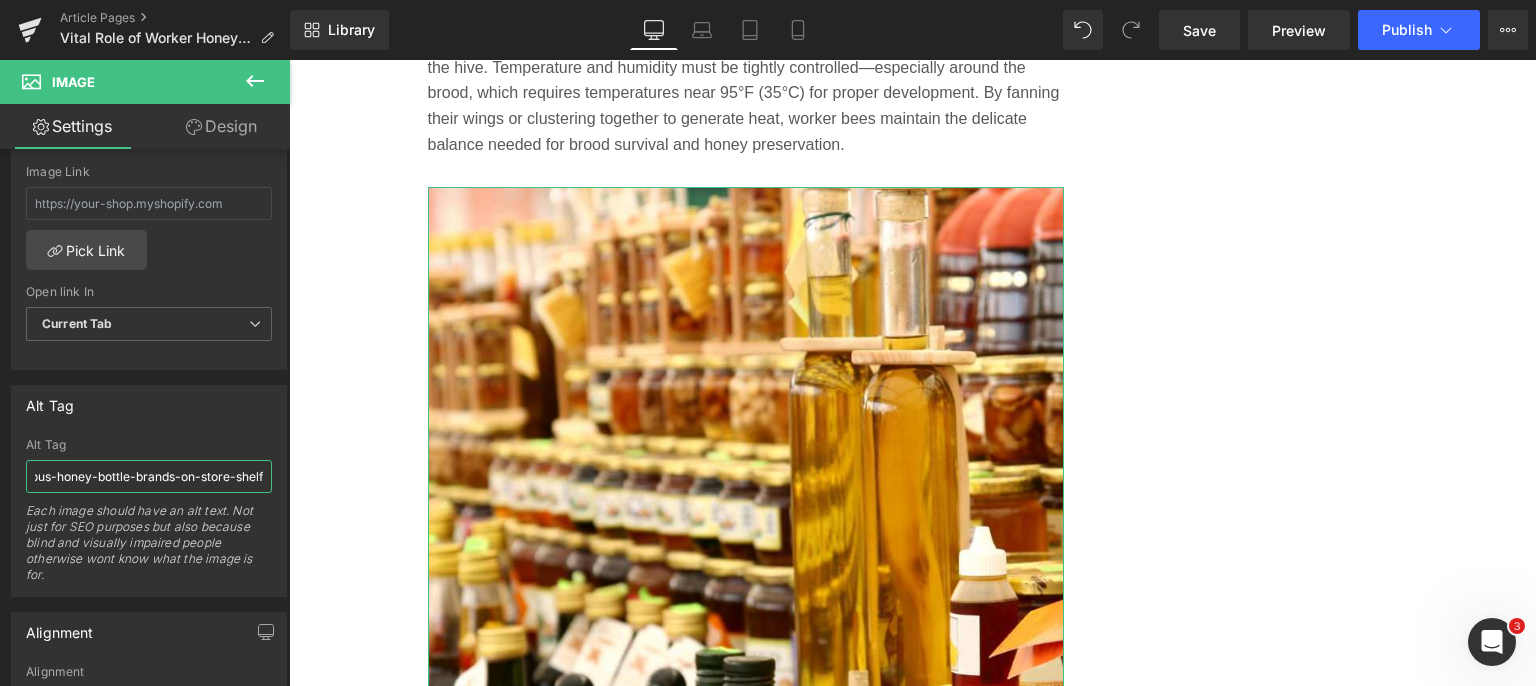drag, startPoint x: 35, startPoint y: 474, endPoint x: 269, endPoint y: 490, distance: 234.54637 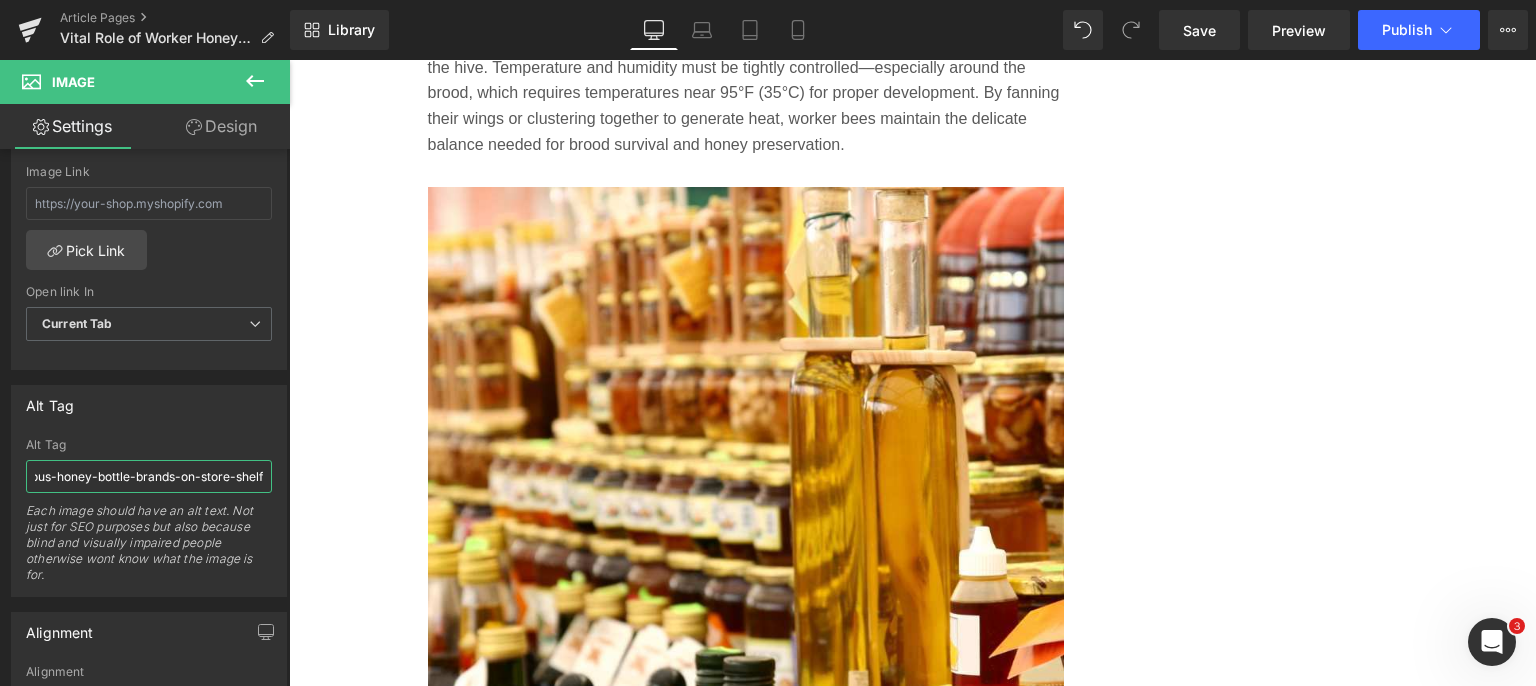 paste on "gypsy-shoals-farm-honey-beehive-inspection.jpg" 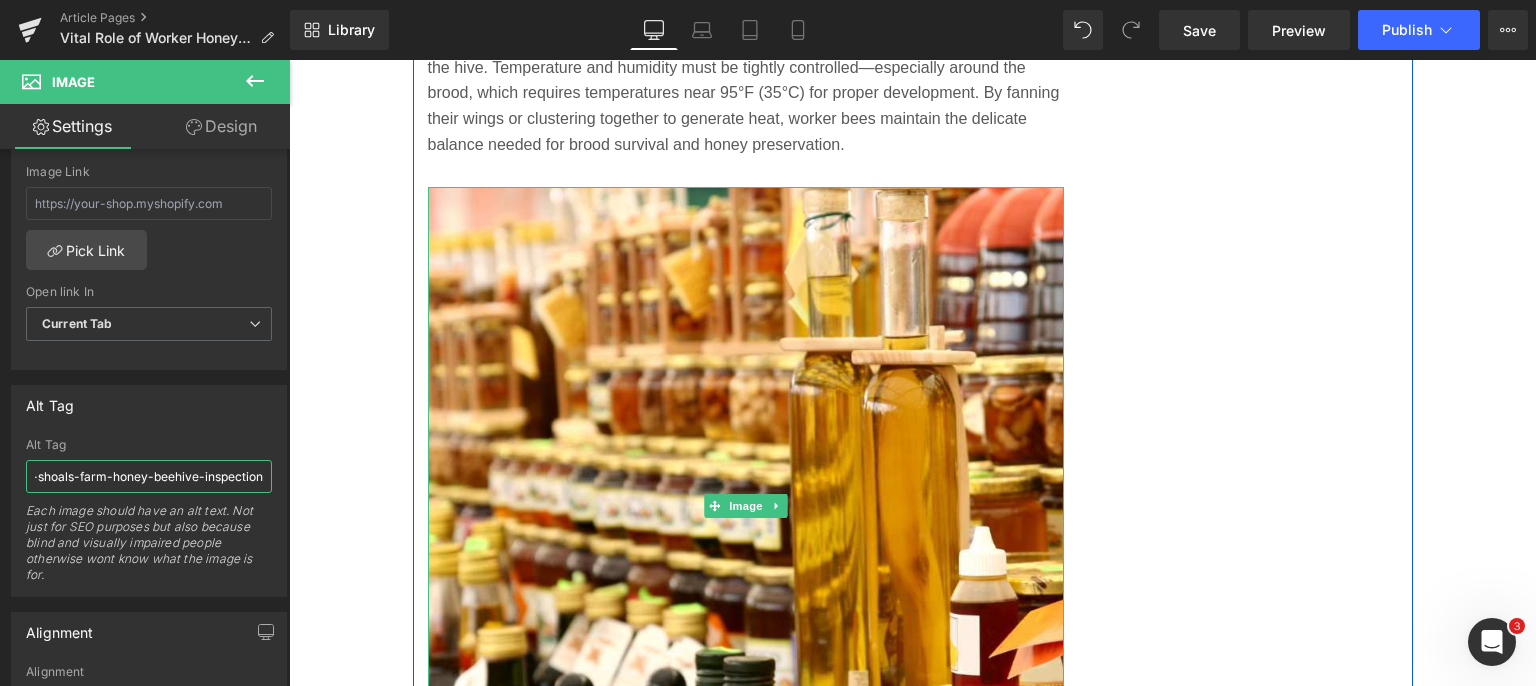 scroll, scrollTop: 0, scrollLeft: 42, axis: horizontal 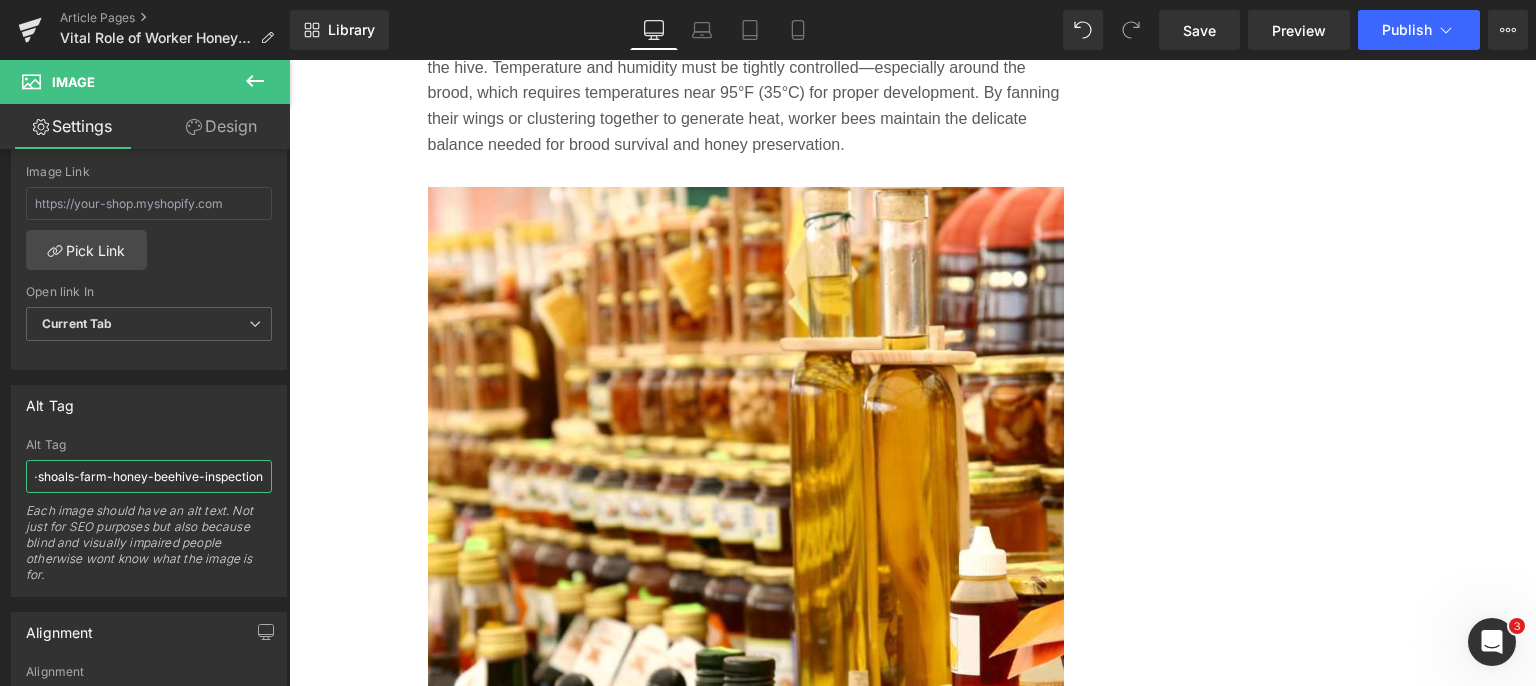 type on "gypsy-shoals-farm-honey-beehive-inspection" 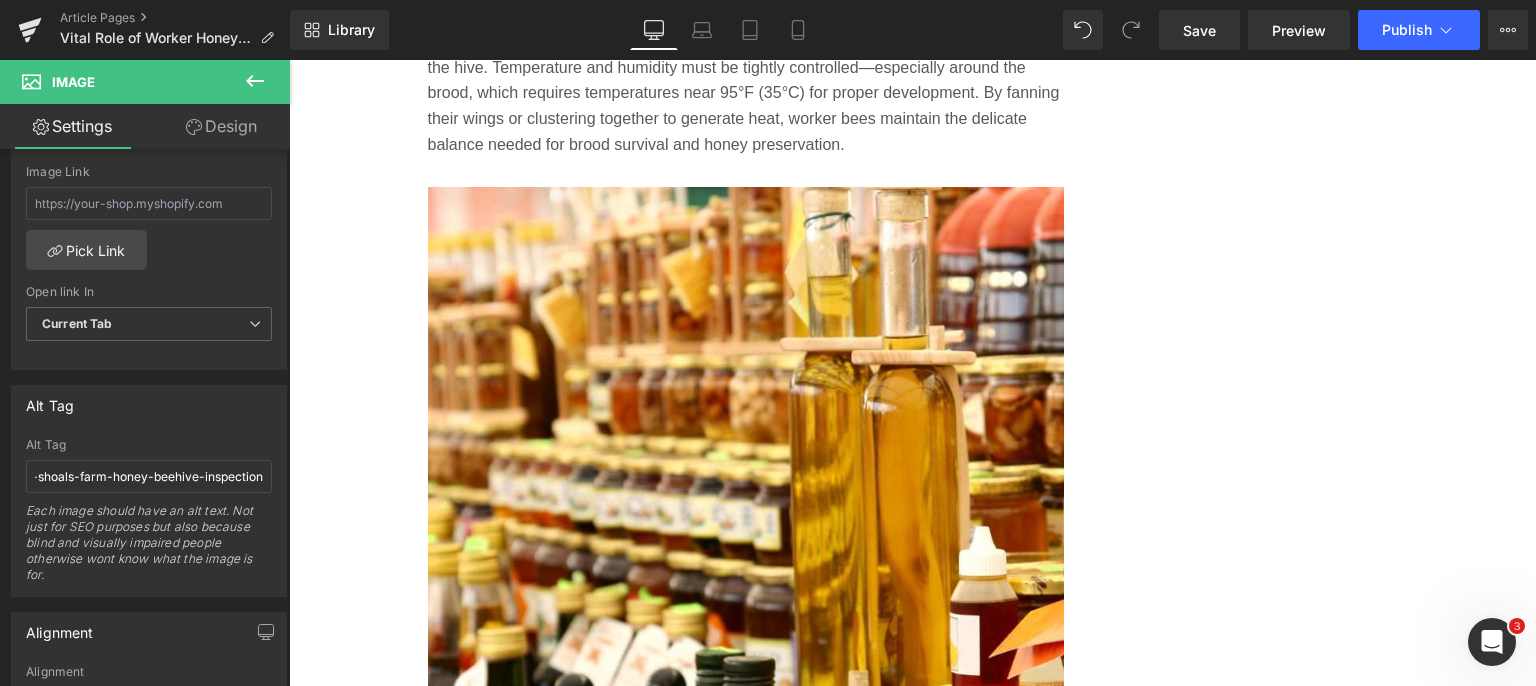 scroll, scrollTop: 0, scrollLeft: 0, axis: both 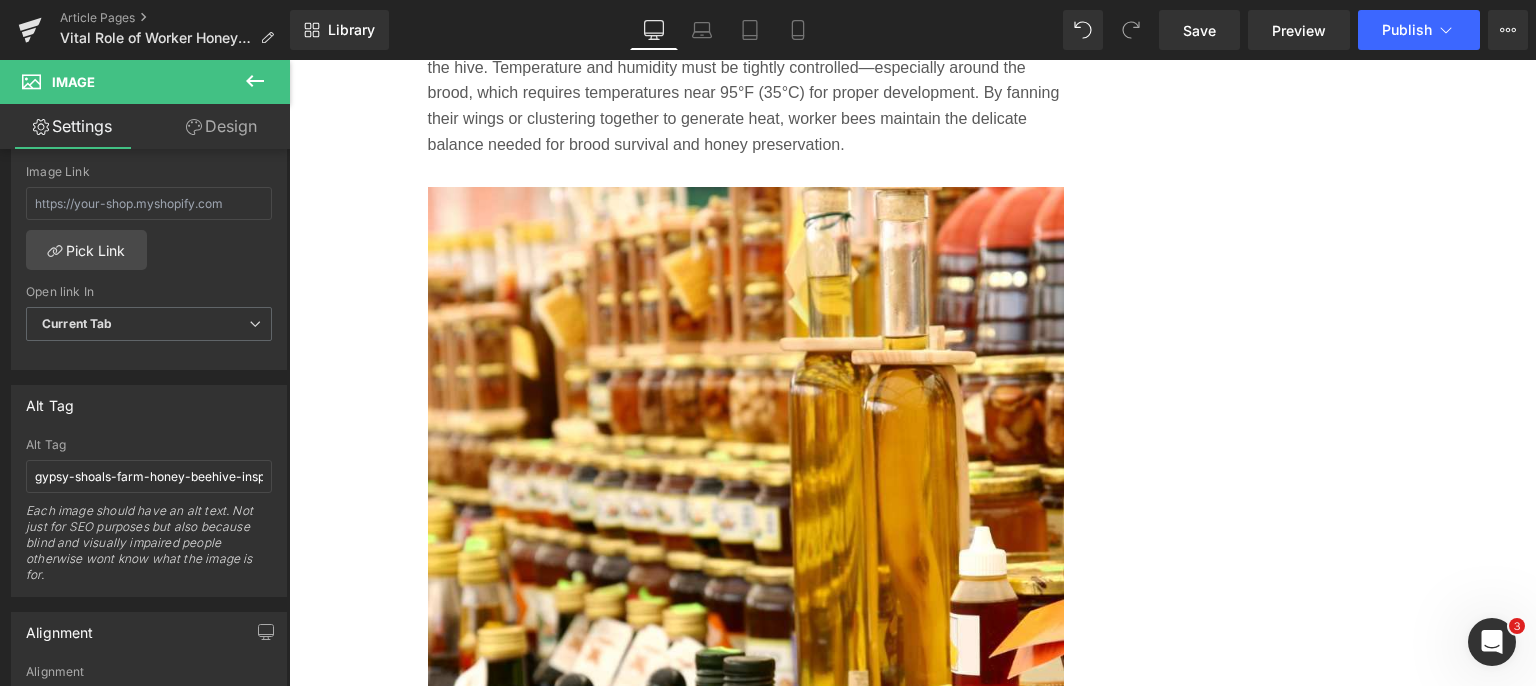click on "Save" at bounding box center [1199, 30] 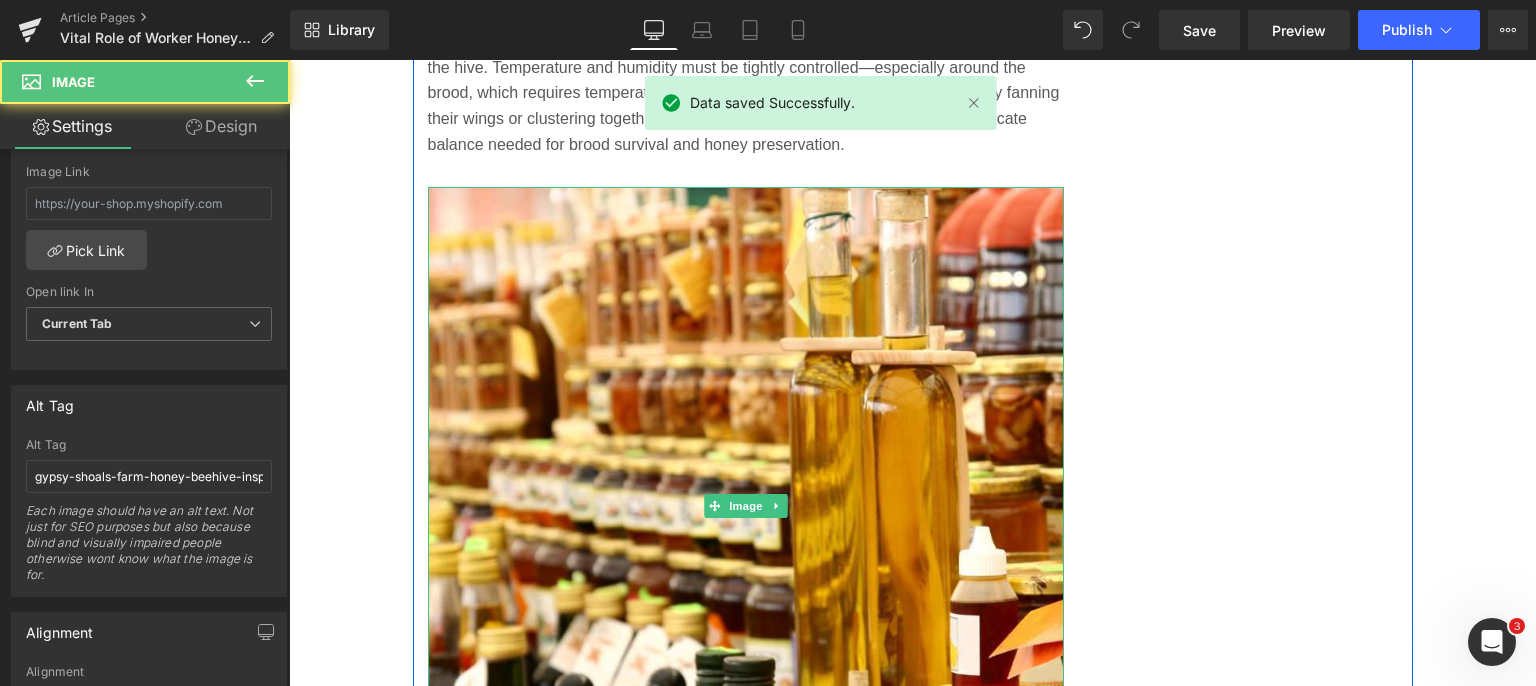 click at bounding box center [746, 505] 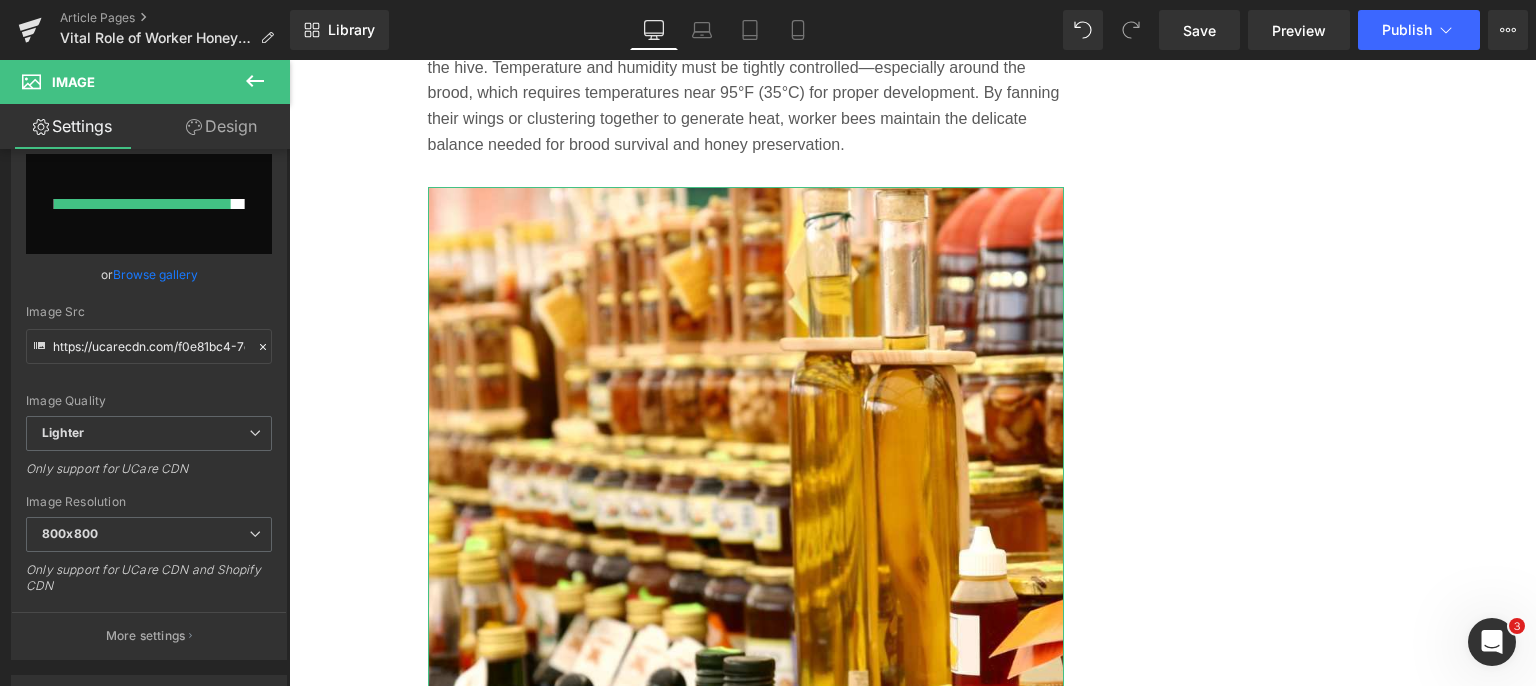 scroll, scrollTop: 0, scrollLeft: 0, axis: both 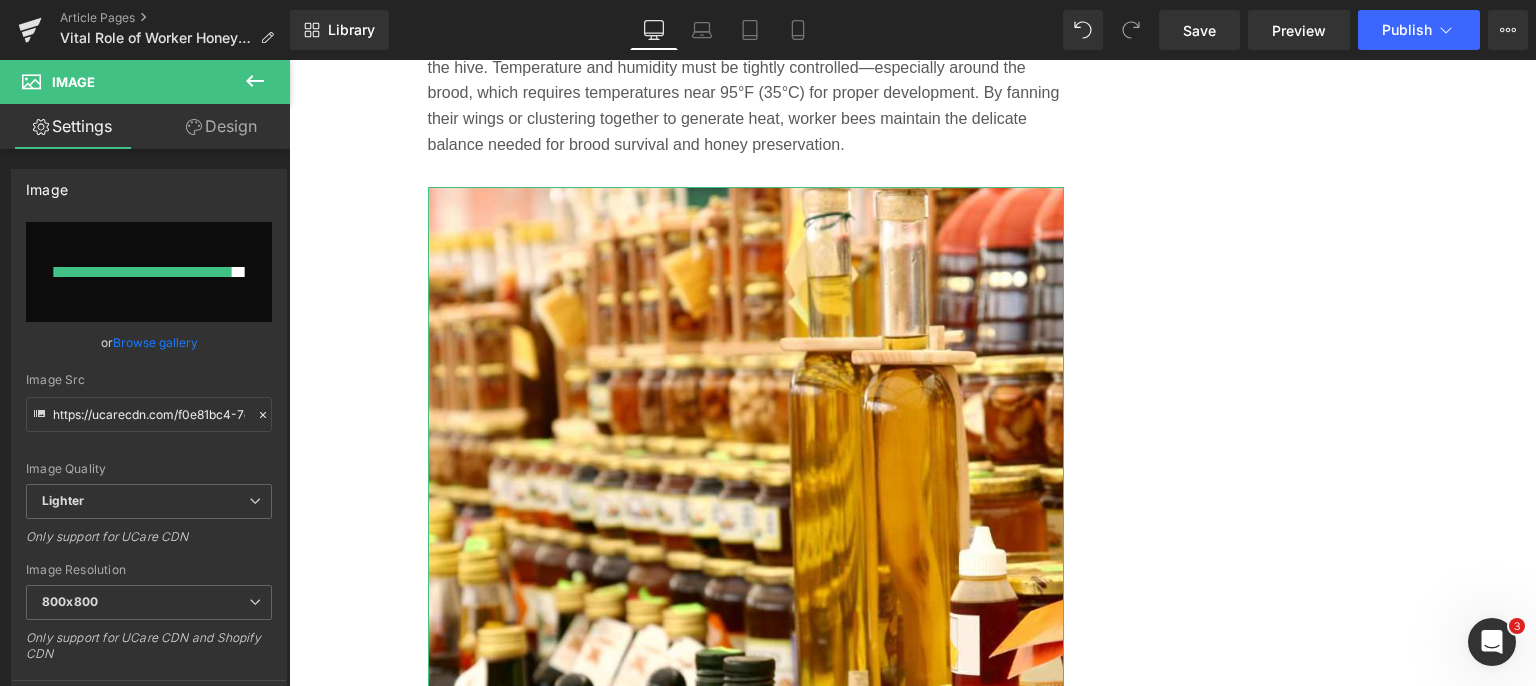 click at bounding box center [149, 272] 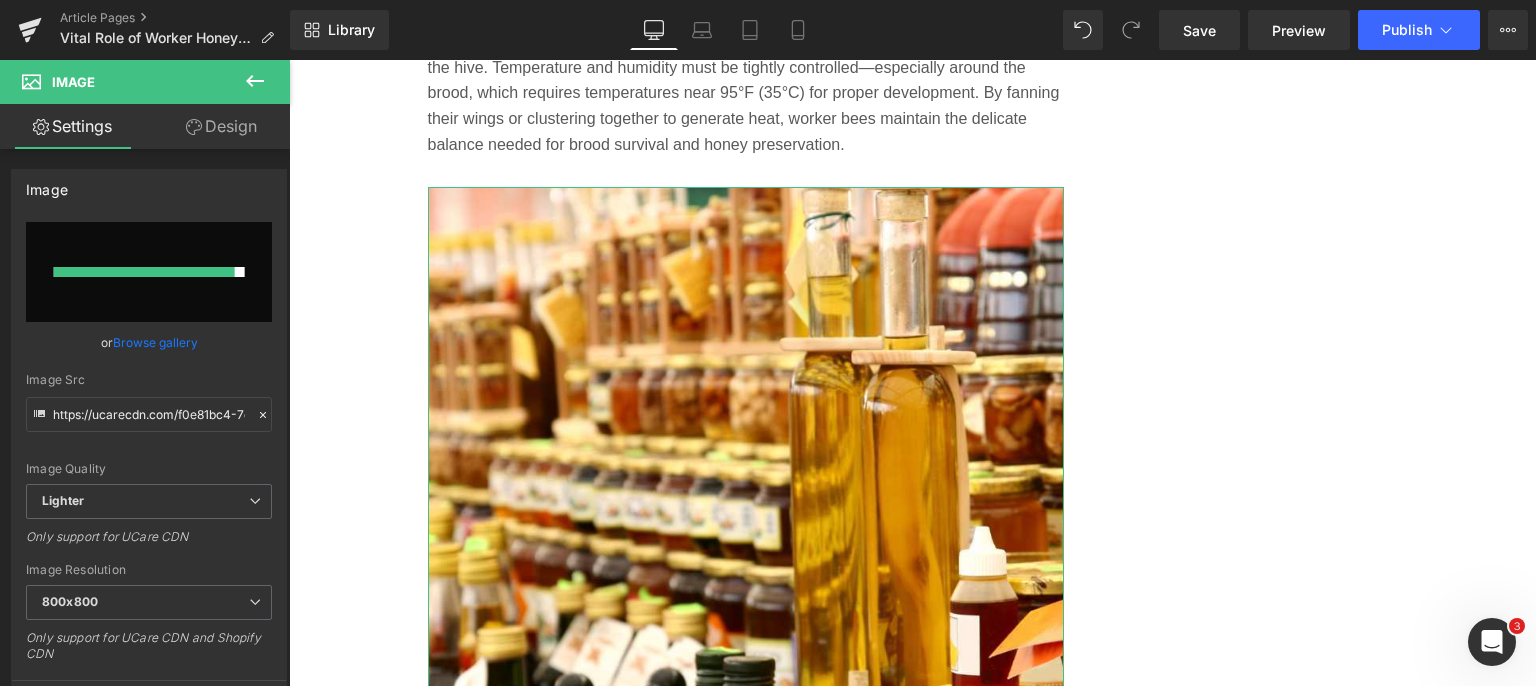 type on "C:\fakepath\gypsy-shoals-farm-honey-beehive-inspection.jpg" 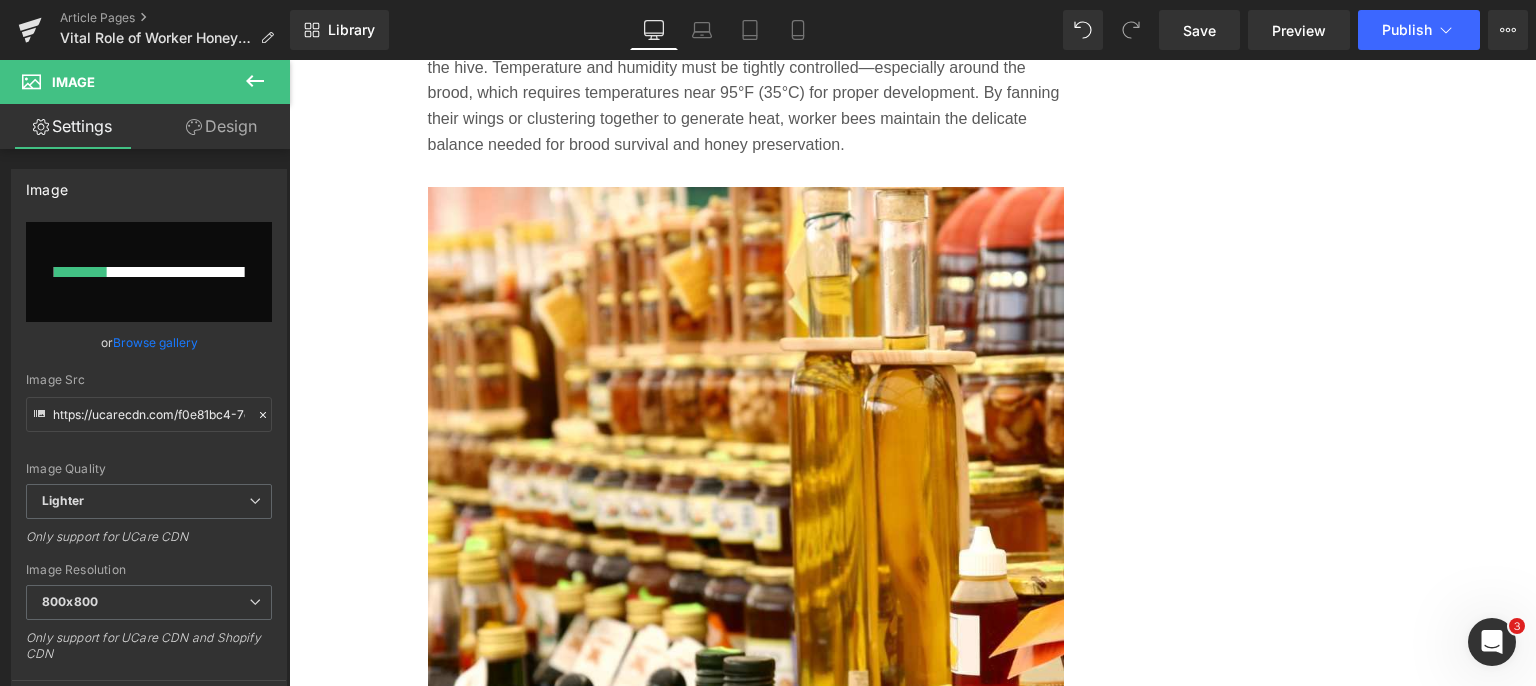 type 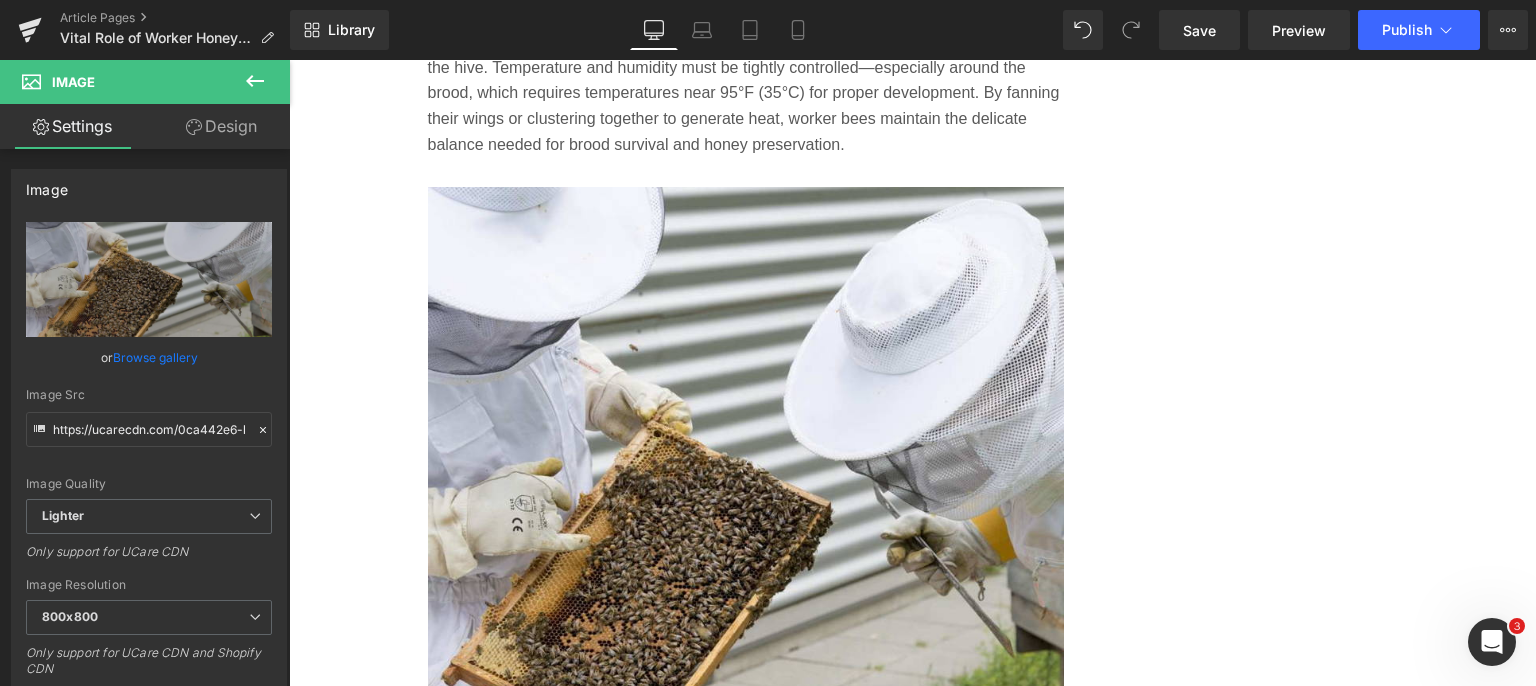 type on "https://ucarecdn.com/0ca442e6-b40c-4f95-bd27-7c5fa9c8290e/-/format/auto/-/preview/800x800/-/quality/lighter/gypsy-shoals-farm-honey-beehive-inspection.jpg" 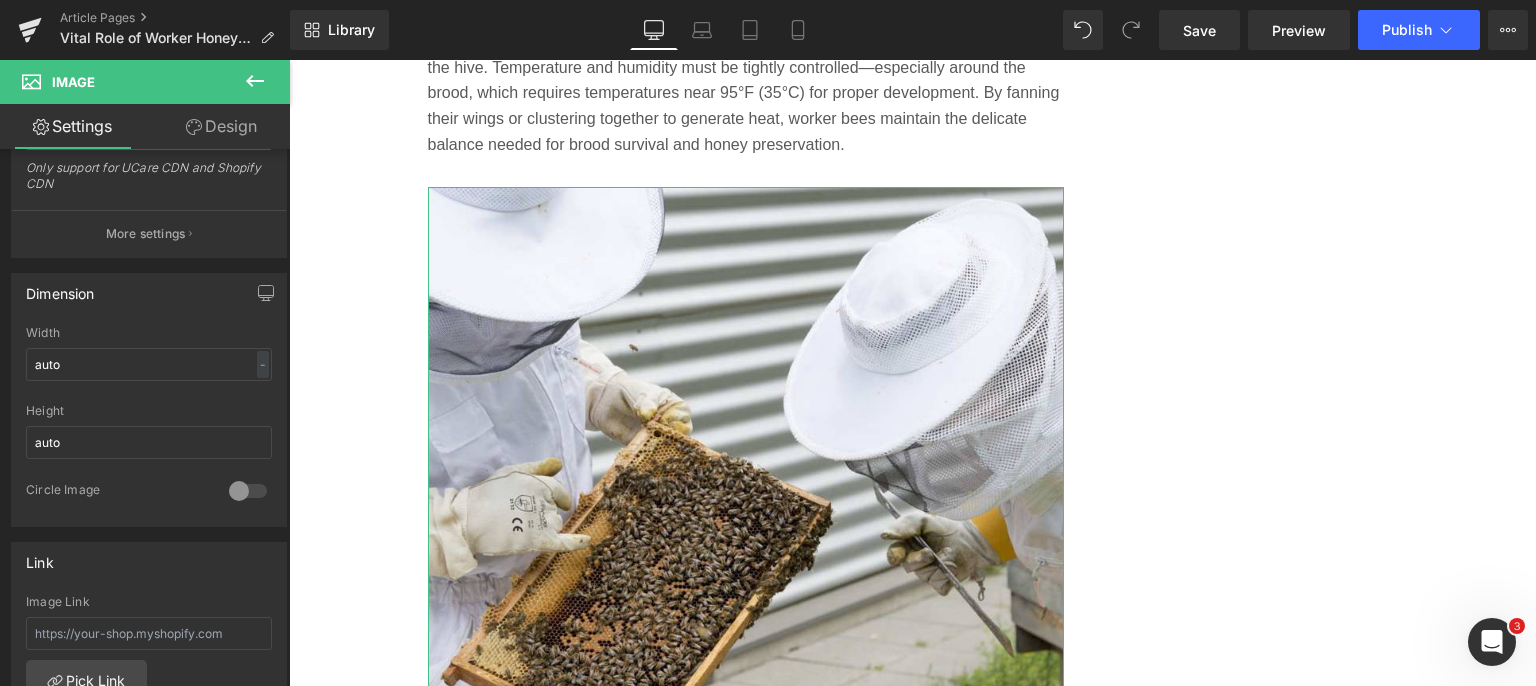 scroll, scrollTop: 400, scrollLeft: 0, axis: vertical 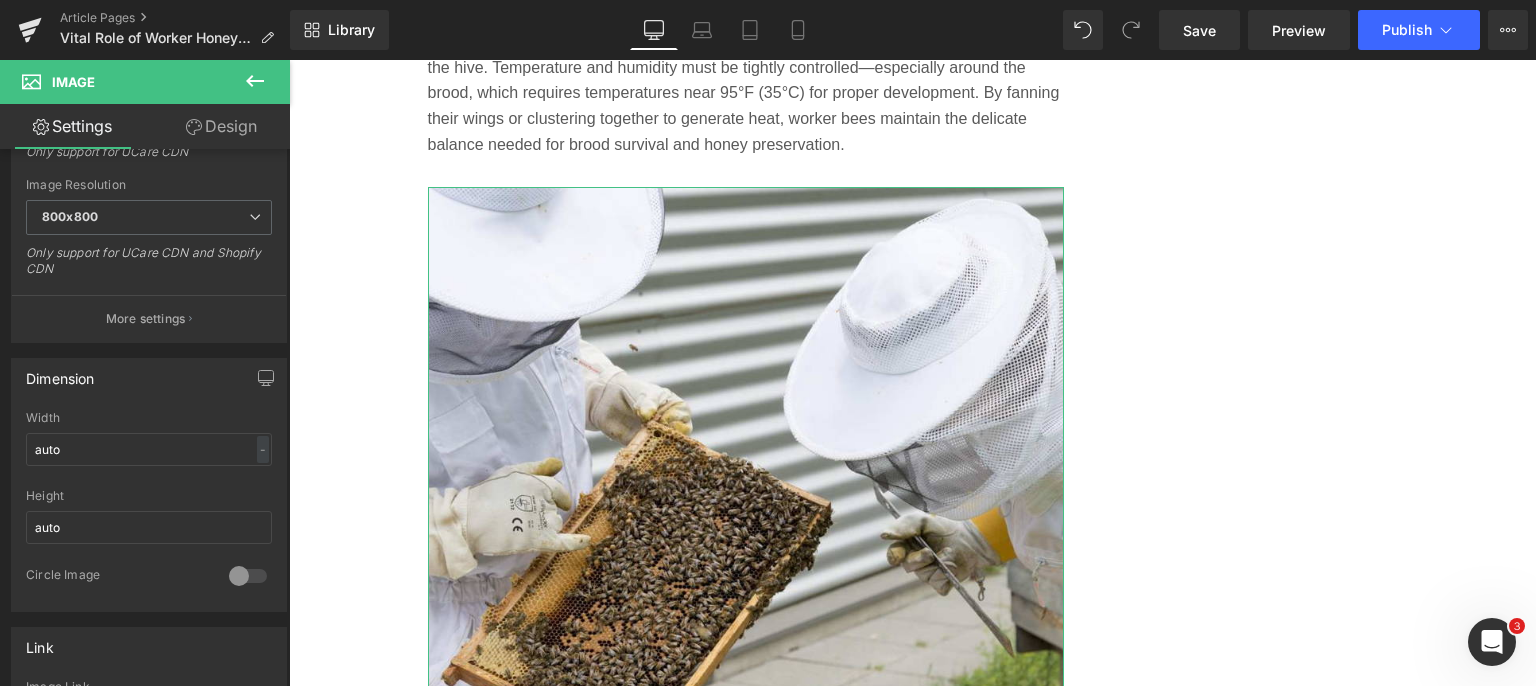 click on "More settings" at bounding box center [146, 319] 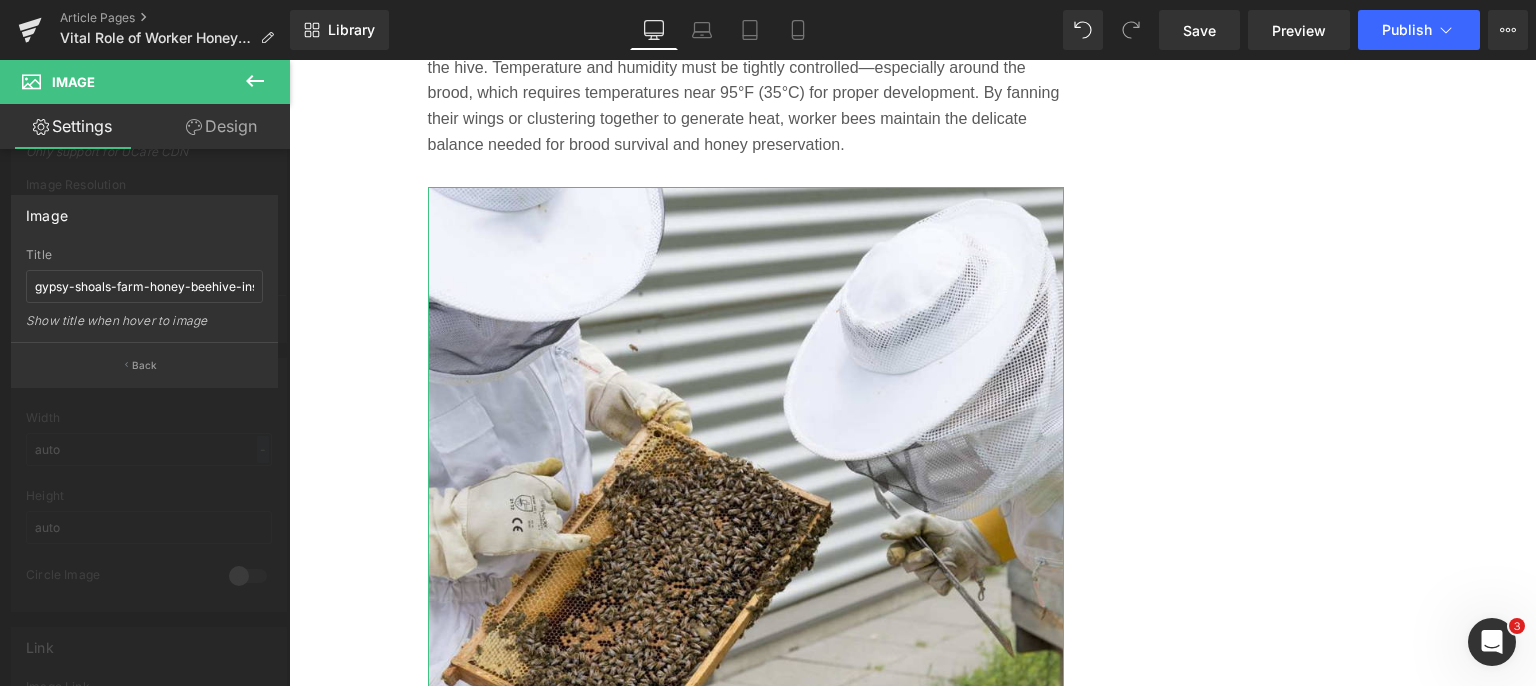 click on "Back" at bounding box center [145, 365] 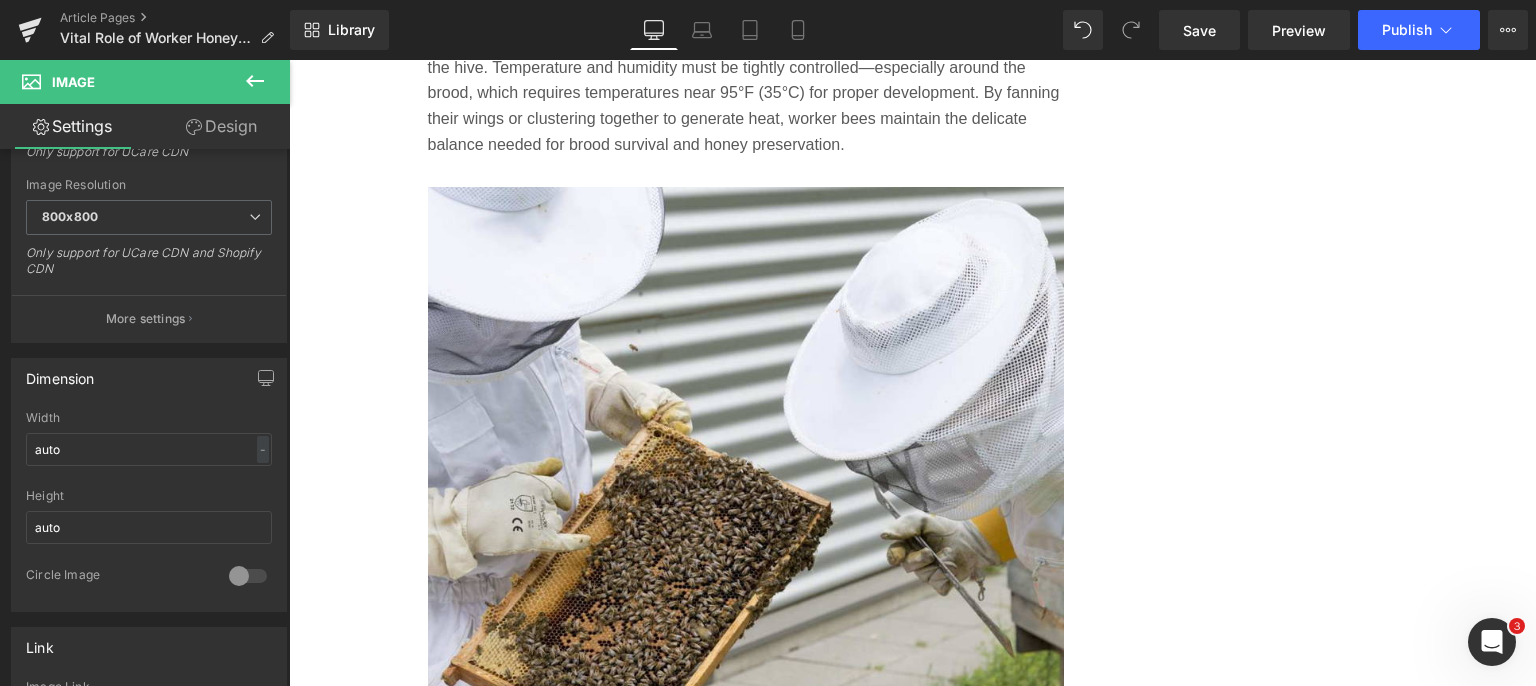 click on "[NUMBER] [STREET] [CITY] [STATE] | ([PHONE]) | [EMAIL]
Sign in
or
Create an Account
Search
Cart  0
Menu
Cart  0
Search
Home
Honey" at bounding box center [912, 667] 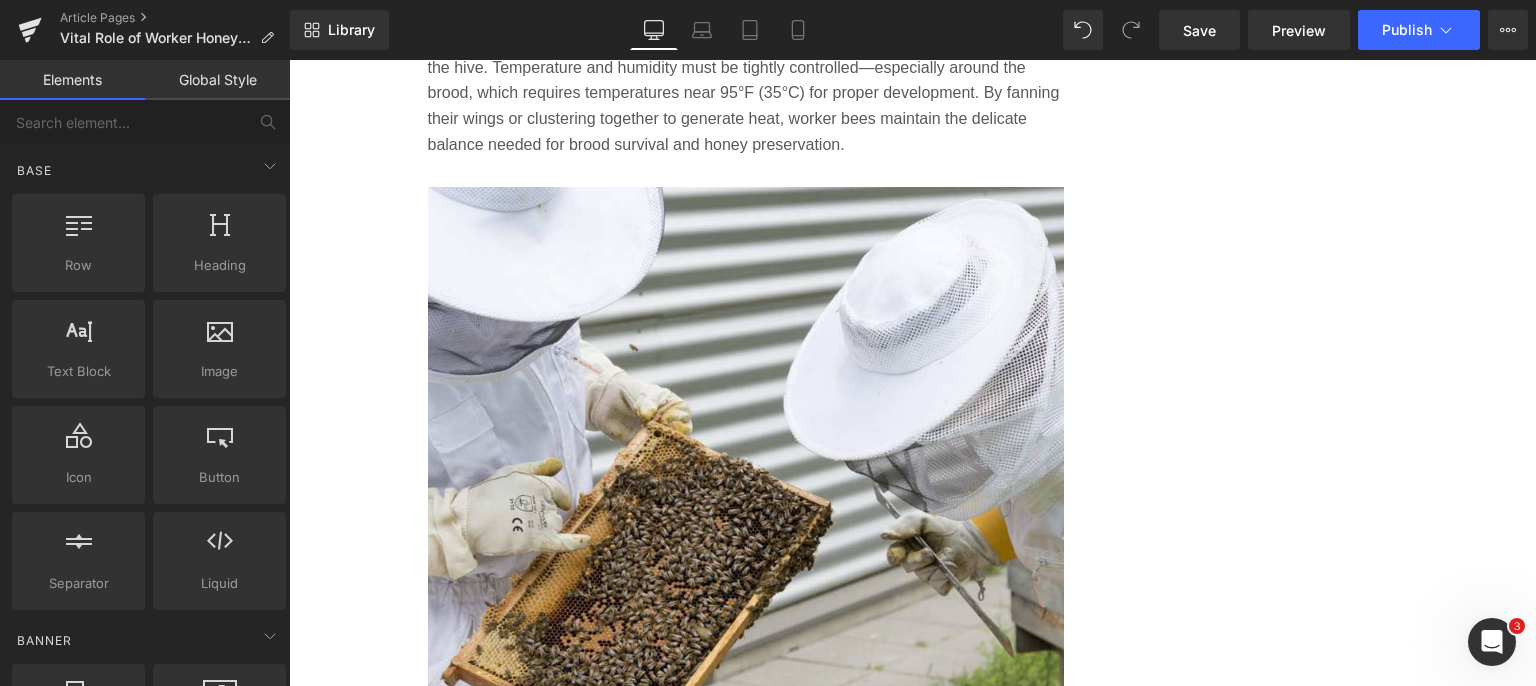 click on "Save" at bounding box center [1199, 30] 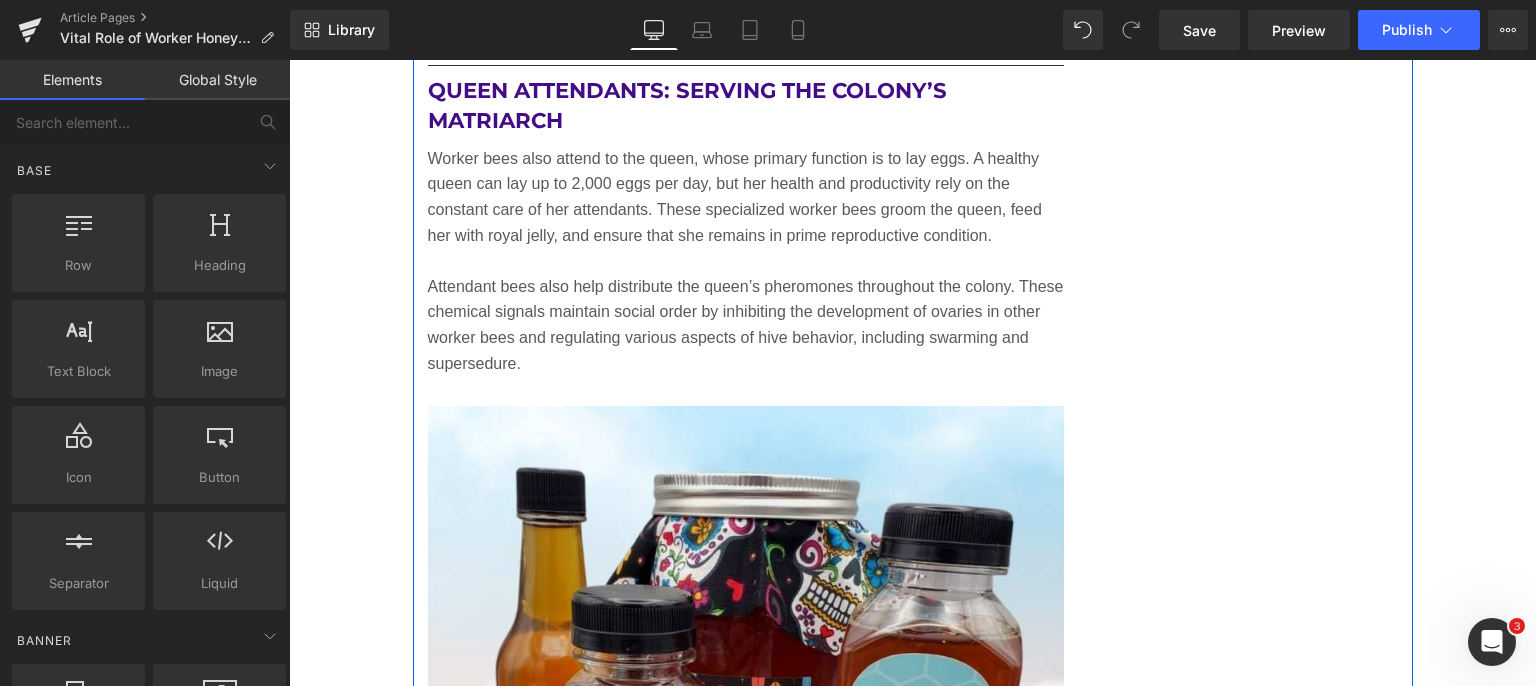 scroll, scrollTop: 6711, scrollLeft: 0, axis: vertical 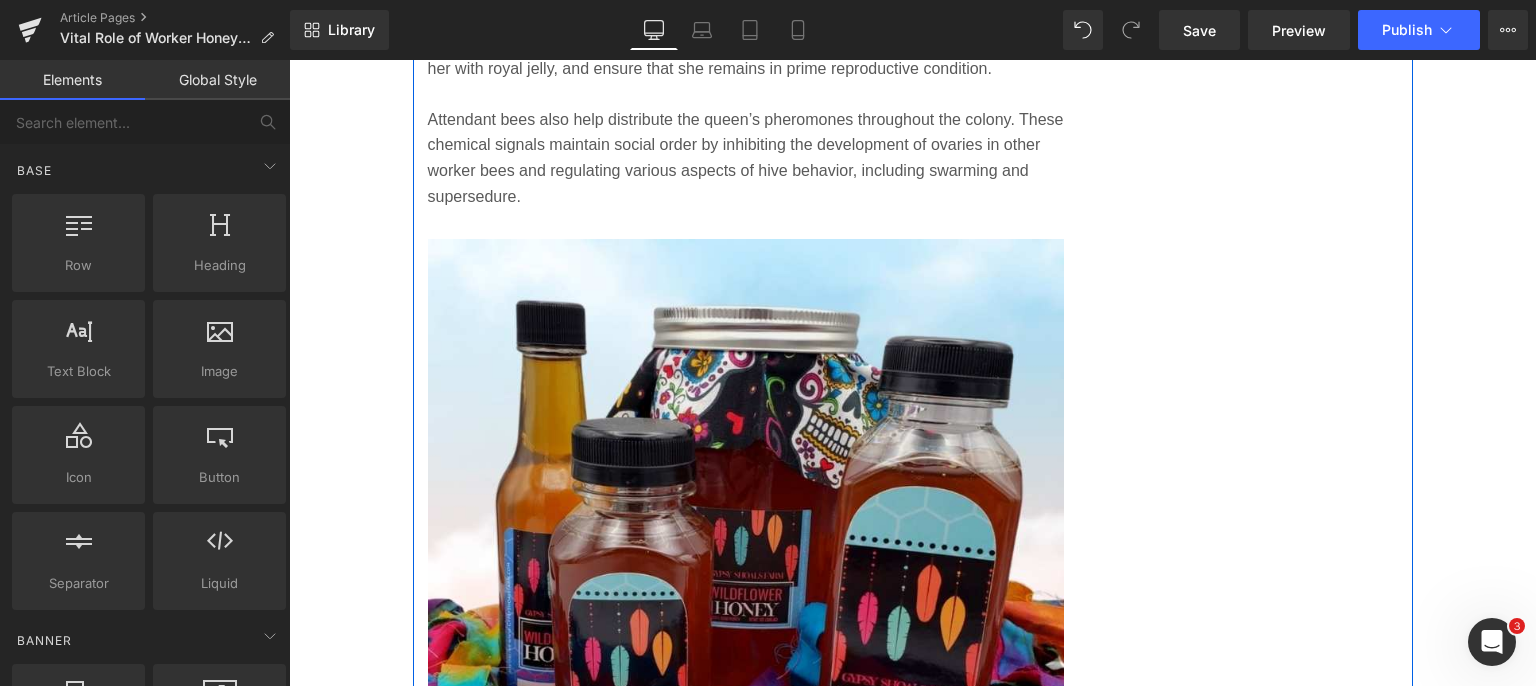click at bounding box center (746, 557) 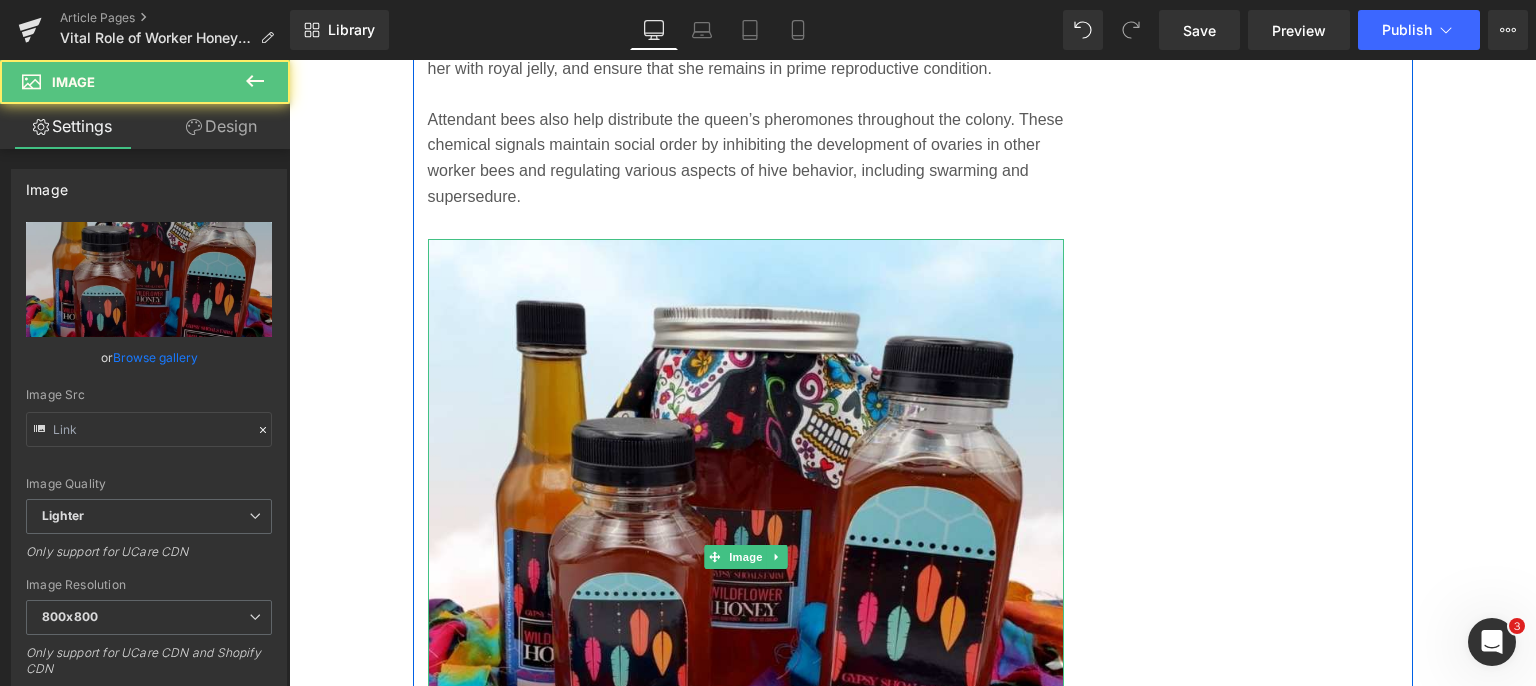 type on "Image https://ucarecdn.com/f3a58d48-44cc-43fd-aa50-0569791391e0/-/format/auto/-/preview/800x800/-/quality/lighter/gypsy-shoals-farm-raw-unfiltered-wildflower-honey-4-sizes.jpg" 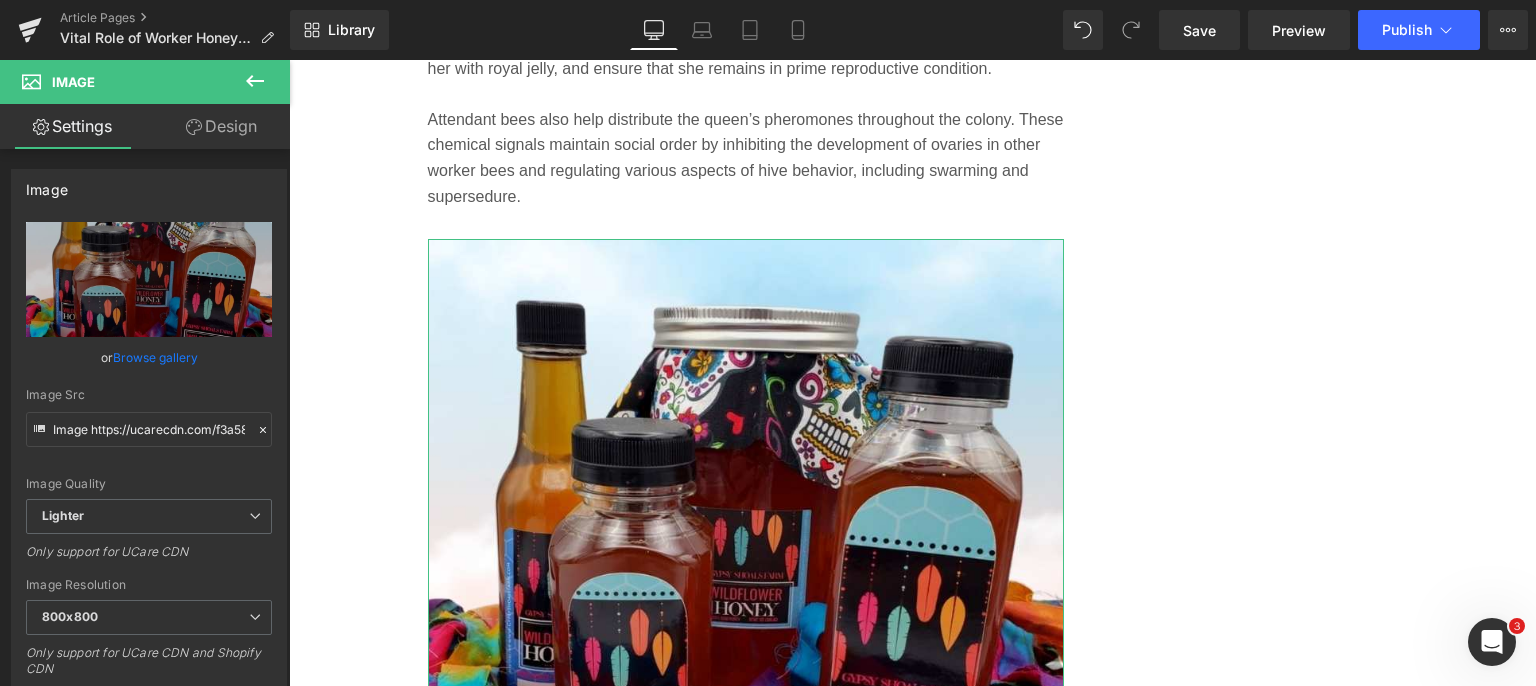 click on "Replace Image" at bounding box center [0, 0] 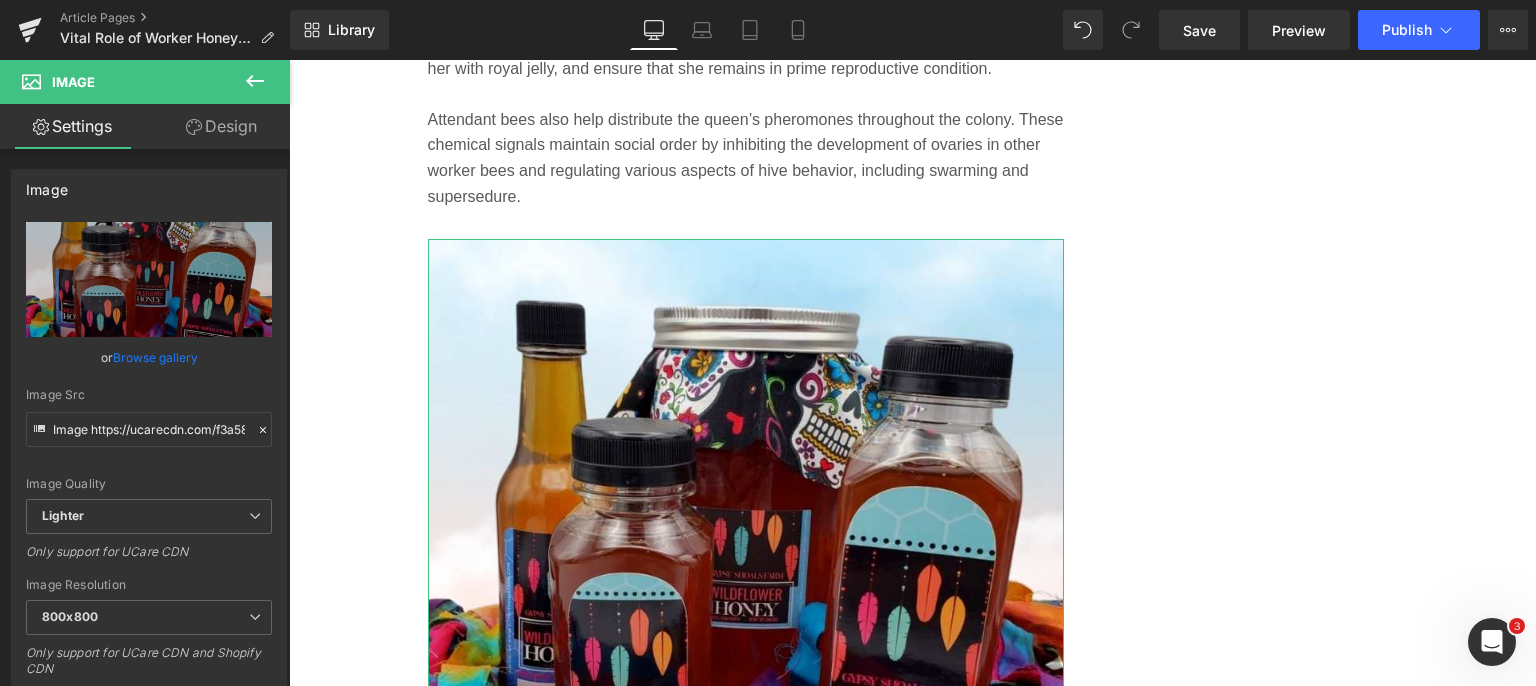 type on "C:\fakepath\worker-honey-bees-tending-to-queen-bee.jpg" 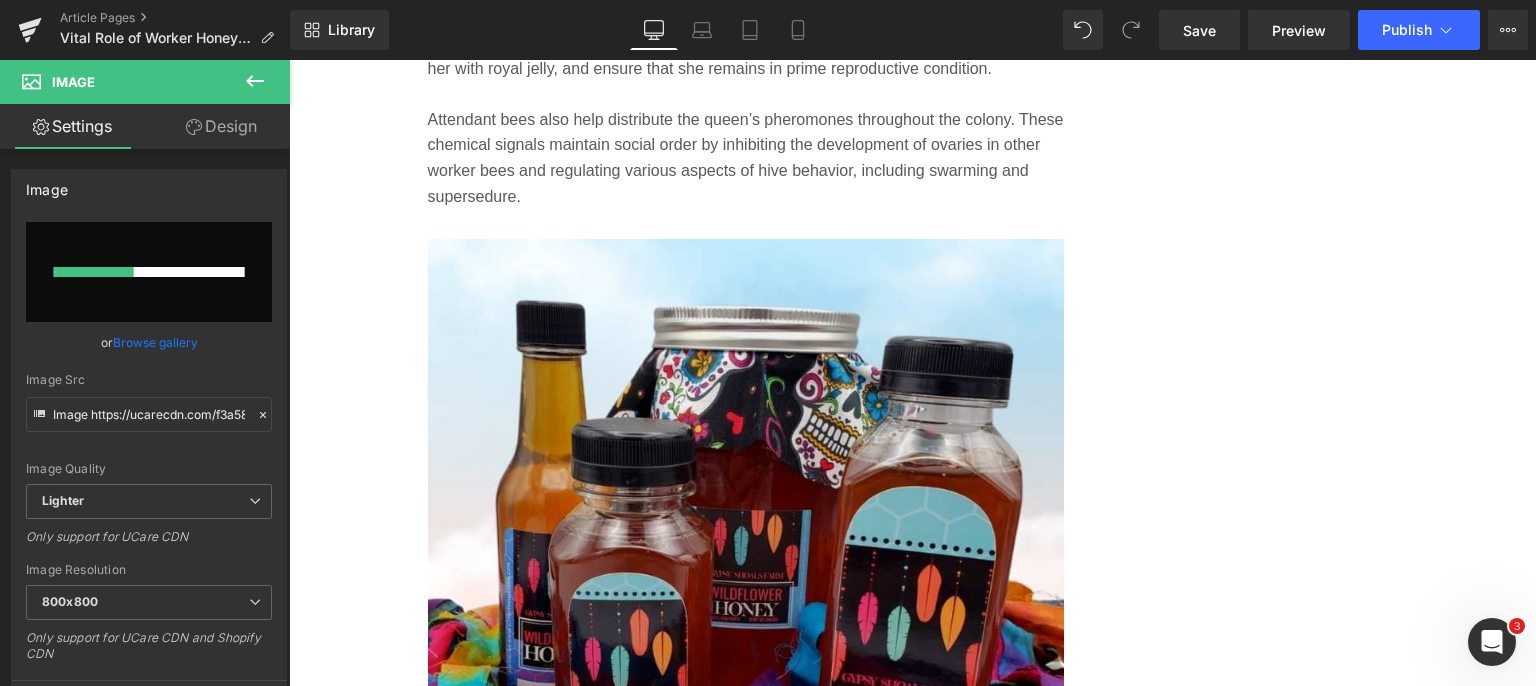type 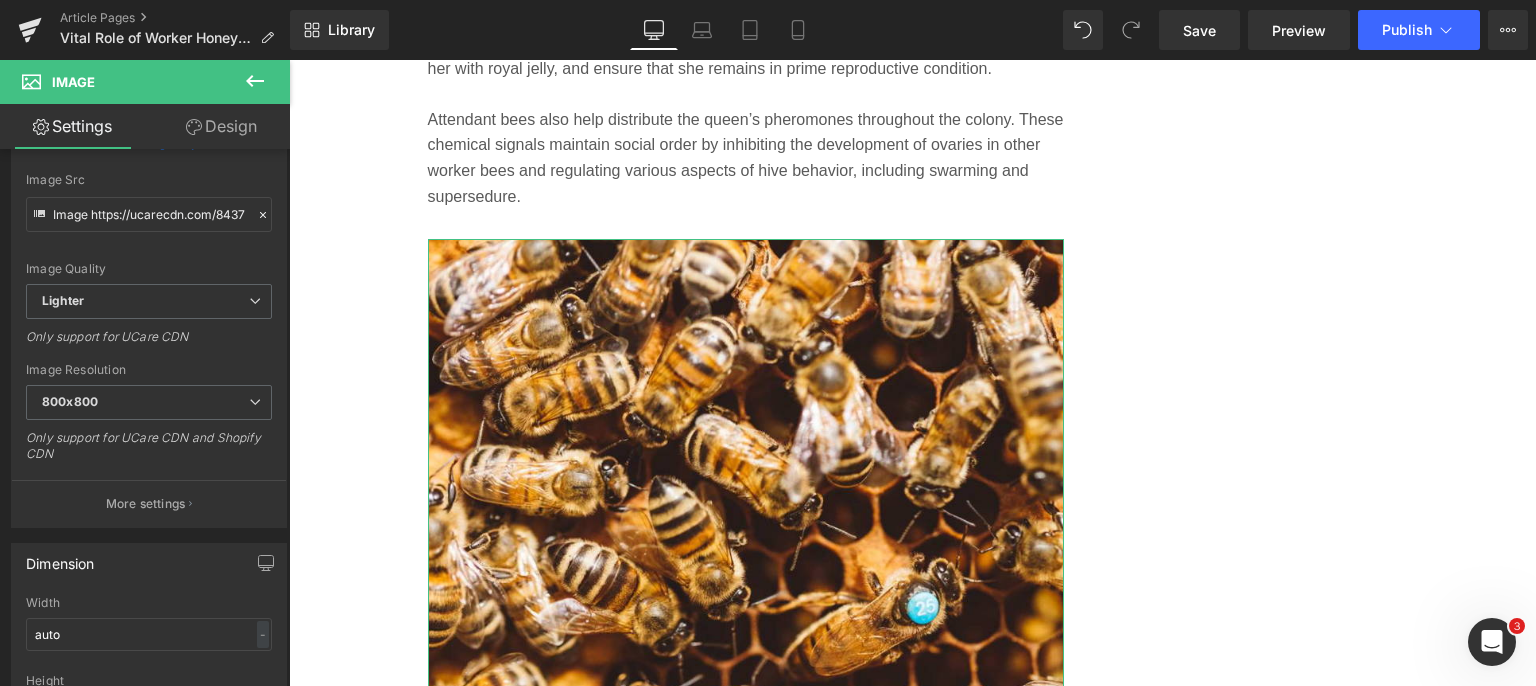 scroll, scrollTop: 214, scrollLeft: 0, axis: vertical 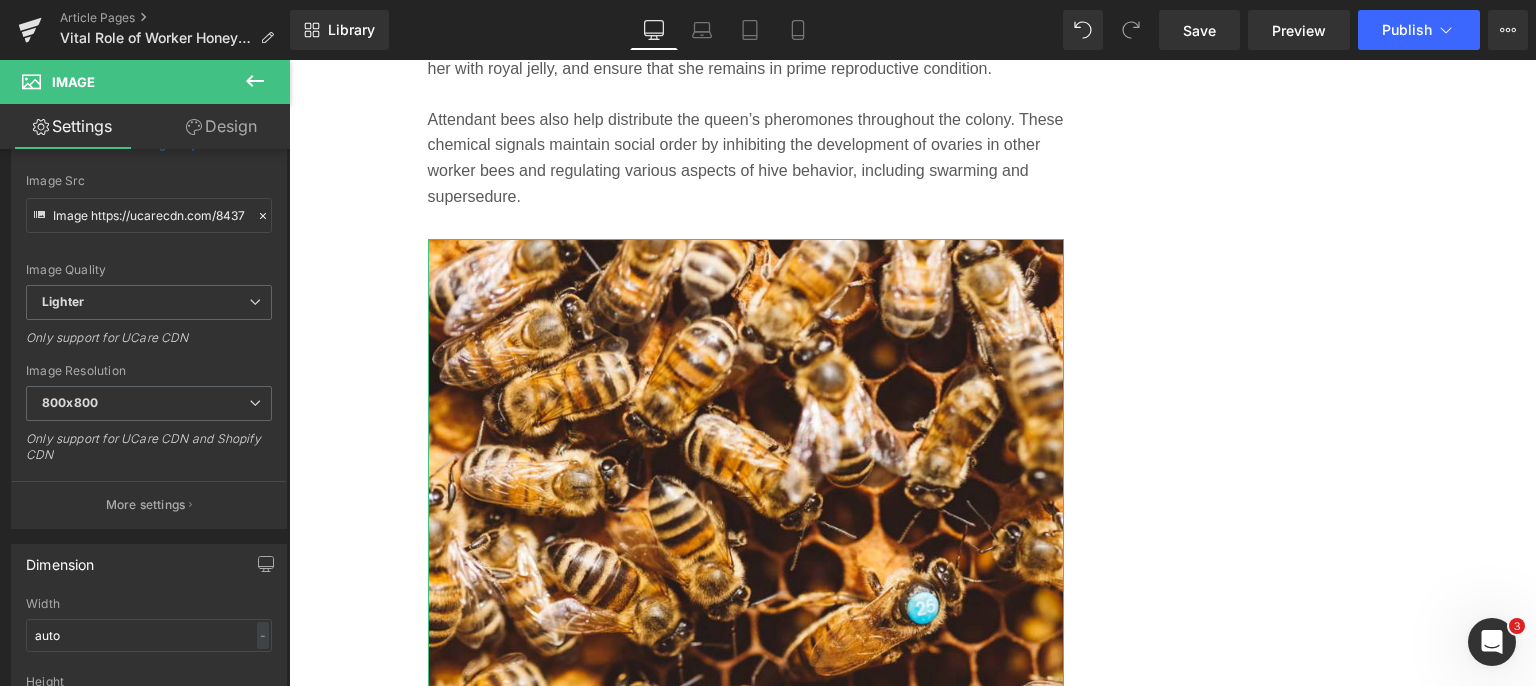 type on "https://ucarecdn.com/843757ce-e194-4ef0-94cb-a057b6f43b7f/-/format/auto/-/preview/800x800/-/quality/lighter/worker-honey-bees-tending-to-queen-bee.jpg" 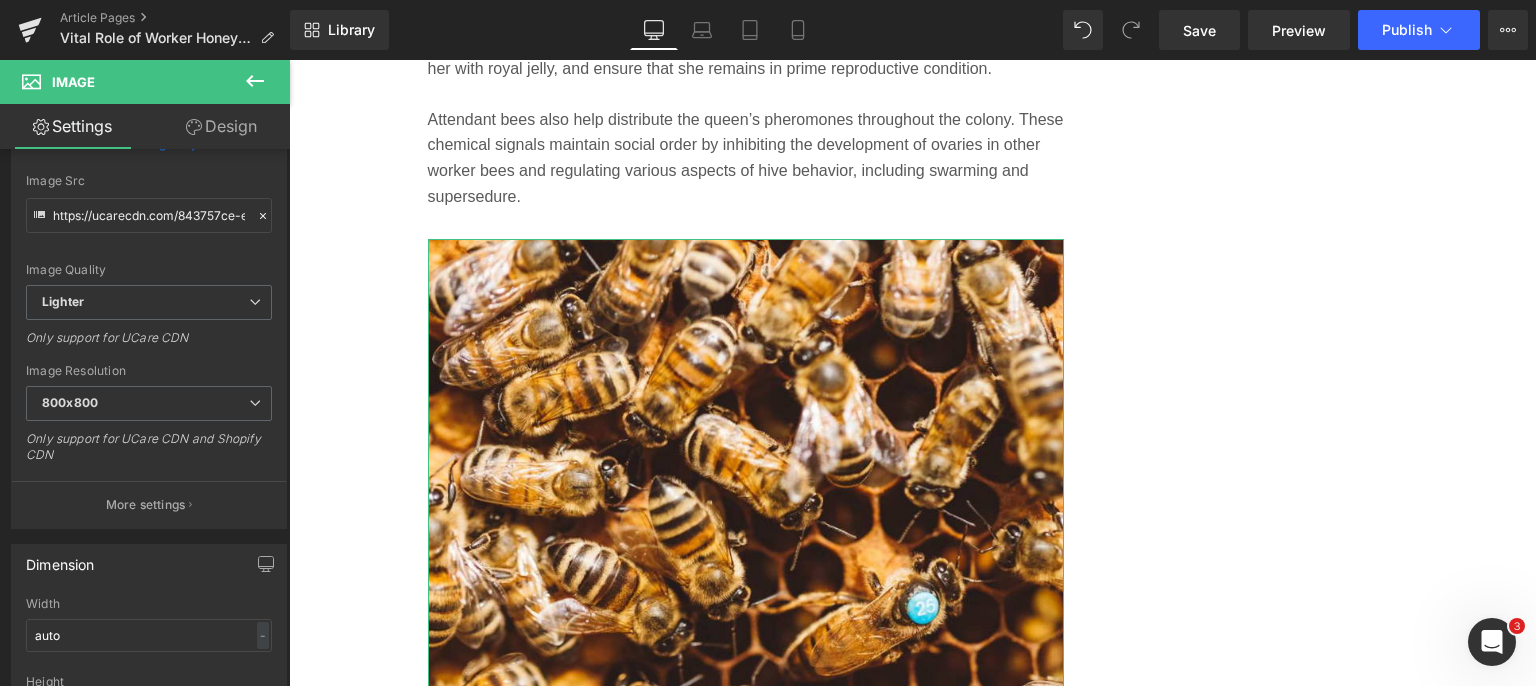 click on "More settings" at bounding box center [146, 505] 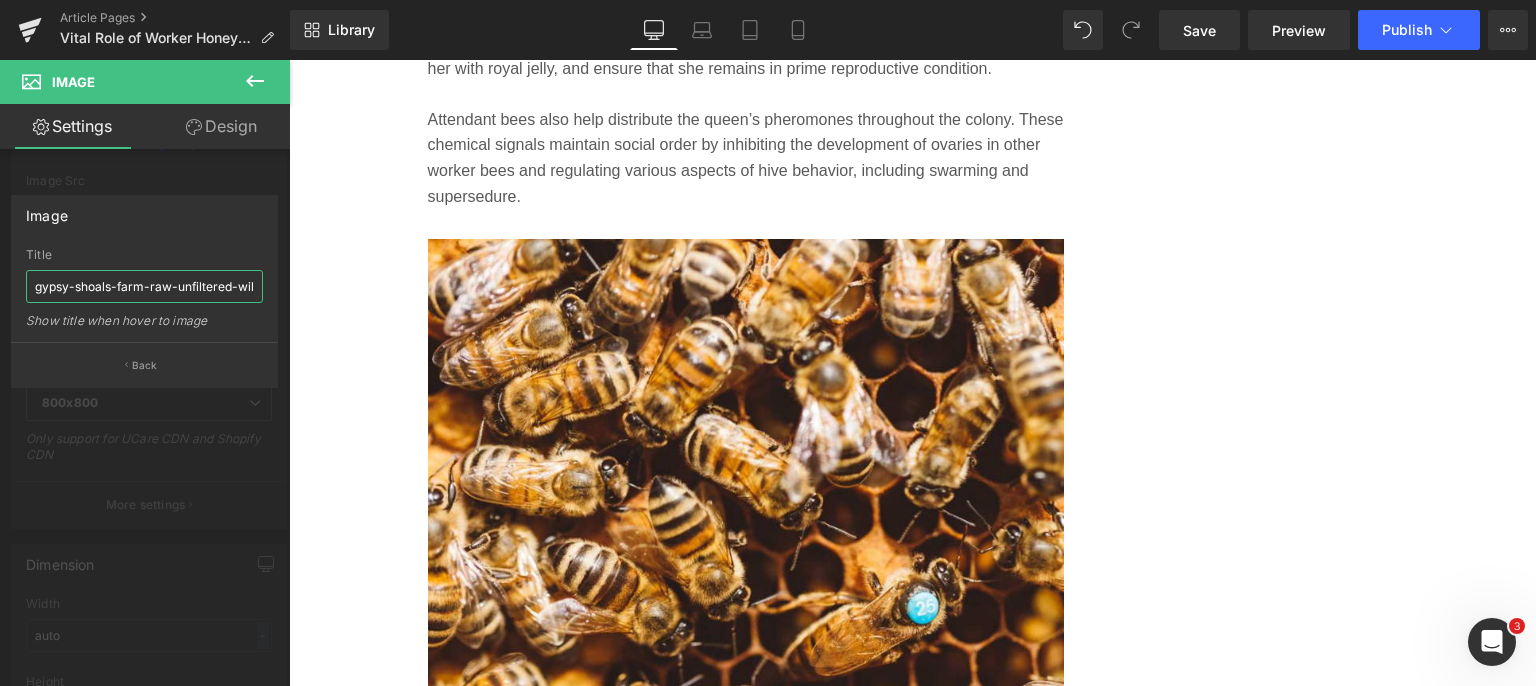scroll, scrollTop: 0, scrollLeft: 127, axis: horizontal 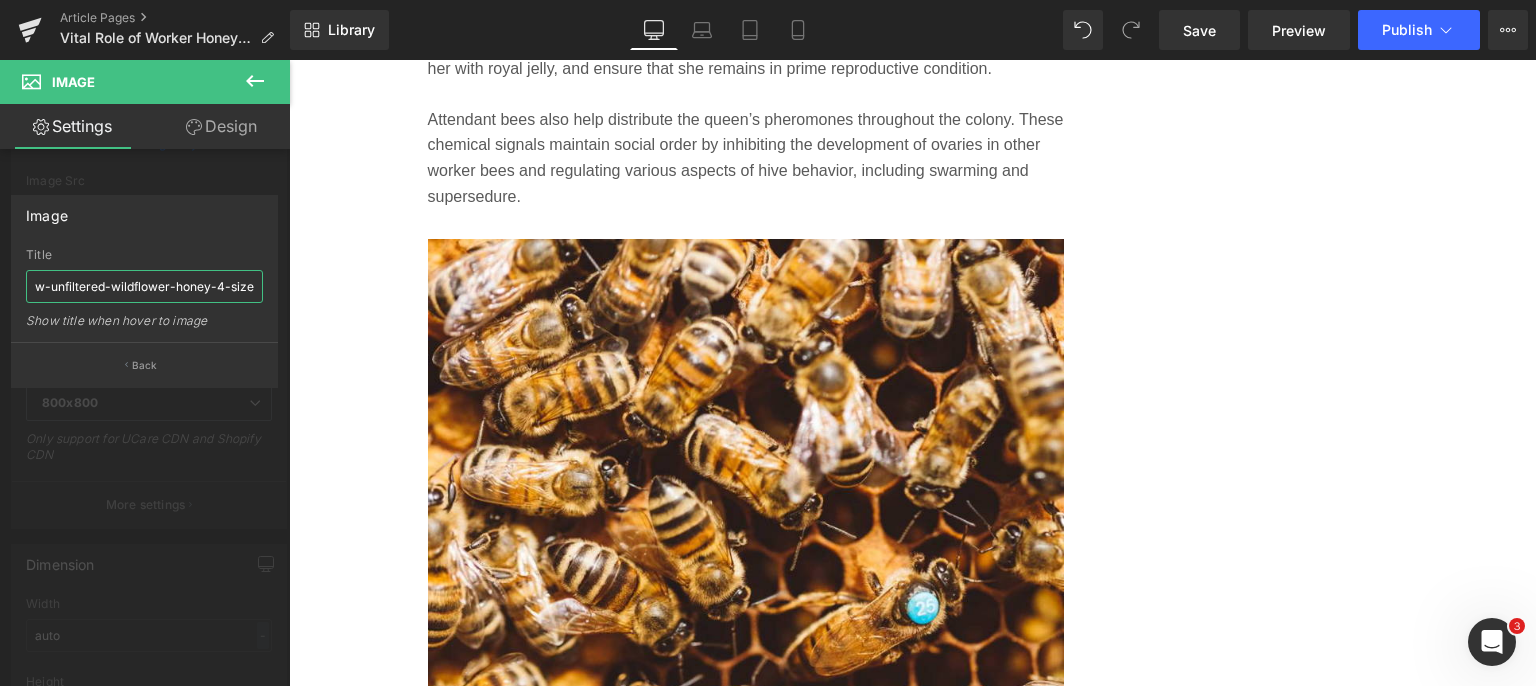drag, startPoint x: 324, startPoint y: 349, endPoint x: 567, endPoint y: 351, distance: 243.00822 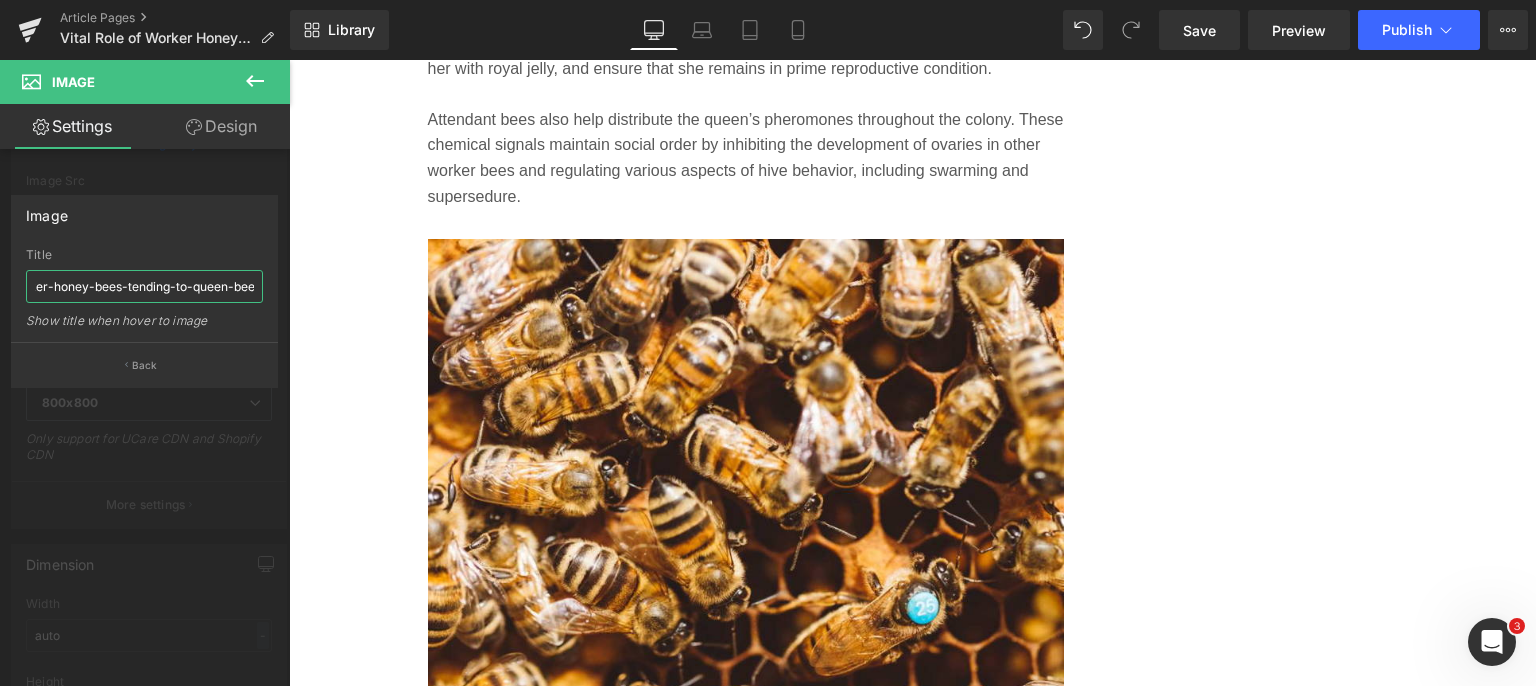 scroll, scrollTop: 0, scrollLeft: 25, axis: horizontal 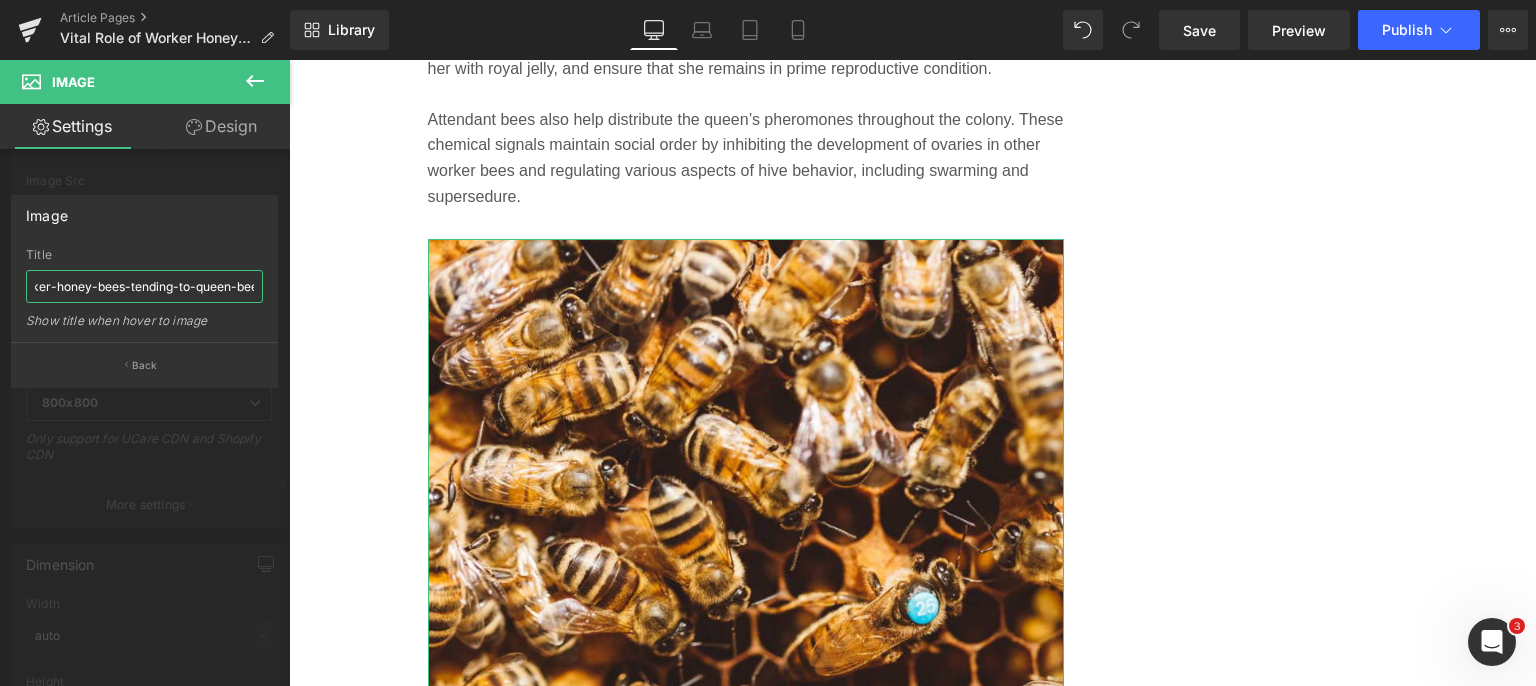 type on "worker-honey-bees-tending-to-queen-bee" 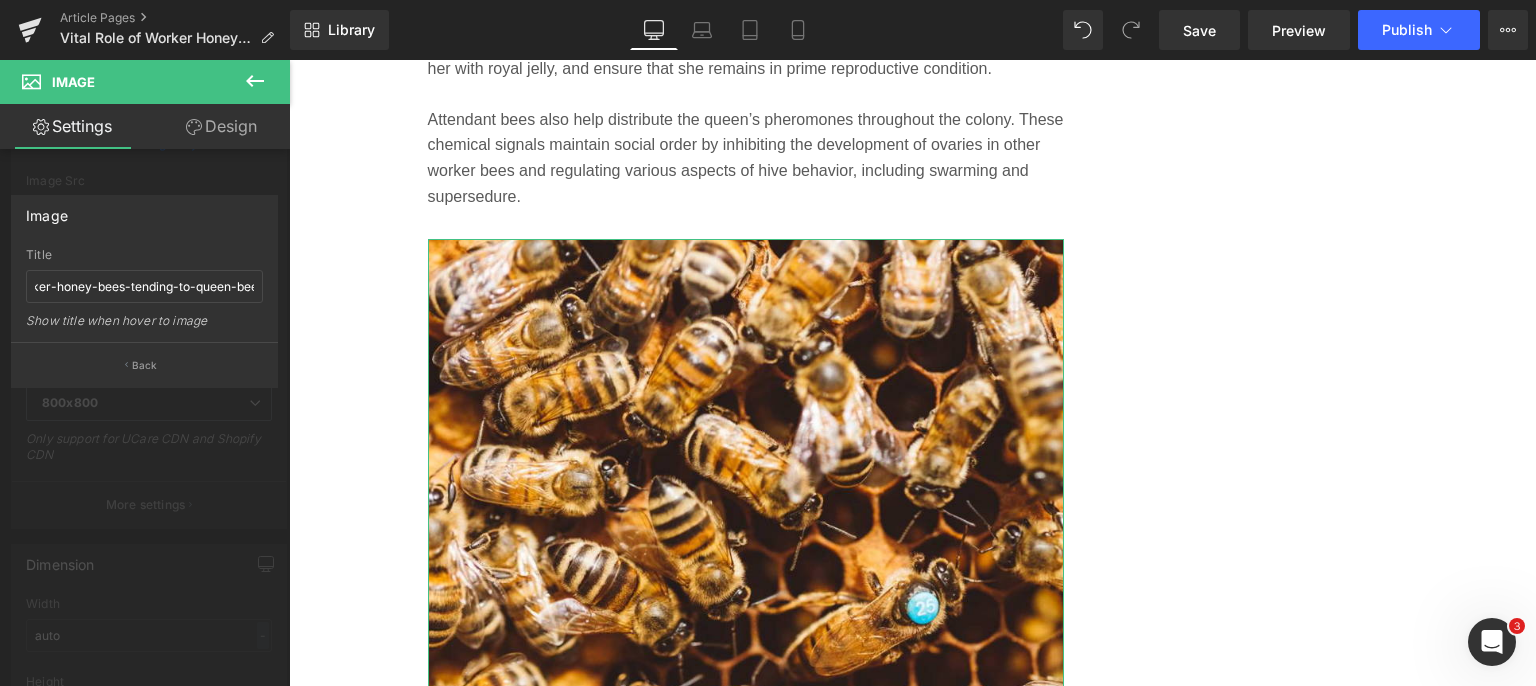 scroll, scrollTop: 0, scrollLeft: 0, axis: both 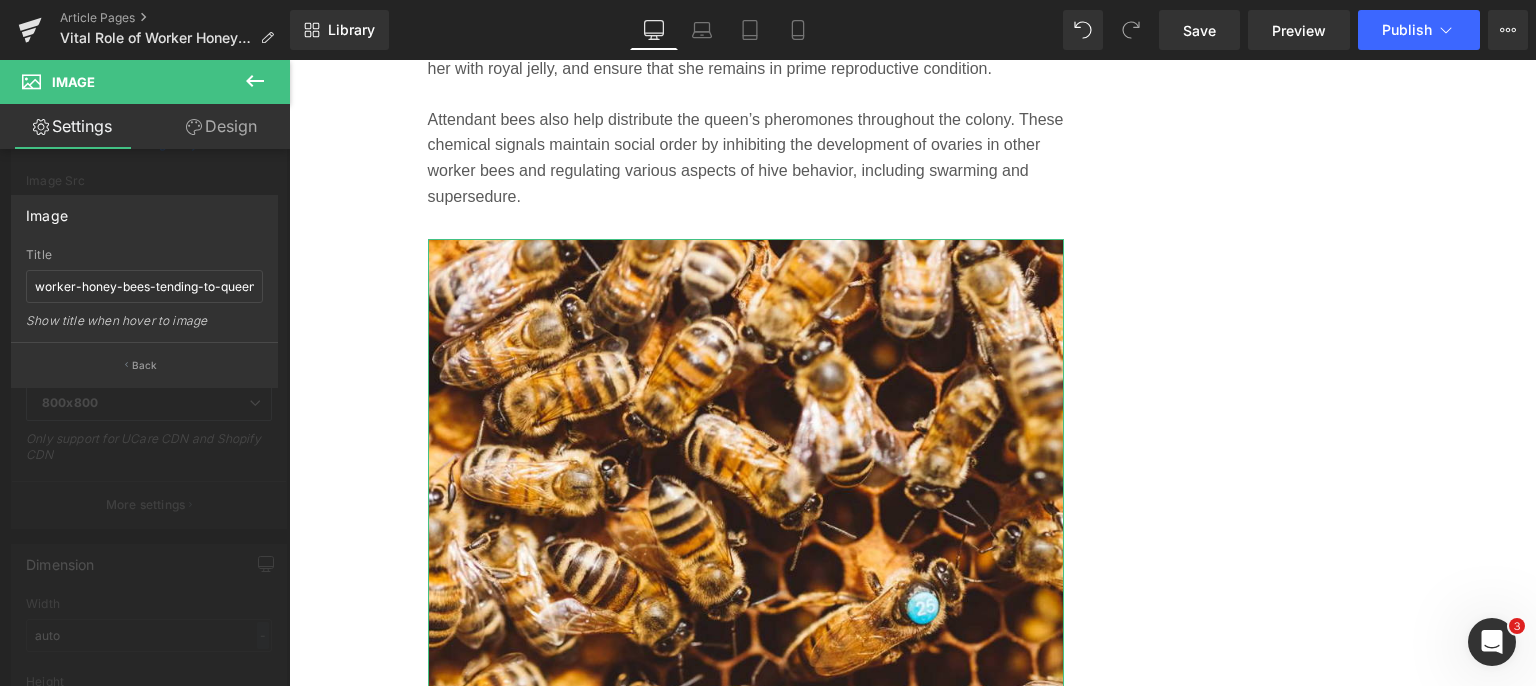 click on "Back" at bounding box center [145, 365] 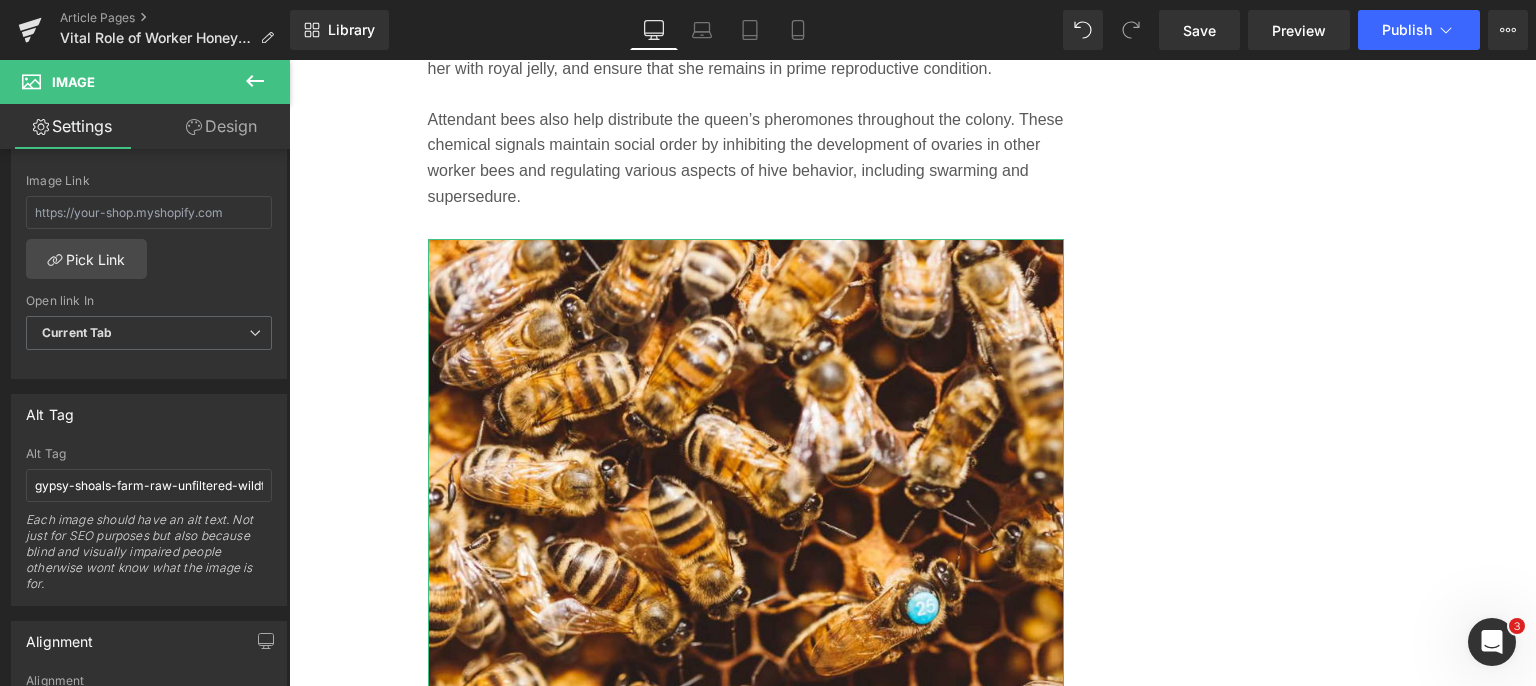 scroll, scrollTop: 1014, scrollLeft: 0, axis: vertical 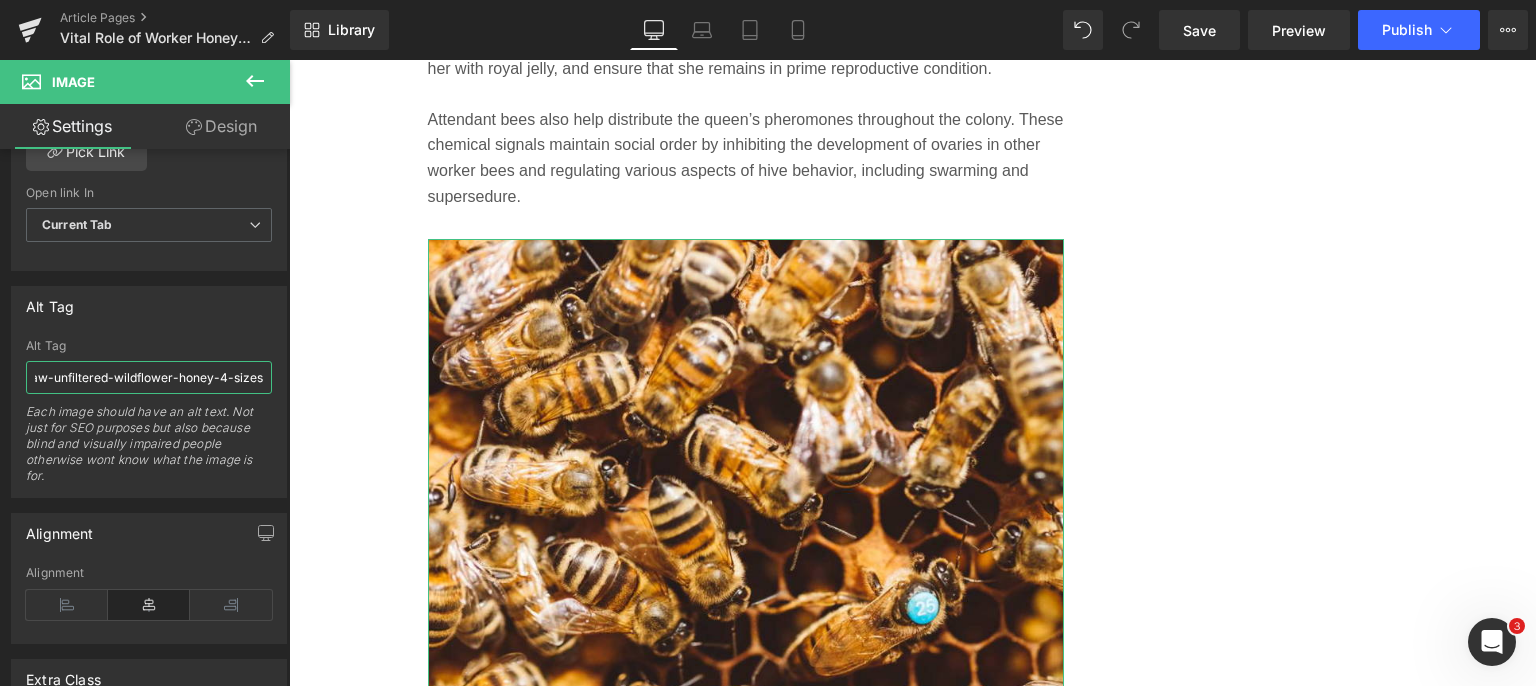 drag, startPoint x: 35, startPoint y: 381, endPoint x: 268, endPoint y: 391, distance: 233.2145 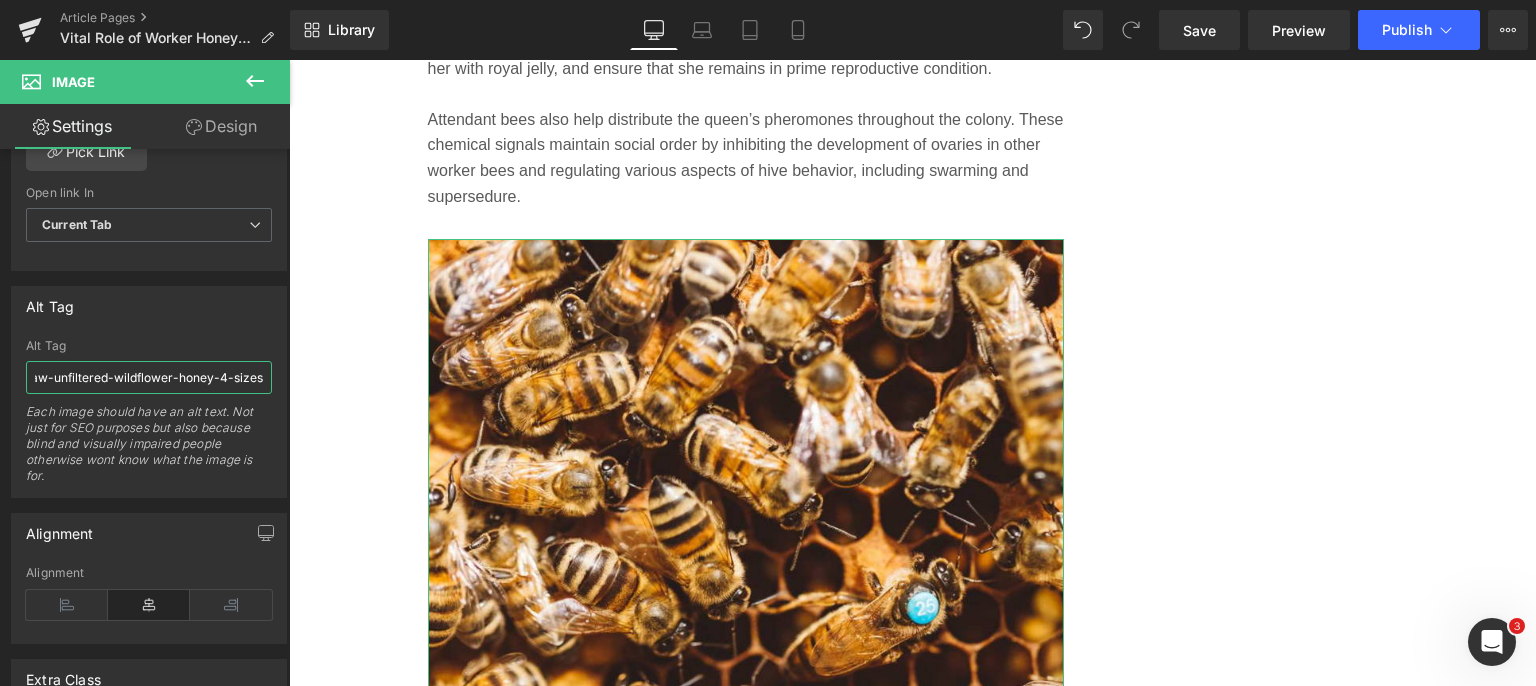 paste on "worker-honey-bees-tending-to-queen-bee.jpg" 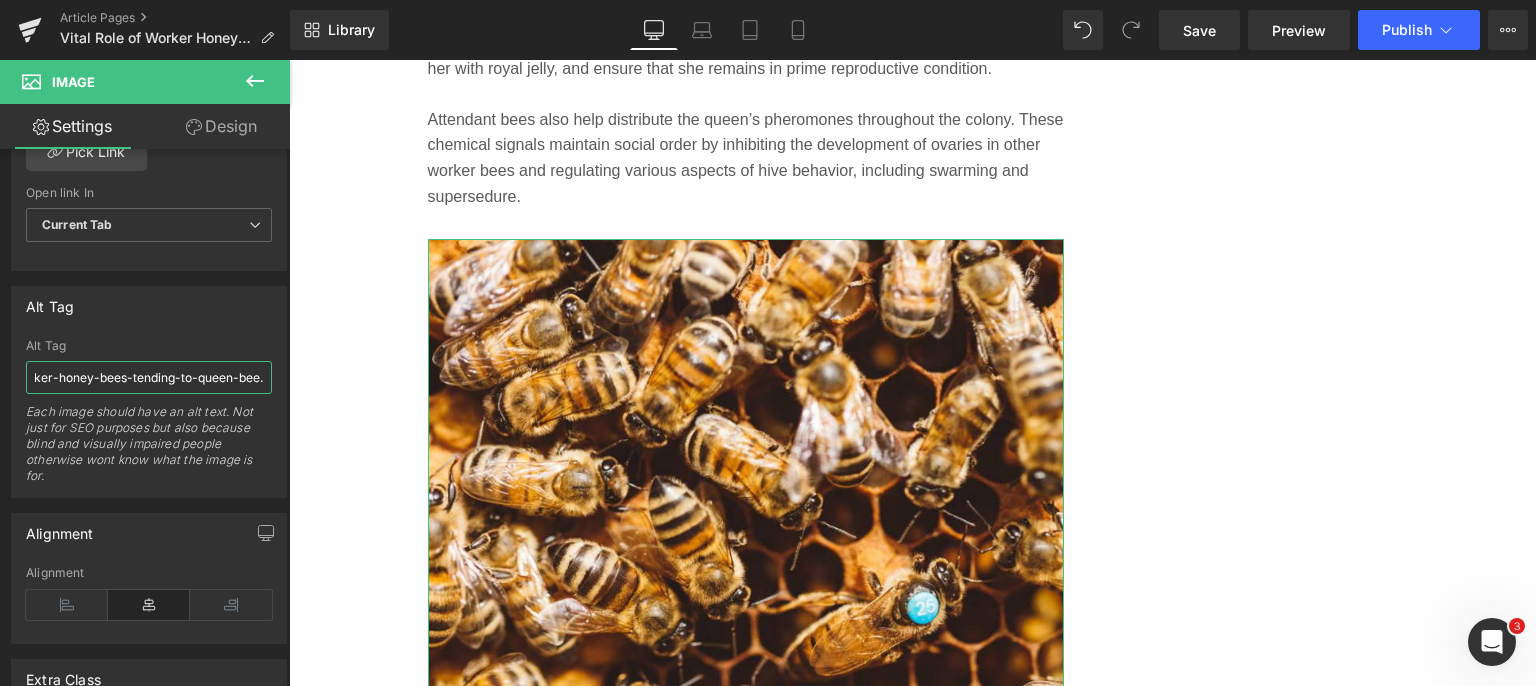 type on "worker-honey-bees-tending-to-queen-bee" 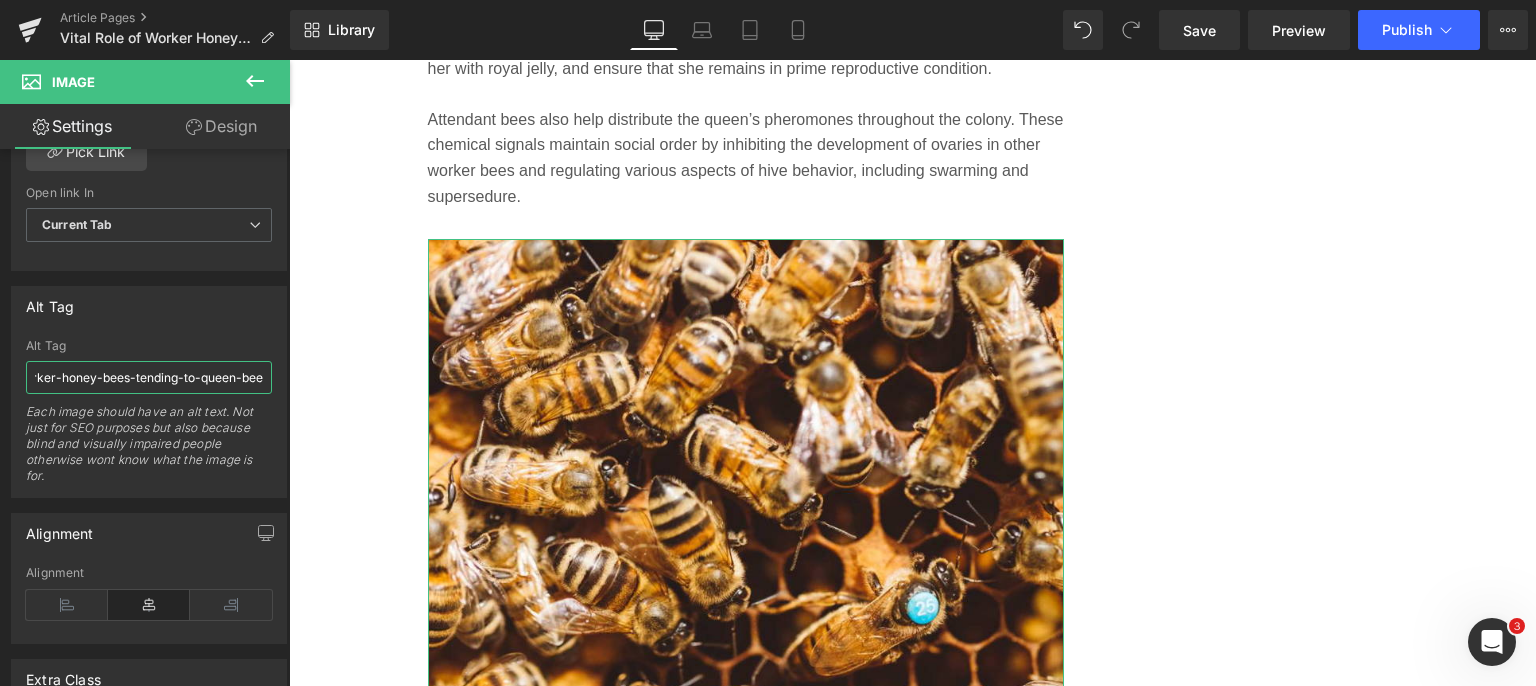 scroll, scrollTop: 0, scrollLeft: 24, axis: horizontal 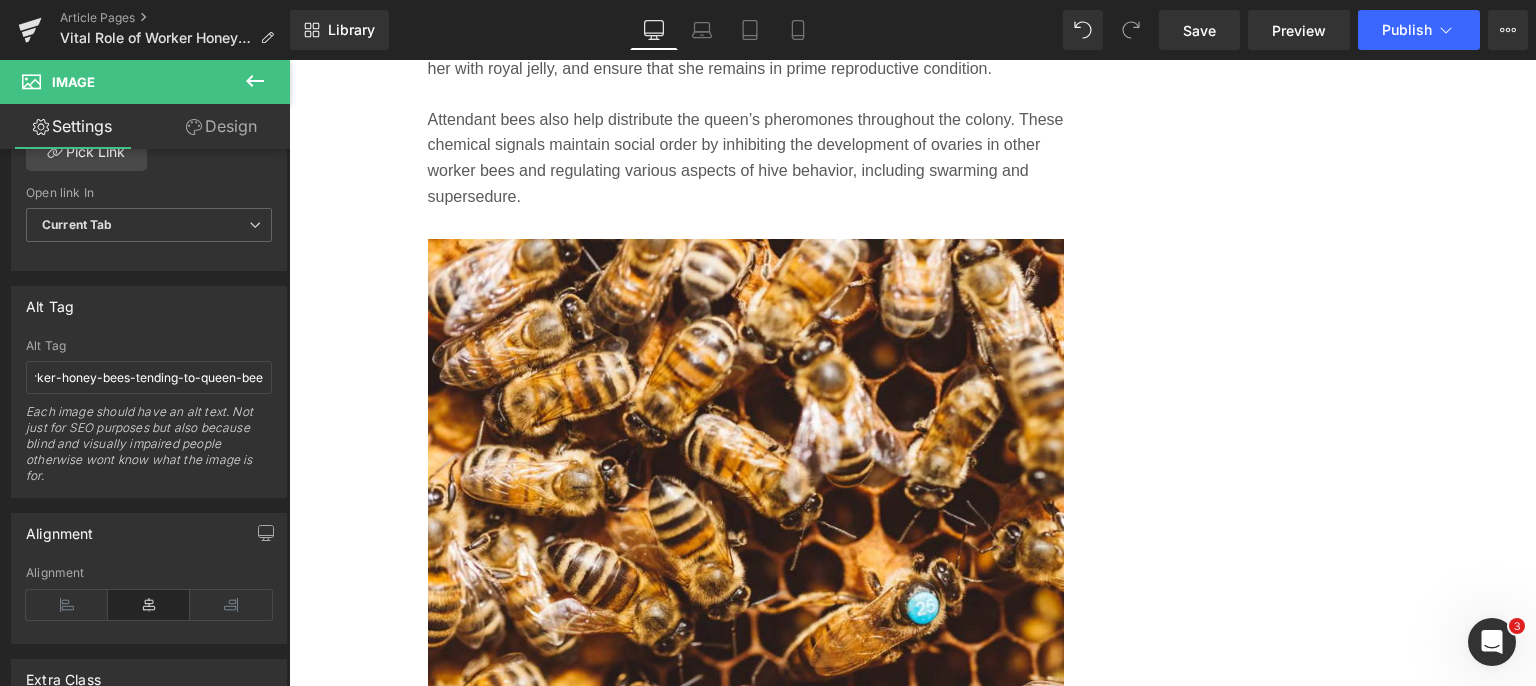 click on "[NUMBER] [STREET] [CITY] [STATE] | ([PHONE]) | [EMAIL]
Sign in
or
Create an Account
Search
Cart  0
Menu
Cart  0
Search
Home
Honey" at bounding box center (912, -1033) 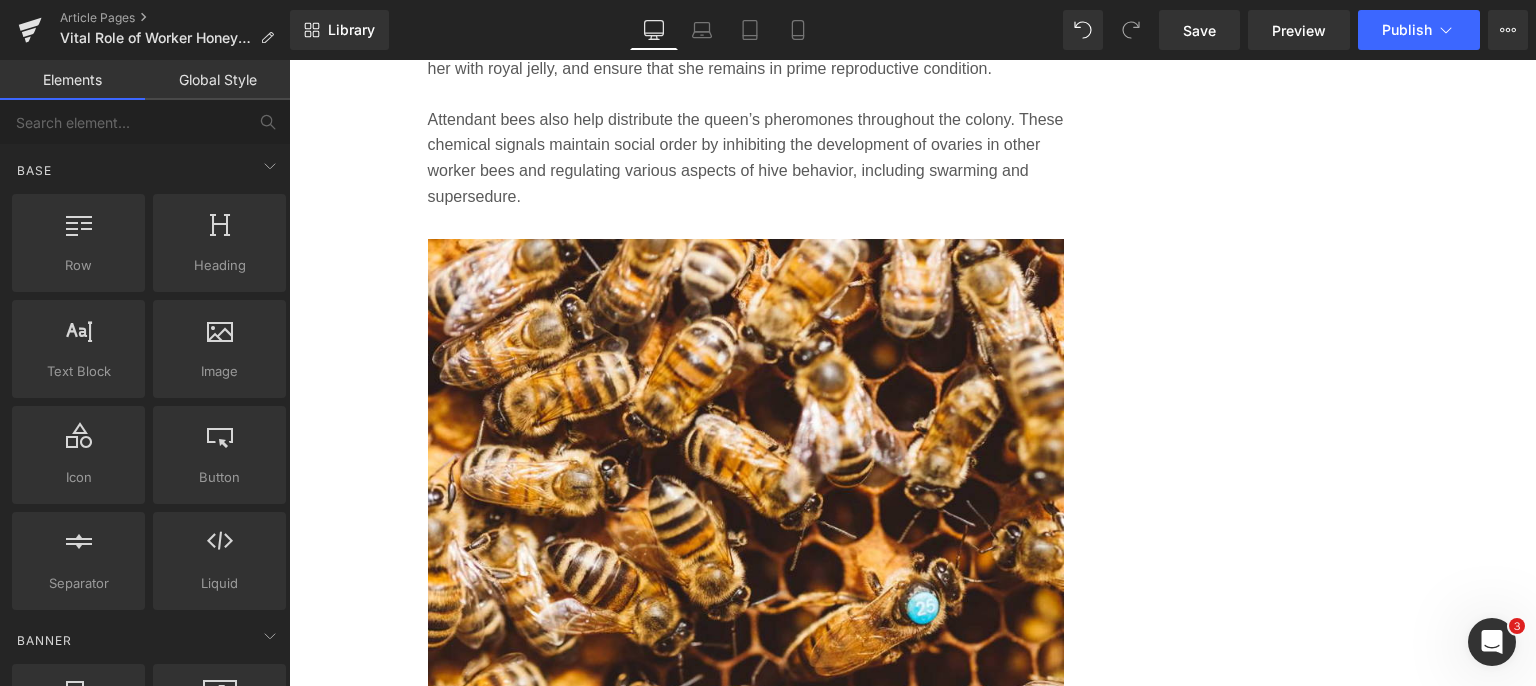 scroll, scrollTop: 0, scrollLeft: 0, axis: both 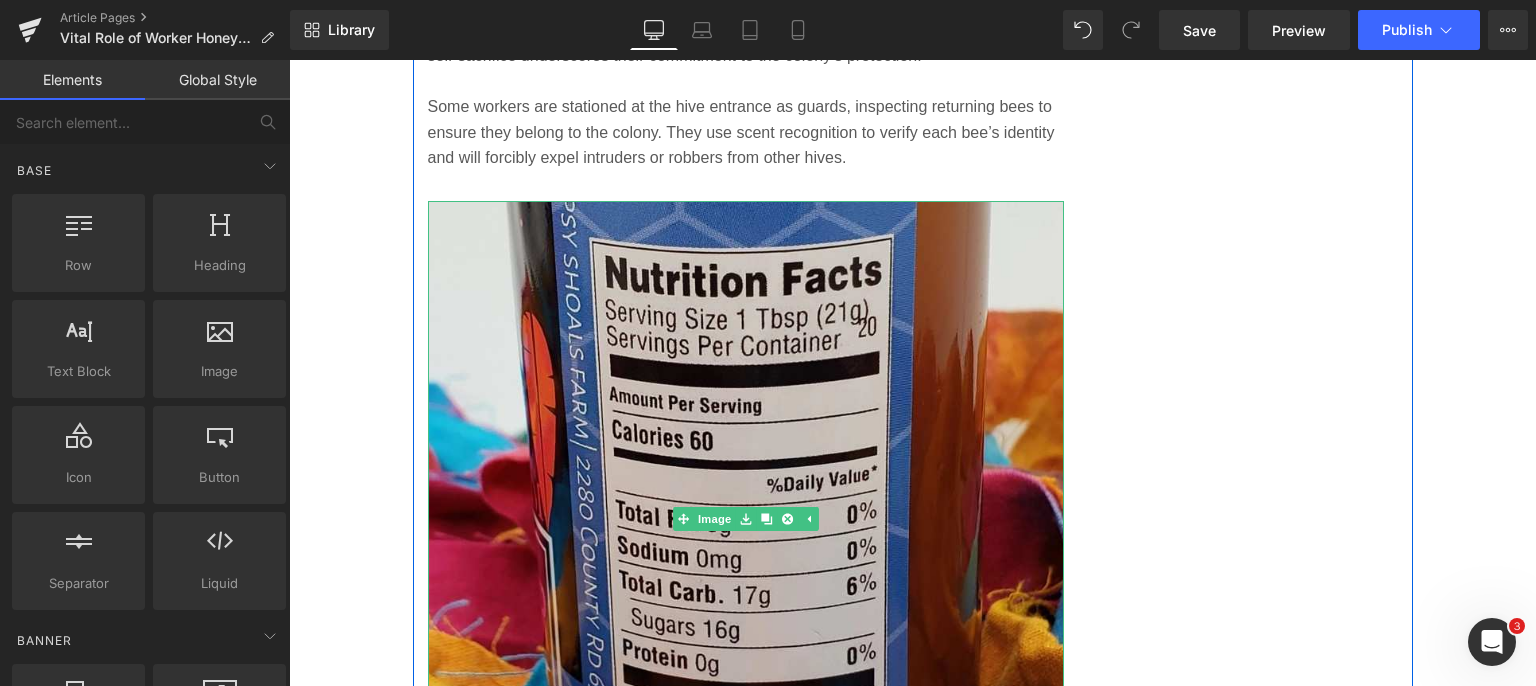 click at bounding box center (746, 519) 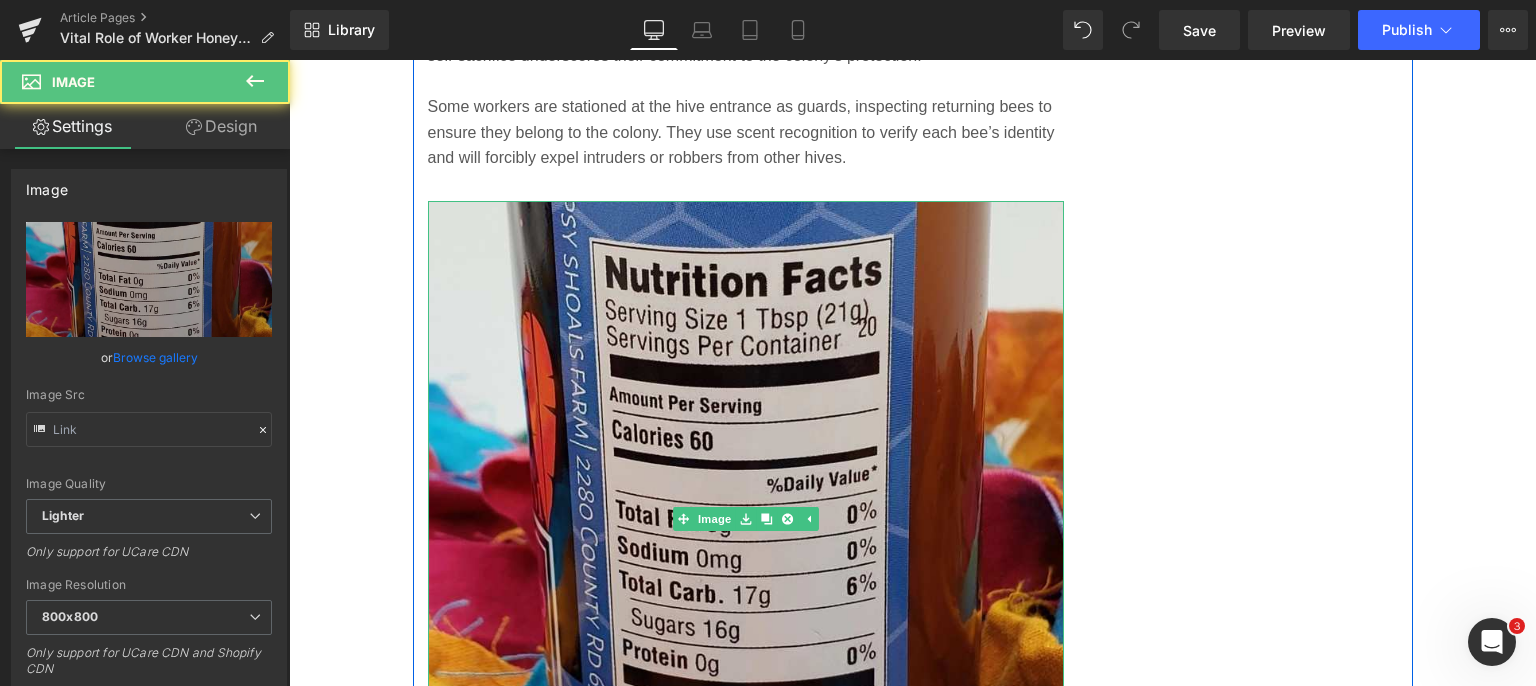 type on "https://ucarecdn.com/6d979c7b-e6f6-49d8-926f-f2511ce51c07/-/format/auto/-/preview/800x800/-/quality/lighter/close-up-gypsy-shoals-farm-honey-product-label.jpg" 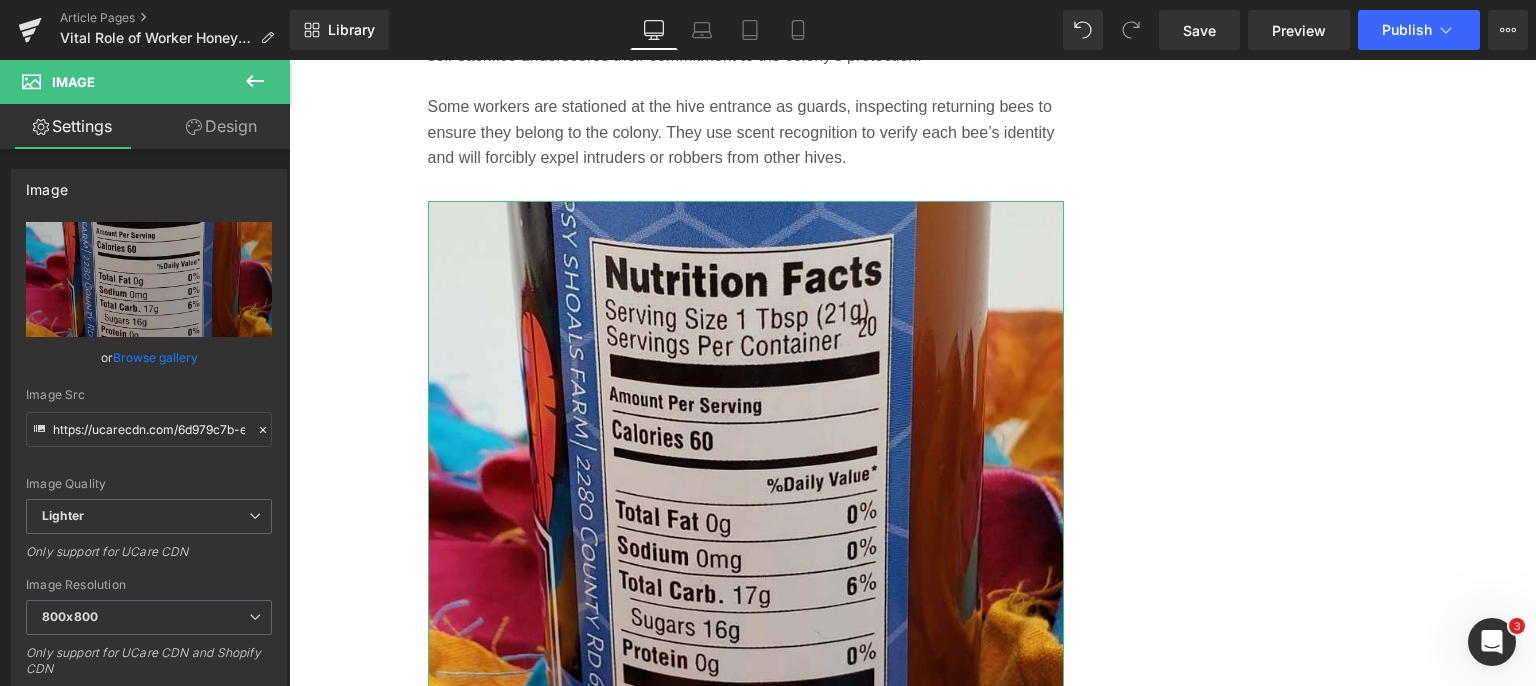 click on "Replace Image" at bounding box center (0, 0) 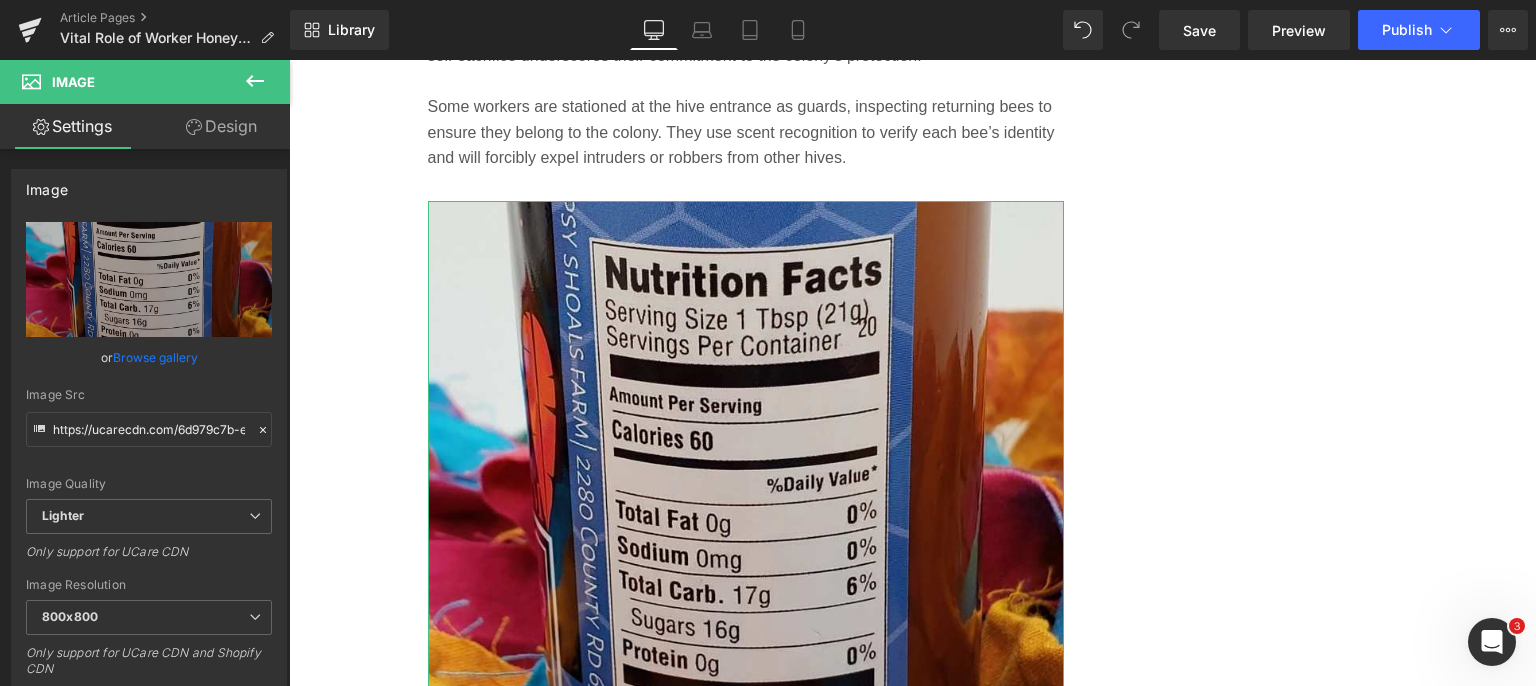 type on "C:\fakepath\worker-honey-bees-guarding-hive-entrance.jpg" 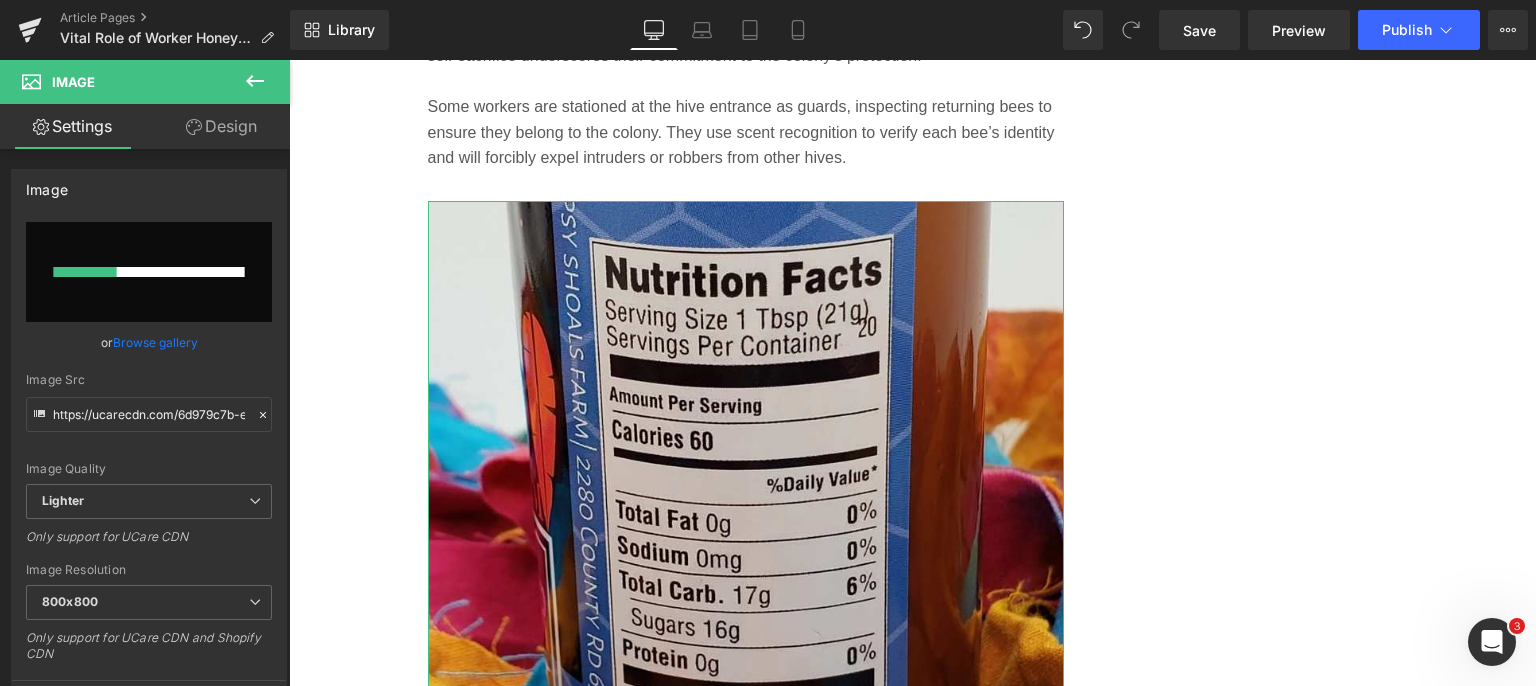 type 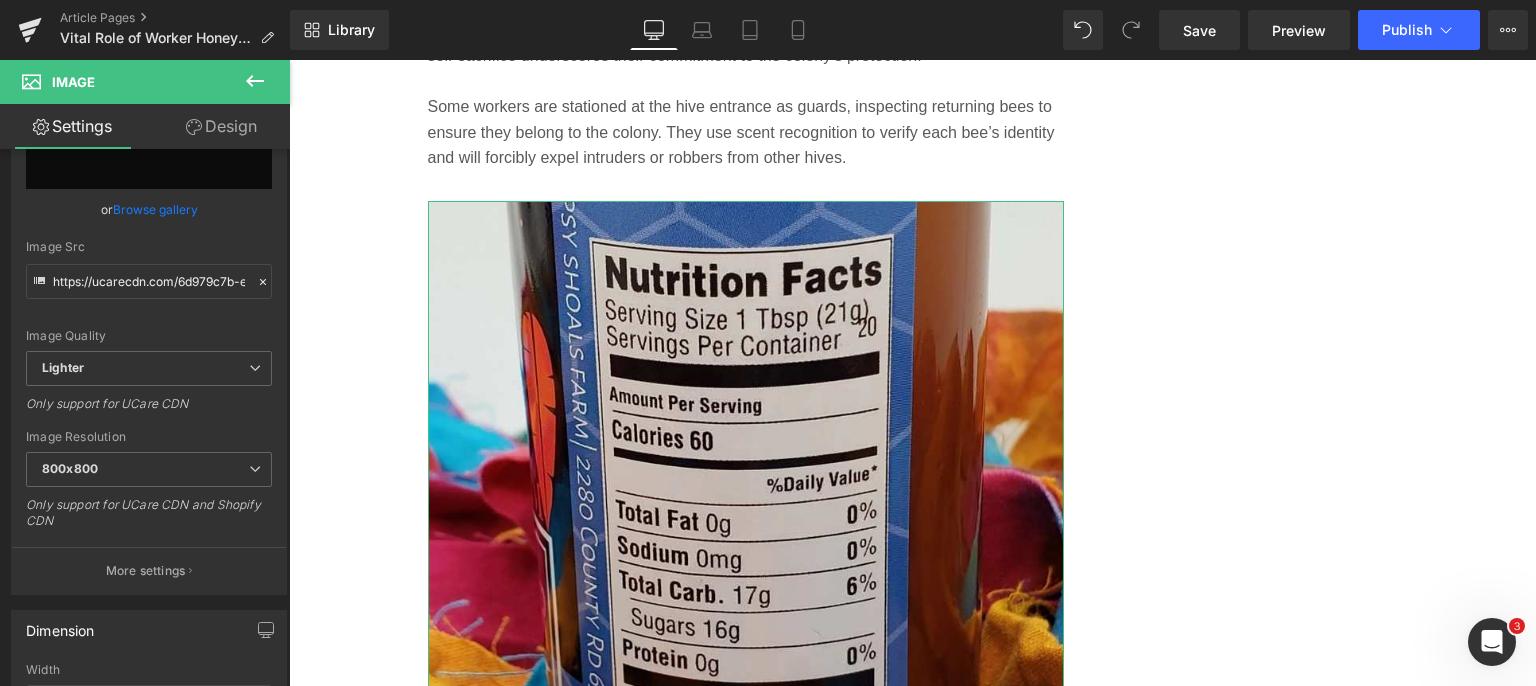 scroll, scrollTop: 300, scrollLeft: 0, axis: vertical 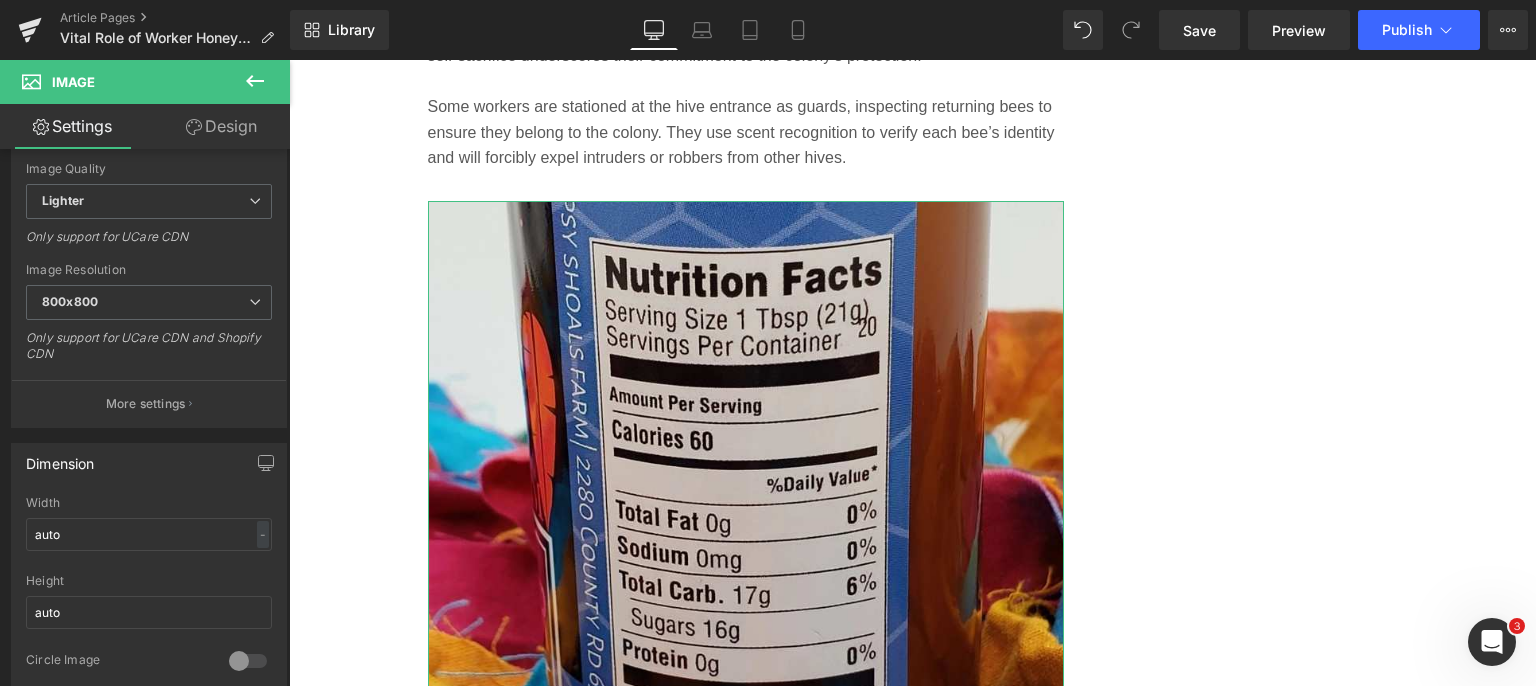 click on "More settings" at bounding box center [146, 404] 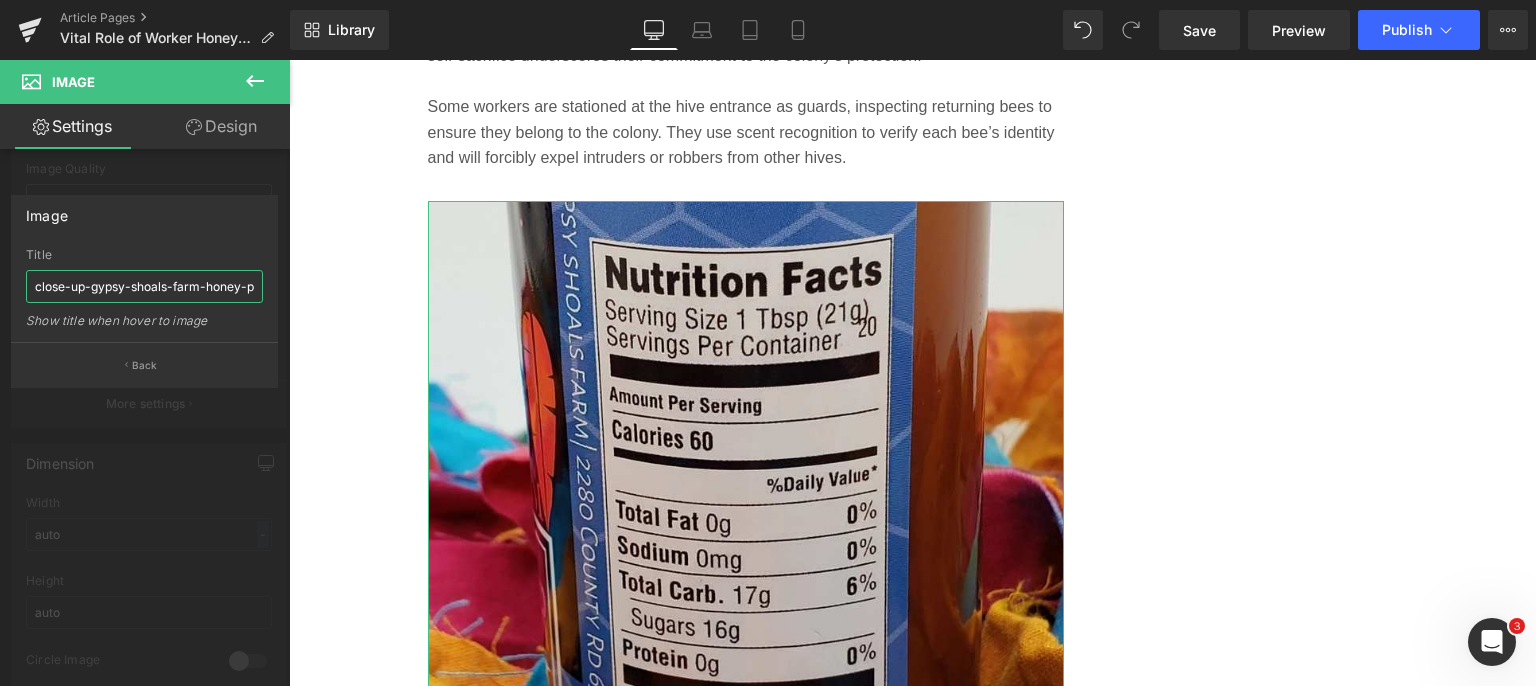 scroll, scrollTop: 0, scrollLeft: 66, axis: horizontal 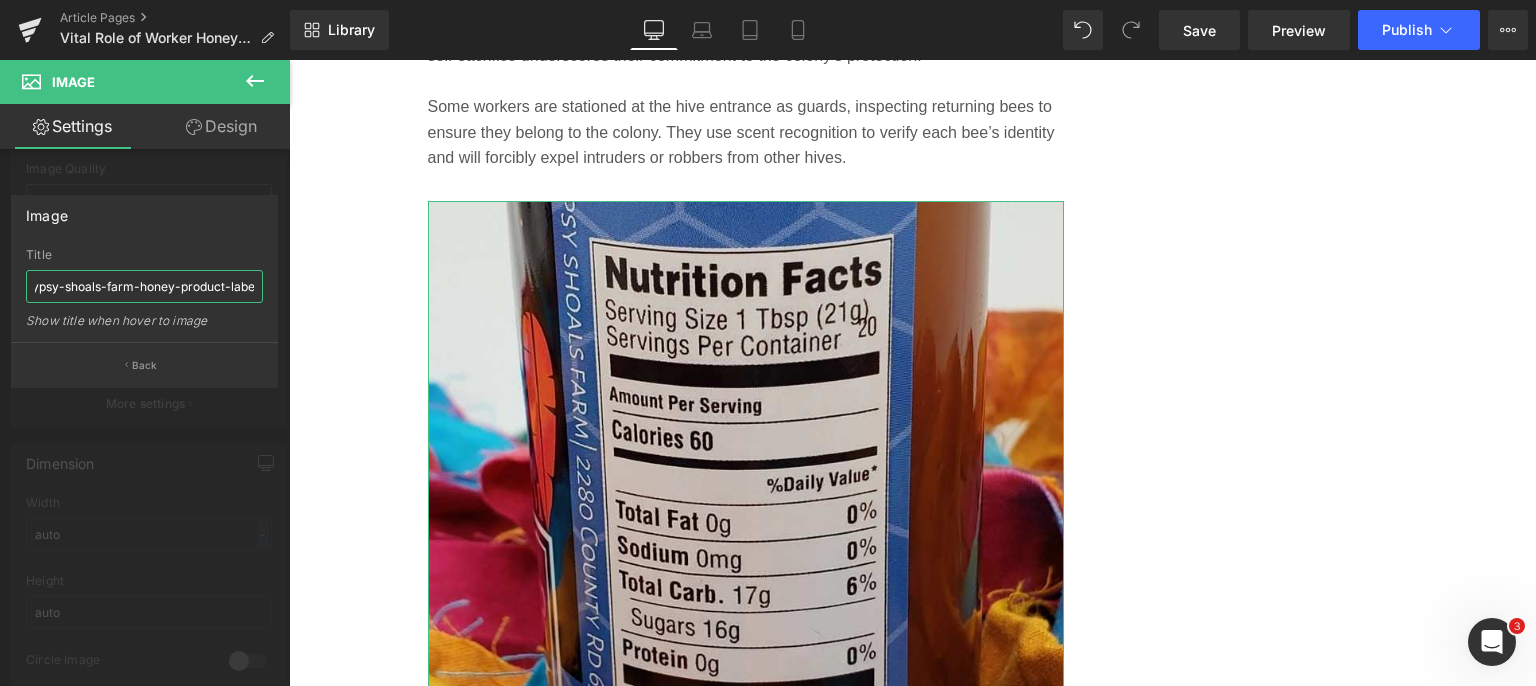 drag, startPoint x: 30, startPoint y: 279, endPoint x: 267, endPoint y: 283, distance: 237.03375 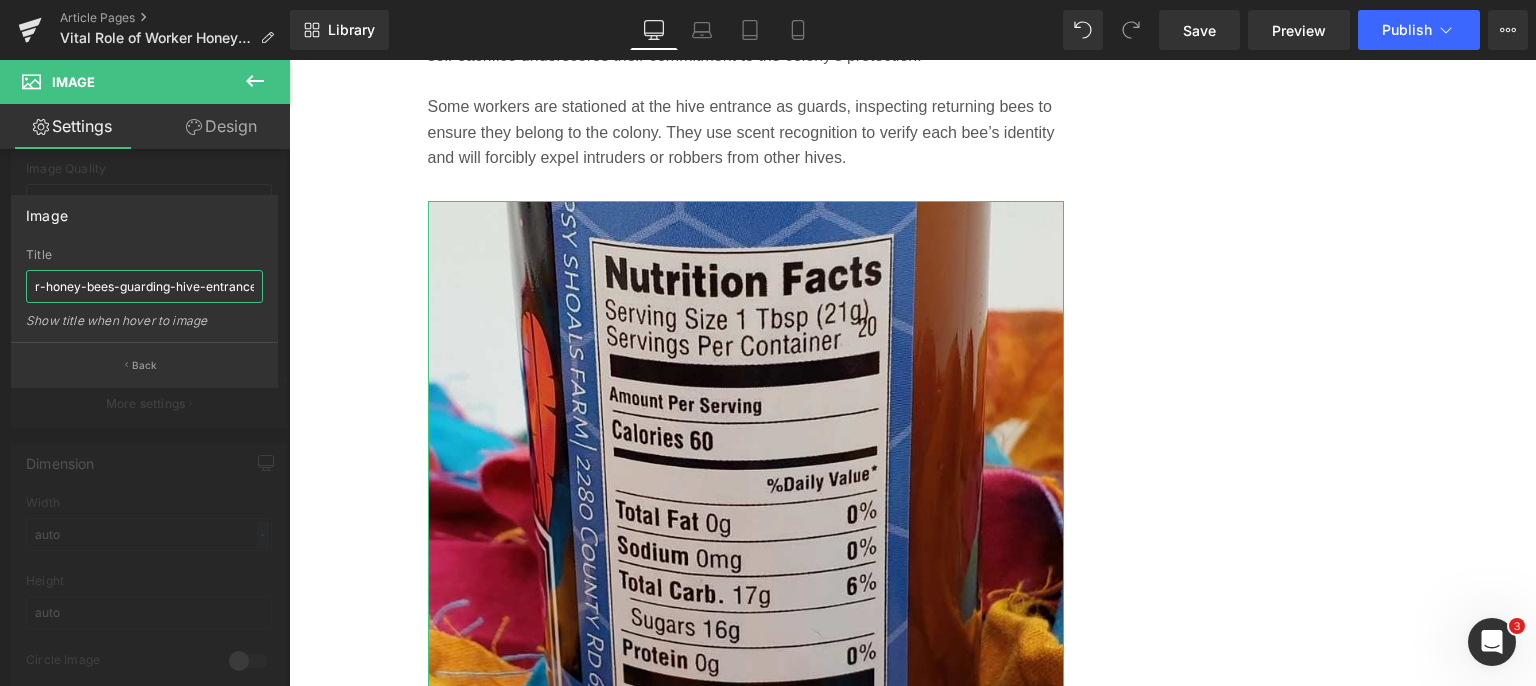 scroll, scrollTop: 0, scrollLeft: 33, axis: horizontal 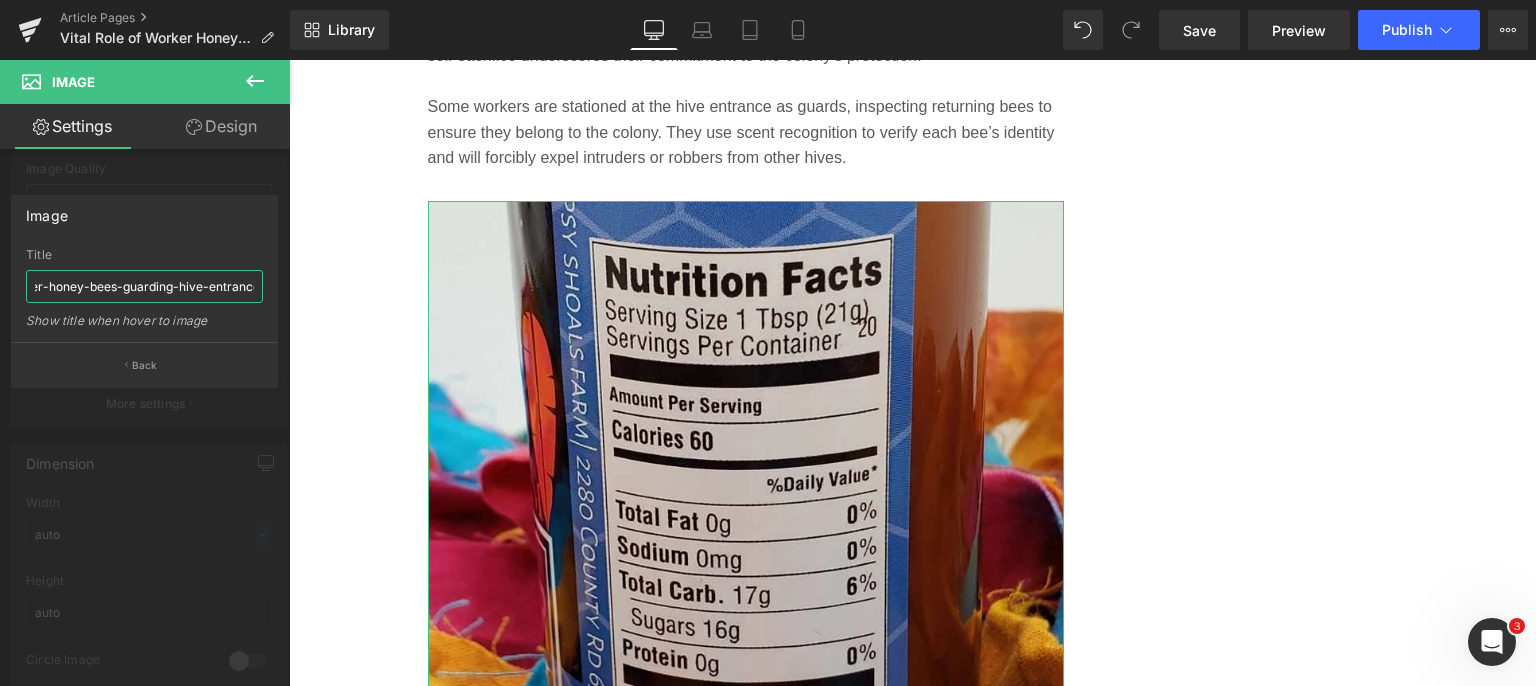type on "worker-honey-bees-guarding-hive-entrance" 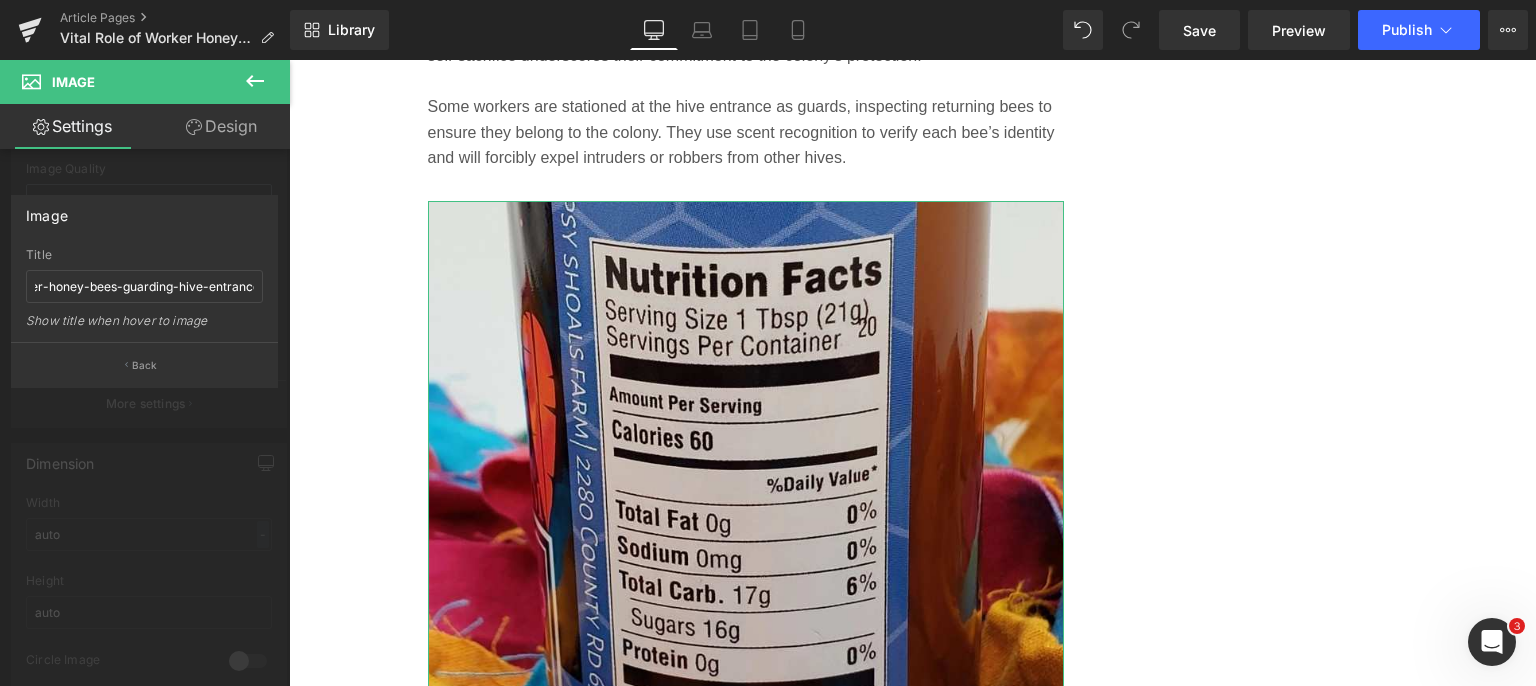 scroll, scrollTop: 0, scrollLeft: 0, axis: both 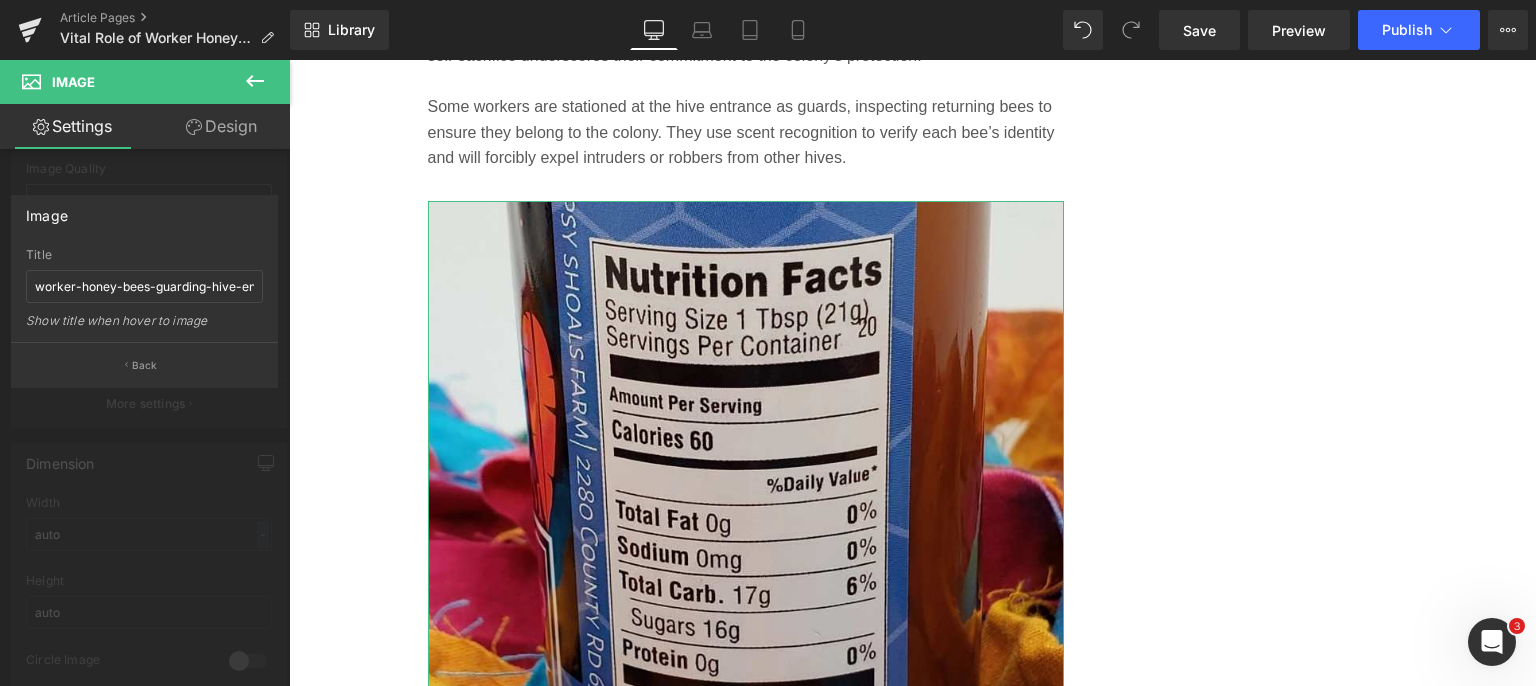 click on "Back" at bounding box center (145, 365) 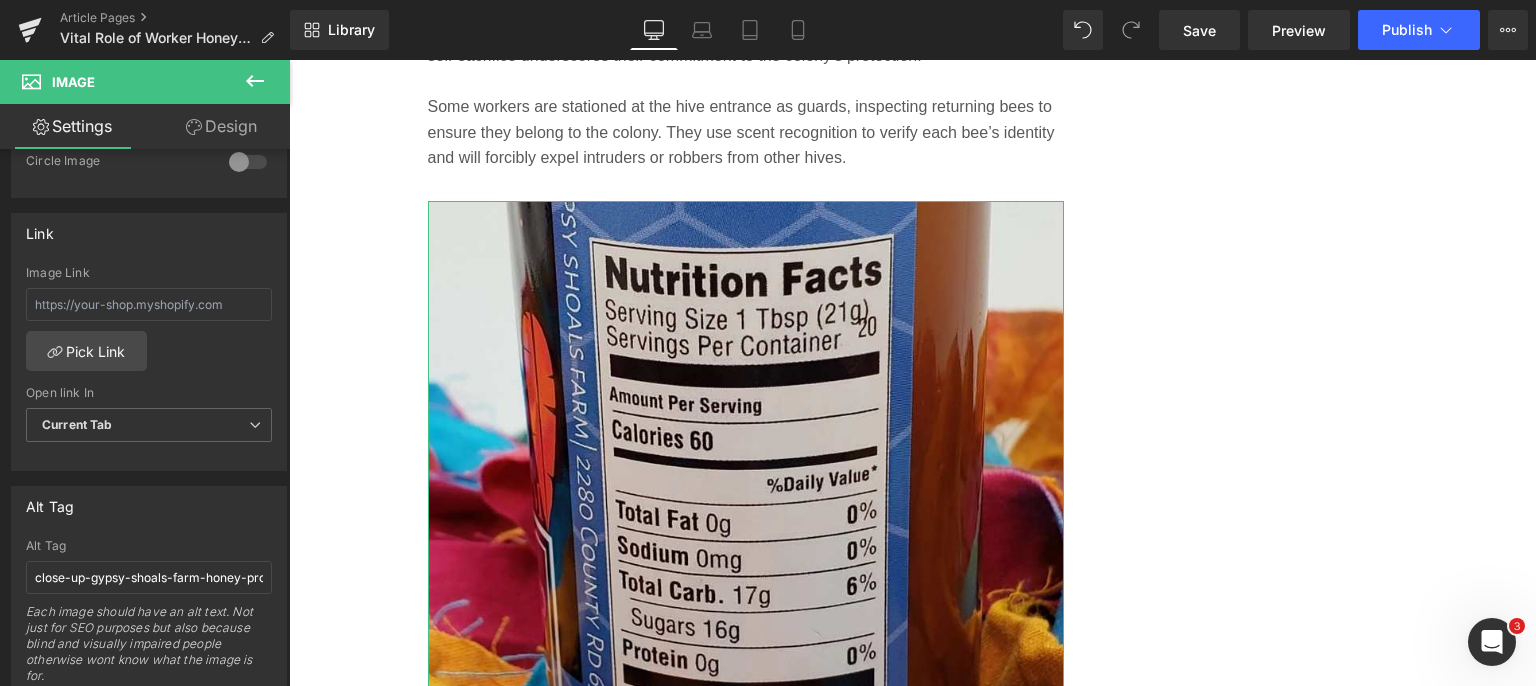scroll, scrollTop: 800, scrollLeft: 0, axis: vertical 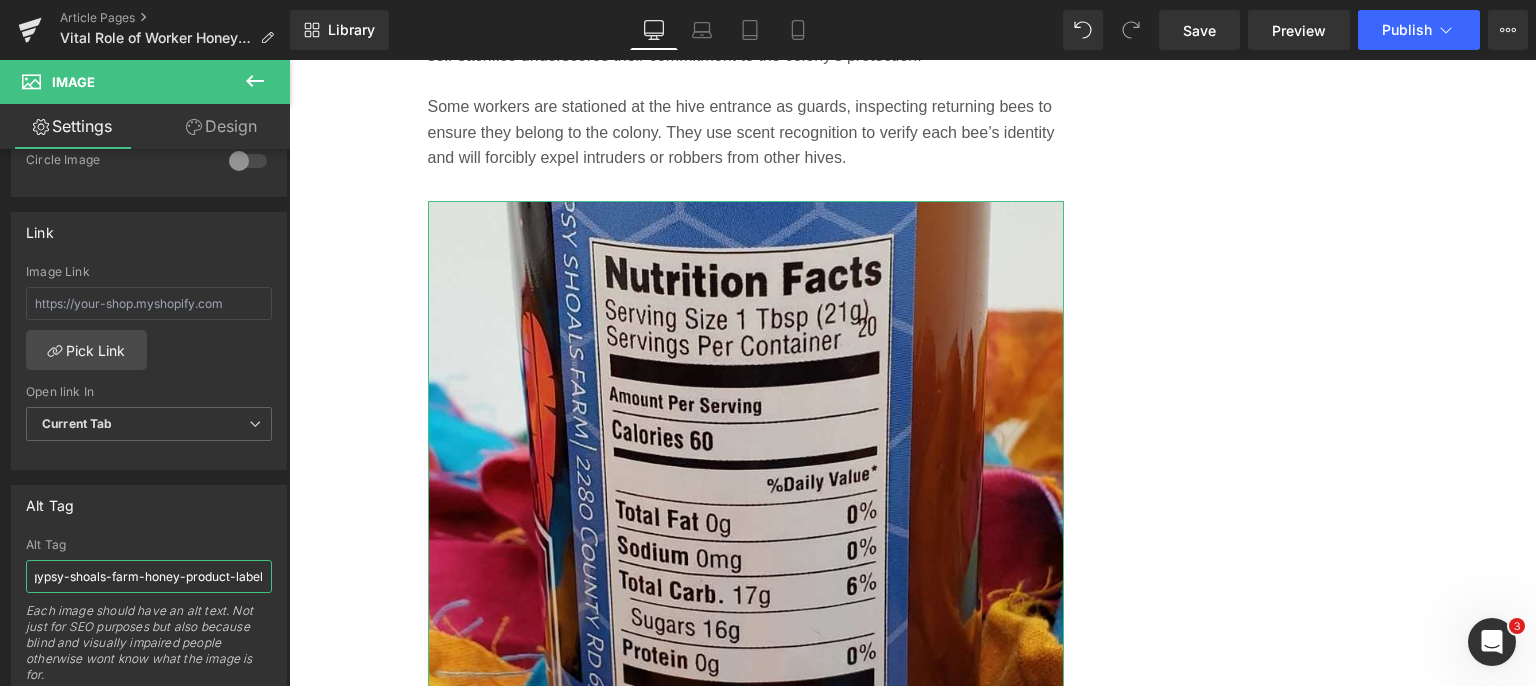 drag, startPoint x: 28, startPoint y: 573, endPoint x: 258, endPoint y: 593, distance: 230.86794 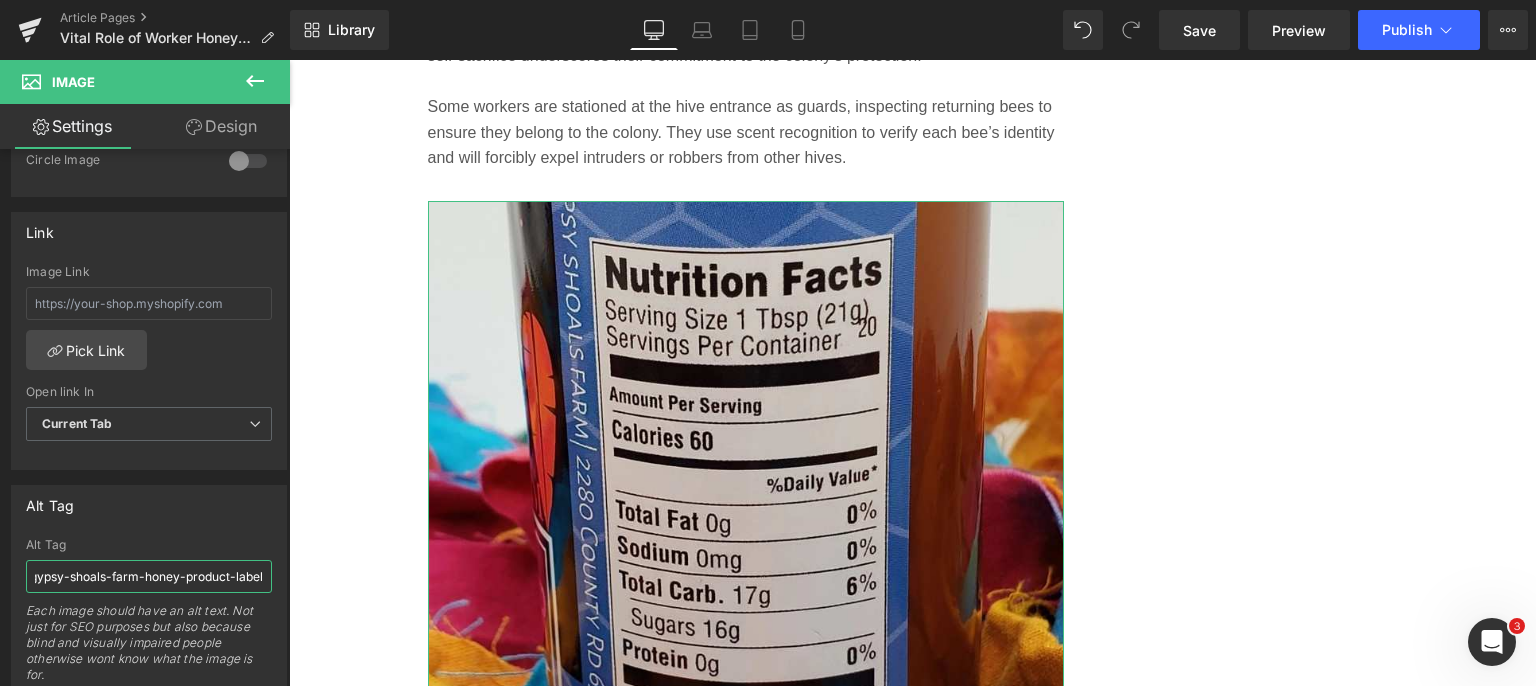 paste on "worker-honey-bees-guarding-hive-entrance.jpg" 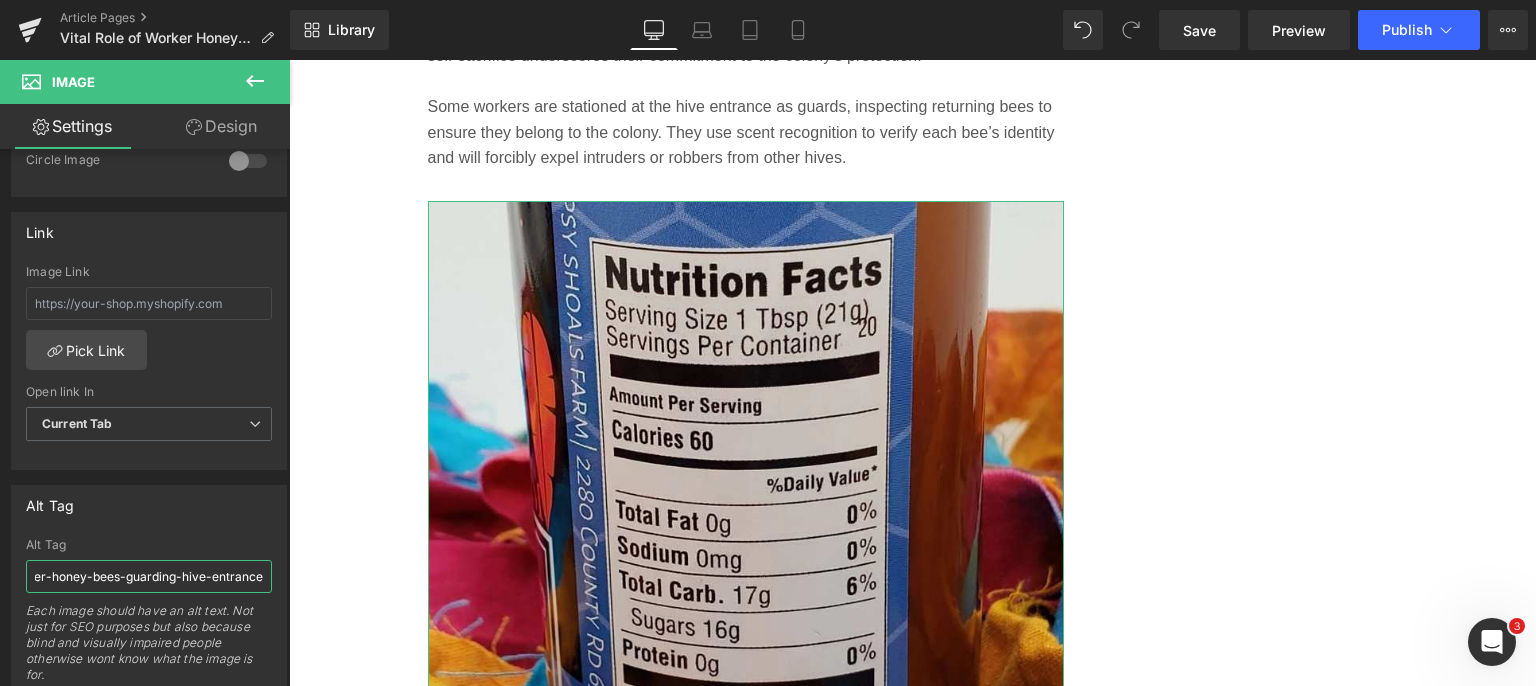 scroll, scrollTop: 0, scrollLeft: 32, axis: horizontal 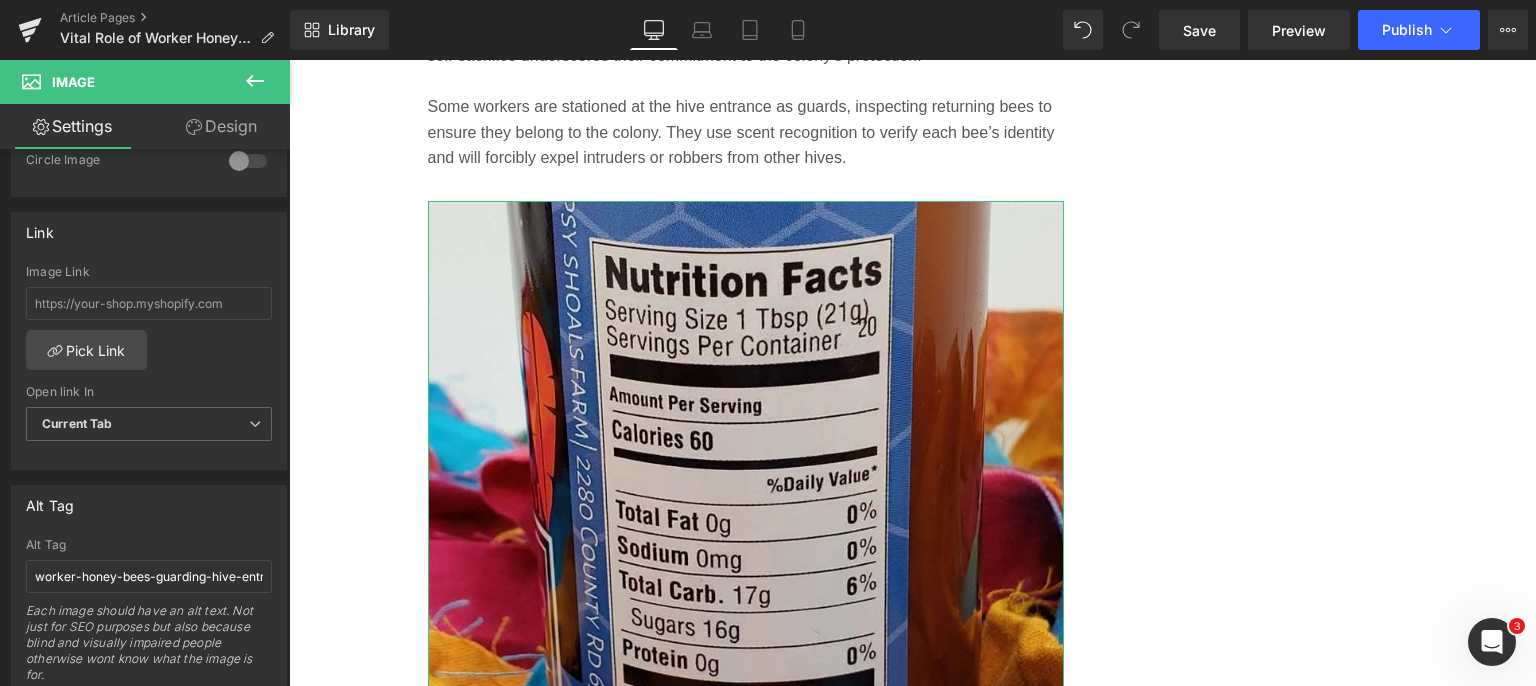 click on "Alt Tag" at bounding box center (149, 505) 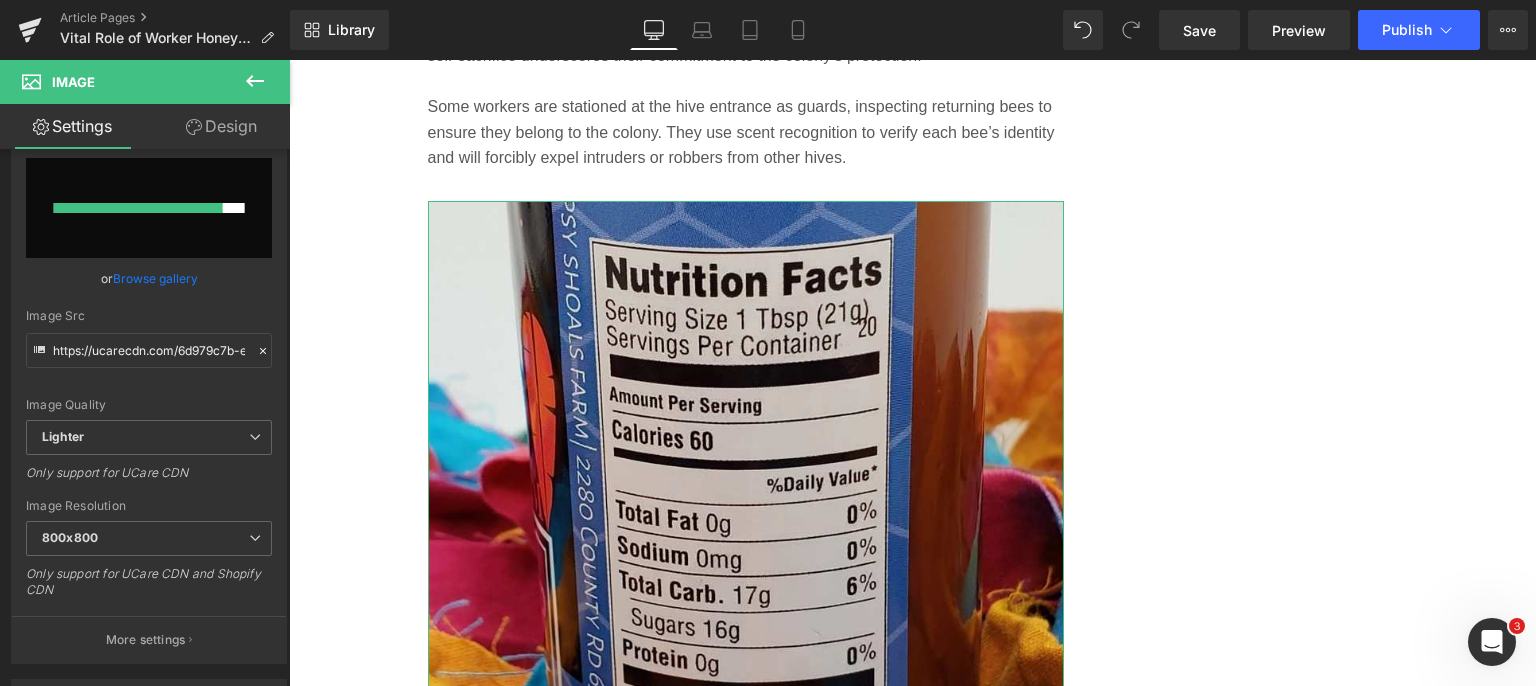 scroll, scrollTop: 0, scrollLeft: 0, axis: both 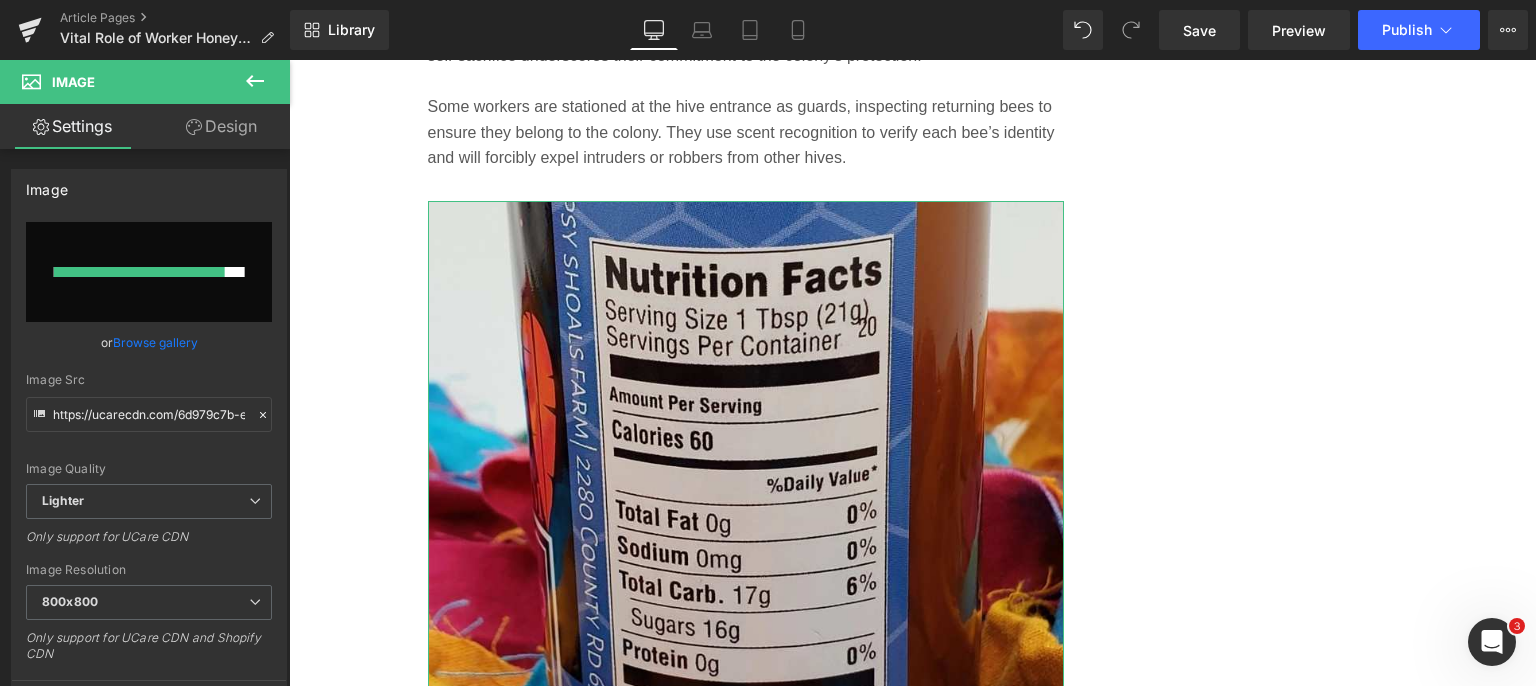 click at bounding box center (139, 272) 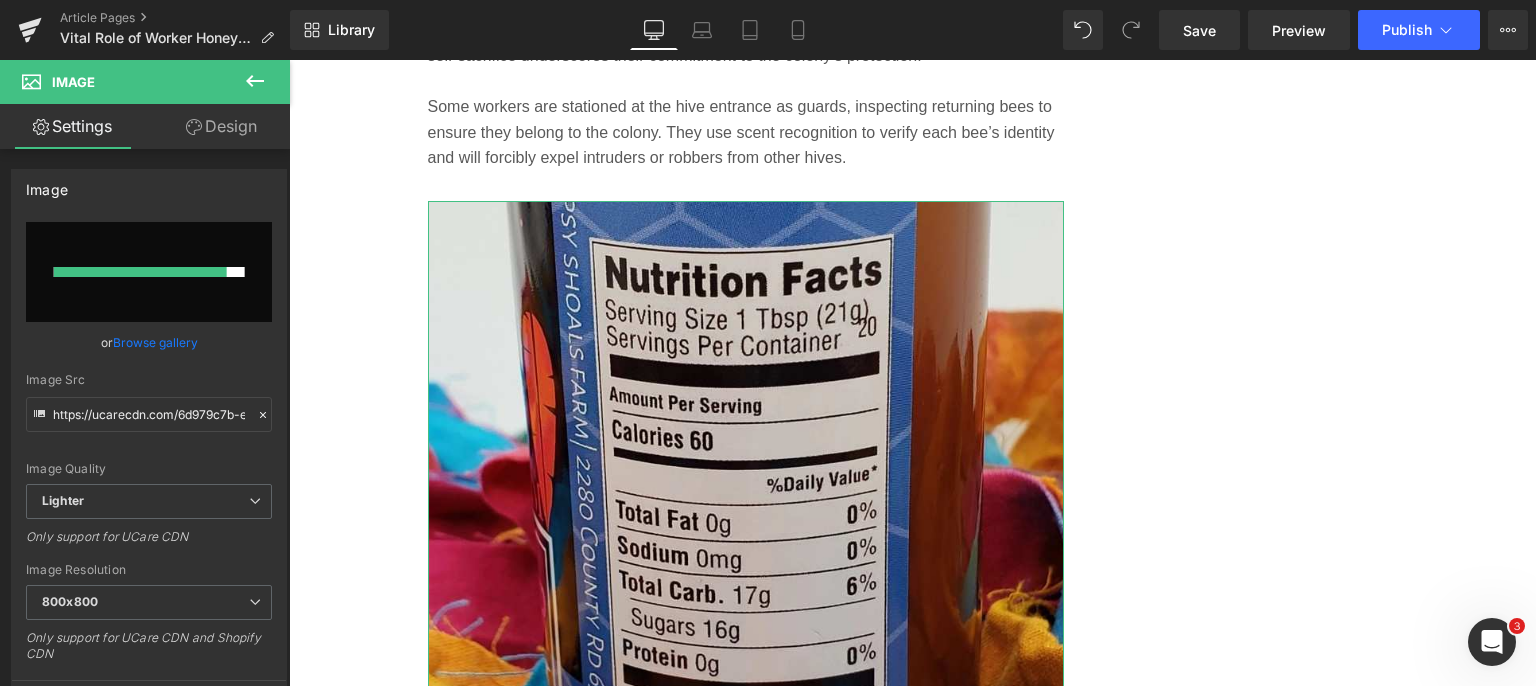 click at bounding box center [140, 272] 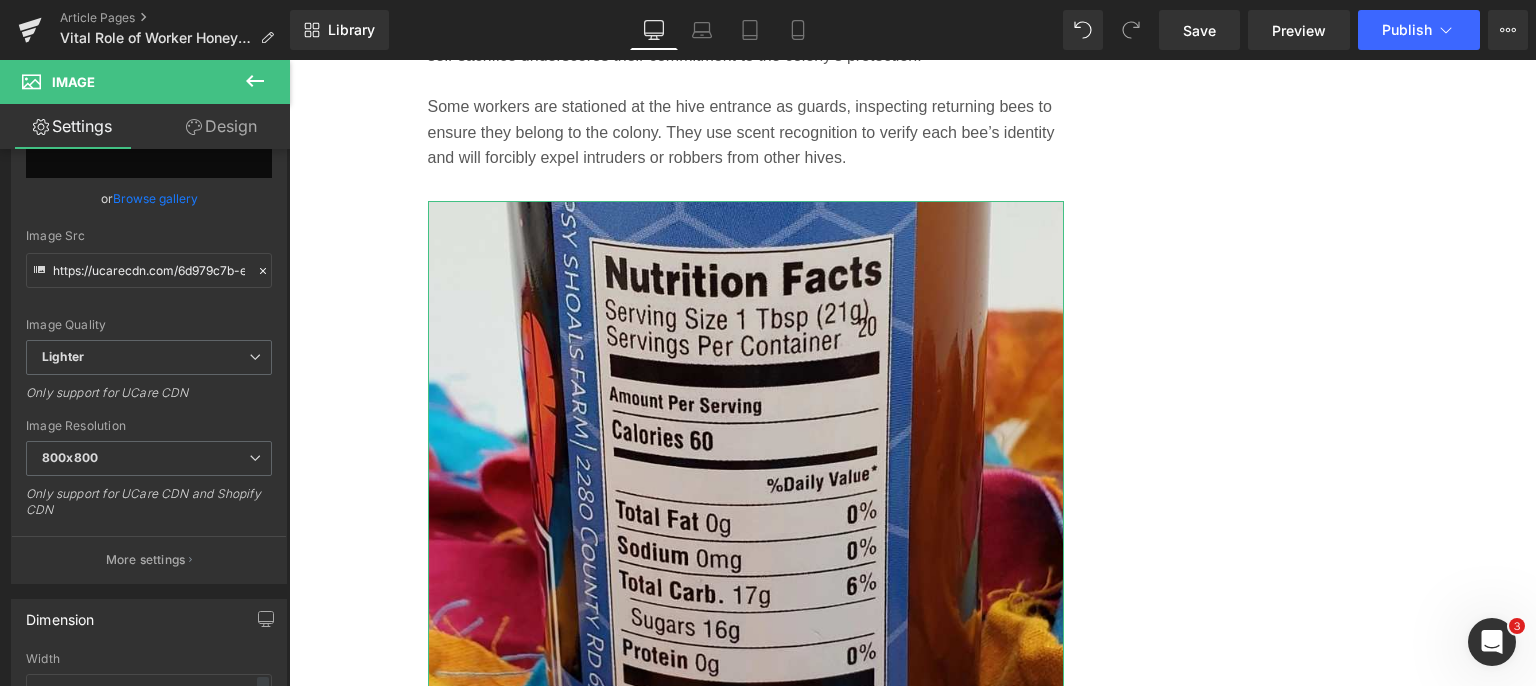 scroll, scrollTop: 300, scrollLeft: 0, axis: vertical 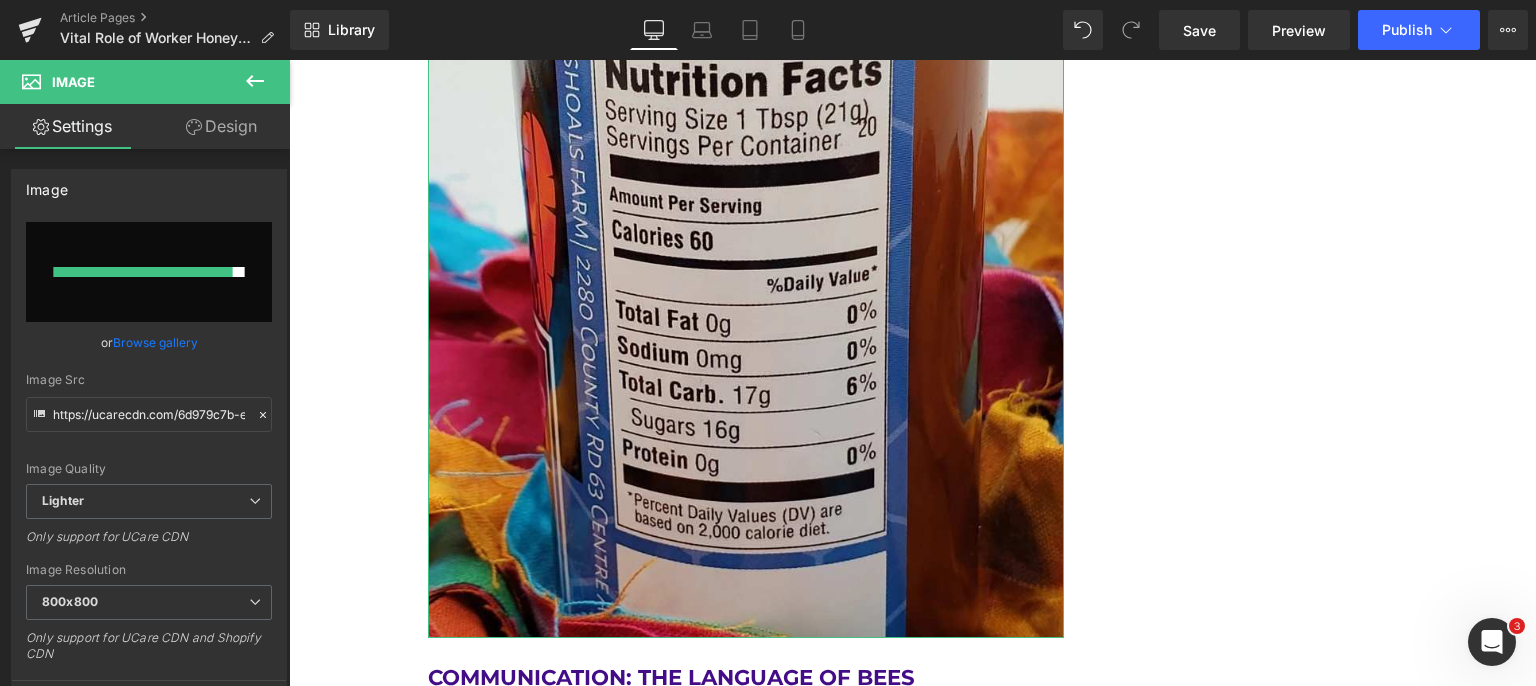 click at bounding box center [149, 272] 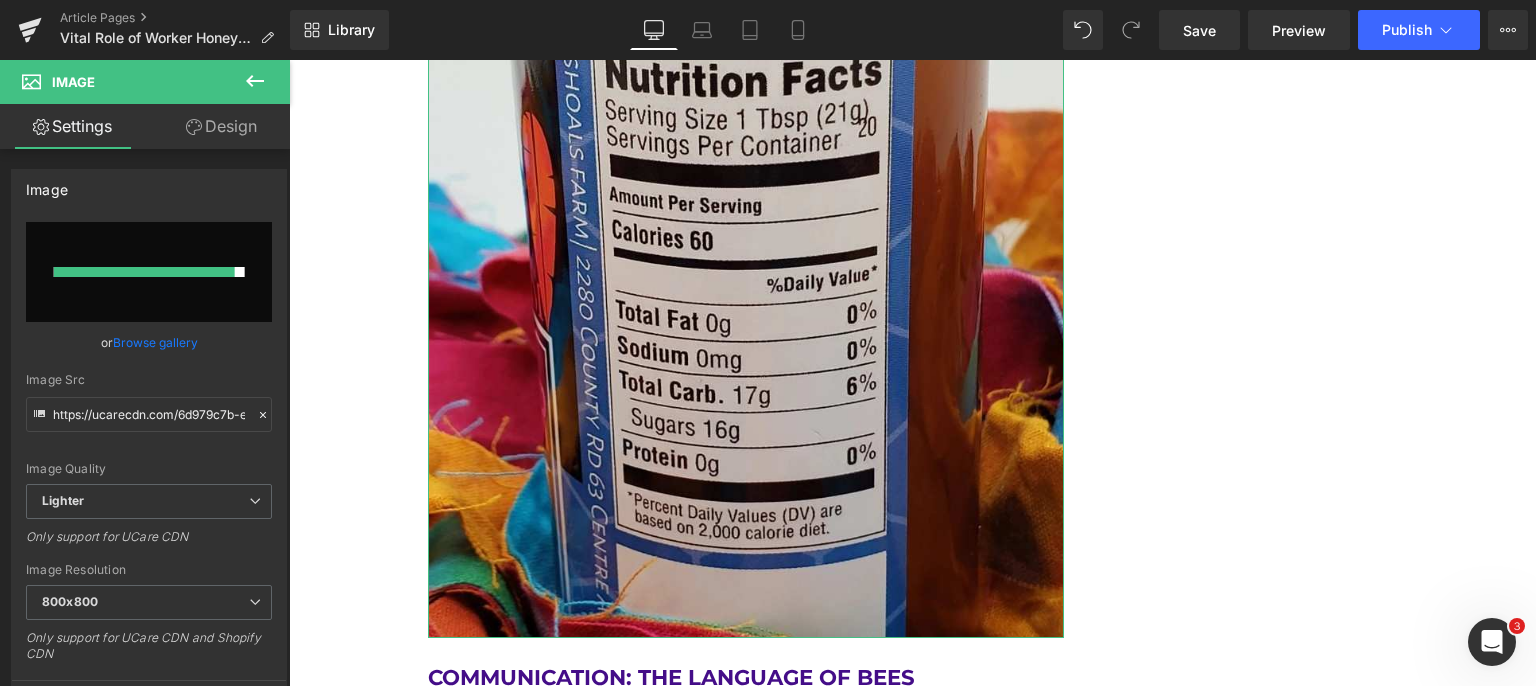 type on "C:\fakepath\worker-honey-bees-guarding-hive-entrance.jpg" 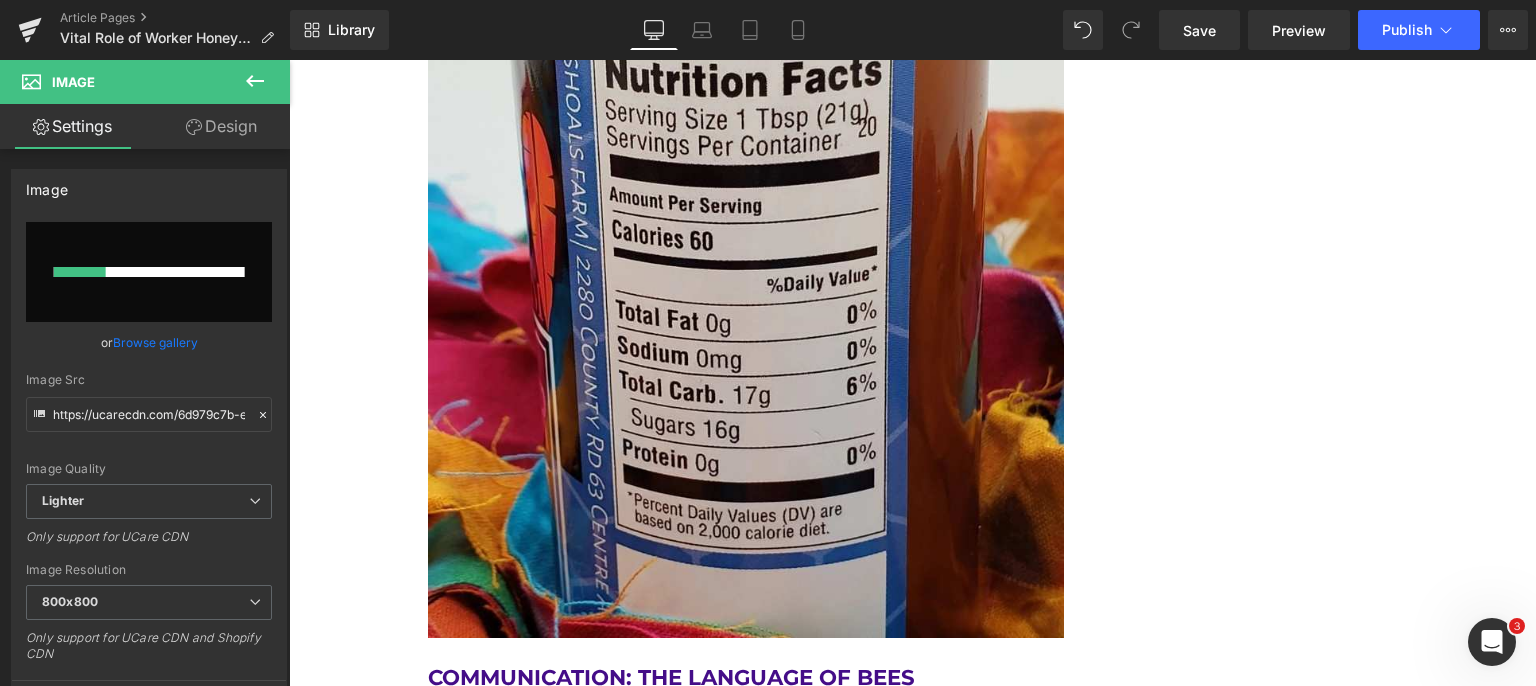 type 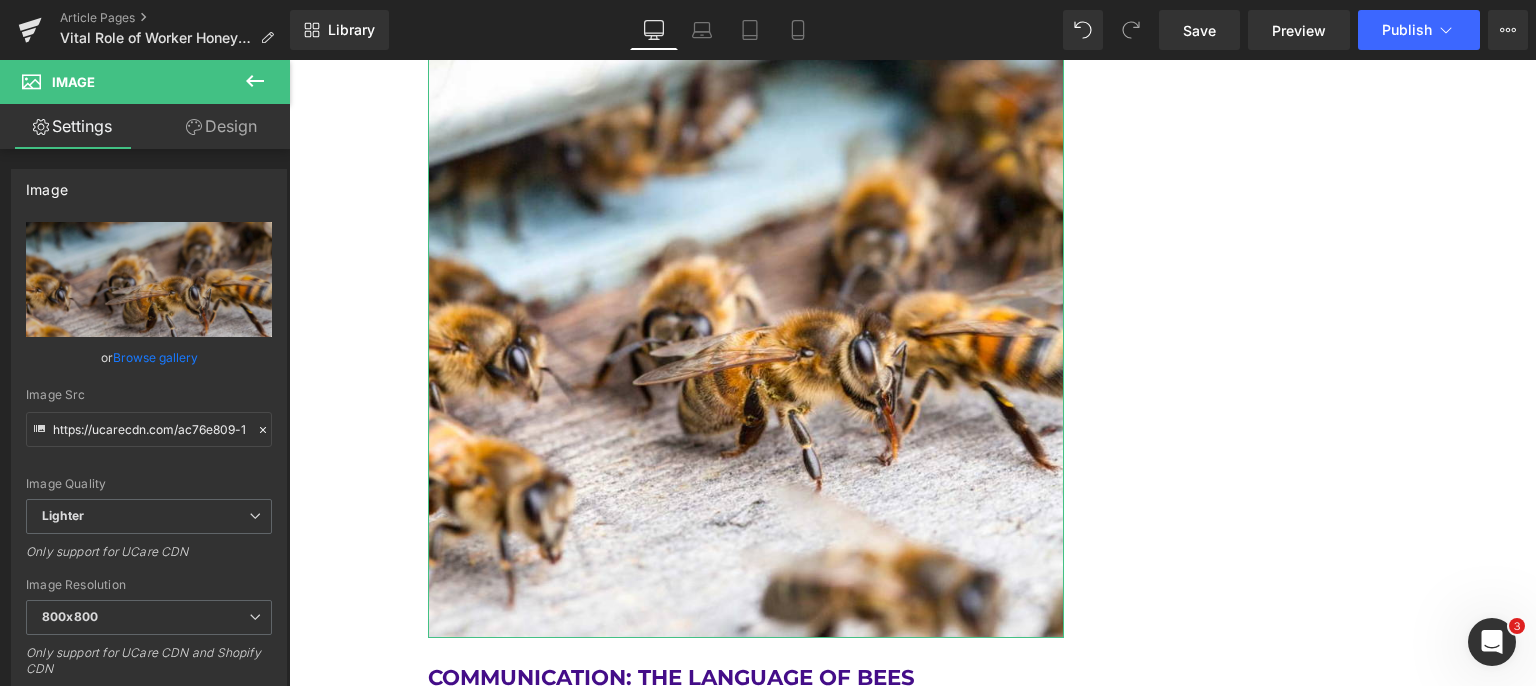 type on "https://ucarecdn.com/ac76e809-1326-430a-93ed-bfaf99ef691c/-/format/auto/-/preview/800x800/-/quality/lighter/worker-honey-bees-guarding-hive-entrance.jpg" 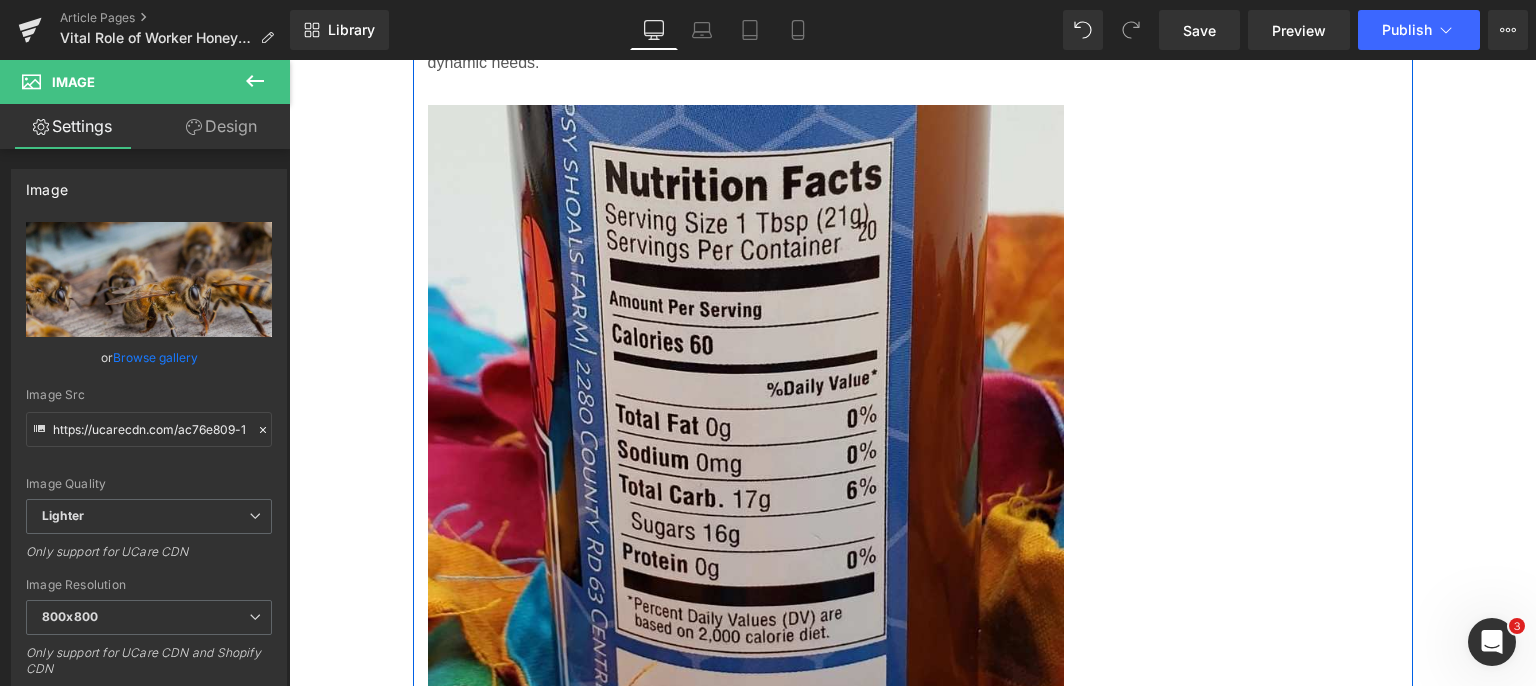 scroll, scrollTop: 9011, scrollLeft: 0, axis: vertical 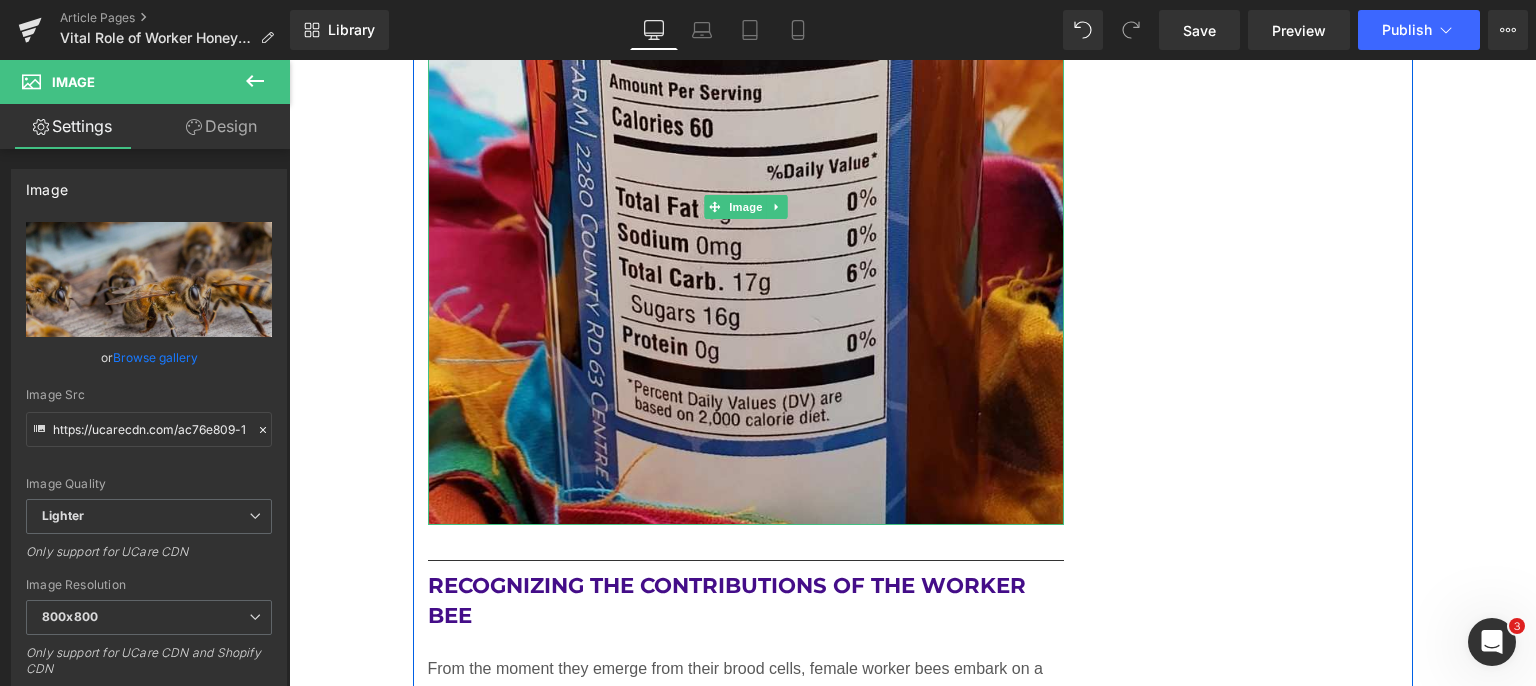 click at bounding box center (746, 206) 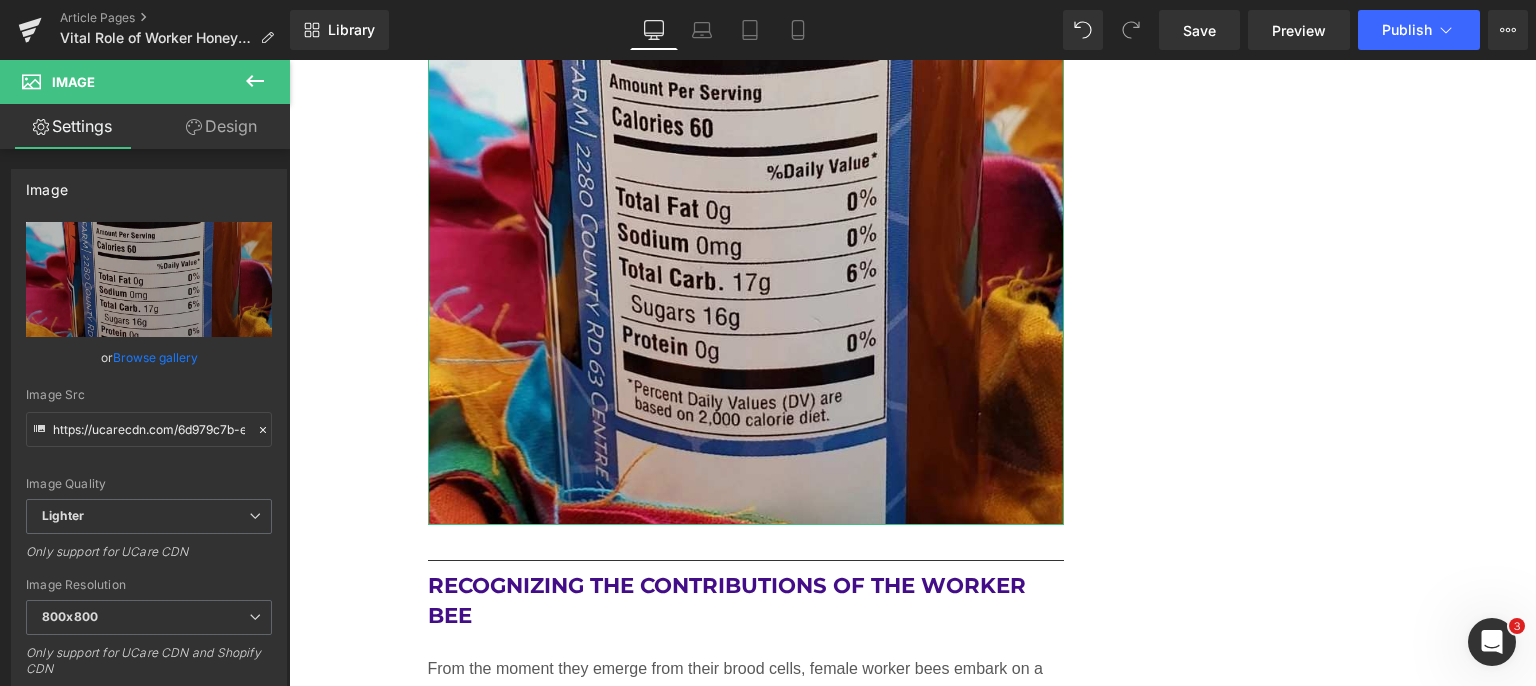 click on "Replace Image" at bounding box center (0, 0) 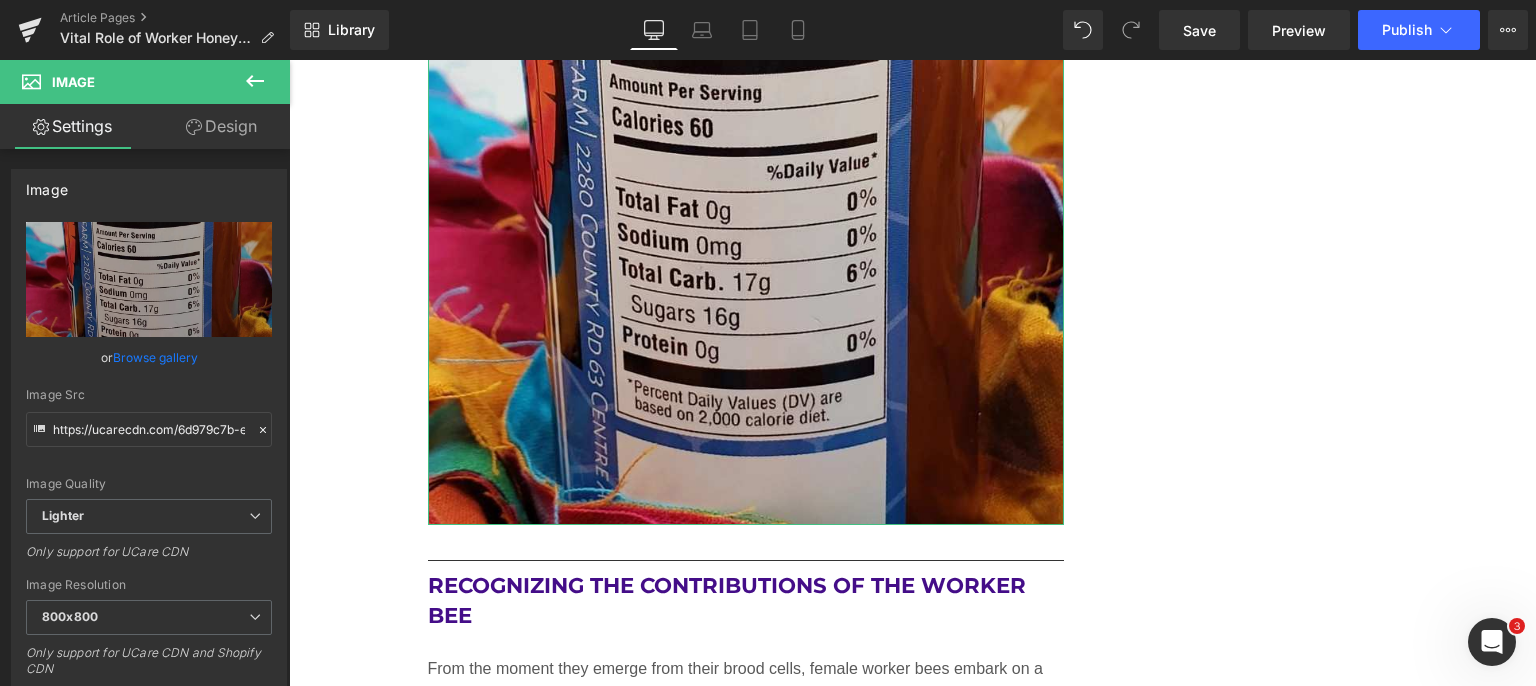 type on "C:\fakepath\worker-honey-bees-drinking-sugar-water.jpg" 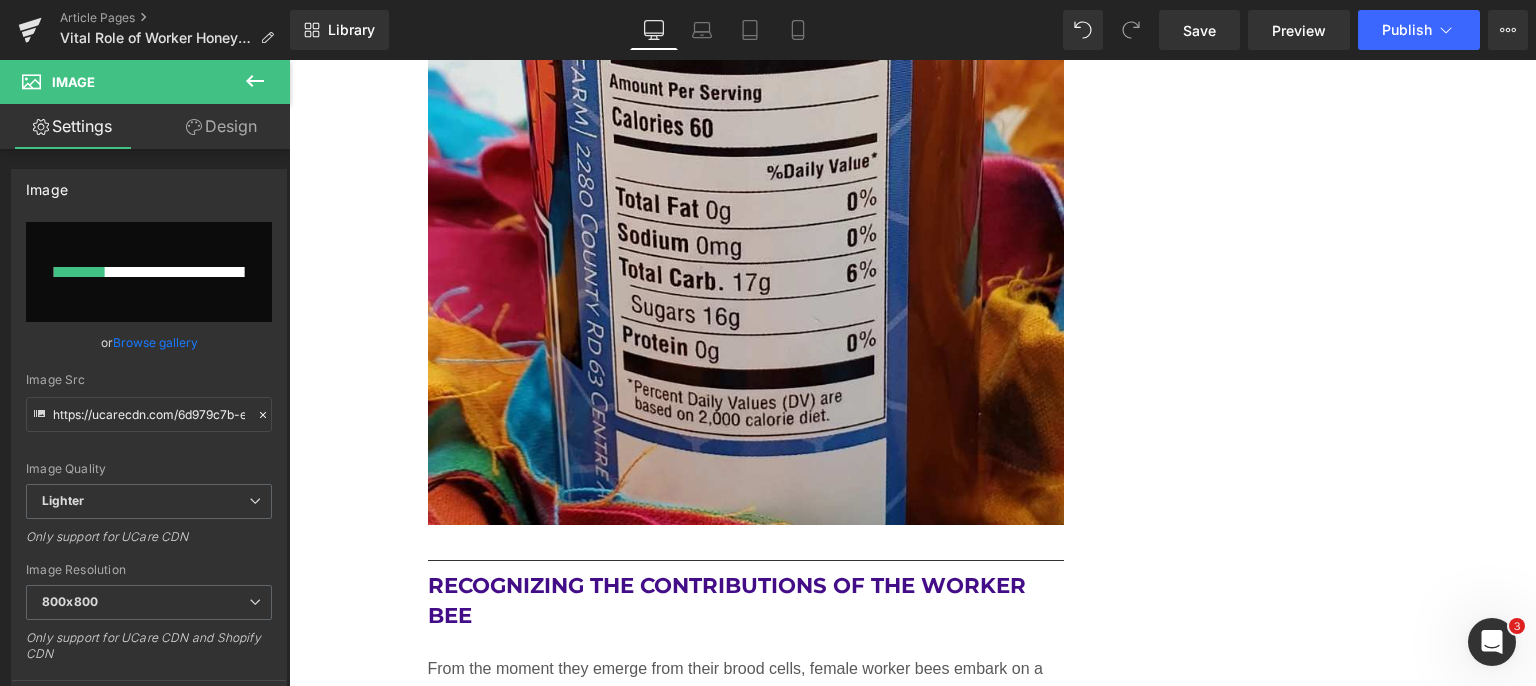 type 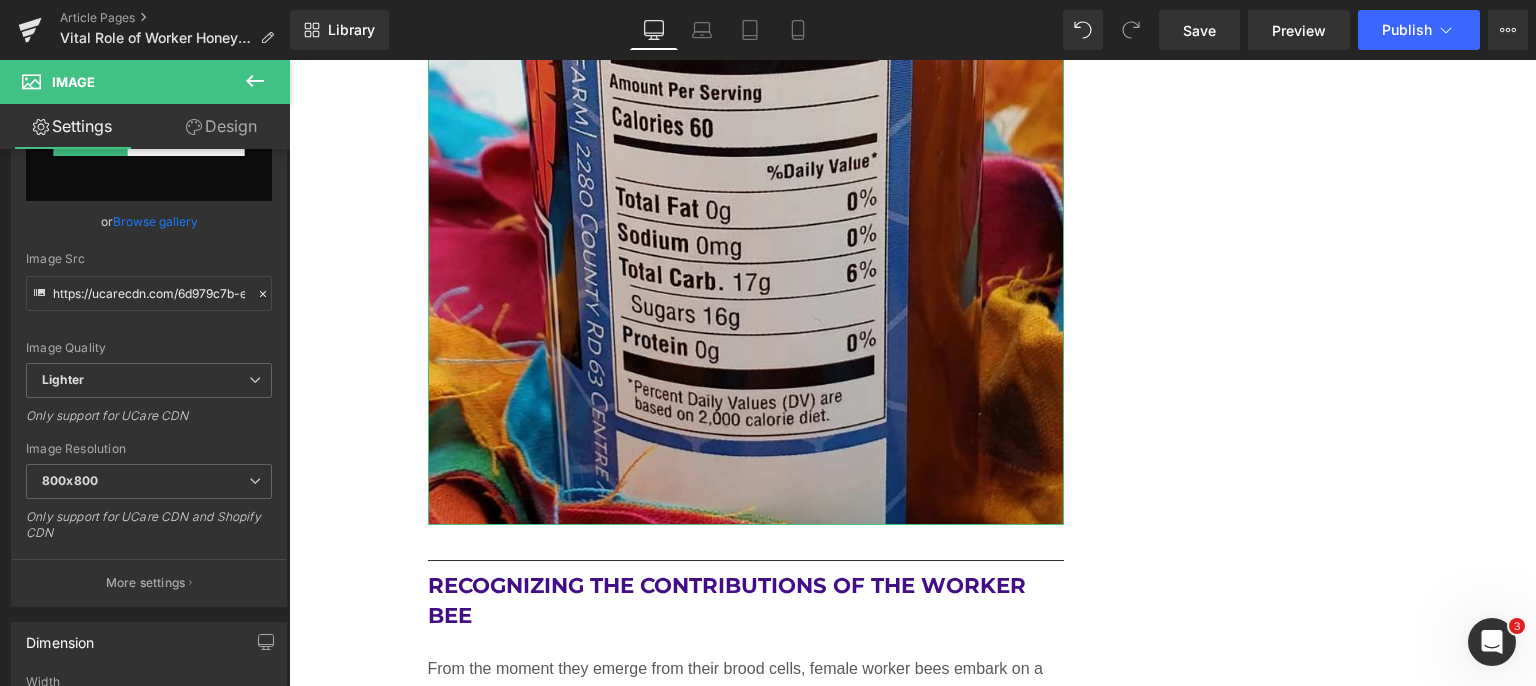 scroll, scrollTop: 200, scrollLeft: 0, axis: vertical 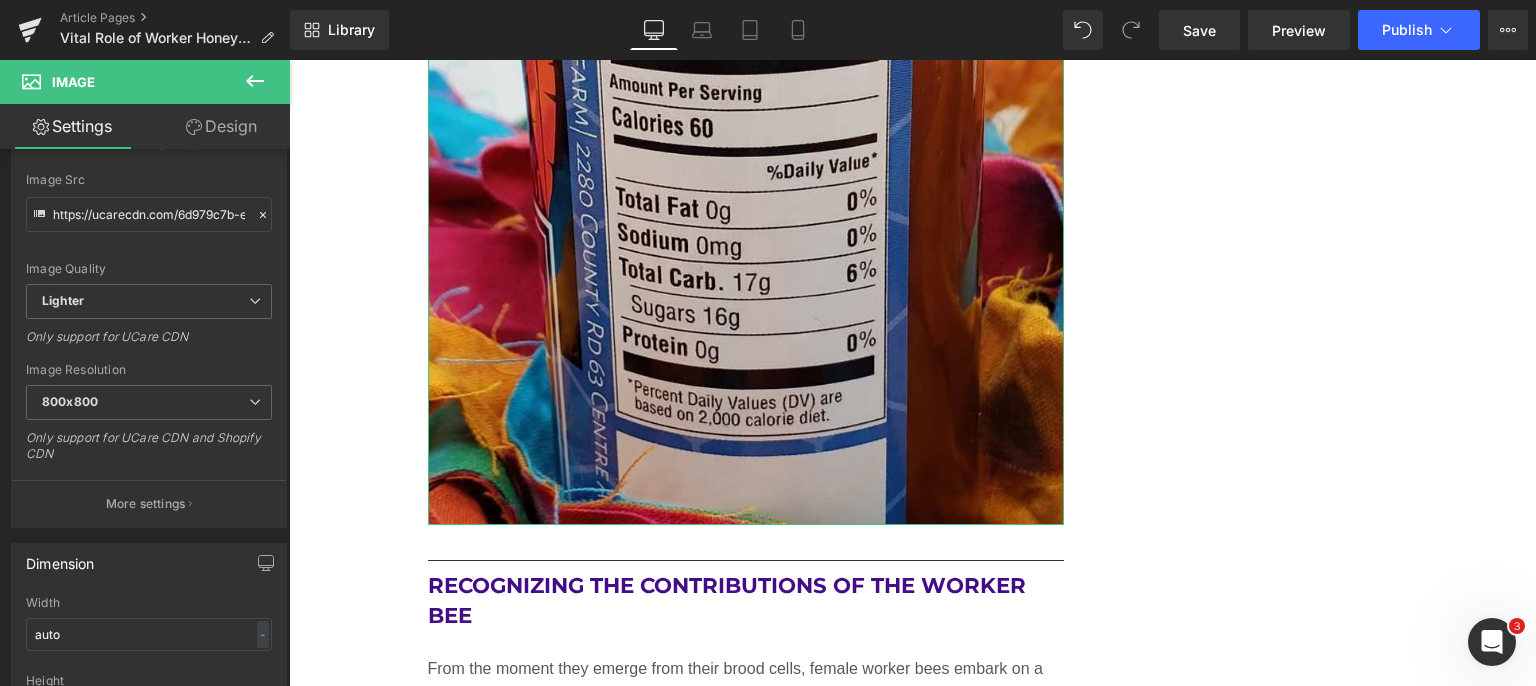 click on "More settings" at bounding box center (146, 504) 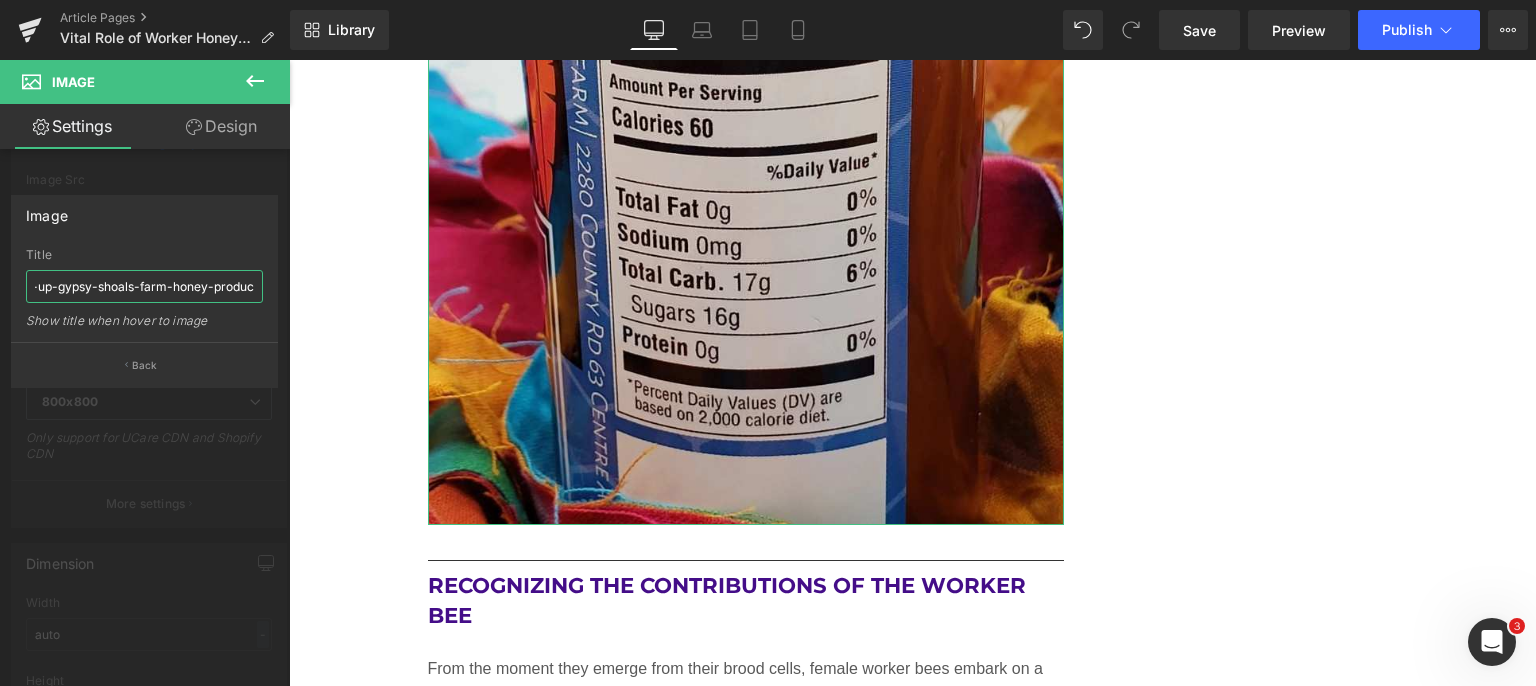 scroll, scrollTop: 0, scrollLeft: 66, axis: horizontal 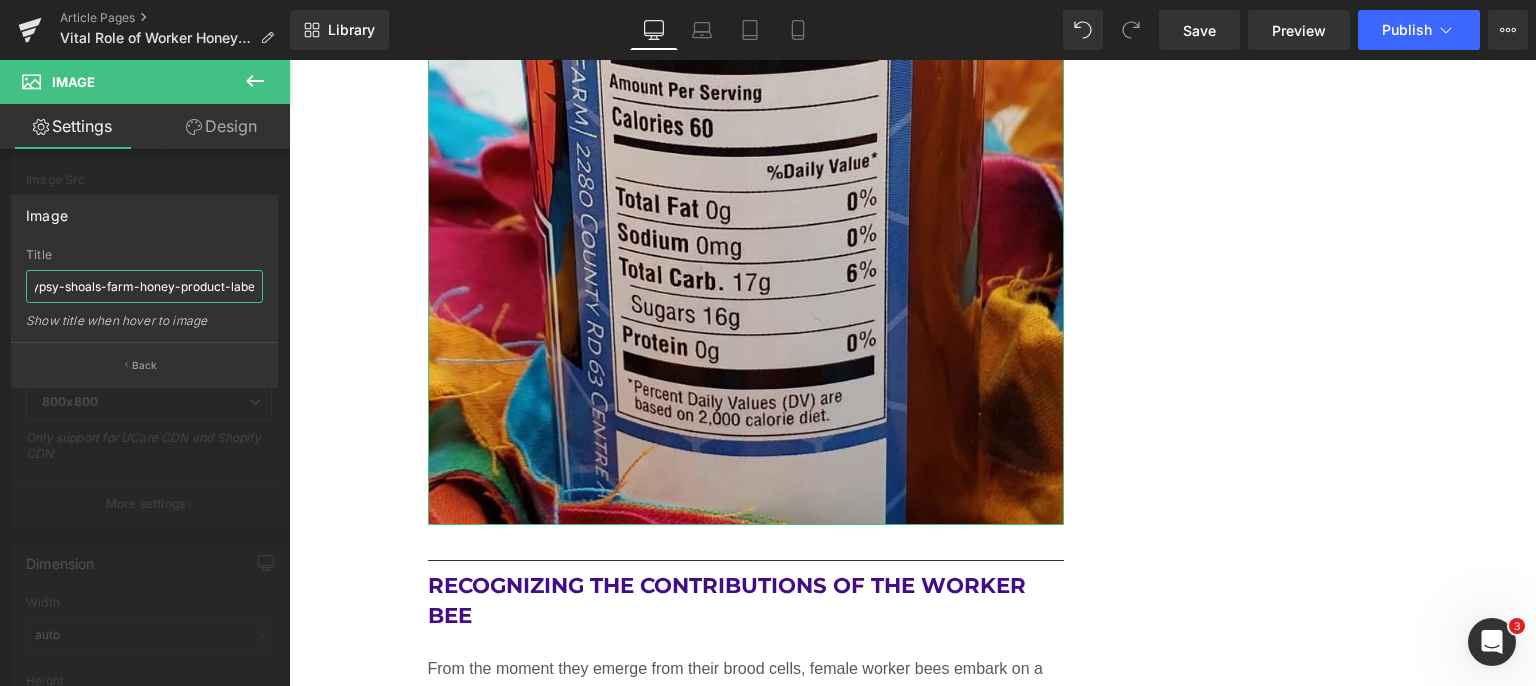 drag, startPoint x: 32, startPoint y: 289, endPoint x: 279, endPoint y: 293, distance: 247.03238 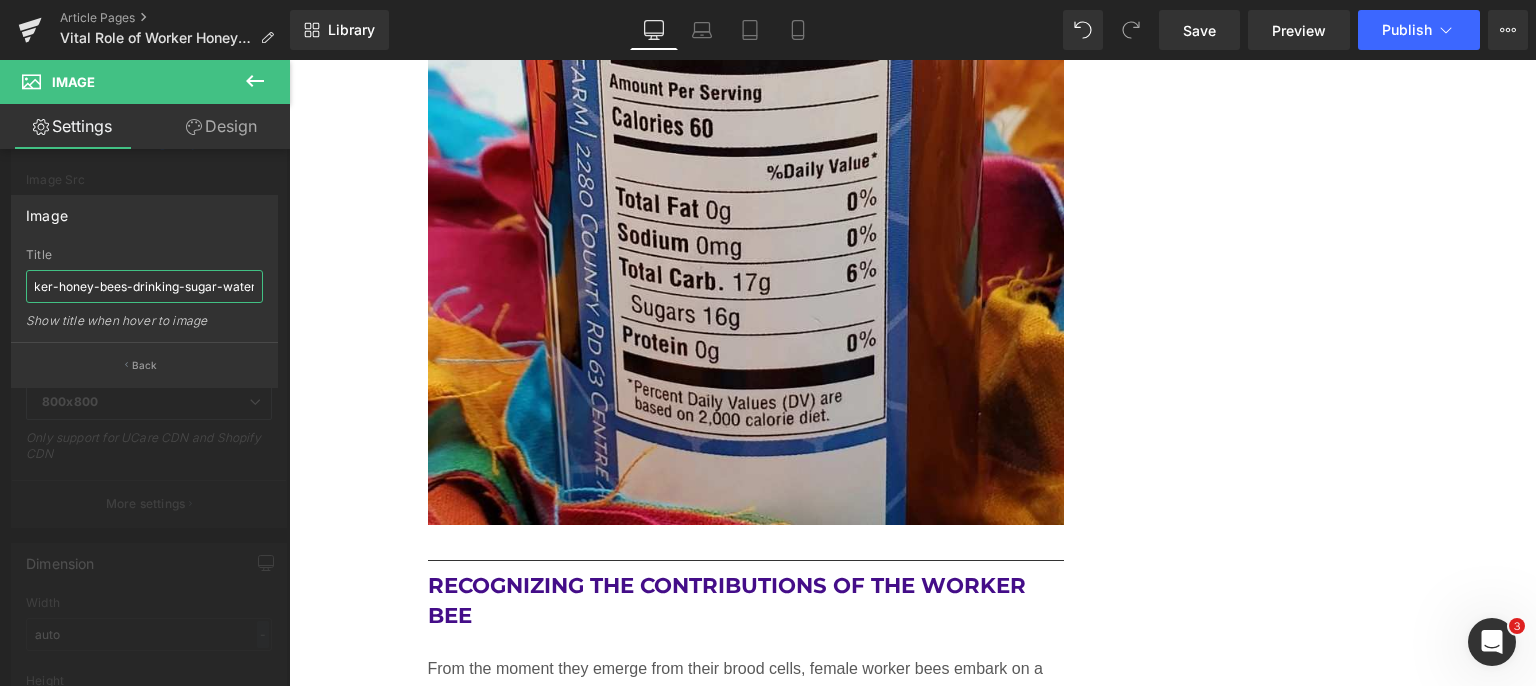 scroll, scrollTop: 0, scrollLeft: 19, axis: horizontal 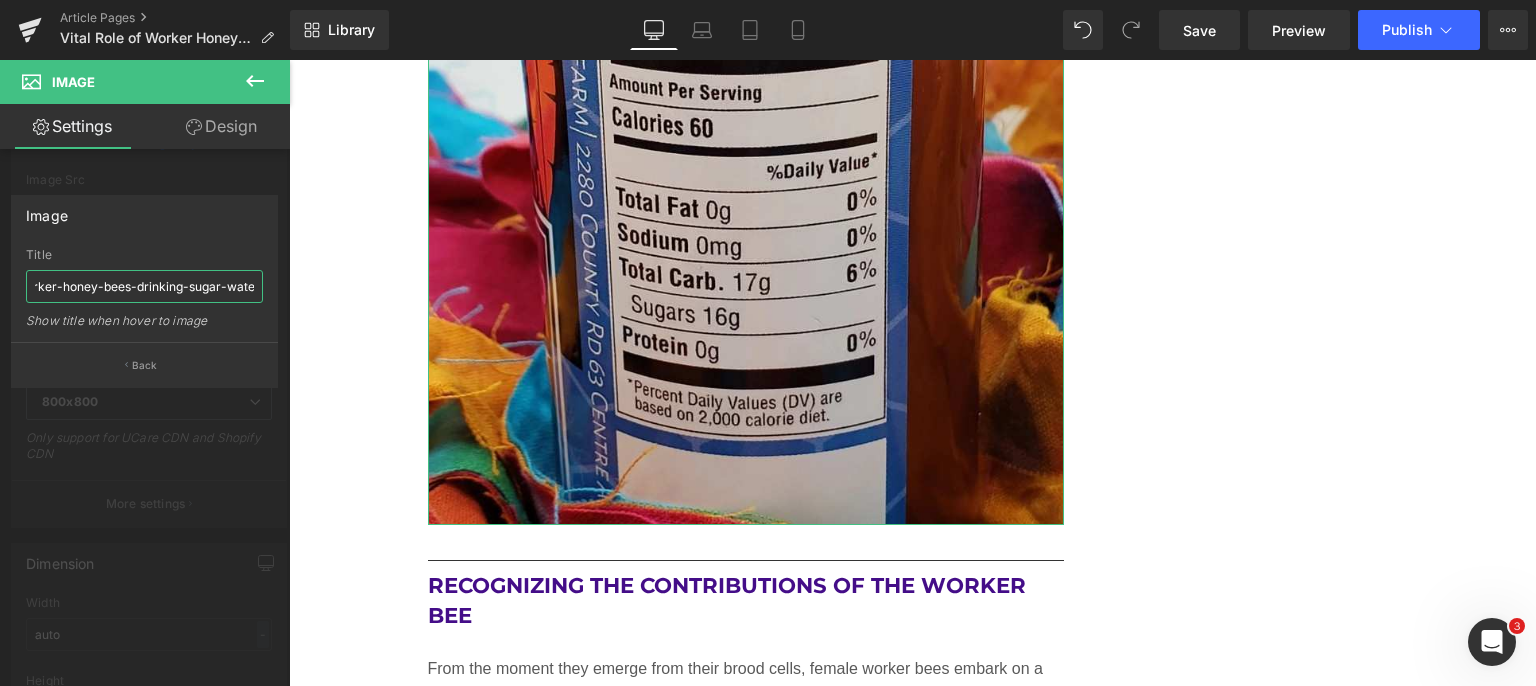 type on "worker-honey-bees-drinking-sugar-water" 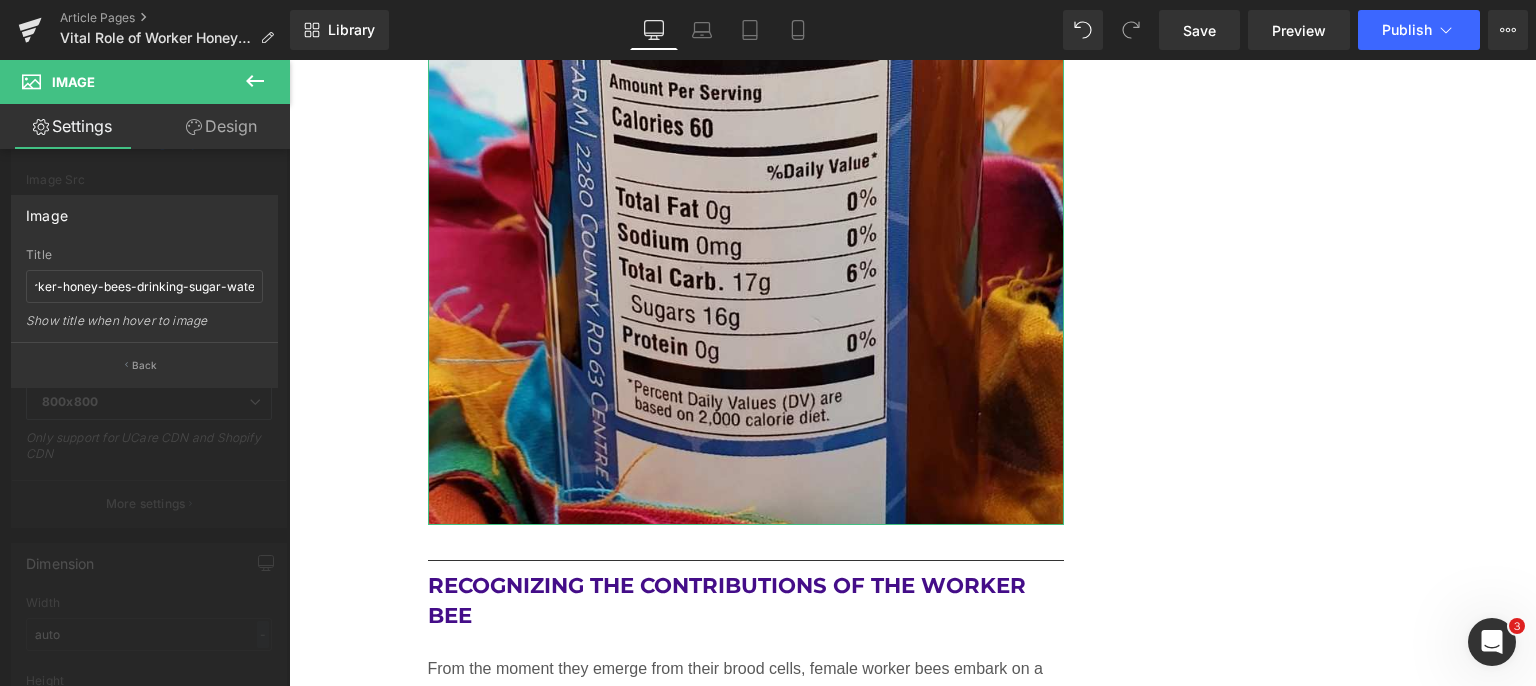 scroll, scrollTop: 0, scrollLeft: 0, axis: both 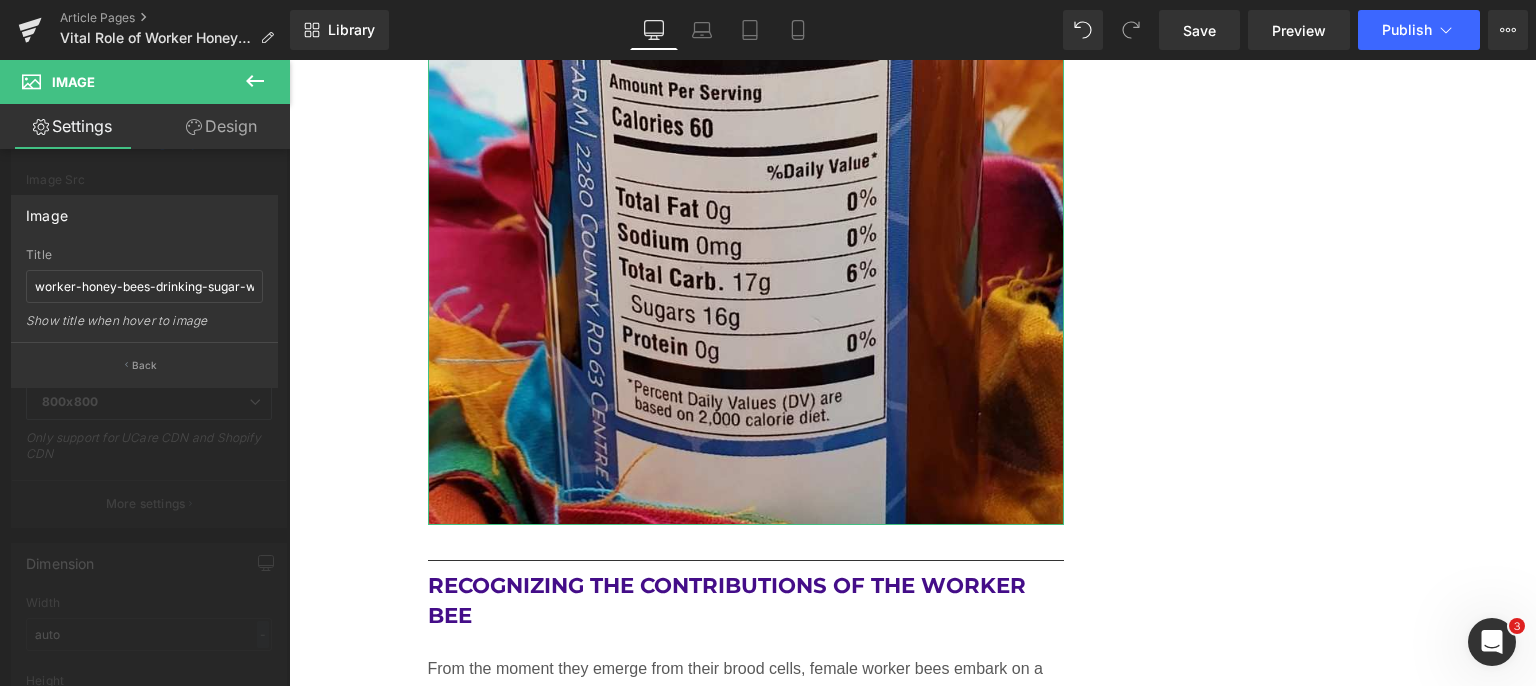 click on "Back" at bounding box center (144, 364) 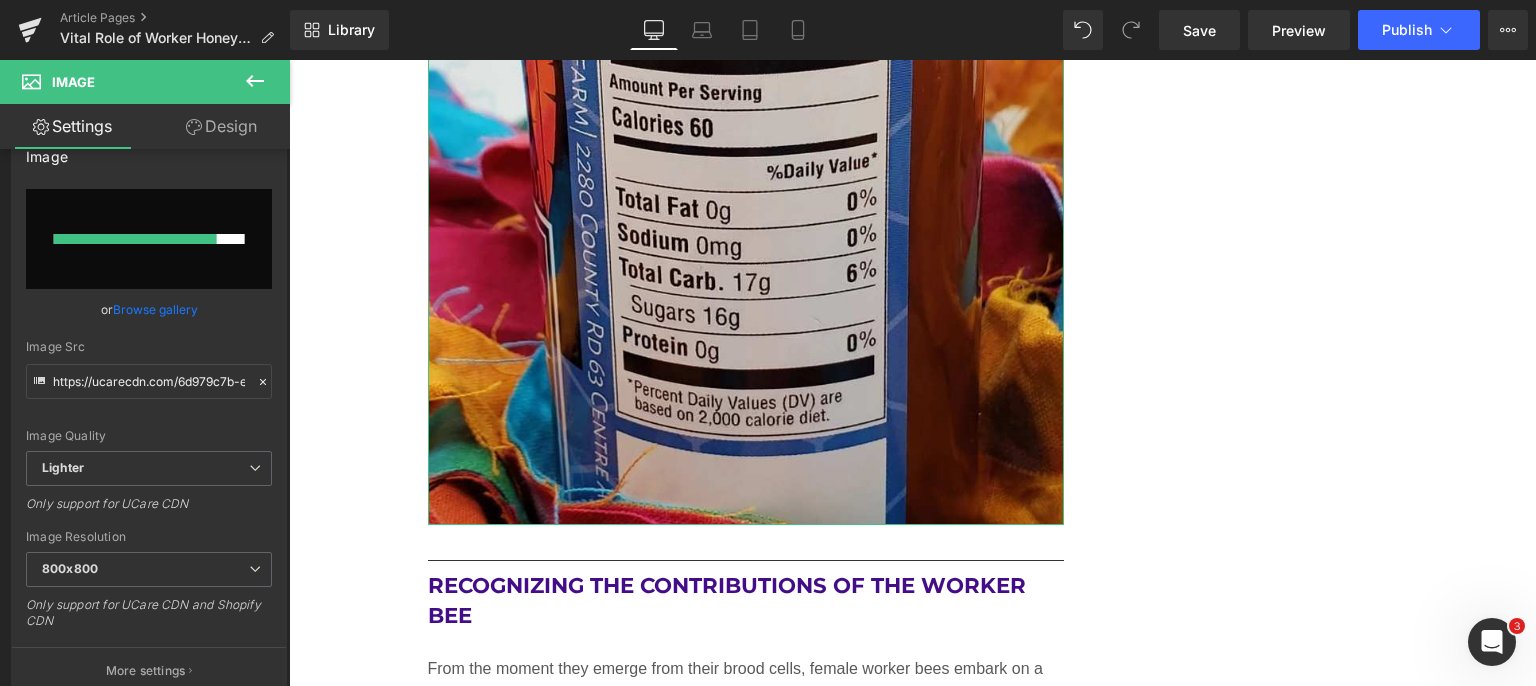 scroll, scrollTop: 0, scrollLeft: 0, axis: both 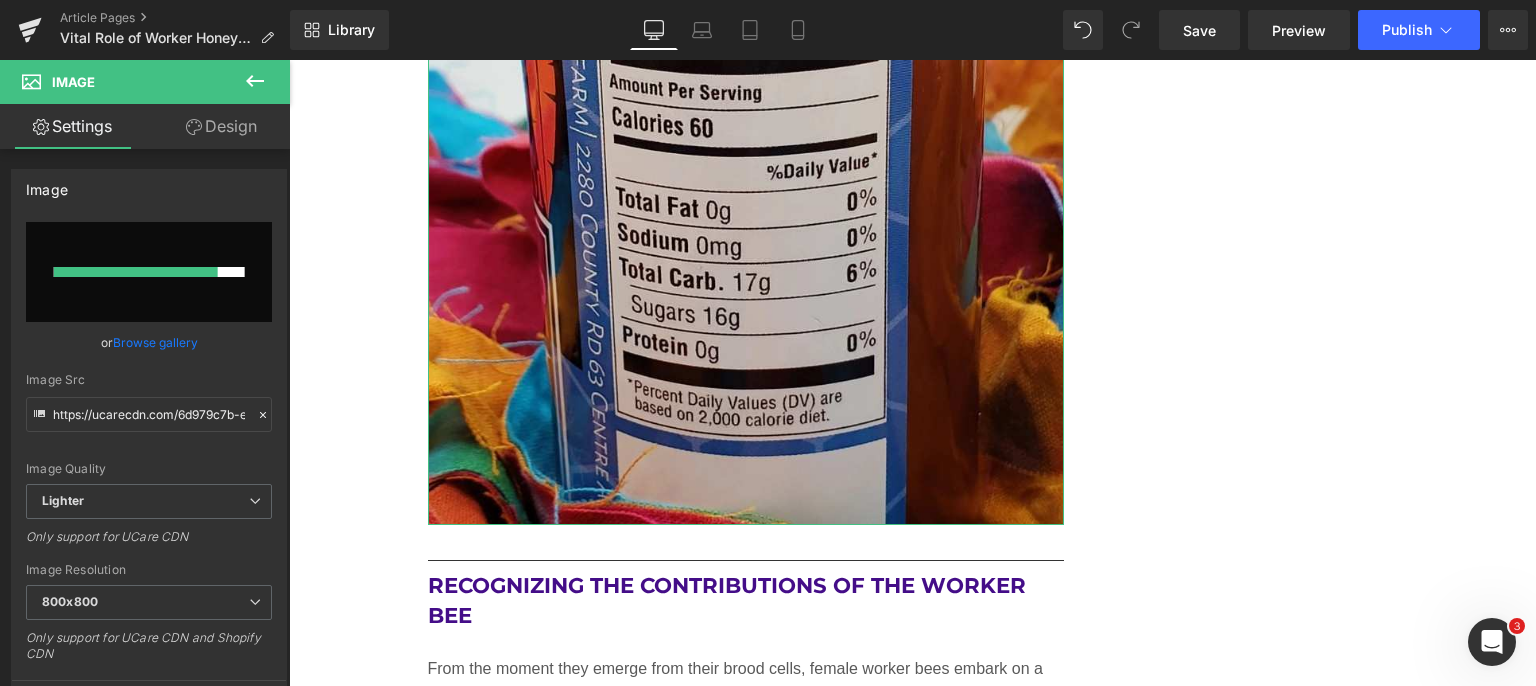 click at bounding box center (149, 272) 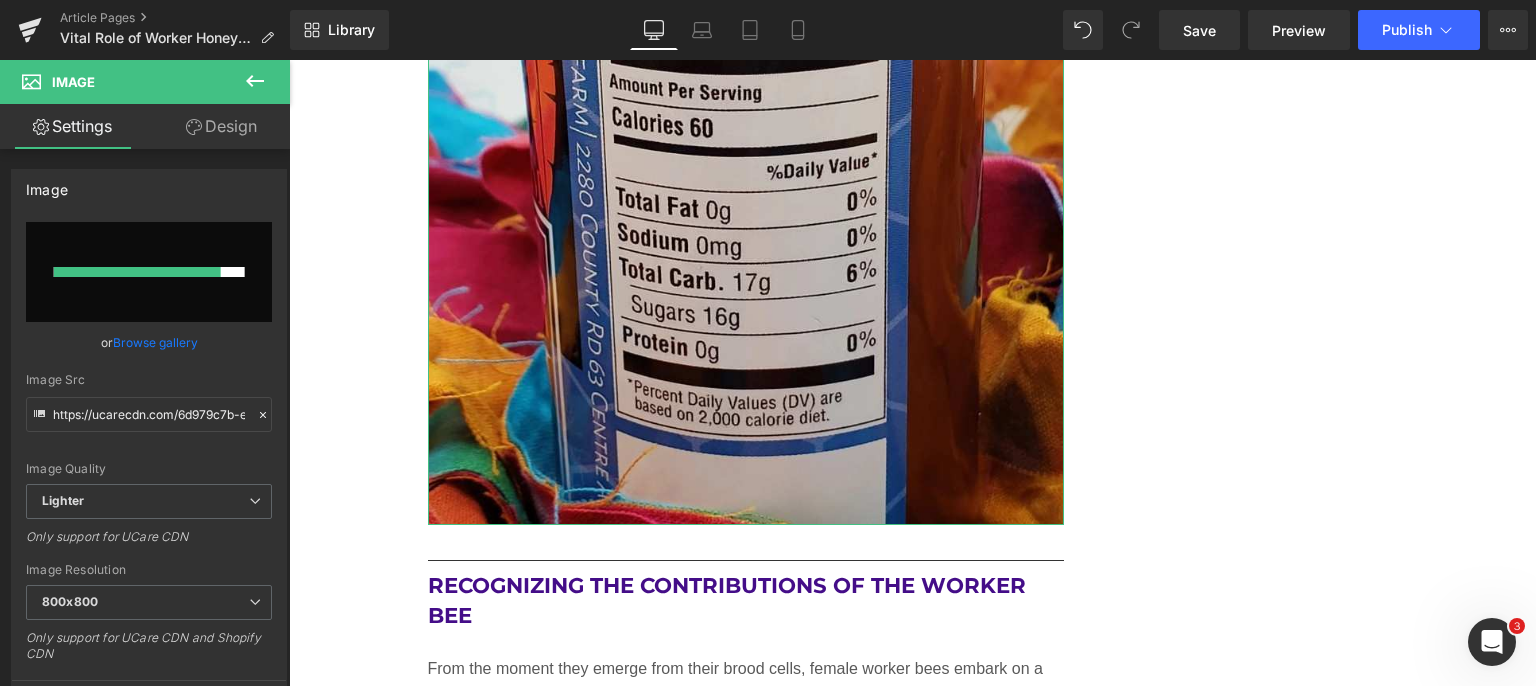 type on "C:\fakepath\worker-honey-bees-drinking-sugar-water.jpg" 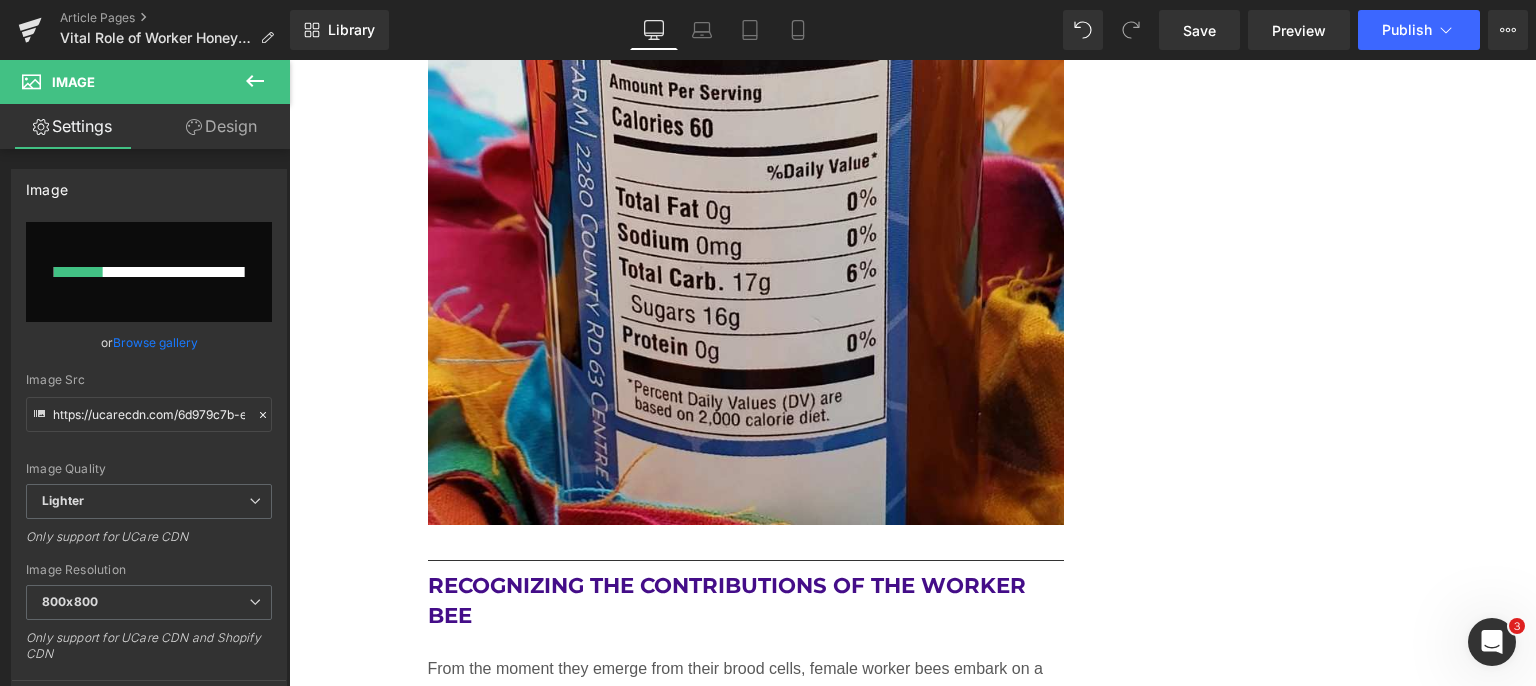 type 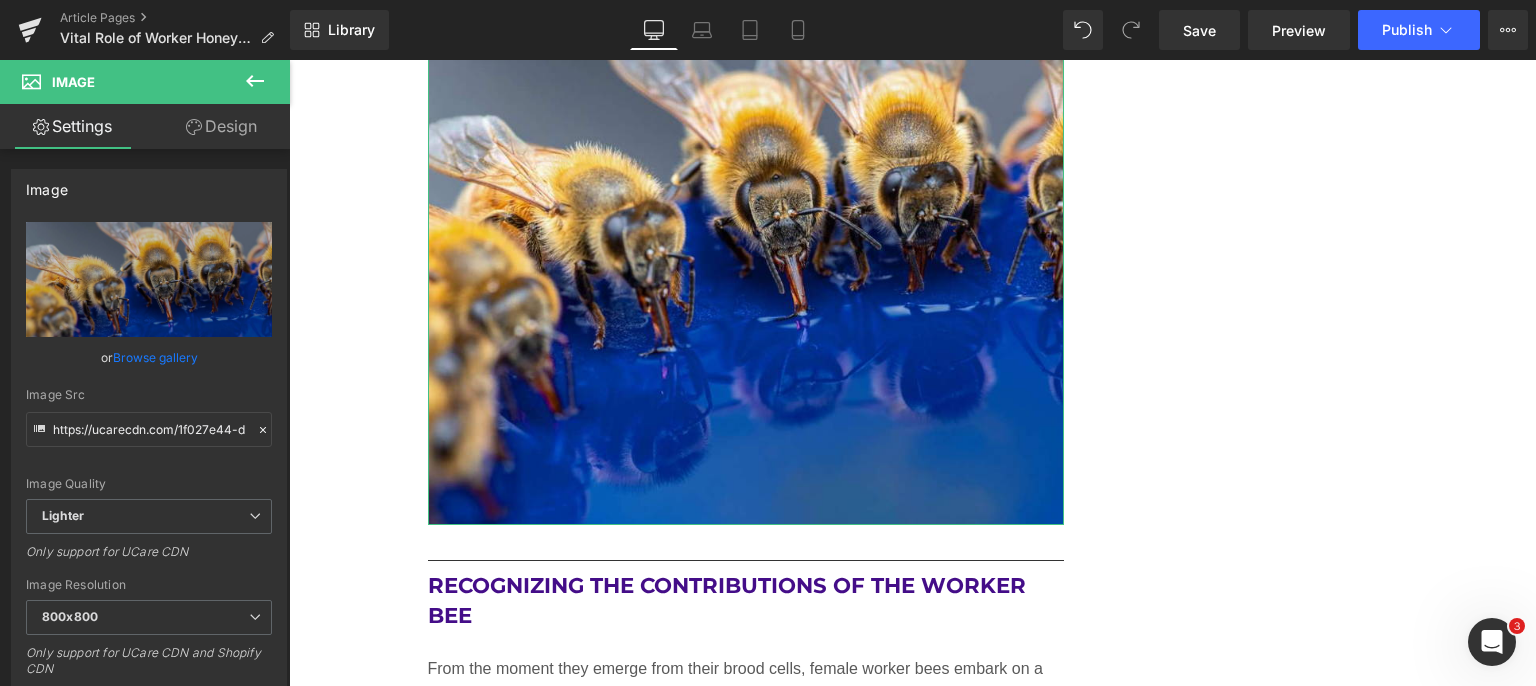 type on "Image https://ucarecdn.com/1f027e44-d7af-4e42-aae8-d155964df68a/-/format/auto/-/preview/800x800/-/quality/lighter/worker-honey-bees-drinking-sugar-water.jpg" 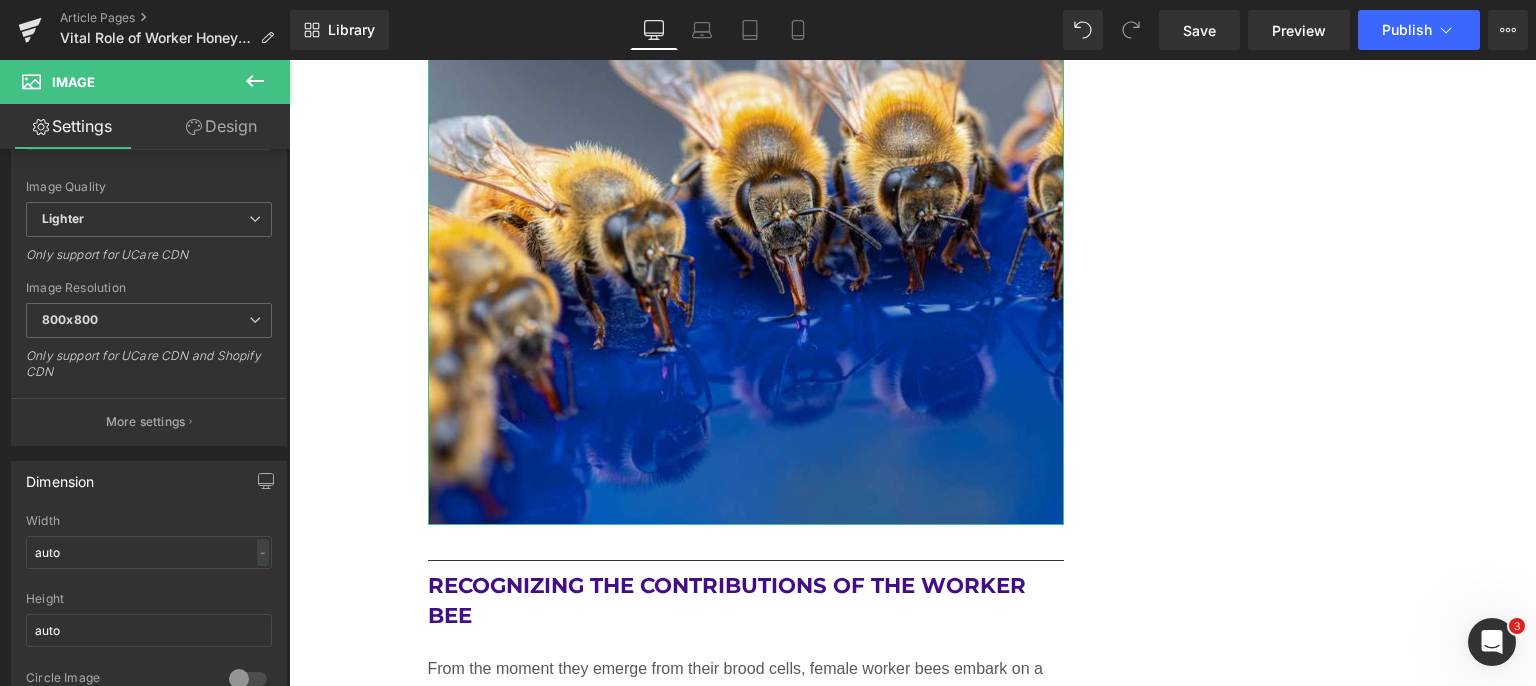 scroll, scrollTop: 300, scrollLeft: 0, axis: vertical 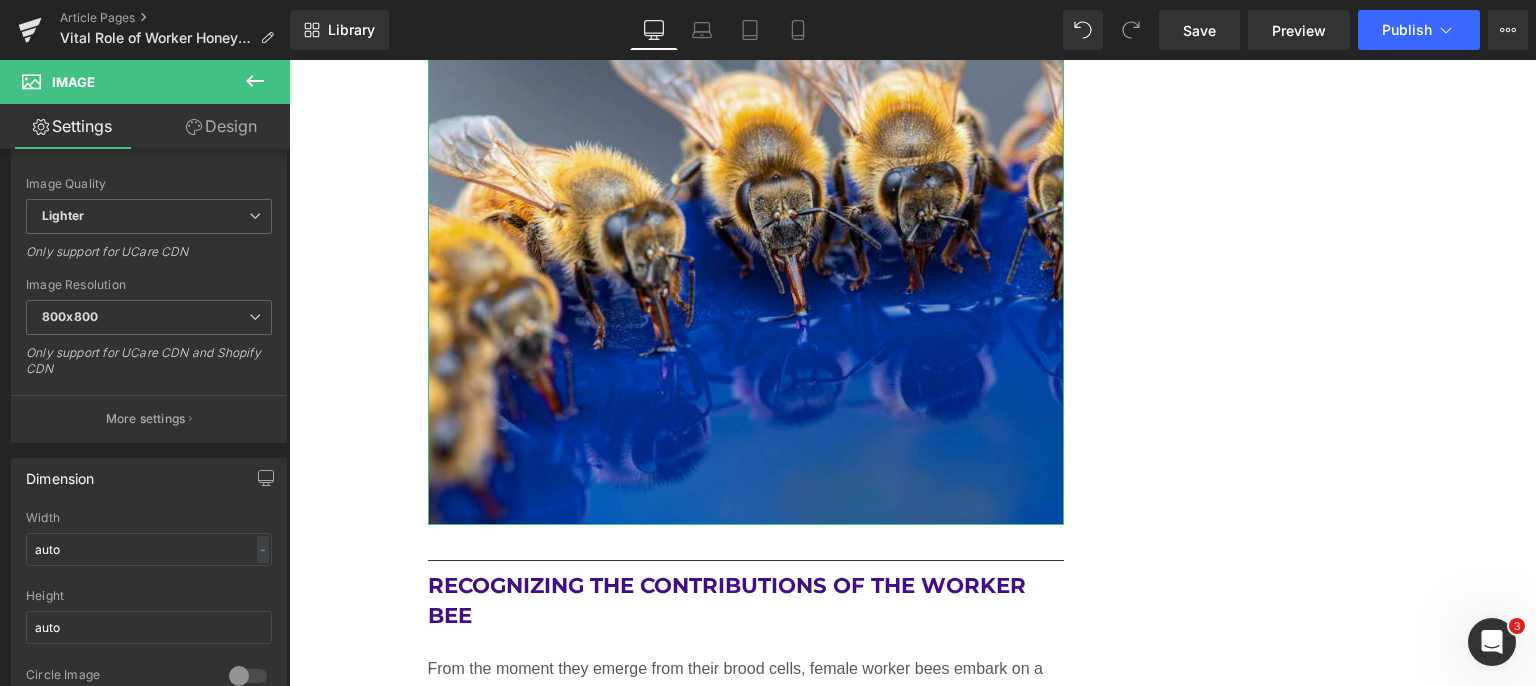 click on "More settings" at bounding box center [146, 419] 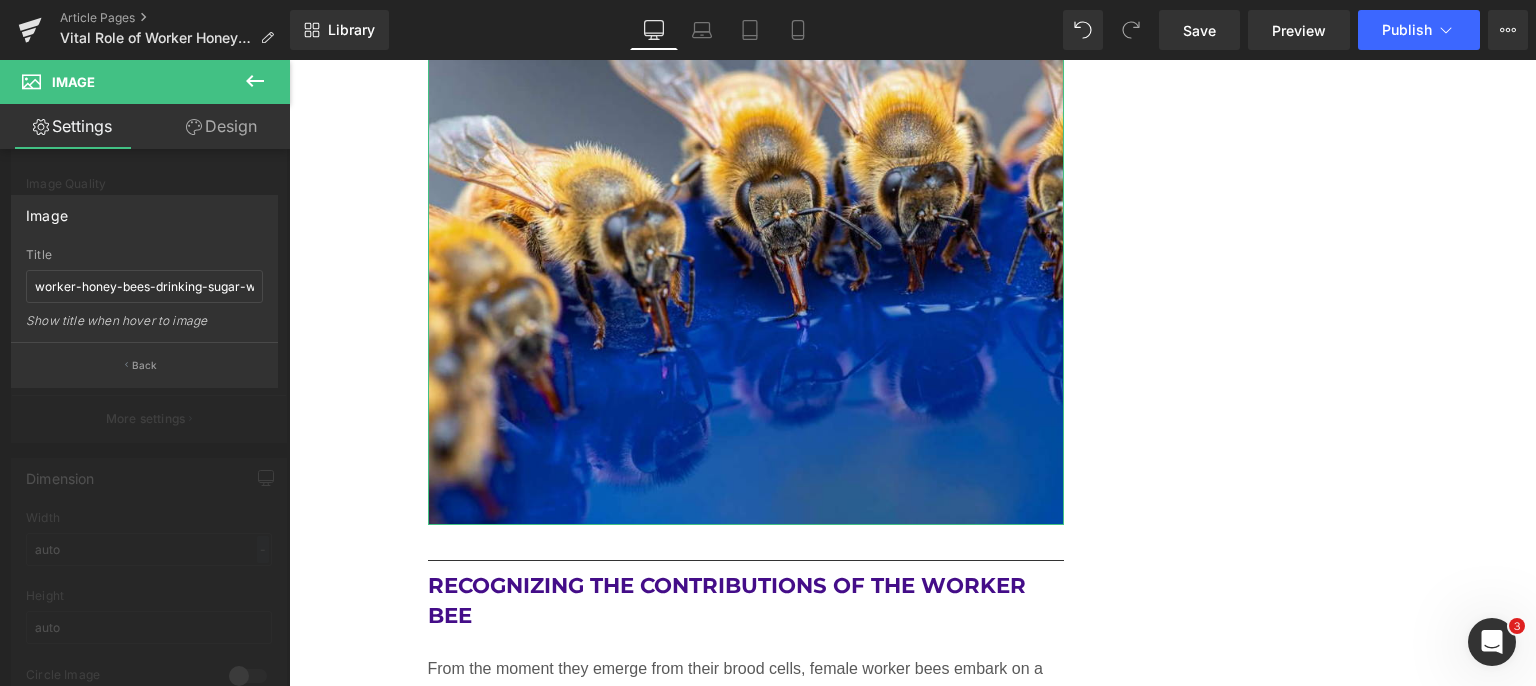 click on "Back" at bounding box center (145, 365) 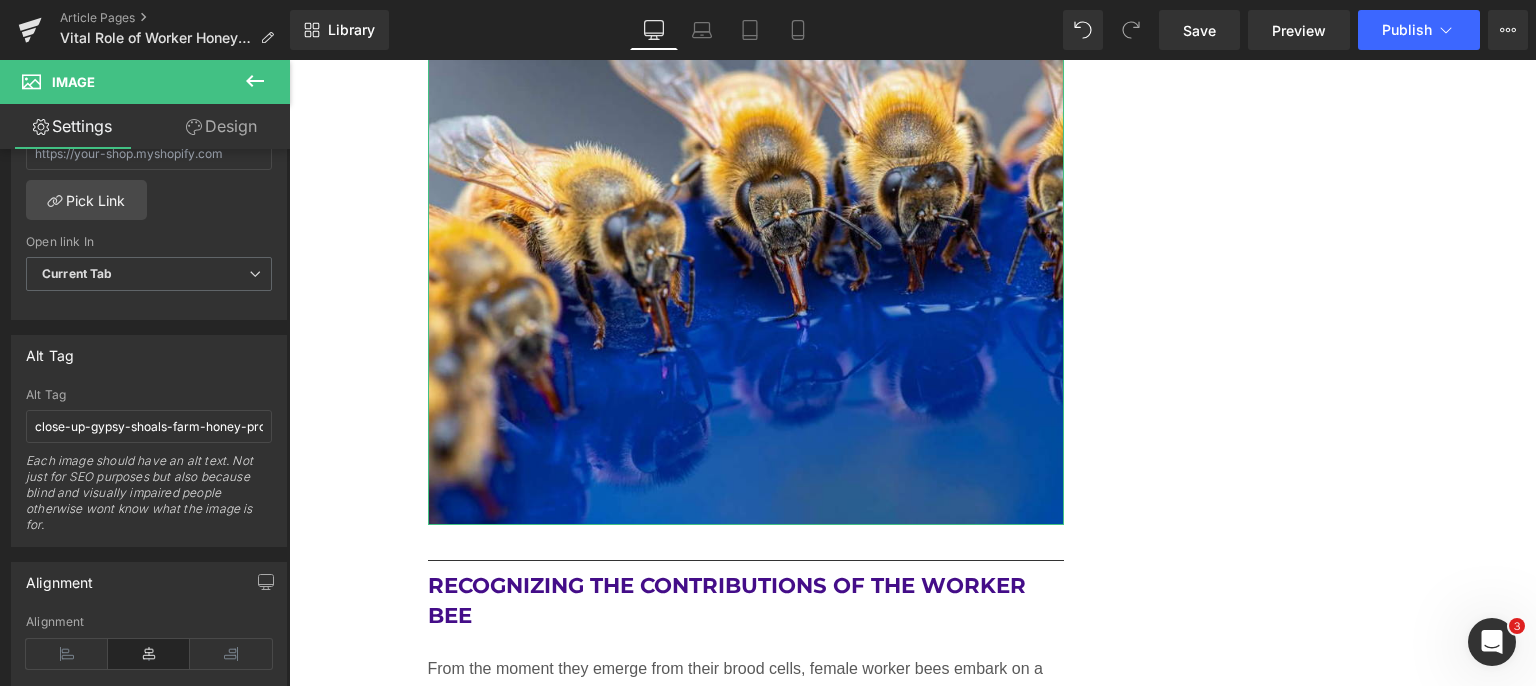 scroll, scrollTop: 1000, scrollLeft: 0, axis: vertical 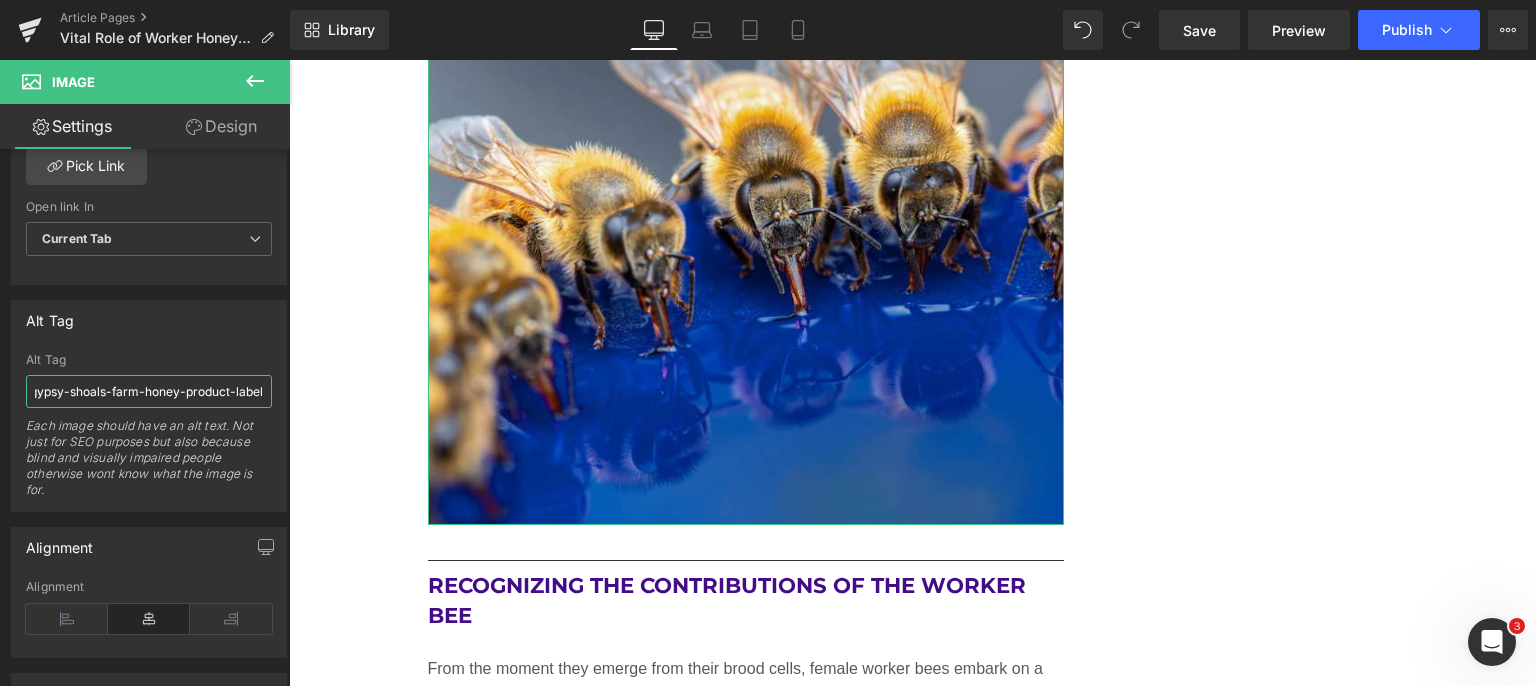 drag, startPoint x: 32, startPoint y: 393, endPoint x: 275, endPoint y: 406, distance: 243.34749 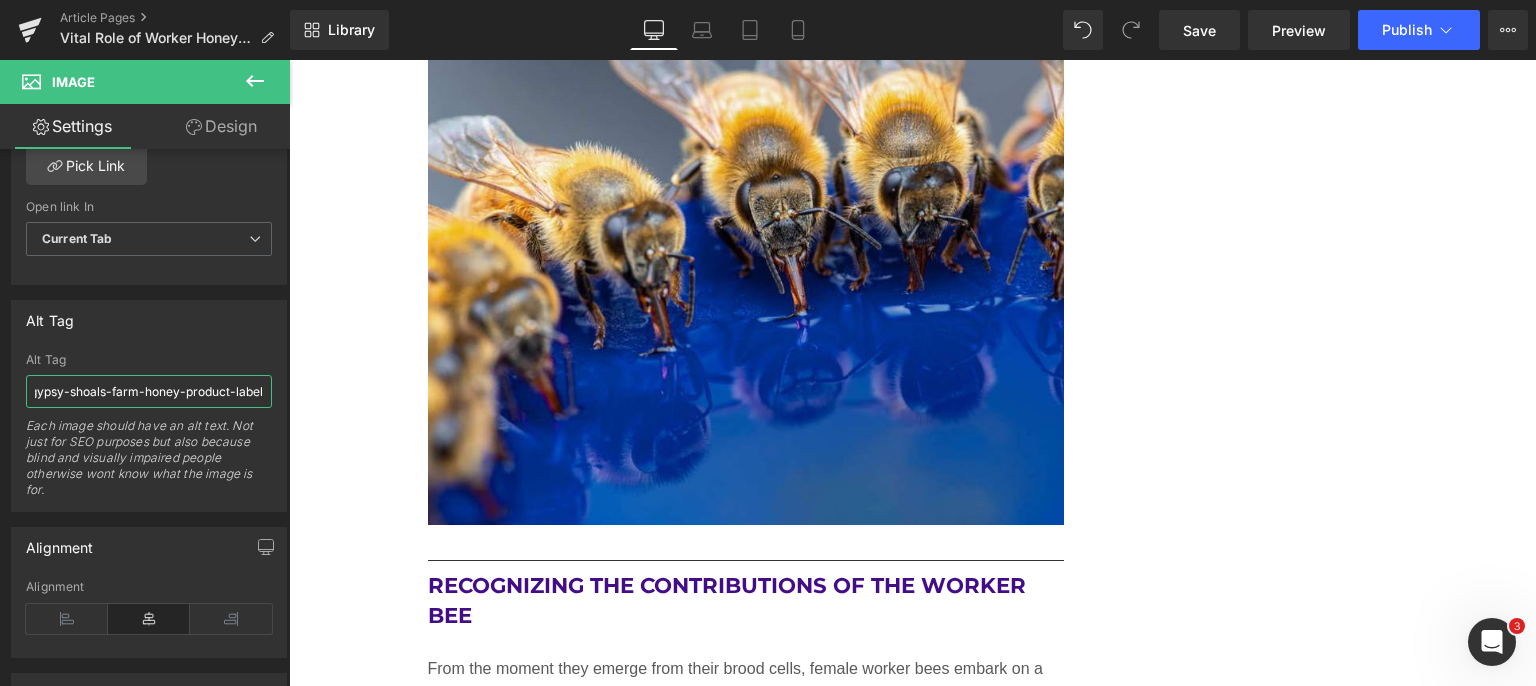 paste on "worker-honey-bees-drinking-sugar-water.jpg" 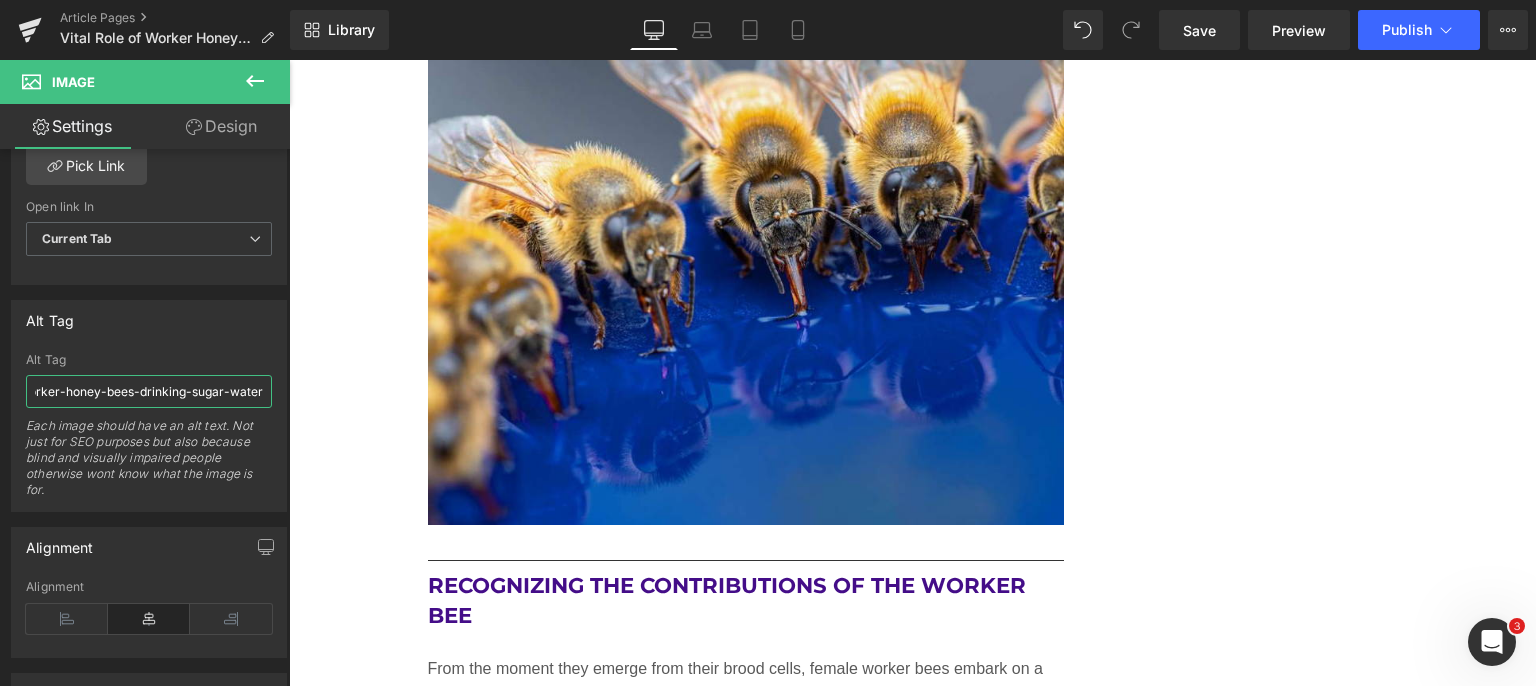scroll, scrollTop: 0, scrollLeft: 18, axis: horizontal 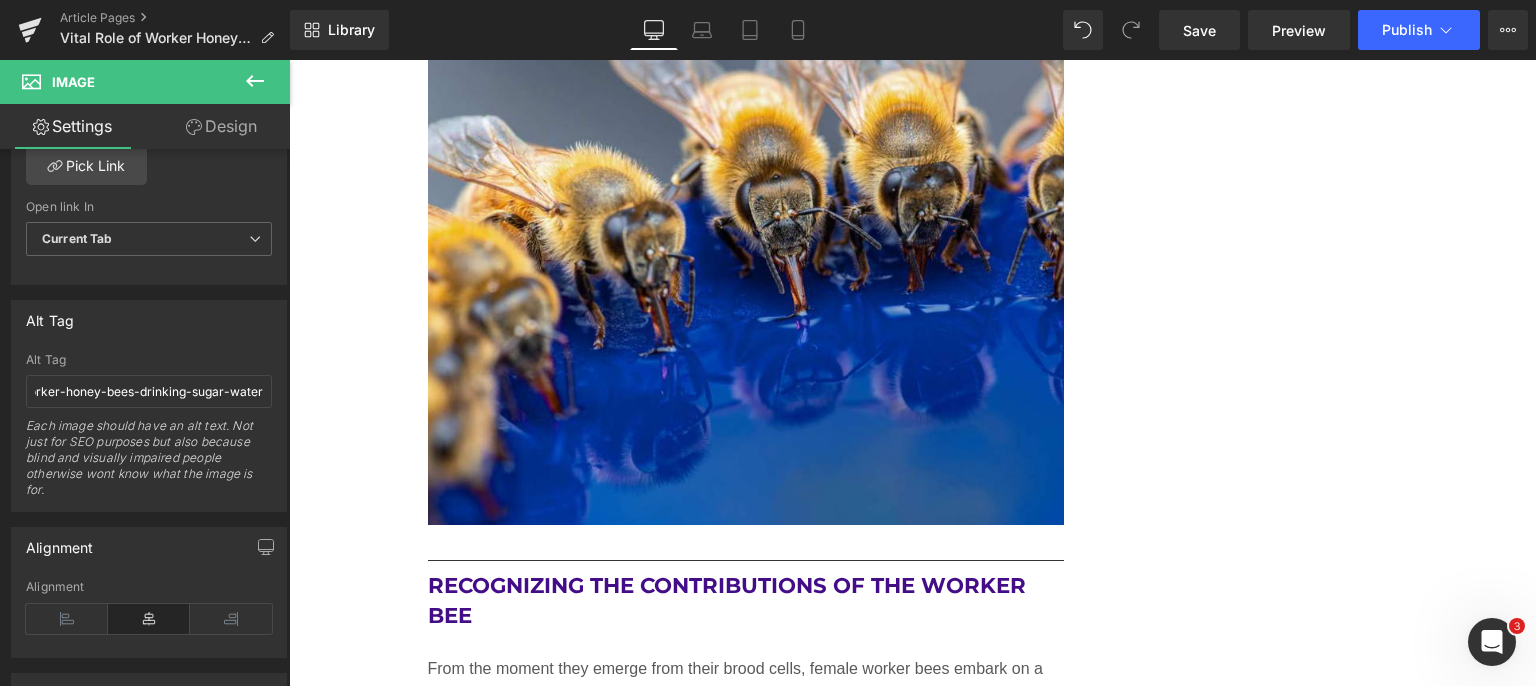 click on "Save" at bounding box center [1199, 30] 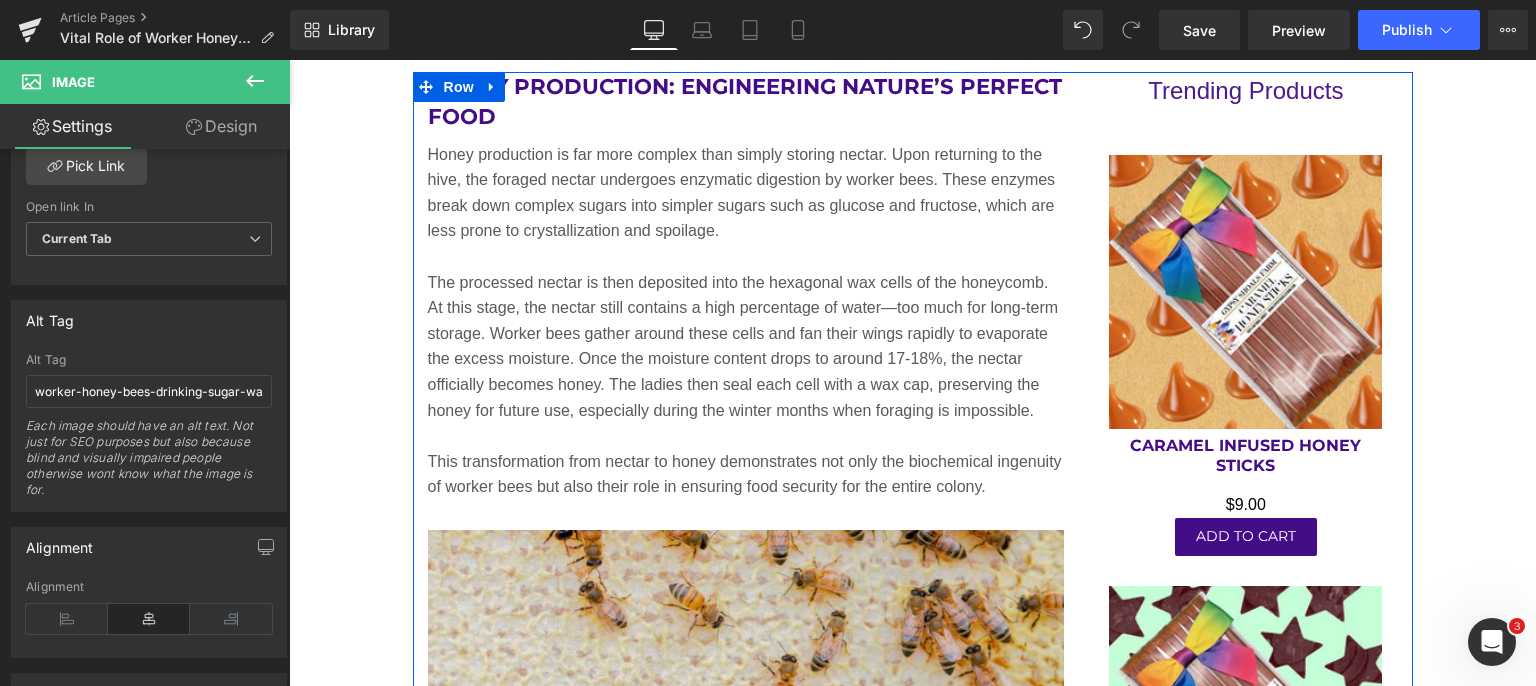 scroll, scrollTop: 3511, scrollLeft: 0, axis: vertical 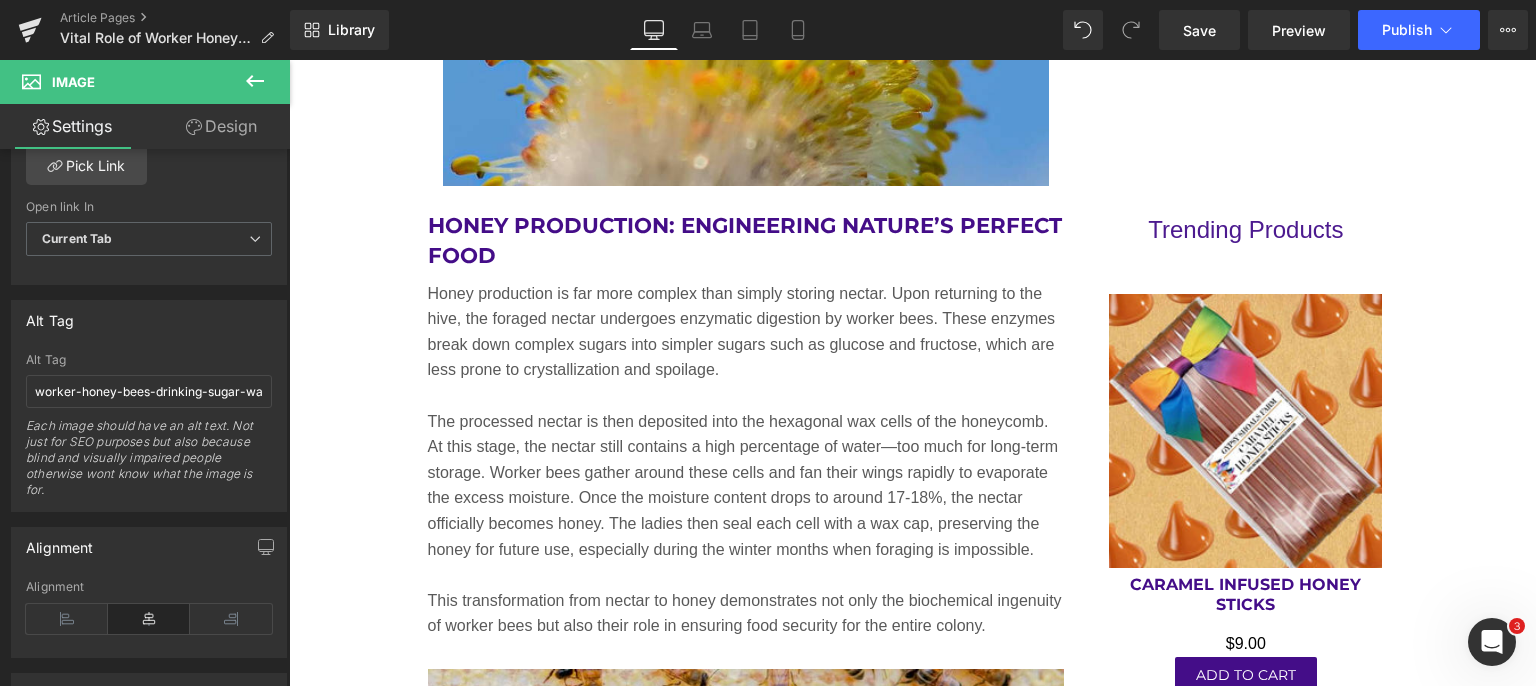 click on "Save" at bounding box center [1199, 30] 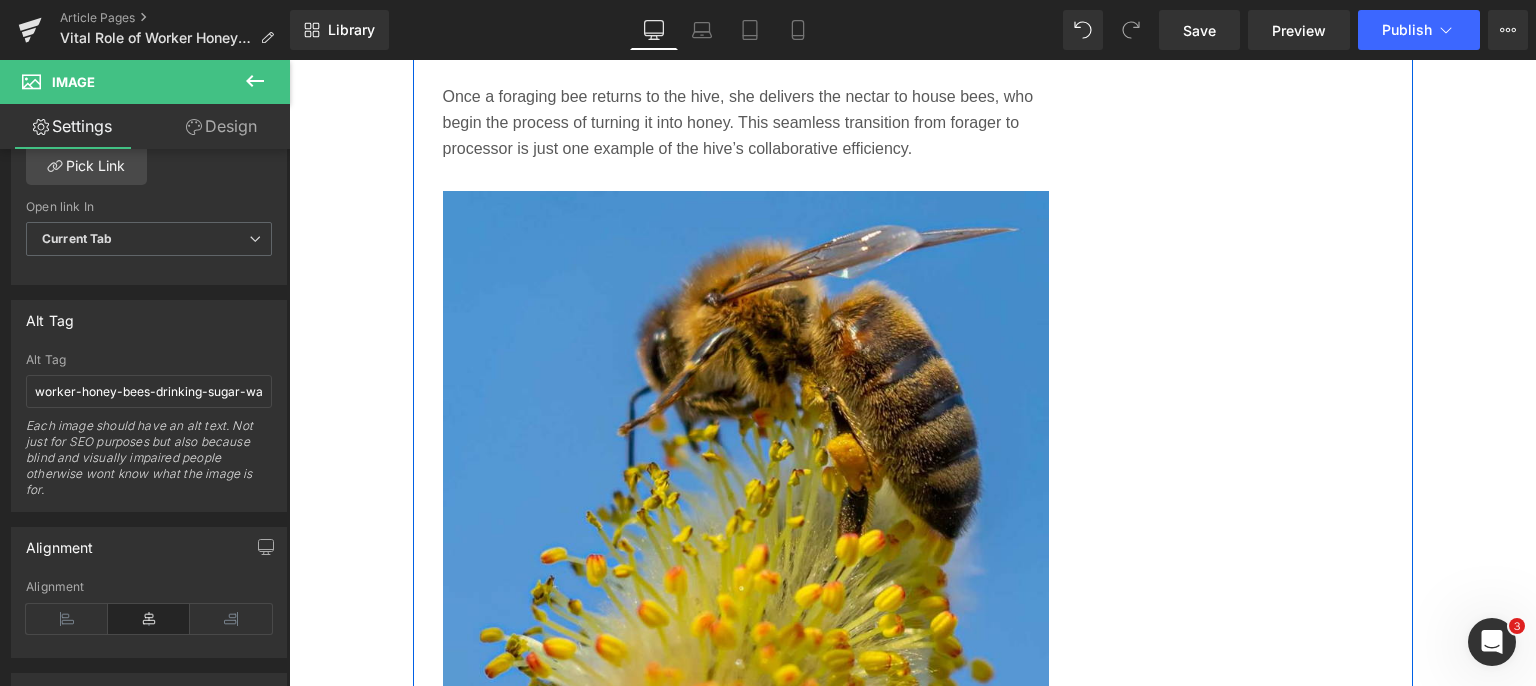 scroll, scrollTop: 2911, scrollLeft: 0, axis: vertical 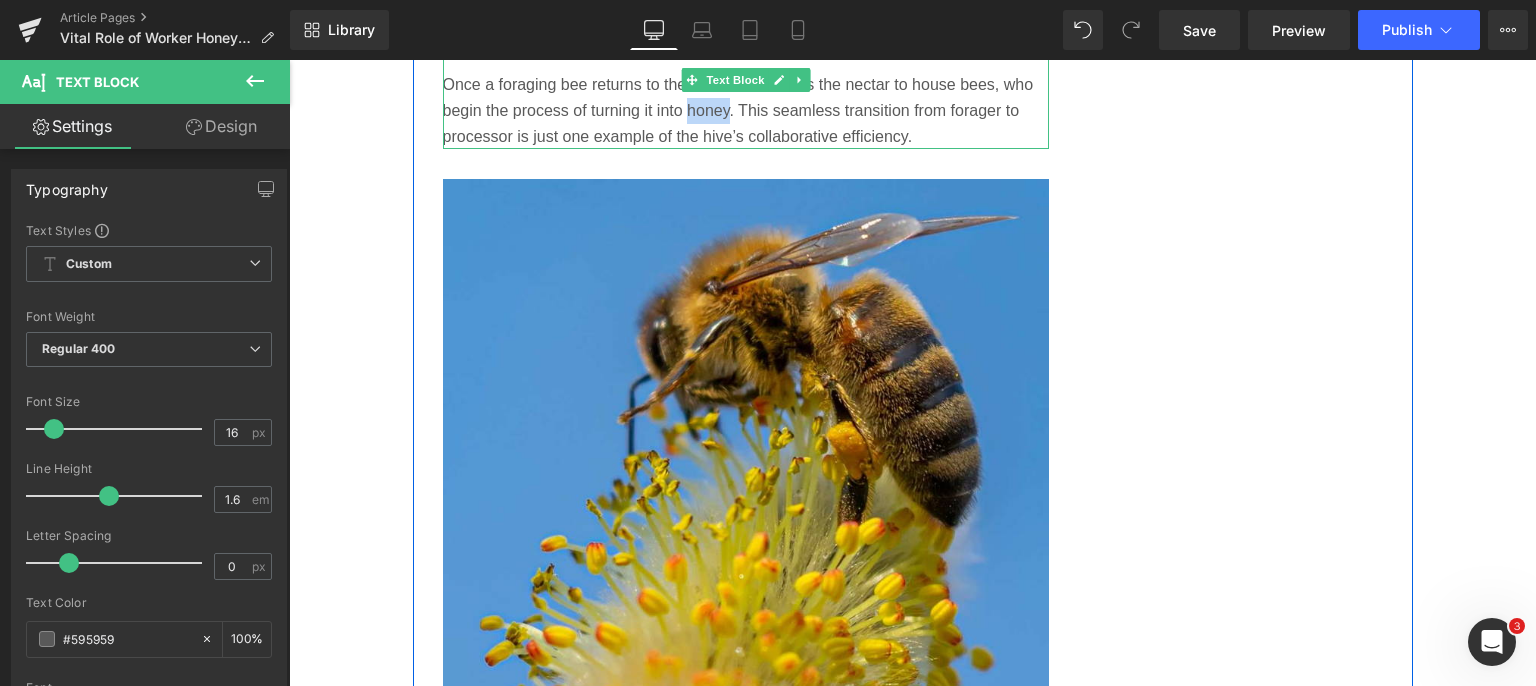 drag, startPoint x: 681, startPoint y: 115, endPoint x: 722, endPoint y: 113, distance: 41.04875 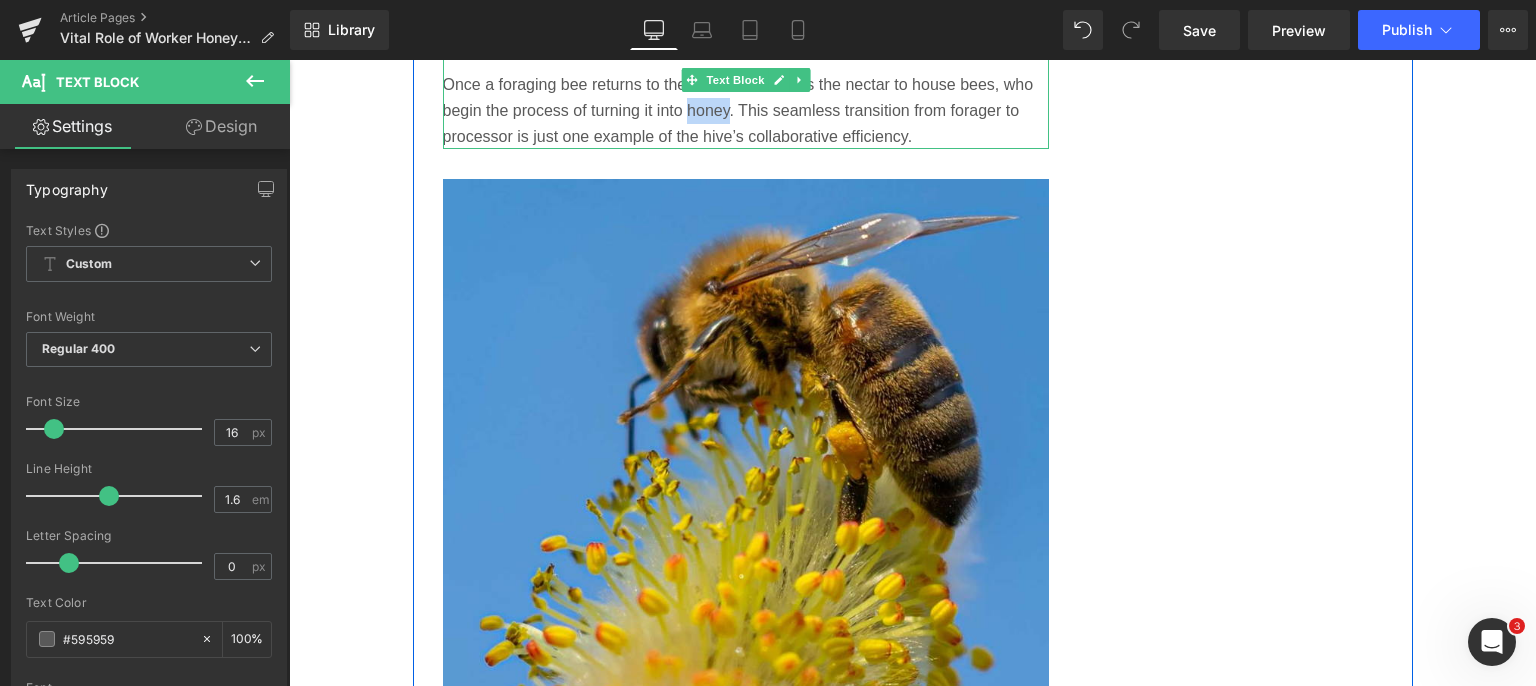 click on "Once a foraging bee returns to the hive, she delivers the nectar to house bees, who begin the process of turning it into honey. This seamless transition from forager to processor is just one example of the hive’s collaborative efficiency." at bounding box center [746, 110] 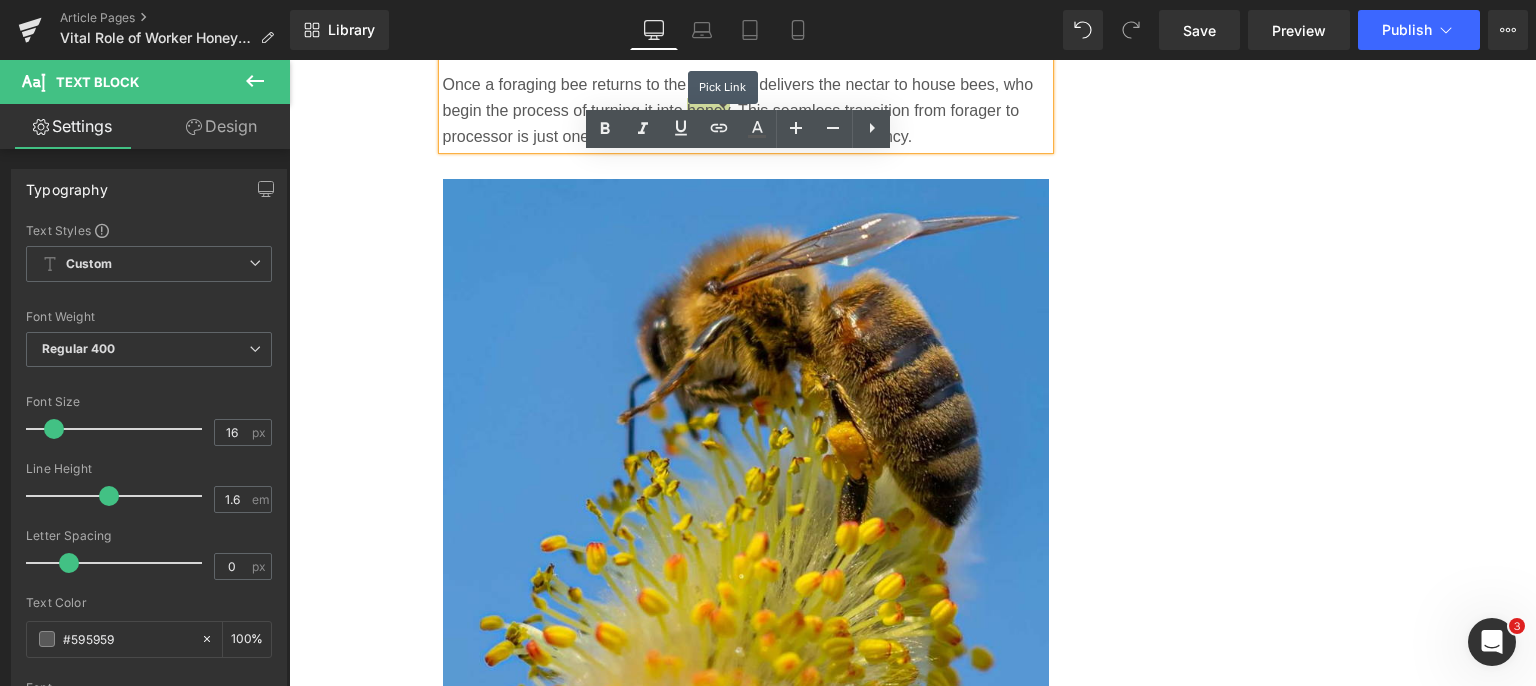 click 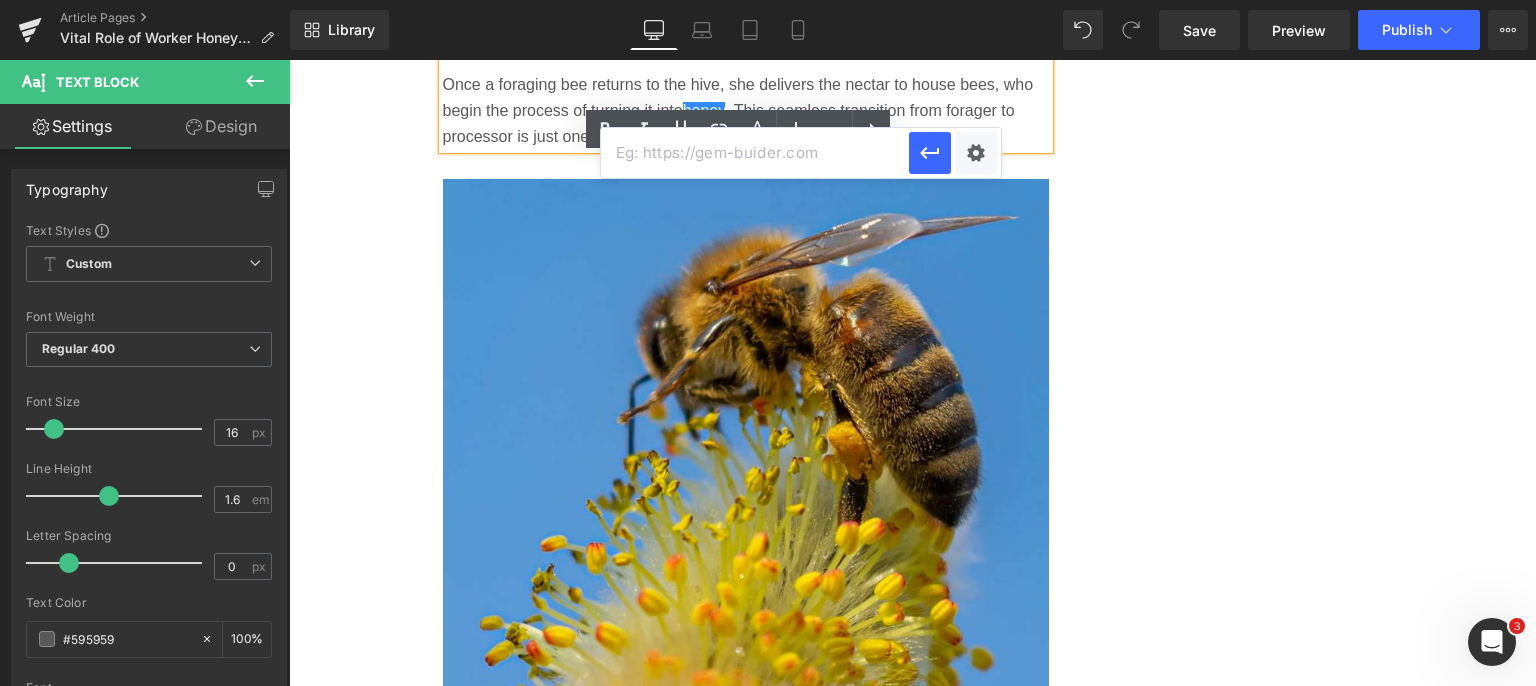 click on "Text Color Highlight Color #333333   Edit or remove link:   Edit   -   Unlink   -   Cancel" at bounding box center [768, 0] 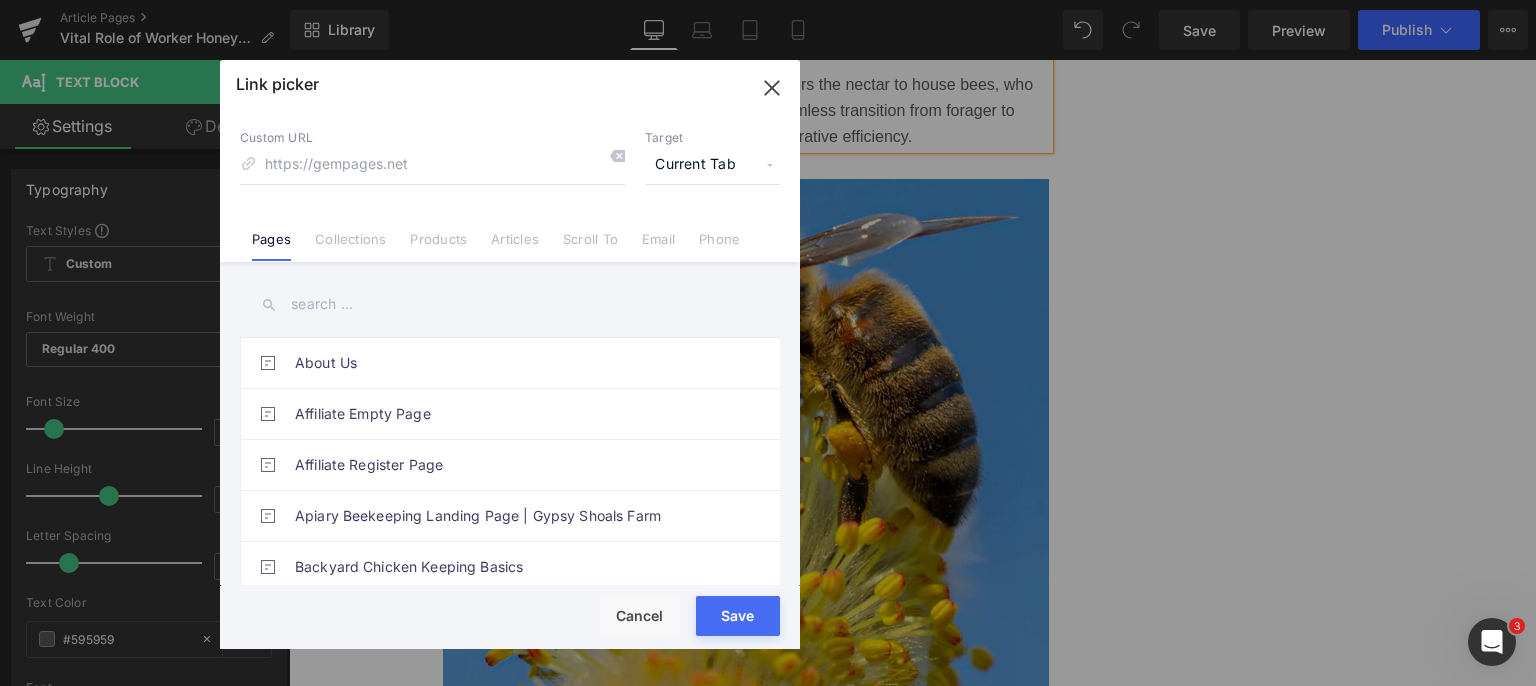 click on "Current Tab" at bounding box center (712, 165) 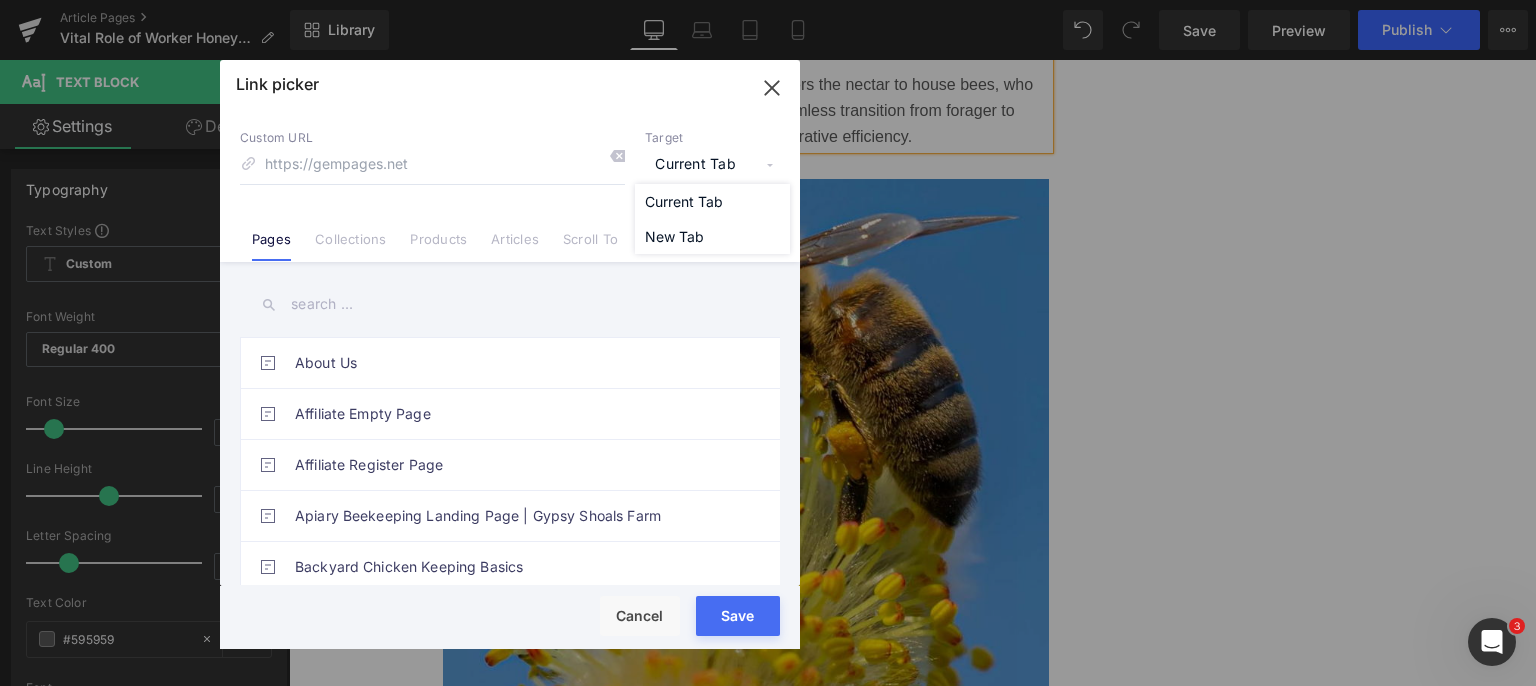 click on "New Tab" at bounding box center (712, 236) 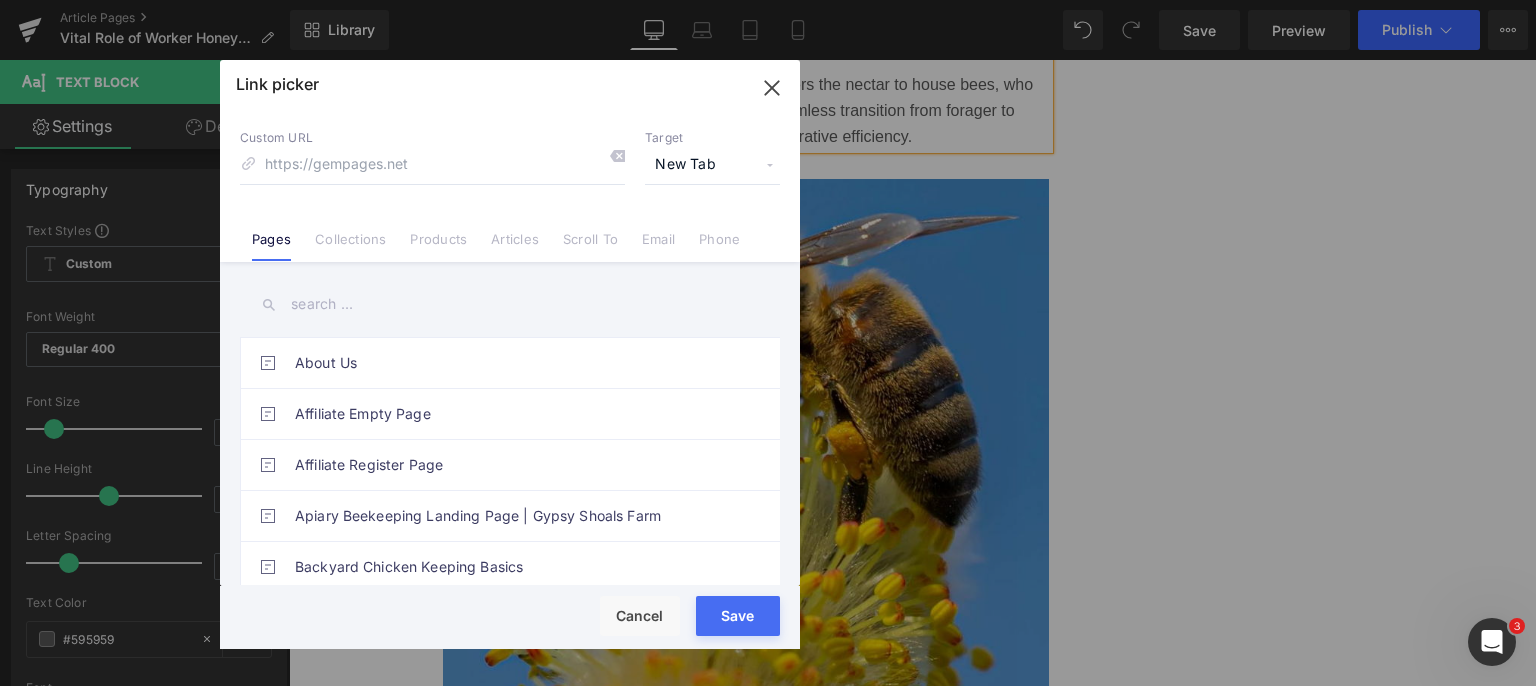 click on "Collections" at bounding box center [350, 246] 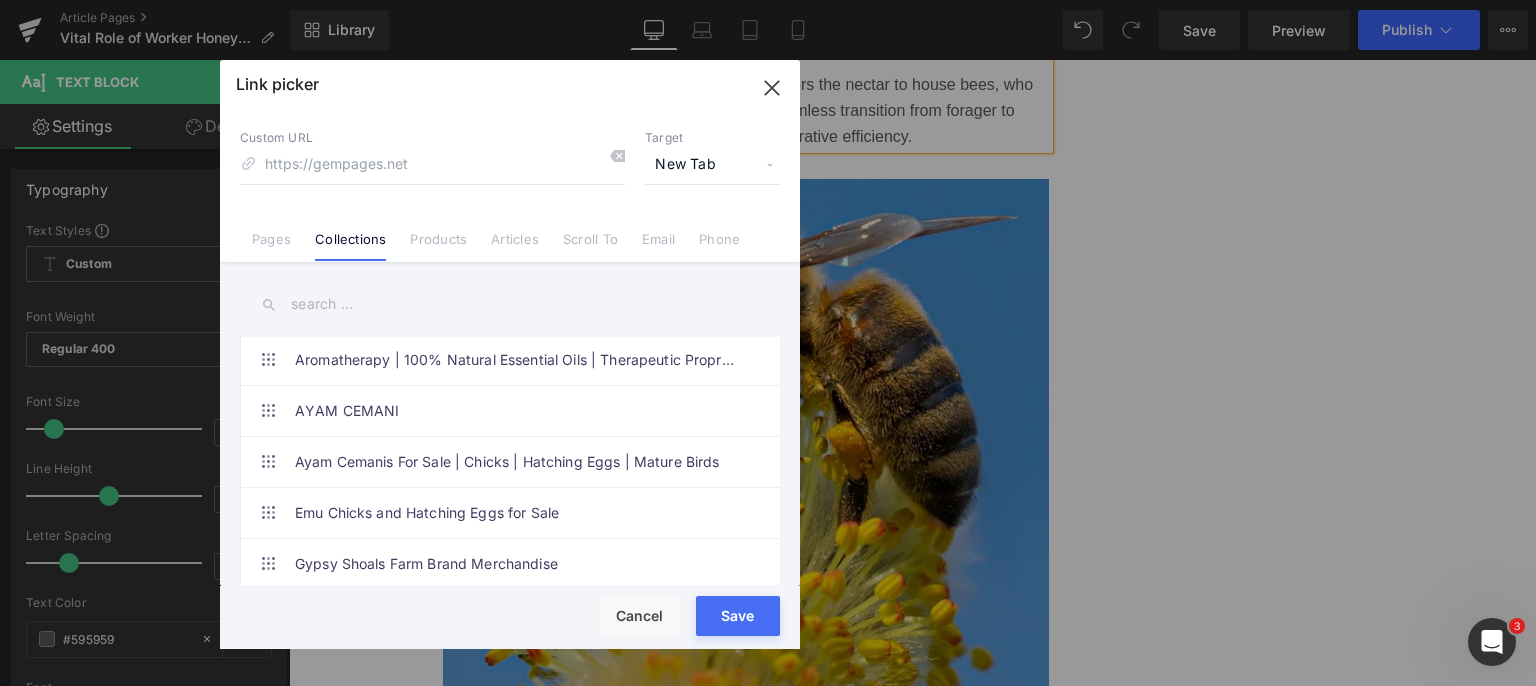 scroll, scrollTop: 0, scrollLeft: 0, axis: both 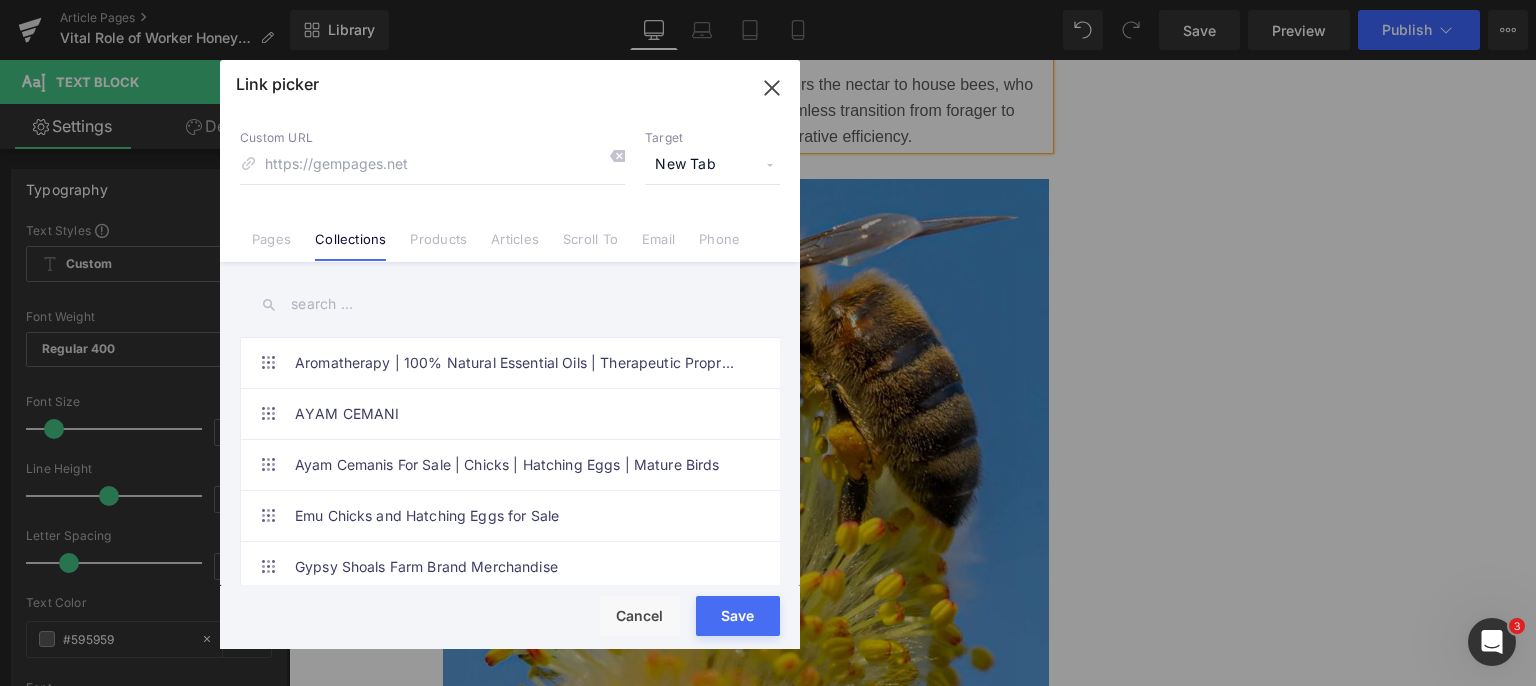 click at bounding box center [510, 304] 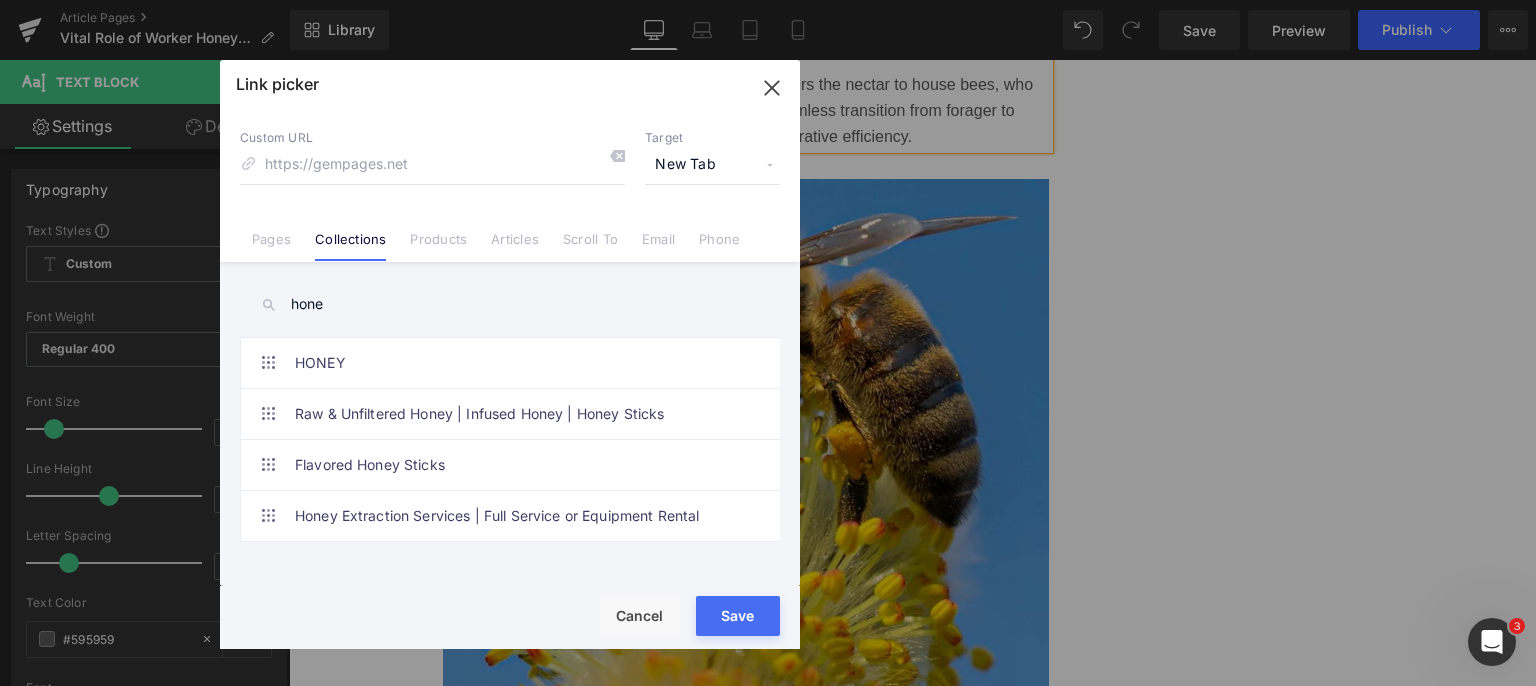 type on "hone" 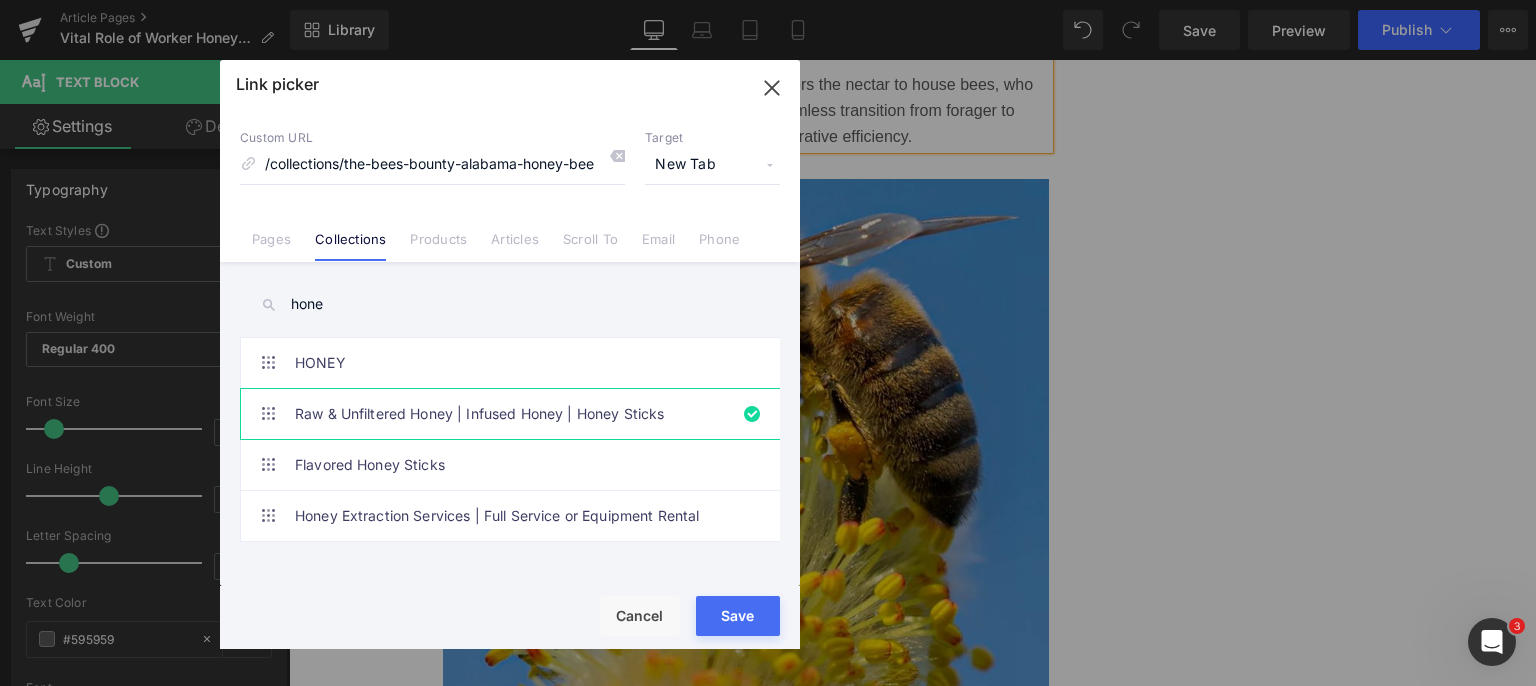 click on "Save" at bounding box center [738, 616] 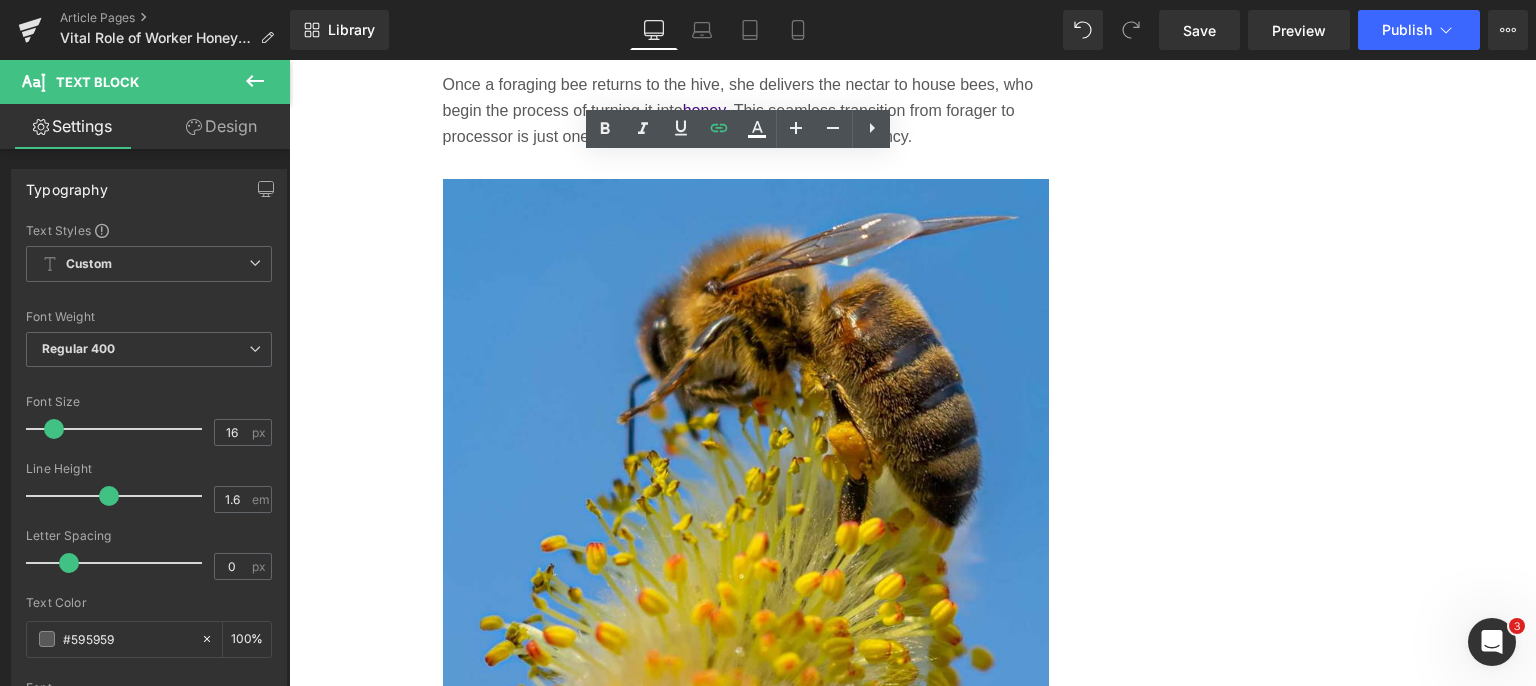 click on "Save" at bounding box center (1199, 30) 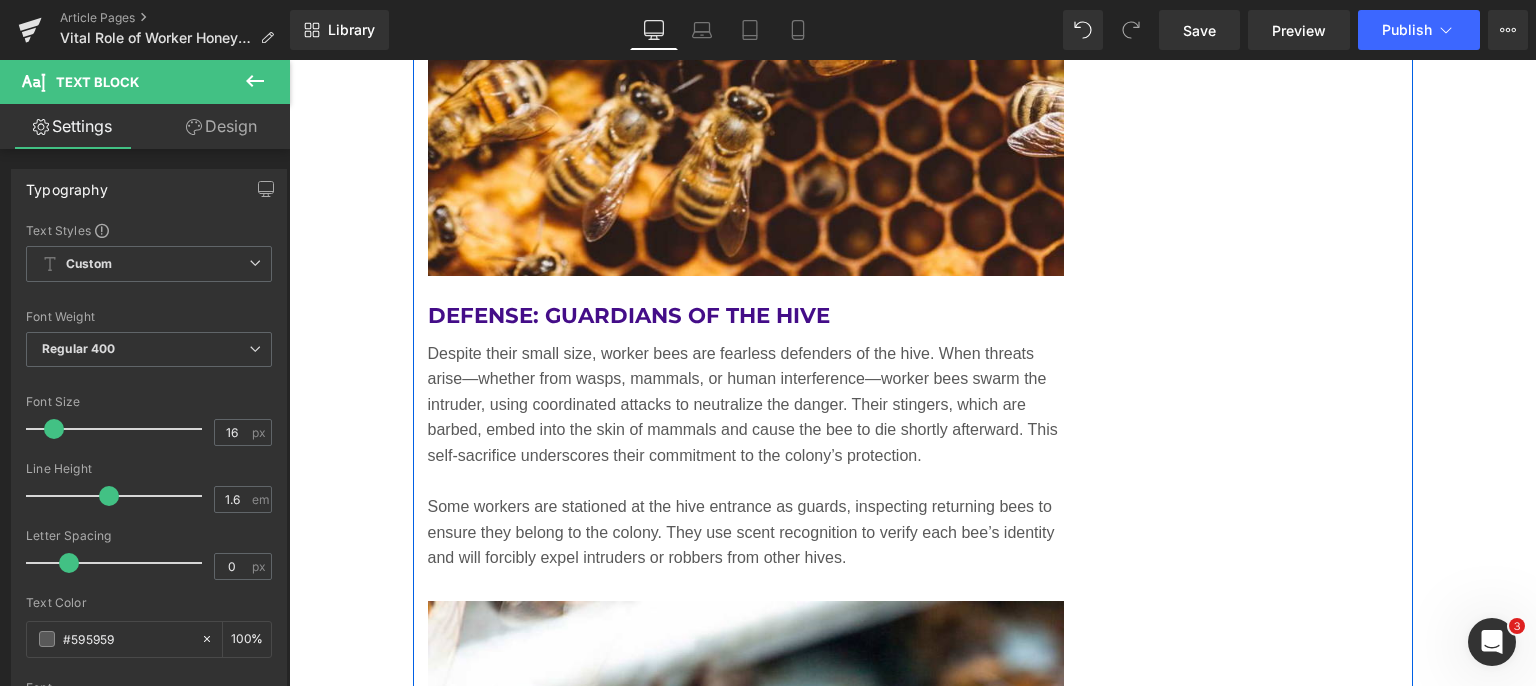 scroll, scrollTop: 7411, scrollLeft: 0, axis: vertical 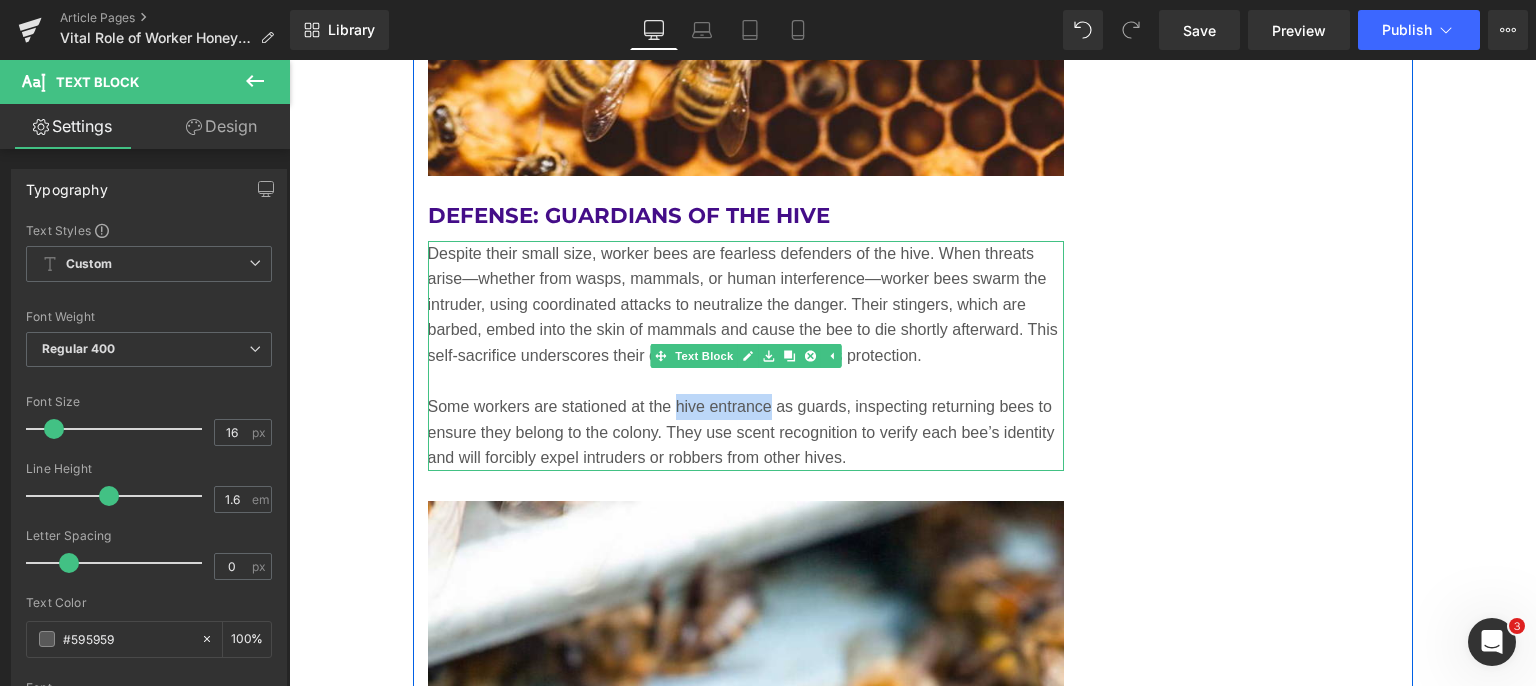 drag, startPoint x: 668, startPoint y: 405, endPoint x: 764, endPoint y: 403, distance: 96.02083 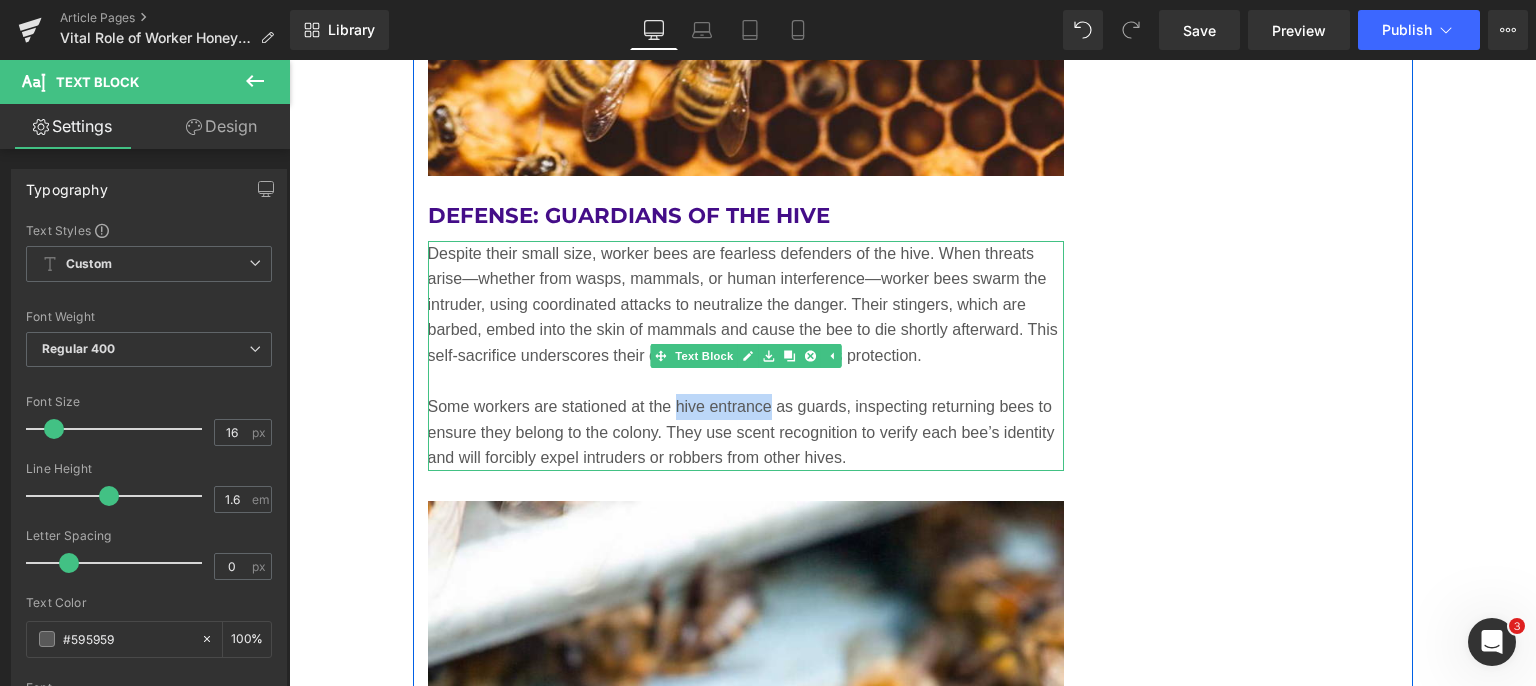 click on "Some workers are stationed at the hive entrance as guards, inspecting returning bees to ensure they belong to the colony. They use scent recognition to verify each bee’s identity and will forcibly expel intruders or robbers from other hives." at bounding box center (746, 432) 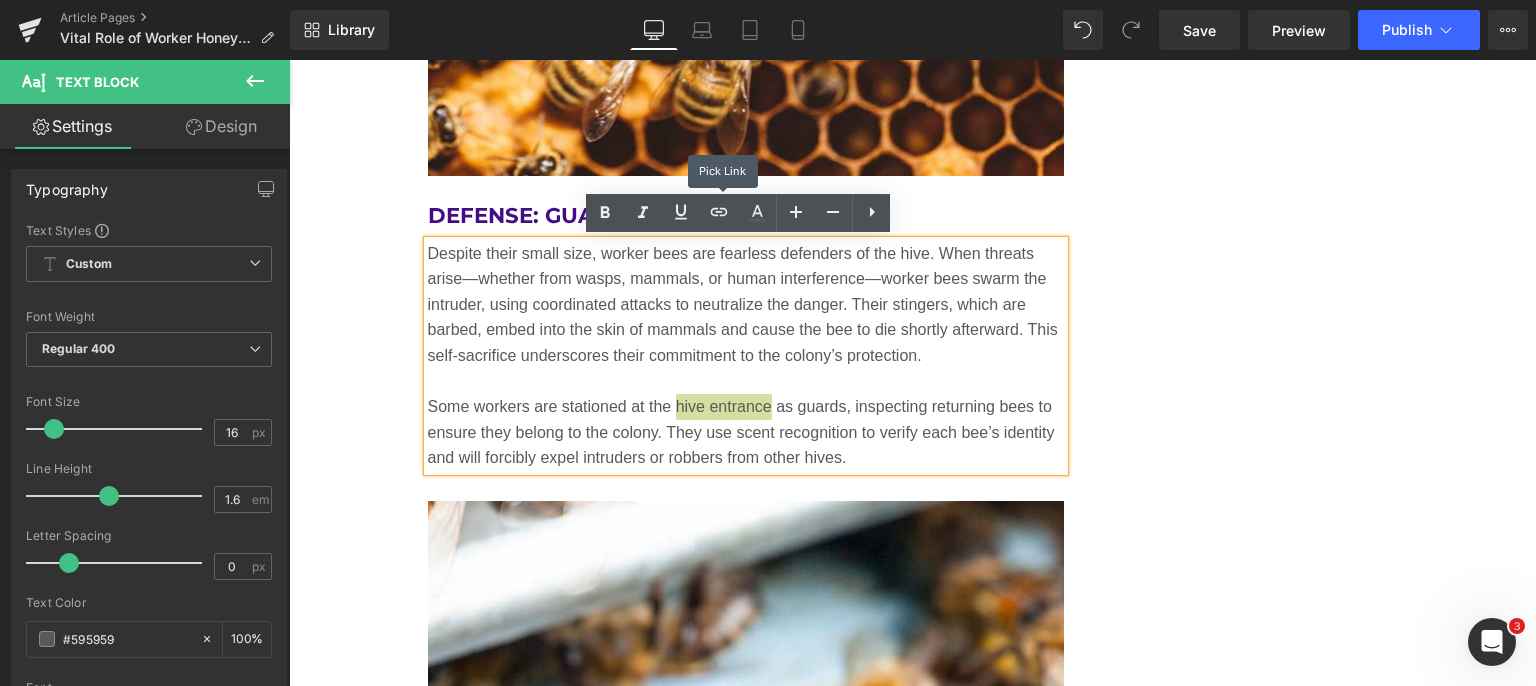 click 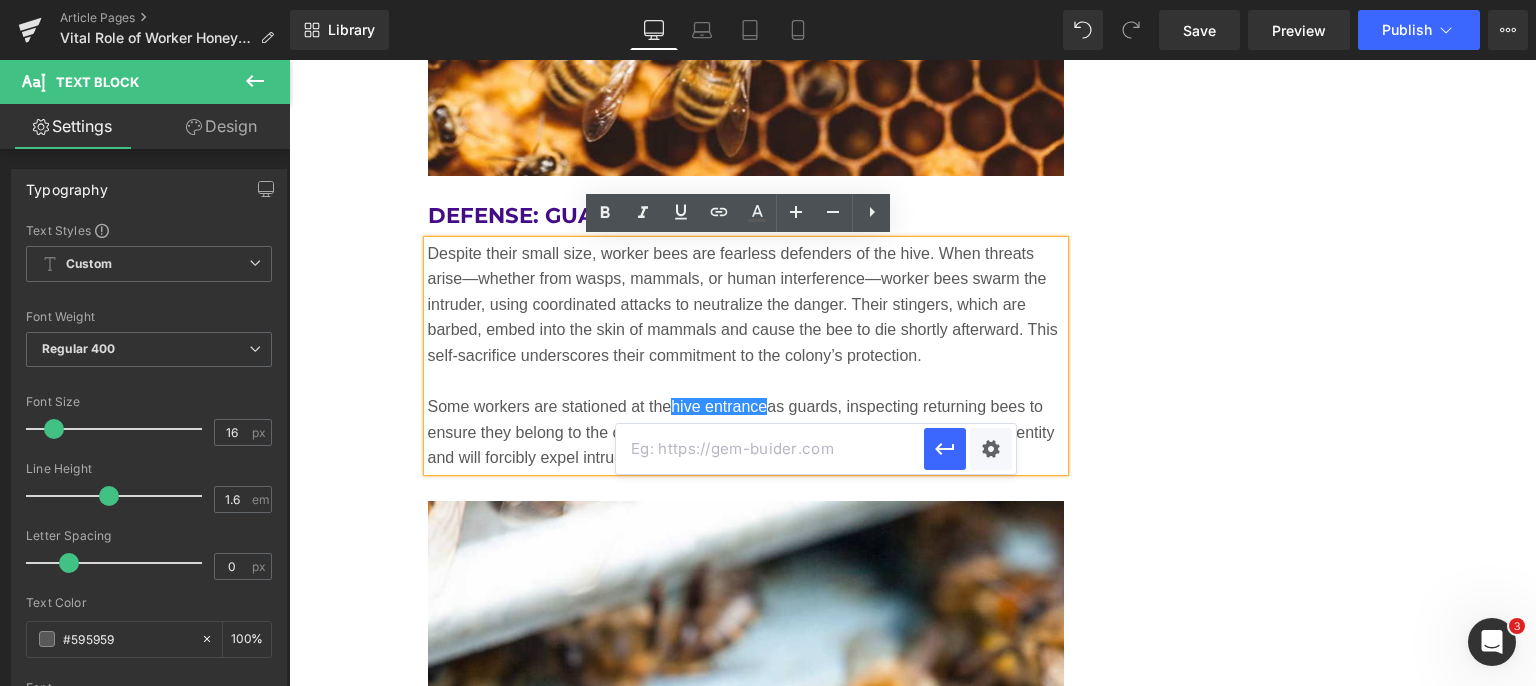 click on "Text Color Highlight Color #333333   Edit or remove link:   Edit   -   Unlink   -   Cancel" at bounding box center [768, 0] 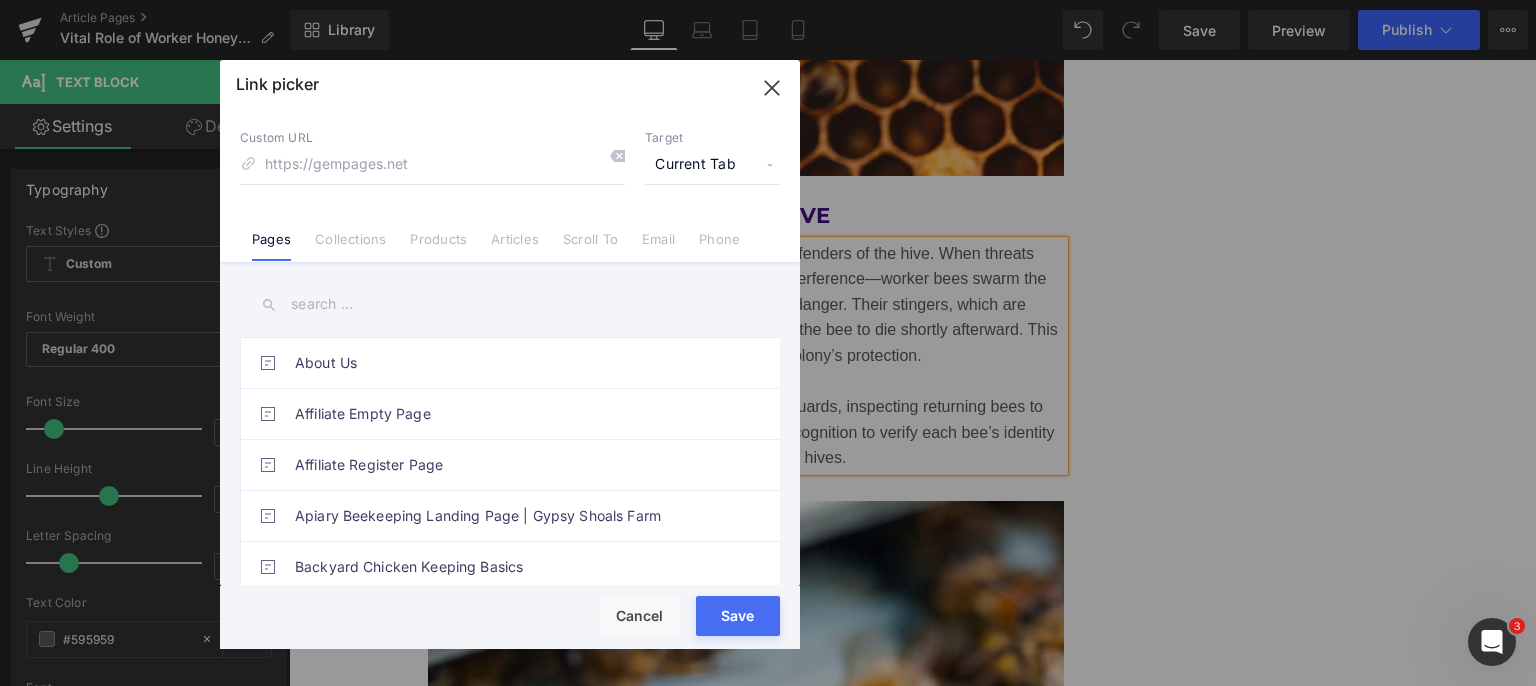 click on "Current Tab" at bounding box center (712, 165) 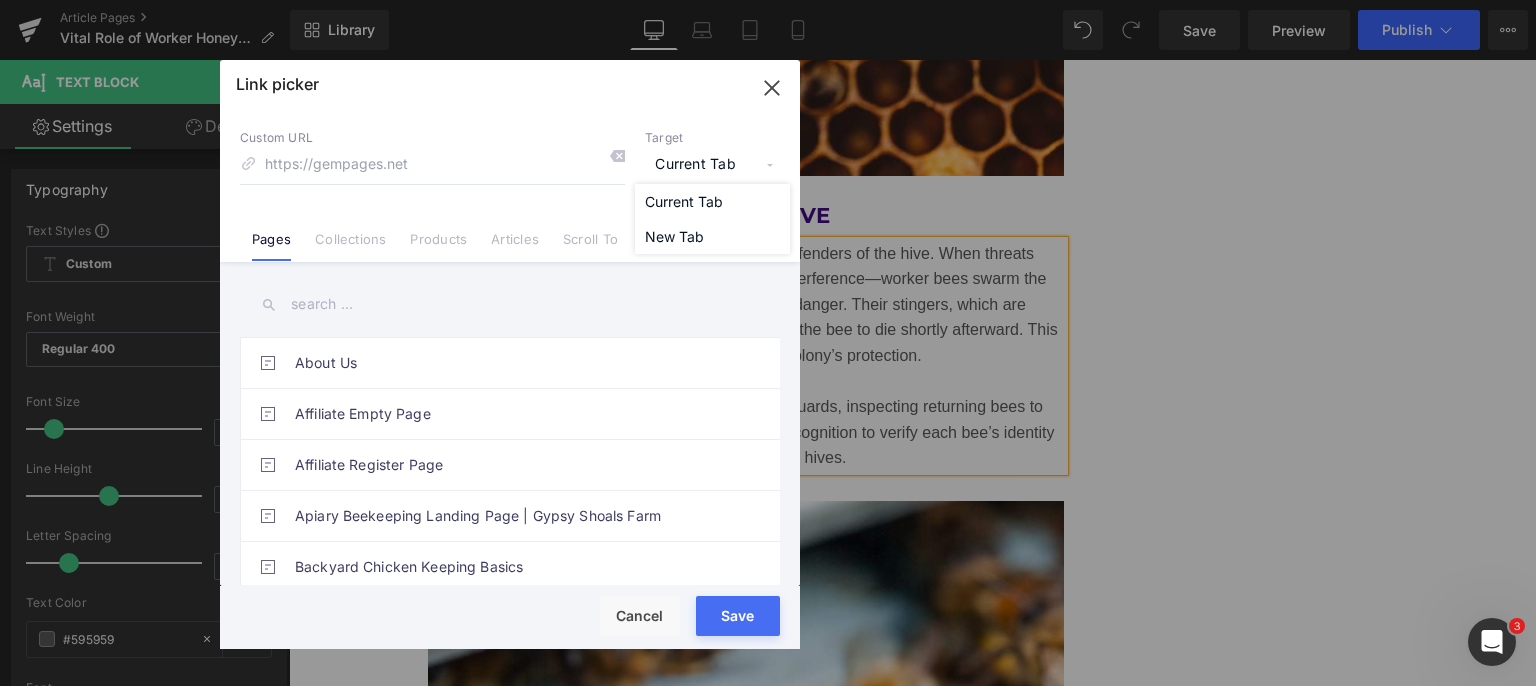 click on "New Tab" at bounding box center [712, 236] 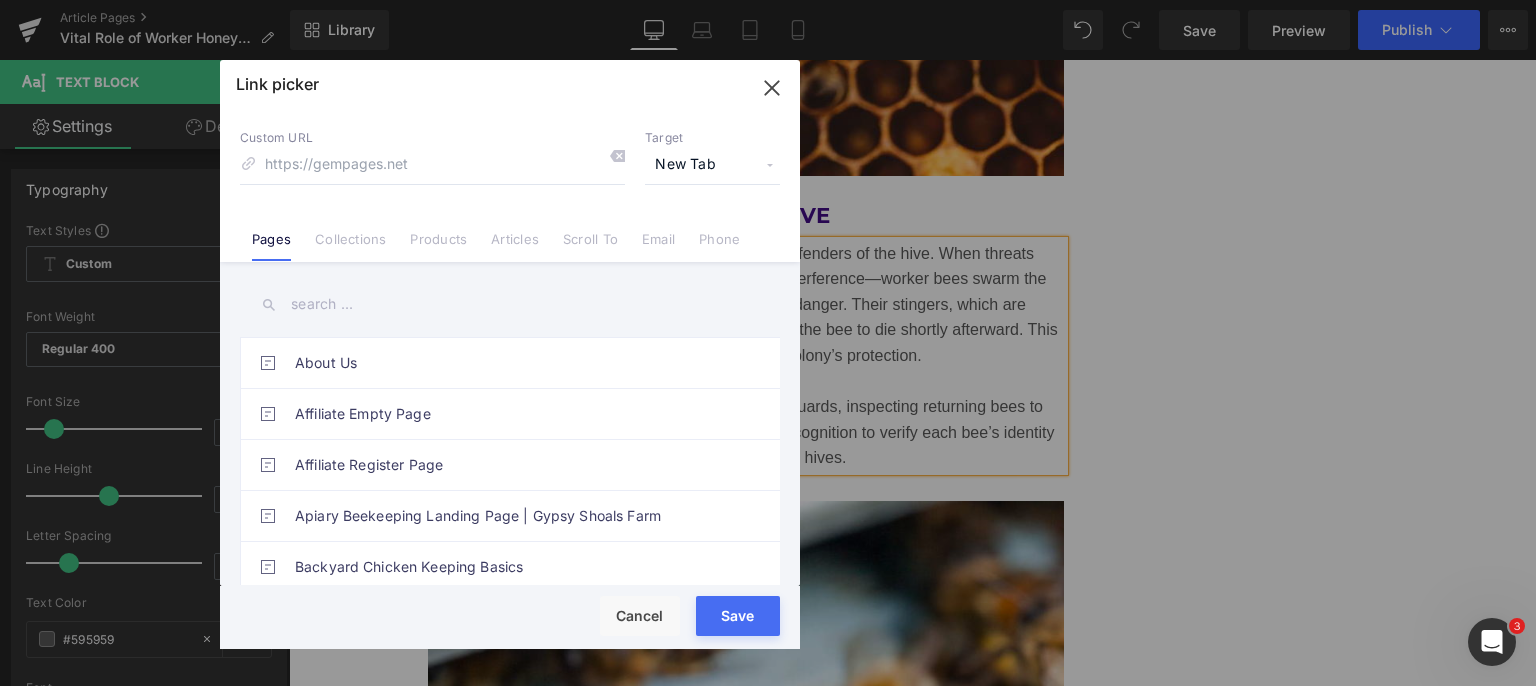 click on "Articles" at bounding box center [515, 231] 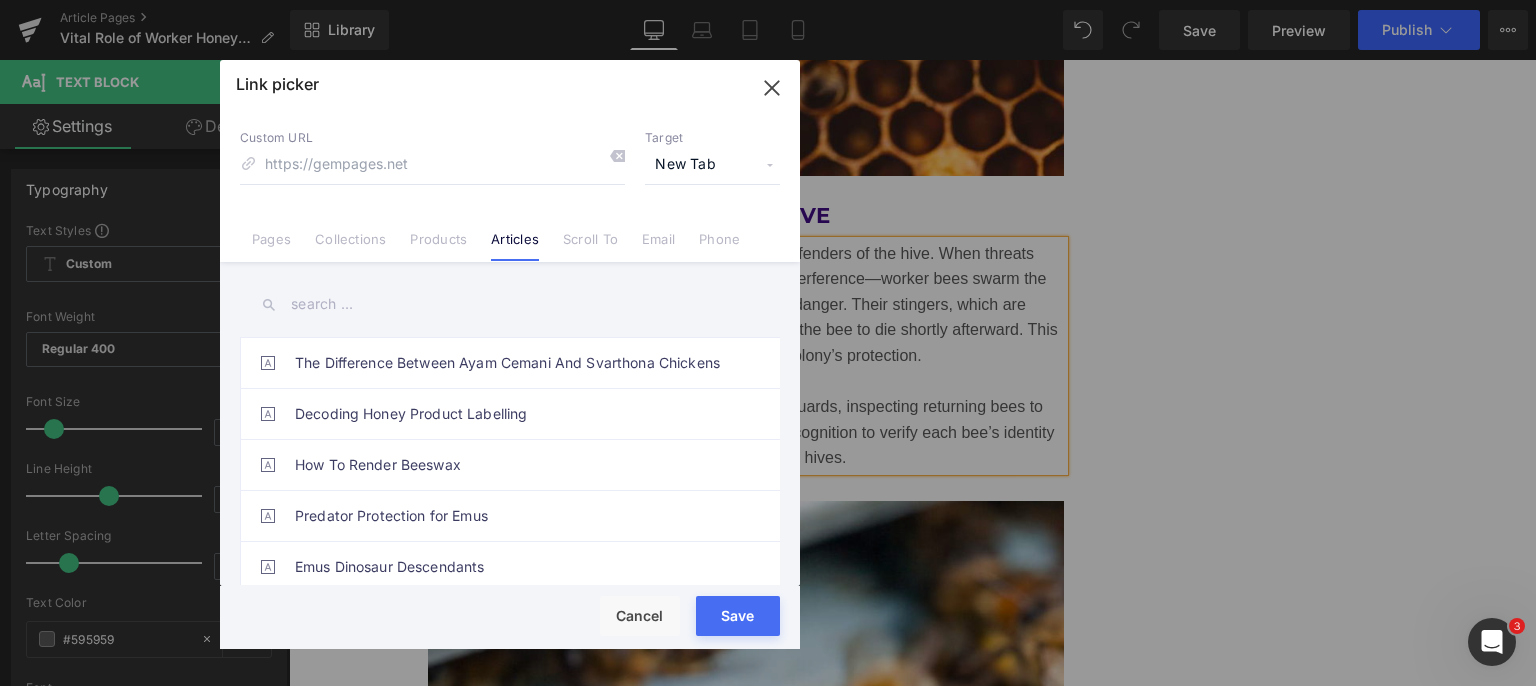 click at bounding box center (510, 304) 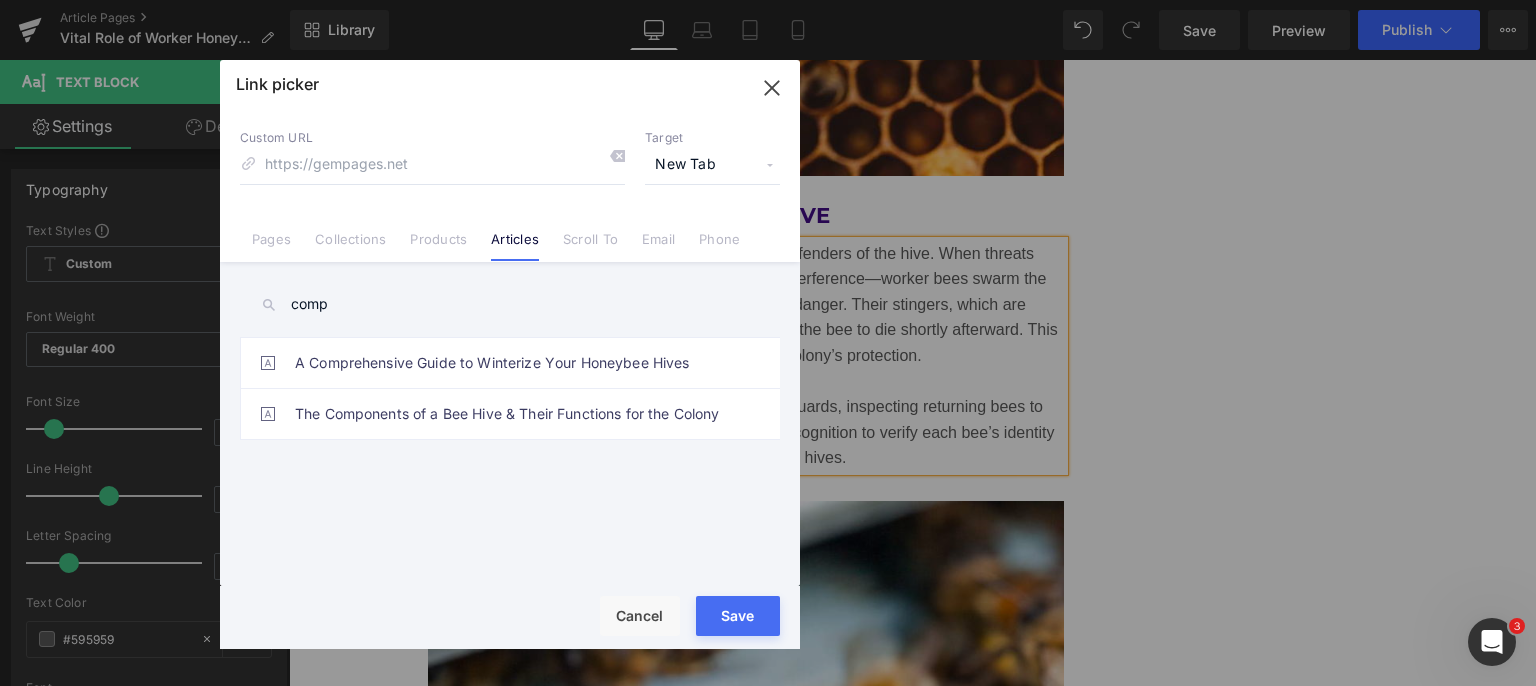 type on "comp" 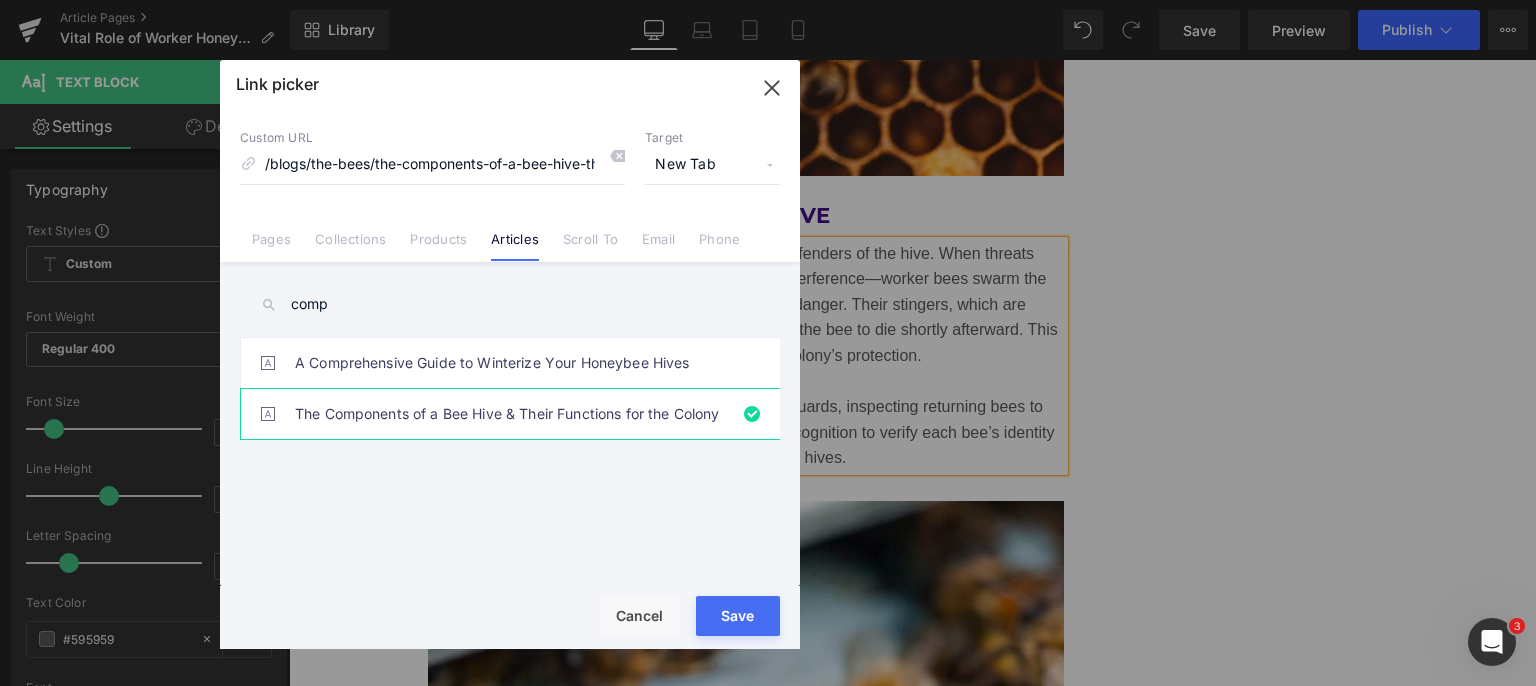 click on "Save" at bounding box center (738, 616) 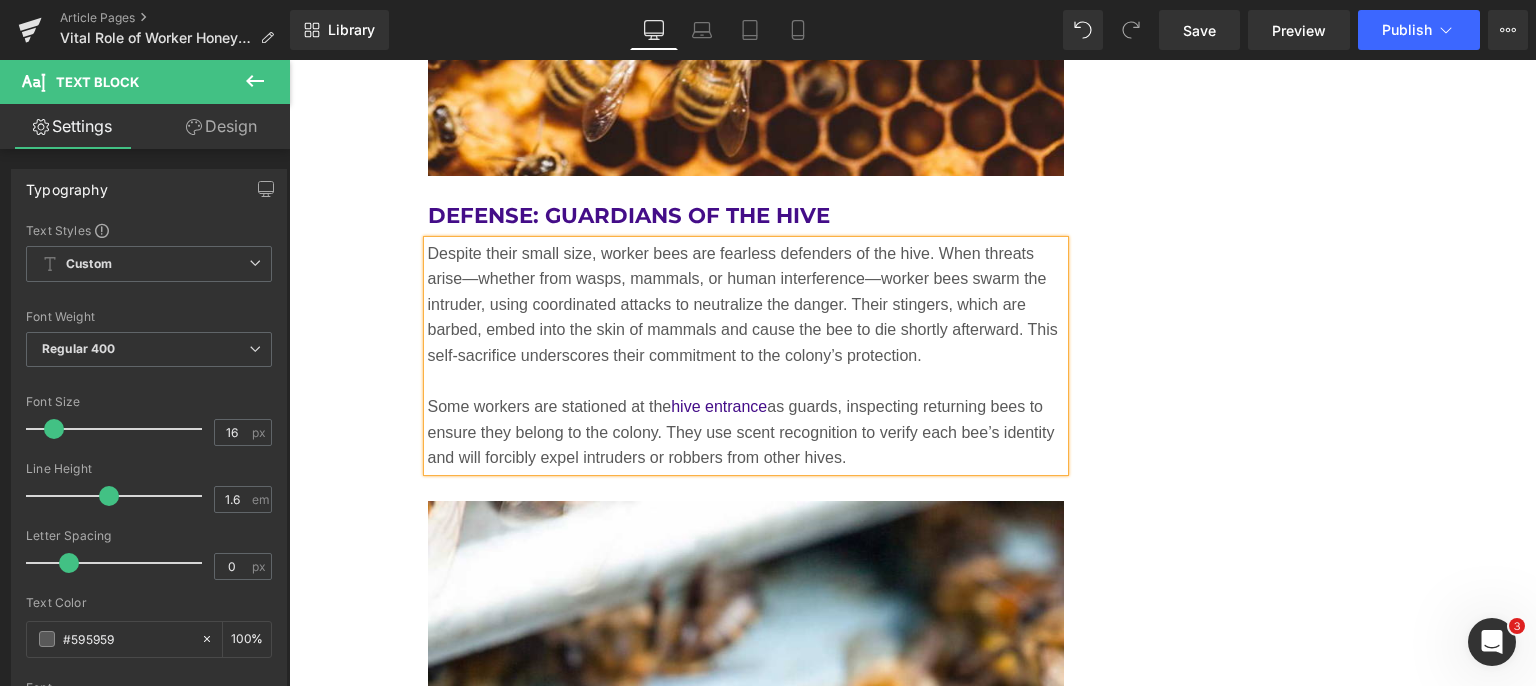 drag, startPoint x: 1204, startPoint y: 37, endPoint x: 868, endPoint y: 285, distance: 417.61227 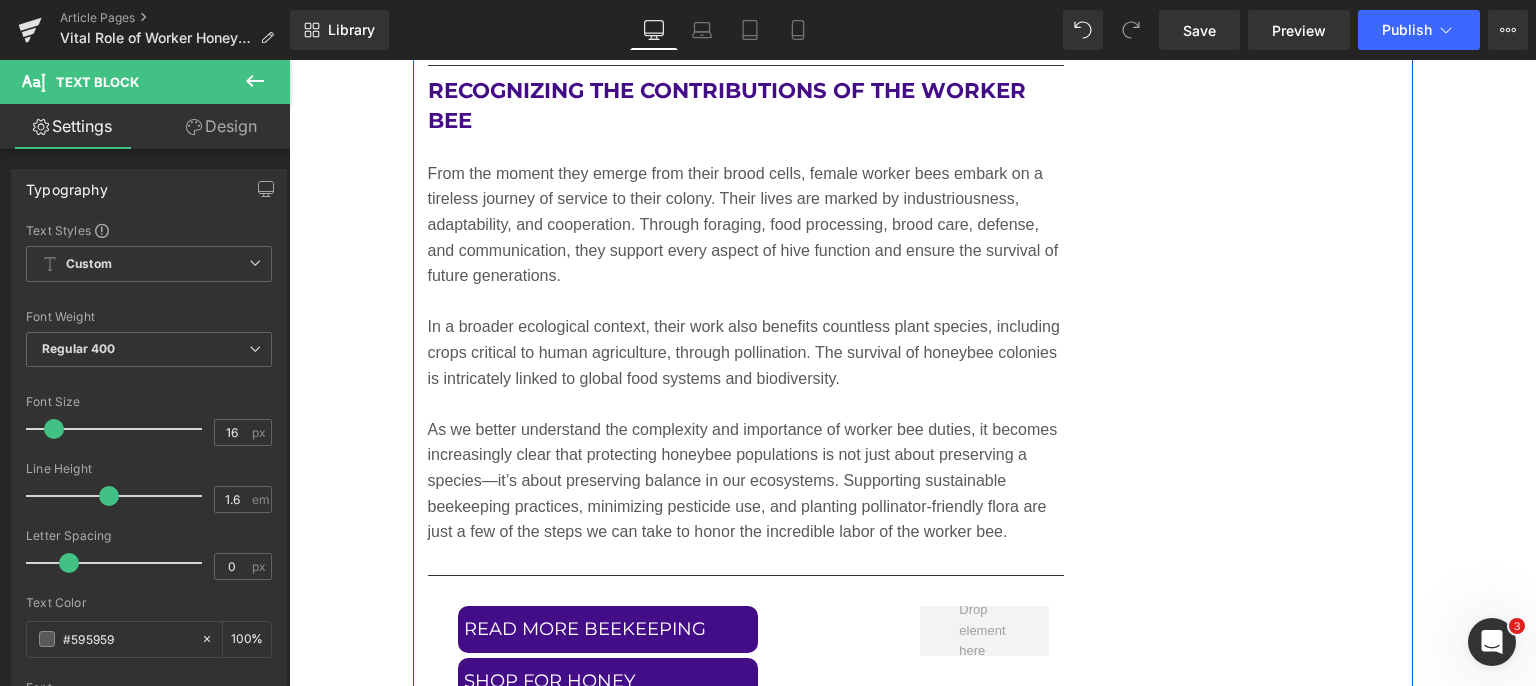 scroll, scrollTop: 9511, scrollLeft: 0, axis: vertical 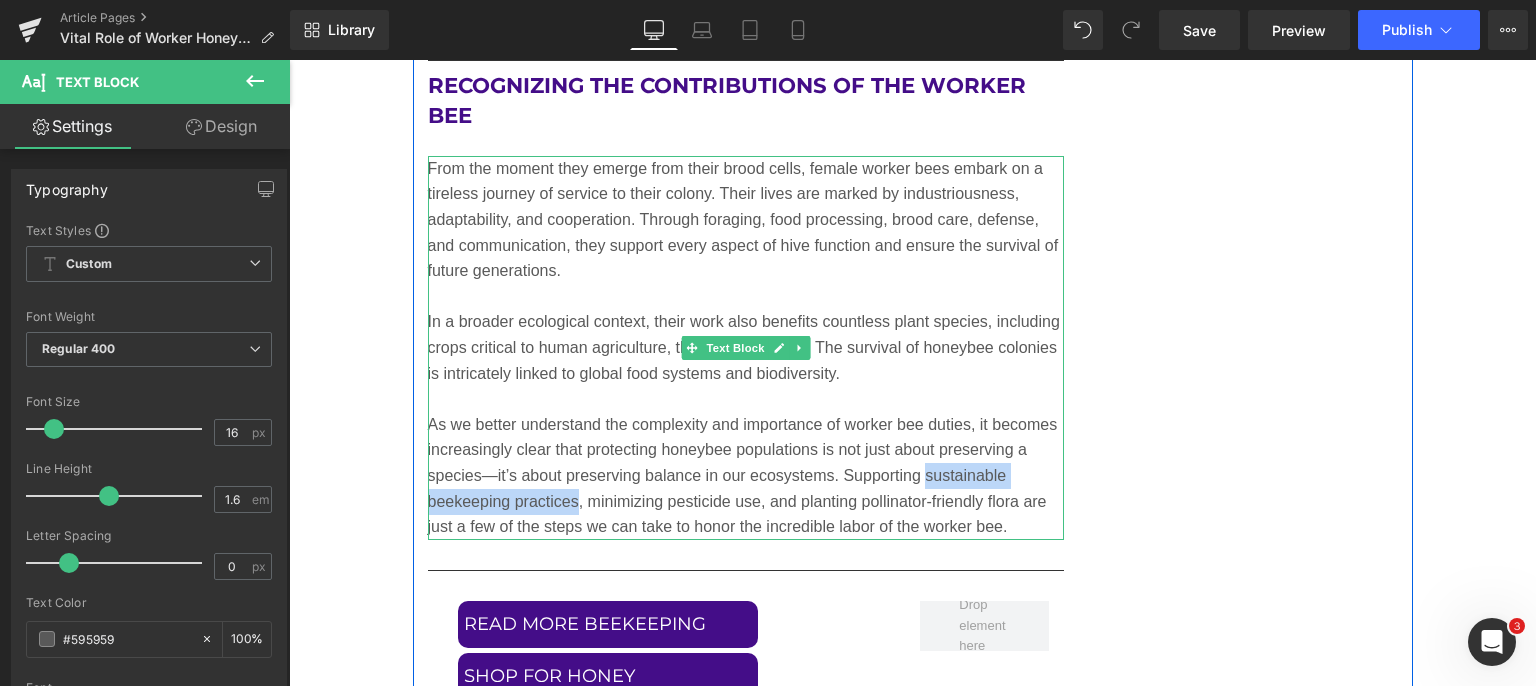drag, startPoint x: 918, startPoint y: 475, endPoint x: 568, endPoint y: 501, distance: 350.9644 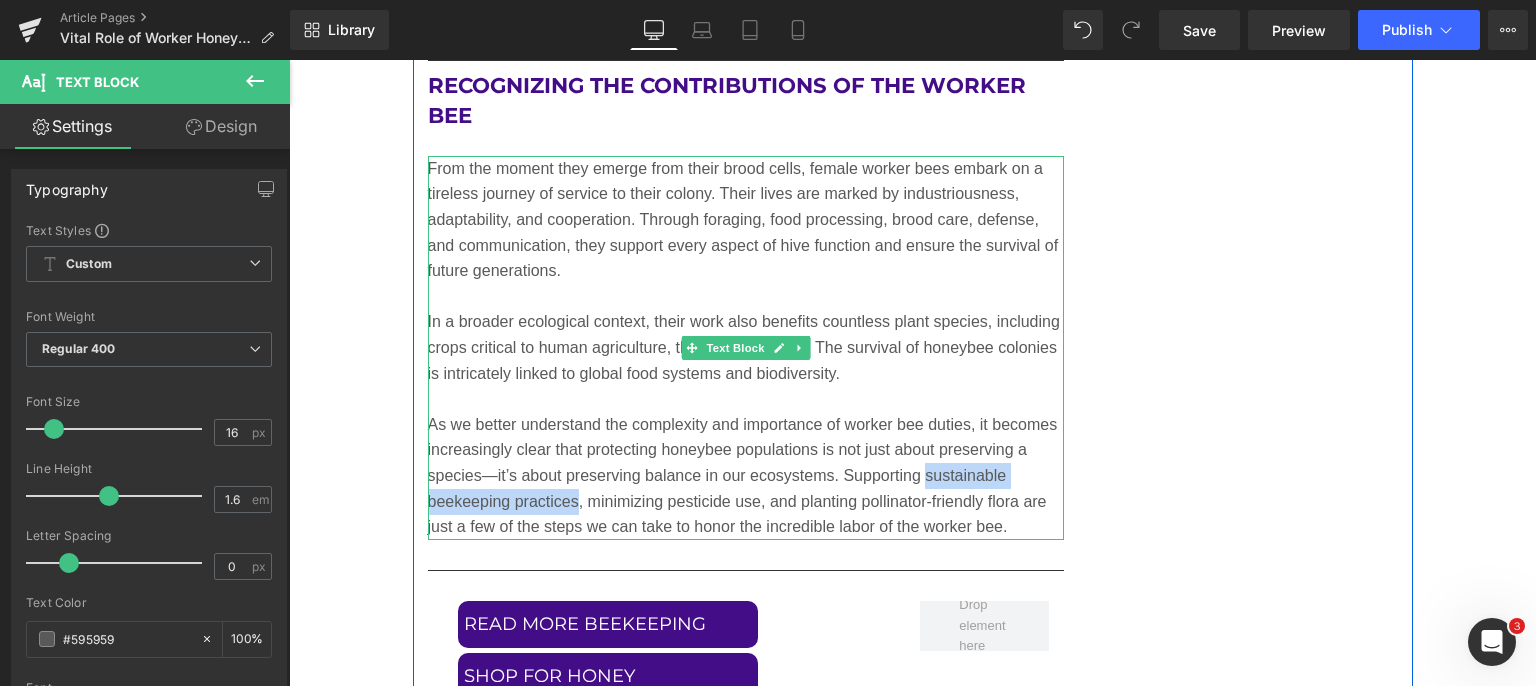 click on "As we better understand the complexity and importance of worker bee duties, it becomes increasingly clear that protecting honeybee populations is not just about preserving a species—it’s about preserving balance in our ecosystems. Supporting sustainable beekeeping practices, minimizing pesticide use, and planting pollinator-friendly flora are just a few of the steps we can take to honor the incredible labor of the worker bee." at bounding box center (746, 476) 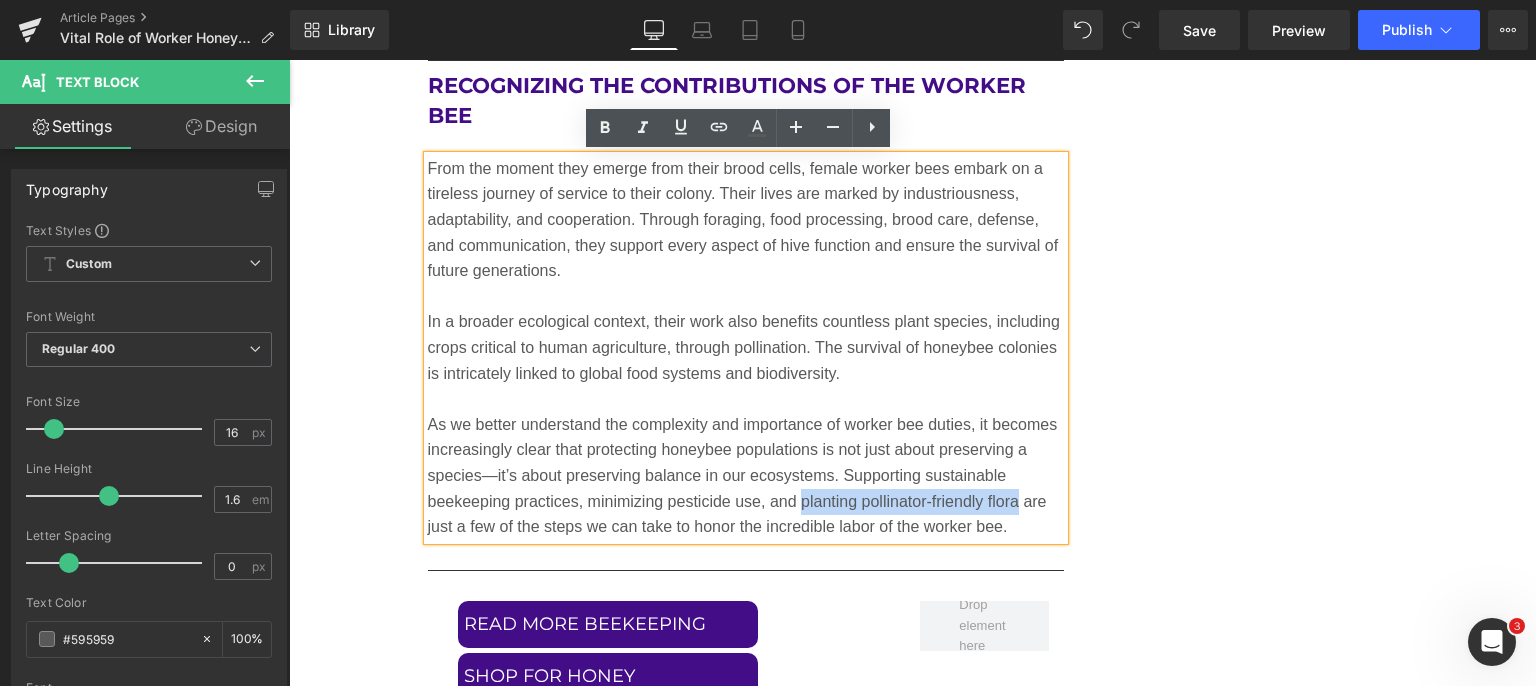 drag, startPoint x: 794, startPoint y: 504, endPoint x: 1008, endPoint y: 509, distance: 214.05841 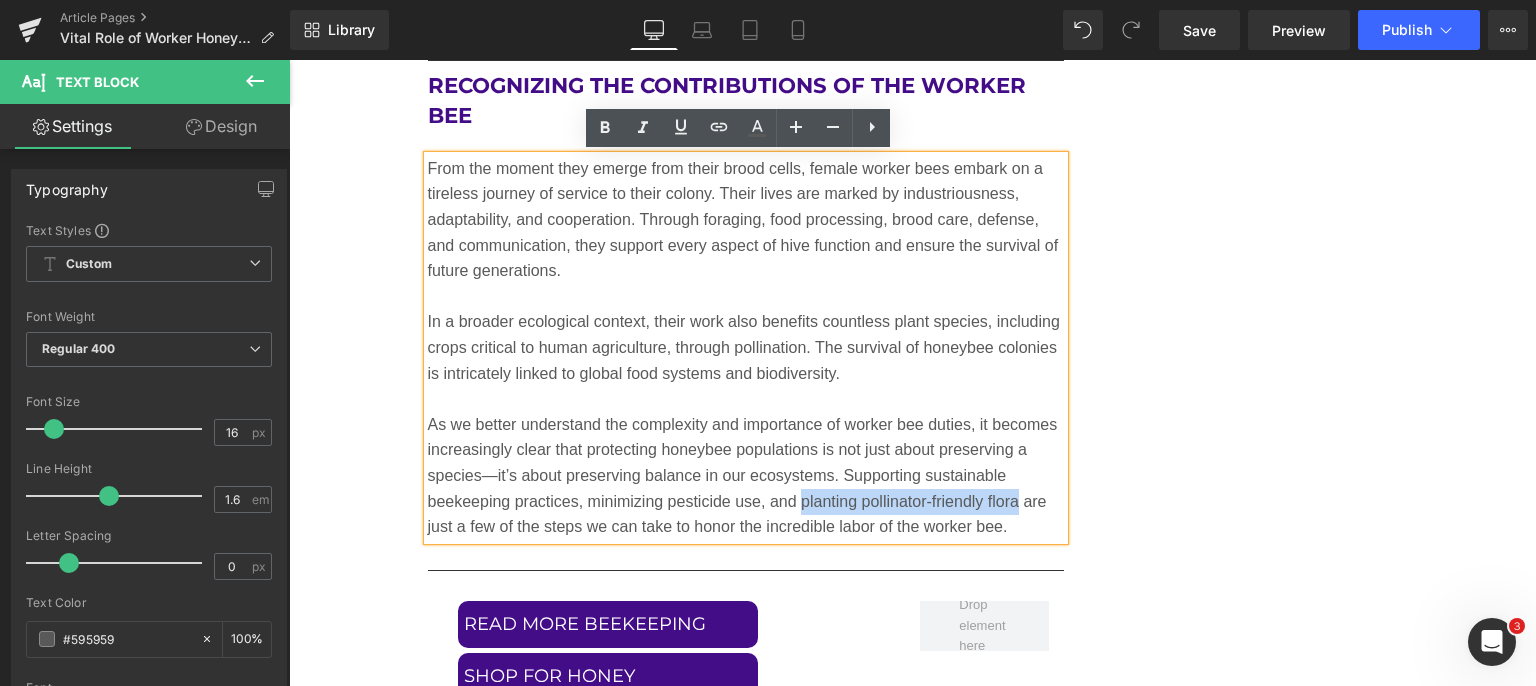 click on "As we better understand the complexity and importance of worker bee duties, it becomes increasingly clear that protecting honeybee populations is not just about preserving a species—it’s about preserving balance in our ecosystems. Supporting sustainable beekeeping practices, minimizing pesticide use, and planting pollinator-friendly flora are just a few of the steps we can take to honor the incredible labor of the worker bee." at bounding box center [746, 476] 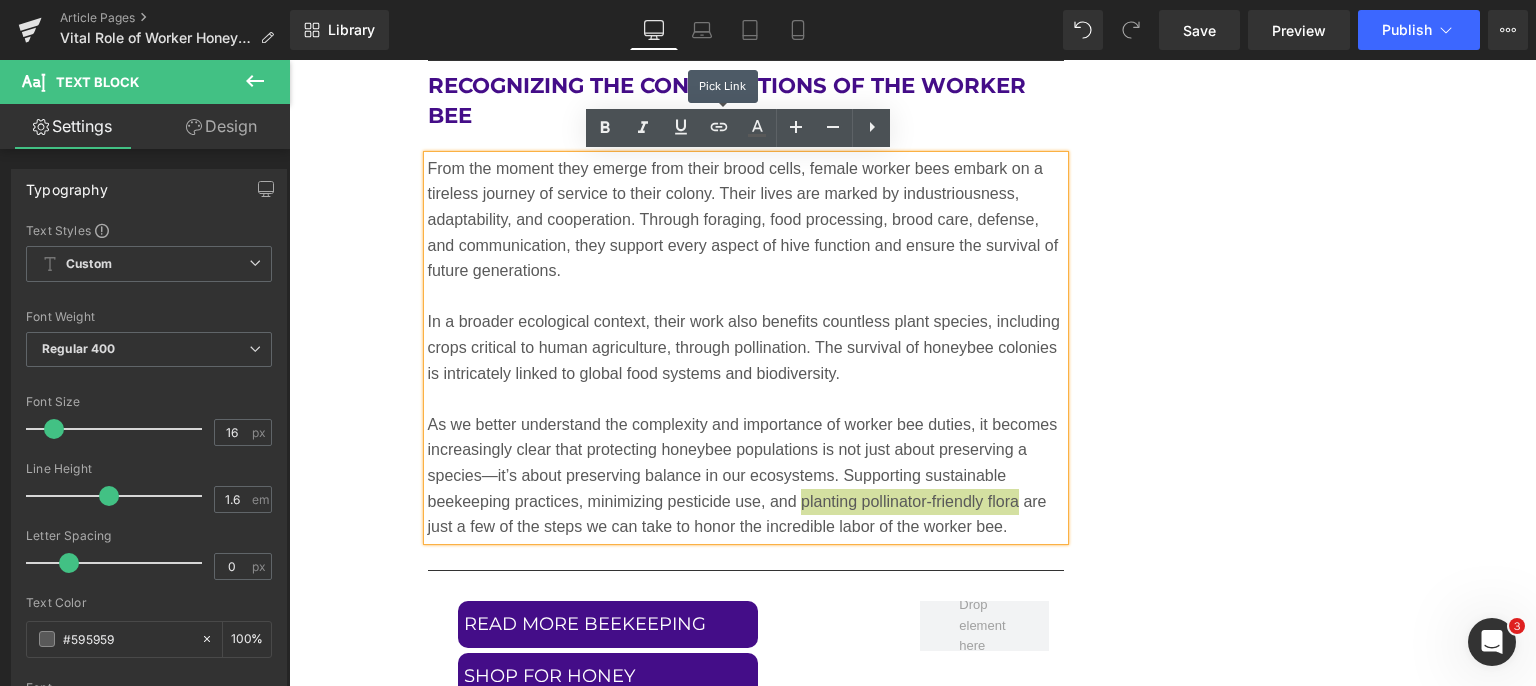 click 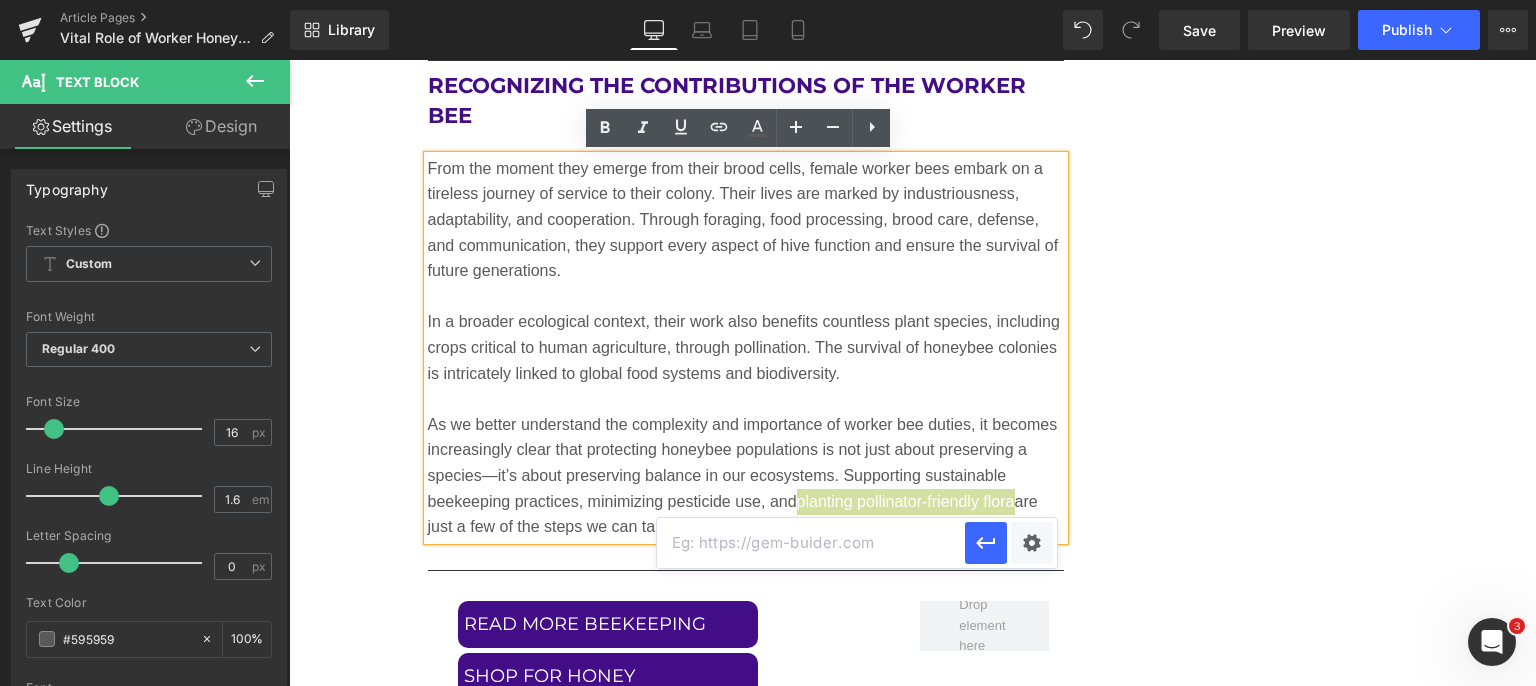 click on "Text Color Highlight Color #333333   Edit or remove link:   Edit   -   Unlink   -   Cancel" at bounding box center (768, 0) 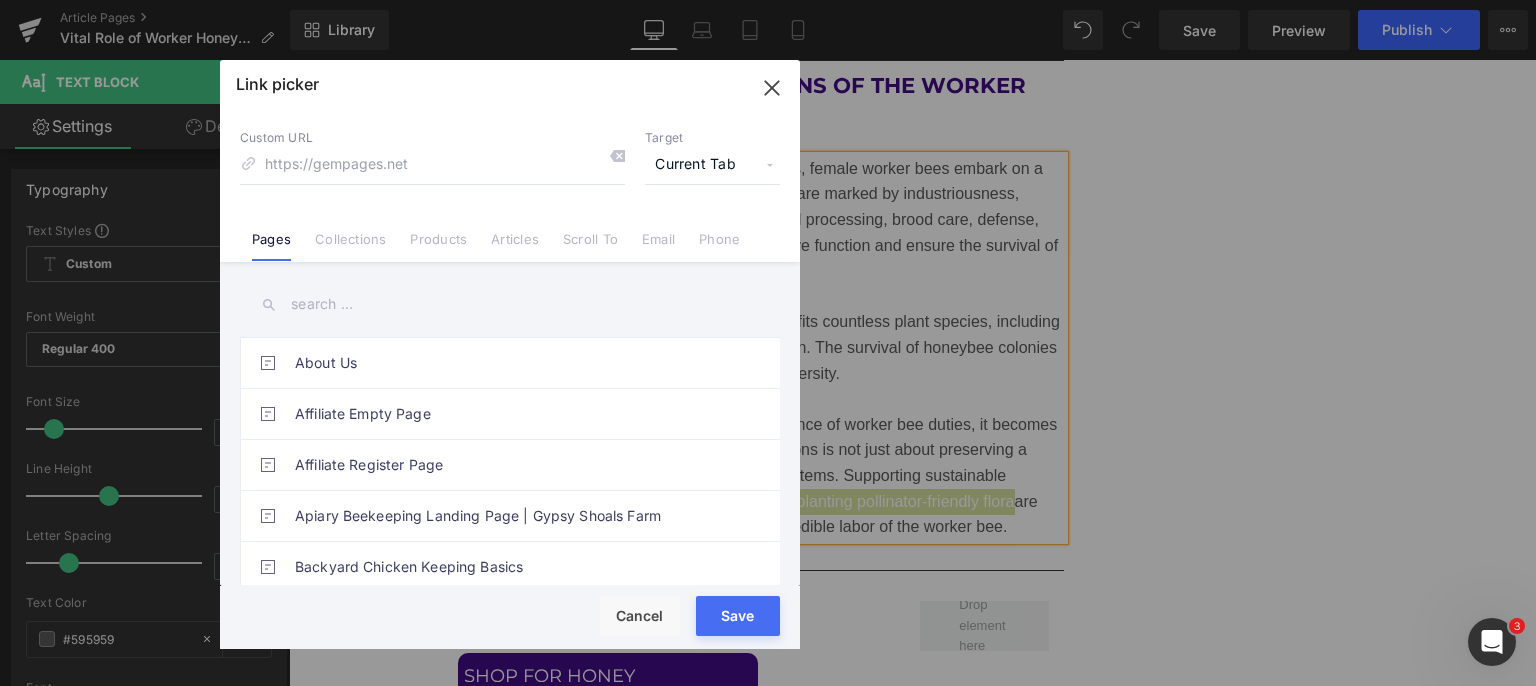 click on "Current Tab" at bounding box center (712, 165) 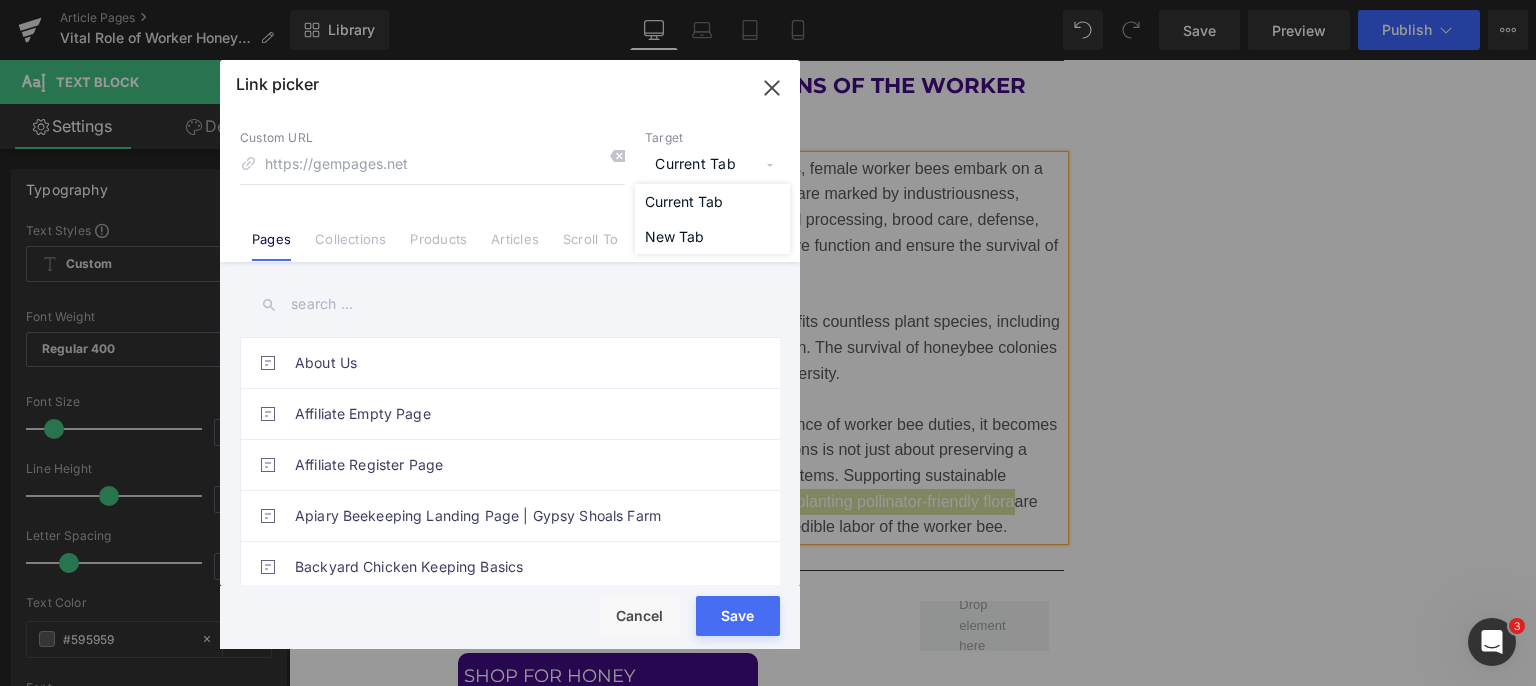 click on "New Tab" at bounding box center (712, 236) 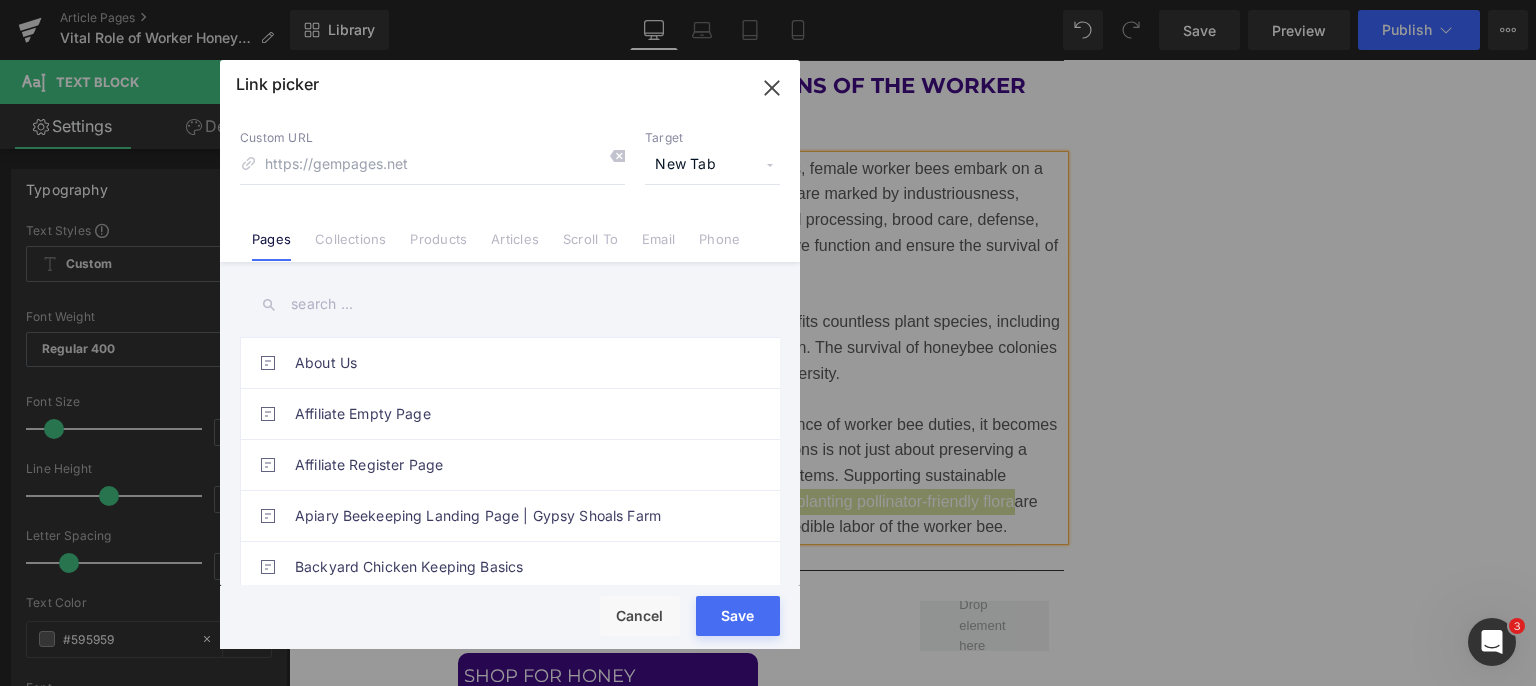 click on "Articles" at bounding box center [515, 246] 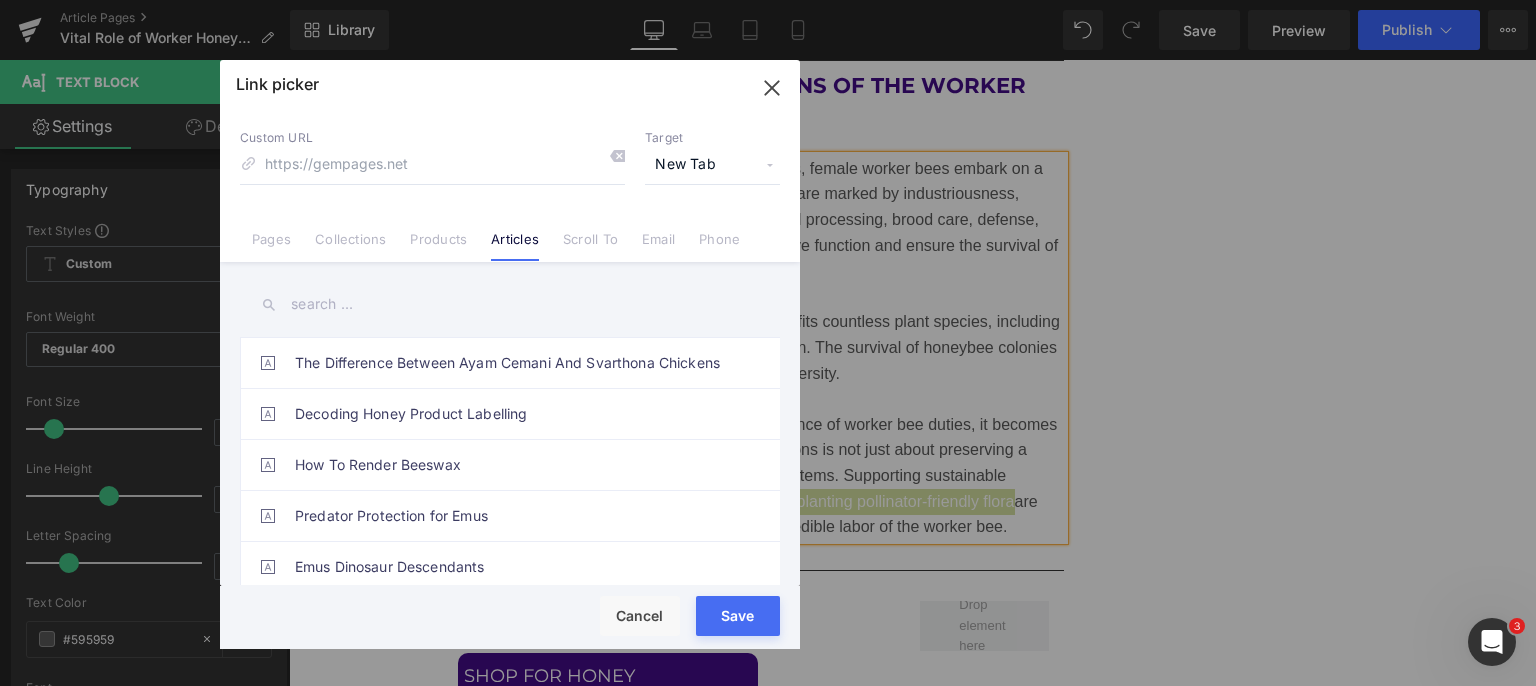 click at bounding box center [510, 304] 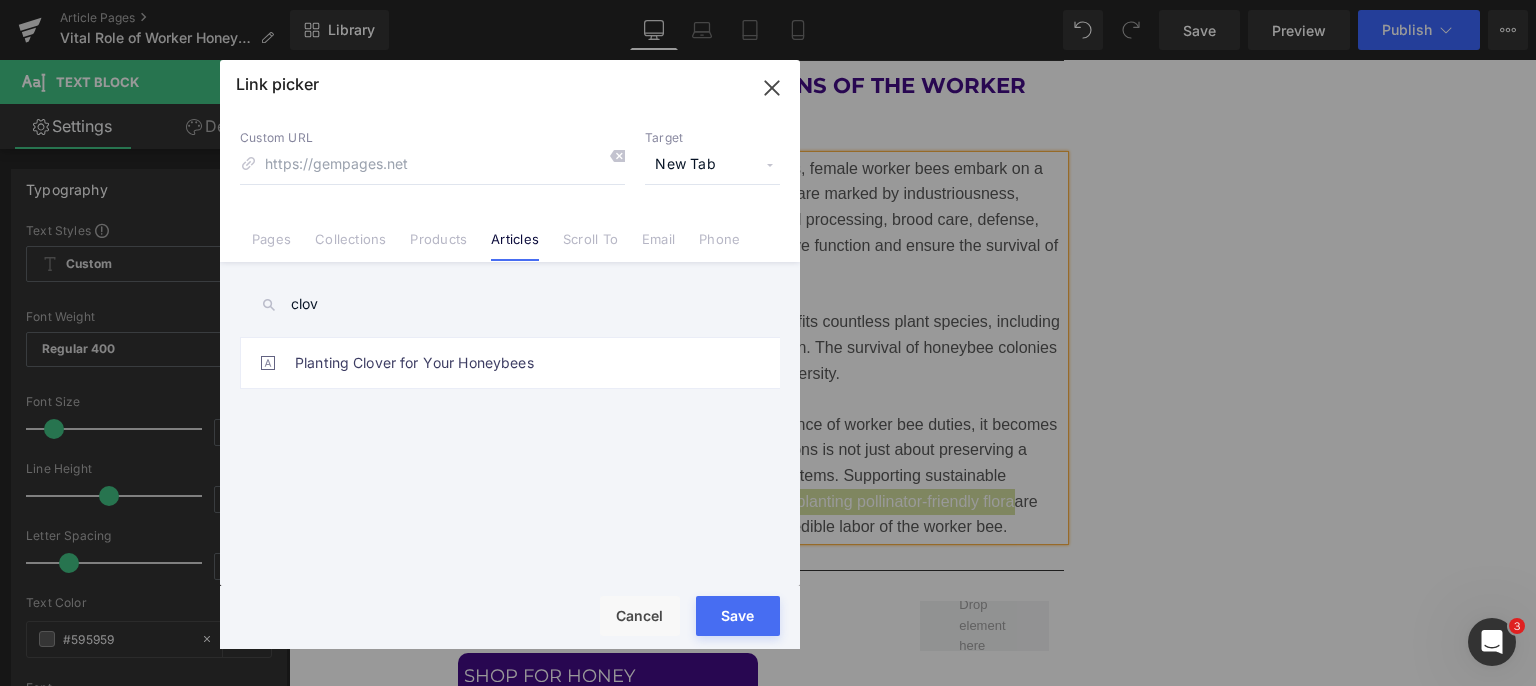 type on "clov" 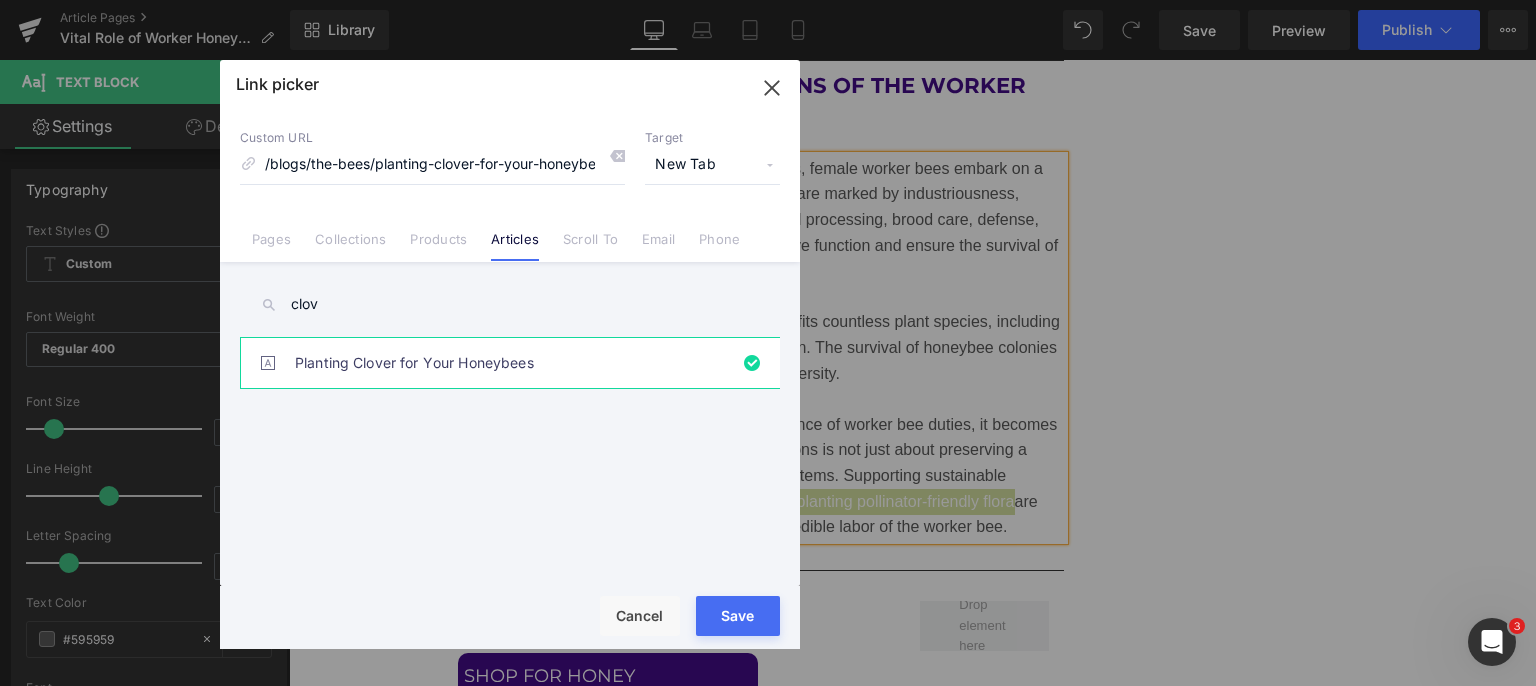 click on "Save" at bounding box center (738, 616) 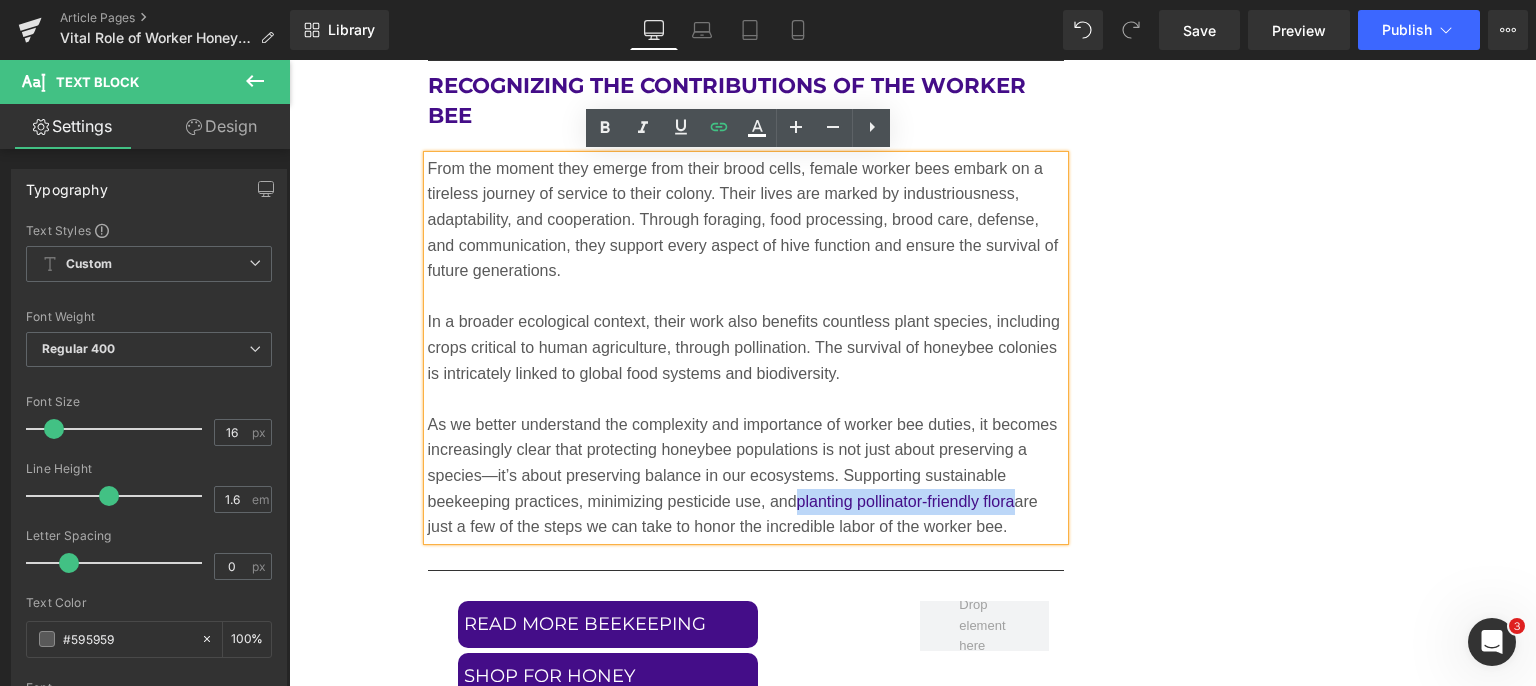 click on "Honey Production: Engineering Nature’s Perfect Food Heading         Honey production is far more complex than simply storing nectar. Upon returning to the hive, the foraged nectar undergoes enzymatic digestion by worker bees. These enzymes break down complex sugars into simpler sugars such as glucose and fructose, which are less prone to crystallization and spoilage. The processed nectar is then deposited into the hexagonal wax cells of the honeycomb. At this stage, the nectar still contains a high percentage of water—too much for long-term storage. Worker bees gather around these cells and fan their wings rapidly to evaporate the excess moisture. Once the moisture content drops to around 17-18%, the nectar officially becomes honey. The ladies then seal each cell with a wax cap, preserving the honey for future use, especially during the winter months when foraging is impossible. Text Block         Image         Hive Maintenance: Cleanliness and Climate Control Heading         Text Block         Image" at bounding box center (913, -2516) 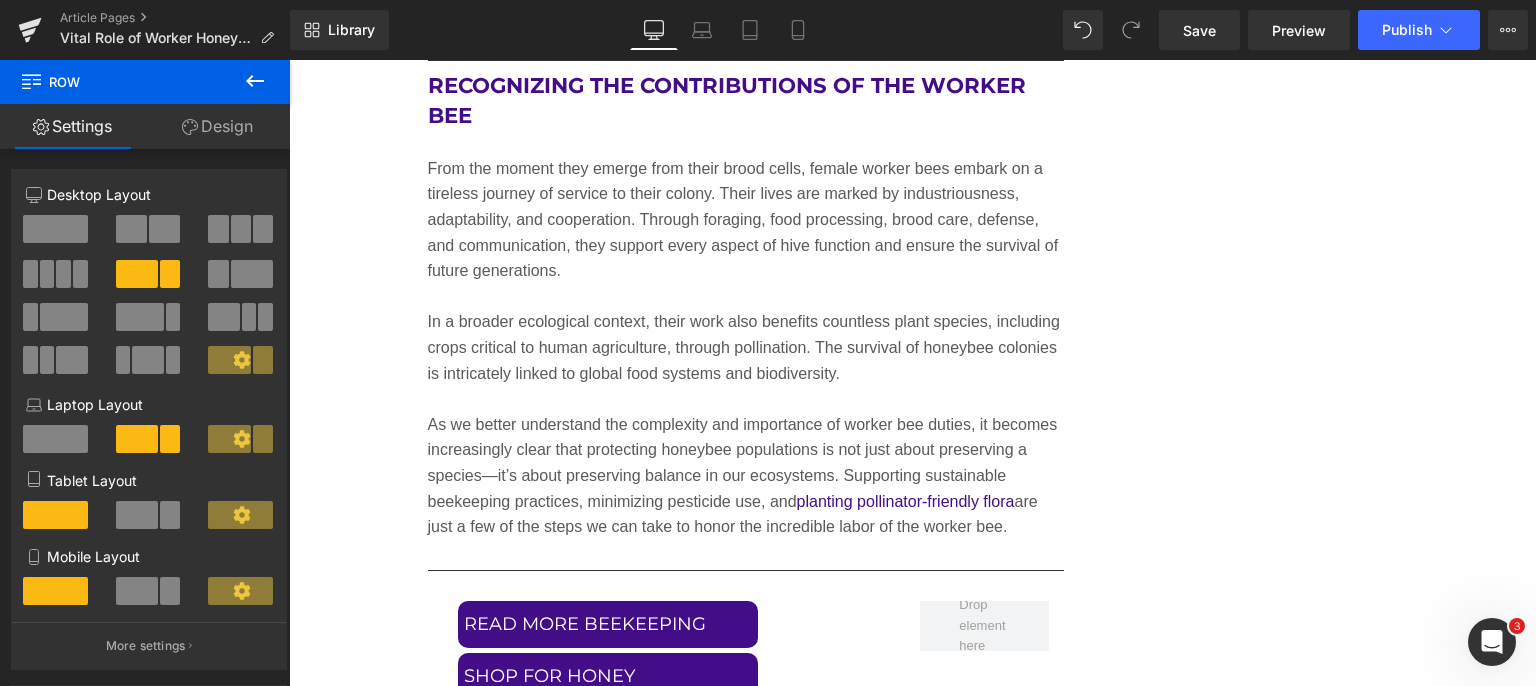 click on "Save" at bounding box center [1199, 30] 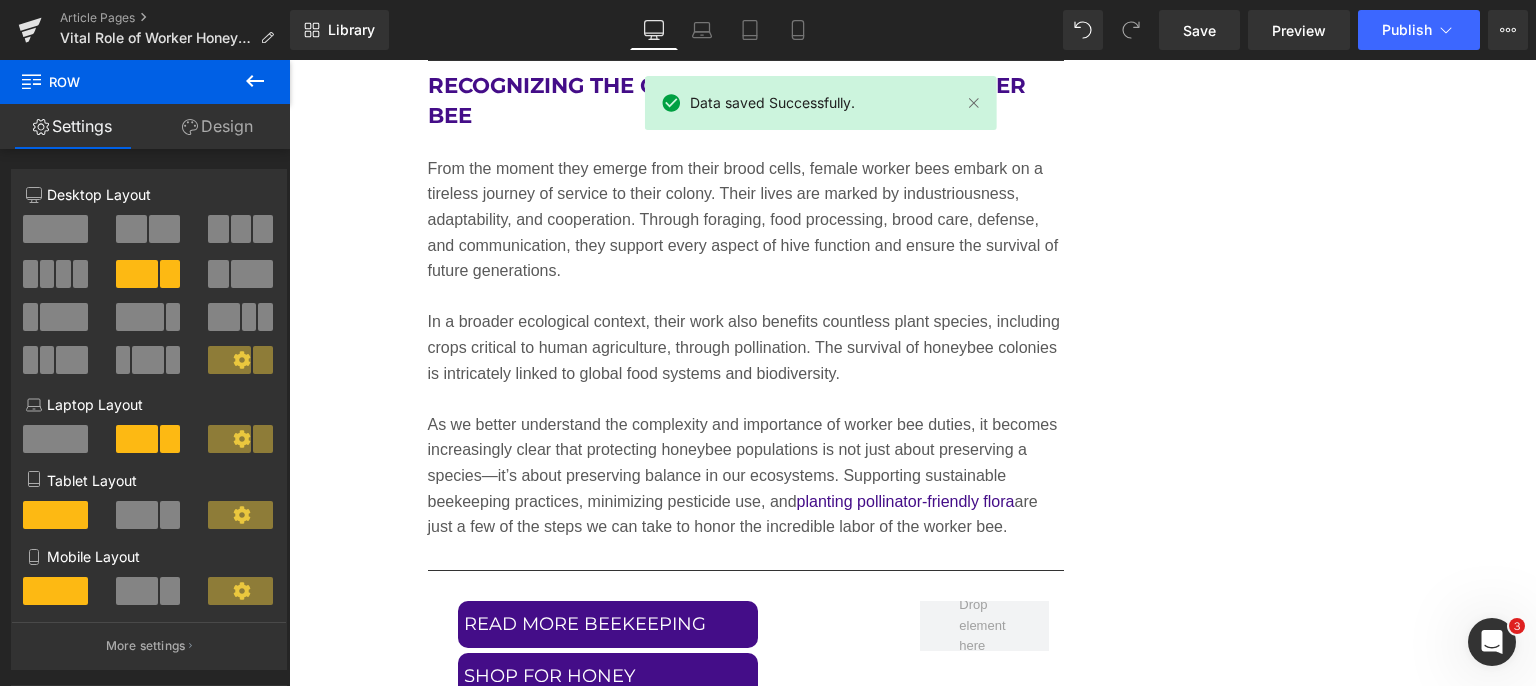click 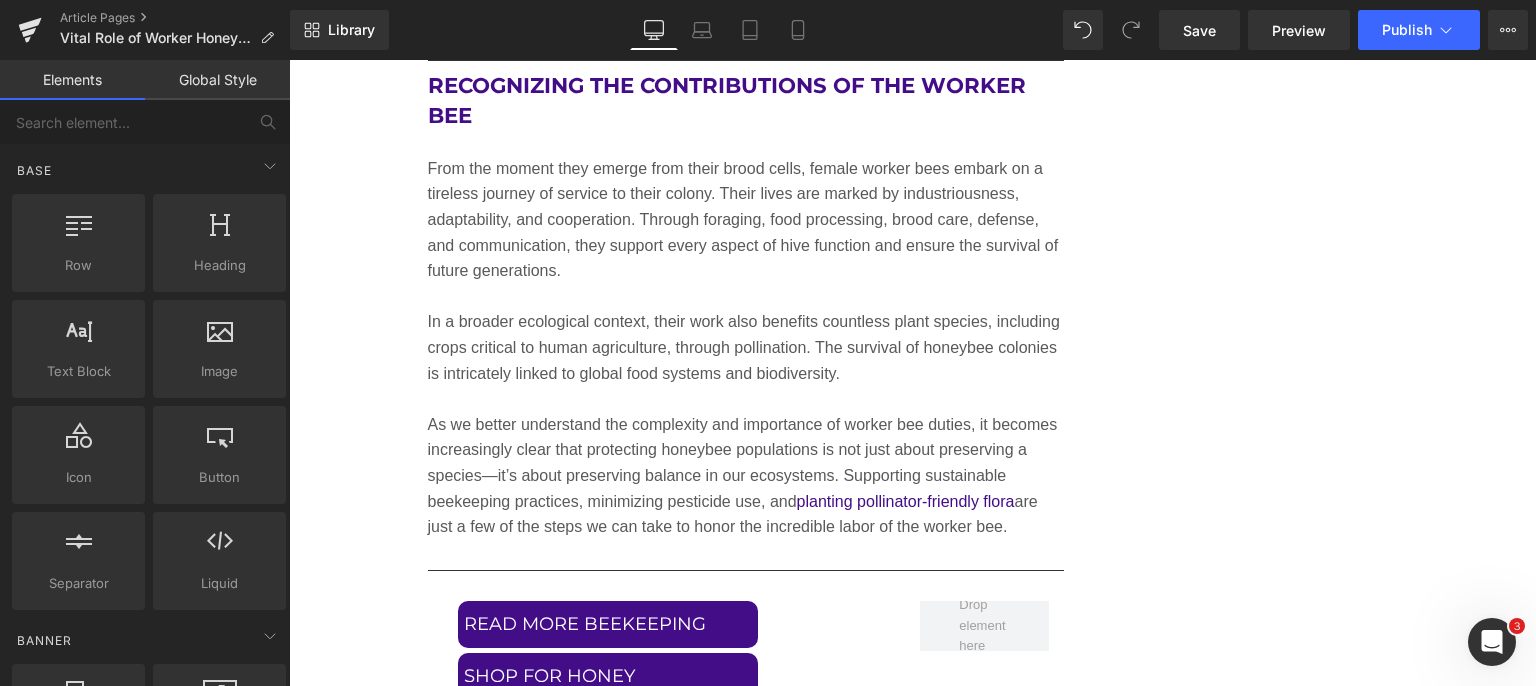 click on "Publish" at bounding box center (1407, 30) 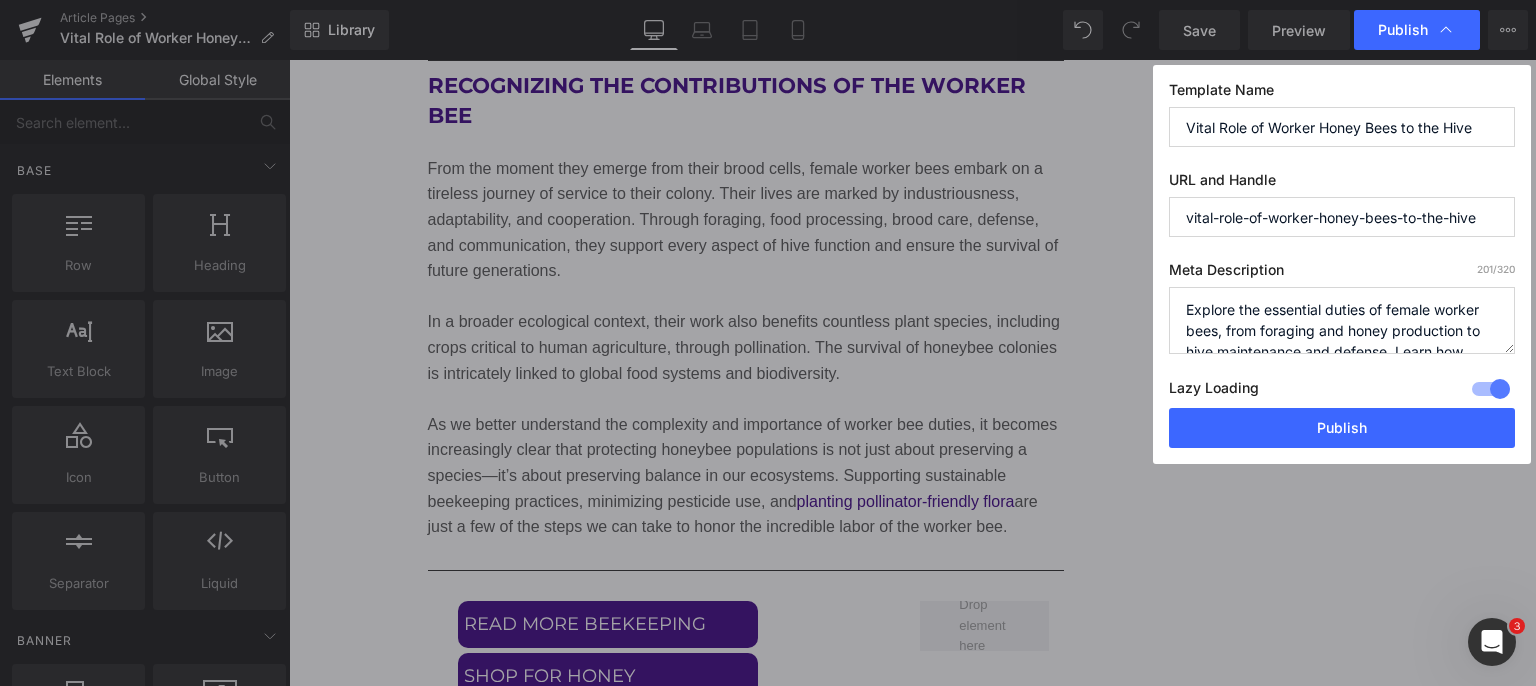 click on "Publish" at bounding box center (1342, 428) 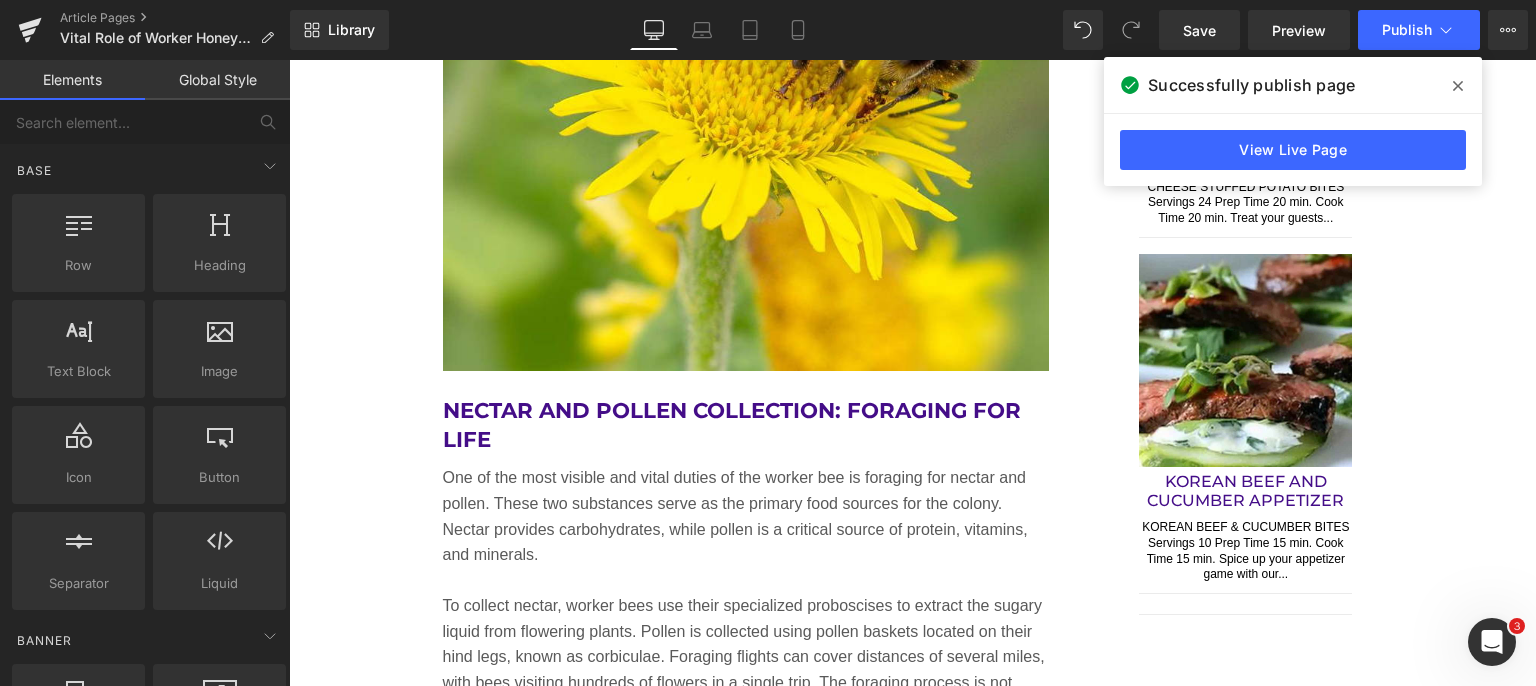 scroll, scrollTop: 1811, scrollLeft: 0, axis: vertical 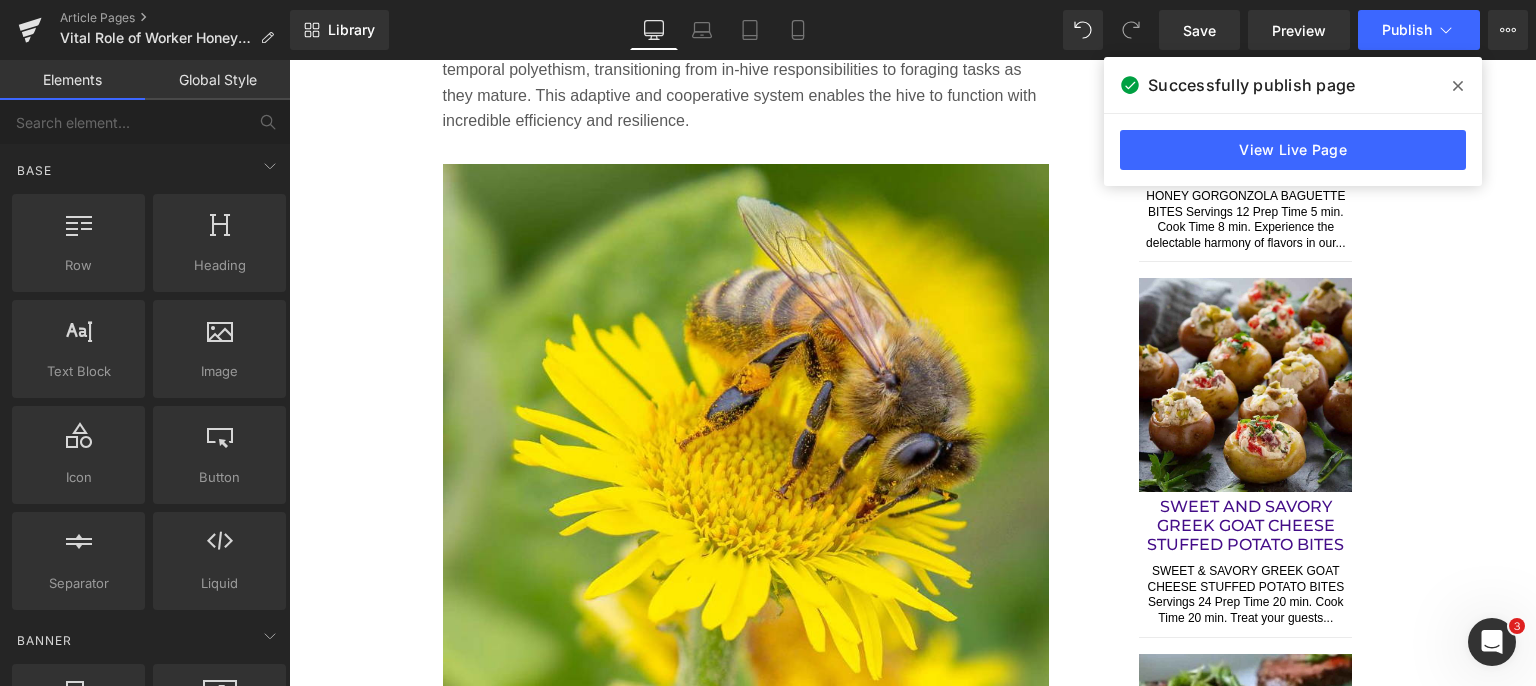 click 